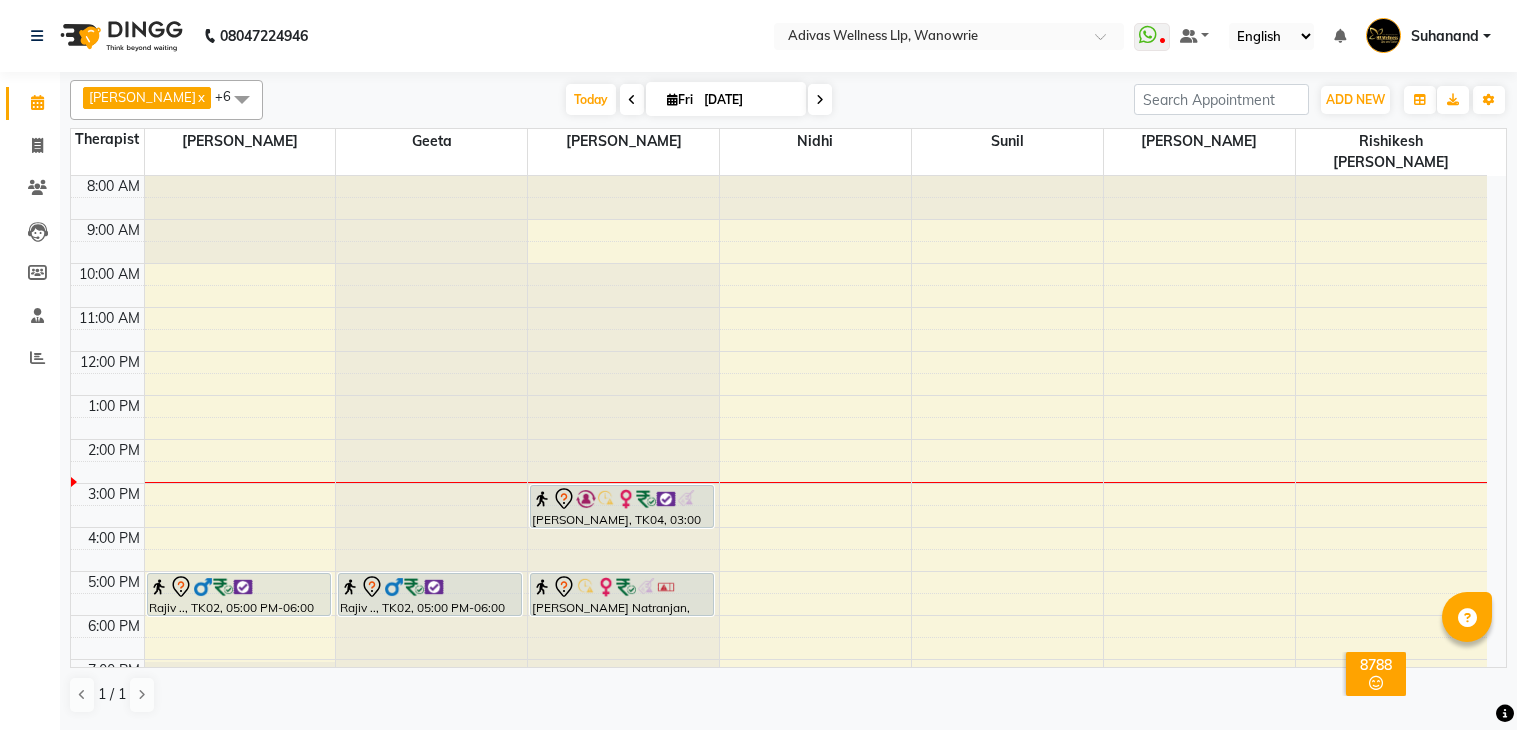scroll, scrollTop: 0, scrollLeft: 0, axis: both 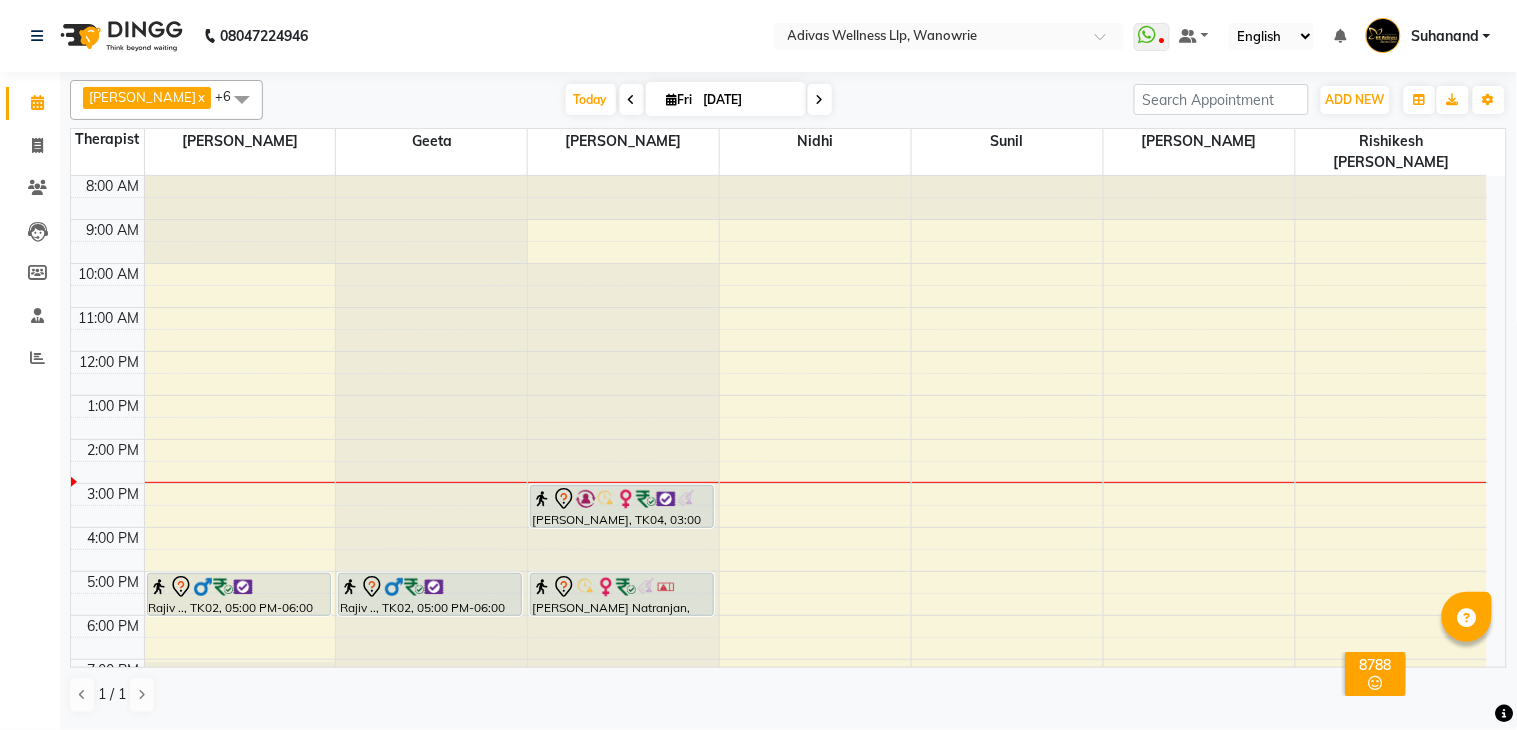 click at bounding box center [820, 99] 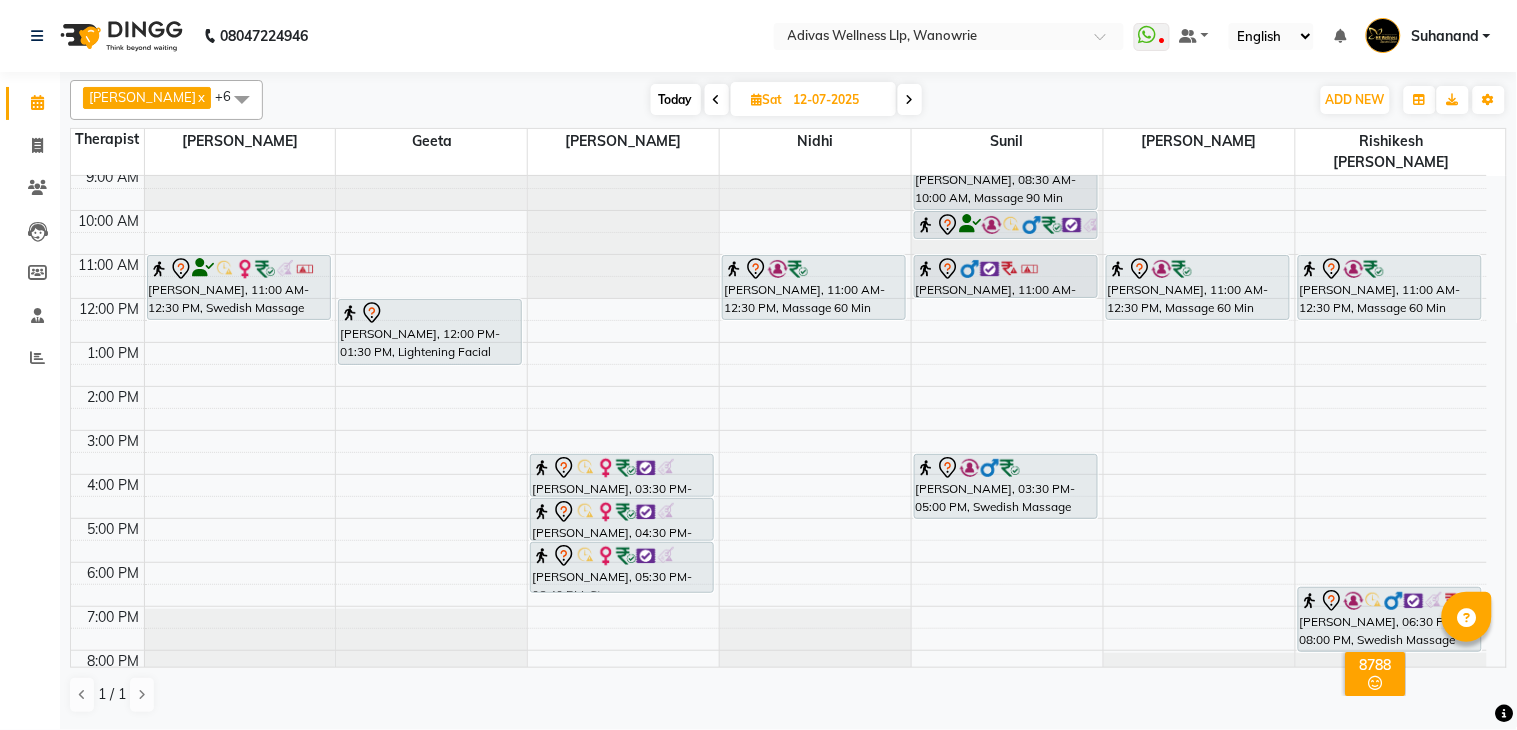 scroll, scrollTop: 62, scrollLeft: 0, axis: vertical 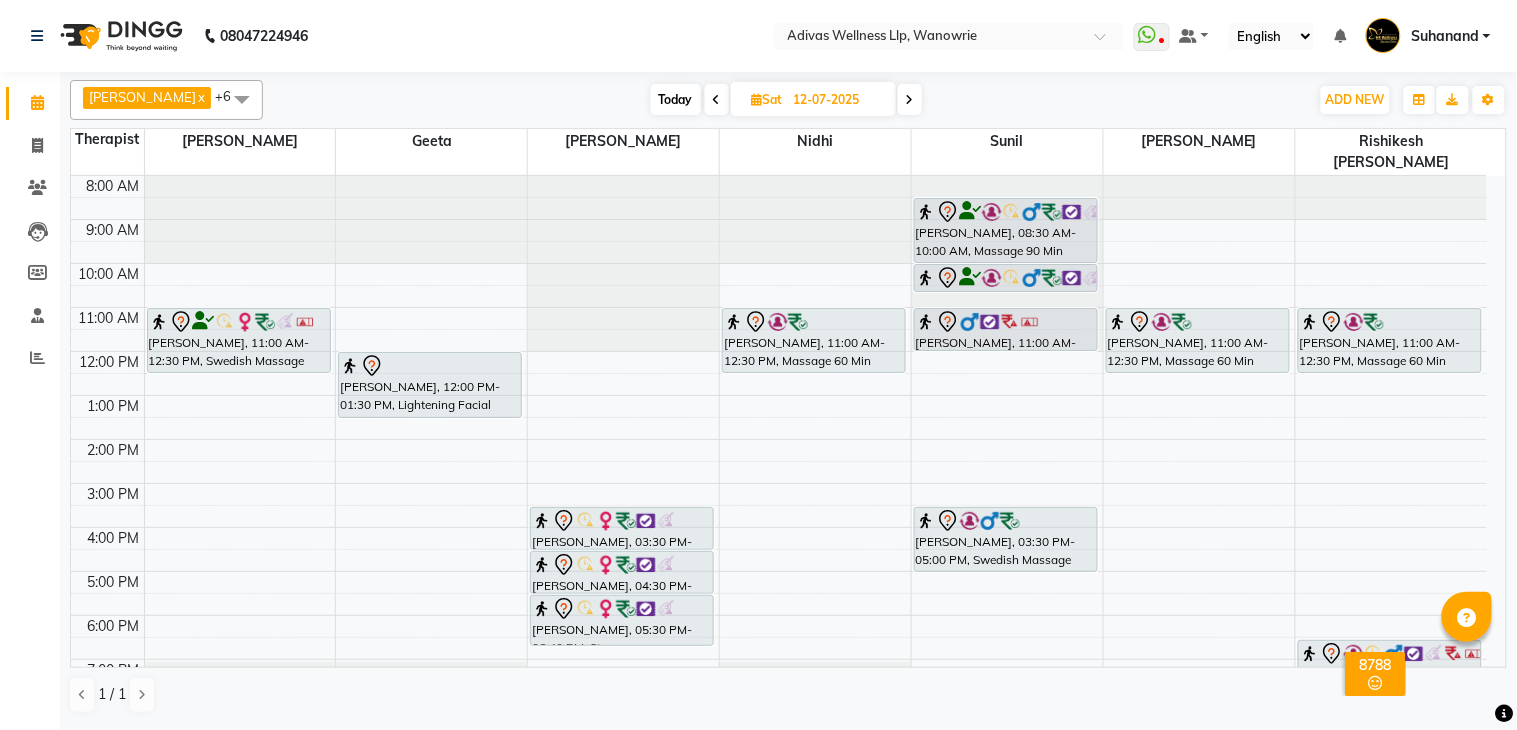 click on "Today" at bounding box center (676, 99) 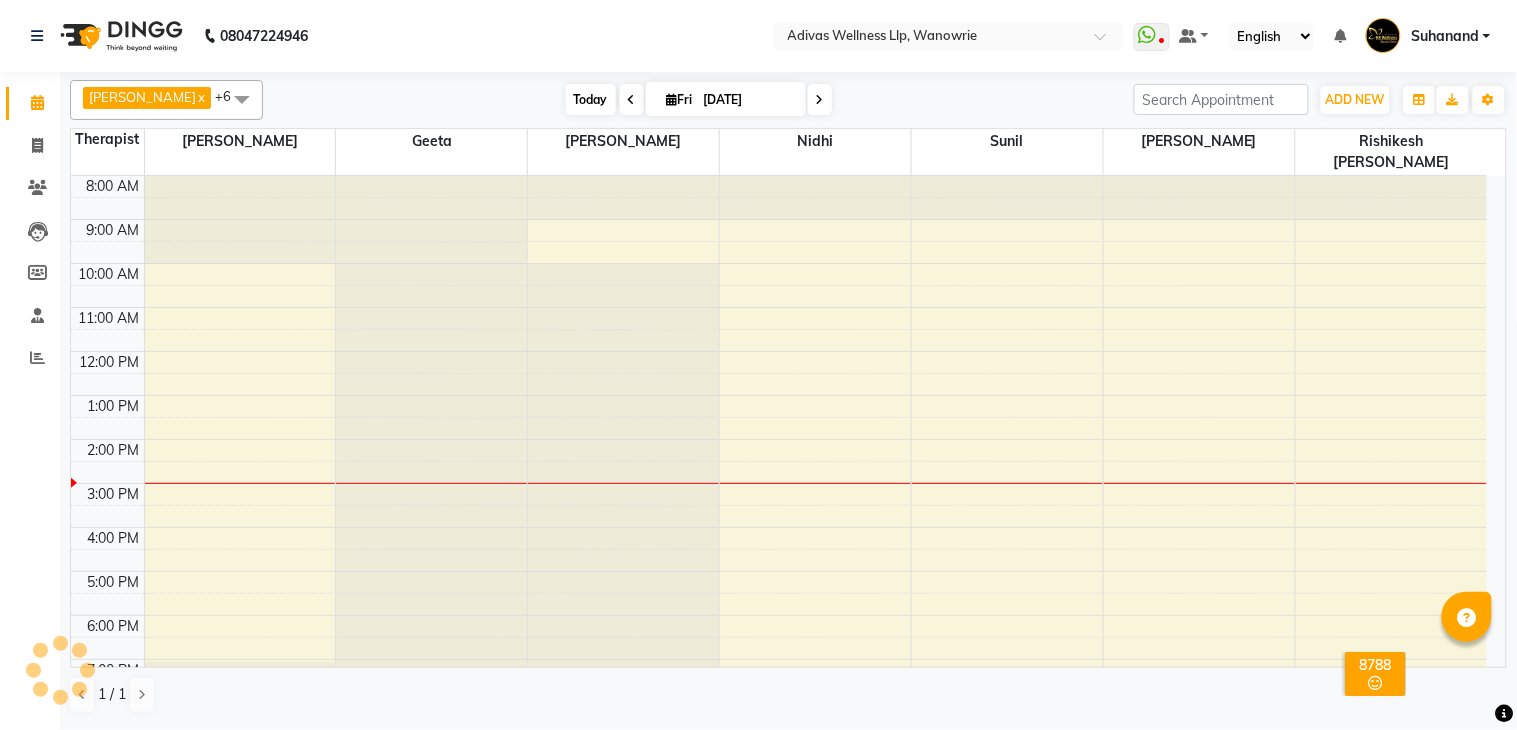 scroll, scrollTop: 63, scrollLeft: 0, axis: vertical 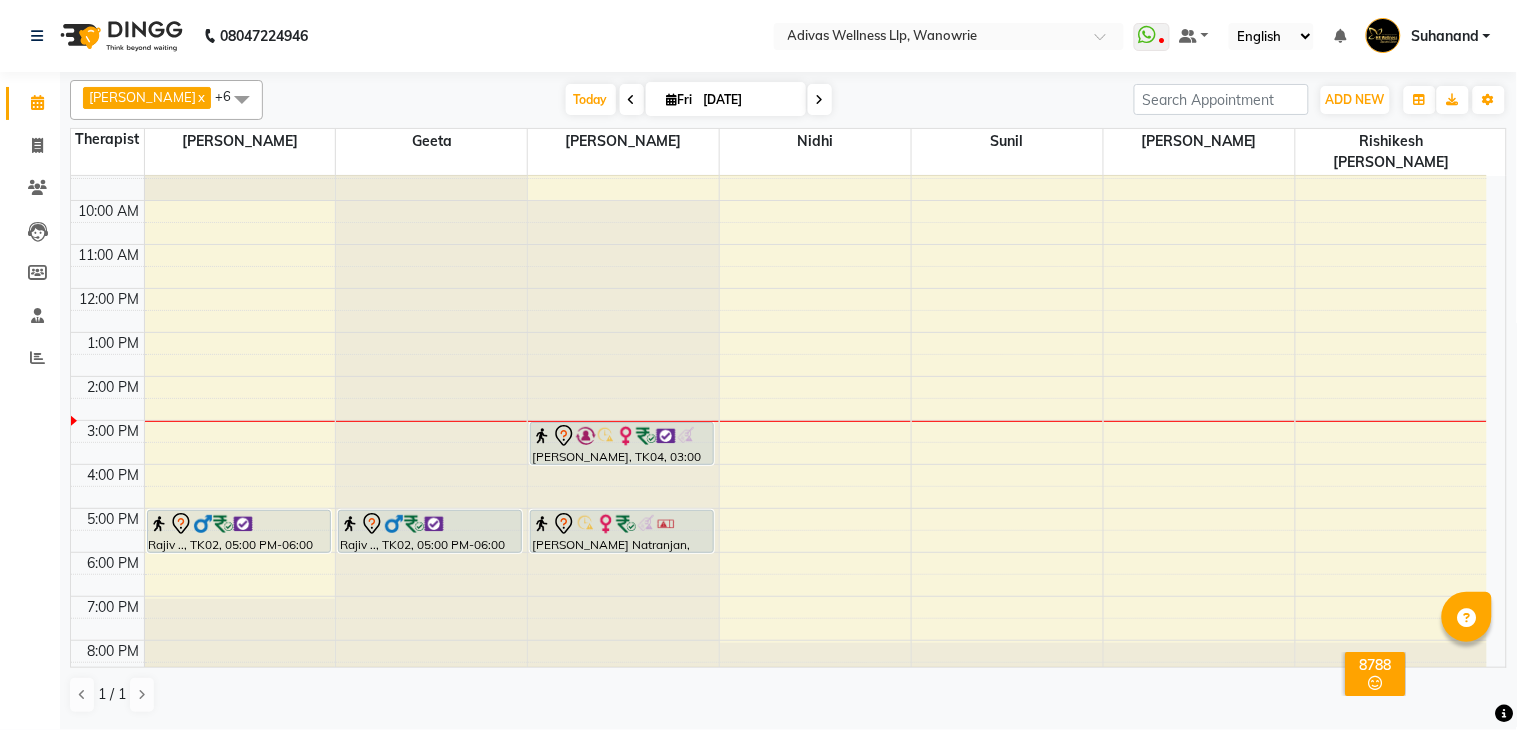 click on "08047224946 Select Location × Adivas Wellness Llp, Wanowrie  WhatsApp Status  ✕ Status:  Disconnected Recent Service Activity: [DATE]     05:30 AM  08047224946 Whatsapp Settings Default Panel My Panel English ENGLISH Español العربية मराठी हिंदी ગુજરાતી தமிழ் 中文 Notifications nothing to show Suhanand Manage Profile Change Password Sign out  Version:3.15.4" 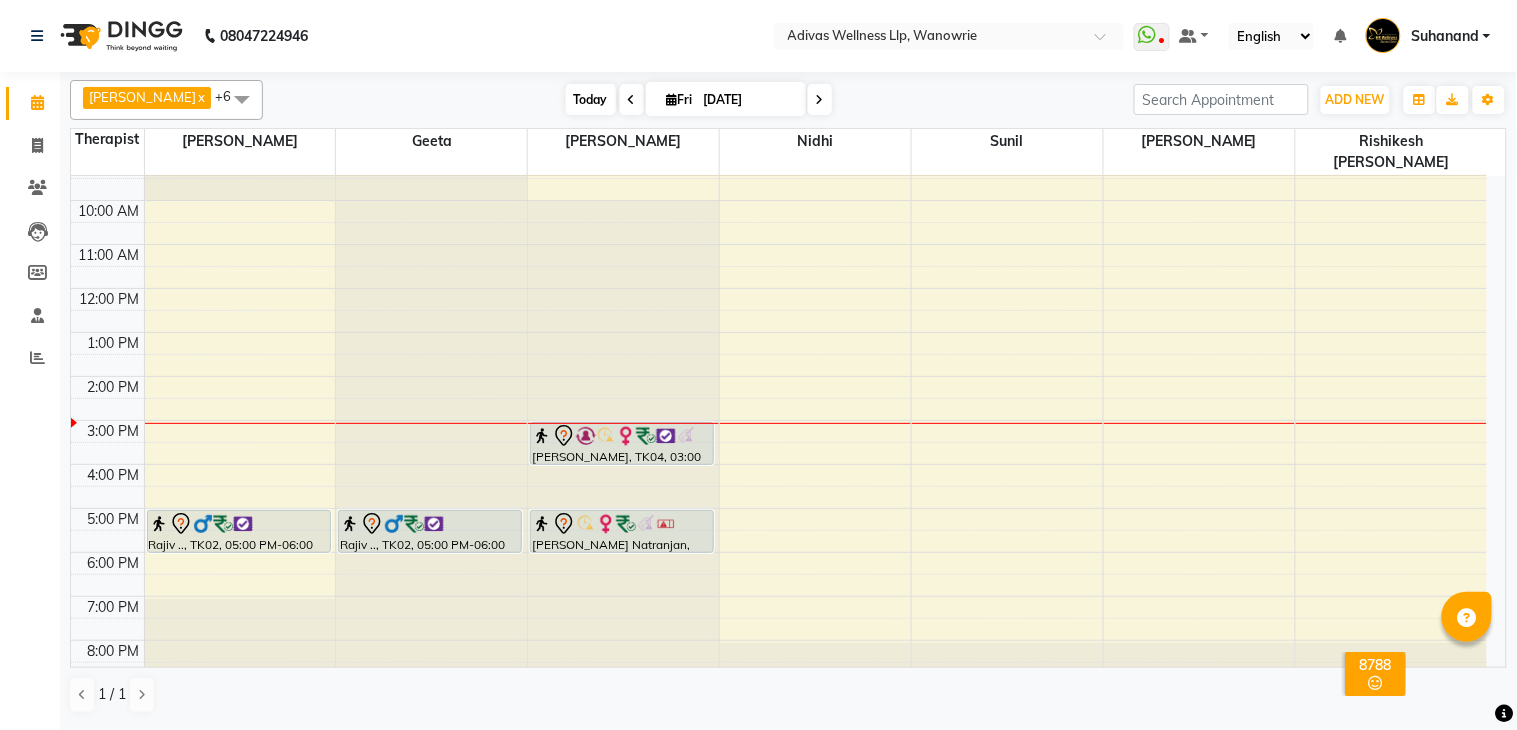 click on "Today" at bounding box center [591, 99] 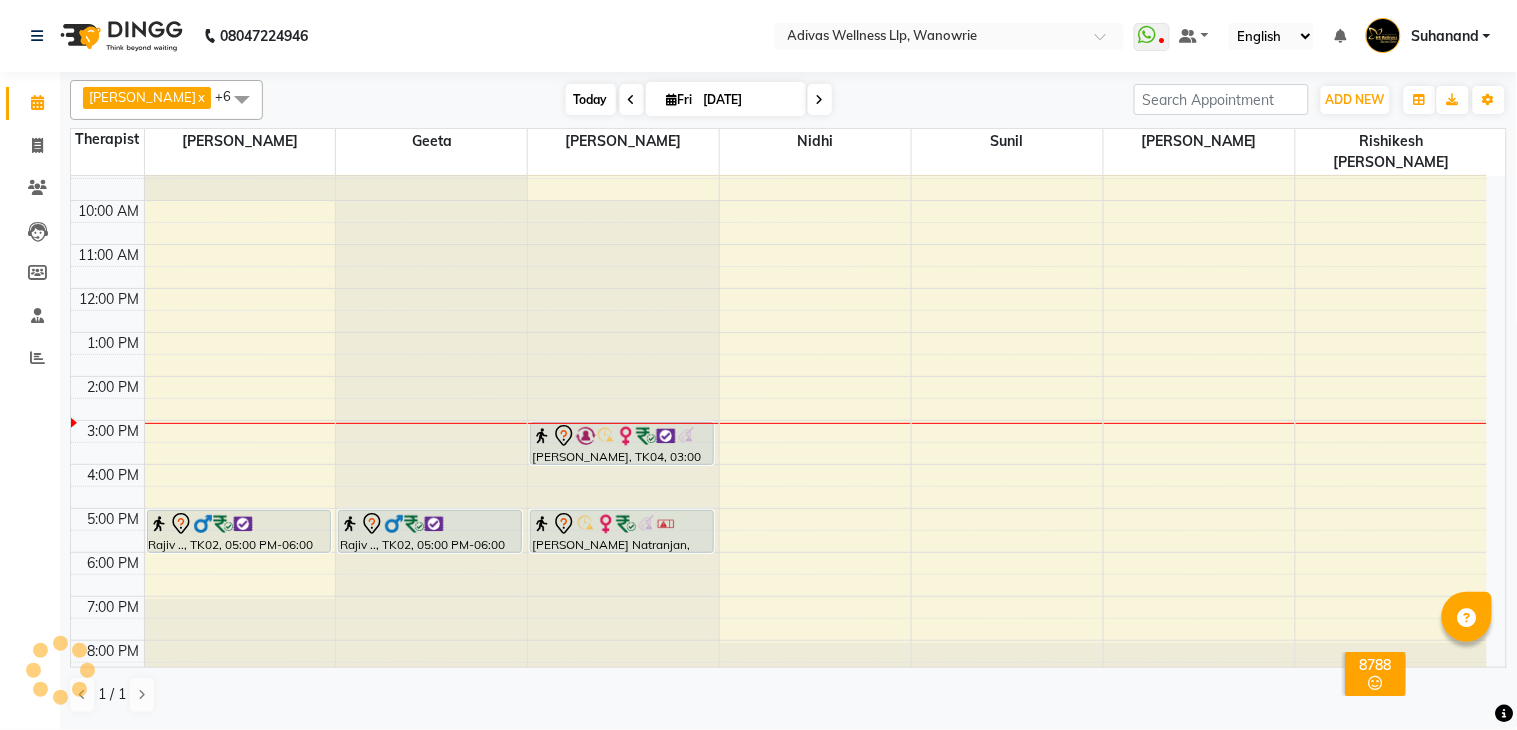 scroll, scrollTop: 63, scrollLeft: 0, axis: vertical 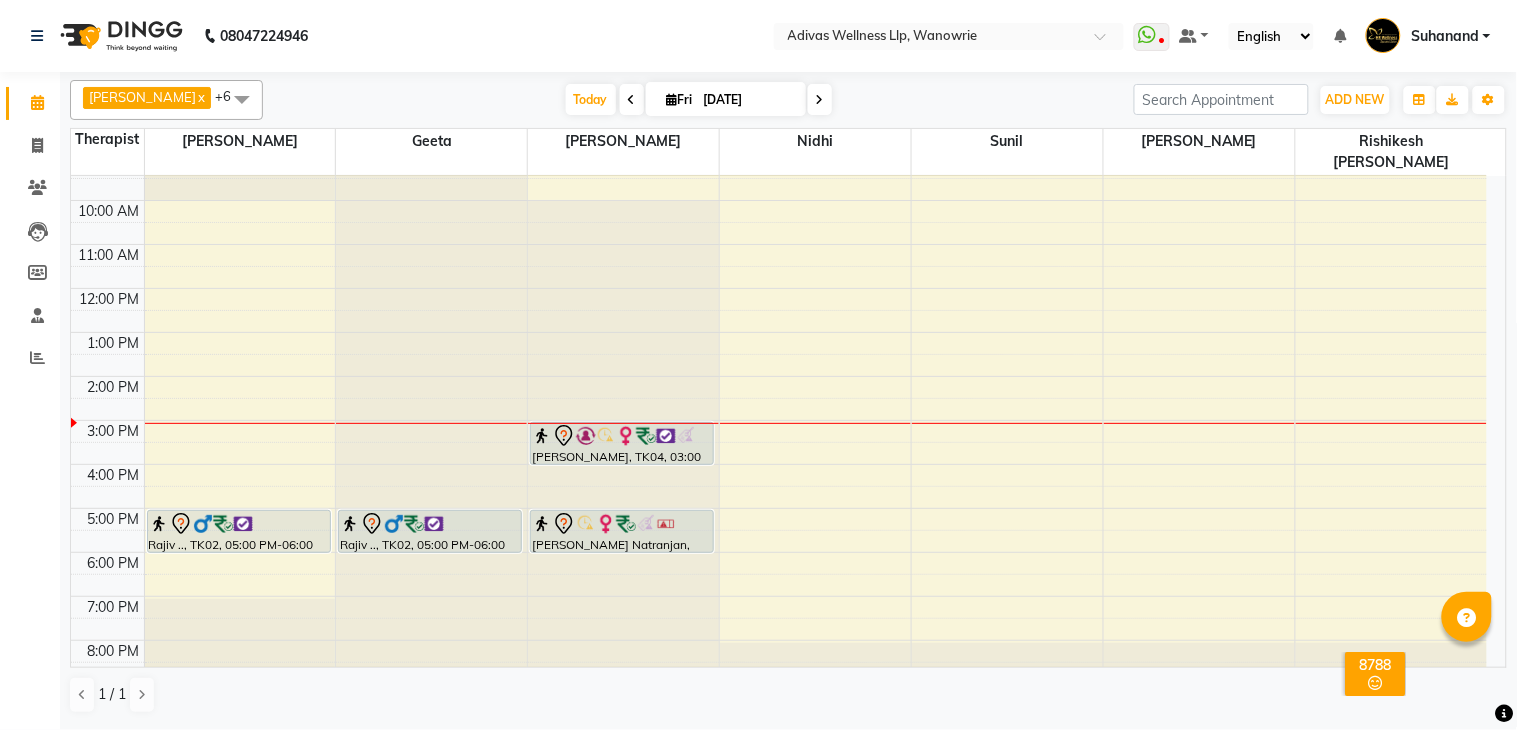 click on "08047224946 Select Location × Adivas Wellness Llp, Wanowrie  WhatsApp Status  ✕ Status:  Disconnected Recent Service Activity: [DATE]     05:30 AM  08047224946 Whatsapp Settings Default Panel My Panel English ENGLISH Español العربية मराठी हिंदी ગુજરાતી தமிழ் 中文 Notifications nothing to show Suhanand Manage Profile Change Password Sign out  Version:3.15.4" 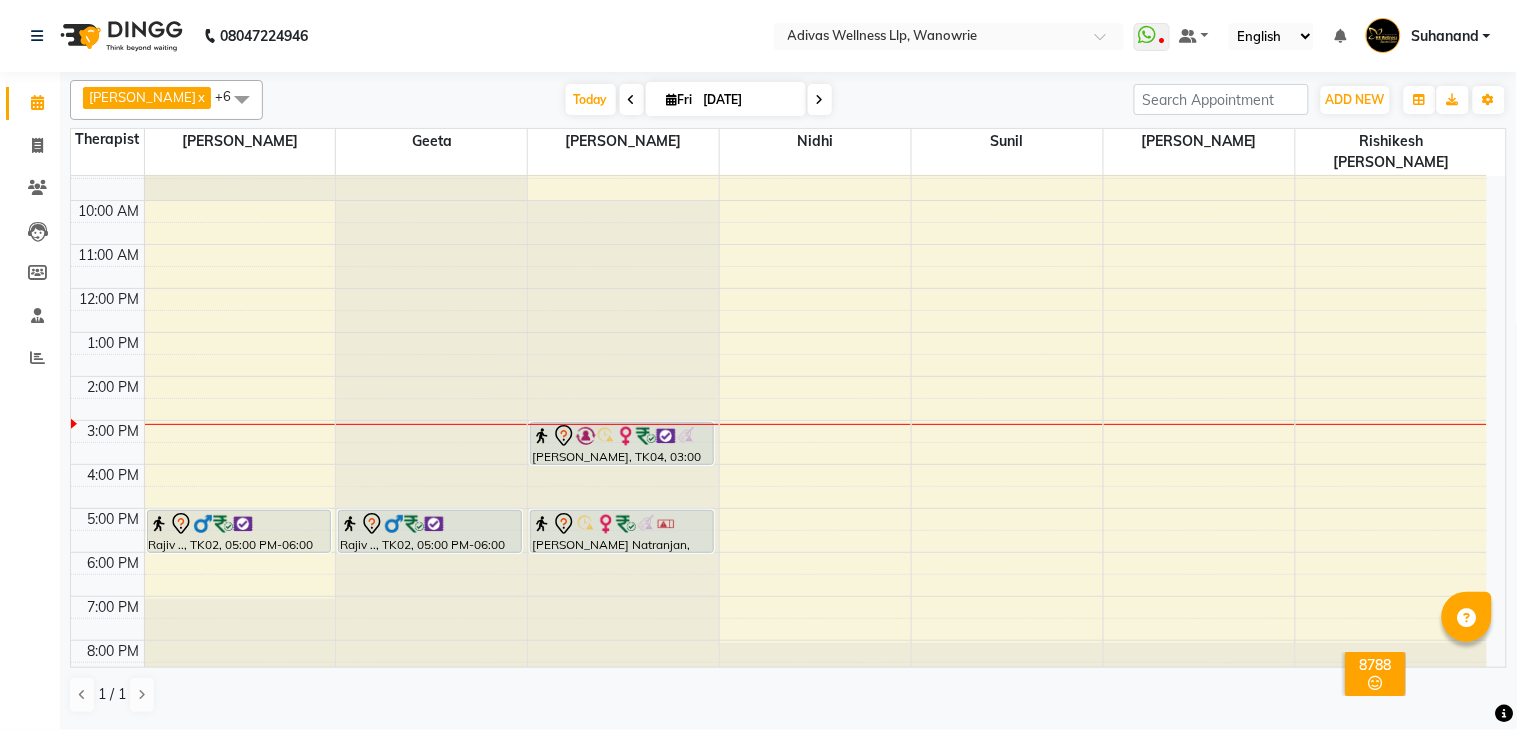click on "[DATE]  [DATE]" at bounding box center [699, 100] 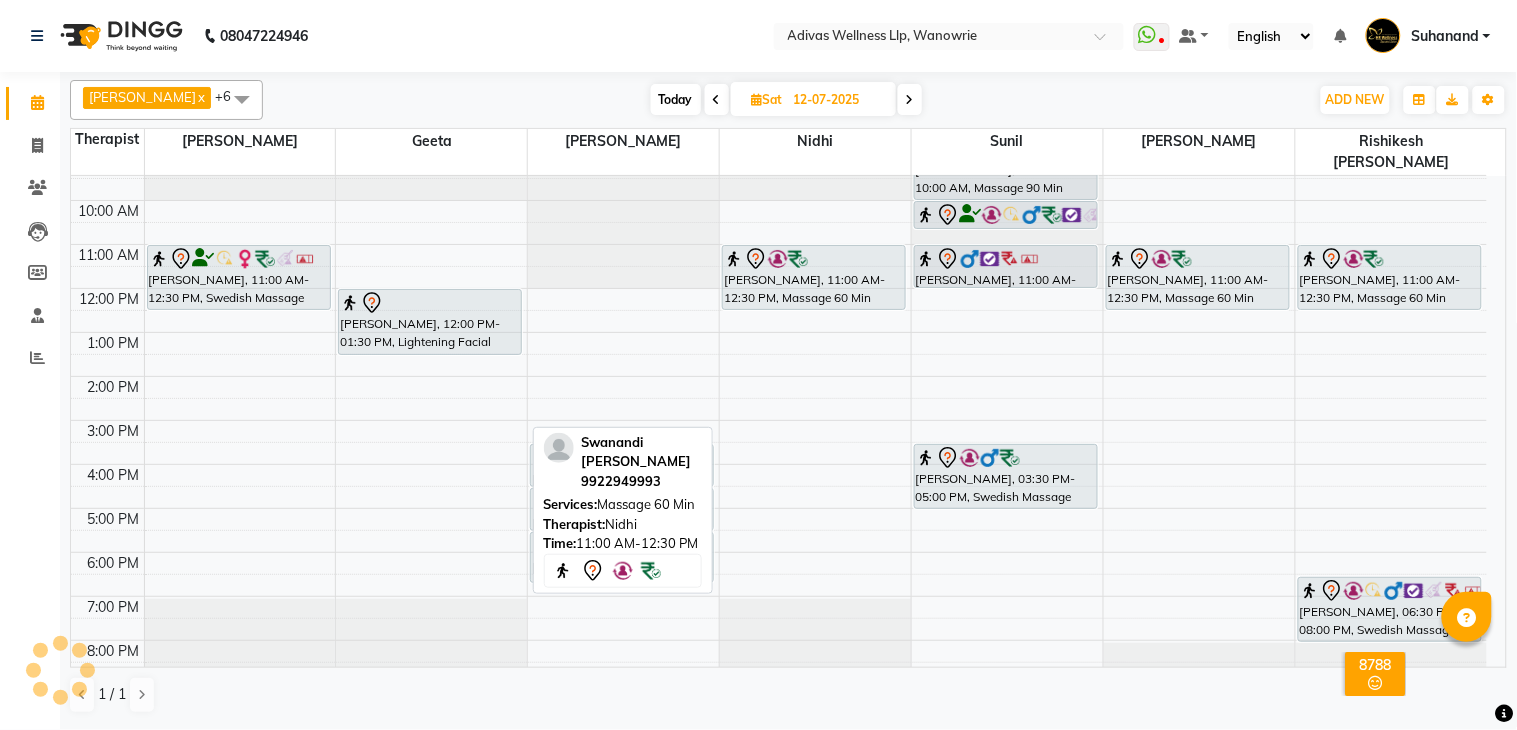 scroll, scrollTop: 0, scrollLeft: 0, axis: both 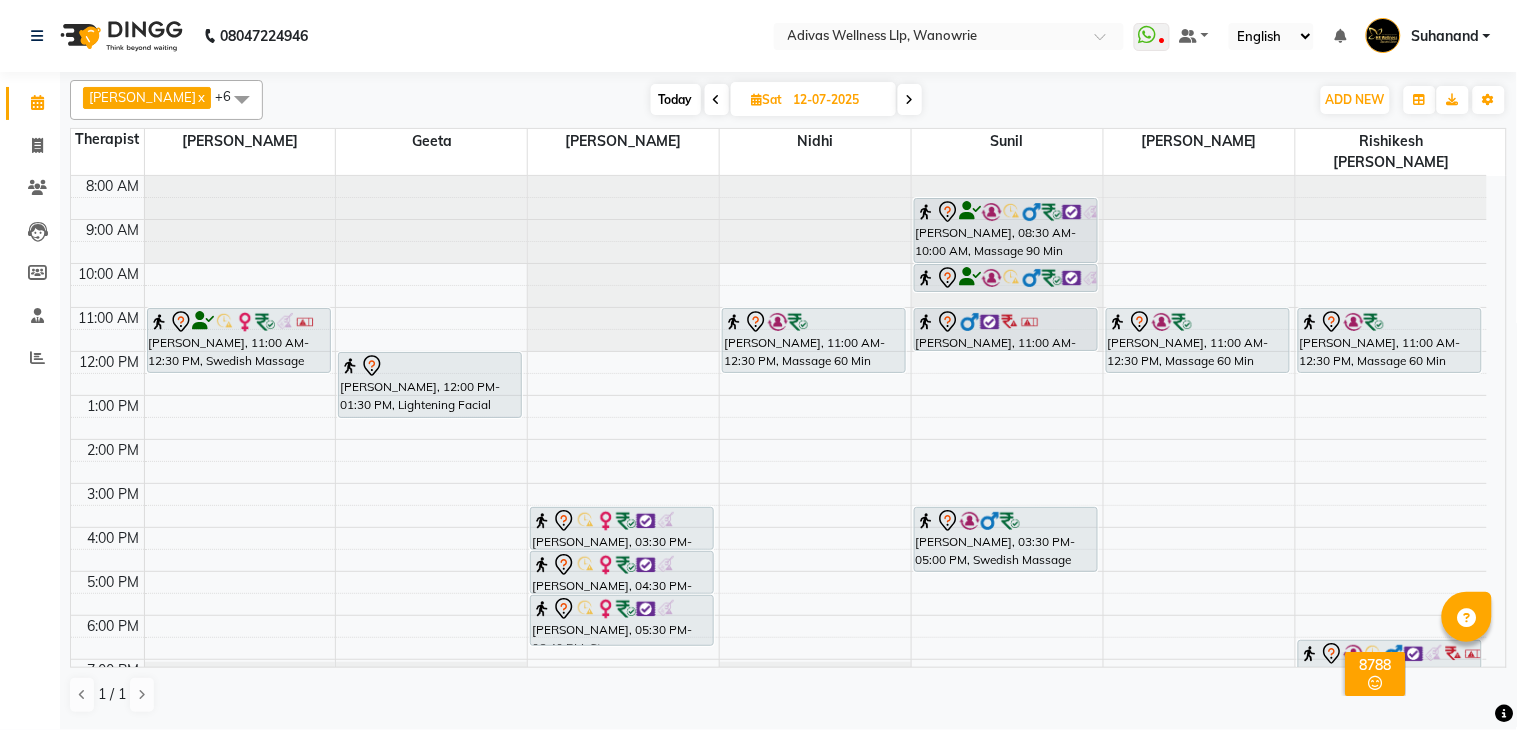 click on "08047224946 Select Location × Adivas Wellness Llp, Wanowrie  WhatsApp Status  ✕ Status:  Disconnected Recent Service Activity: [DATE]     05:30 AM  08047224946 Whatsapp Settings Default Panel My Panel English ENGLISH Español العربية मराठी हिंदी ગુજરાતી தமிழ் 中文 Notifications nothing to show Suhanand Manage Profile Change Password Sign out  Version:3.15.4" 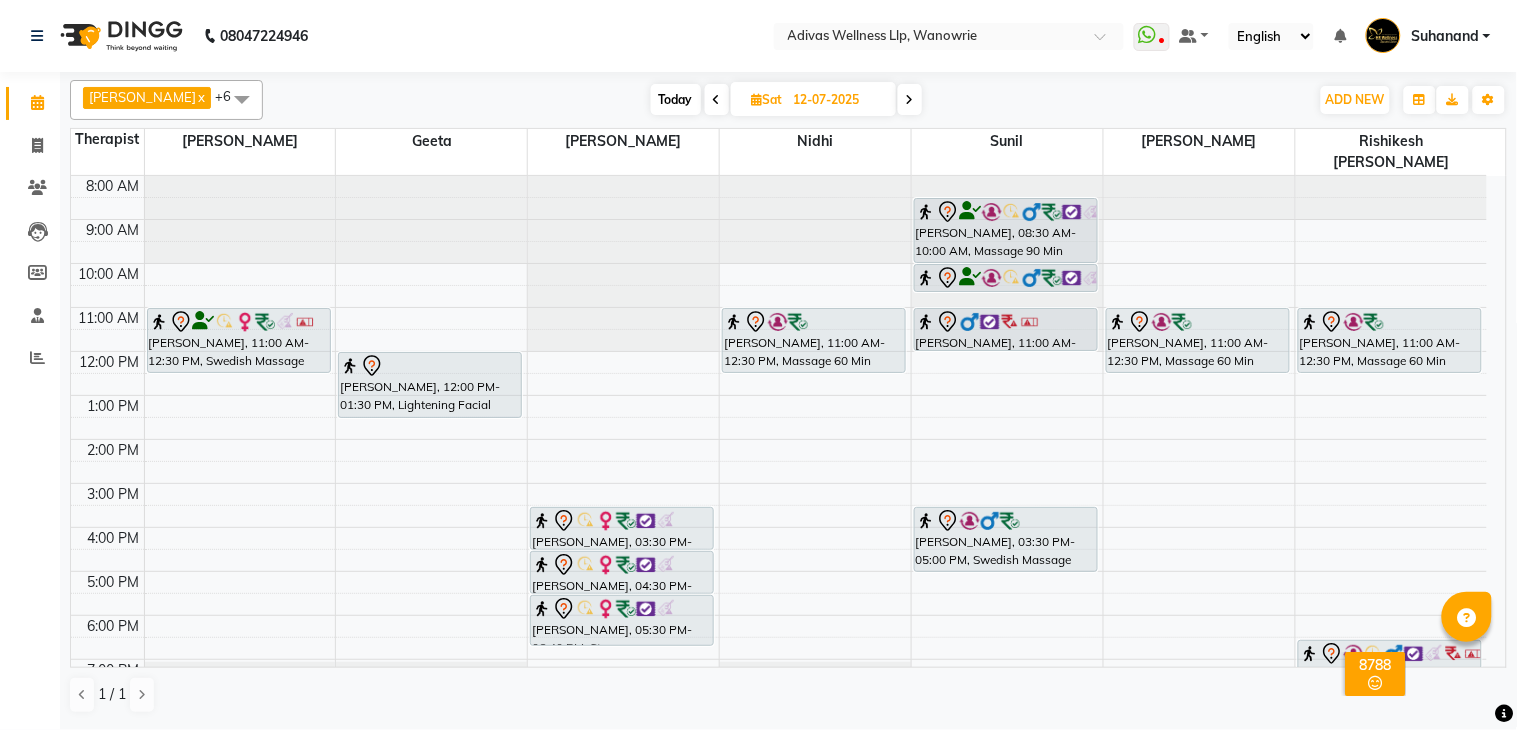 click on "08047224946 Select Location × Adivas Wellness Llp, Wanowrie  WhatsApp Status  ✕ Status:  Disconnected Recent Service Activity: [DATE]     05:30 AM  08047224946 Whatsapp Settings Default Panel My Panel English ENGLISH Español العربية मराठी हिंदी ગુજરાતી தமிழ் 中文 Notifications nothing to show Suhanand Manage Profile Change Password Sign out  Version:3.15.4" 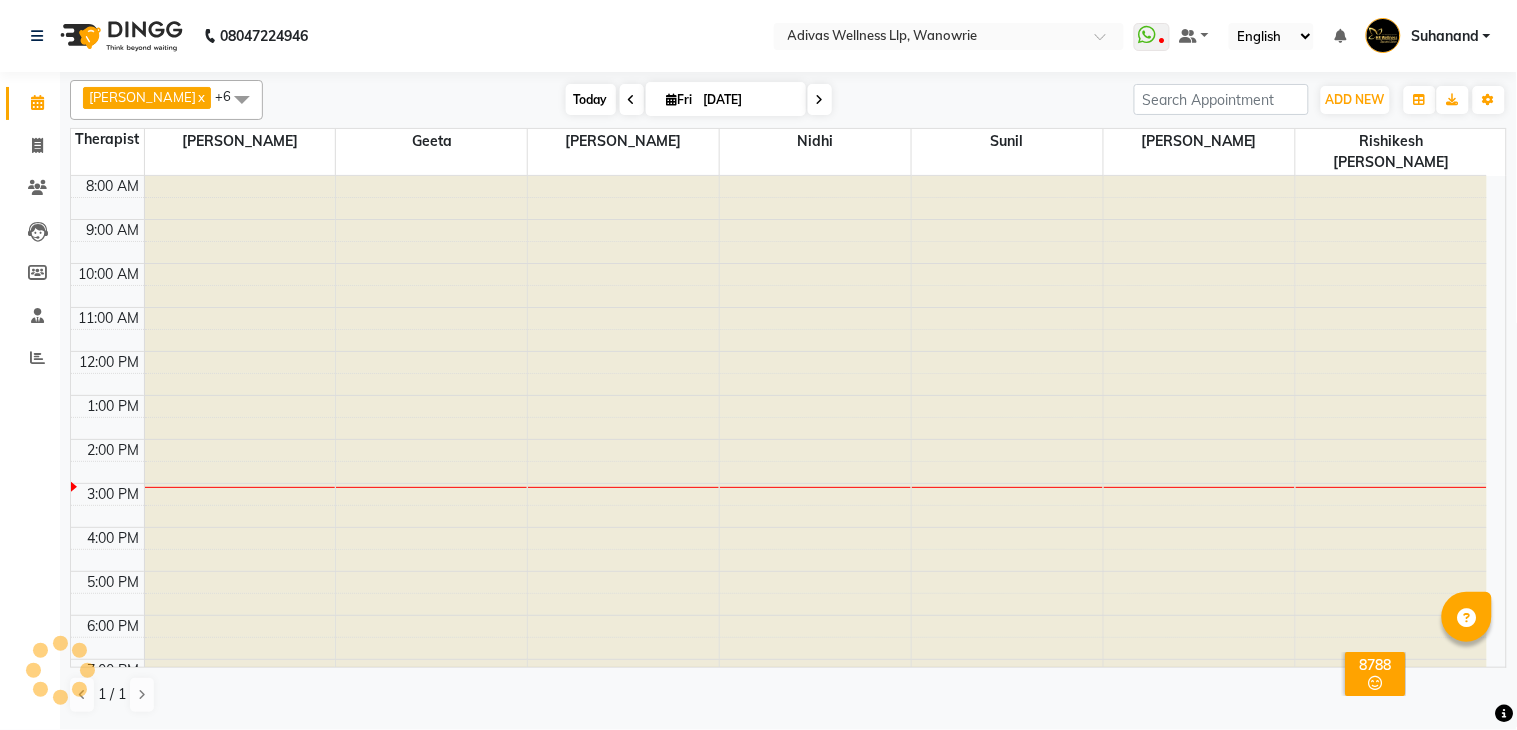 scroll, scrollTop: 63, scrollLeft: 0, axis: vertical 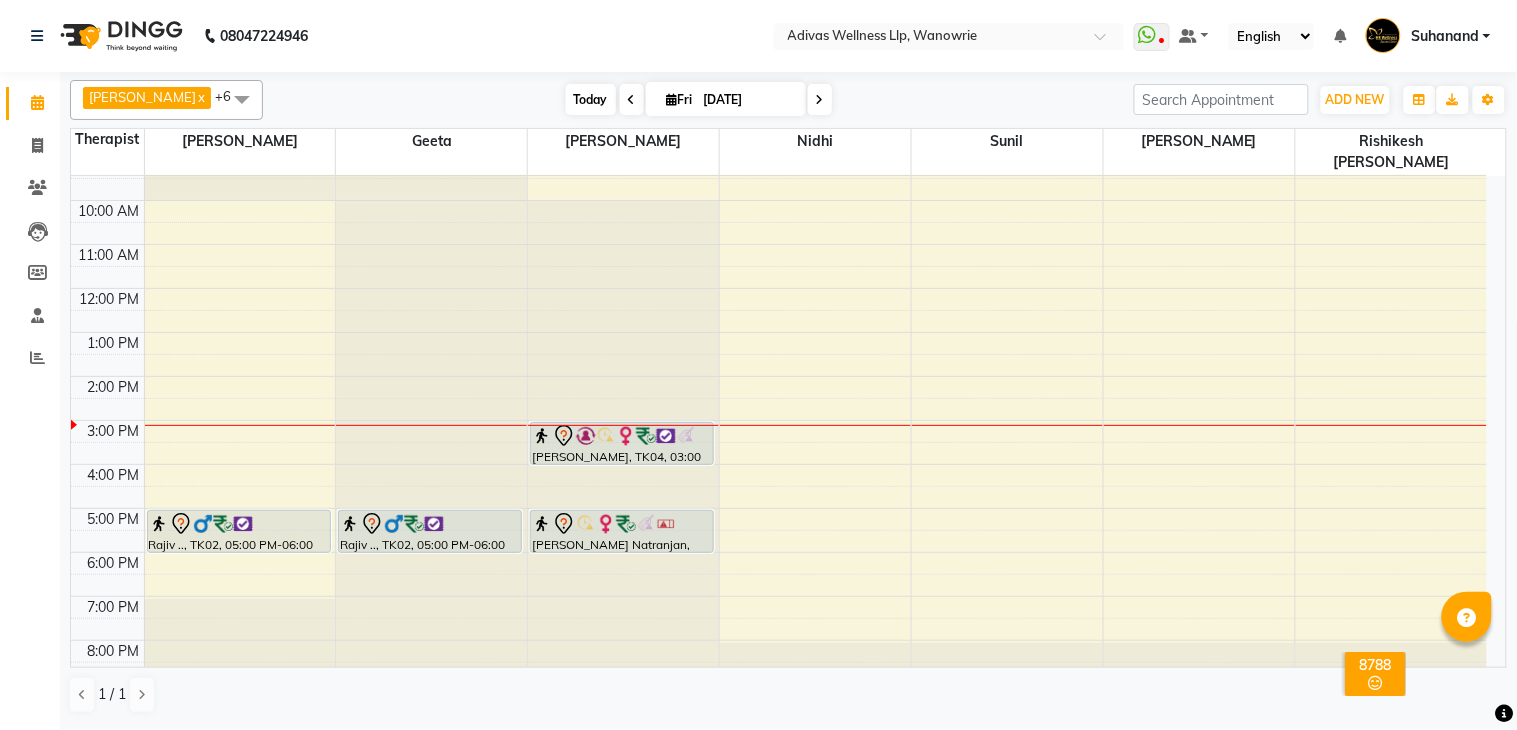 click on "Today" at bounding box center (591, 99) 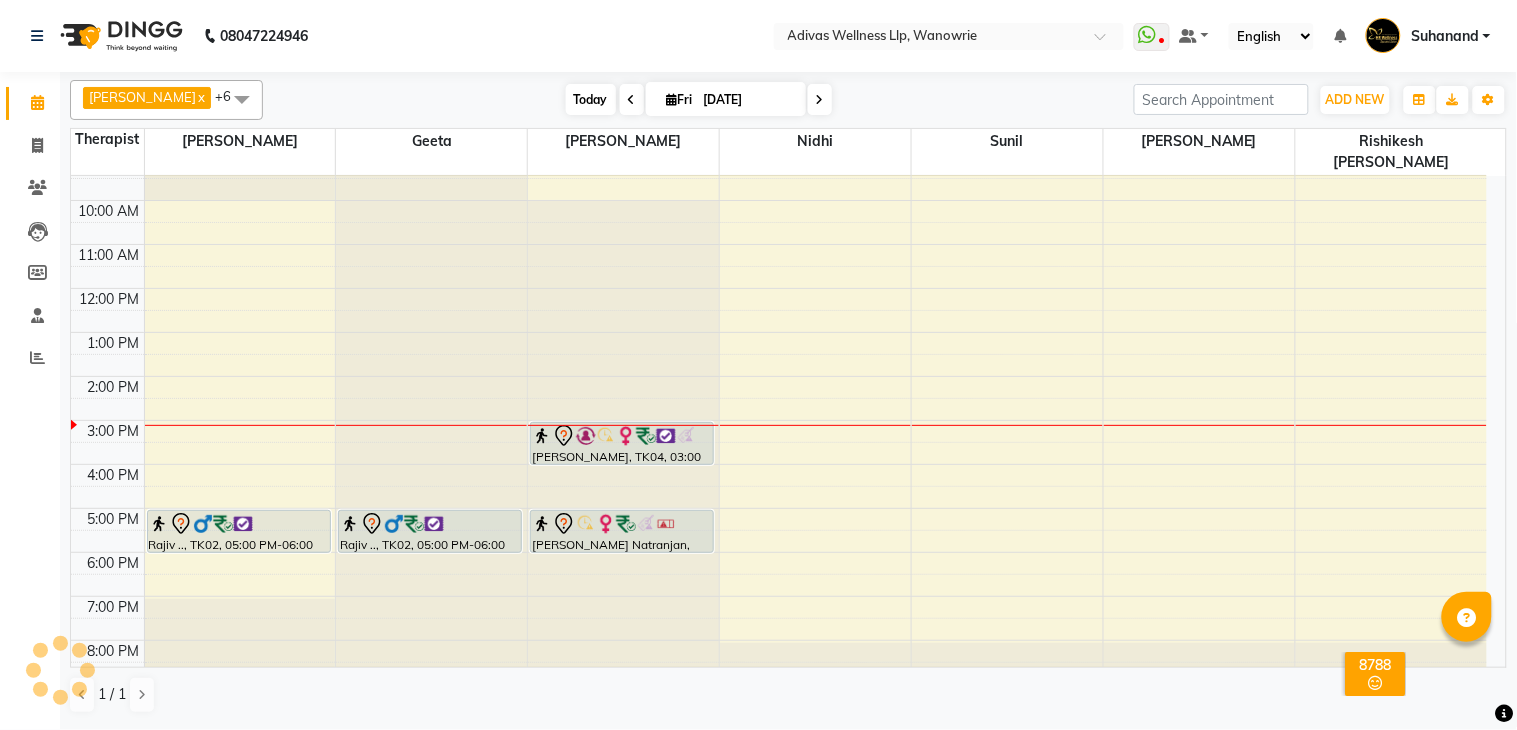 scroll, scrollTop: 63, scrollLeft: 0, axis: vertical 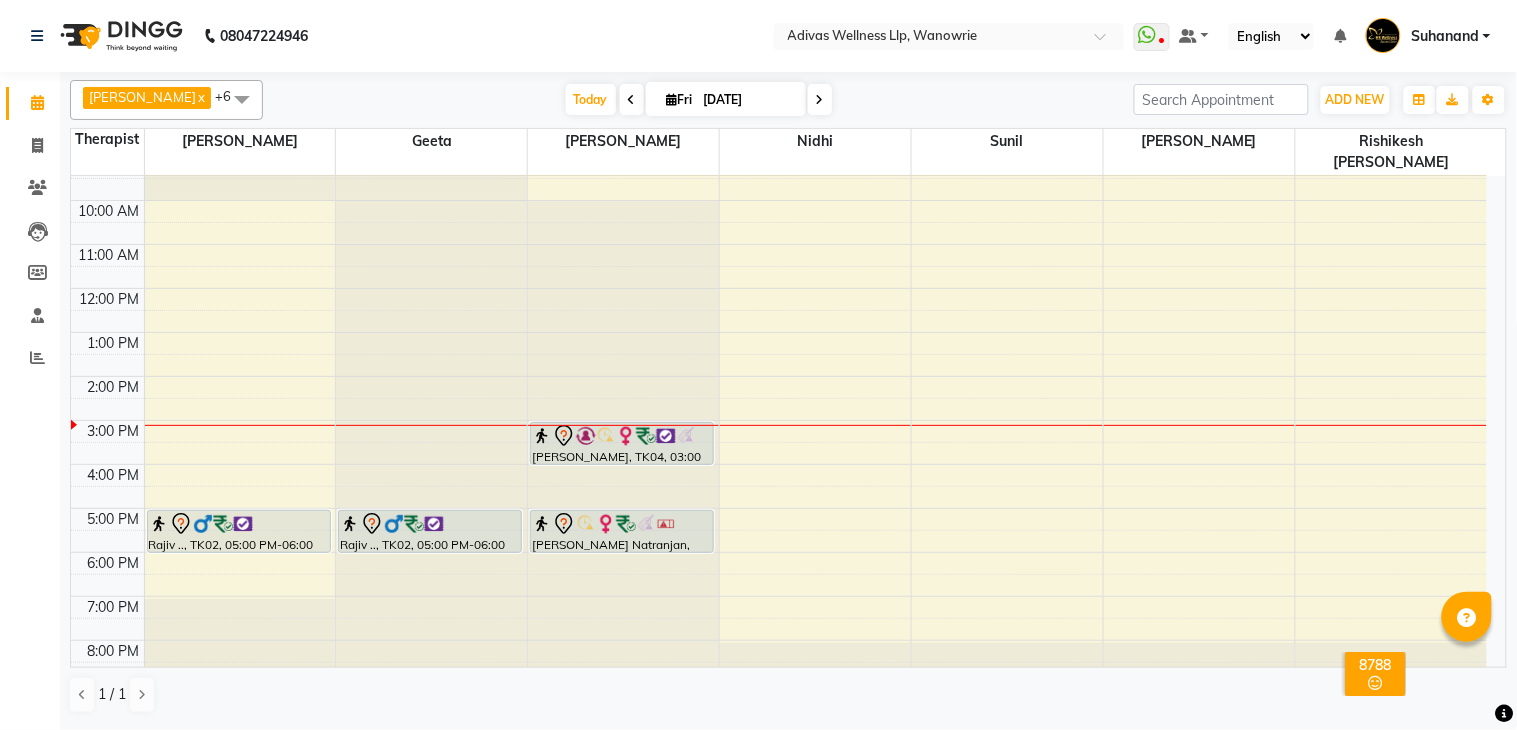 click on "08047224946 Select Location × Adivas Wellness Llp, Wanowrie  WhatsApp Status  ✕ Status:  Disconnected Recent Service Activity: [DATE]     05:30 AM  08047224946 Whatsapp Settings Default Panel My Panel English ENGLISH Español العربية मराठी हिंदी ગુજરાતી தமிழ் 中文 Notifications nothing to show Suhanand Manage Profile Change Password Sign out  Version:3.15.4" 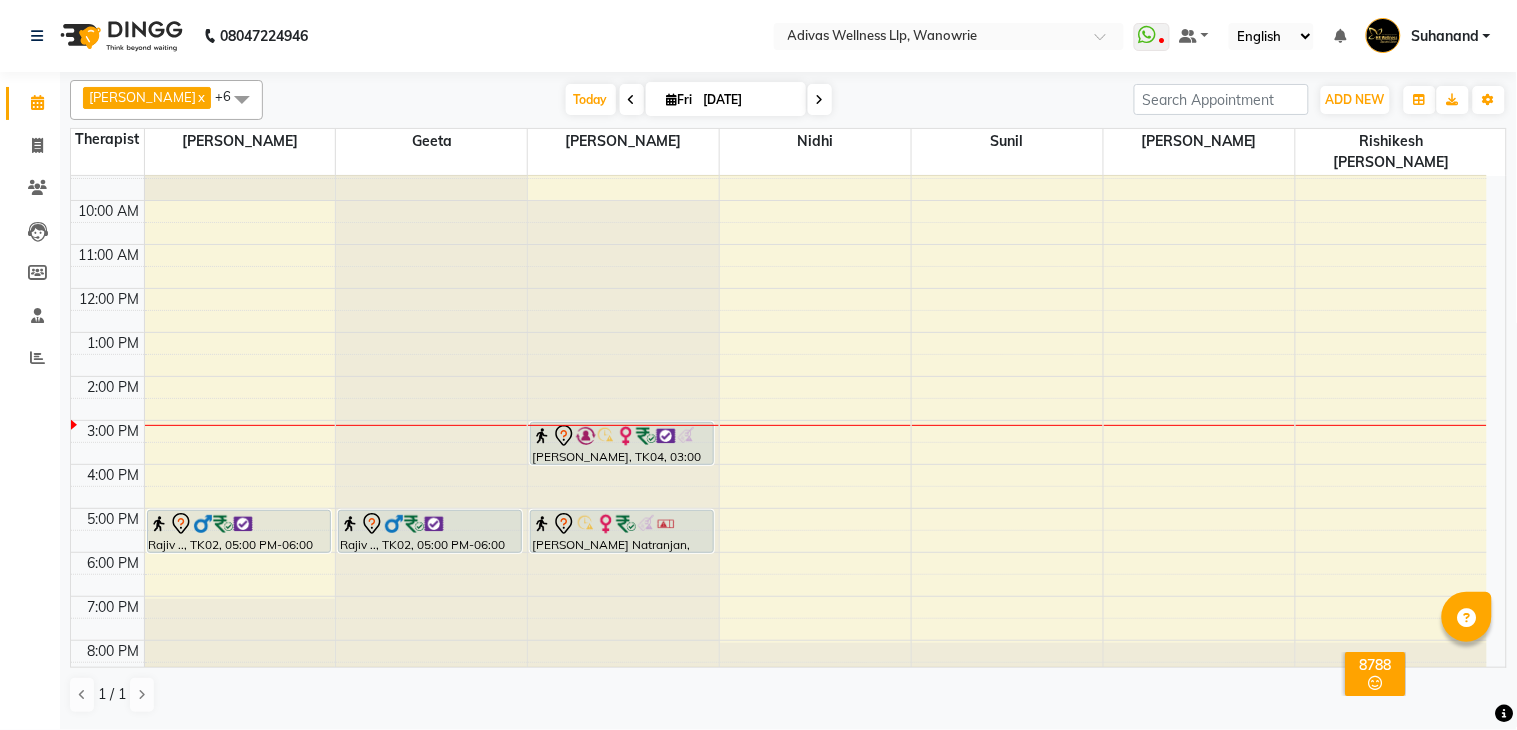 click on "08047224946 Select Location × Adivas Wellness Llp, Wanowrie  WhatsApp Status  ✕ Status:  Disconnected Recent Service Activity: [DATE]     05:30 AM  08047224946 Whatsapp Settings Default Panel My Panel English ENGLISH Español العربية मराठी हिंदी ગુજરાતી தமிழ் 中文 Notifications nothing to show Suhanand Manage Profile Change Password Sign out  Version:3.15.4" 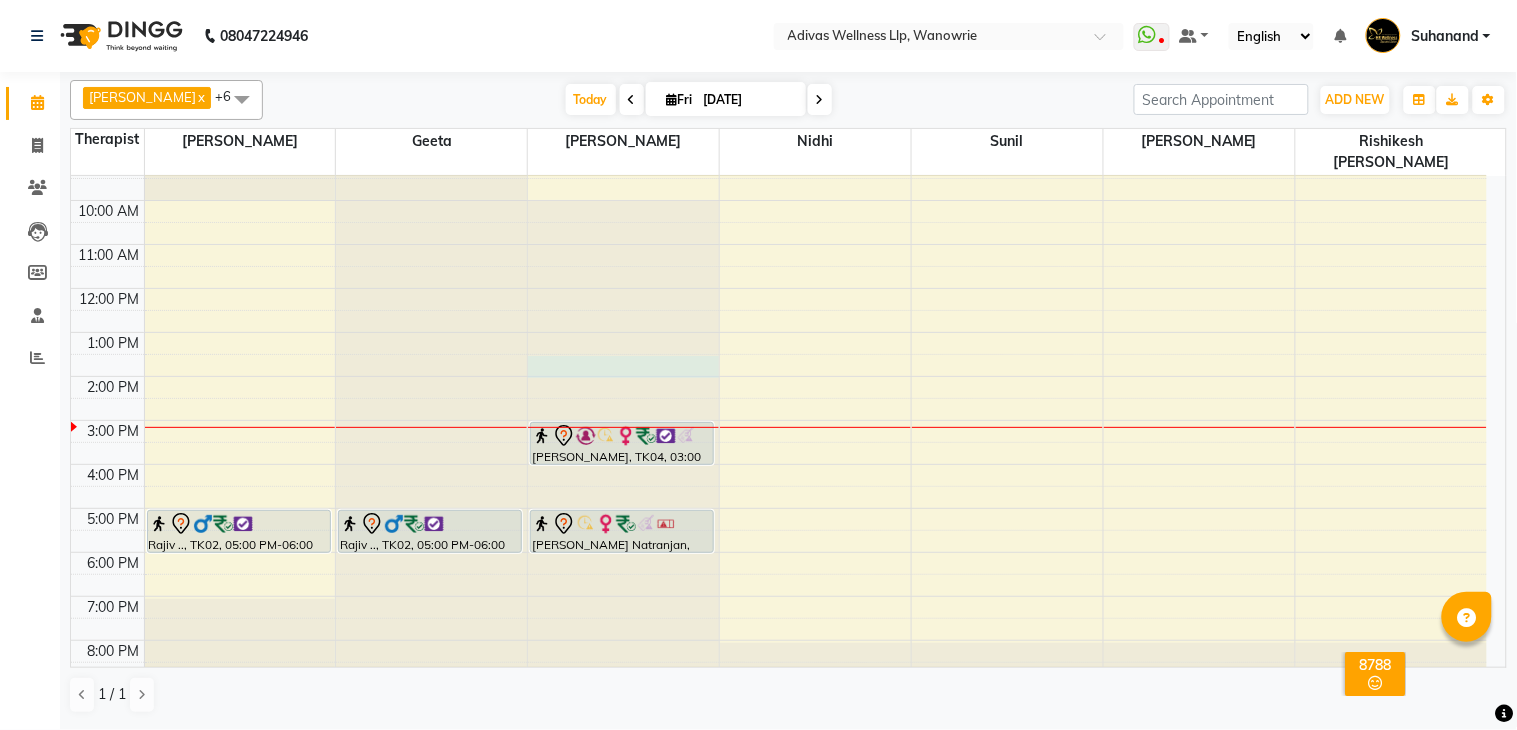 click at bounding box center [623, 113] 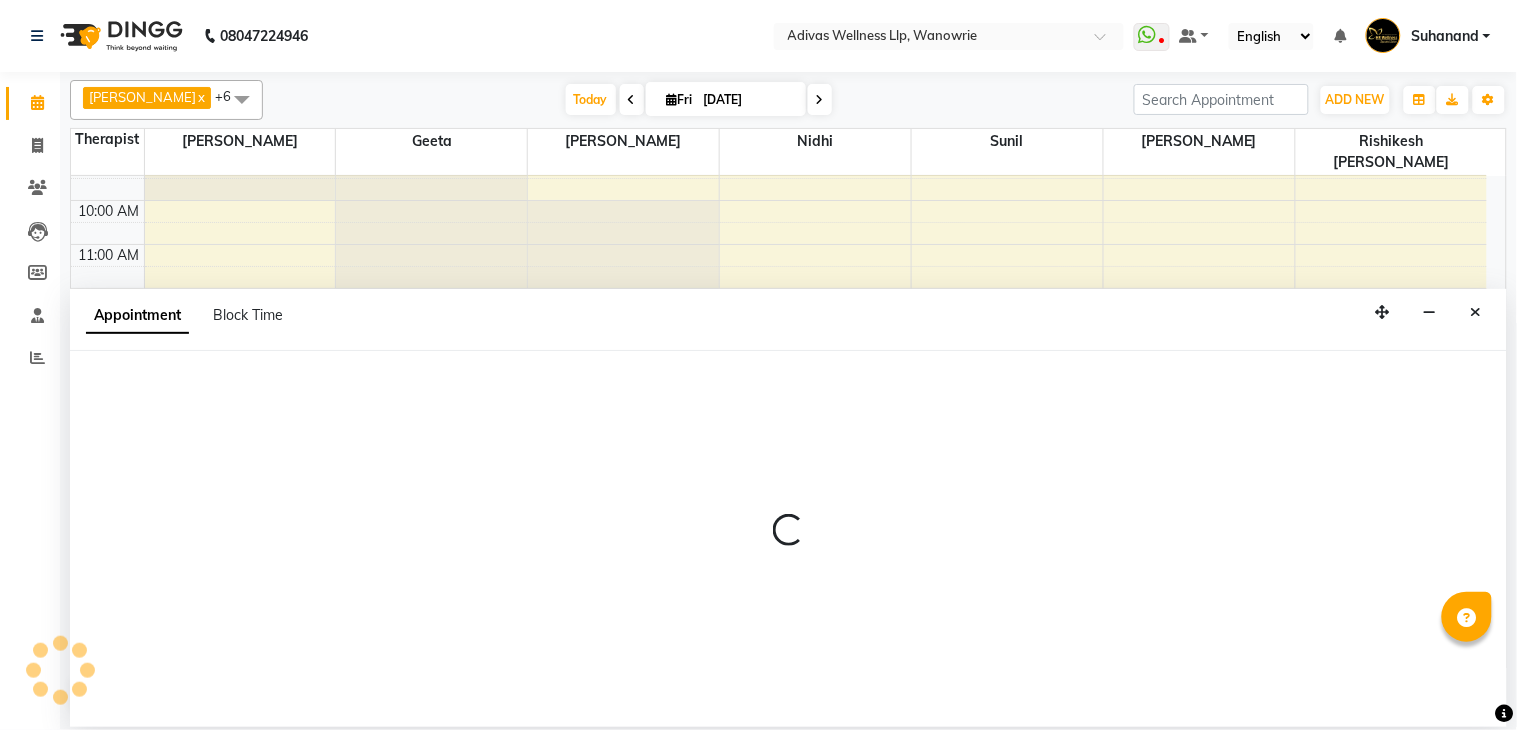 select on "18769" 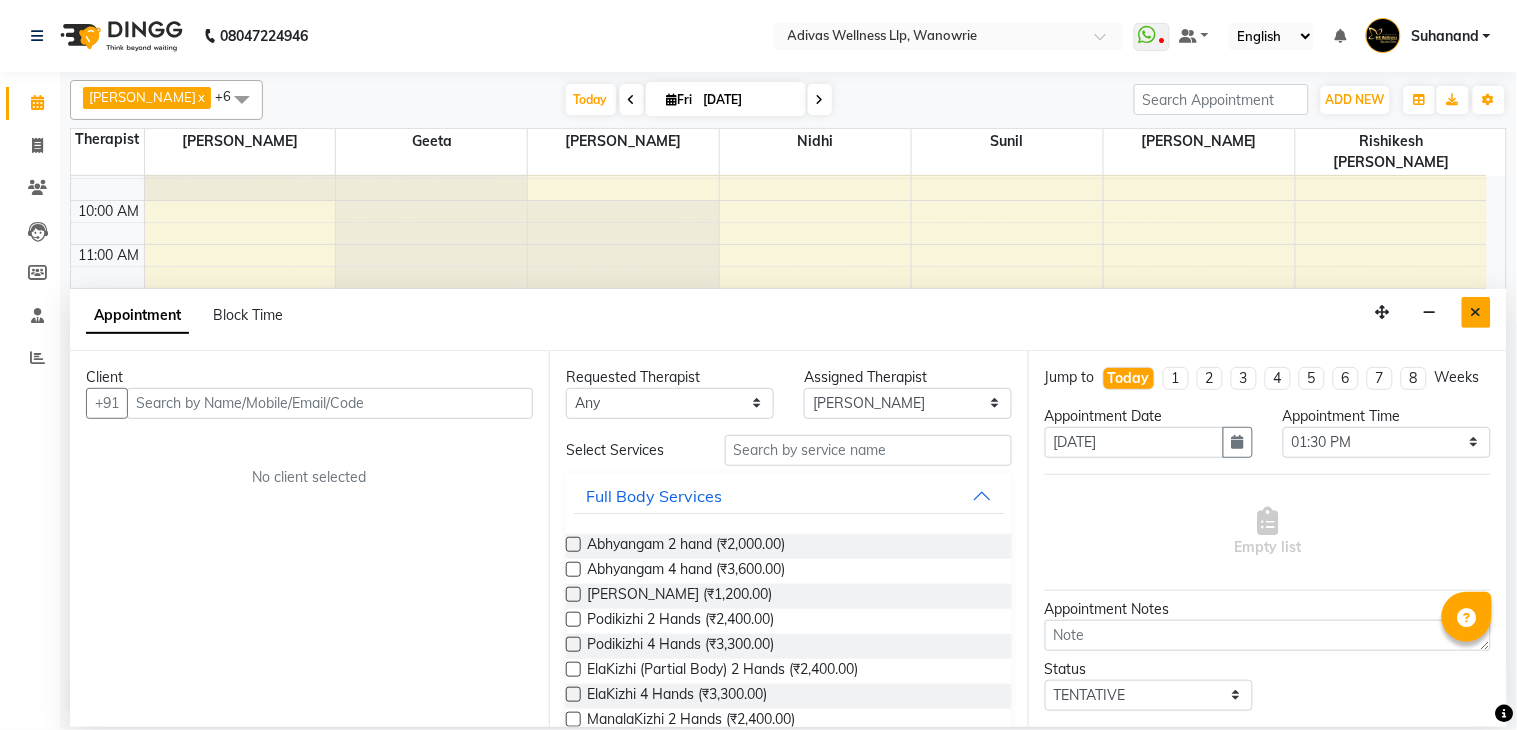 click at bounding box center (1476, 312) 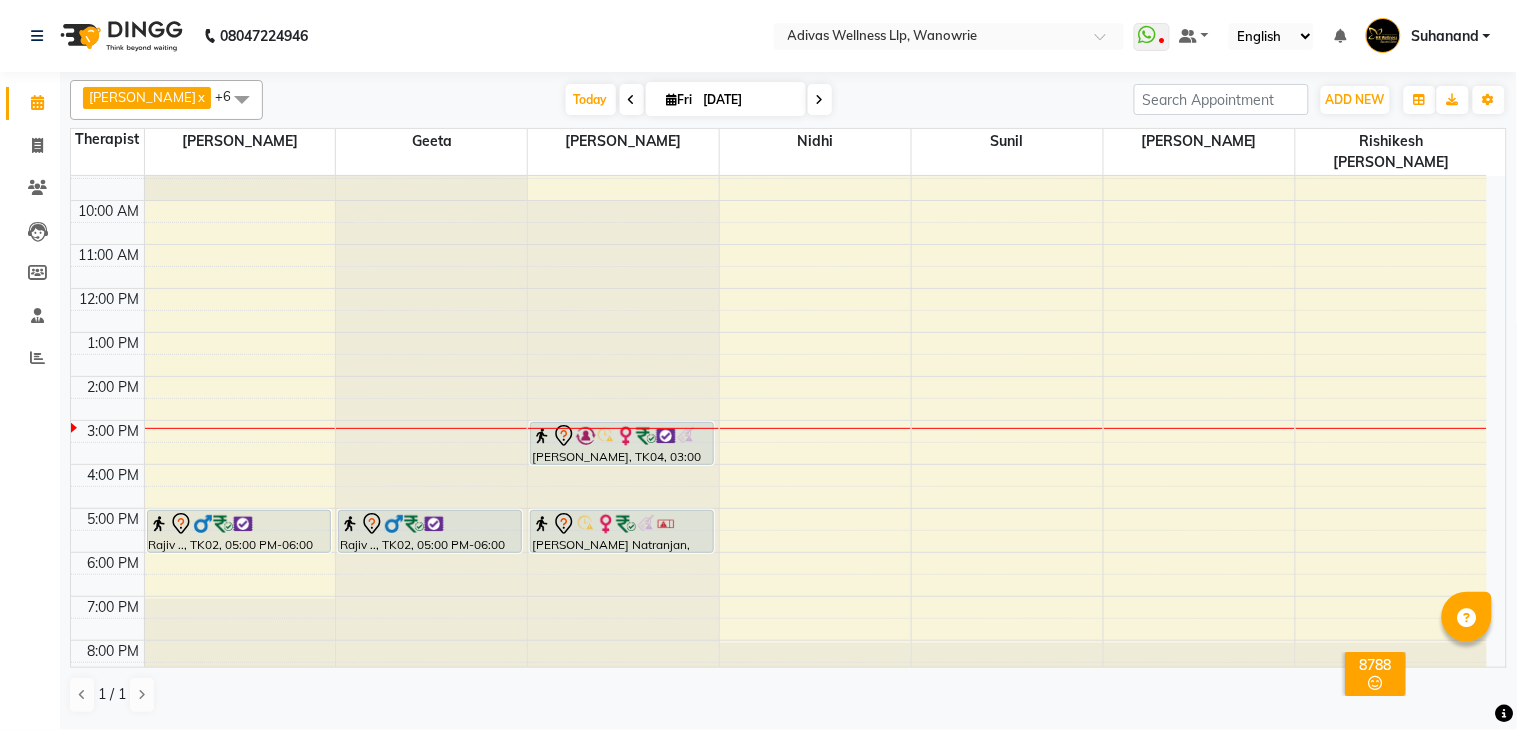 click on "[DATE]" at bounding box center (748, 100) 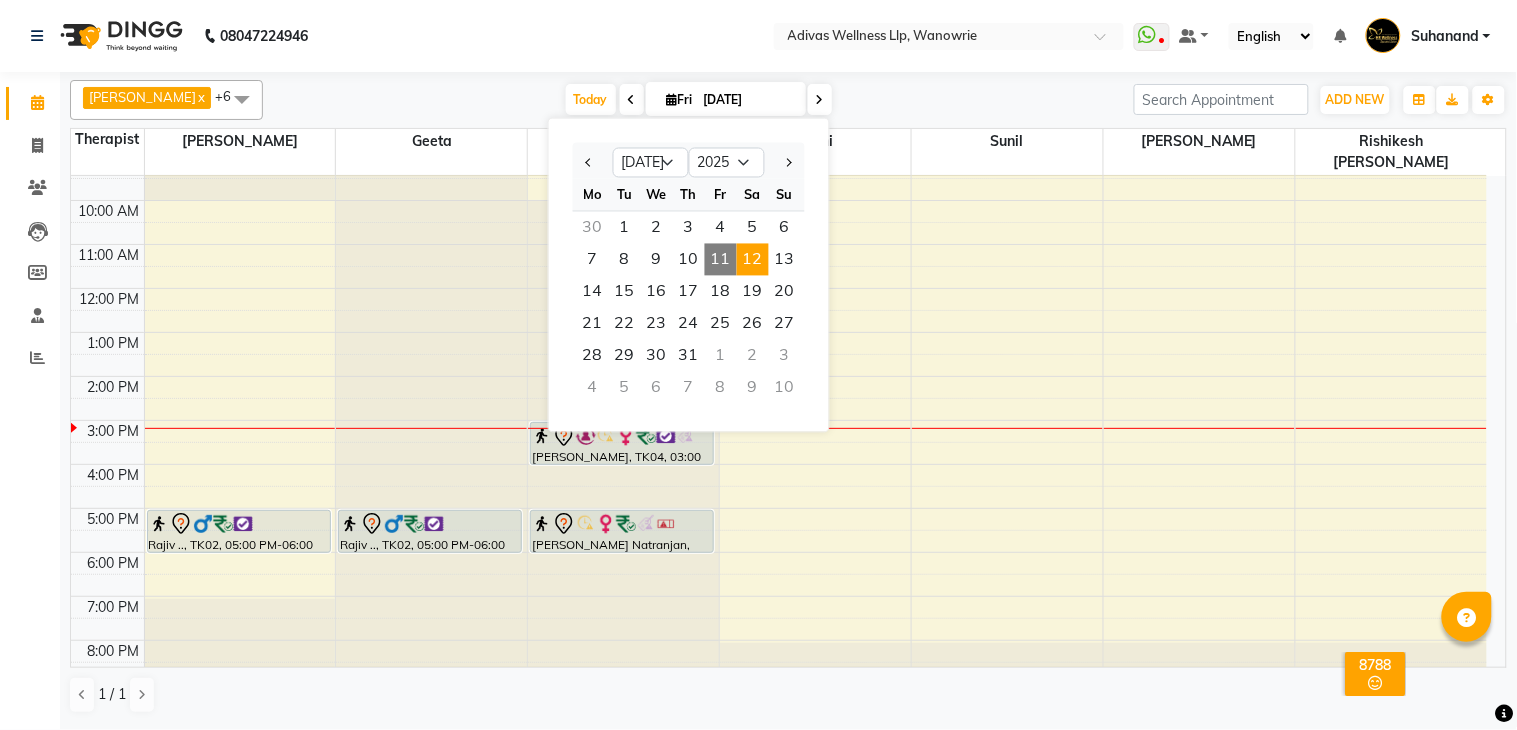 click on "12" at bounding box center [753, 260] 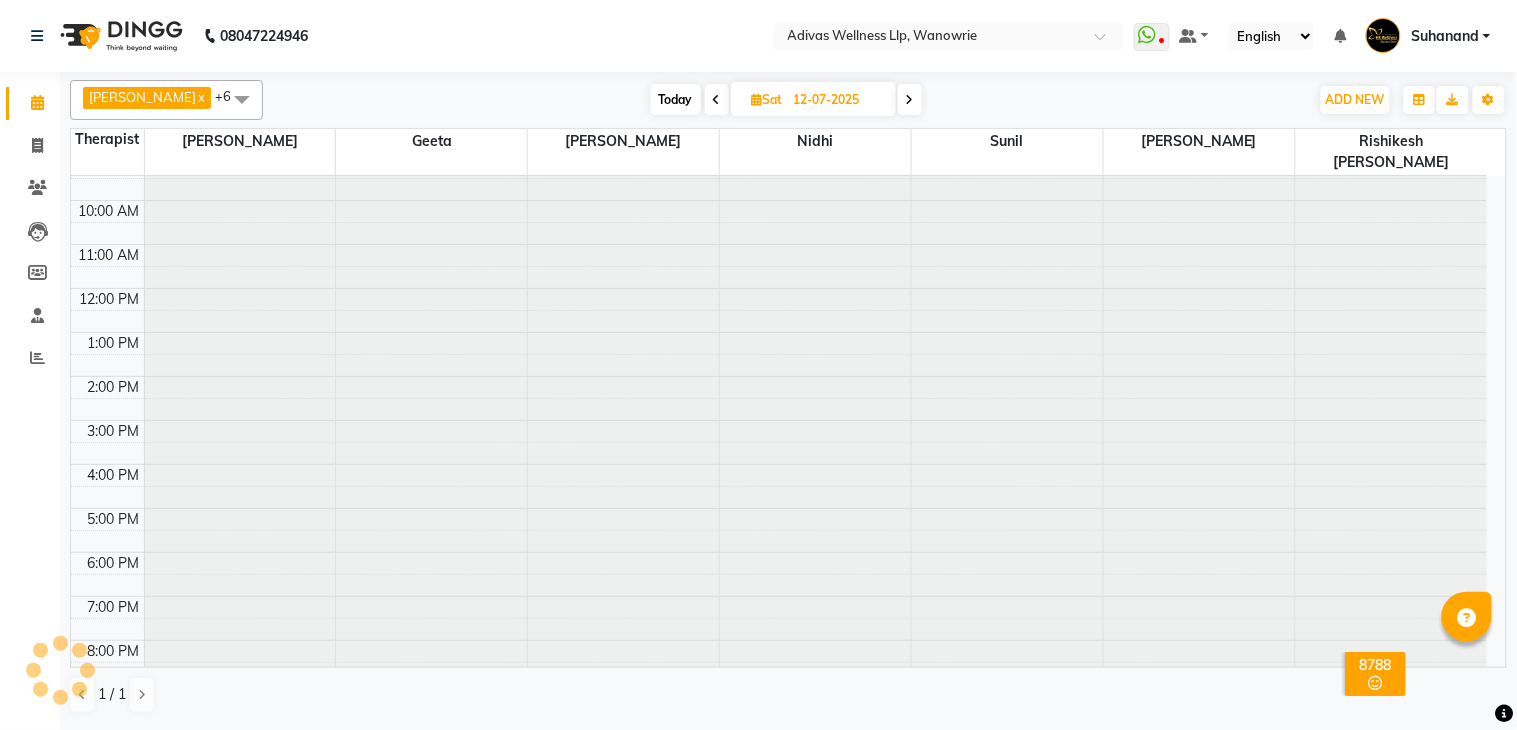 scroll, scrollTop: 63, scrollLeft: 0, axis: vertical 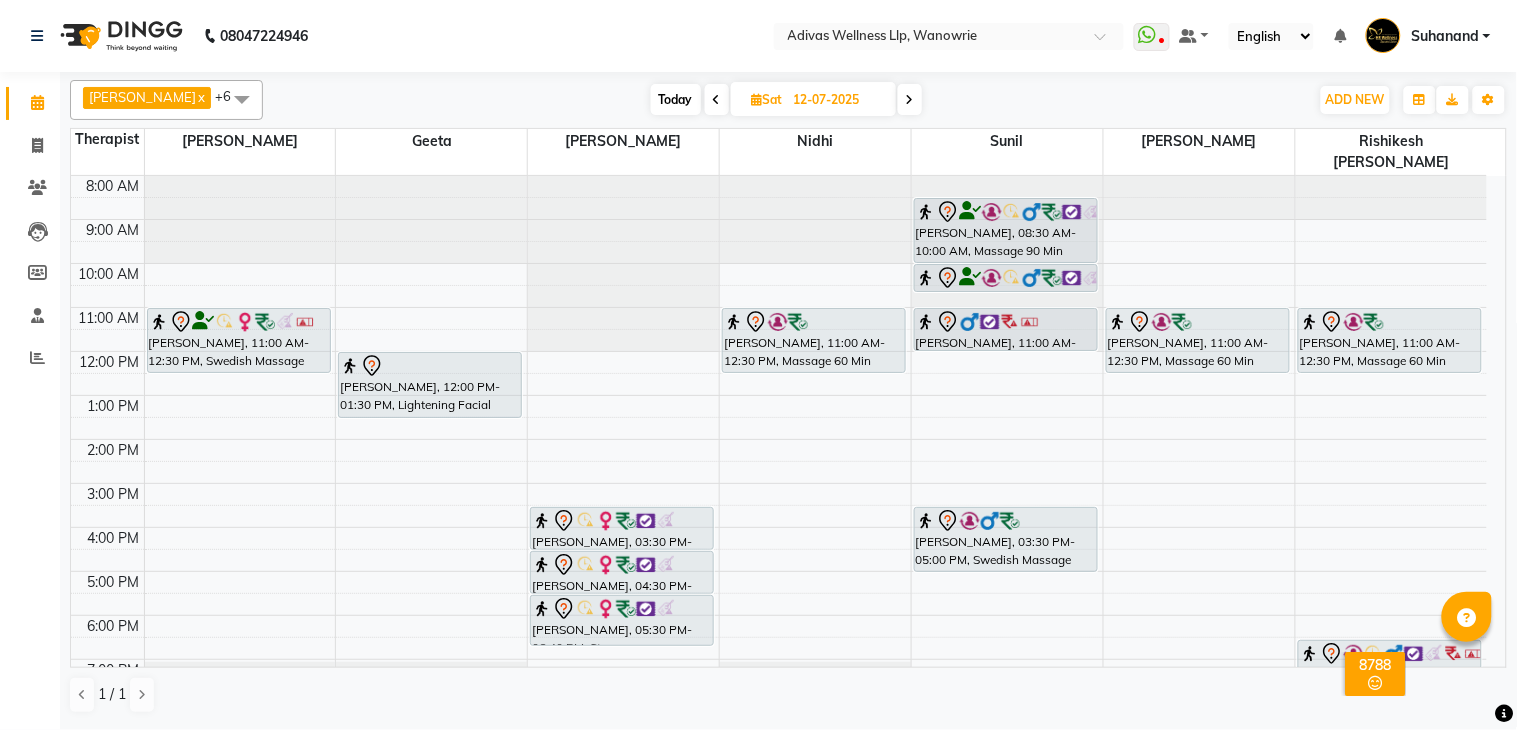 click on "Today" at bounding box center (676, 99) 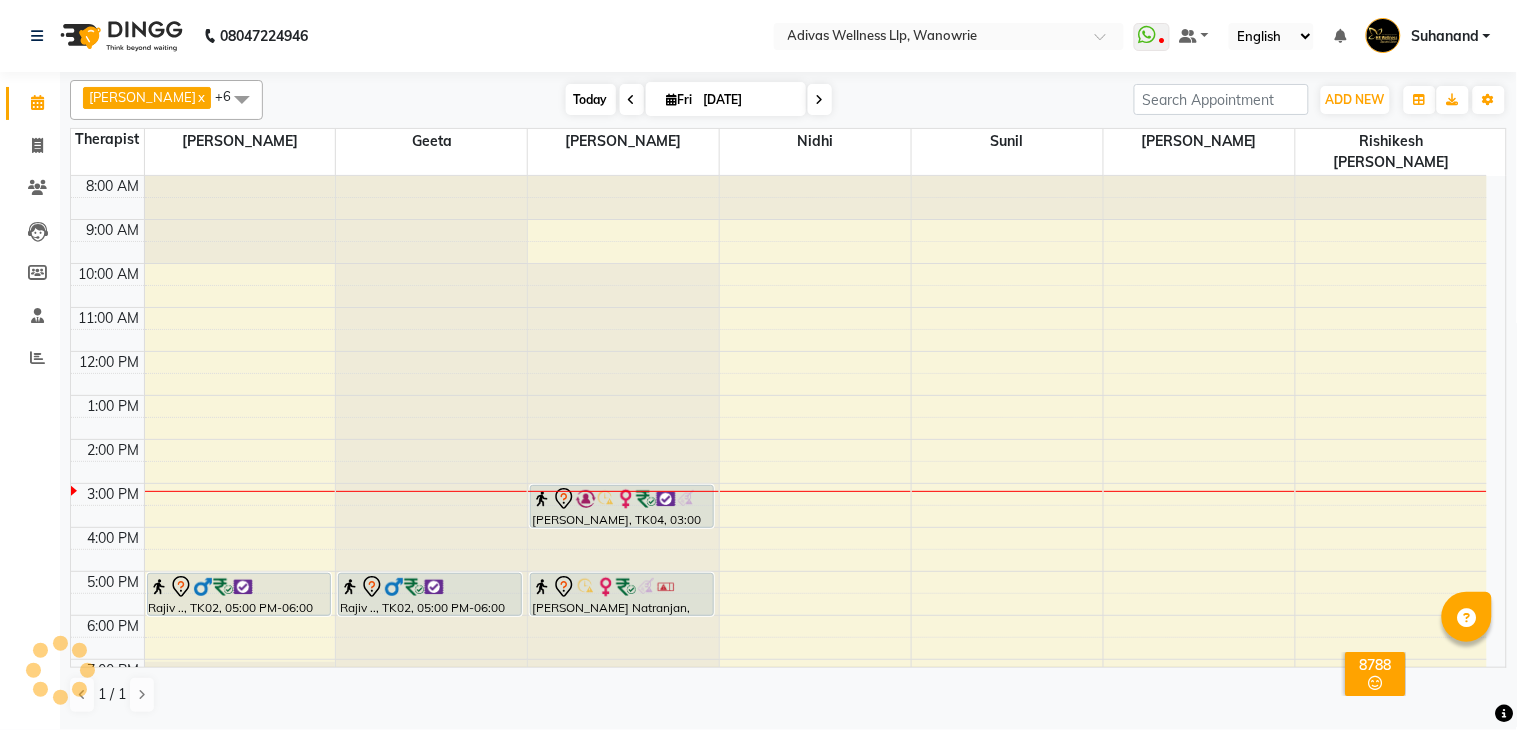 scroll, scrollTop: 63, scrollLeft: 0, axis: vertical 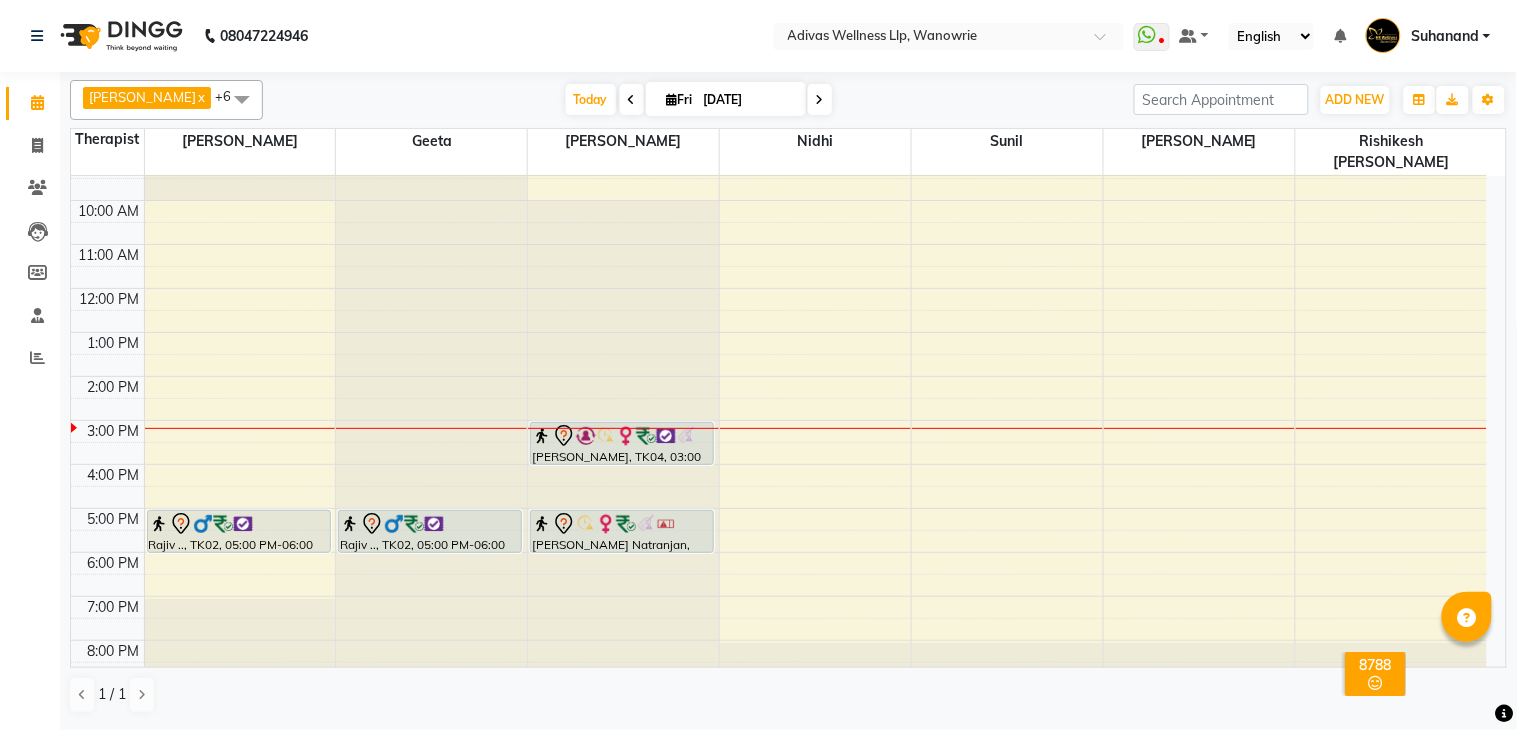 click on "08047224946 Select Location × Adivas Wellness Llp, Wanowrie  WhatsApp Status  ✕ Status:  Disconnected Recent Service Activity: [DATE]     05:30 AM  08047224946 Whatsapp Settings Default Panel My Panel English ENGLISH Español العربية मराठी हिंदी ગુજરાતી தமிழ் 中文 Notifications nothing to show Suhanand Manage Profile Change Password Sign out  Version:3.15.4" 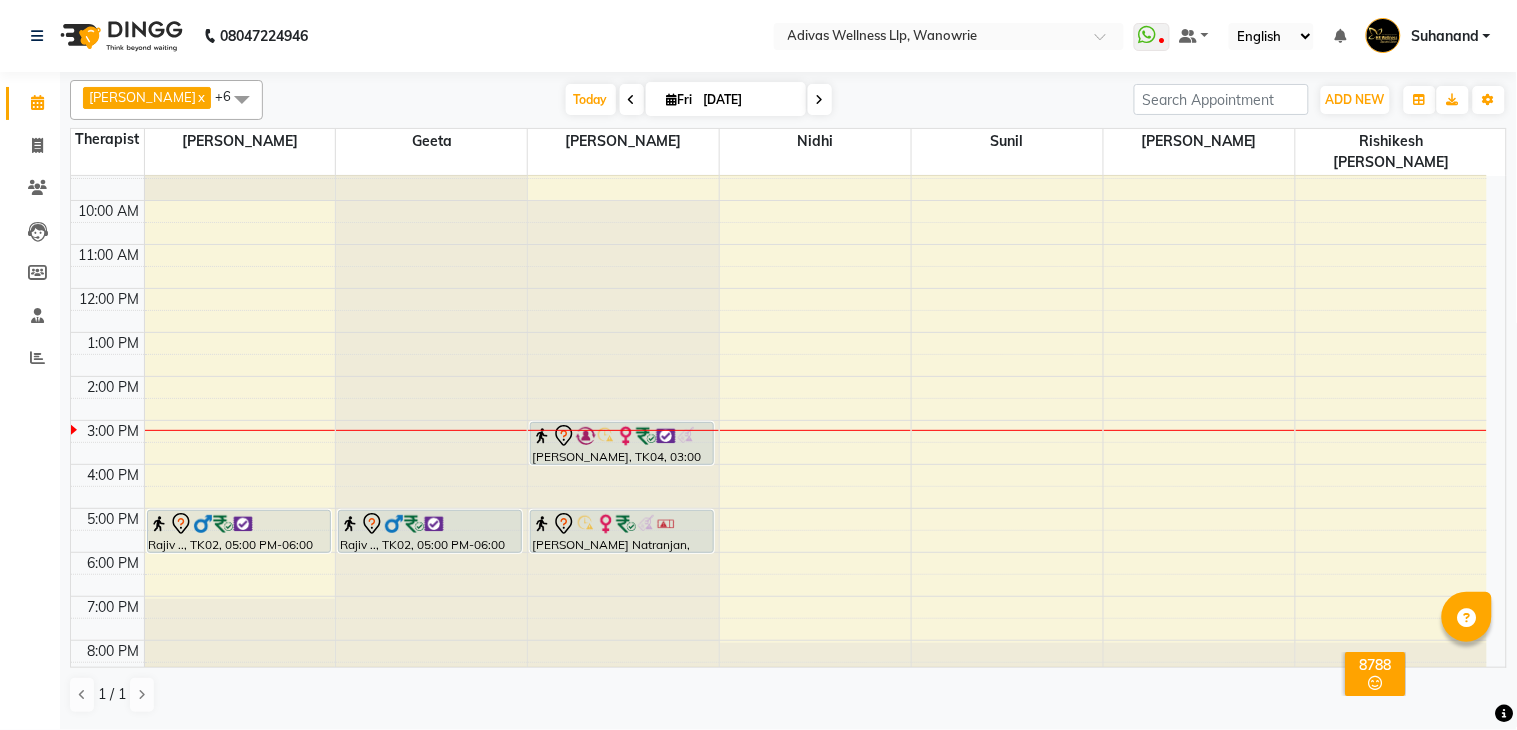 click on "08047224946 Select Location × Adivas Wellness Llp, Wanowrie  WhatsApp Status  ✕ Status:  Disconnected Recent Service Activity: [DATE]     05:30 AM  08047224946 Whatsapp Settings Default Panel My Panel English ENGLISH Español العربية मराठी हिंदी ગુજરાતી தமிழ் 中文 Notifications nothing to show Suhanand Manage Profile Change Password Sign out  Version:3.15.4" 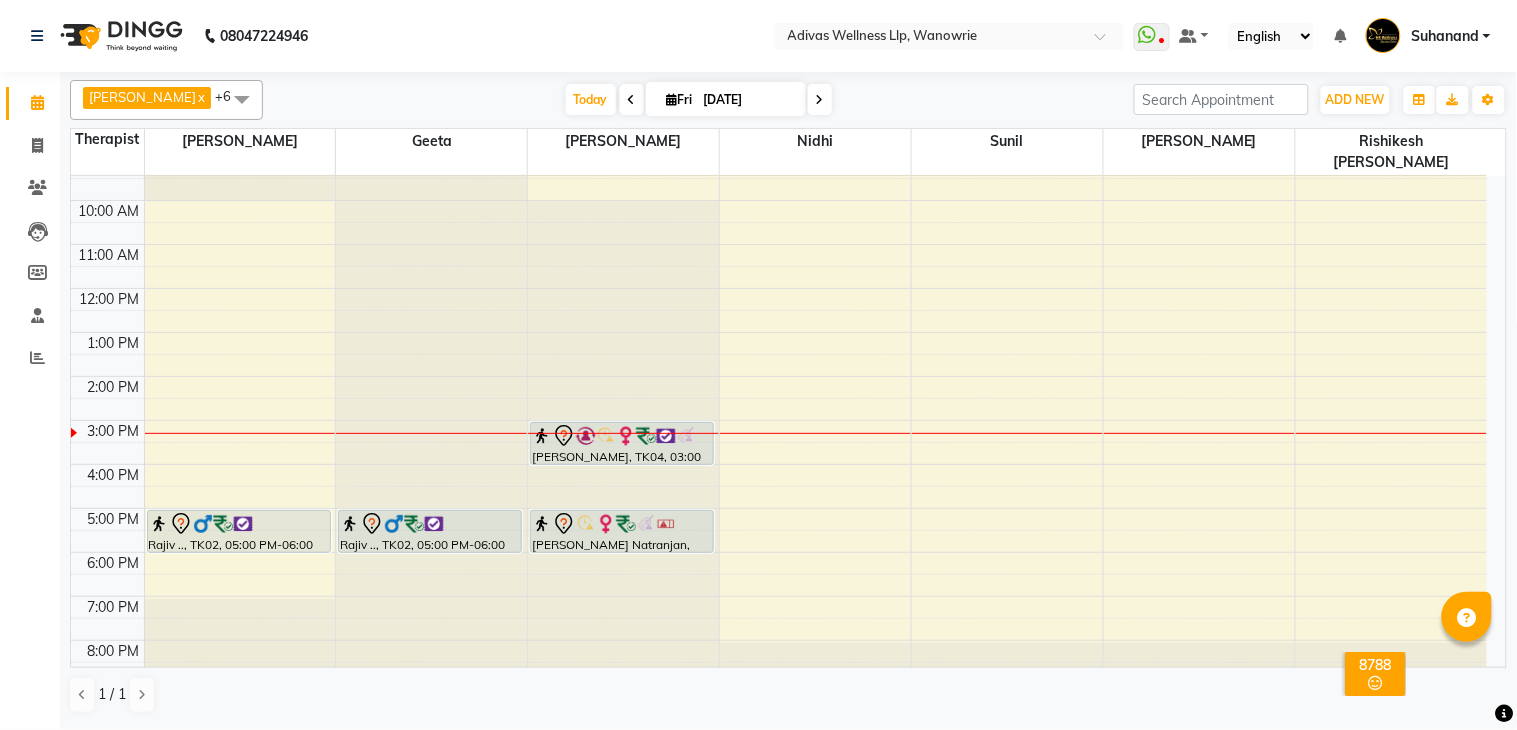 click on "08047224946 Select Location × Adivas Wellness Llp, Wanowrie  WhatsApp Status  ✕ Status:  Disconnected Recent Service Activity: [DATE]     05:30 AM  08047224946 Whatsapp Settings Default Panel My Panel English ENGLISH Español العربية मराठी हिंदी ગુજરાતી தமிழ் 中文 Notifications nothing to show Suhanand Manage Profile Change Password Sign out  Version:3.15.4" 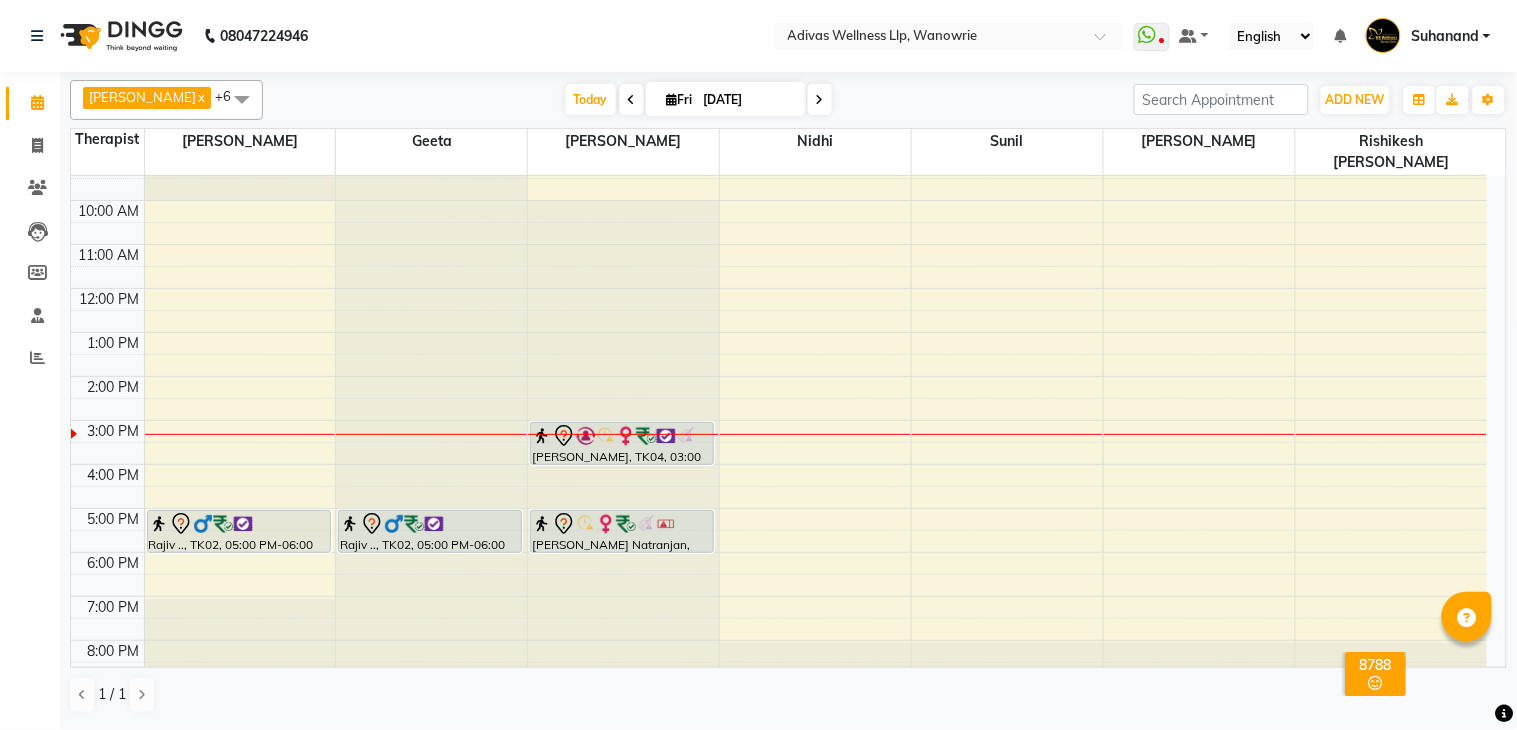 click on "08047224946 Select Location × Adivas Wellness Llp, Wanowrie  WhatsApp Status  ✕ Status:  Disconnected Recent Service Activity: [DATE]     05:30 AM  08047224946 Whatsapp Settings Default Panel My Panel English ENGLISH Español العربية मराठी हिंदी ગુજરાતી தமிழ் 中文 Notifications nothing to show Suhanand Manage Profile Change Password Sign out  Version:3.15.4" 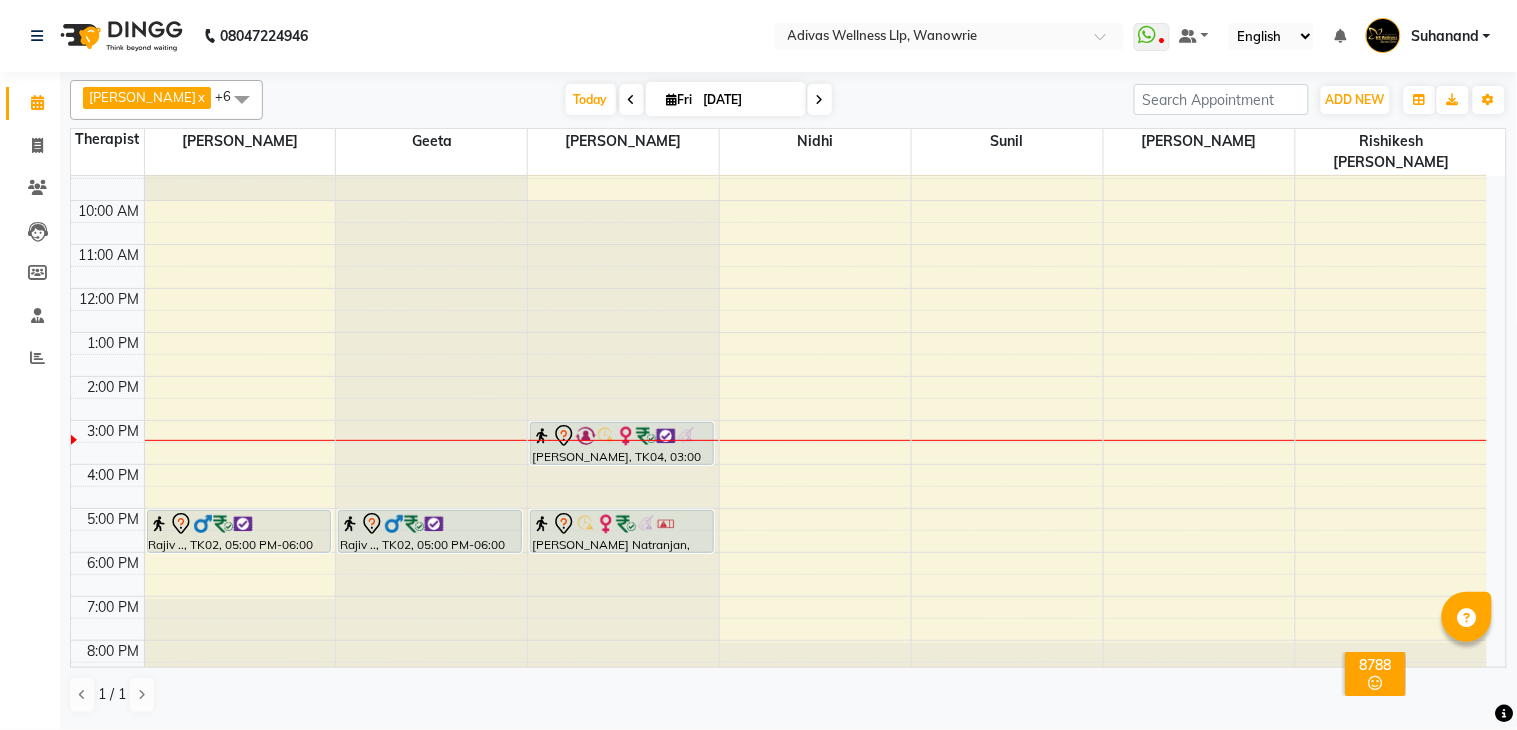 click at bounding box center (820, 100) 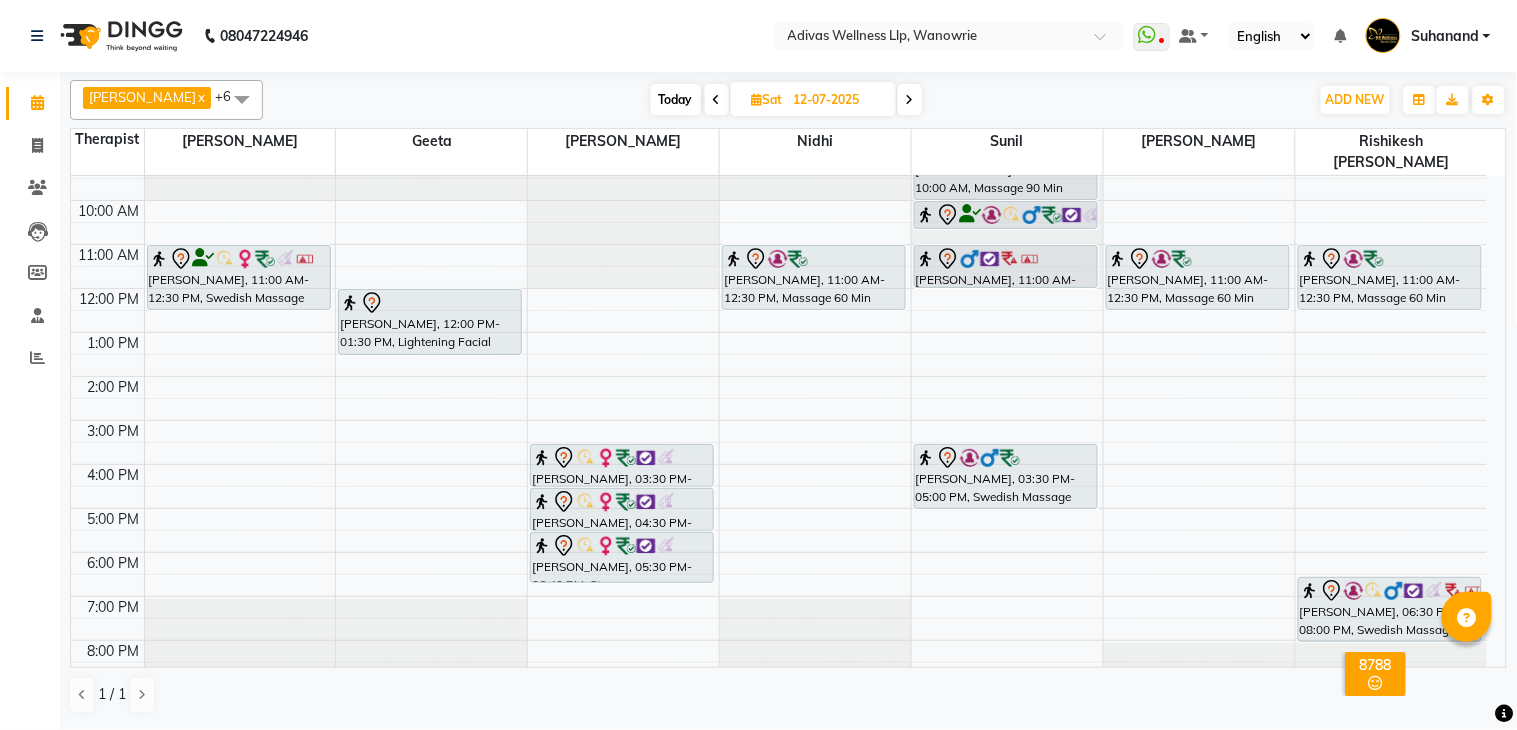scroll, scrollTop: 0, scrollLeft: 0, axis: both 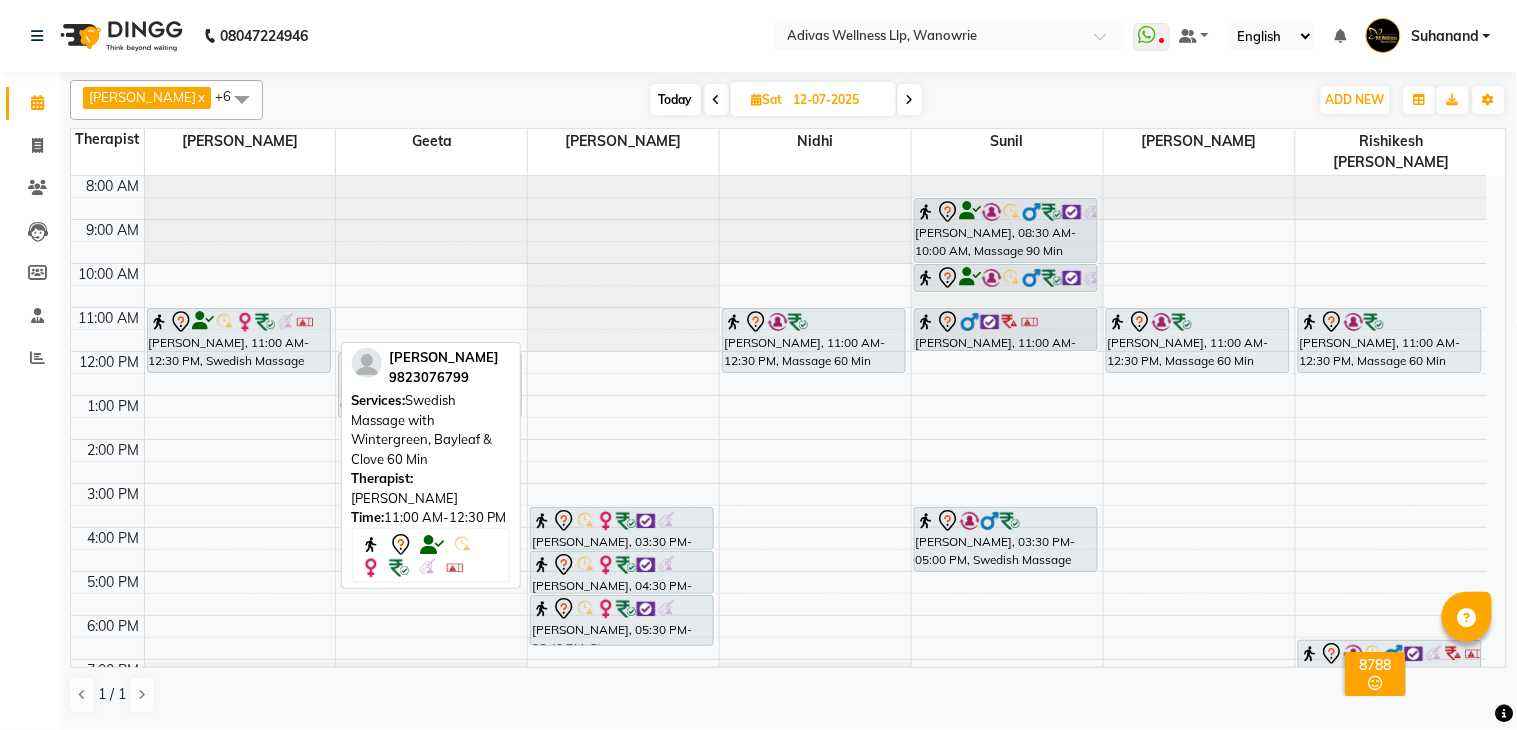 click at bounding box center (285, 322) 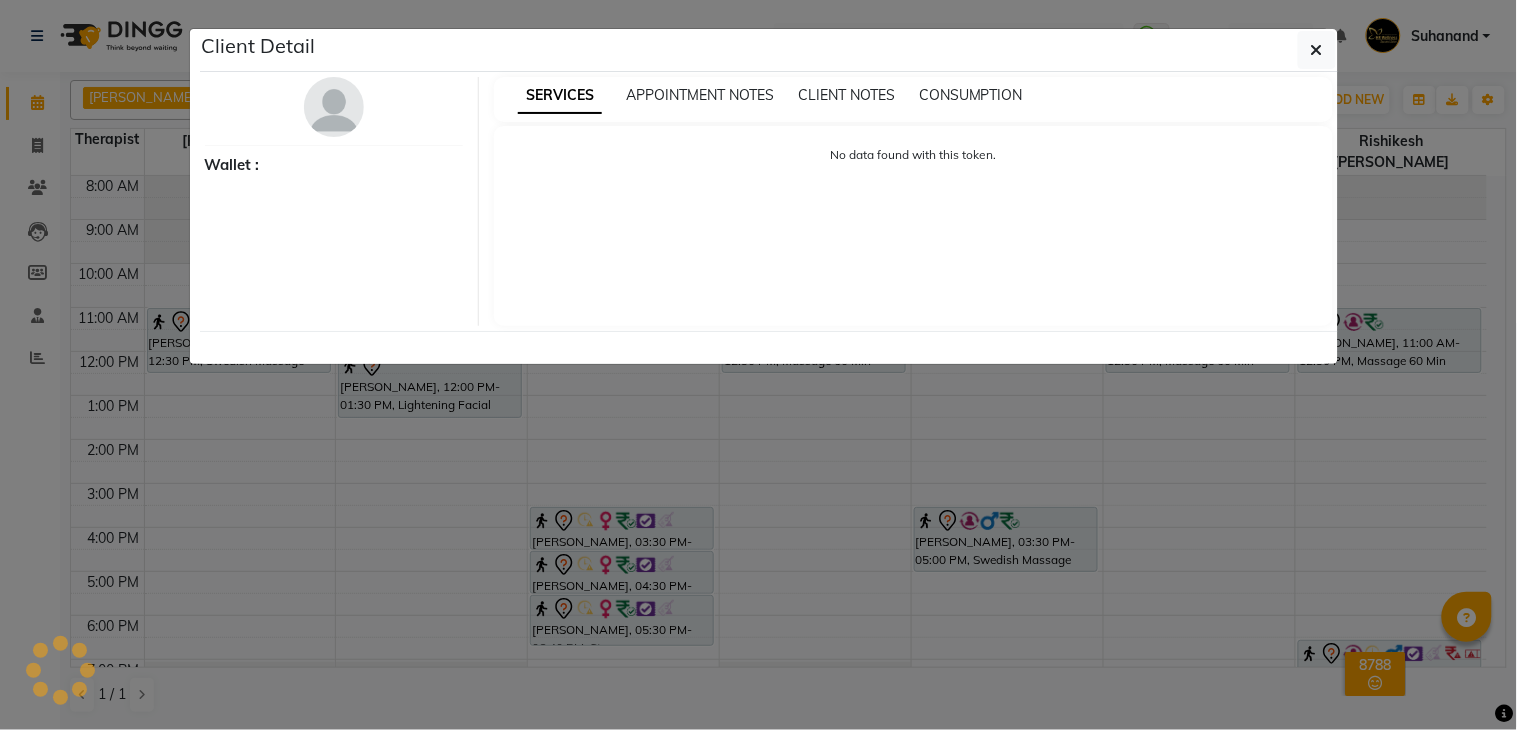 select on "7" 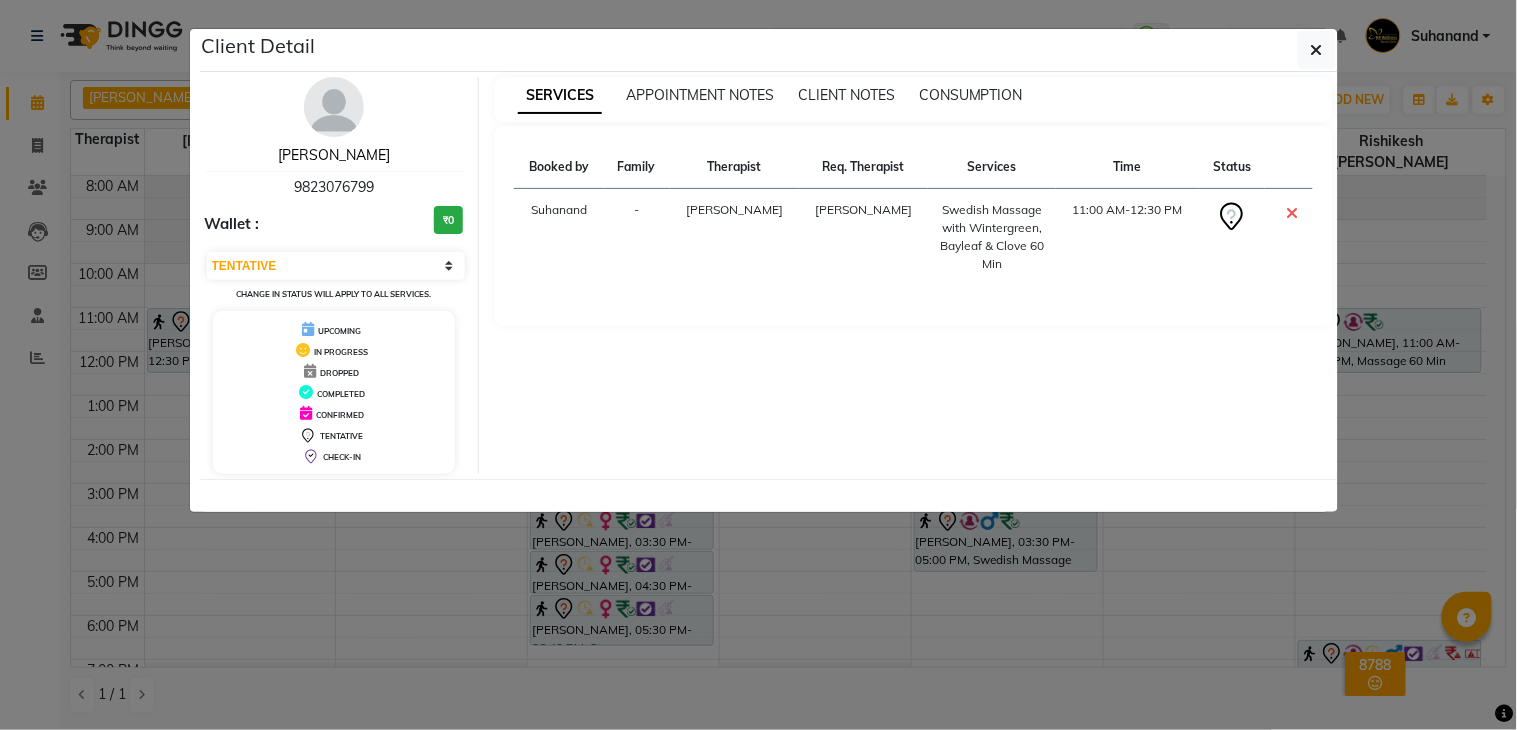 click on "[PERSON_NAME]" at bounding box center (334, 155) 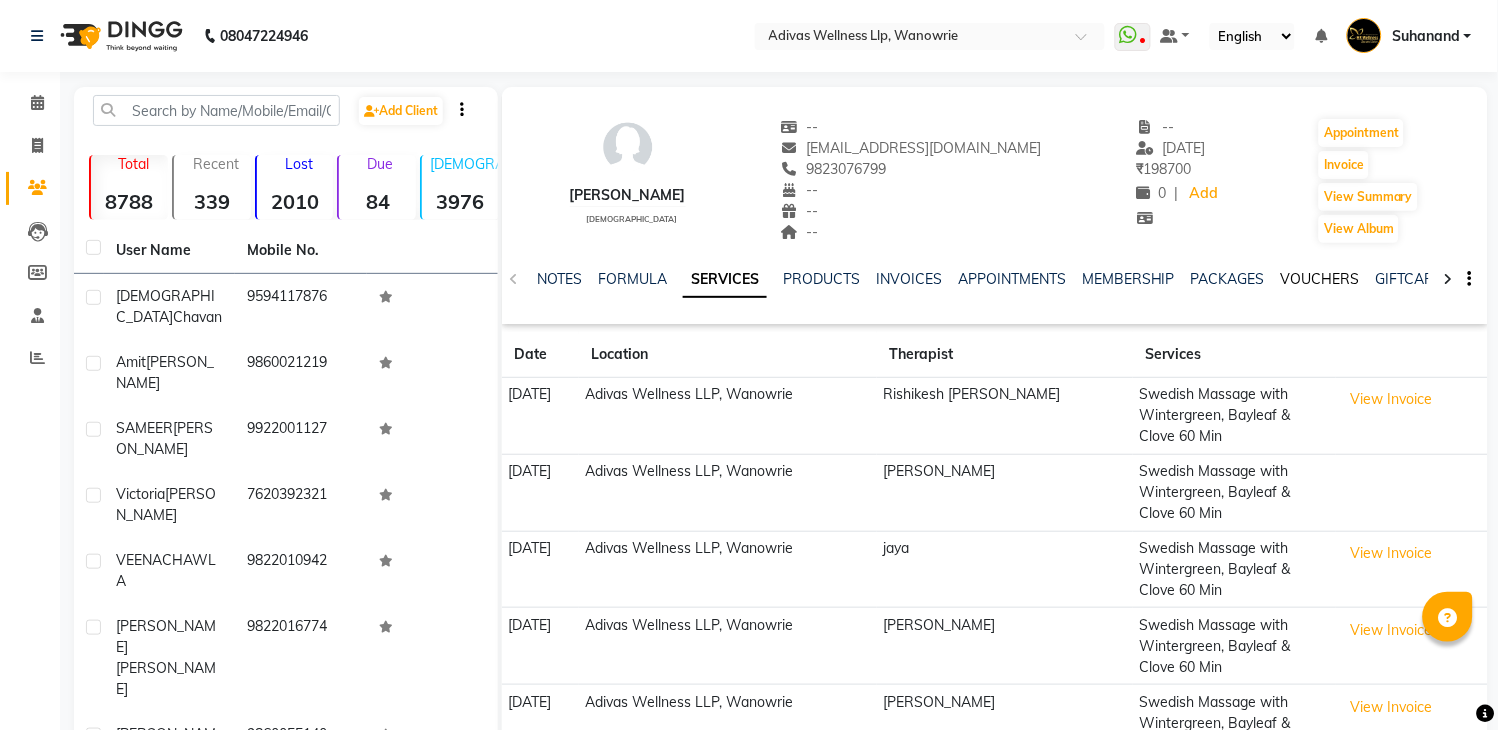 click on "VOUCHERS" 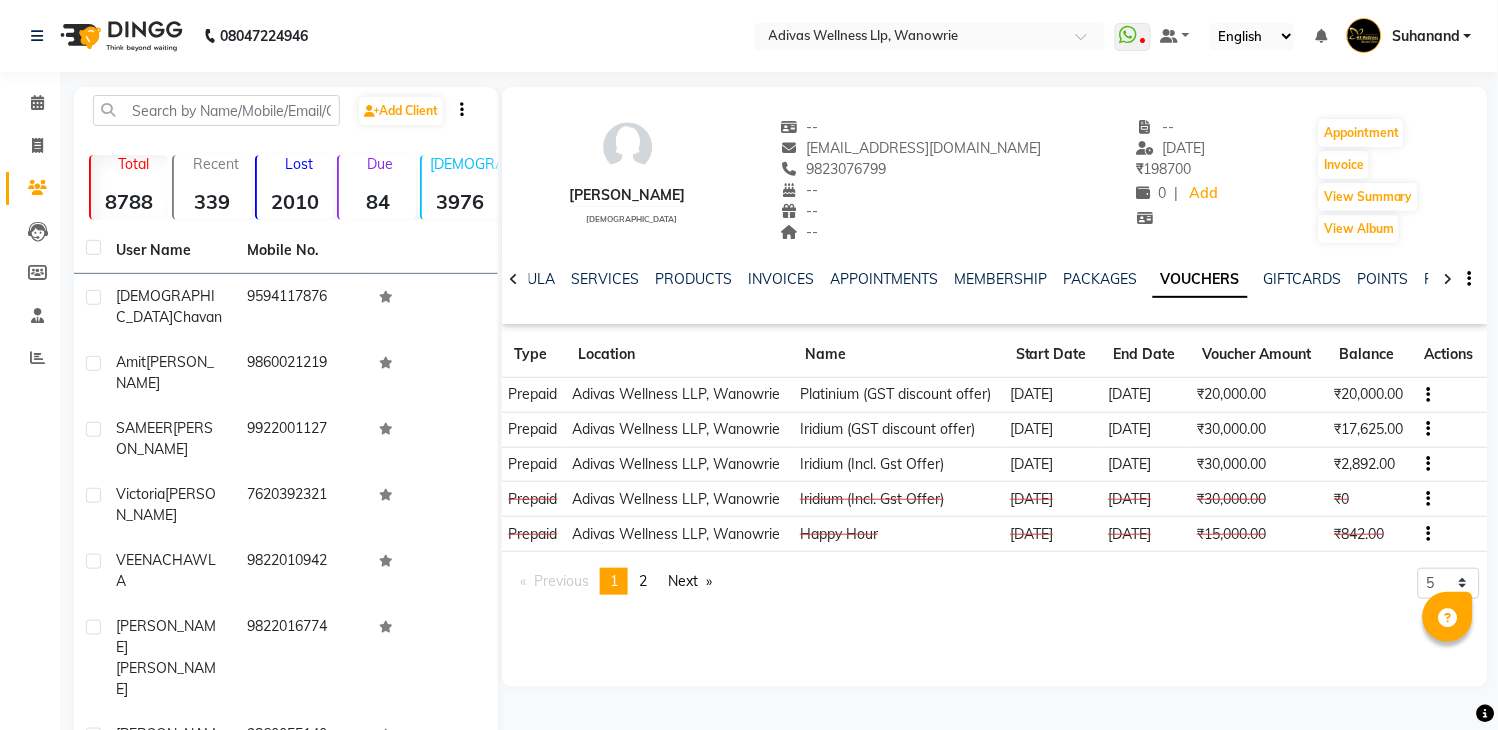 click on "--" 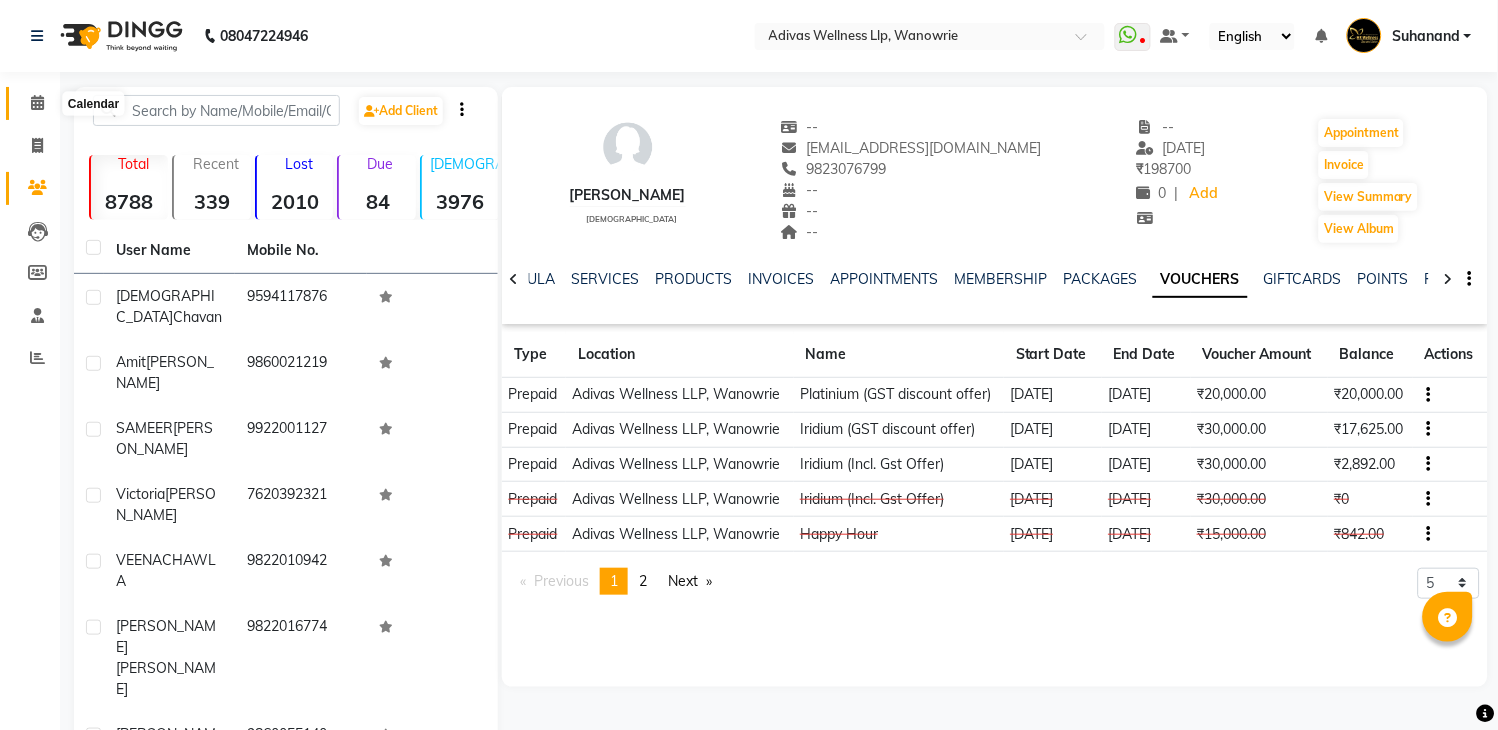 click 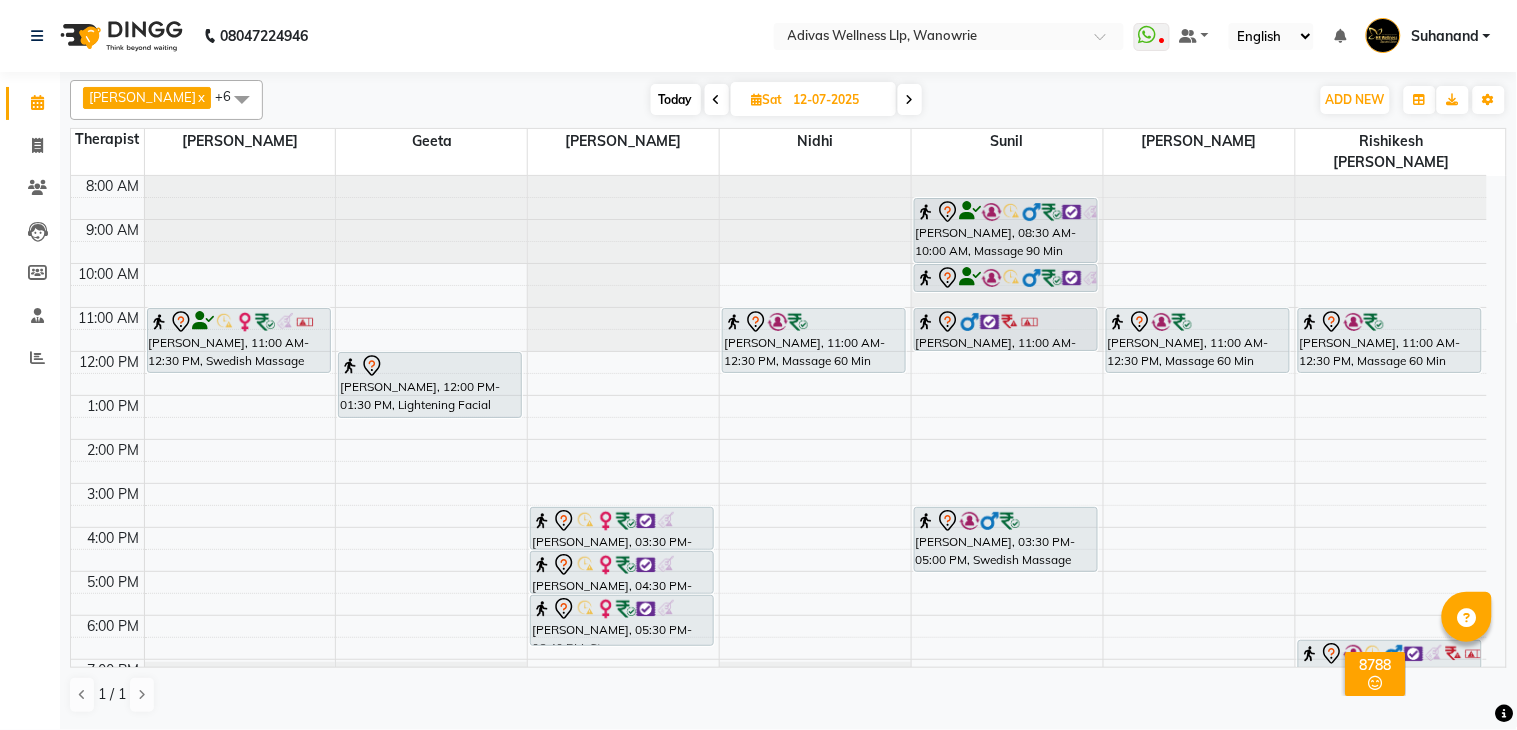 scroll, scrollTop: 0, scrollLeft: 0, axis: both 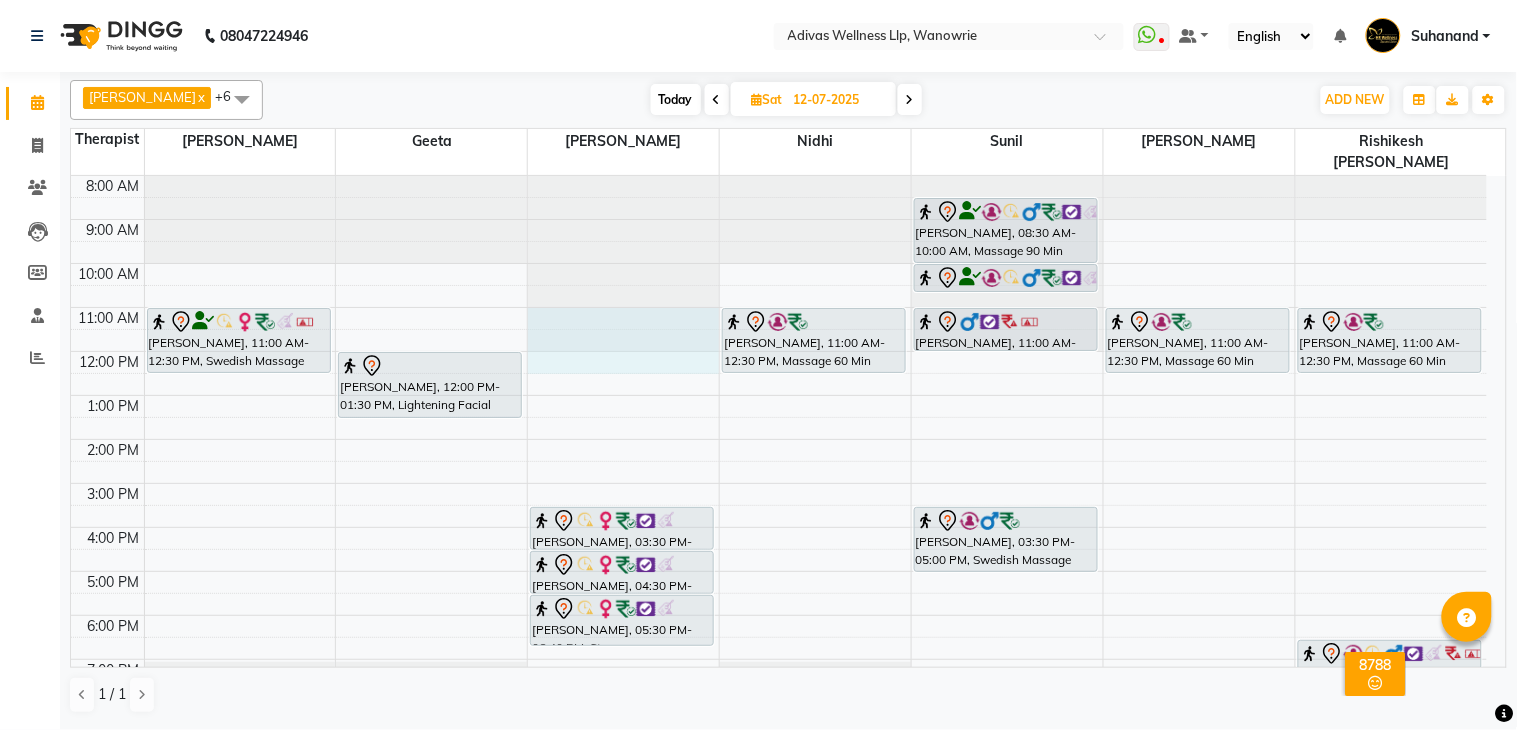 drag, startPoint x: 552, startPoint y: 295, endPoint x: 614, endPoint y: 332, distance: 72.20111 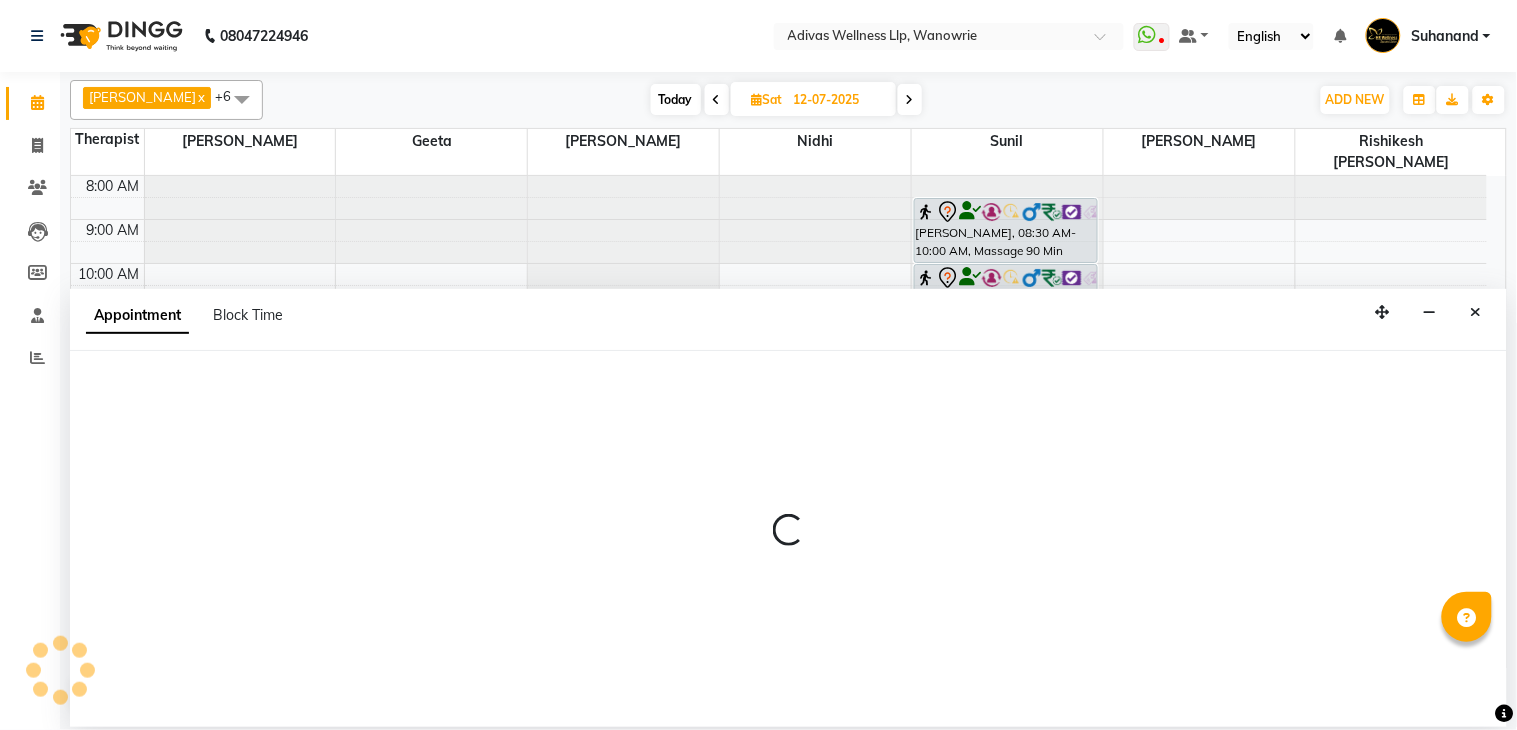 select on "18769" 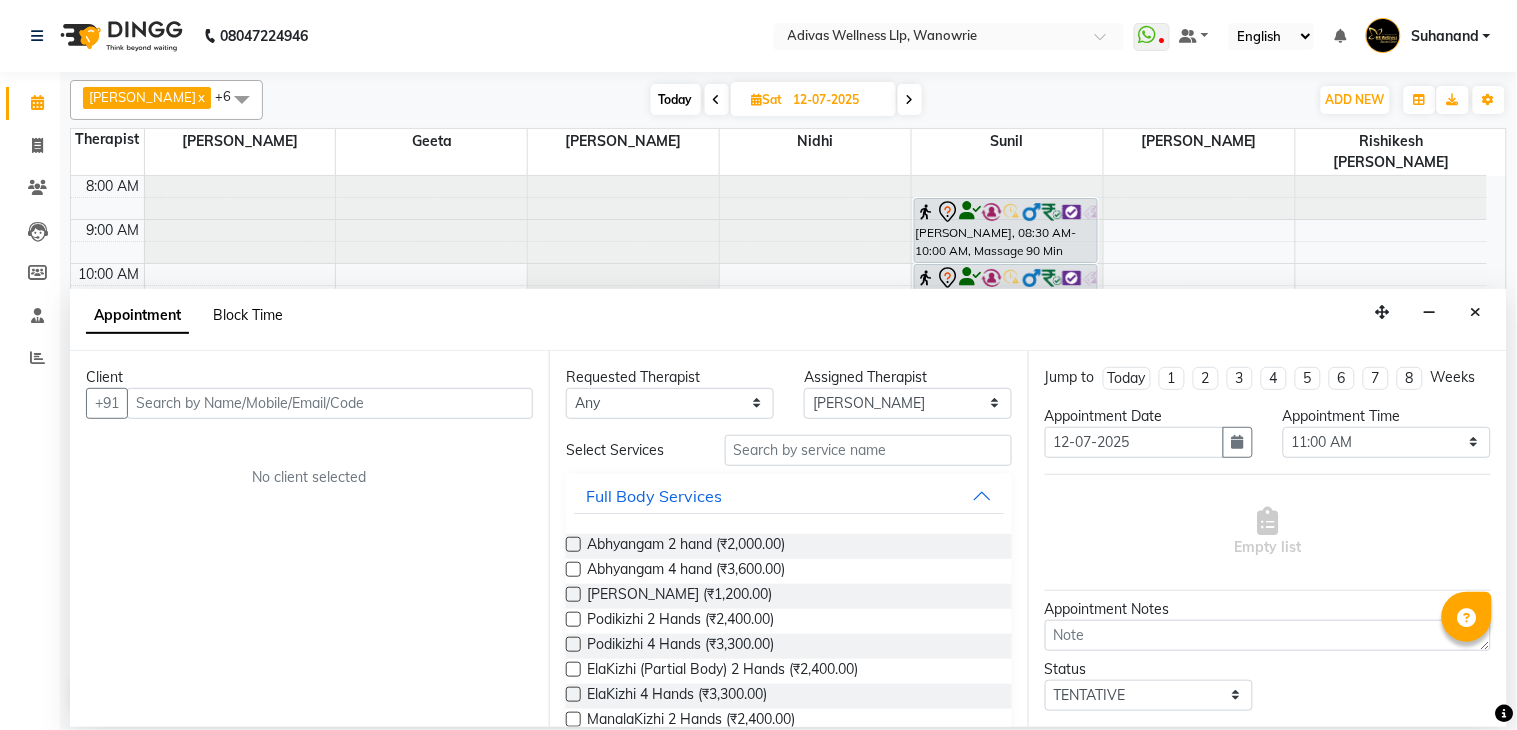 click on "Block Time" at bounding box center [248, 315] 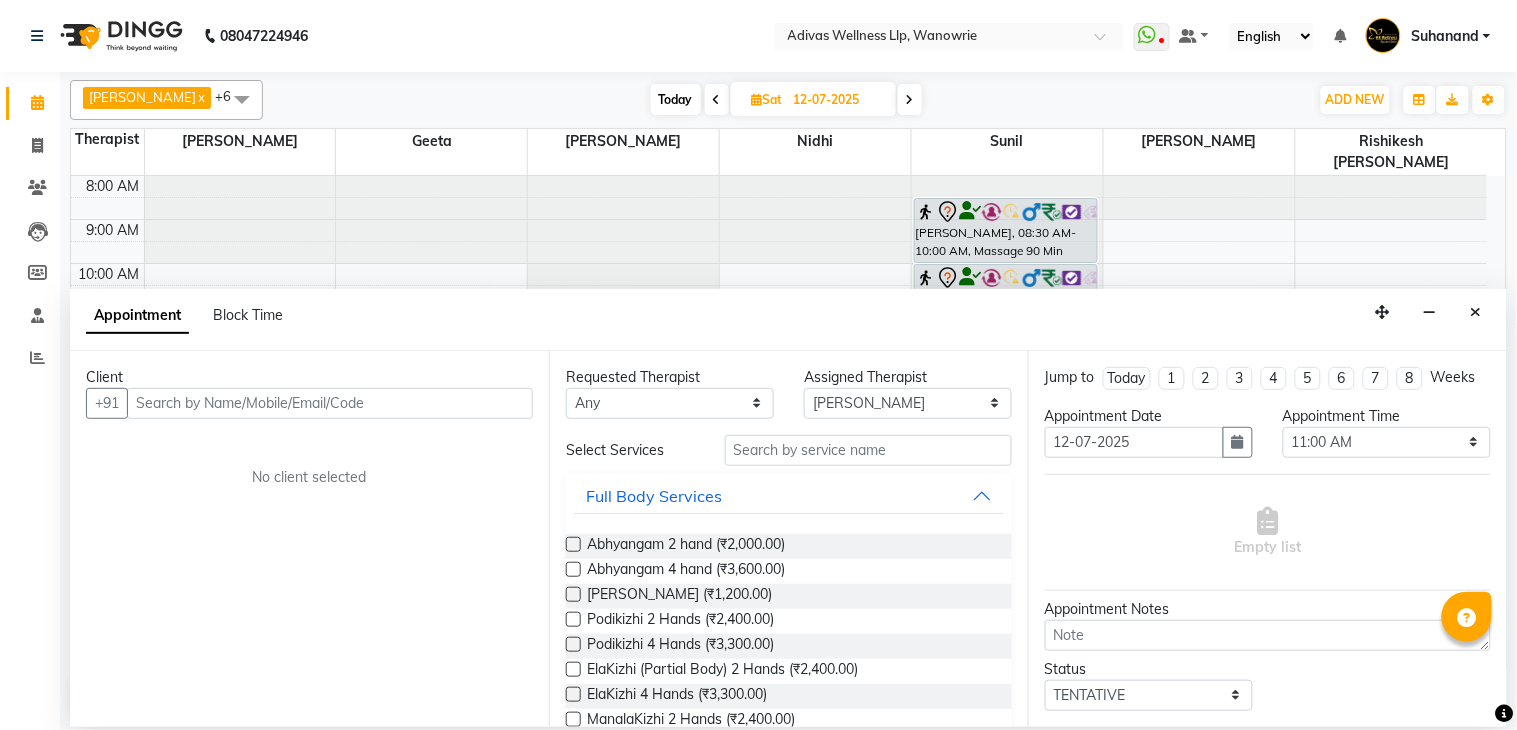 select on "18769" 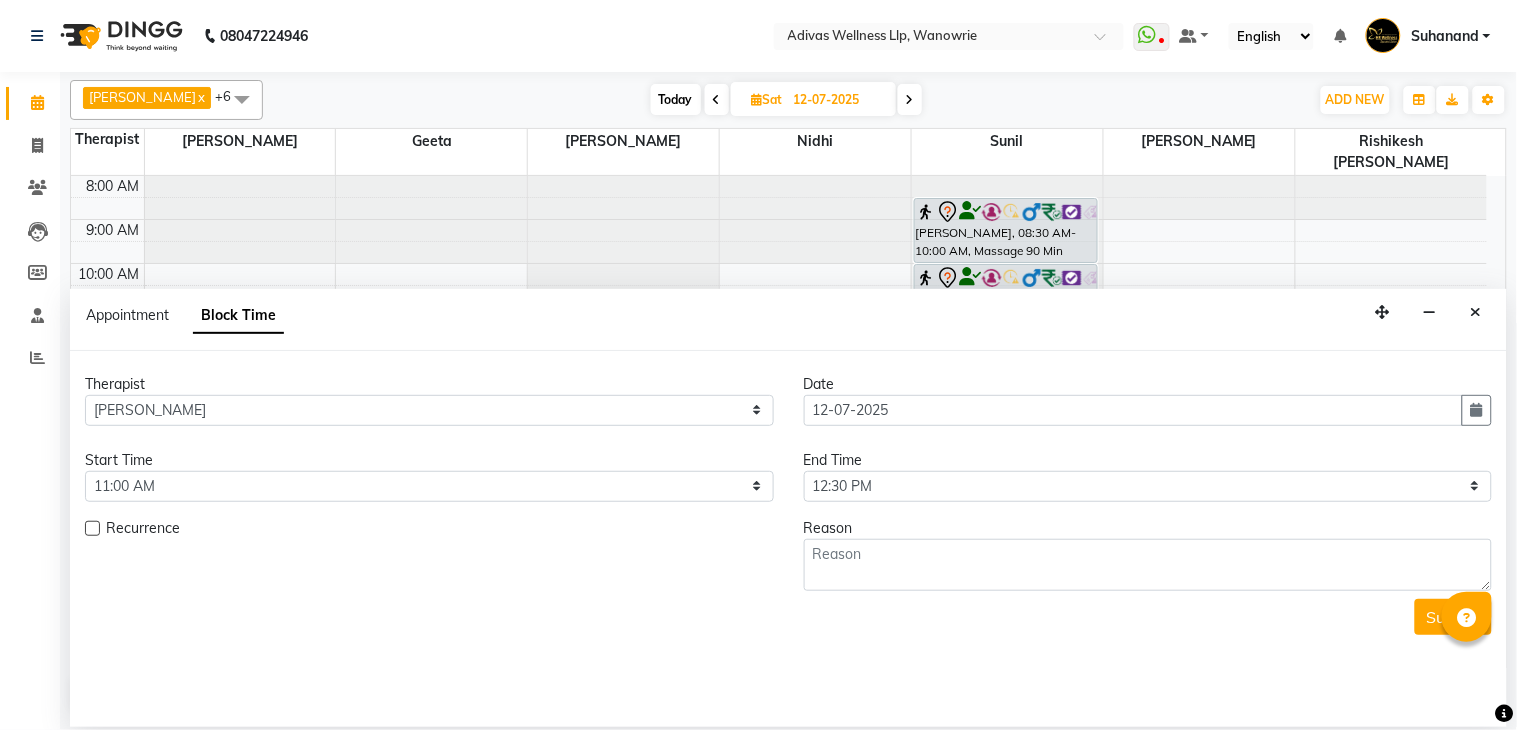 scroll, scrollTop: 63, scrollLeft: 0, axis: vertical 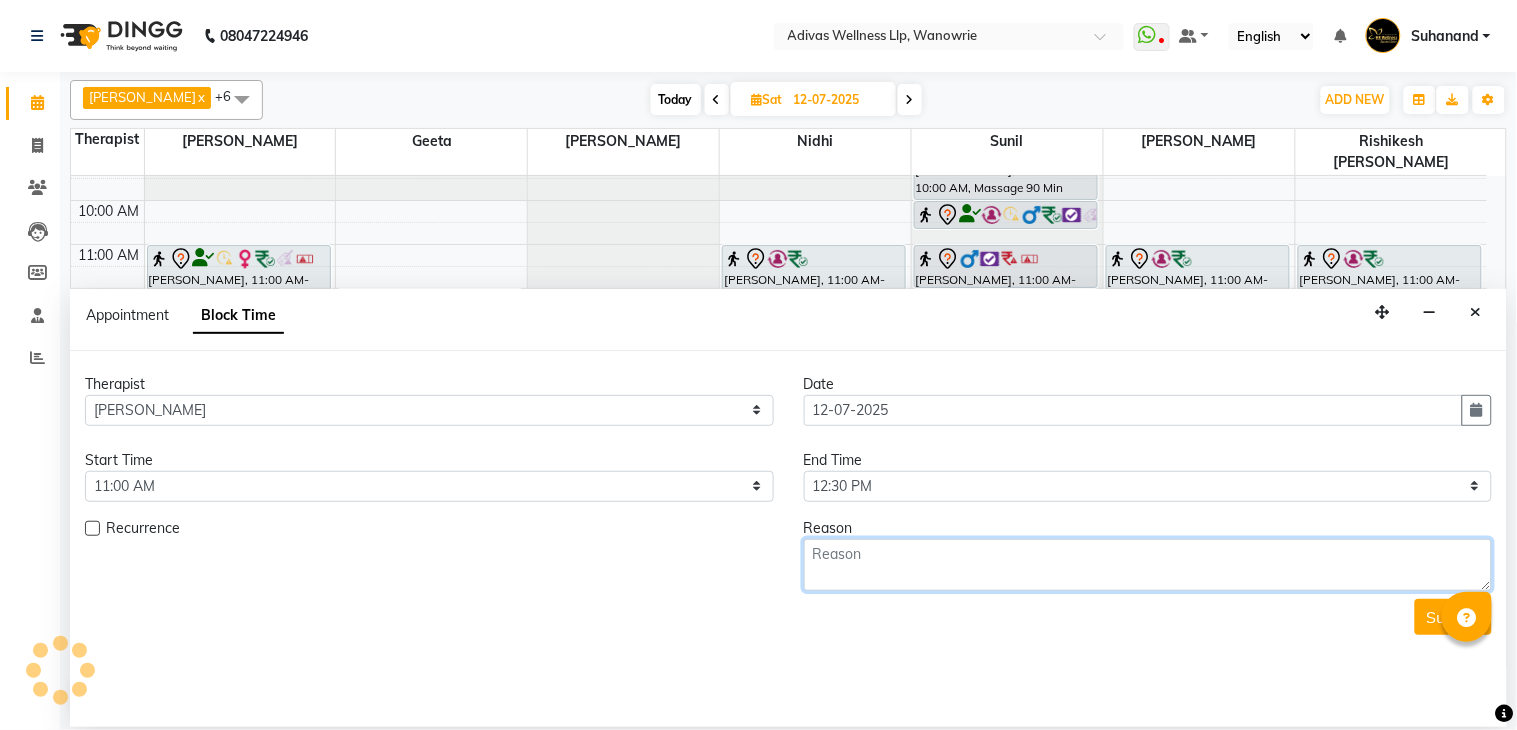 click at bounding box center (1148, 565) 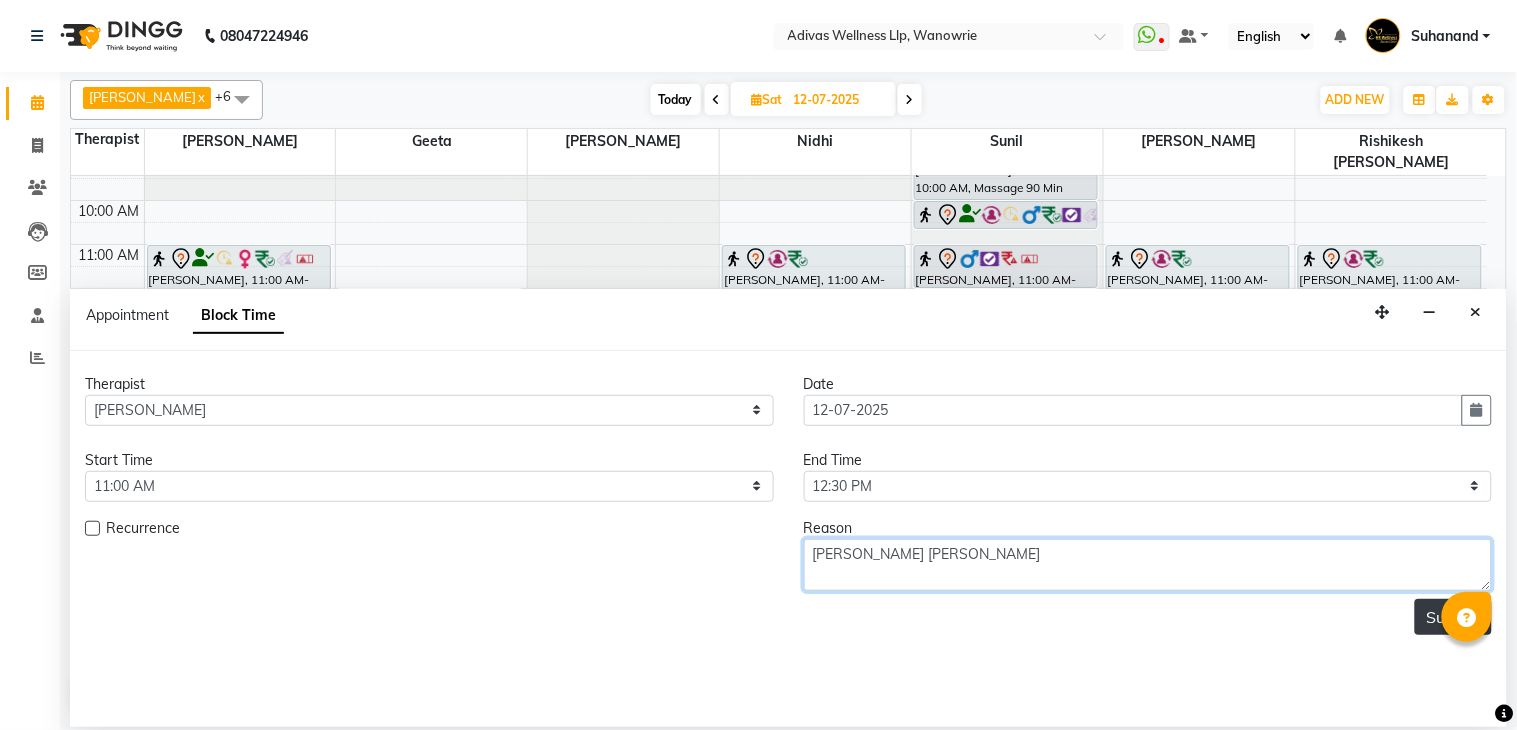 type on "[PERSON_NAME] [PERSON_NAME]" 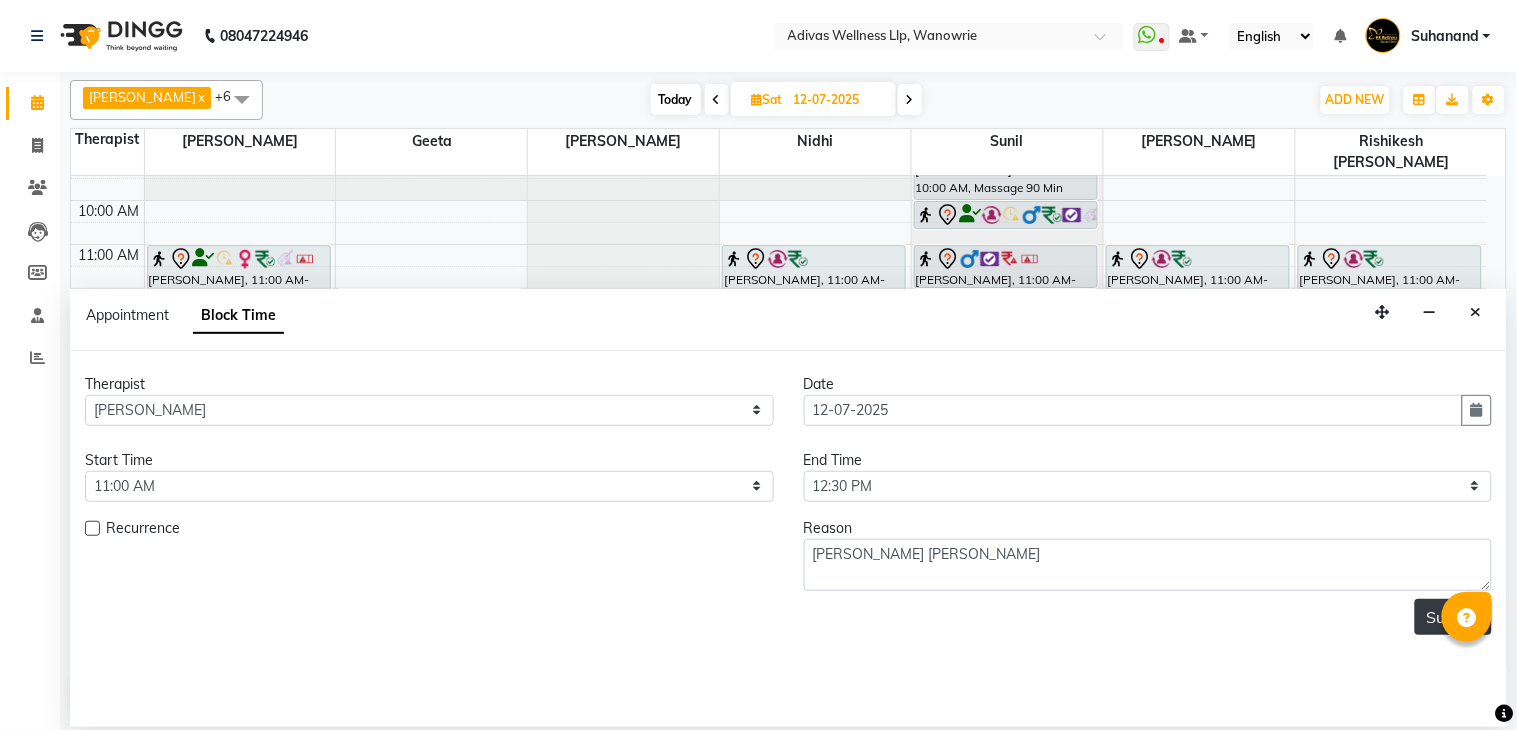 click on "Submit" at bounding box center (1453, 617) 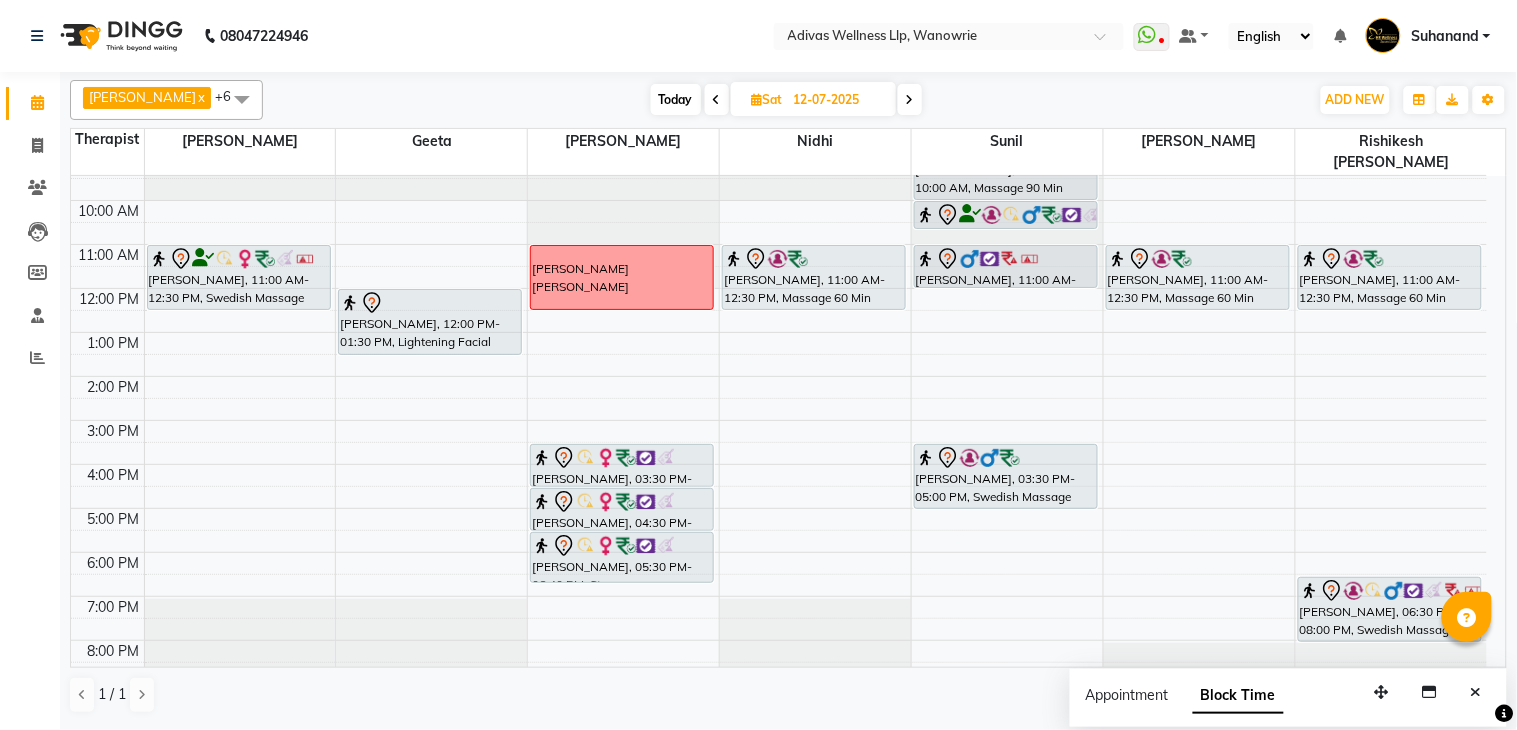 click on "08047224946 Select Location × Adivas Wellness Llp, Wanowrie  WhatsApp Status  ✕ Status:  Disconnected Recent Service Activity: [DATE]     05:30 AM  08047224946 Whatsapp Settings Default Panel My Panel English ENGLISH Español العربية मराठी हिंदी ગુજરાતી தமிழ் 中文 Notifications nothing to show Suhanand Manage Profile Change Password Sign out  Version:3.15.4" 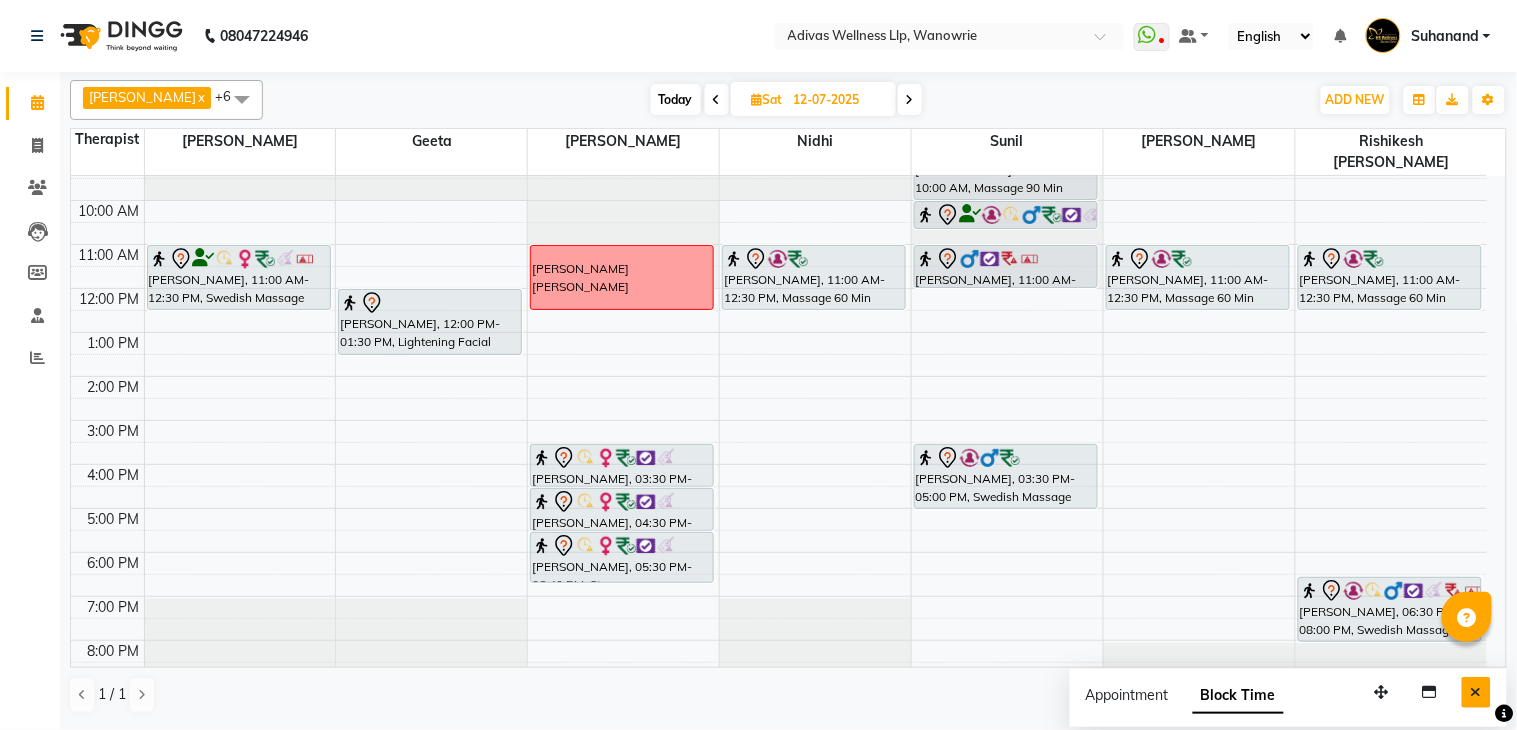 click at bounding box center [1476, 692] 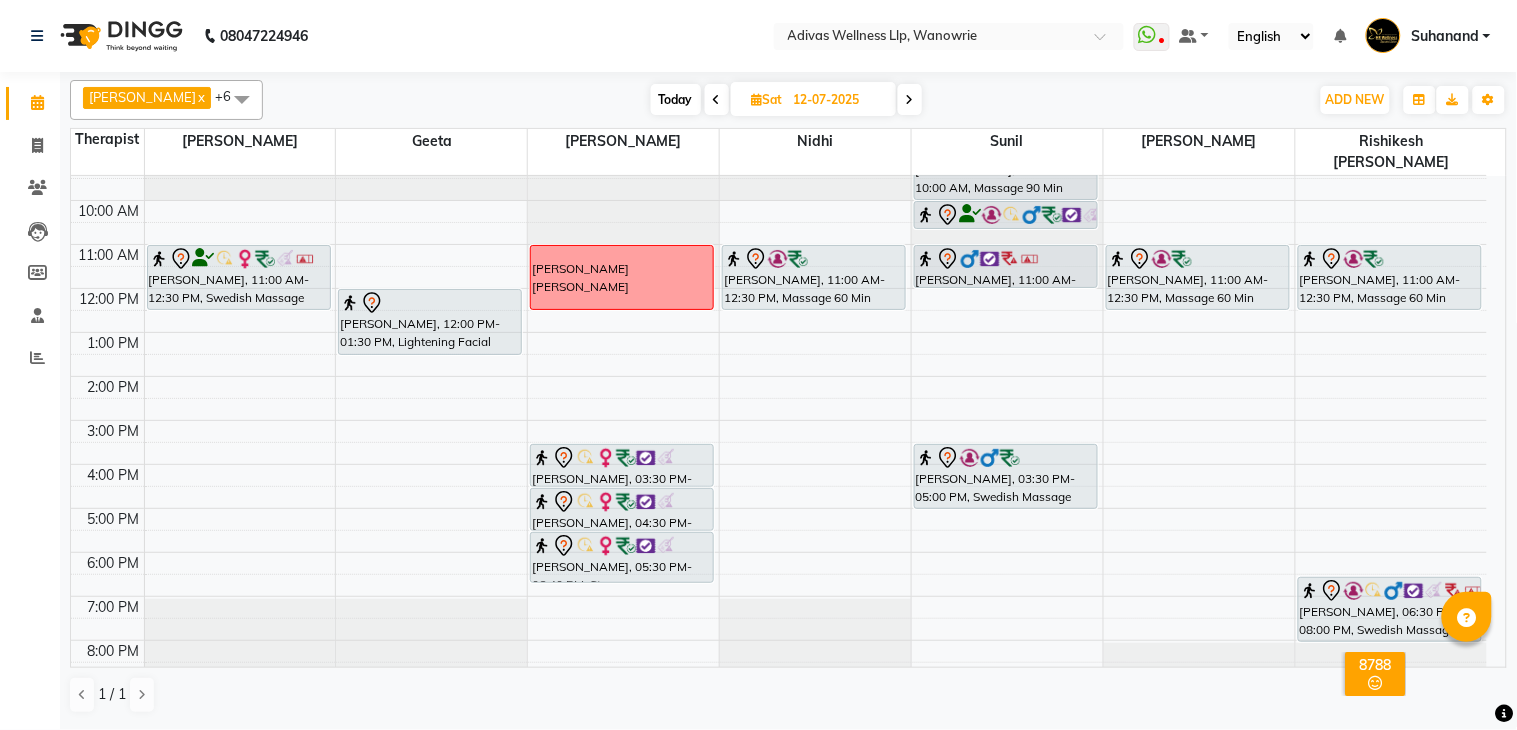 click at bounding box center (910, 99) 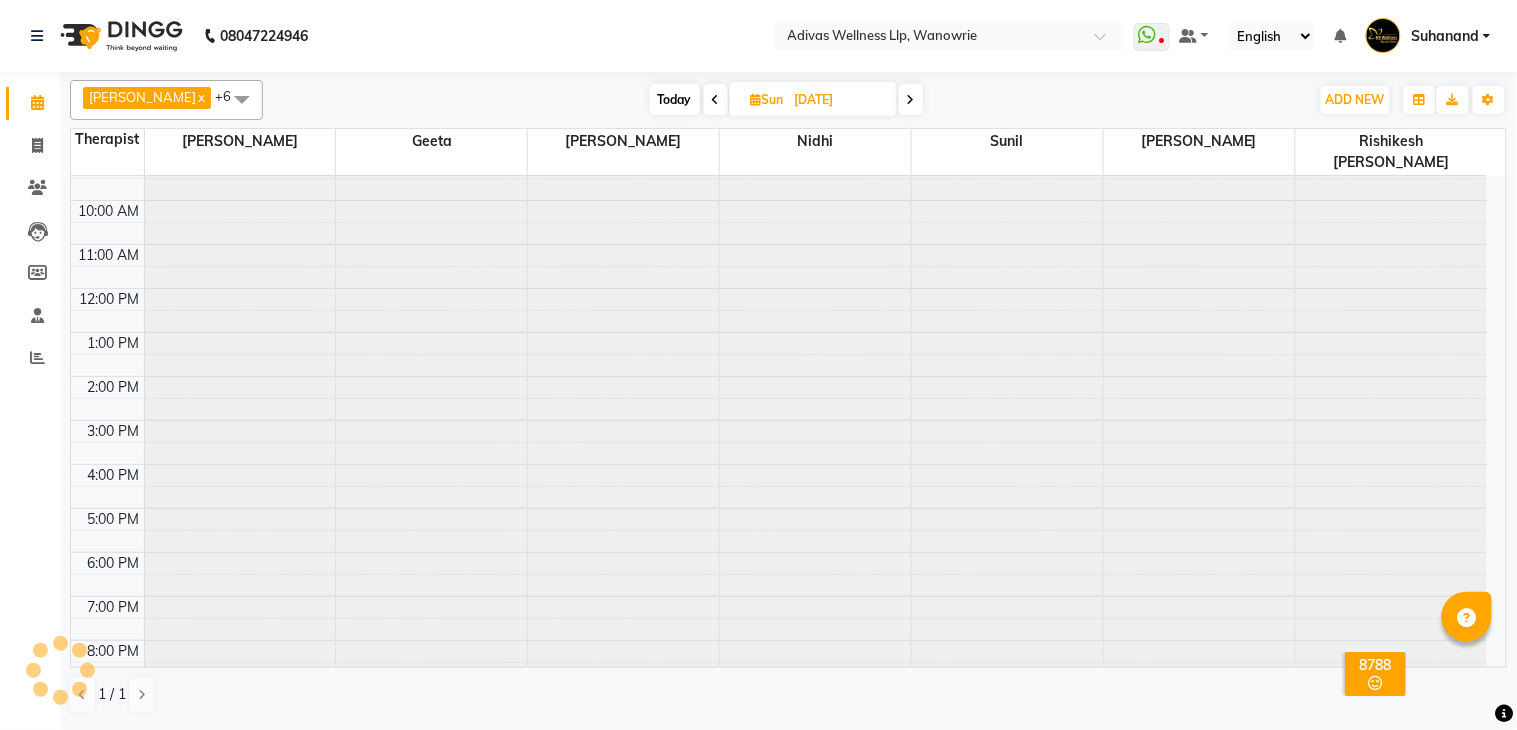 scroll, scrollTop: 63, scrollLeft: 0, axis: vertical 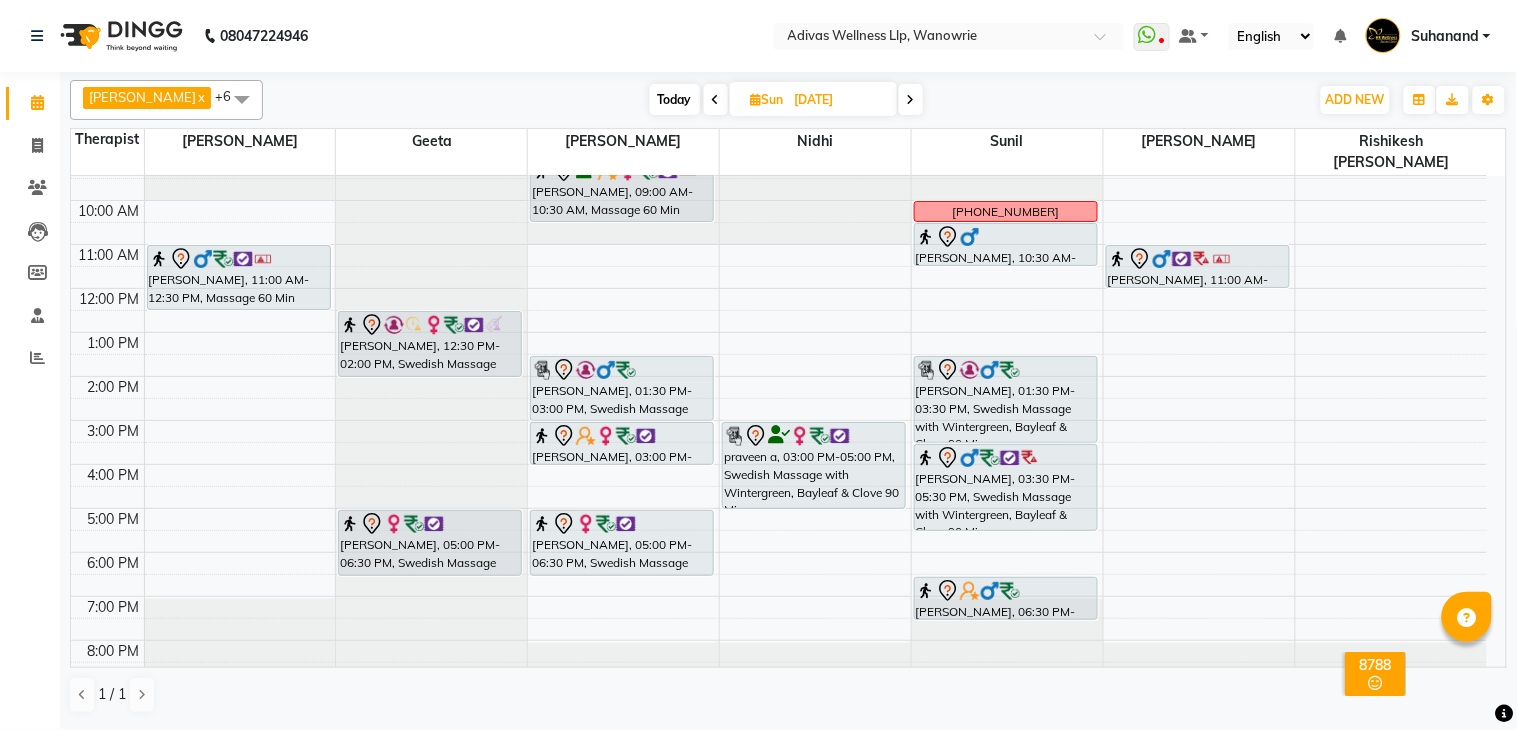 click at bounding box center (716, 99) 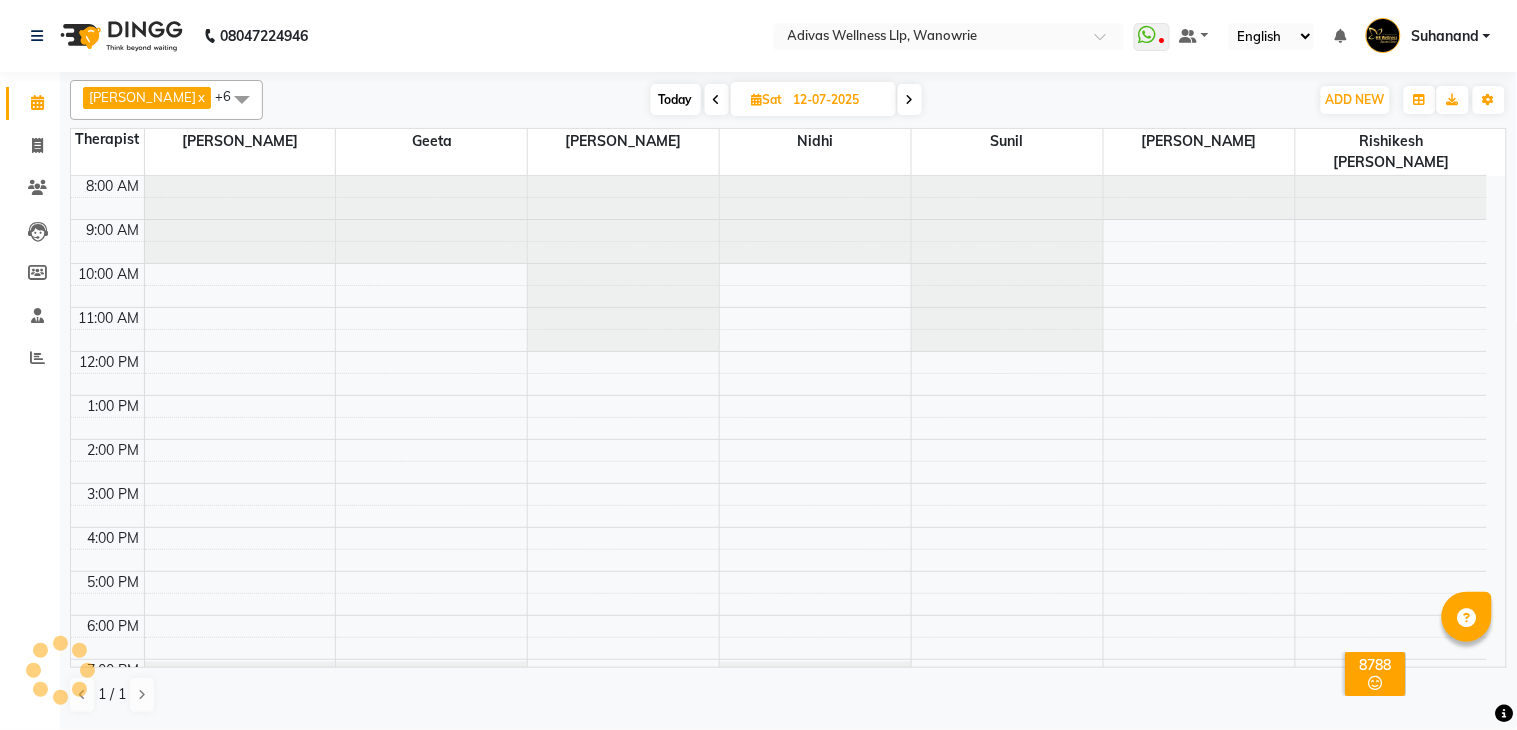 scroll, scrollTop: 63, scrollLeft: 0, axis: vertical 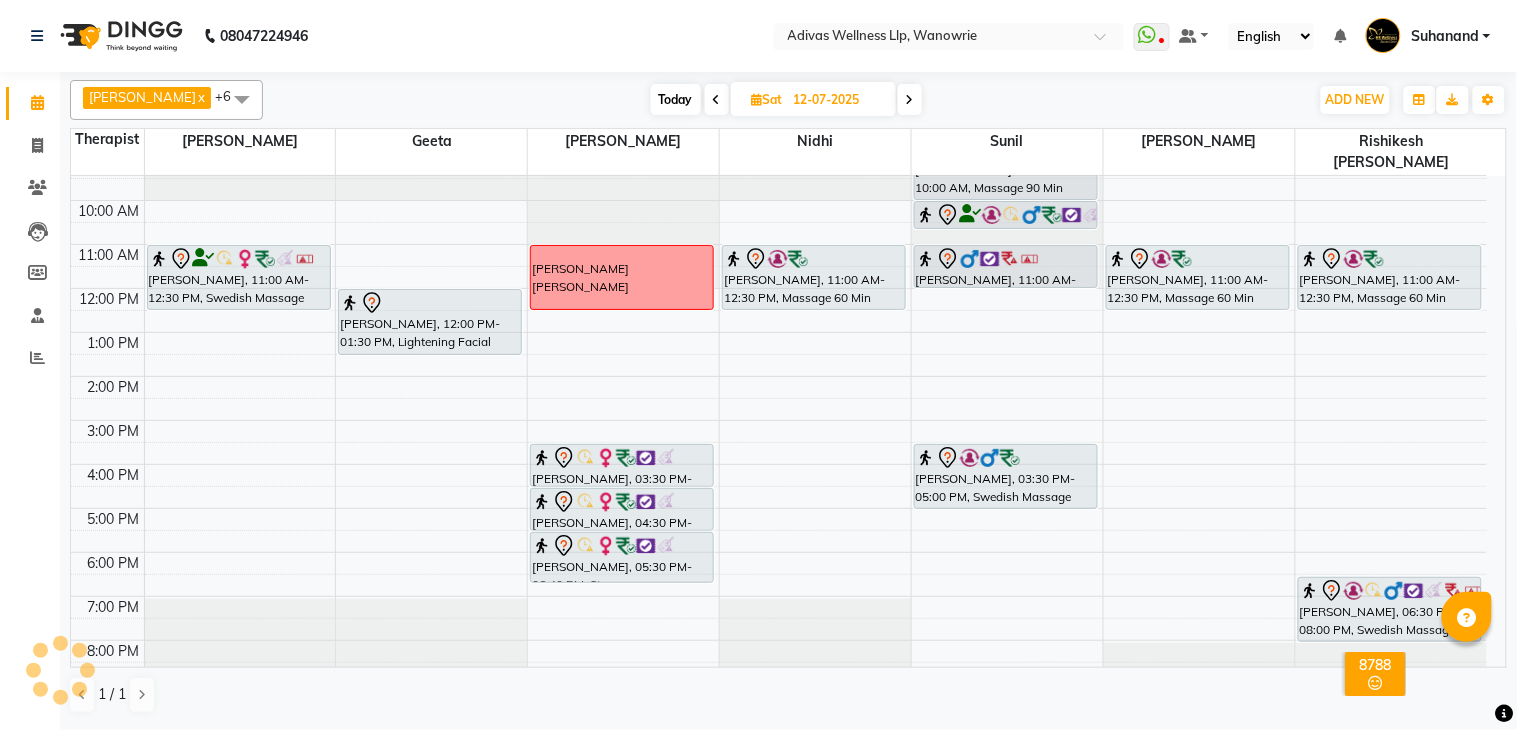 click on "08047224946 Select Location × Adivas Wellness Llp, Wanowrie  WhatsApp Status  ✕ Status:  Disconnected Recent Service Activity: [DATE]     05:30 AM  08047224946 Whatsapp Settings Default Panel My Panel English ENGLISH Español العربية मराठी हिंदी ગુજરાતી தமிழ் 中文 Notifications nothing to show Suhanand Manage Profile Change Password Sign out  Version:3.15.4" 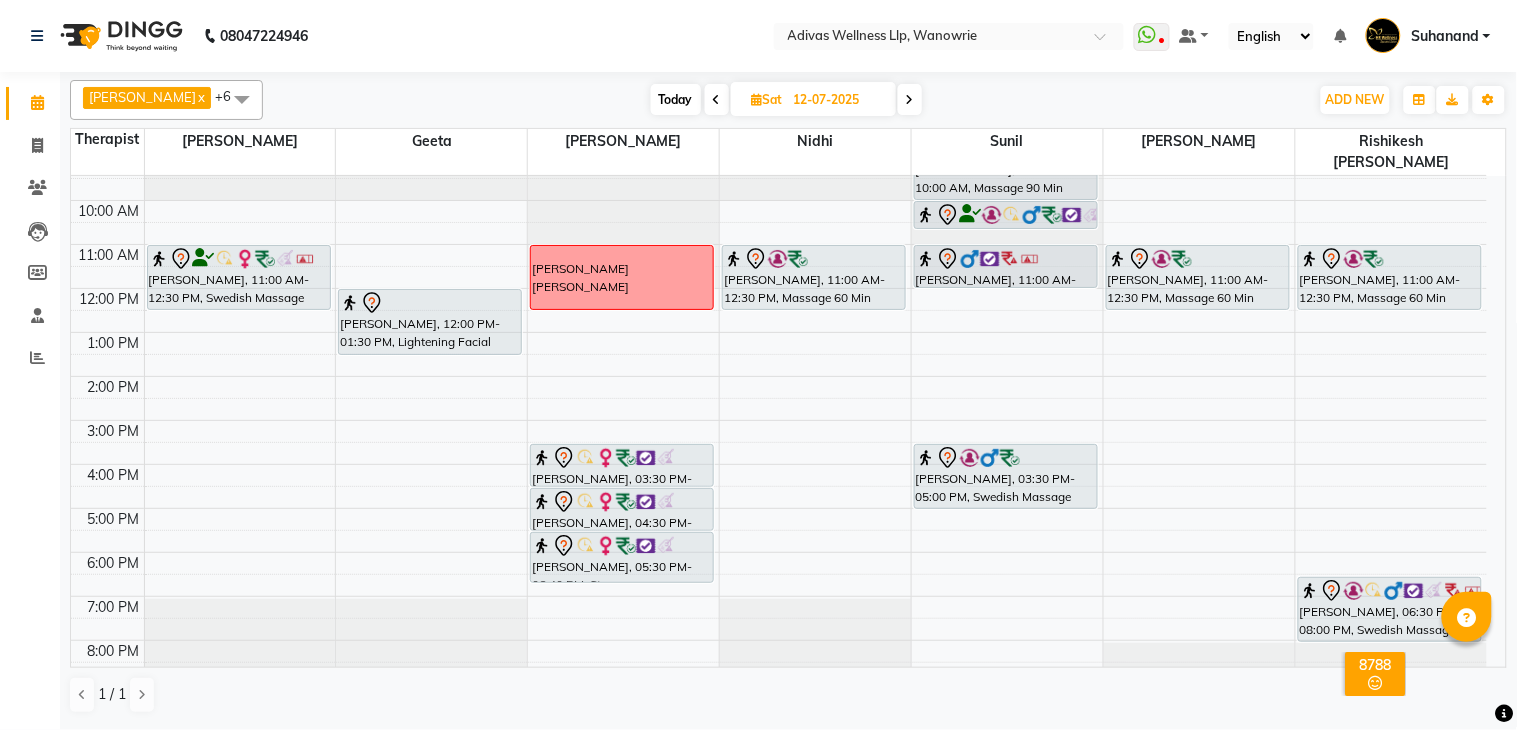 click on "08047224946 Select Location × Adivas Wellness Llp, Wanowrie  WhatsApp Status  ✕ Status:  Disconnected Recent Service Activity: [DATE]     05:30 AM  08047224946 Whatsapp Settings Default Panel My Panel English ENGLISH Español العربية मराठी हिंदी ગુજરાતી தமிழ் 中文 Notifications nothing to show Suhanand Manage Profile Change Password Sign out  Version:3.15.4" 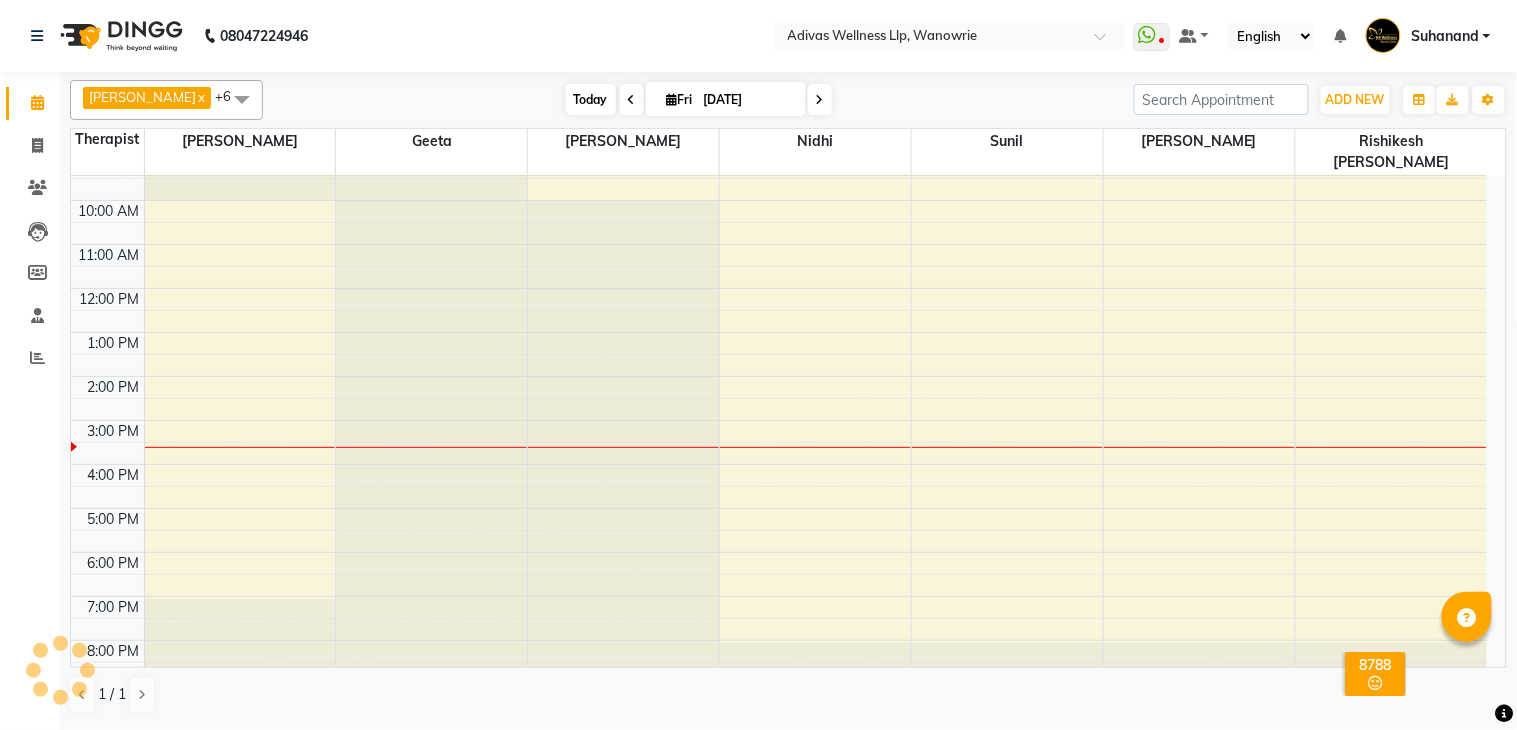 scroll, scrollTop: 63, scrollLeft: 0, axis: vertical 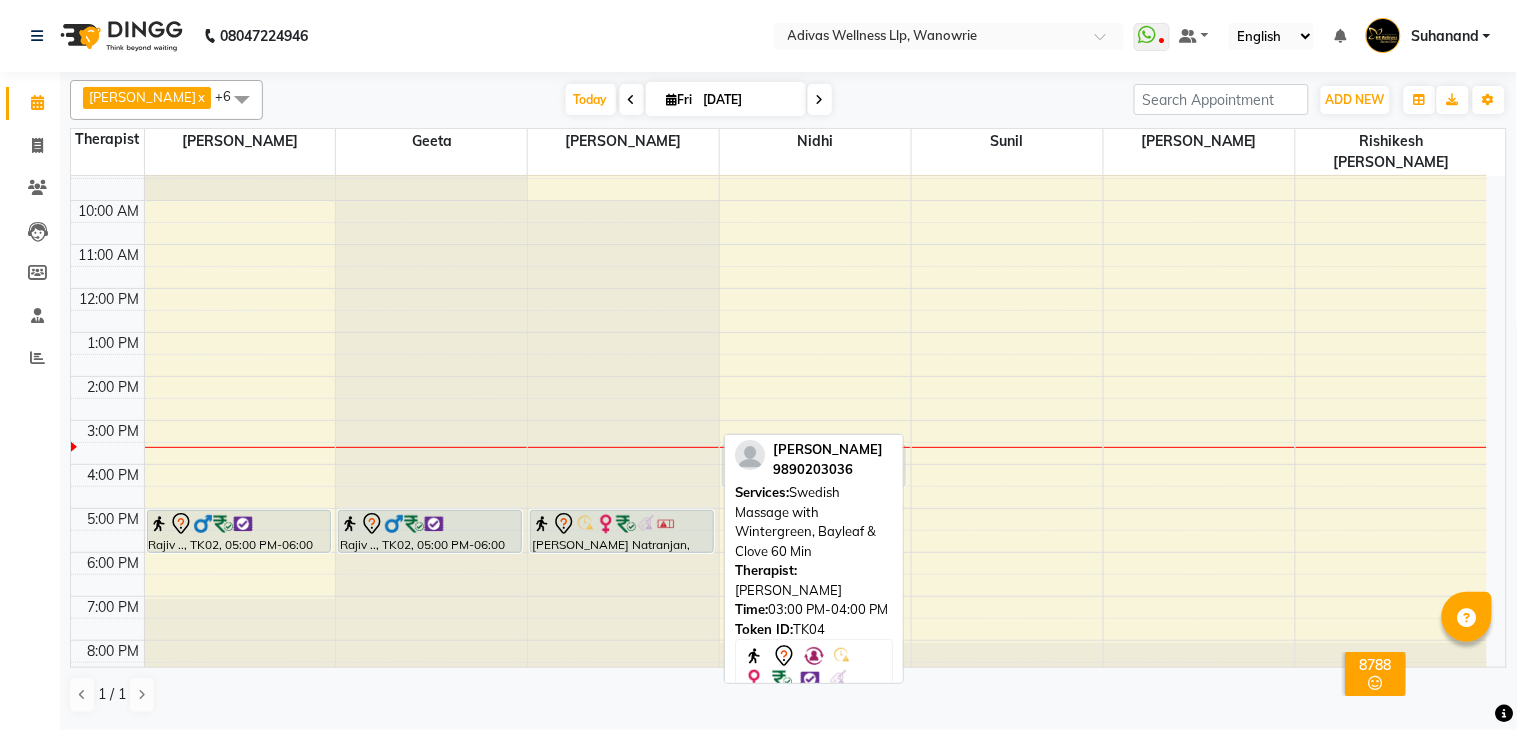 drag, startPoint x: 627, startPoint y: 403, endPoint x: 732, endPoint y: 424, distance: 107.07941 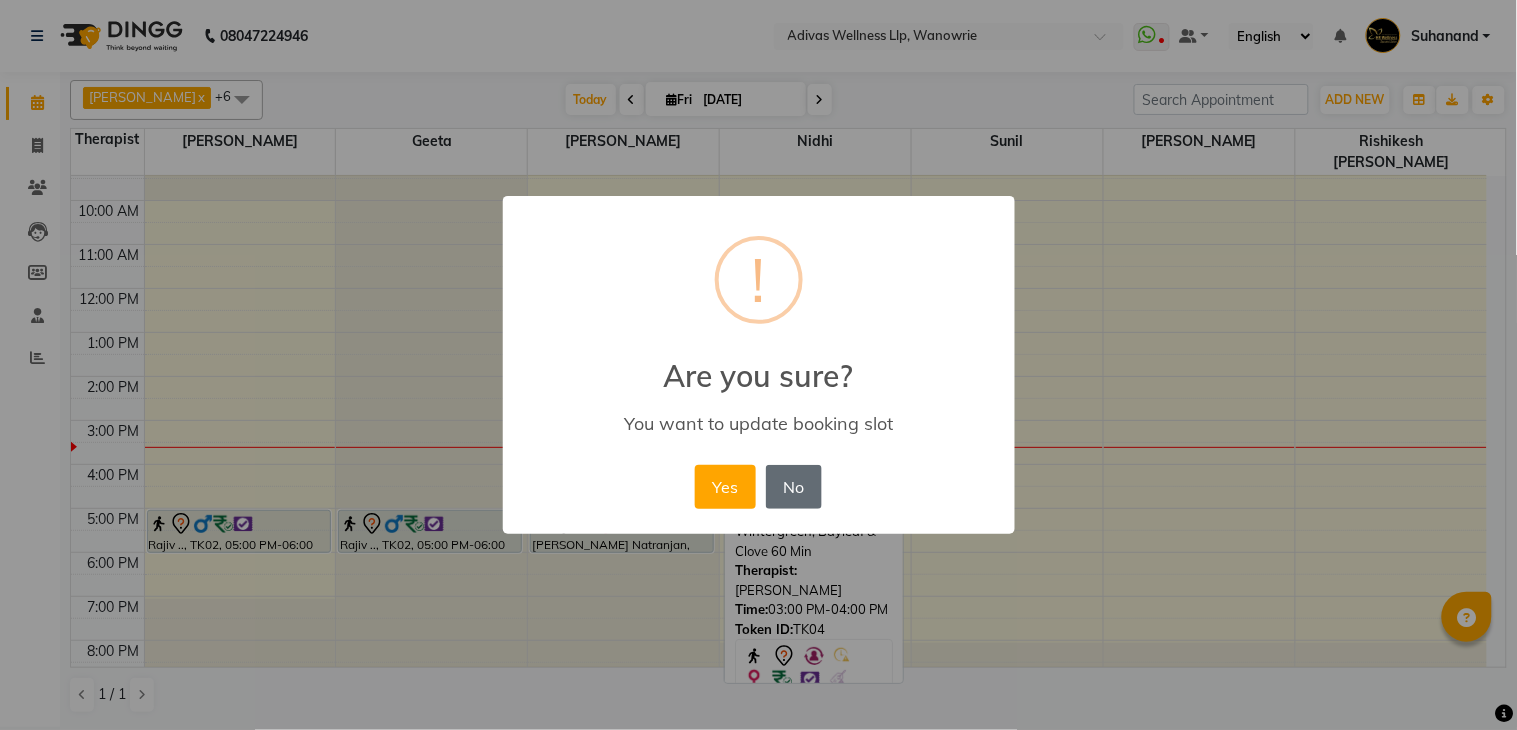 click on "No" at bounding box center [794, 487] 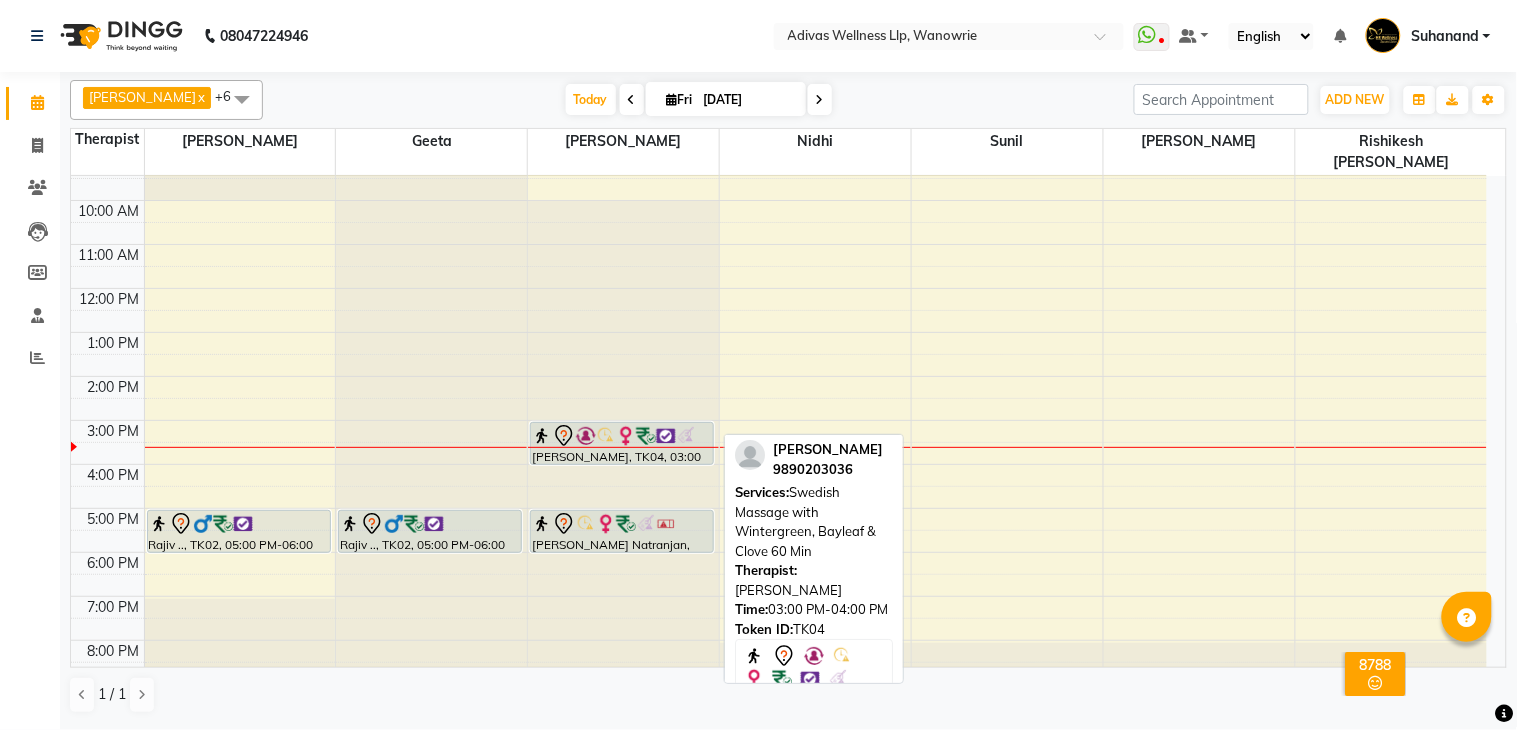 click on "08047224946 Select Location × Adivas Wellness Llp, Wanowrie  WhatsApp Status  ✕ Status:  Disconnected Recent Service Activity: [DATE]     05:30 AM  08047224946 Whatsapp Settings Default Panel My Panel English ENGLISH Español العربية मराठी हिंदी ગુજરાતી தமிழ் 中文 Notifications nothing to show Suhanand Manage Profile Change Password Sign out  Version:3.15.4" 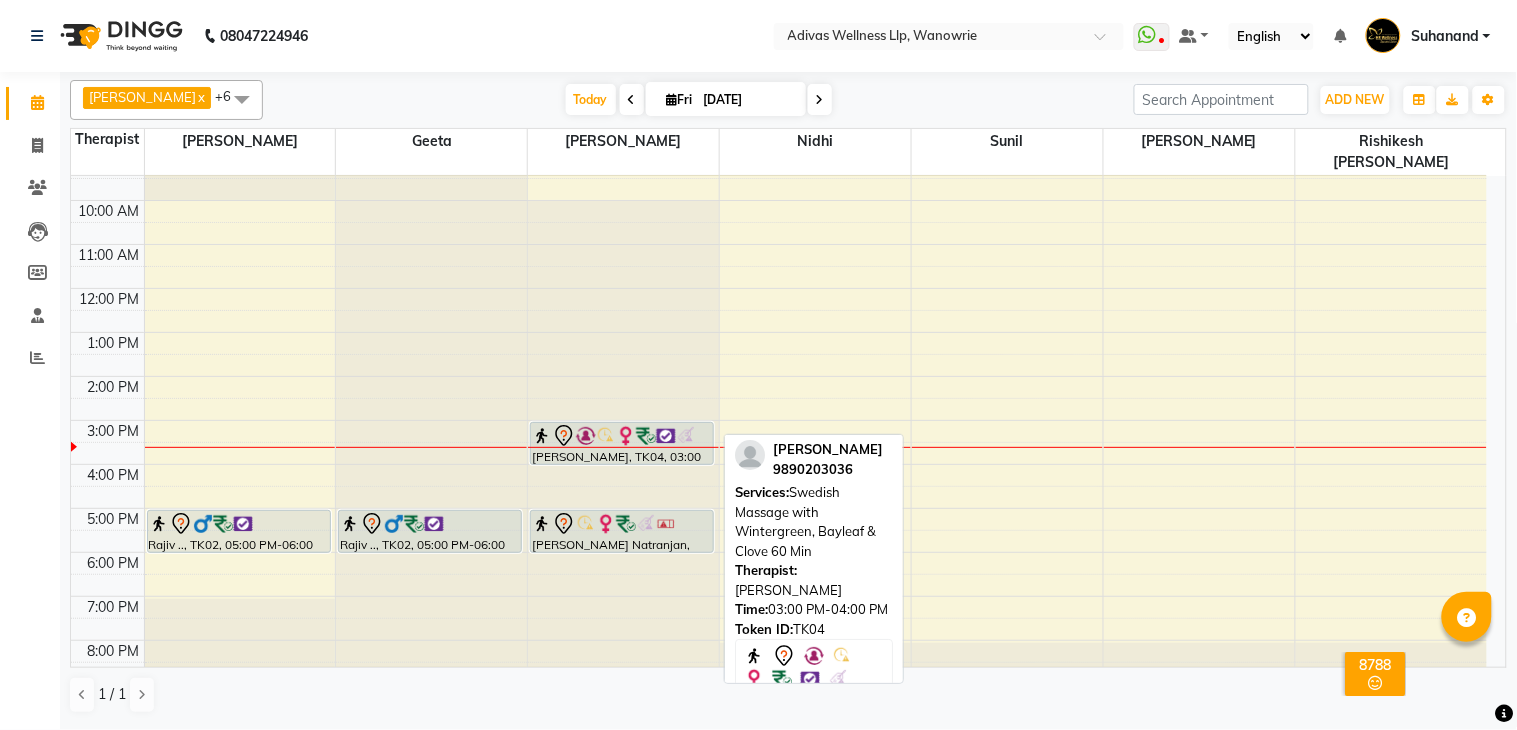 click at bounding box center [646, 436] 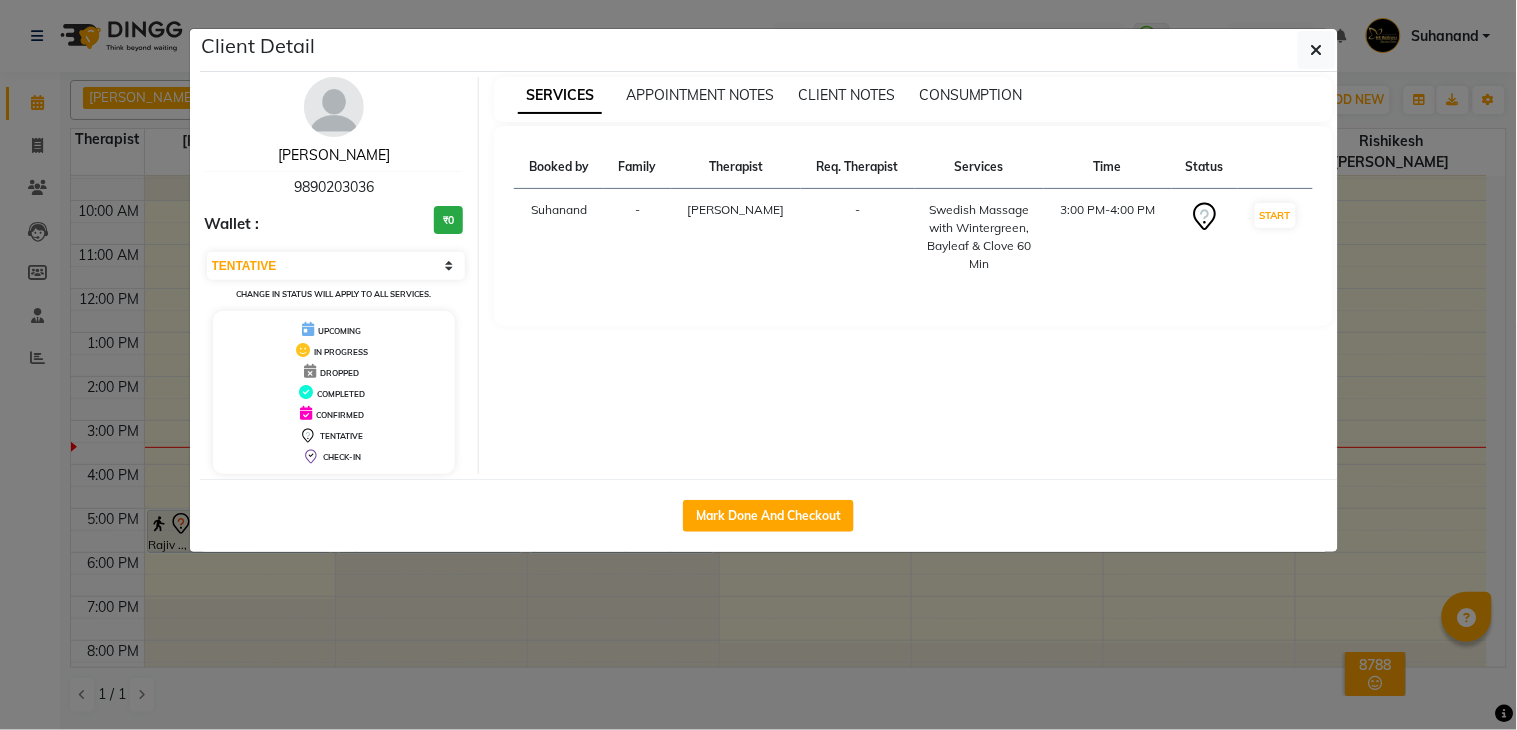 click on "[PERSON_NAME]" at bounding box center (334, 155) 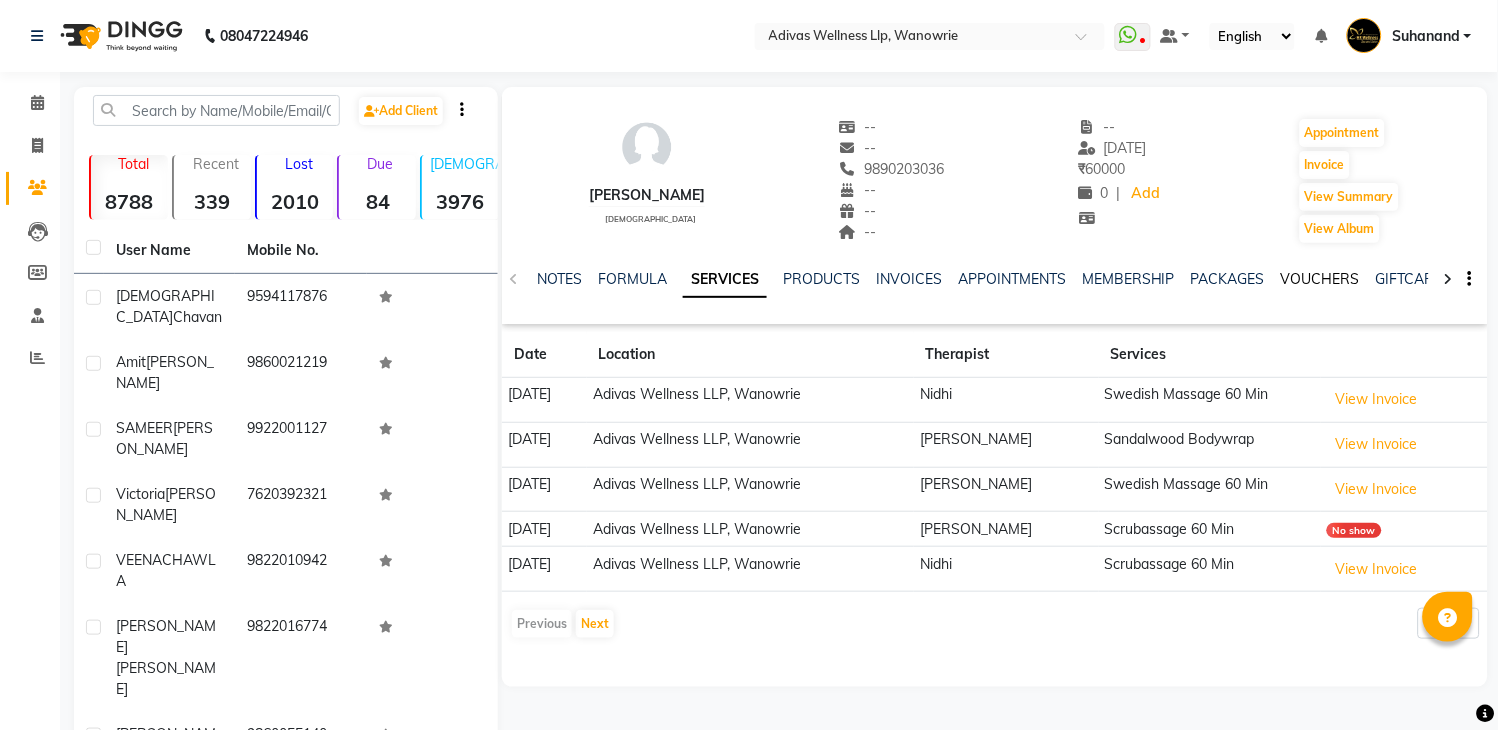 click on "VOUCHERS" 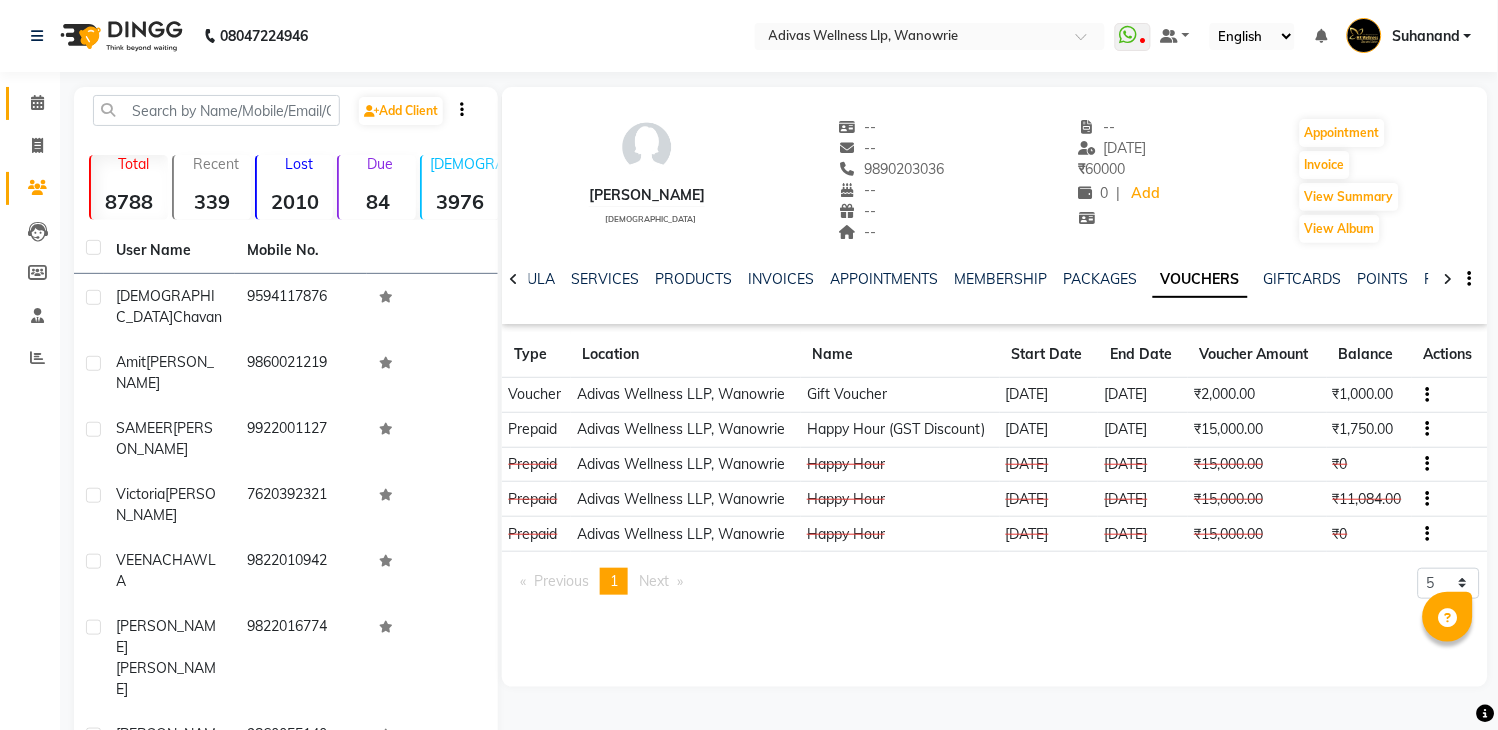 click on "Calendar" 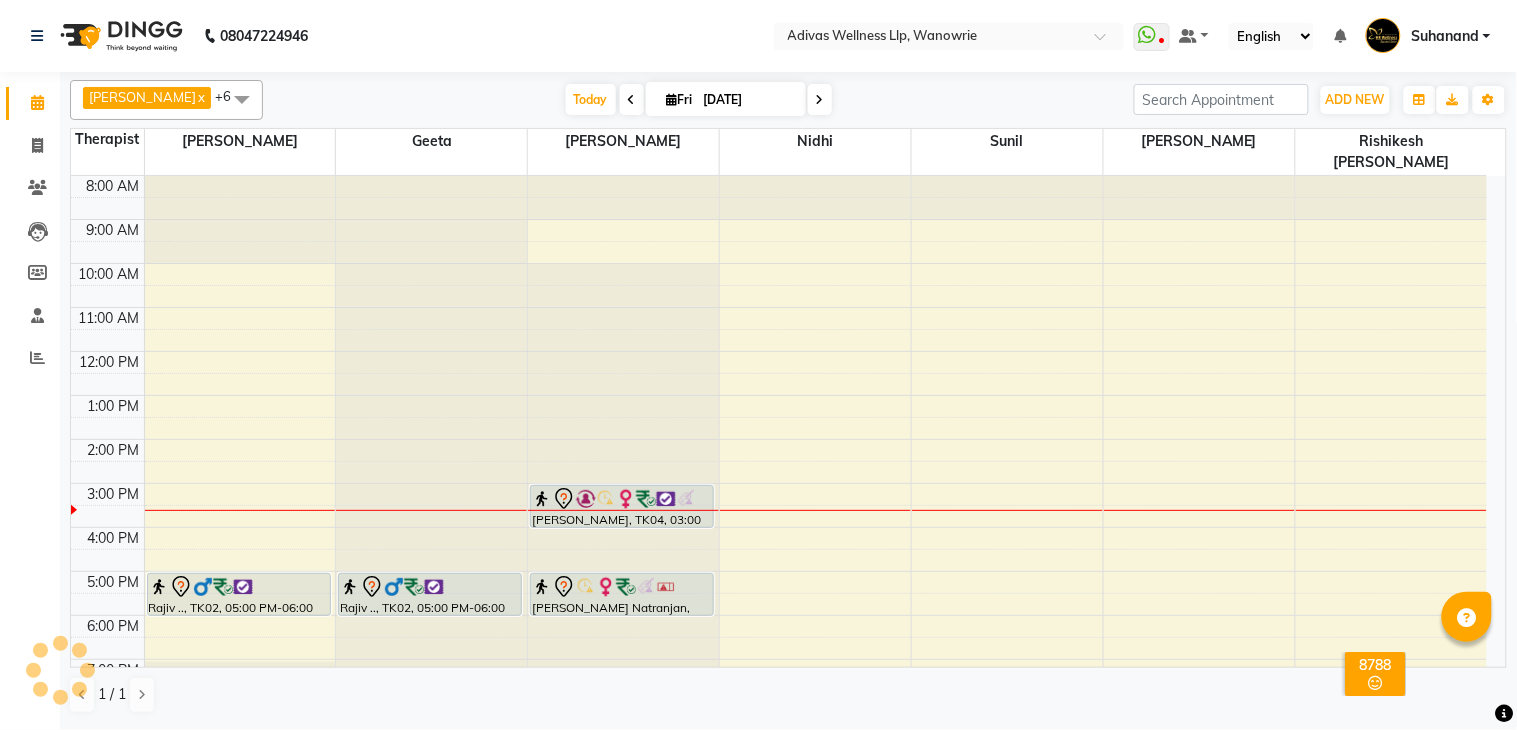 scroll, scrollTop: 0, scrollLeft: 0, axis: both 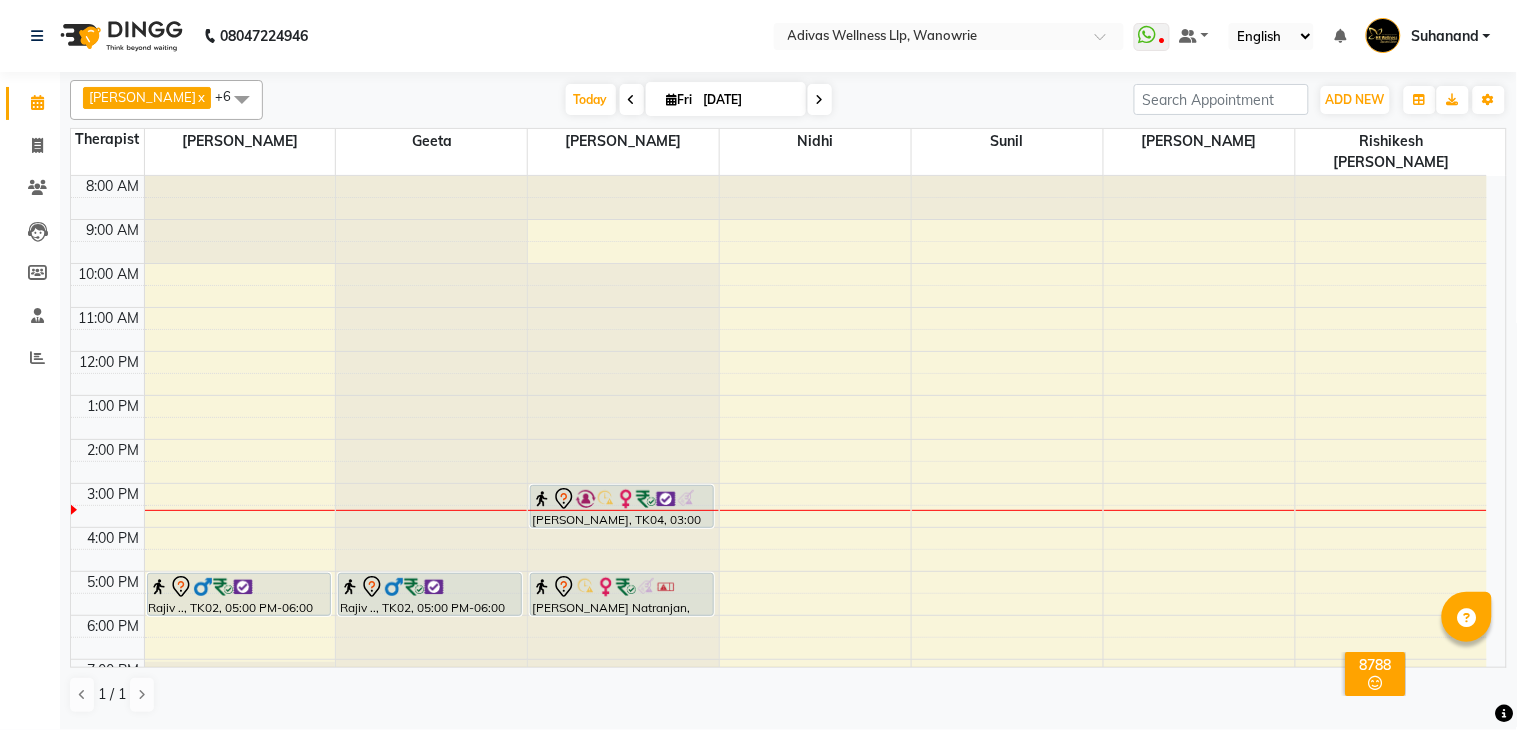 click on "08047224946 Select Location × Adivas Wellness Llp, Wanowrie  WhatsApp Status  ✕ Status:  Disconnected Recent Service Activity: [DATE]     05:30 AM  08047224946 Whatsapp Settings Default Panel My Panel English ENGLISH Español العربية मराठी हिंदी ગુજરાતી தமிழ் 中文 Notifications nothing to show Suhanand Manage Profile Change Password Sign out  Version:3.15.4" 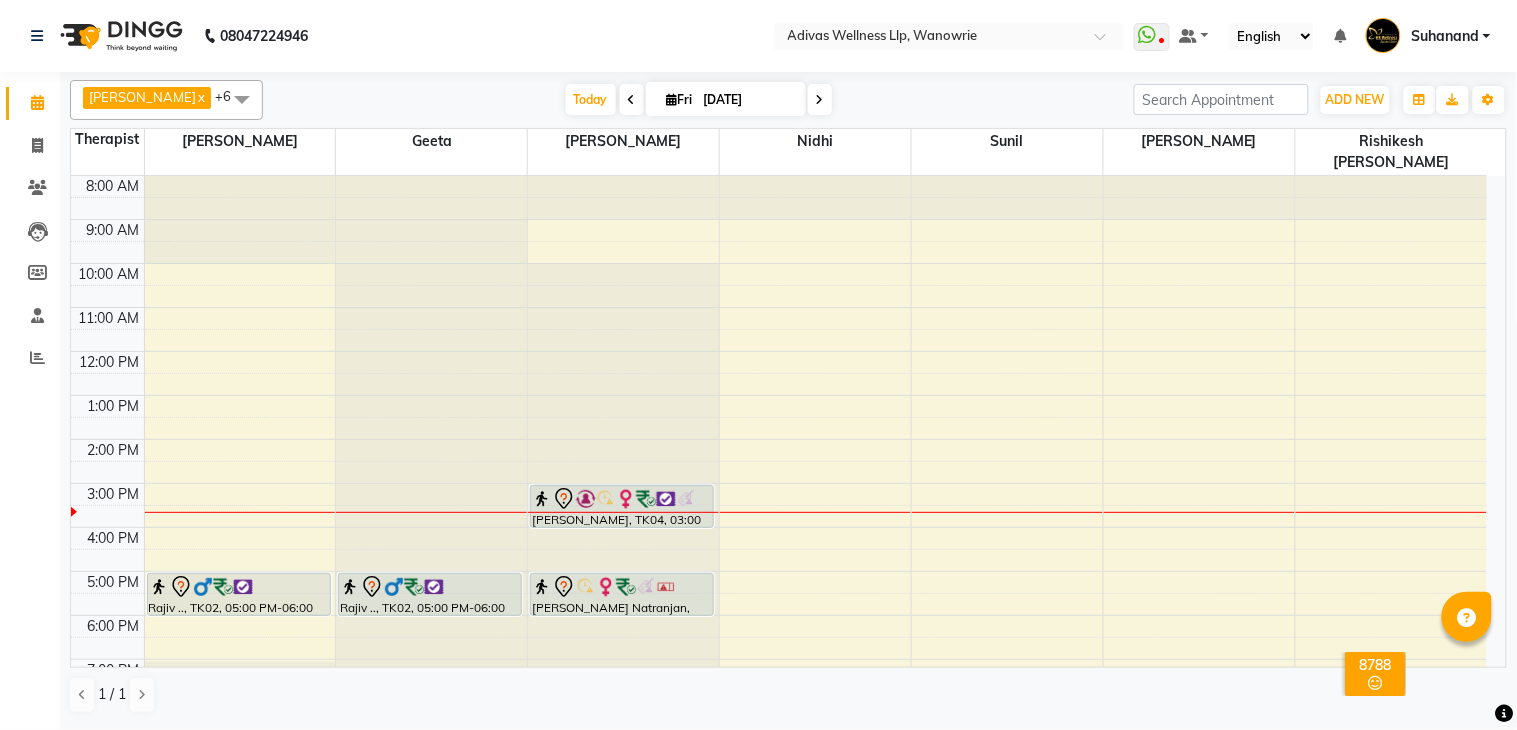 click on "08047224946 Select Location × Adivas Wellness Llp, Wanowrie  WhatsApp Status  ✕ Status:  Disconnected Recent Service Activity: [DATE]     05:30 AM  08047224946 Whatsapp Settings Default Panel My Panel English ENGLISH Español العربية मराठी हिंदी ગુજરાતી தமிழ் 中文 Notifications nothing to show Suhanand Manage Profile Change Password Sign out  Version:3.15.4" 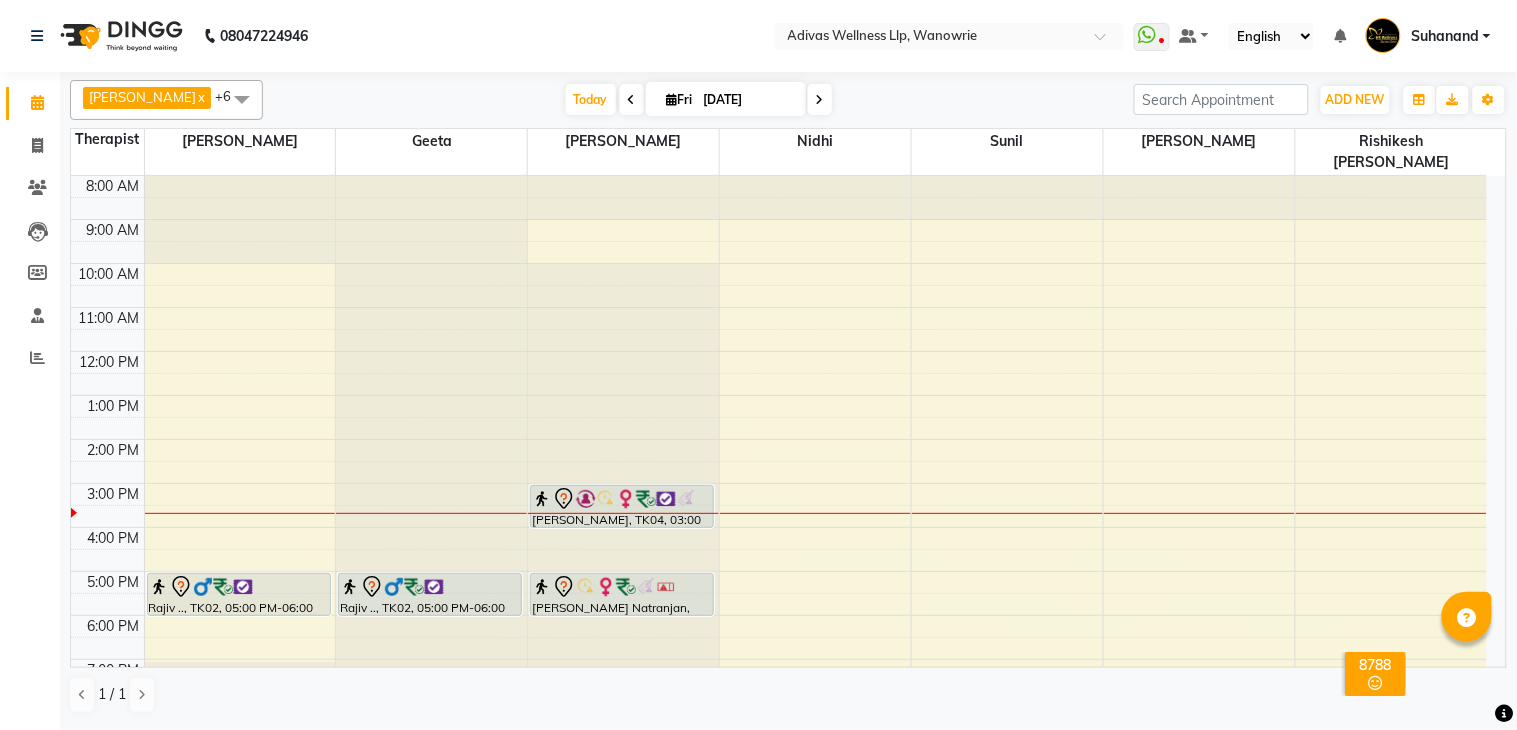 click on "08047224946 Select Location × Adivas Wellness Llp, Wanowrie  WhatsApp Status  ✕ Status:  Disconnected Recent Service Activity: [DATE]     05:30 AM  08047224946 Whatsapp Settings Default Panel My Panel English ENGLISH Español العربية मराठी हिंदी ગુજરાતી தமிழ் 中文 Notifications nothing to show Suhanand Manage Profile Change Password Sign out  Version:3.15.4" 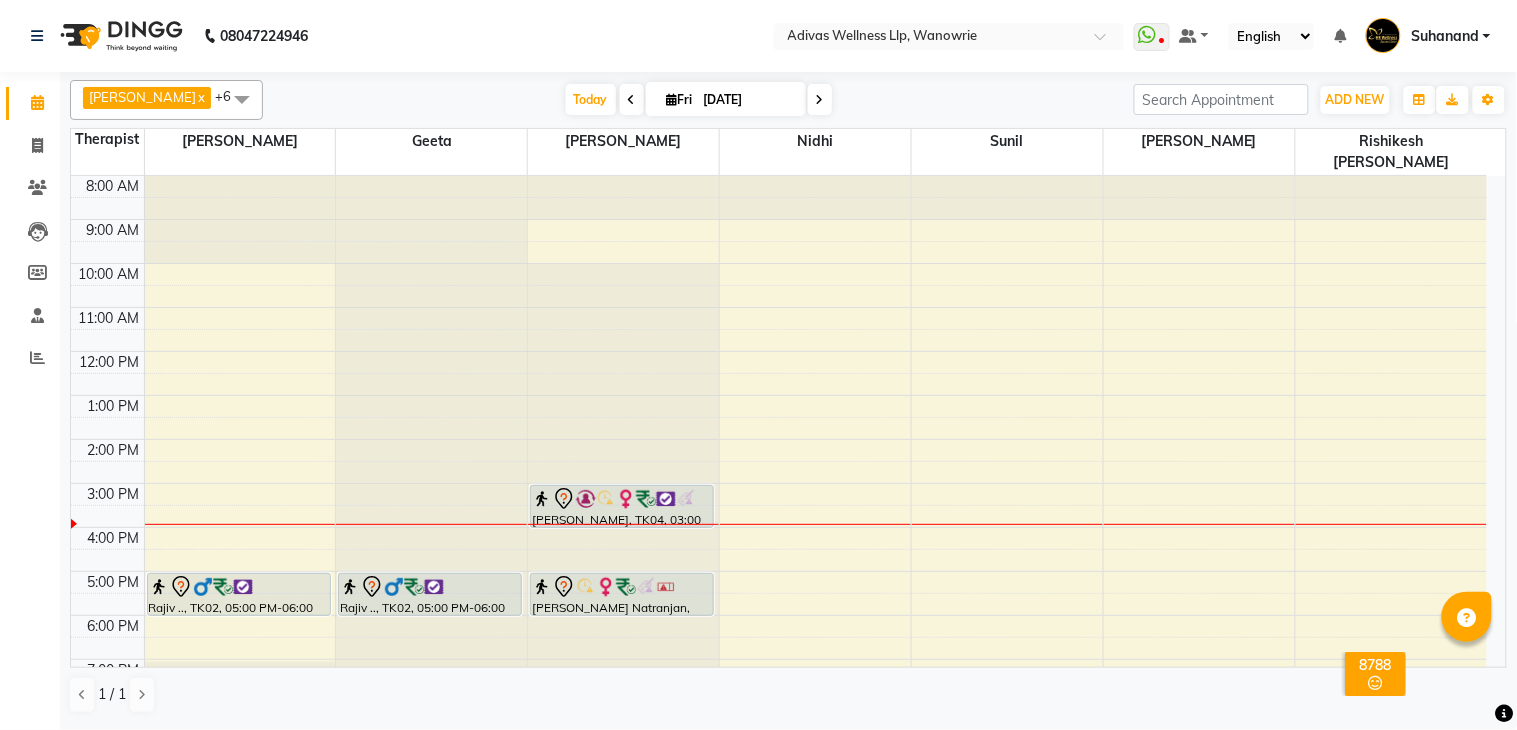click at bounding box center [820, 100] 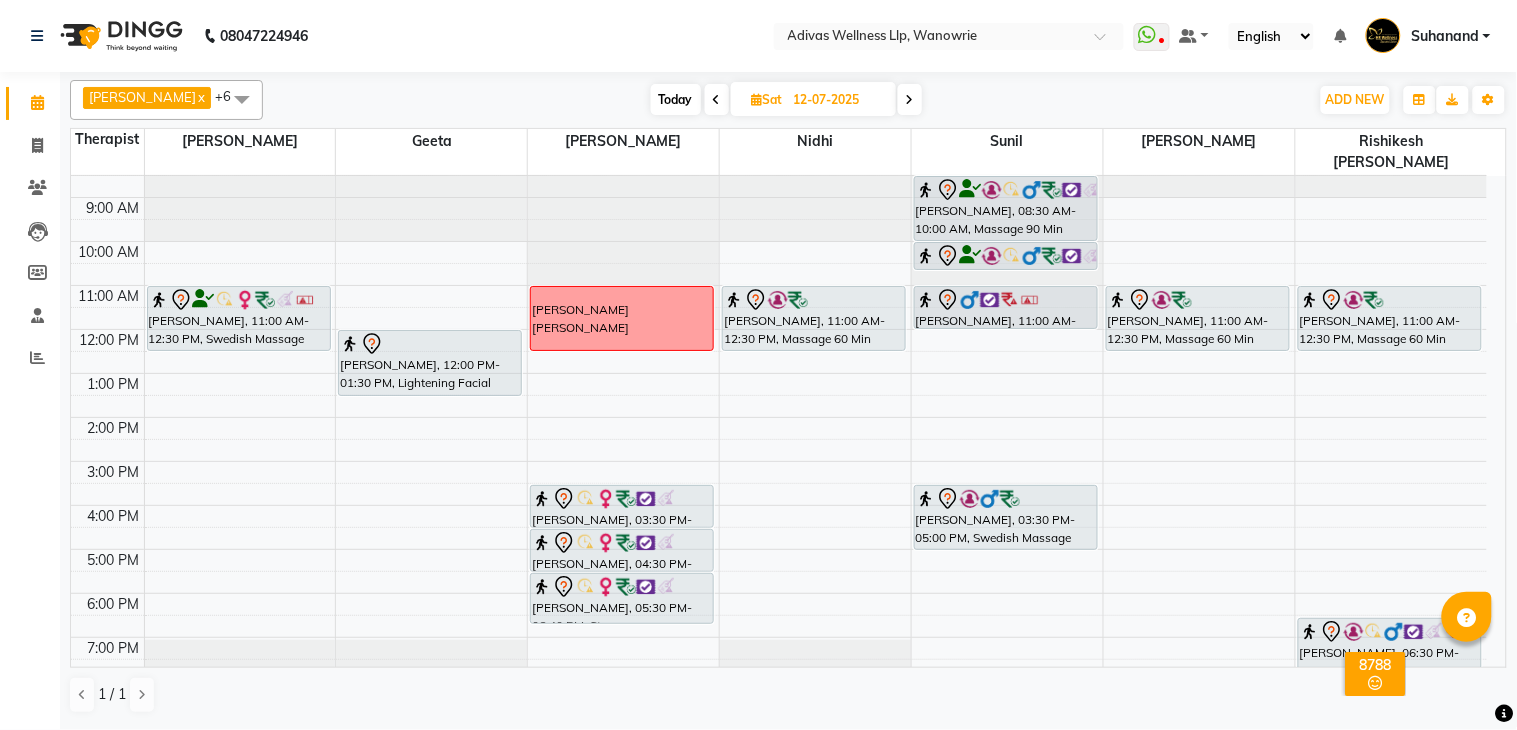 scroll, scrollTop: 0, scrollLeft: 0, axis: both 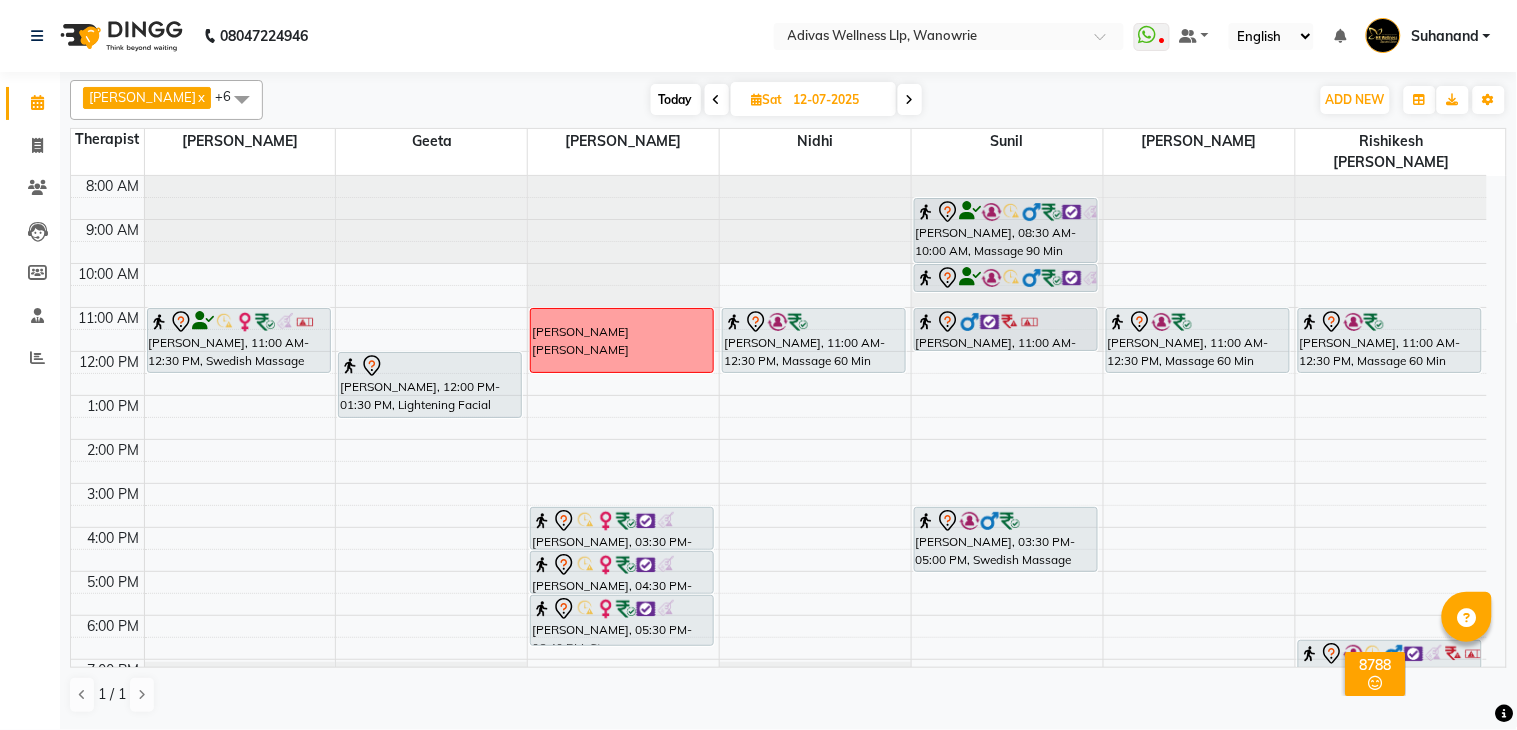 click at bounding box center (910, 100) 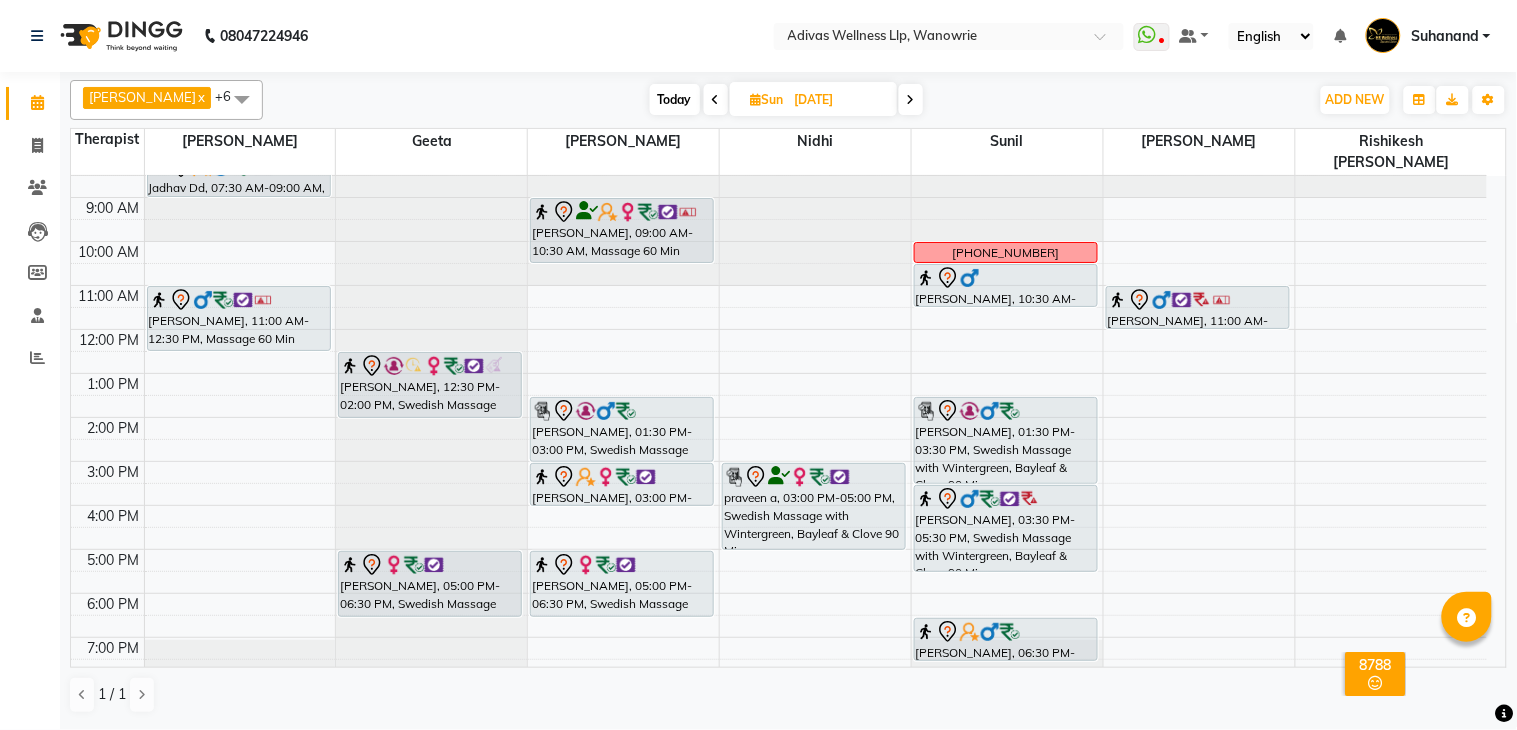 scroll, scrollTop: 0, scrollLeft: 0, axis: both 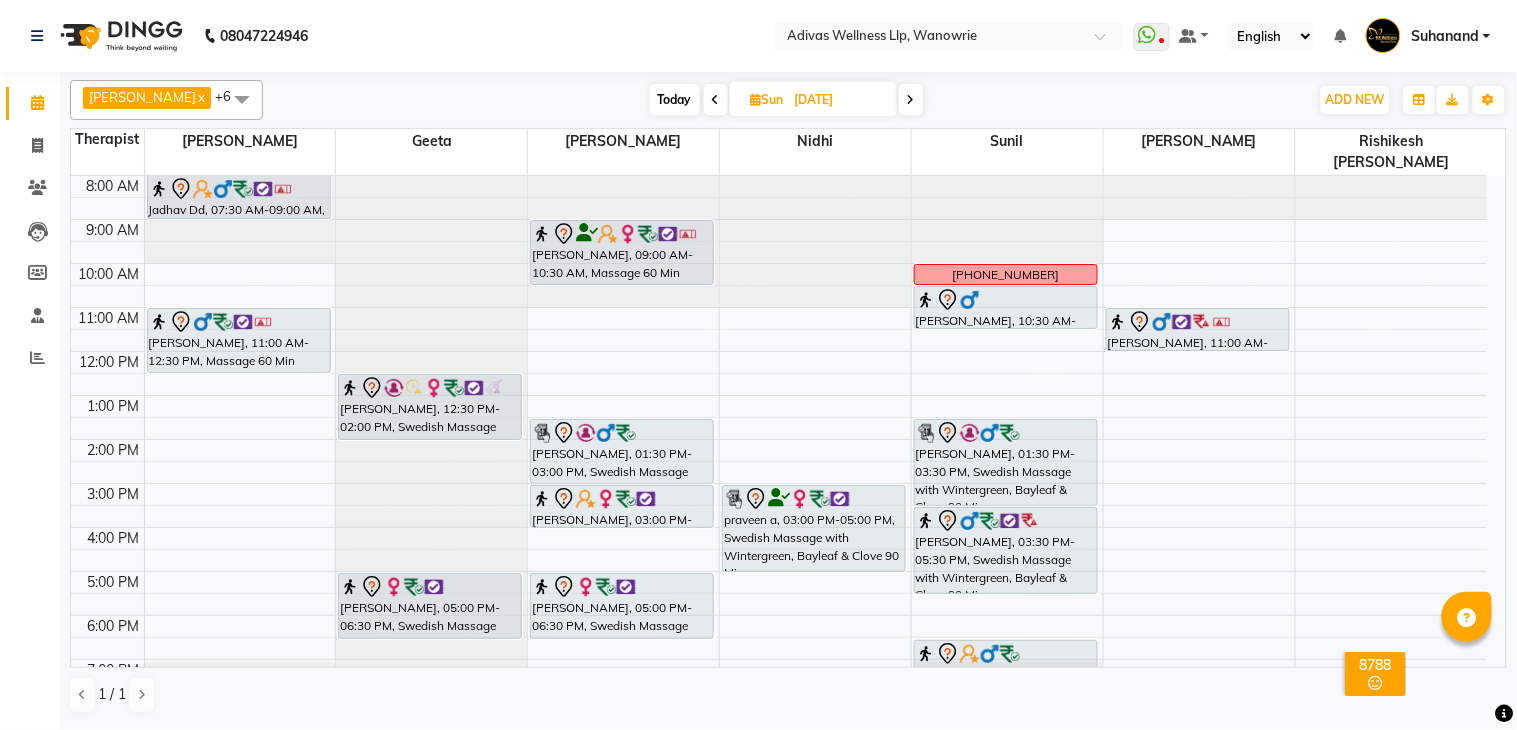 click at bounding box center [911, 100] 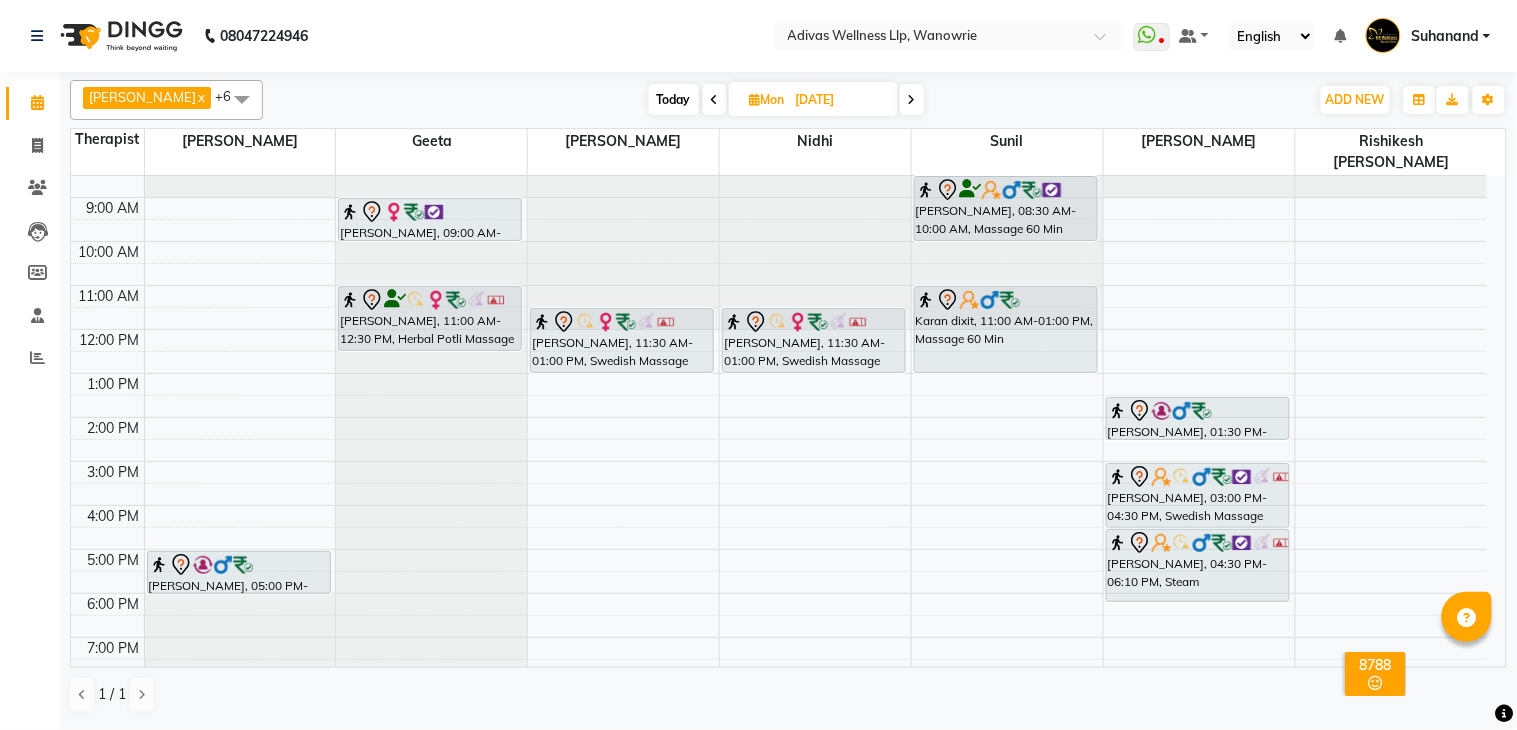 scroll, scrollTop: 0, scrollLeft: 0, axis: both 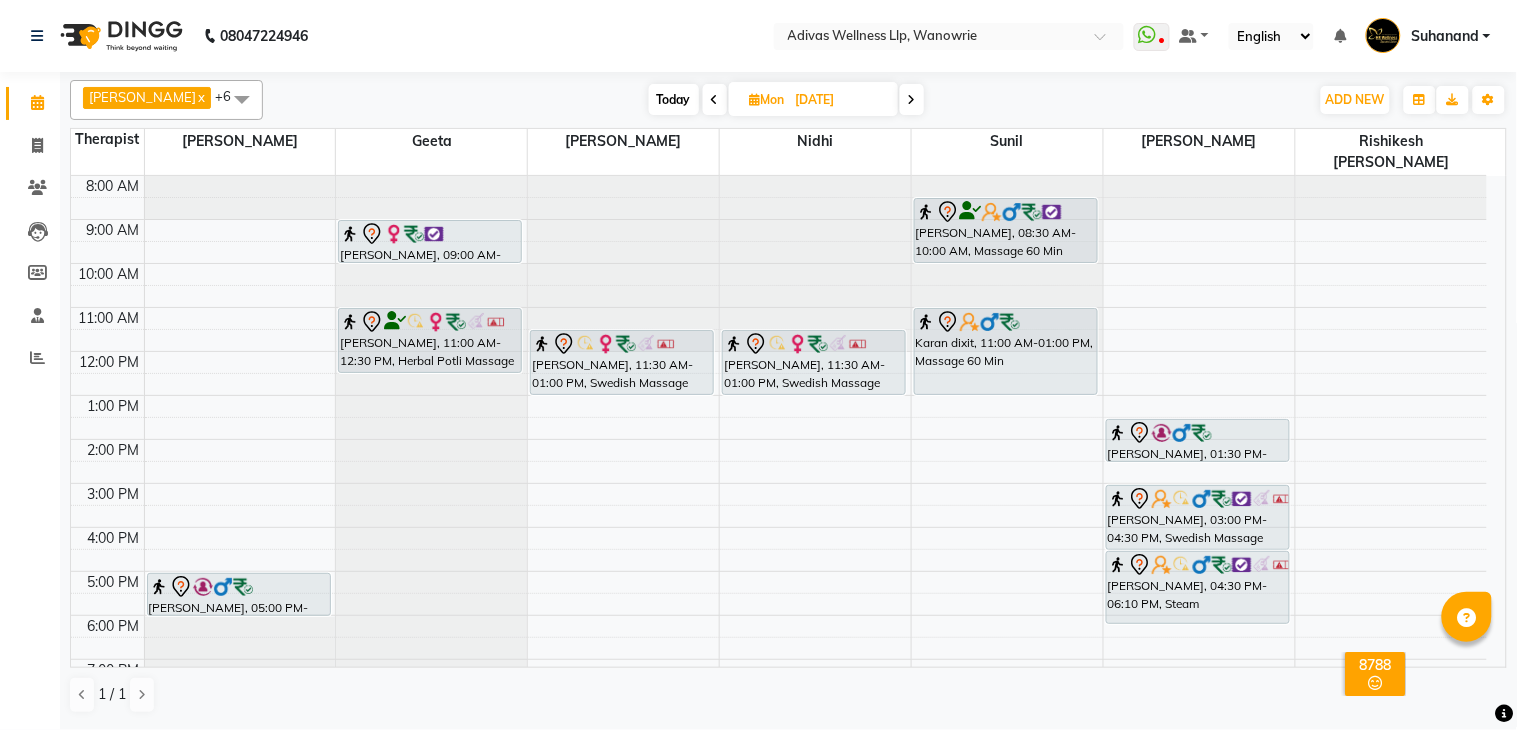 click at bounding box center (912, 100) 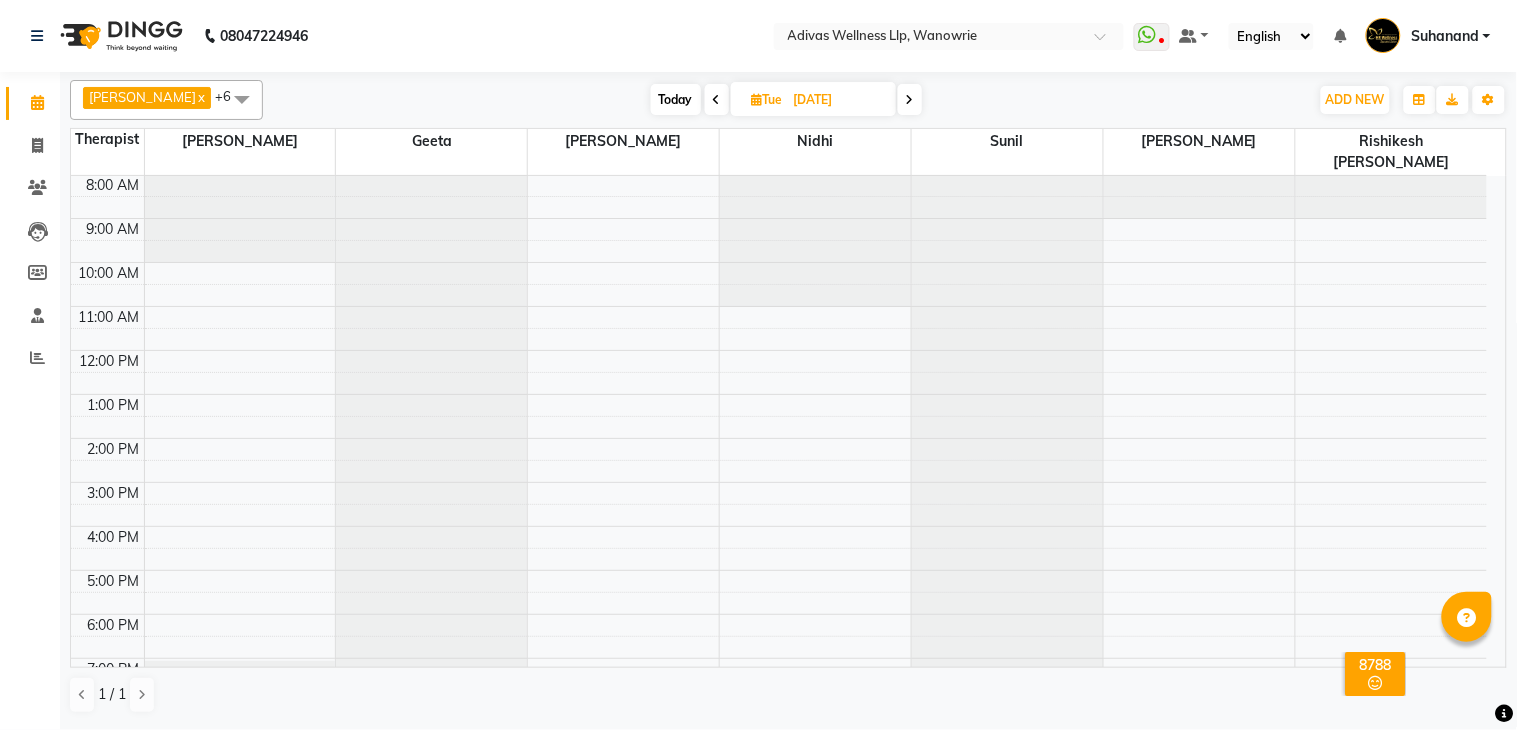 scroll, scrollTop: 0, scrollLeft: 0, axis: both 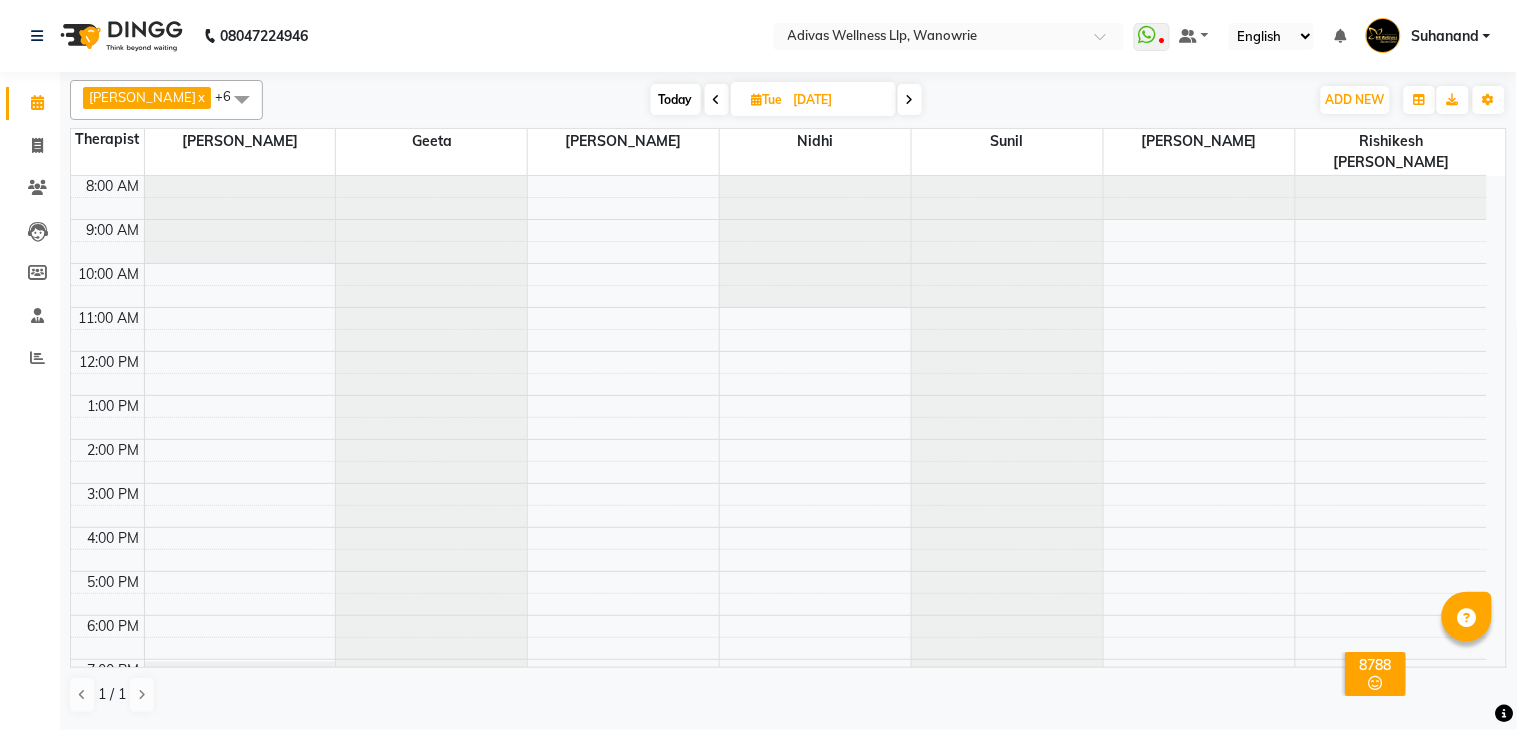 click at bounding box center (910, 100) 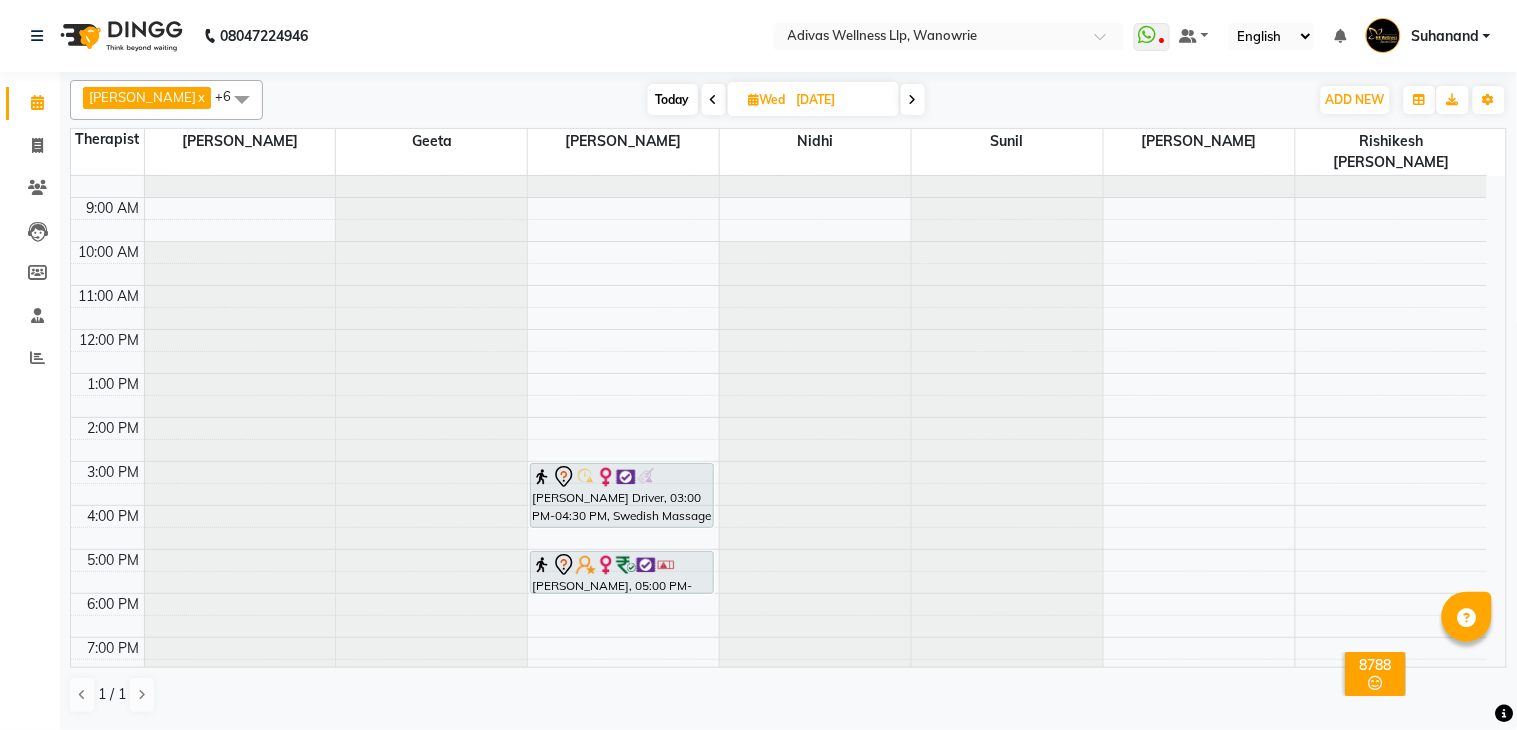 scroll, scrollTop: 0, scrollLeft: 0, axis: both 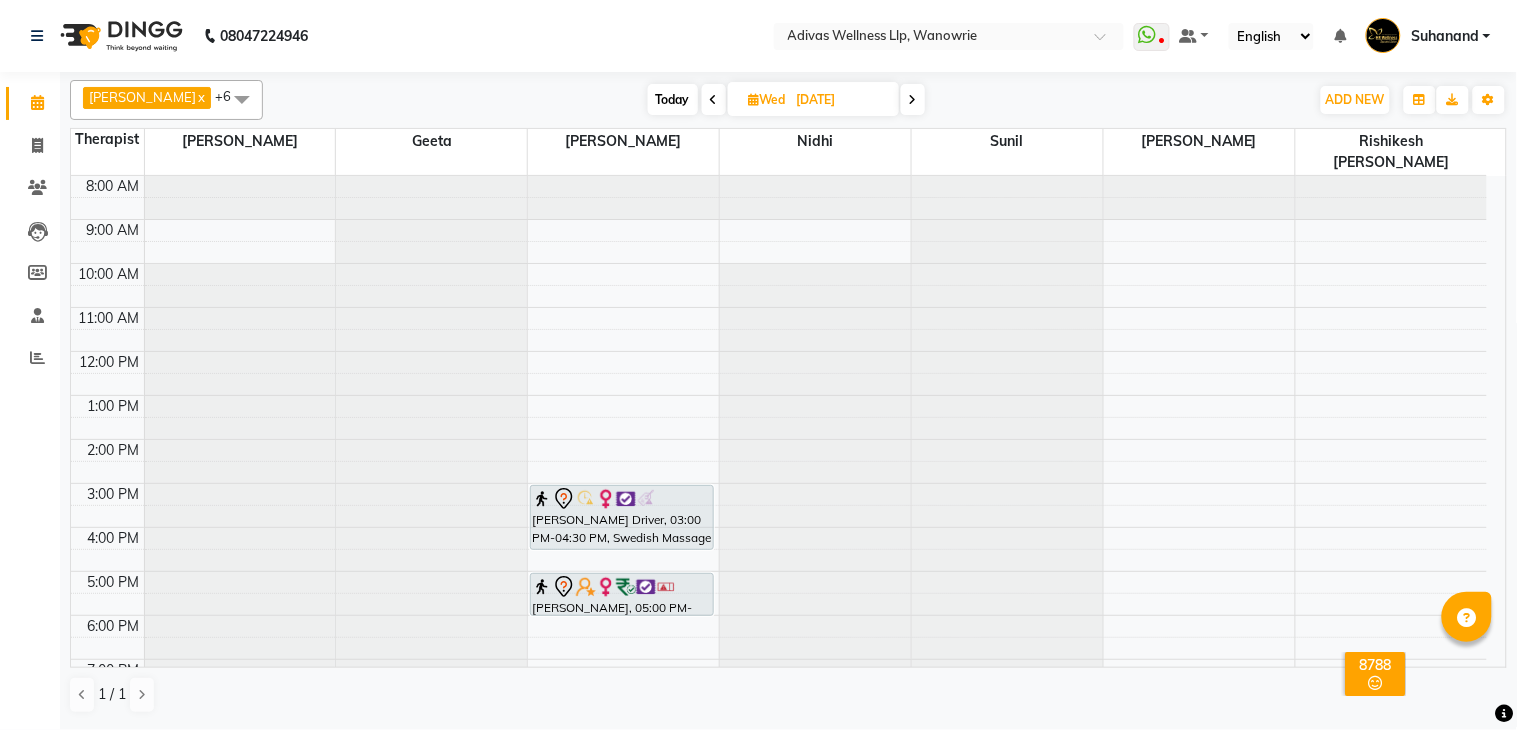 click at bounding box center [913, 99] 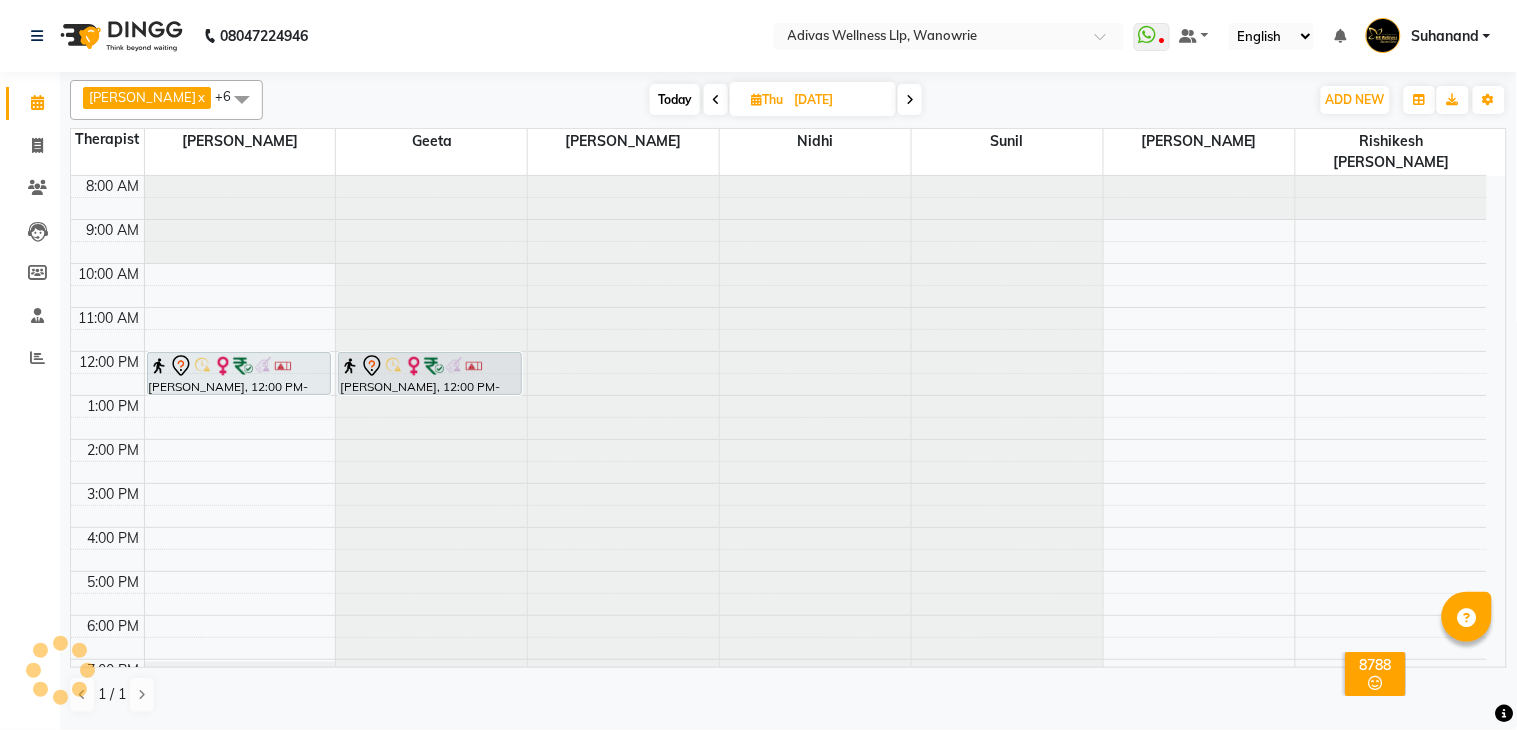 scroll, scrollTop: 63, scrollLeft: 0, axis: vertical 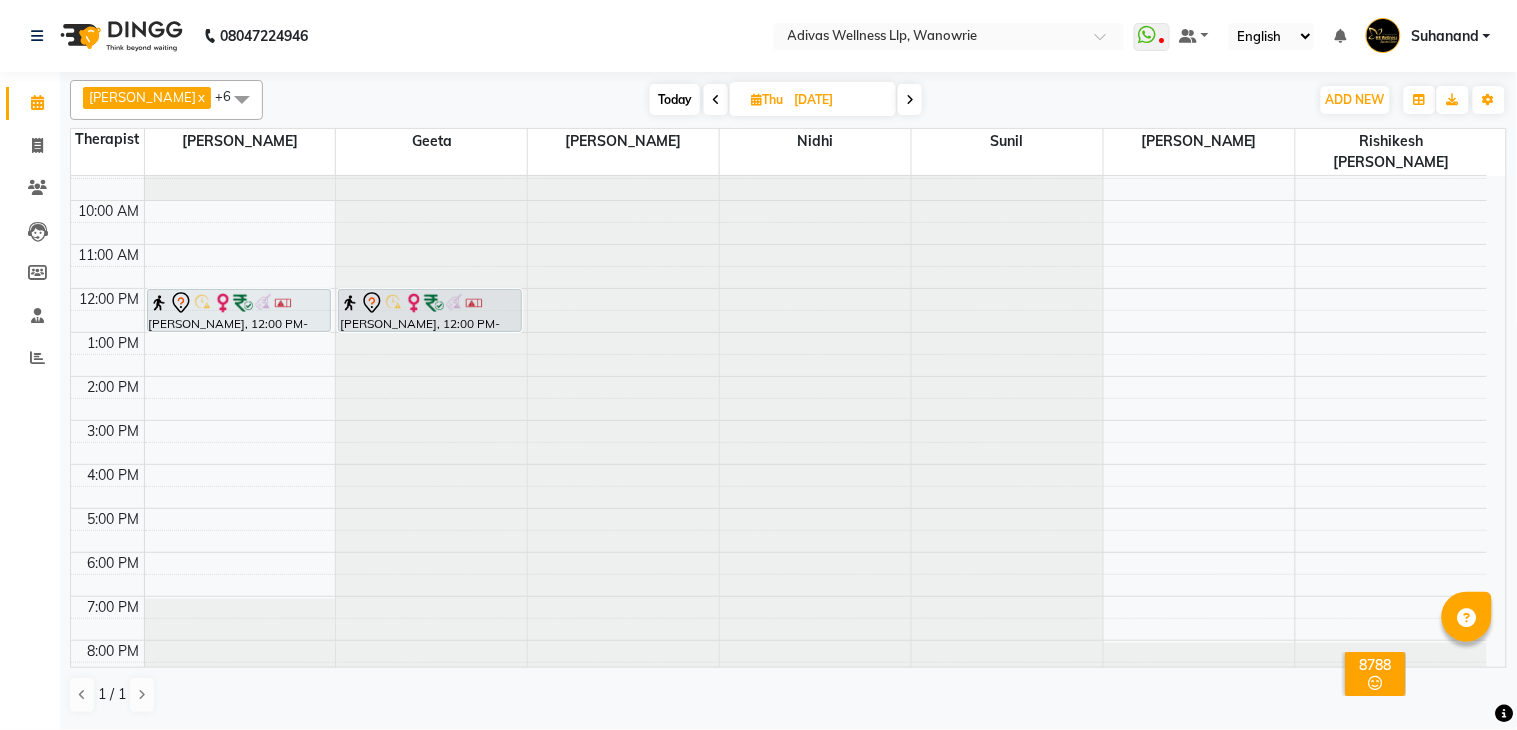 click at bounding box center [910, 99] 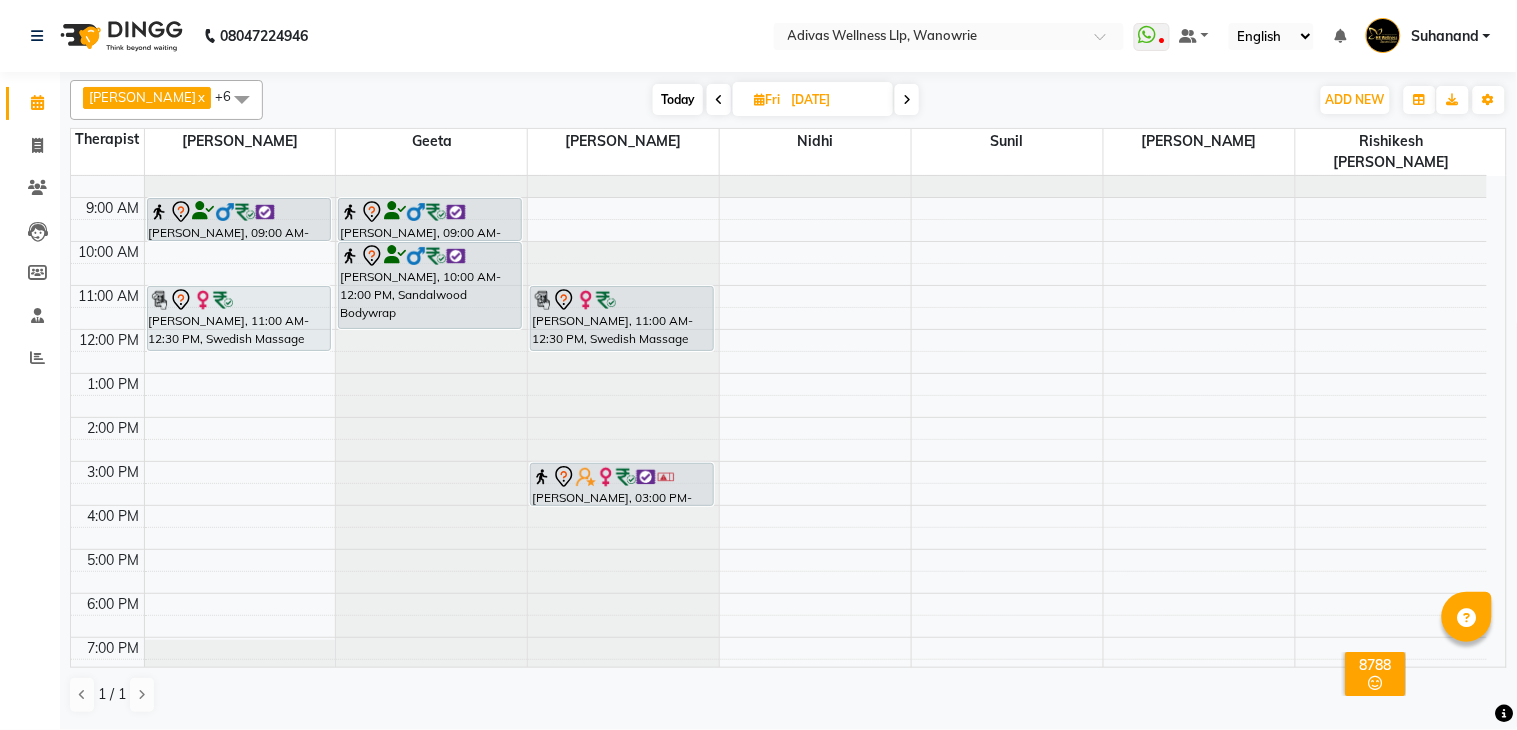 scroll, scrollTop: 0, scrollLeft: 0, axis: both 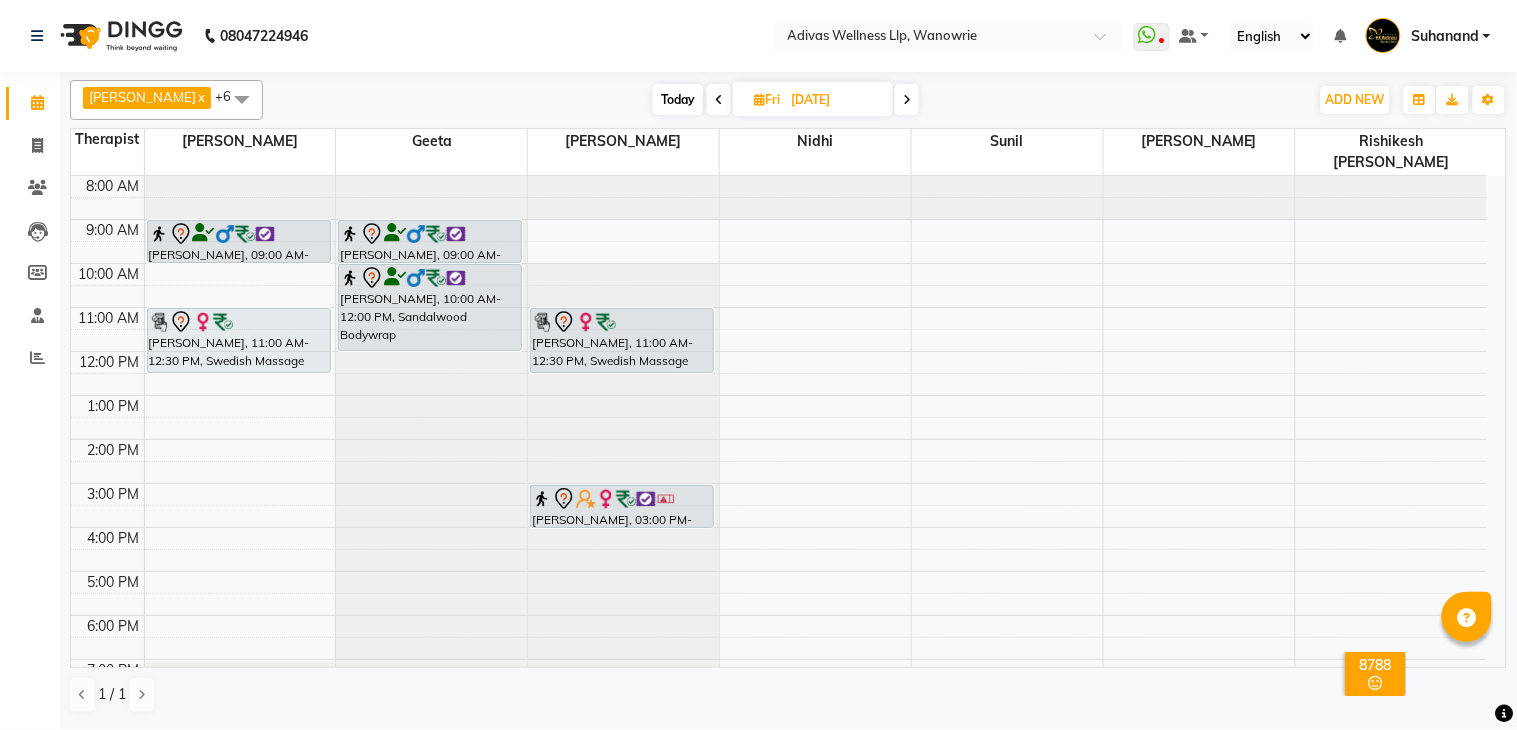 click at bounding box center [907, 100] 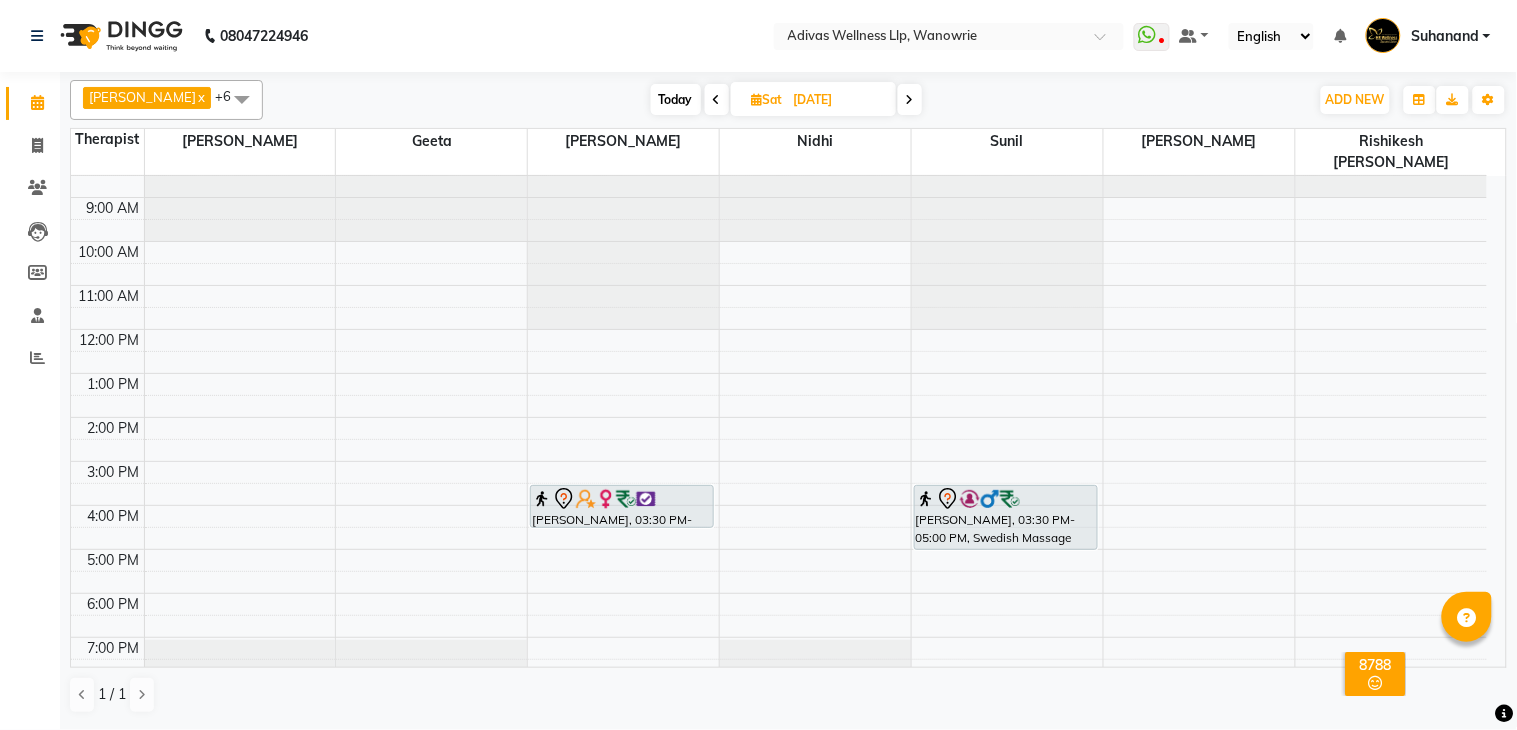 scroll, scrollTop: 0, scrollLeft: 0, axis: both 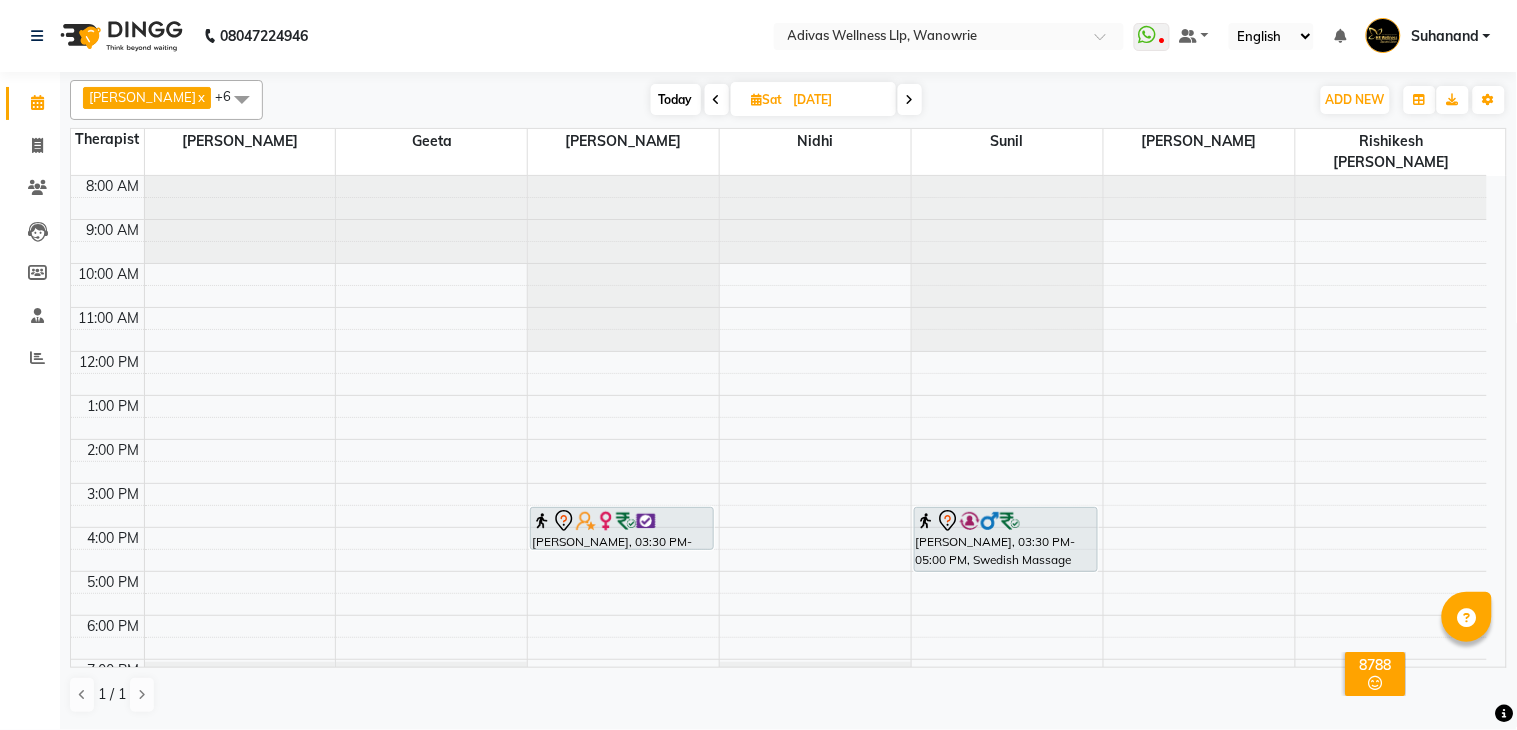 click at bounding box center (910, 100) 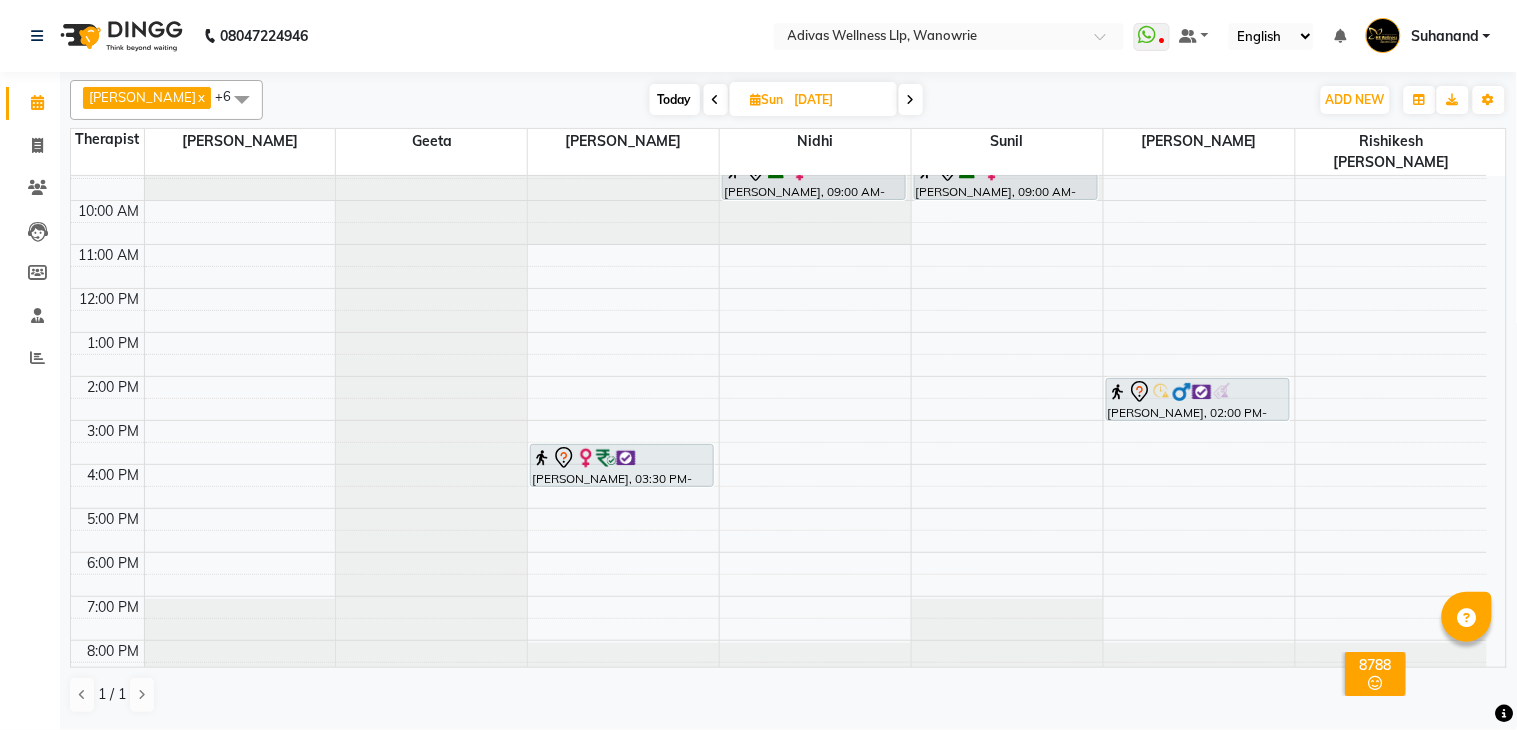 scroll, scrollTop: 0, scrollLeft: 0, axis: both 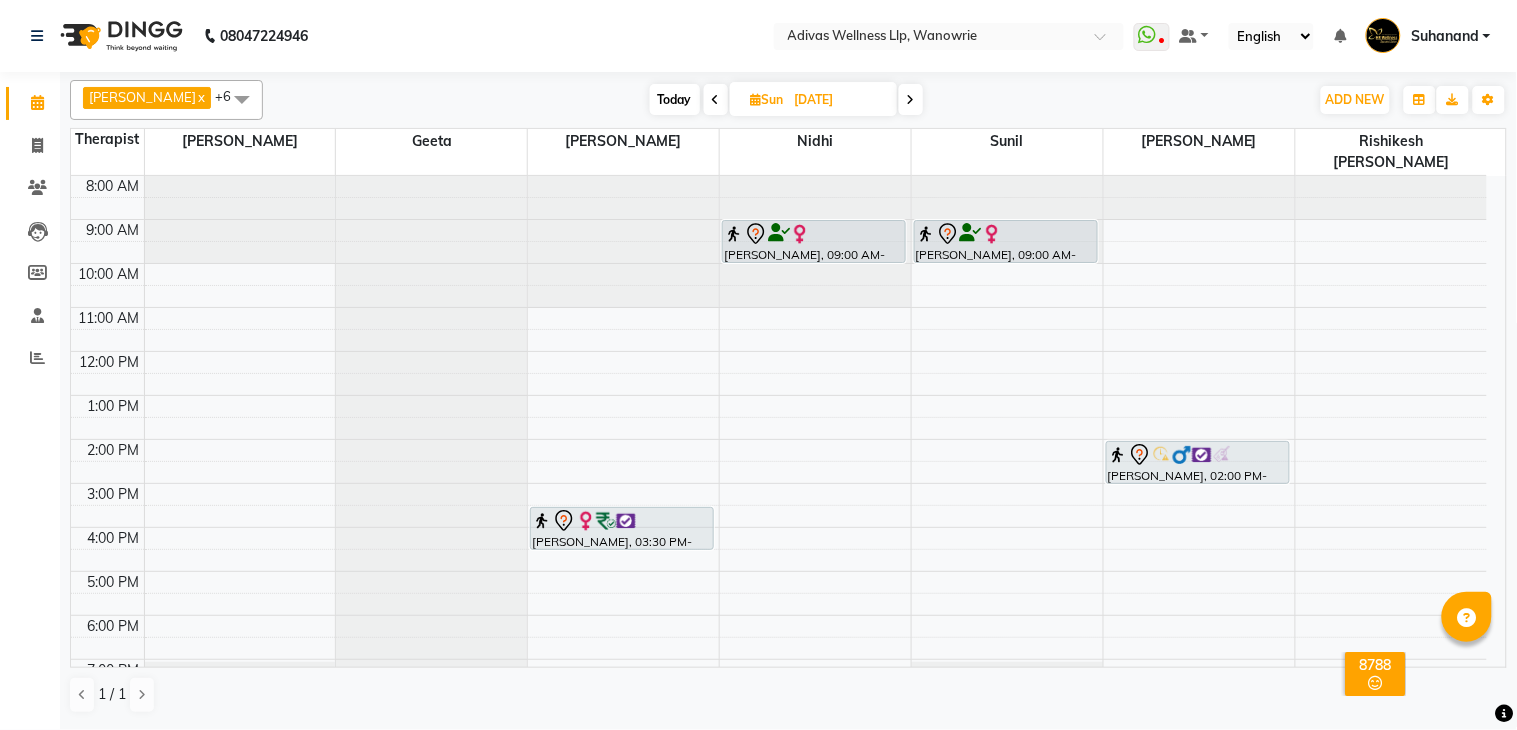 click at bounding box center (911, 99) 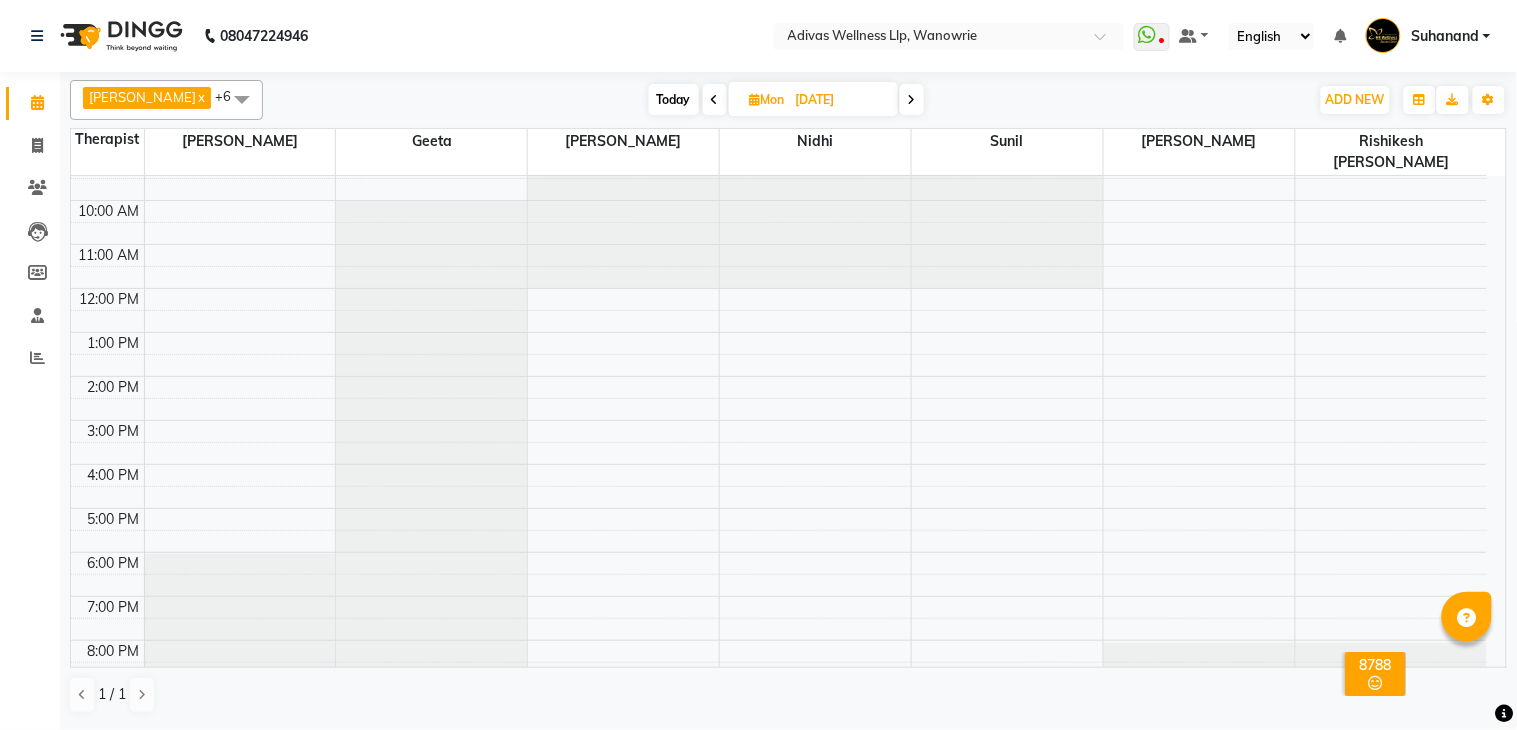 scroll, scrollTop: 0, scrollLeft: 0, axis: both 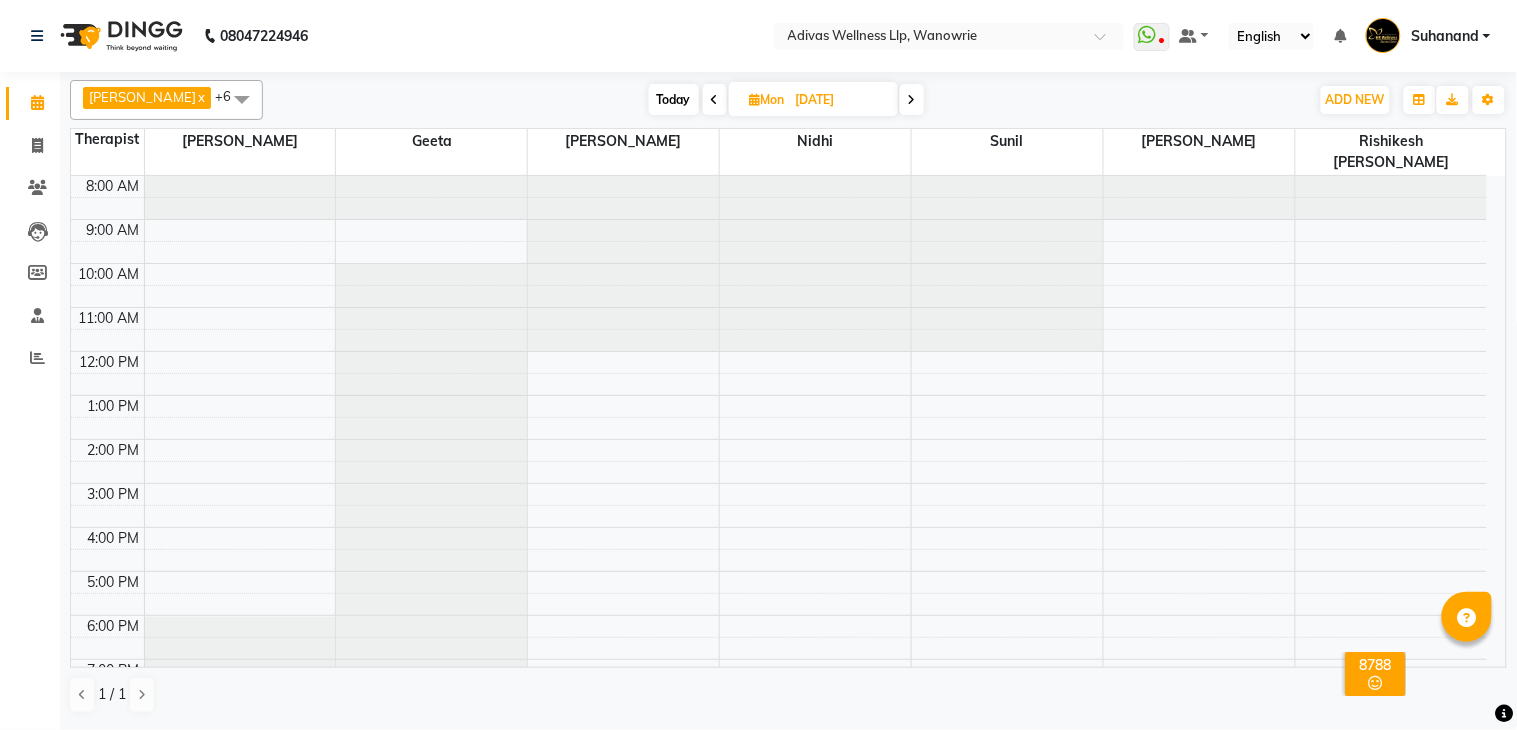 click at bounding box center [912, 99] 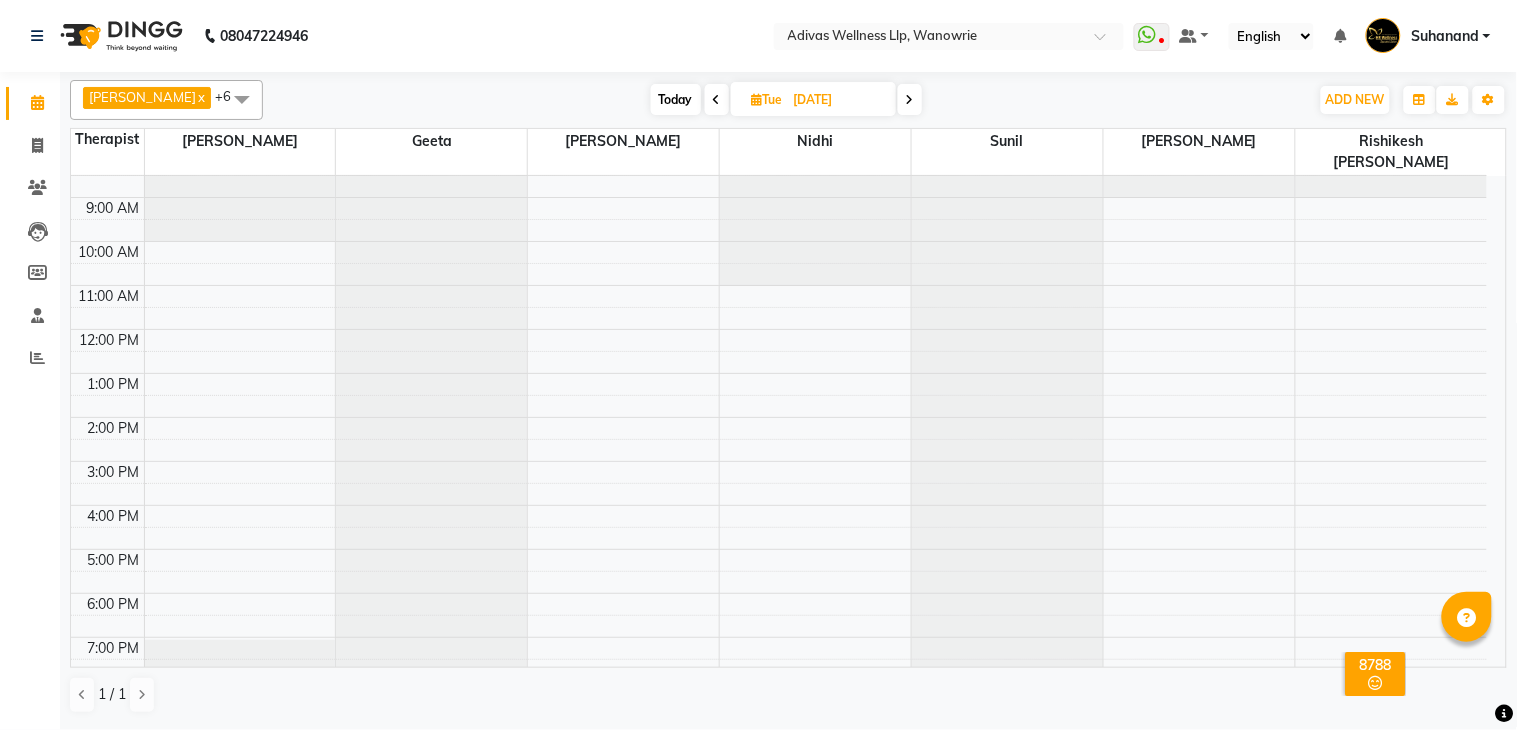 scroll, scrollTop: 0, scrollLeft: 0, axis: both 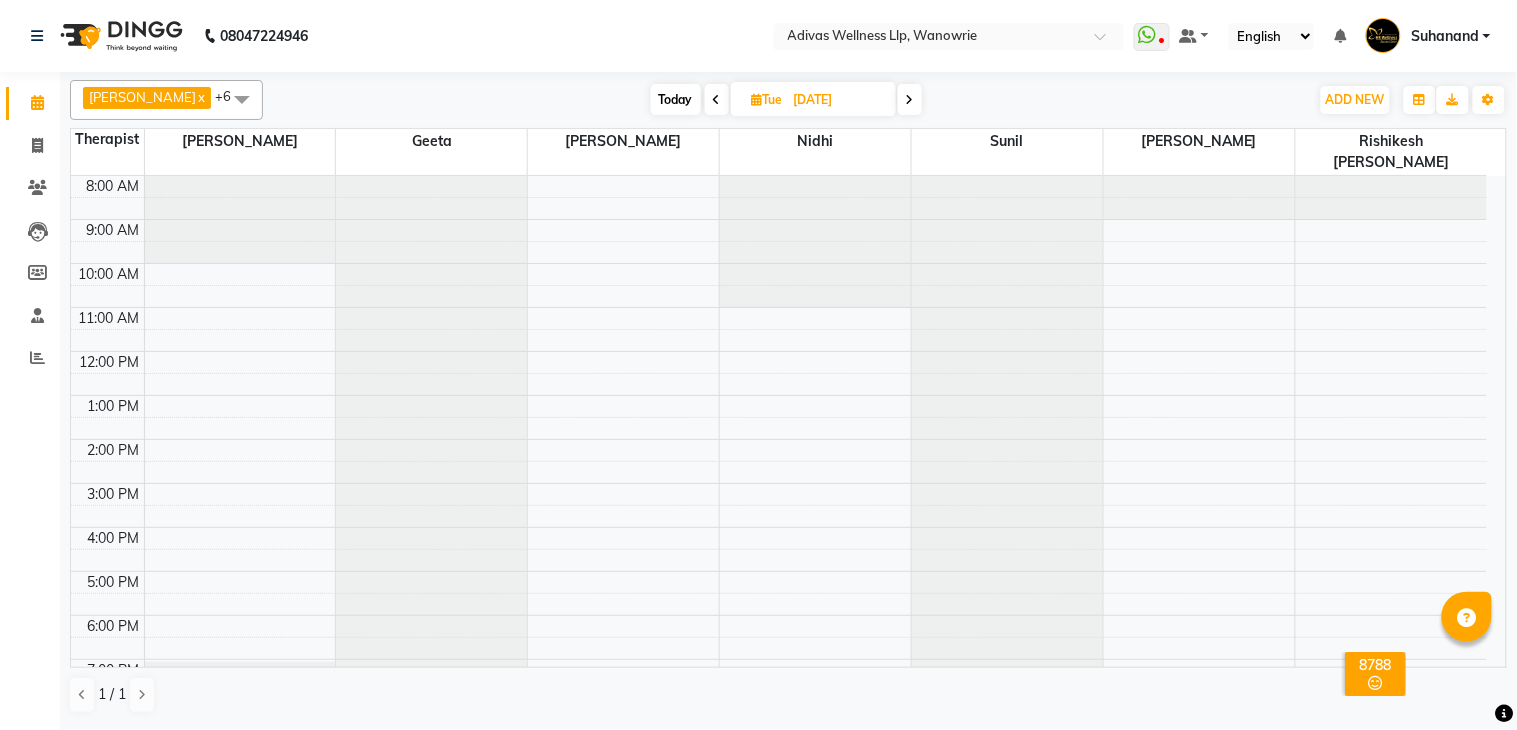 click at bounding box center [910, 99] 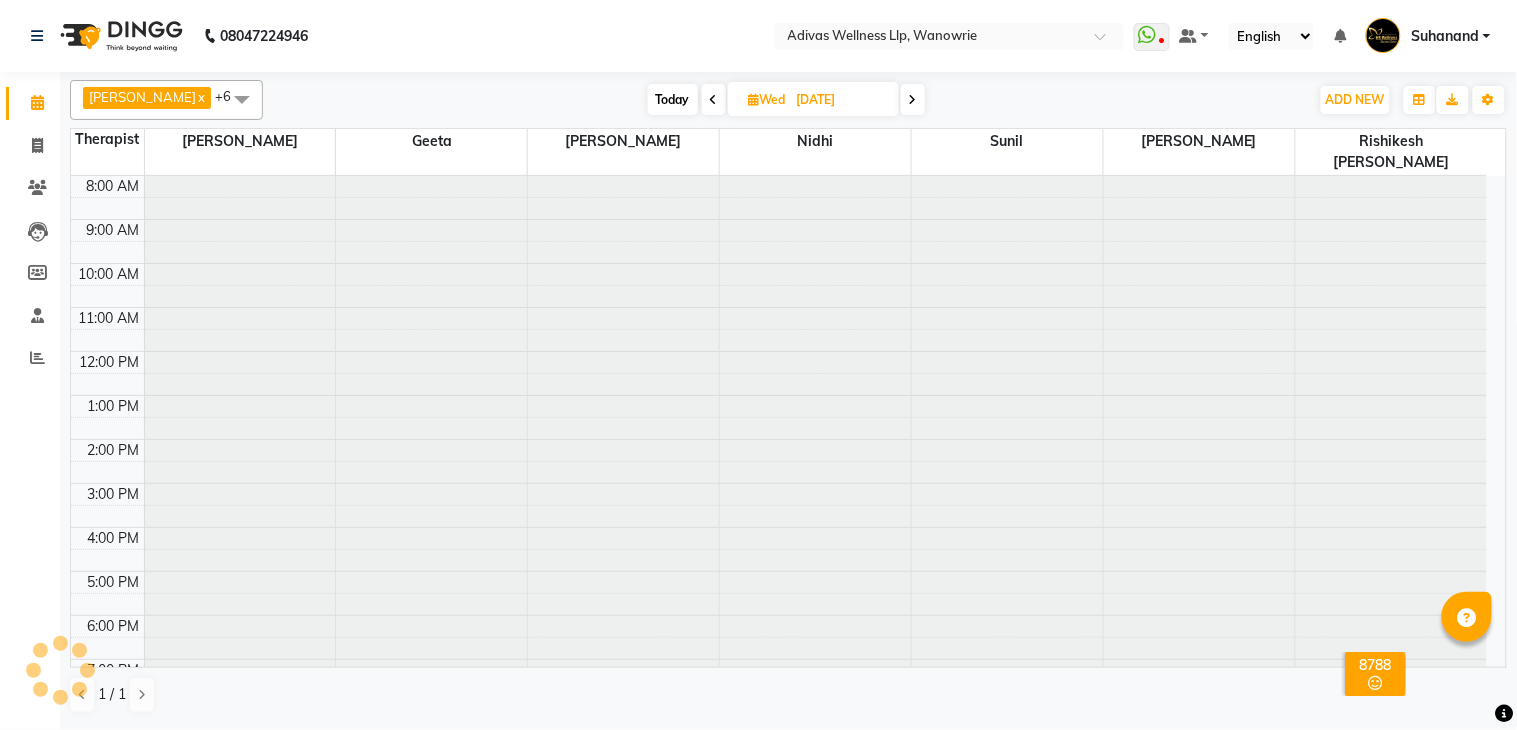 scroll, scrollTop: 63, scrollLeft: 0, axis: vertical 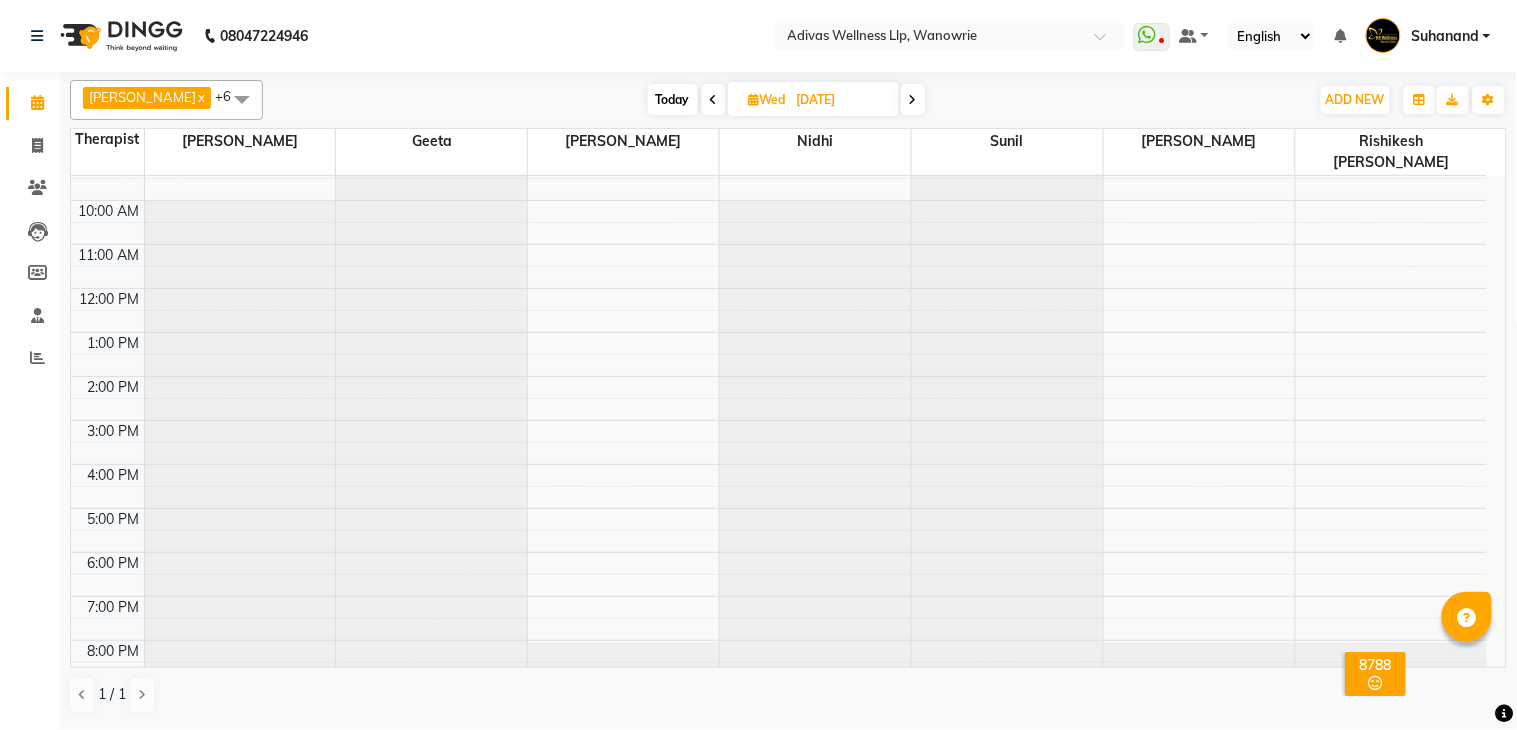 click at bounding box center [913, 100] 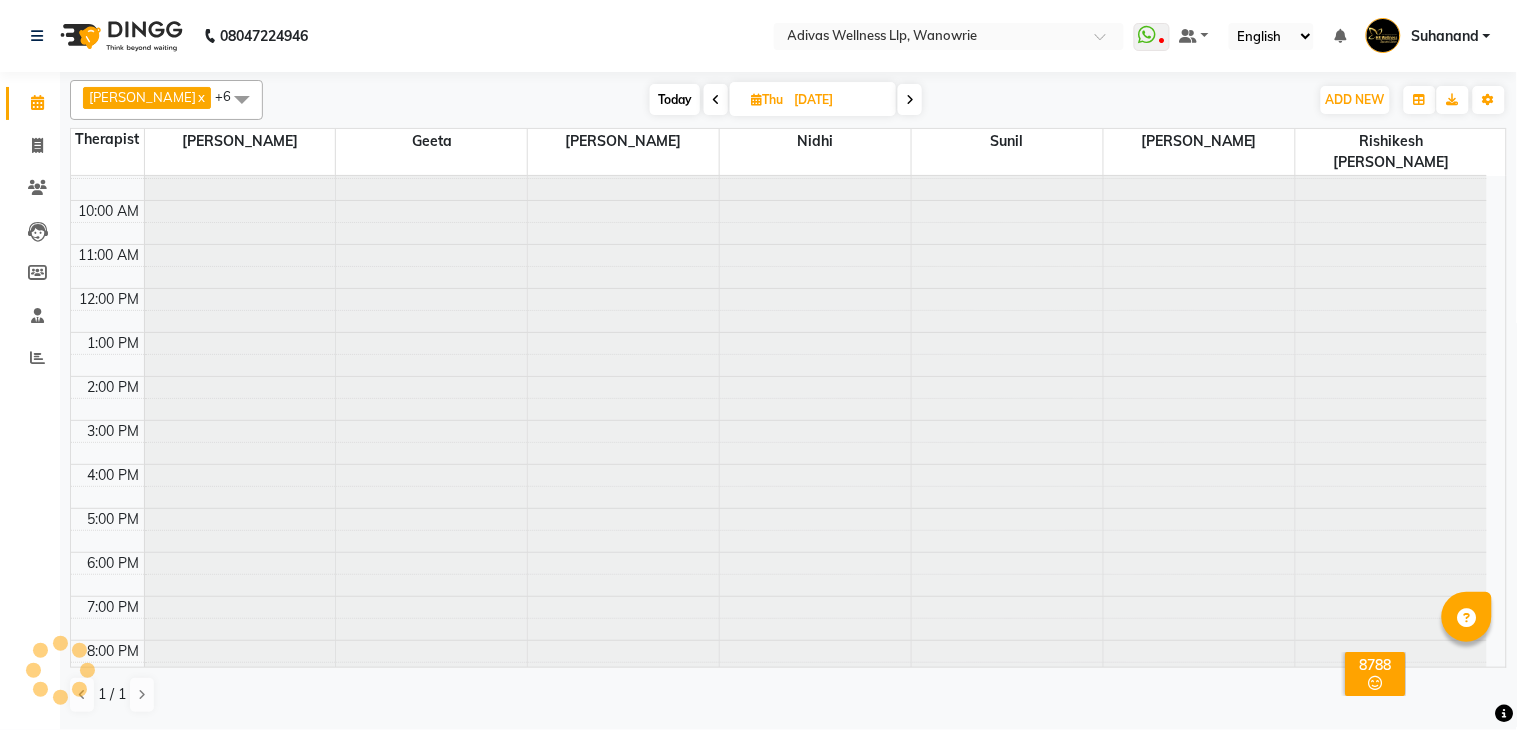 scroll, scrollTop: 63, scrollLeft: 0, axis: vertical 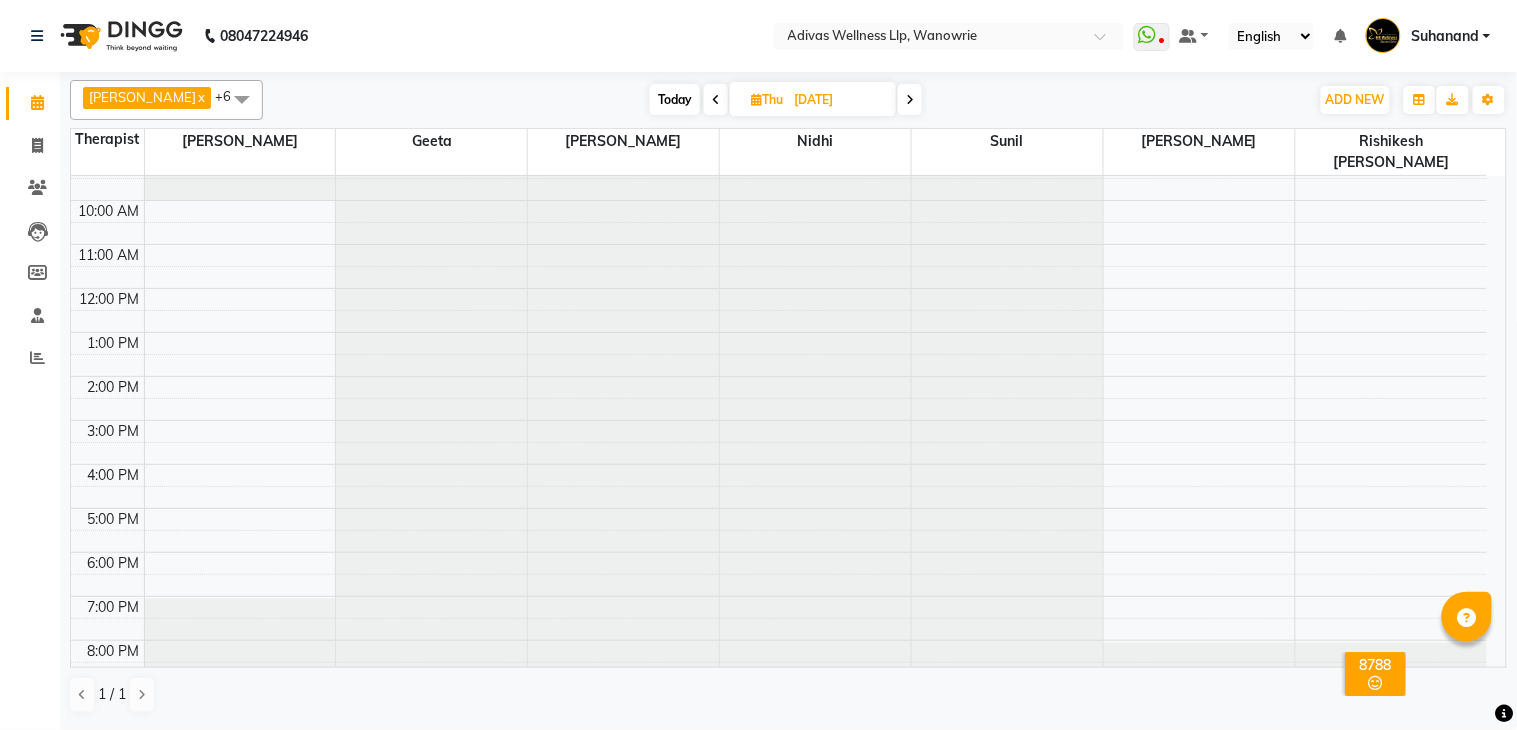 click on "Today" at bounding box center (675, 99) 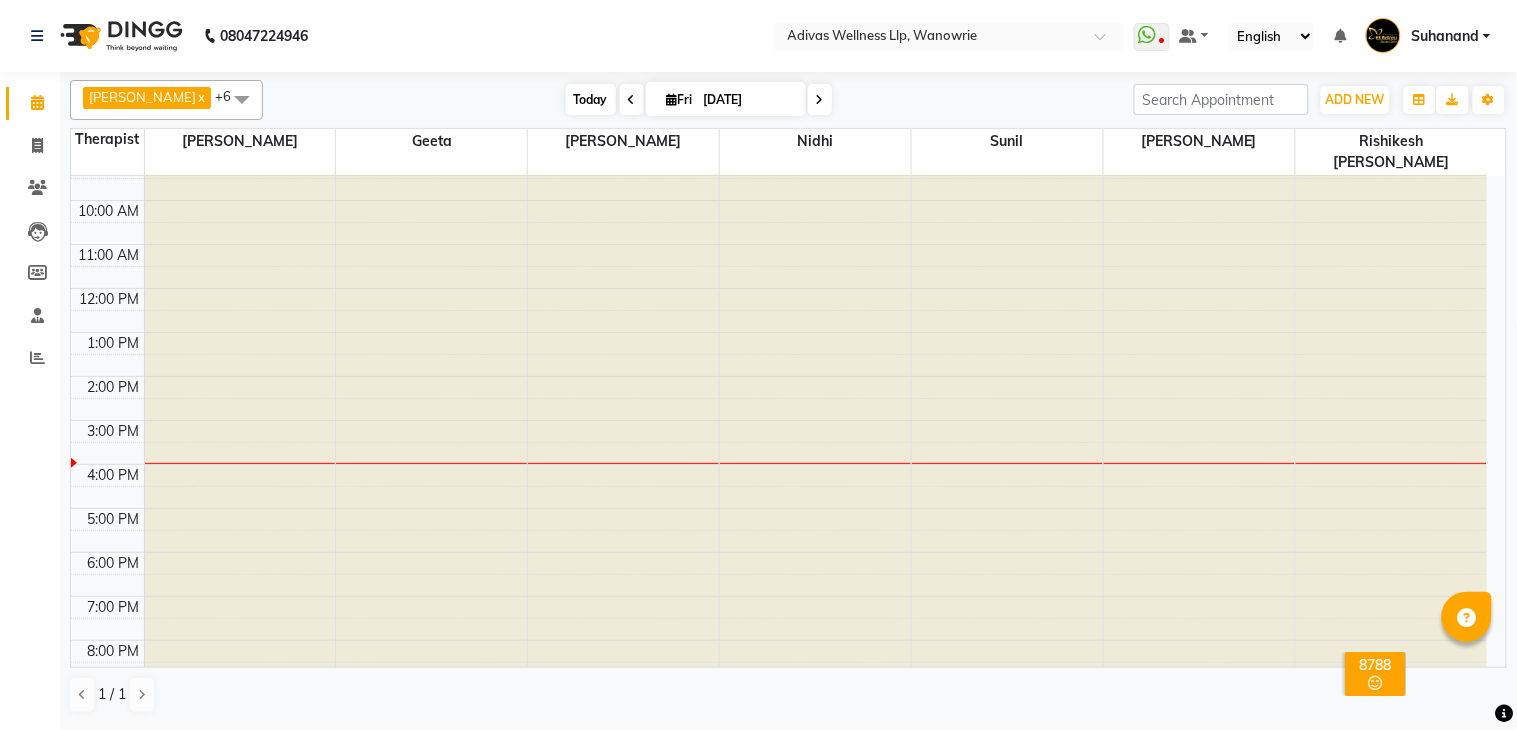 scroll, scrollTop: 63, scrollLeft: 0, axis: vertical 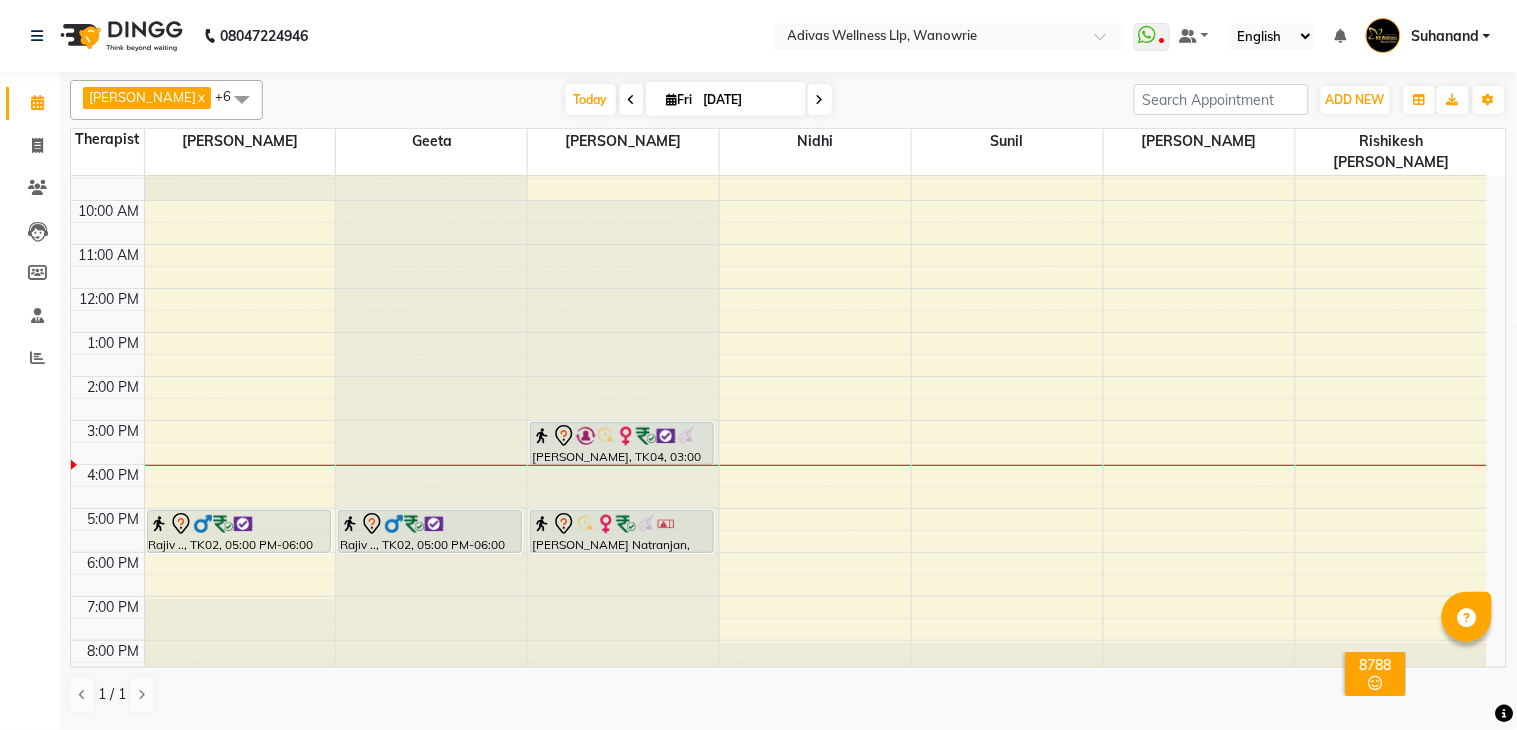 click on "08047224946 Select Location × Adivas Wellness Llp, Wanowrie  WhatsApp Status  ✕ Status:  Disconnected Recent Service Activity: [DATE]     05:30 AM  08047224946 Whatsapp Settings Default Panel My Panel English ENGLISH Español العربية मराठी हिंदी ગુજરાતી தமிழ் 中文 Notifications nothing to show Suhanand Manage Profile Change Password Sign out  Version:3.15.4" 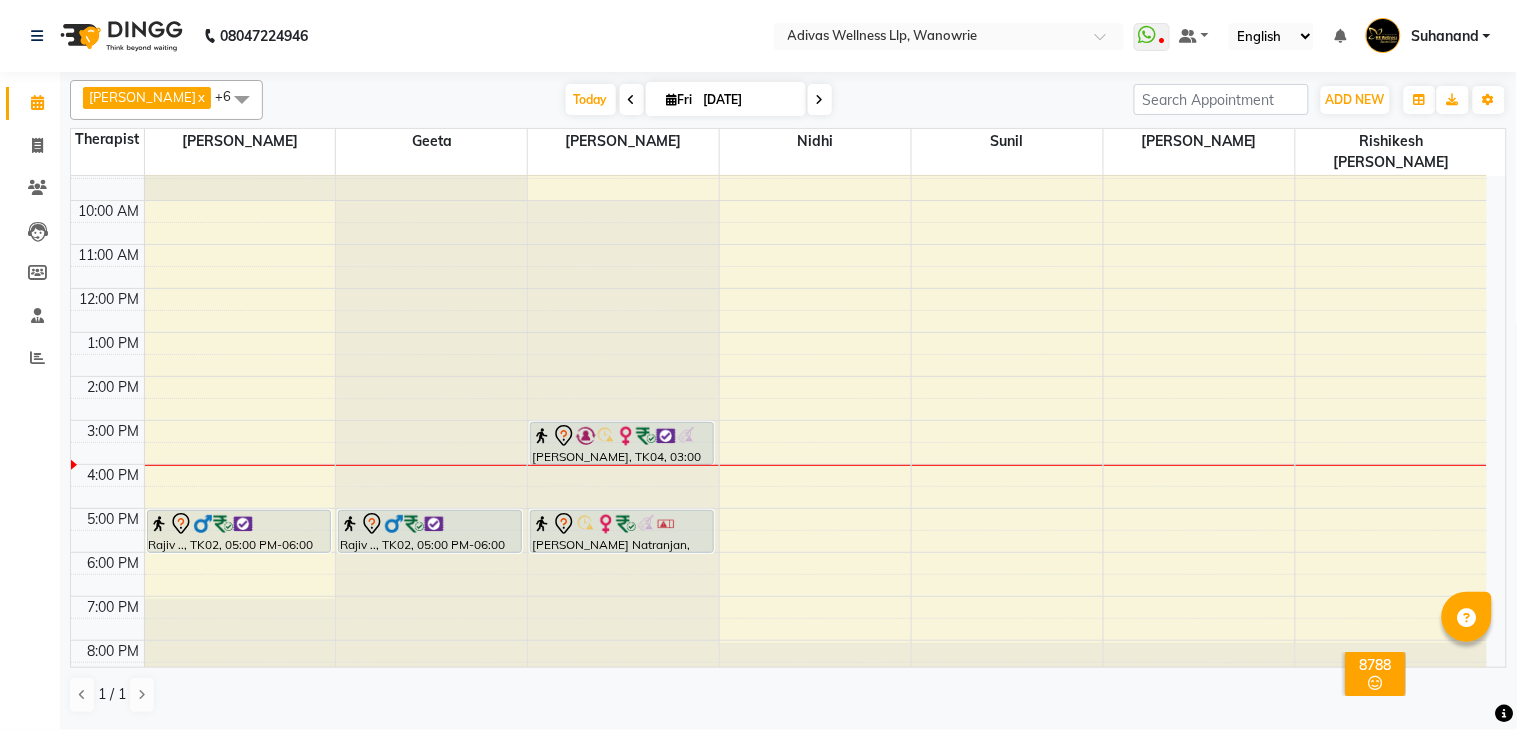 click on "08047224946 Select Location × Adivas Wellness Llp, Wanowrie  WhatsApp Status  ✕ Status:  Disconnected Recent Service Activity: [DATE]     05:30 AM  08047224946 Whatsapp Settings Default Panel My Panel English ENGLISH Español العربية मराठी हिंदी ગુજરાતી தமிழ் 中文 Notifications nothing to show Suhanand Manage Profile Change Password Sign out  Version:3.15.4" 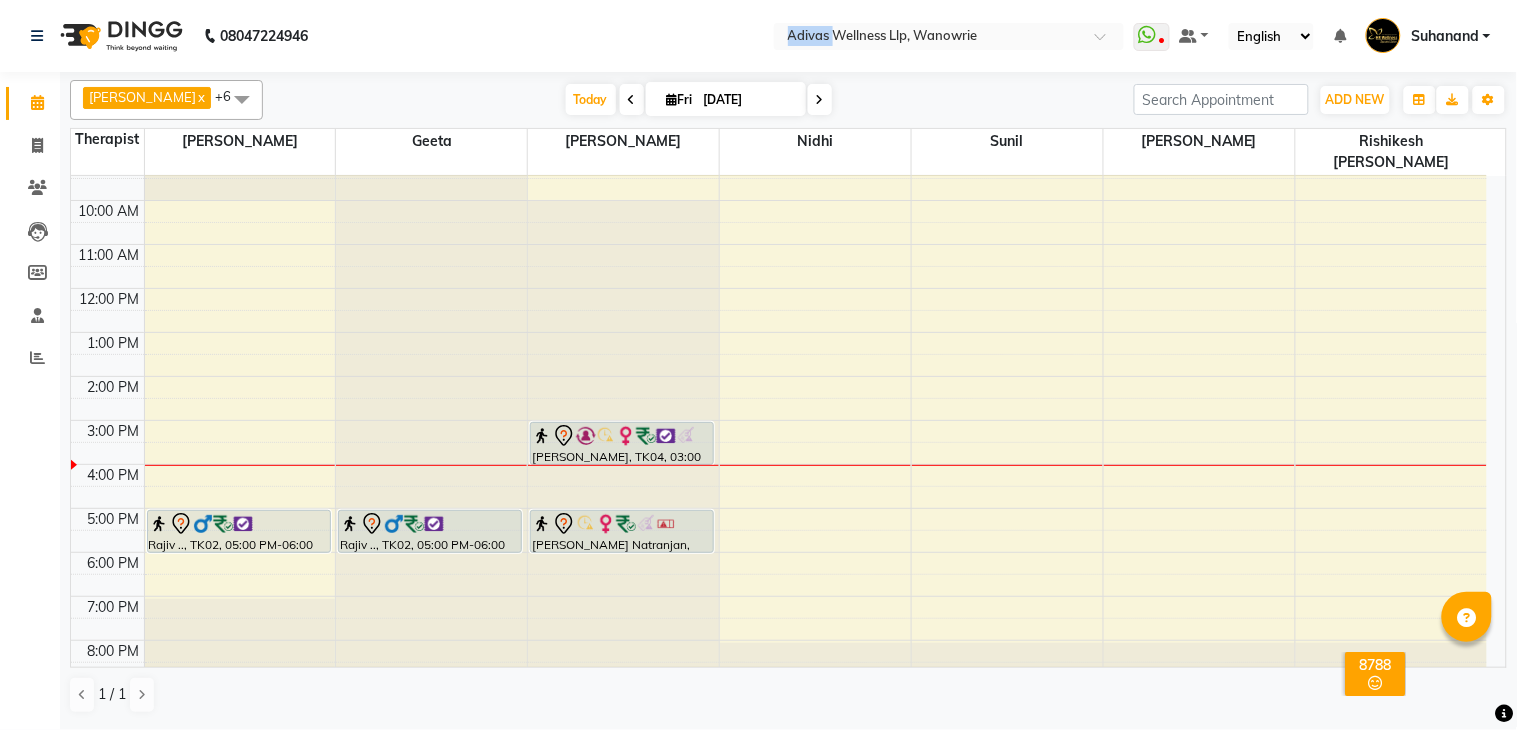 click on "08047224946 Select Location × Adivas Wellness Llp, Wanowrie  WhatsApp Status  ✕ Status:  Disconnected Recent Service Activity: [DATE]     05:30 AM  08047224946 Whatsapp Settings Default Panel My Panel English ENGLISH Español العربية मराठी हिंदी ગુજરાતી தமிழ் 中文 Notifications nothing to show Suhanand Manage Profile Change Password Sign out  Version:3.15.4" 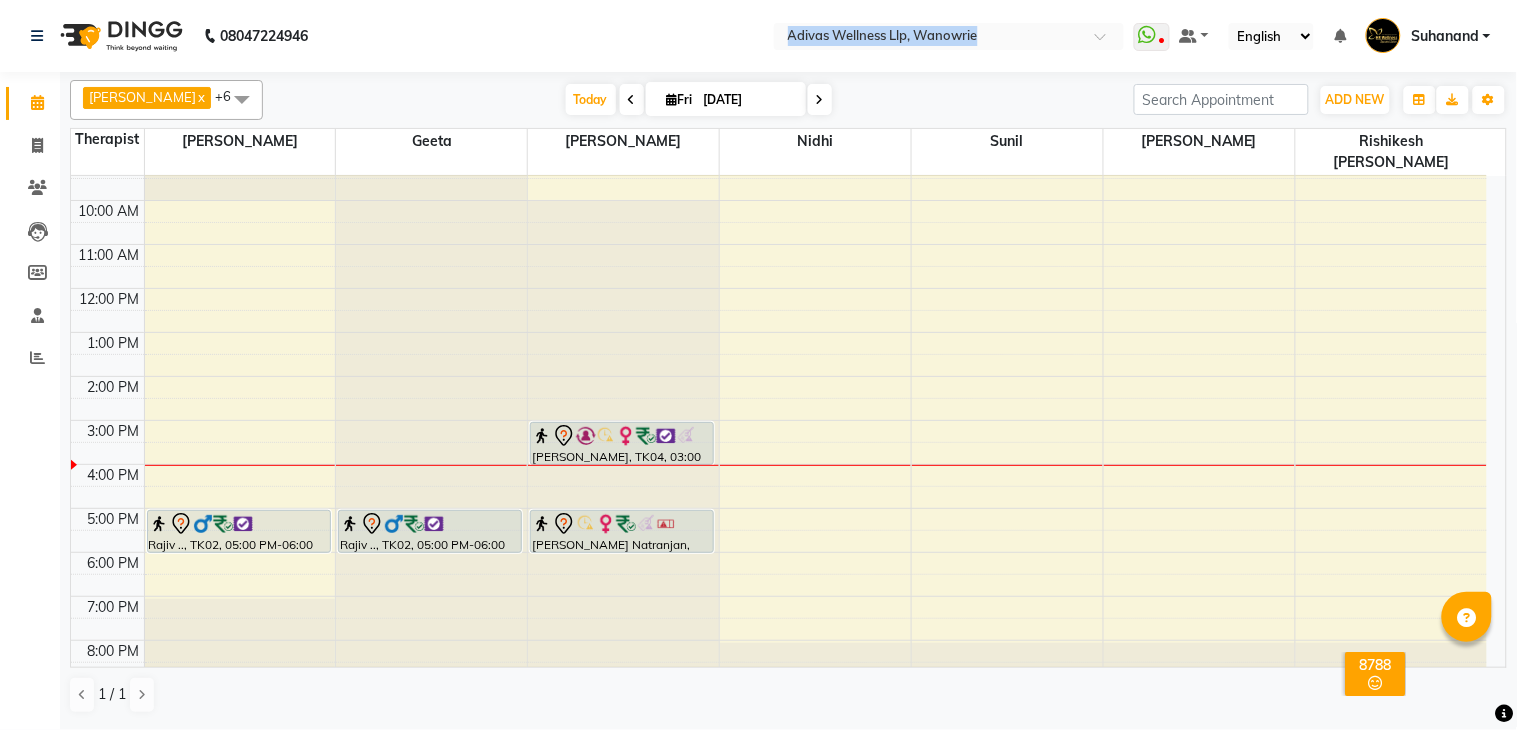 click on "08047224946 Select Location × Adivas Wellness Llp, Wanowrie  WhatsApp Status  ✕ Status:  Disconnected Recent Service Activity: [DATE]     05:30 AM  08047224946 Whatsapp Settings Default Panel My Panel English ENGLISH Español العربية मराठी हिंदी ગુજરાતી தமிழ் 中文 Notifications nothing to show Suhanand Manage Profile Change Password Sign out  Version:3.15.4" 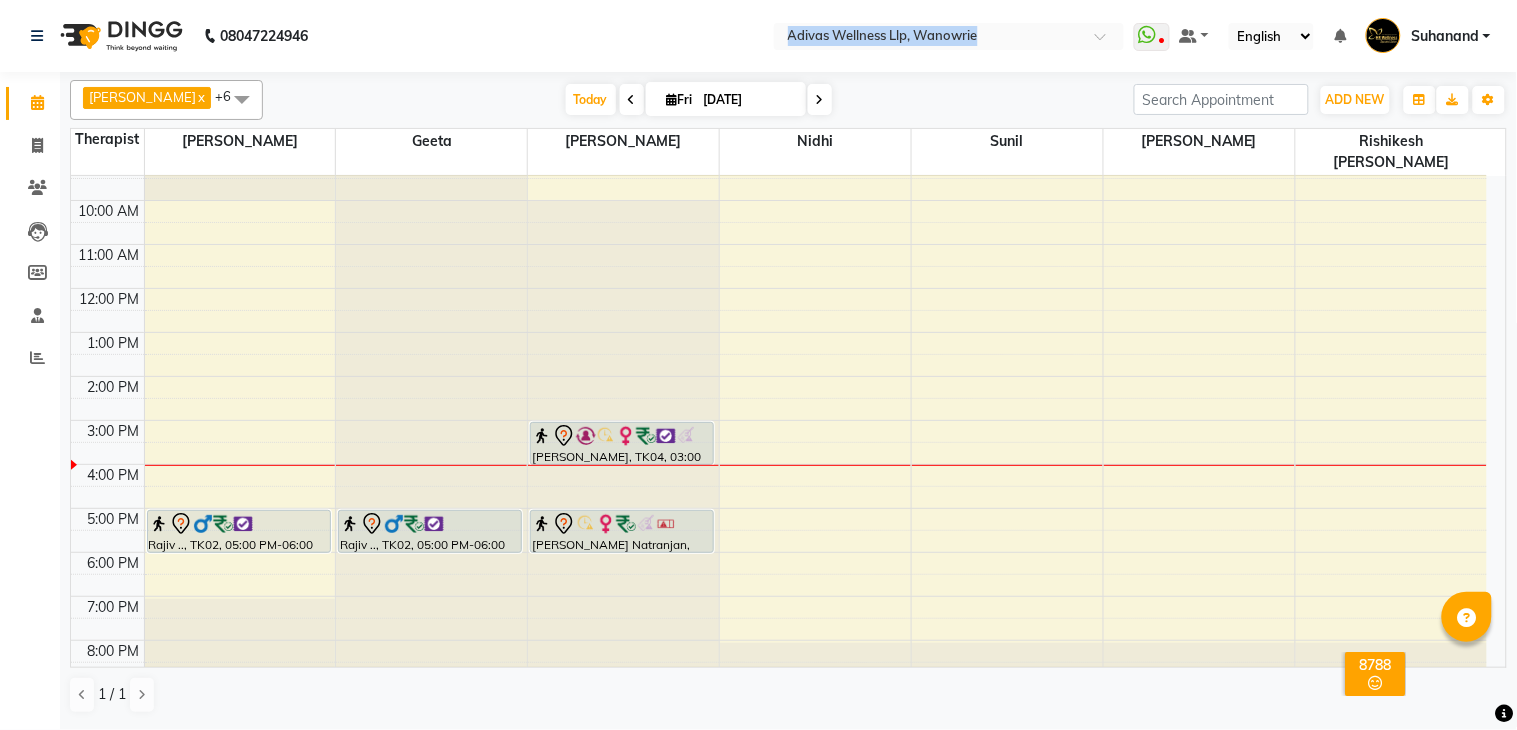 click on "08047224946 Select Location × Adivas Wellness Llp, Wanowrie  WhatsApp Status  ✕ Status:  Disconnected Recent Service Activity: [DATE]     05:30 AM  08047224946 Whatsapp Settings Default Panel My Panel English ENGLISH Español العربية मराठी हिंदी ગુજરાતી தமிழ் 中文 Notifications nothing to show Suhanand Manage Profile Change Password Sign out  Version:3.15.4" 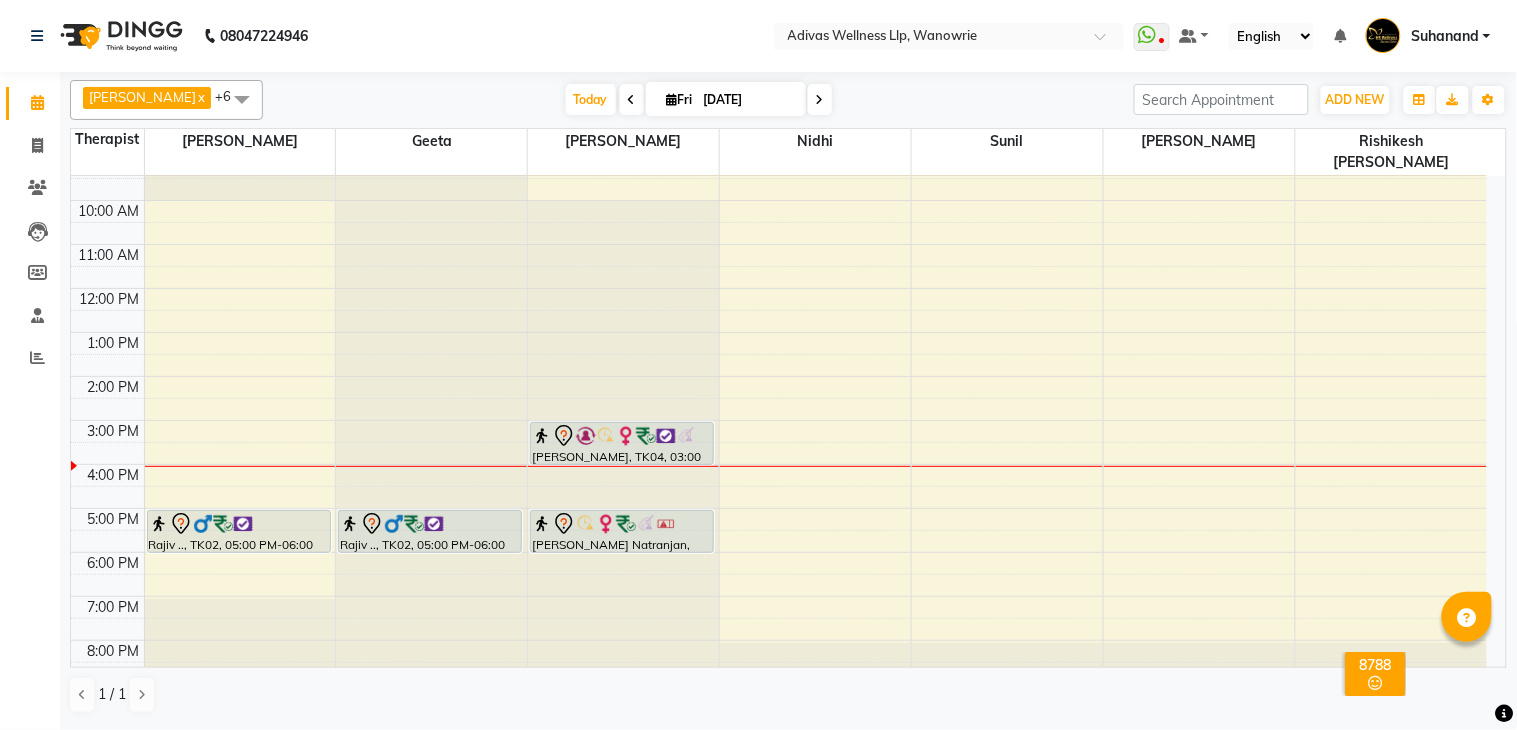 click on "08047224946 Select Location × Adivas Wellness Llp, Wanowrie  WhatsApp Status  ✕ Status:  Disconnected Recent Service Activity: [DATE]     05:30 AM  08047224946 Whatsapp Settings Default Panel My Panel English ENGLISH Español العربية मराठी हिंदी ગુજરાતી தமிழ் 中文 Notifications nothing to show Suhanand Manage Profile Change Password Sign out  Version:3.15.4" 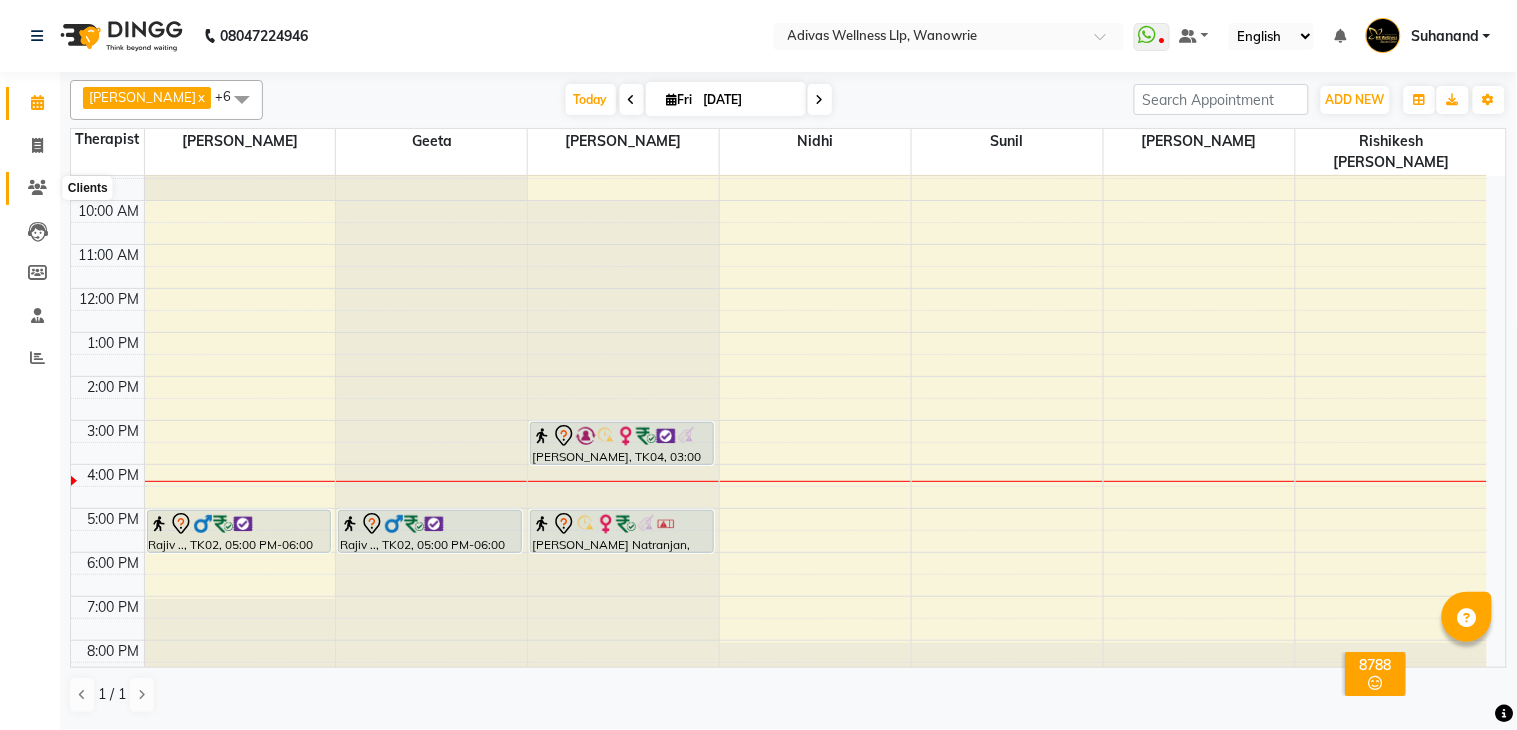 click 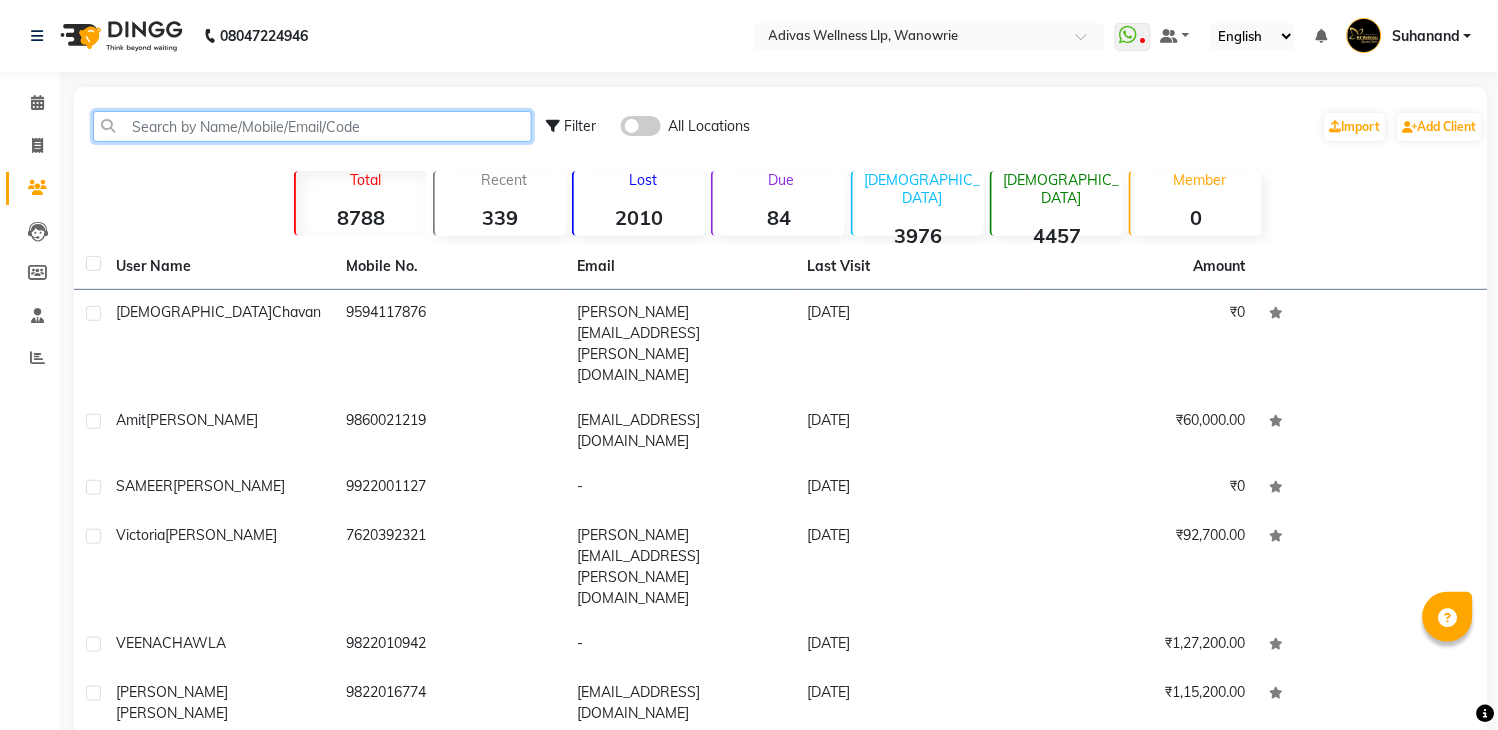 click 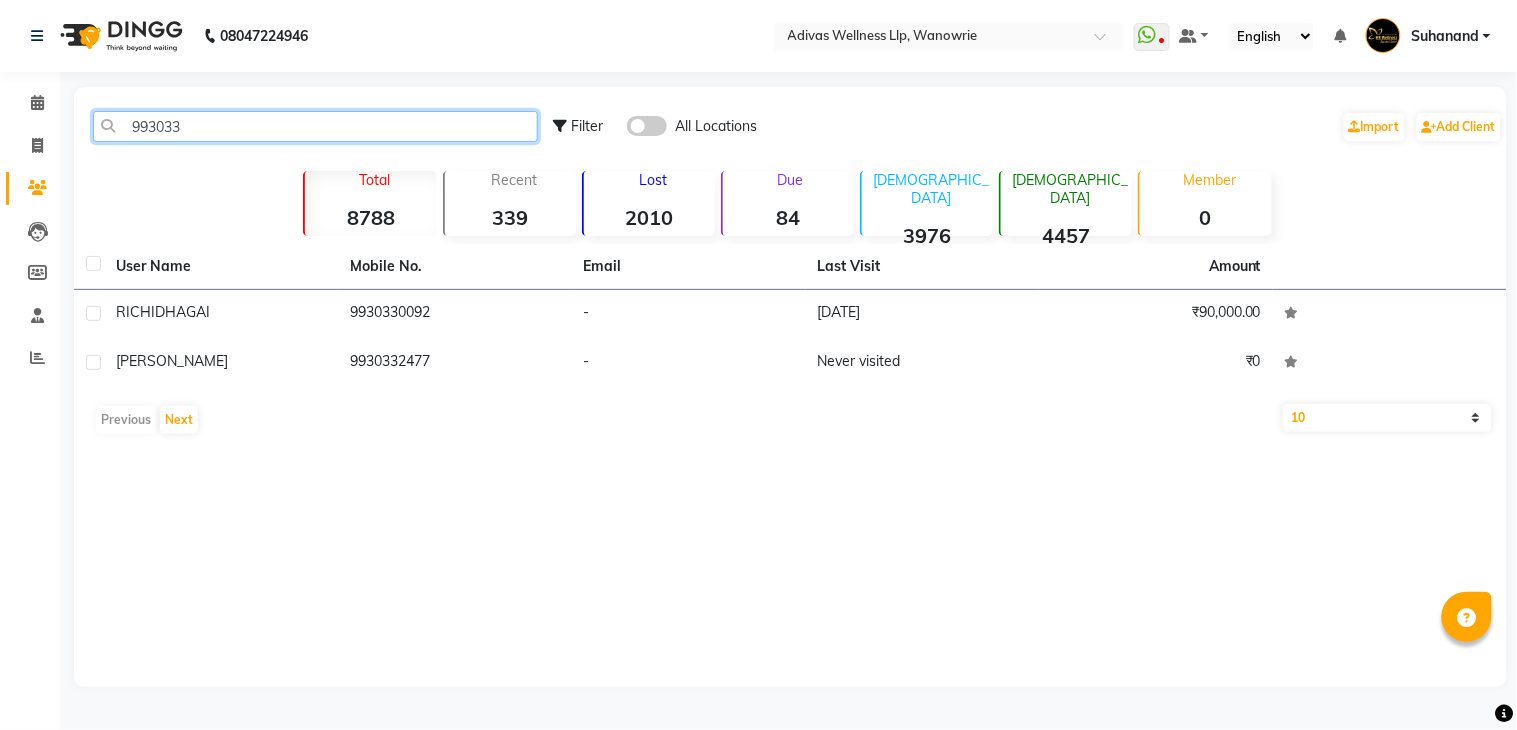 type on "993033" 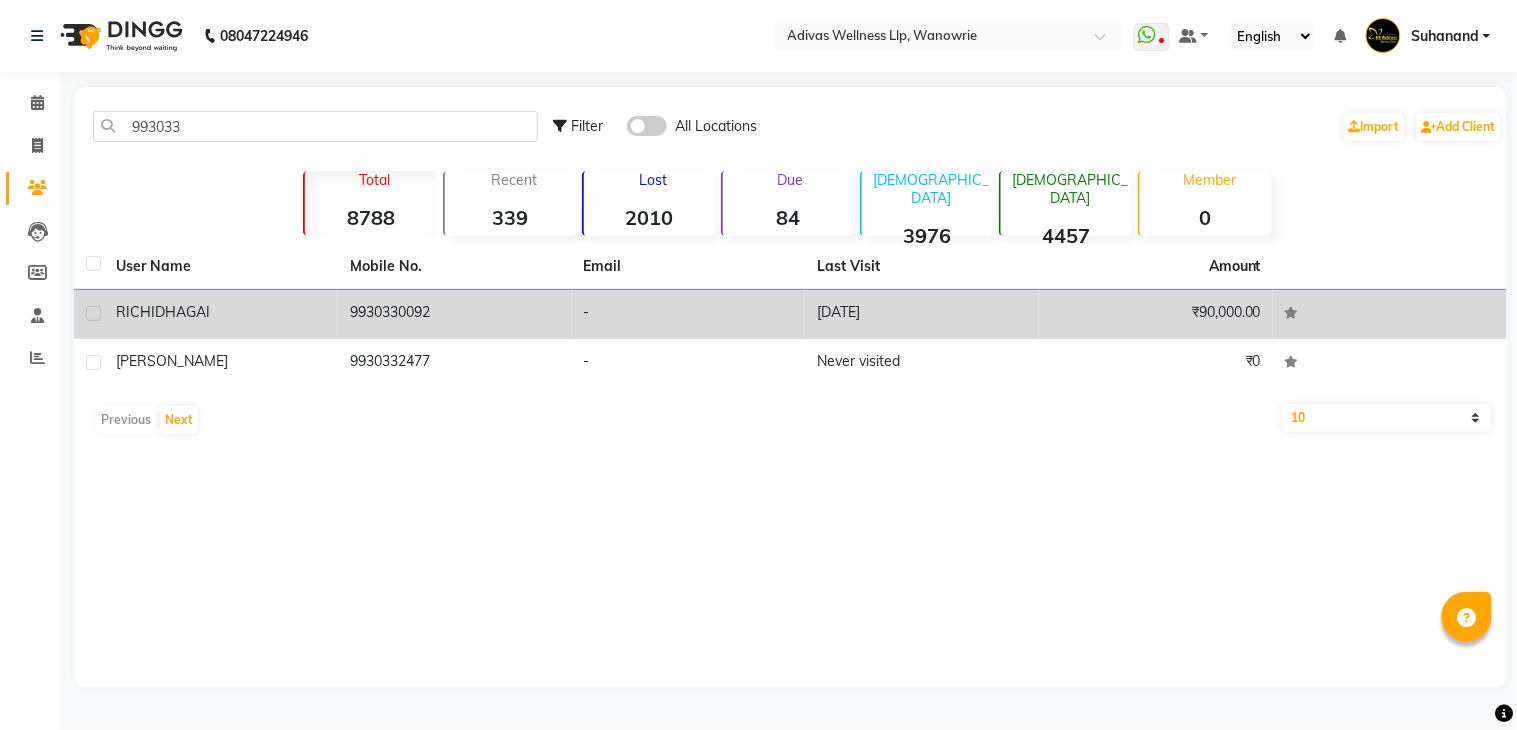 click on "9930330092" 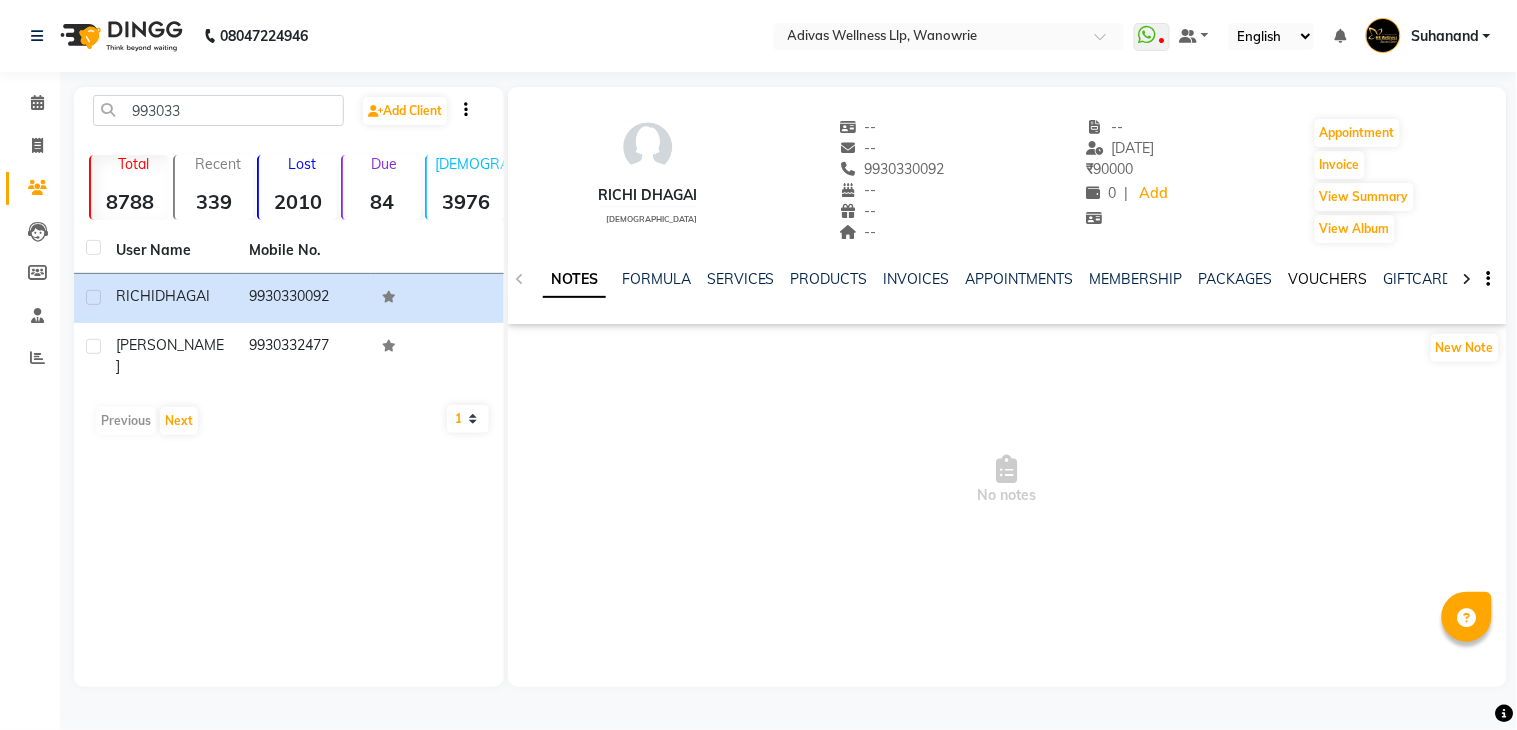 click on "VOUCHERS" 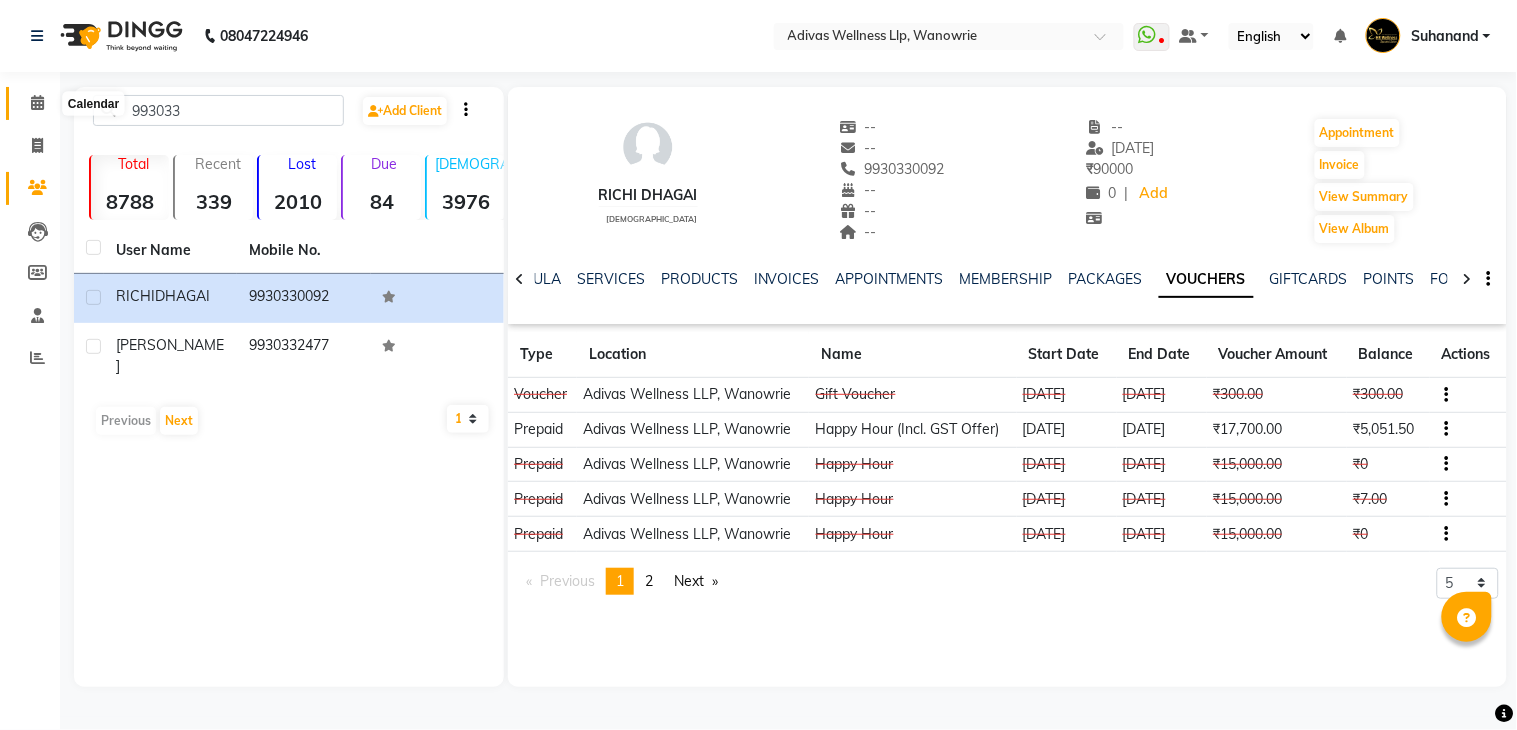 click 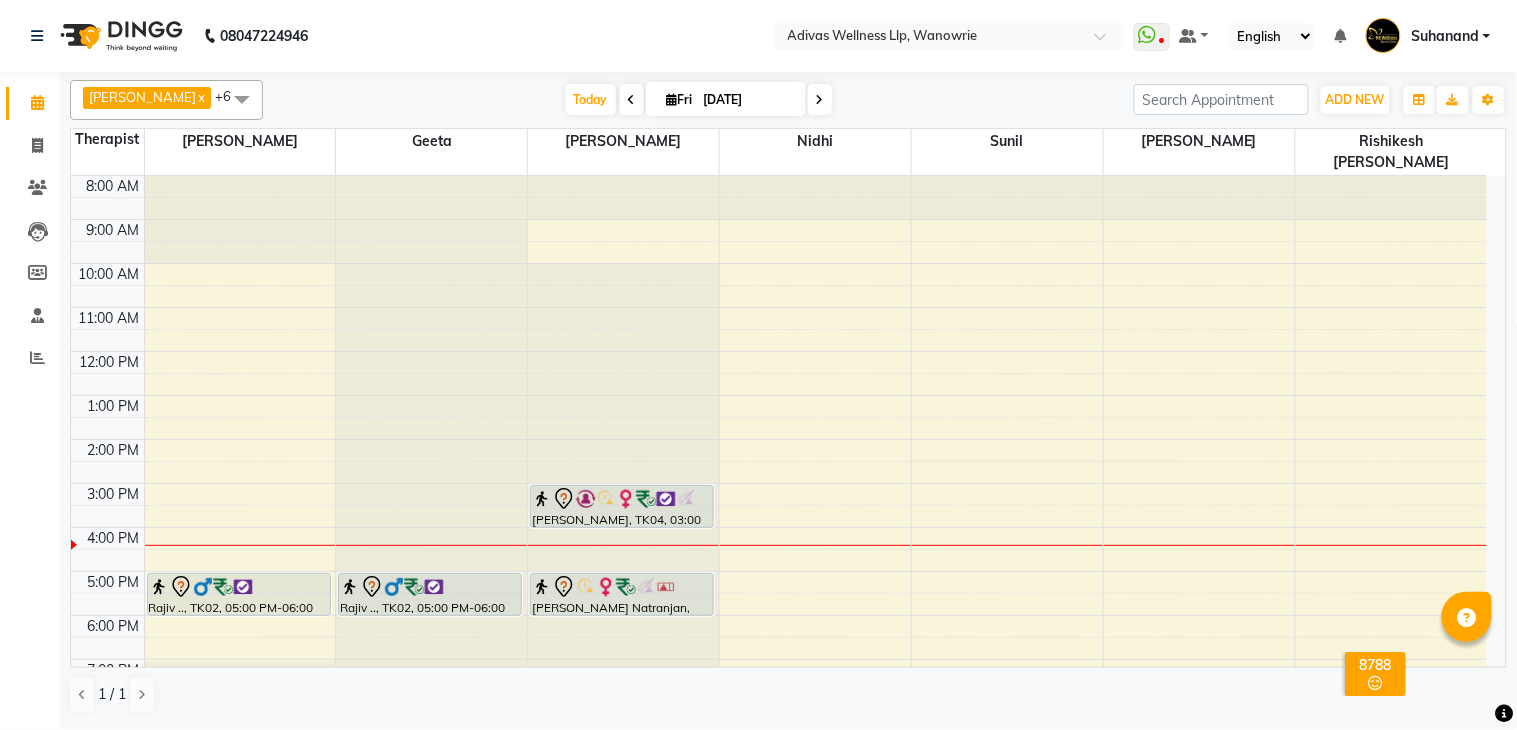 scroll, scrollTop: 0, scrollLeft: 0, axis: both 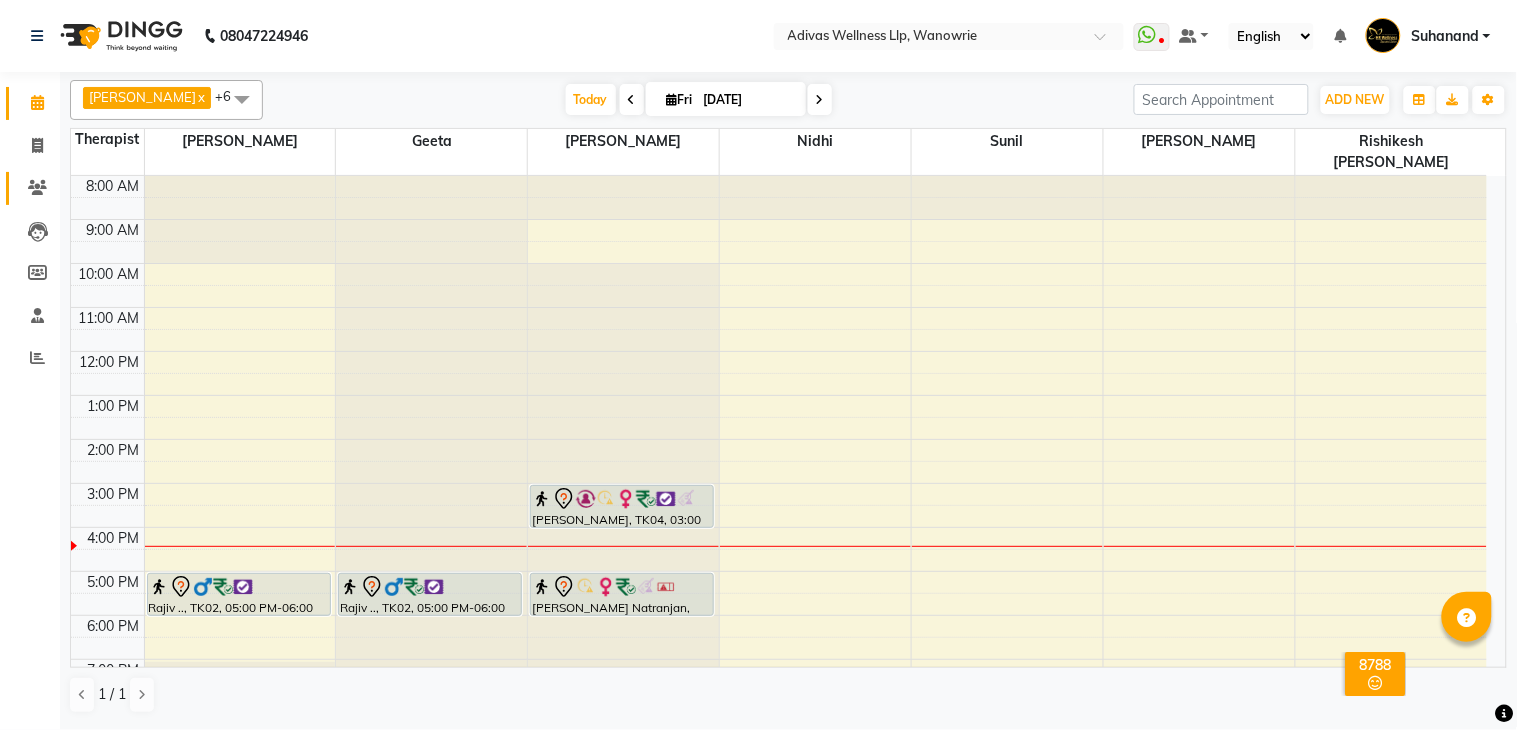 click on "Clients" 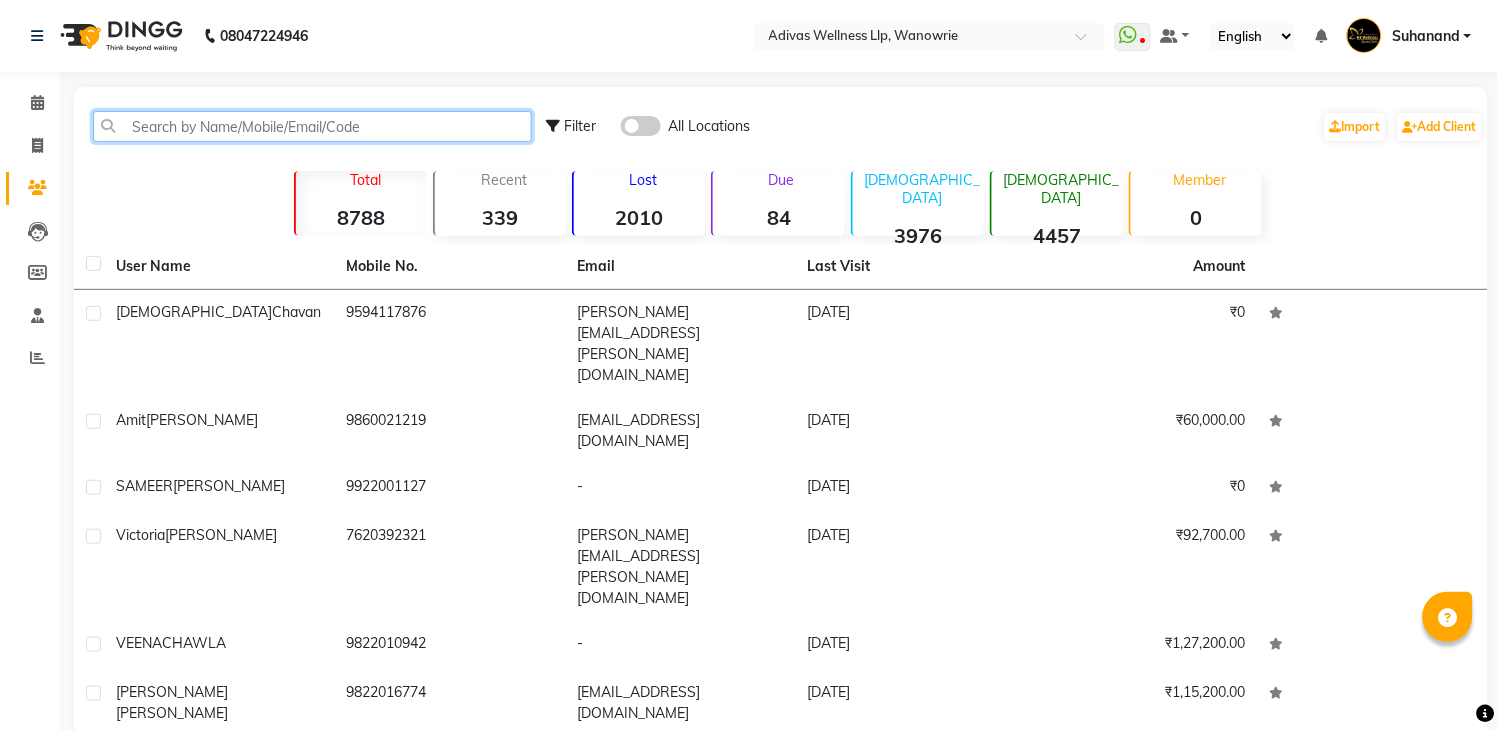click 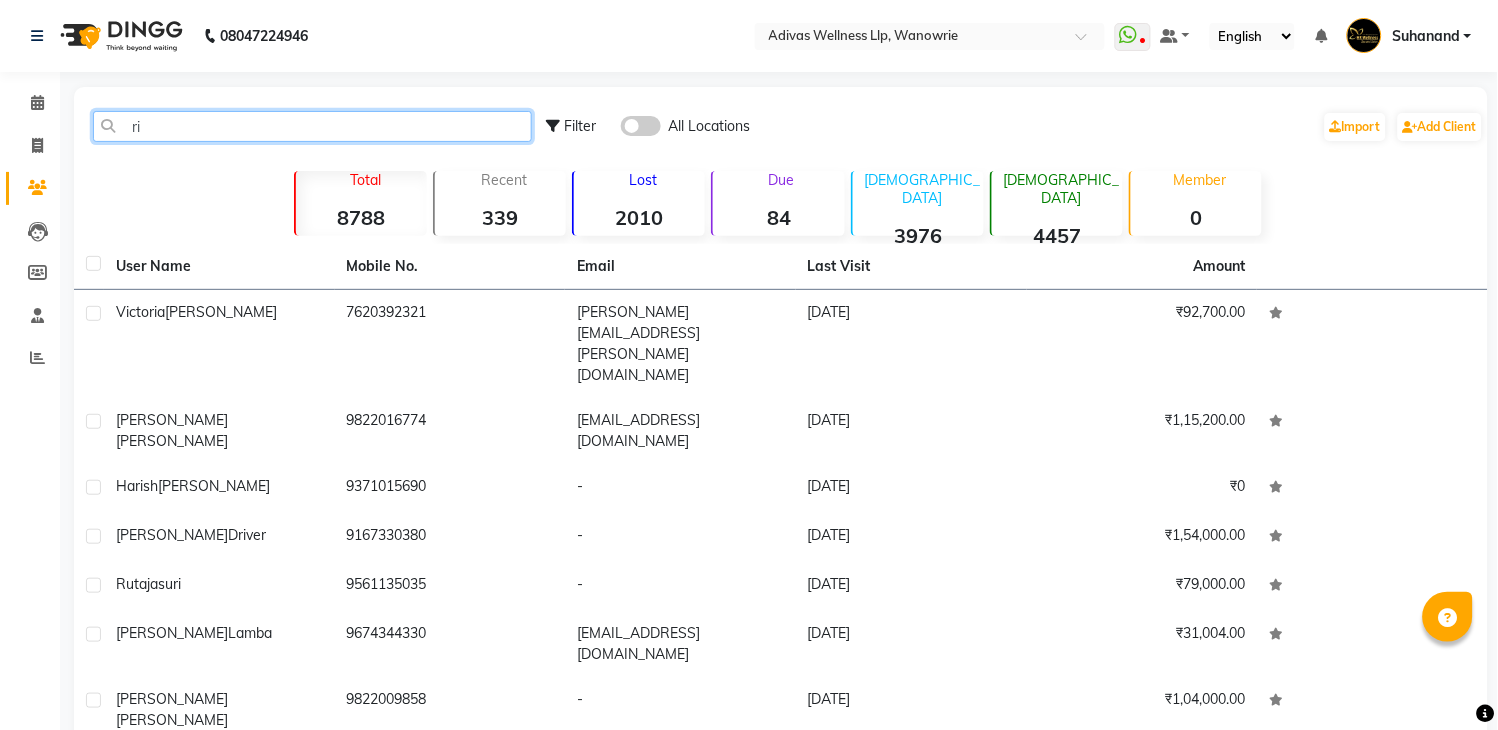 click on "ri" 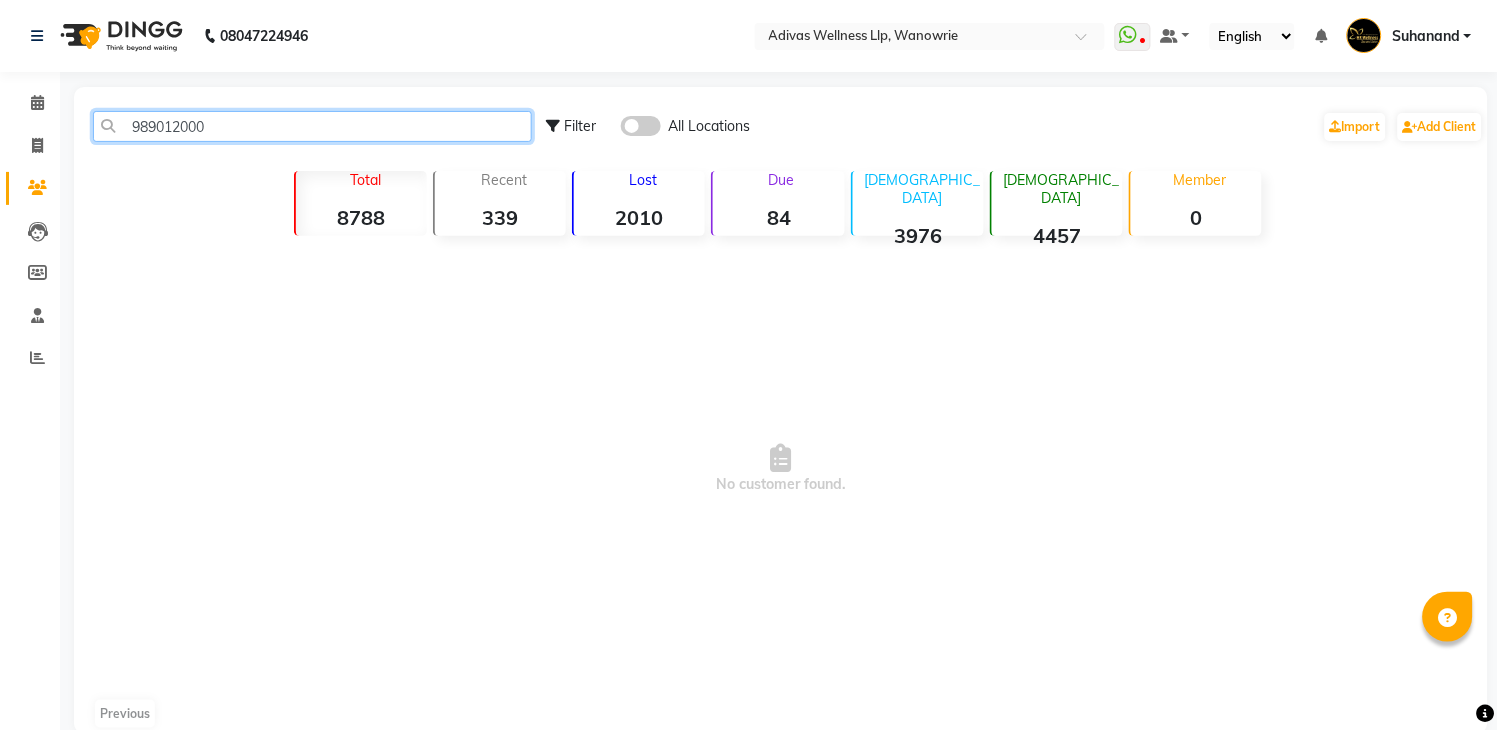type on "989012000" 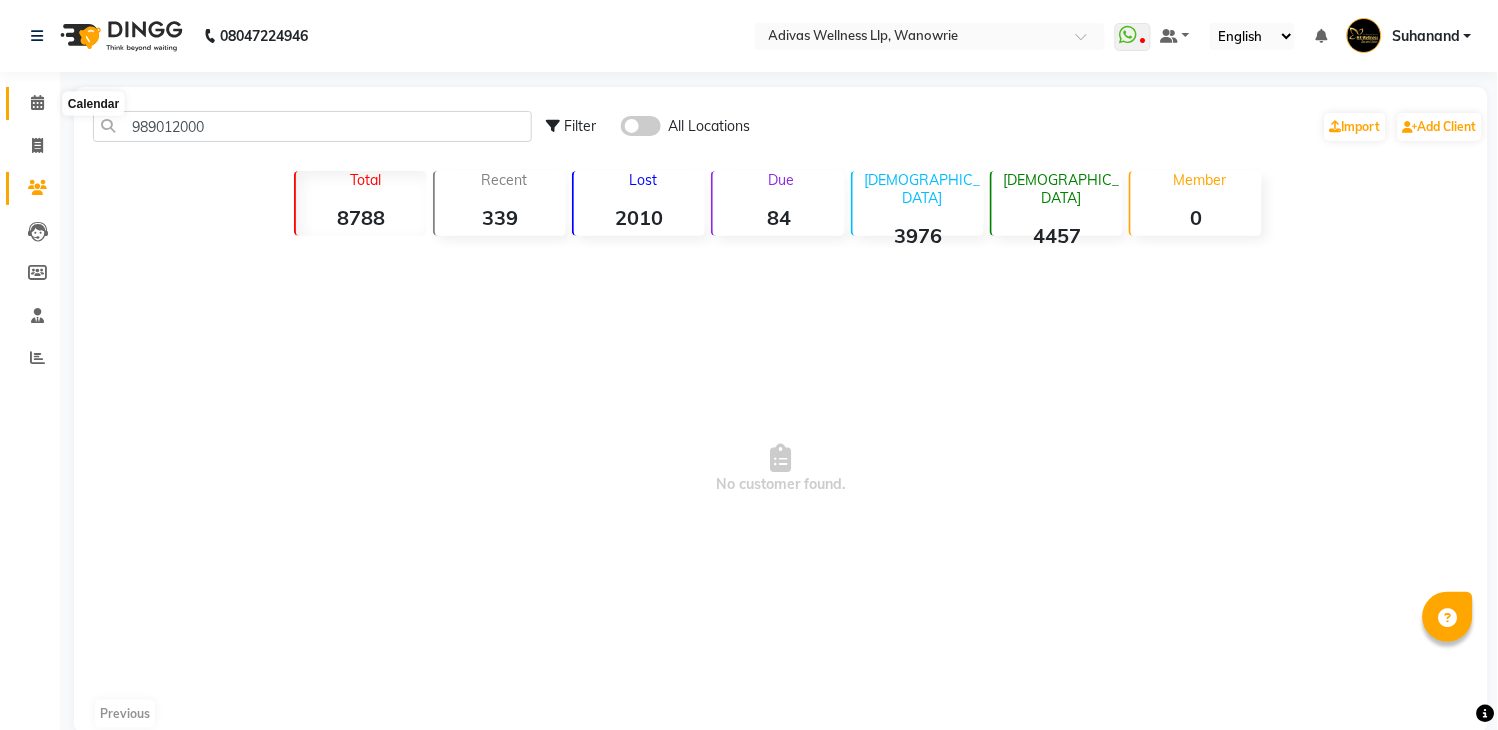 click 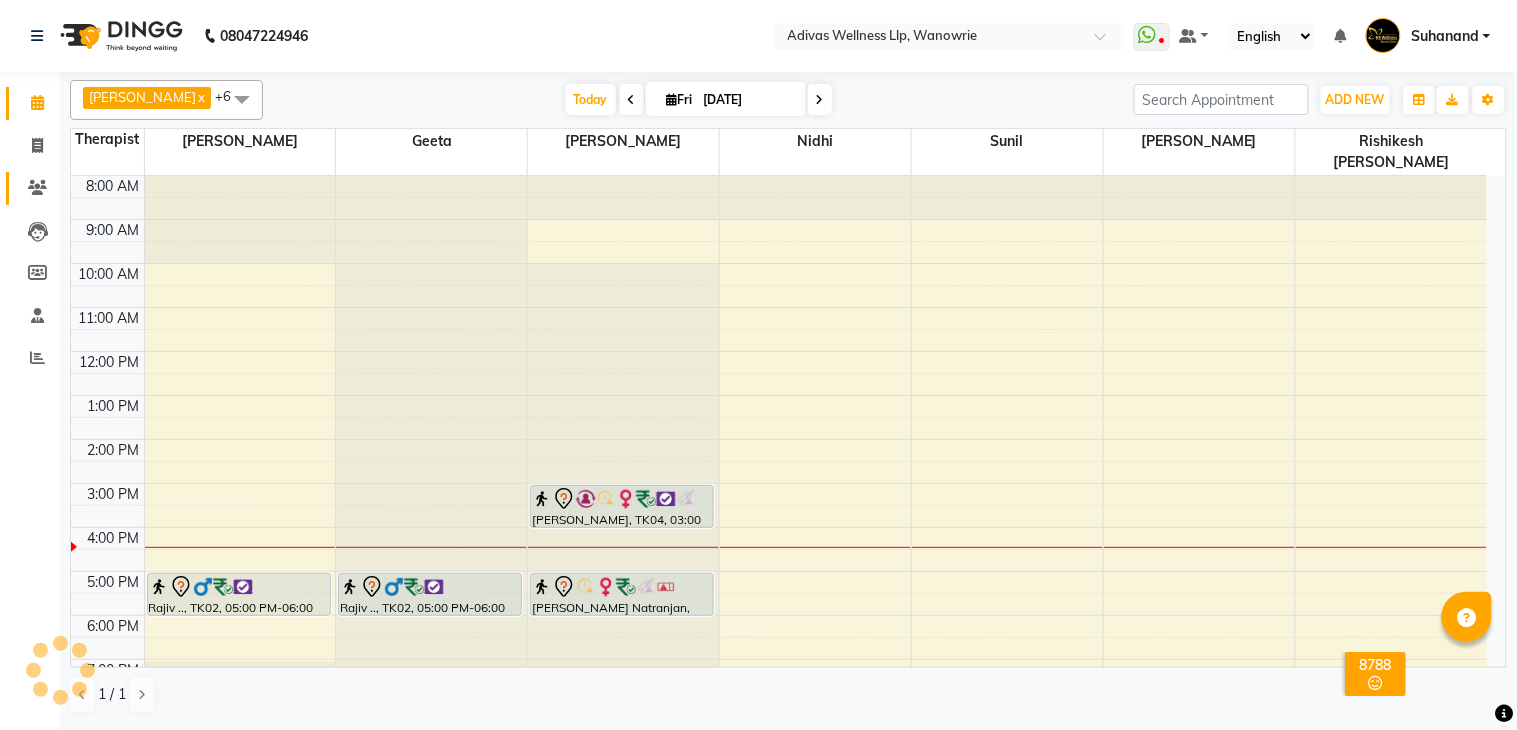 scroll, scrollTop: 0, scrollLeft: 0, axis: both 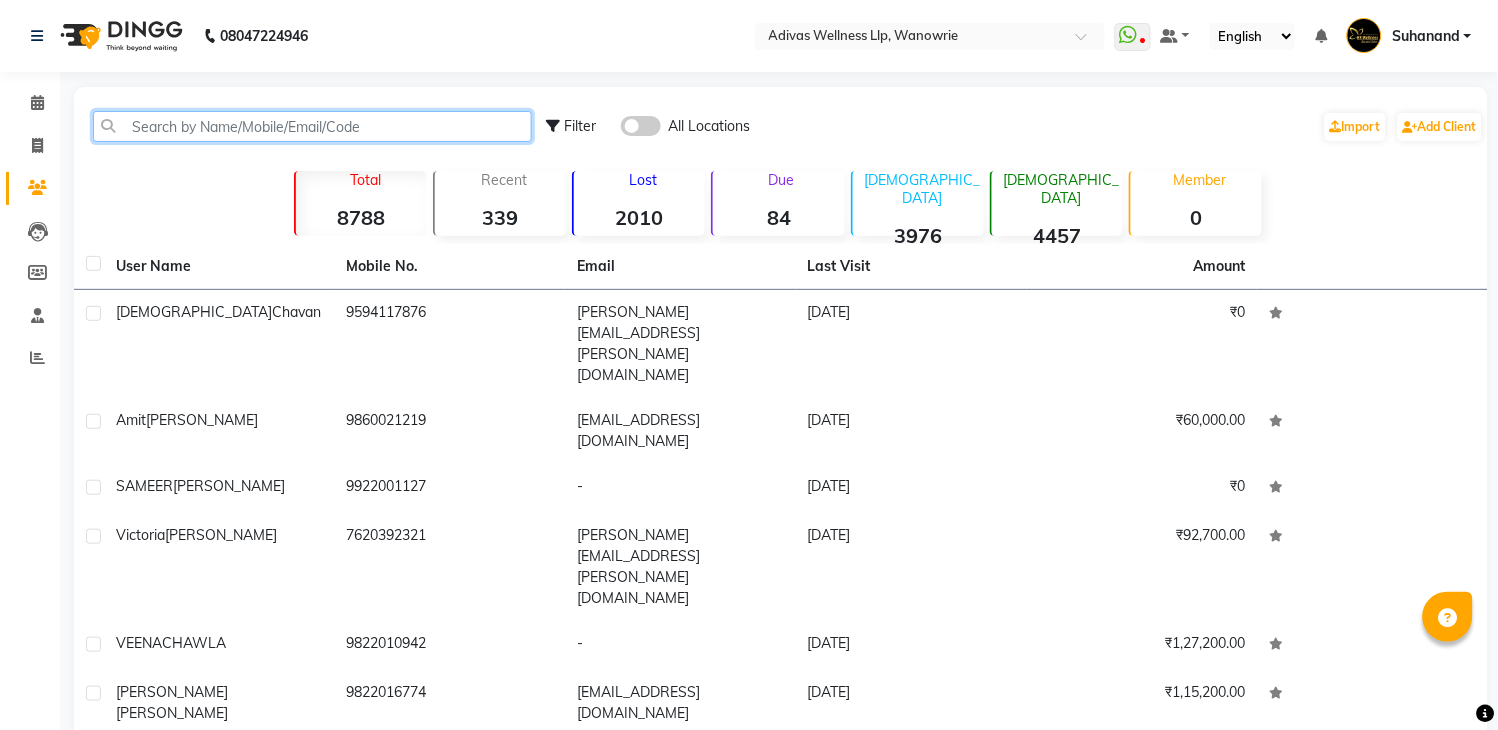 click 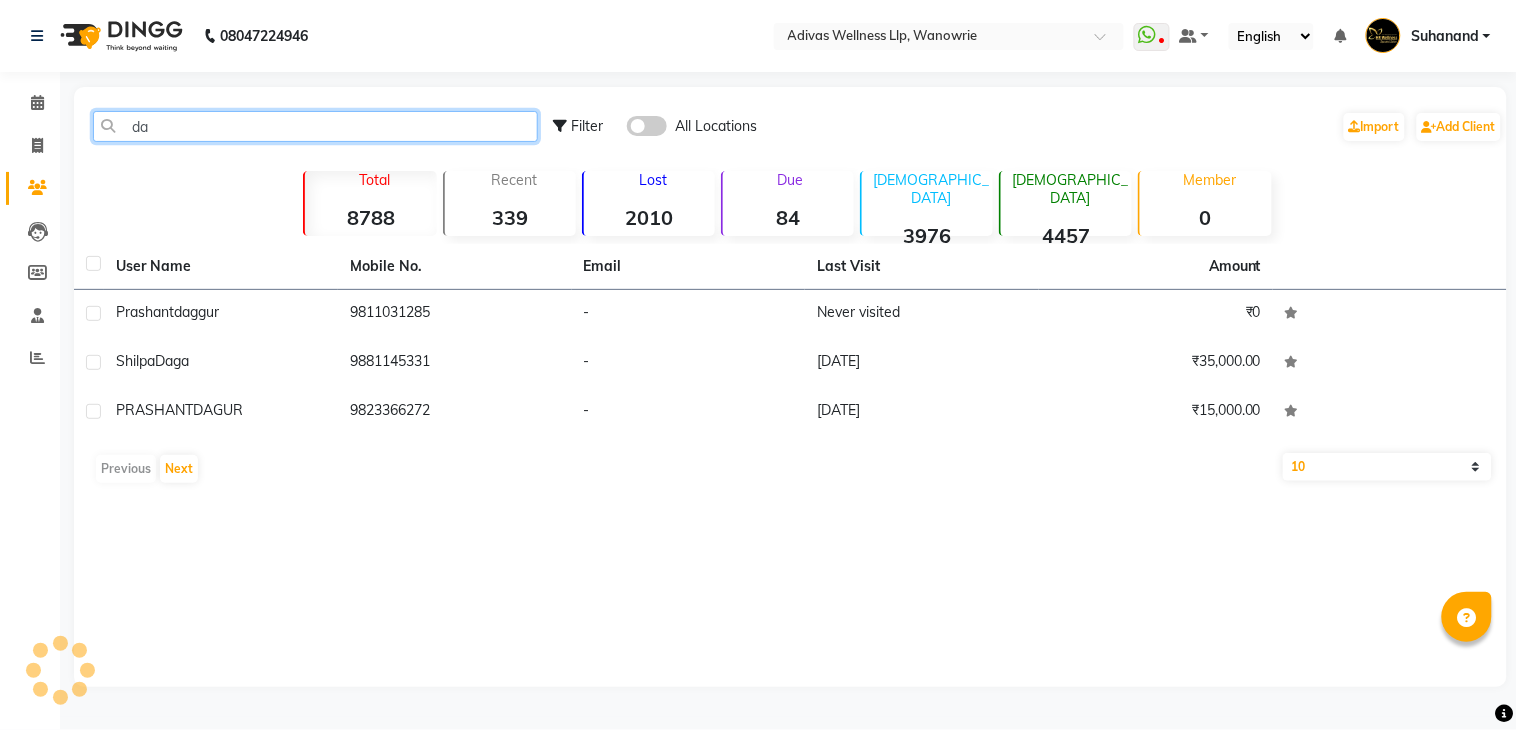 type on "d" 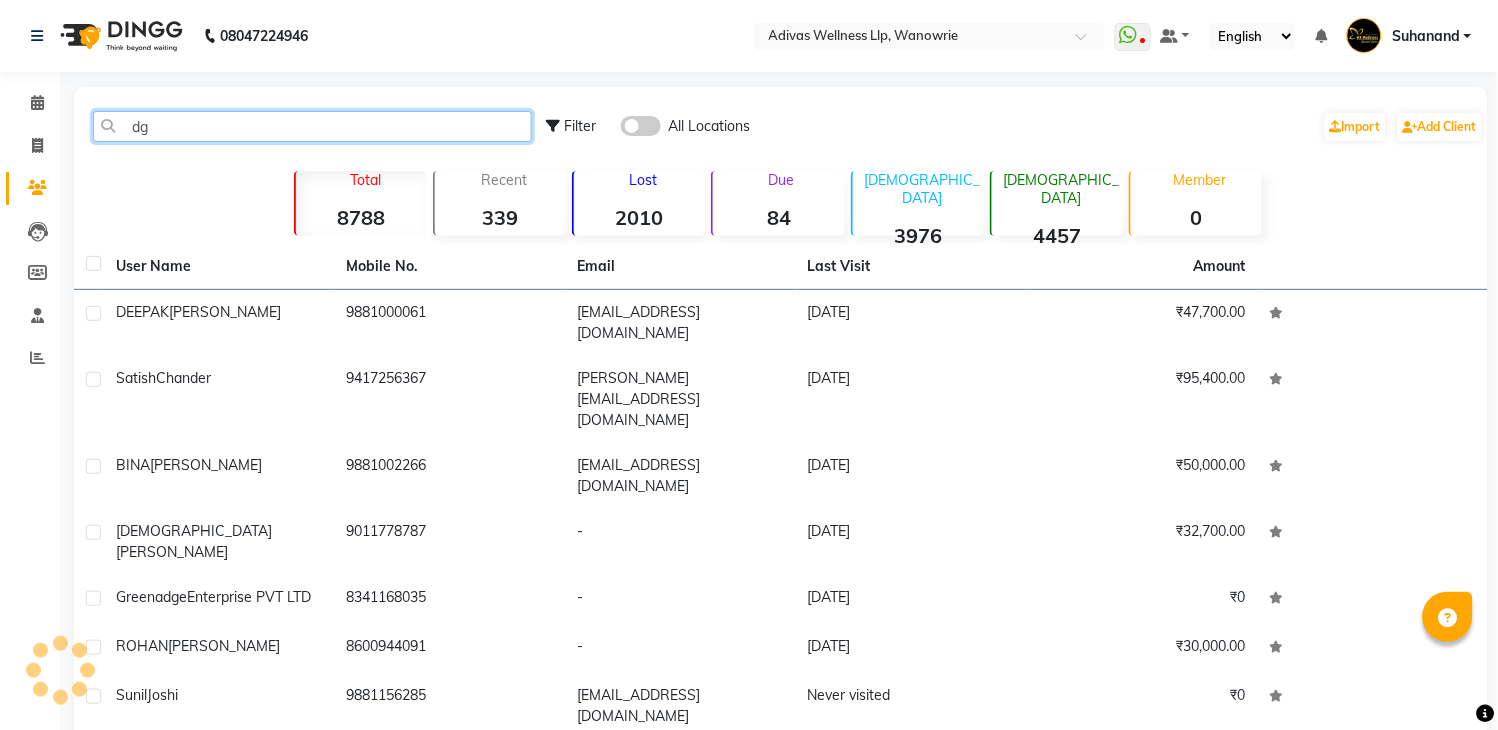 type on "d" 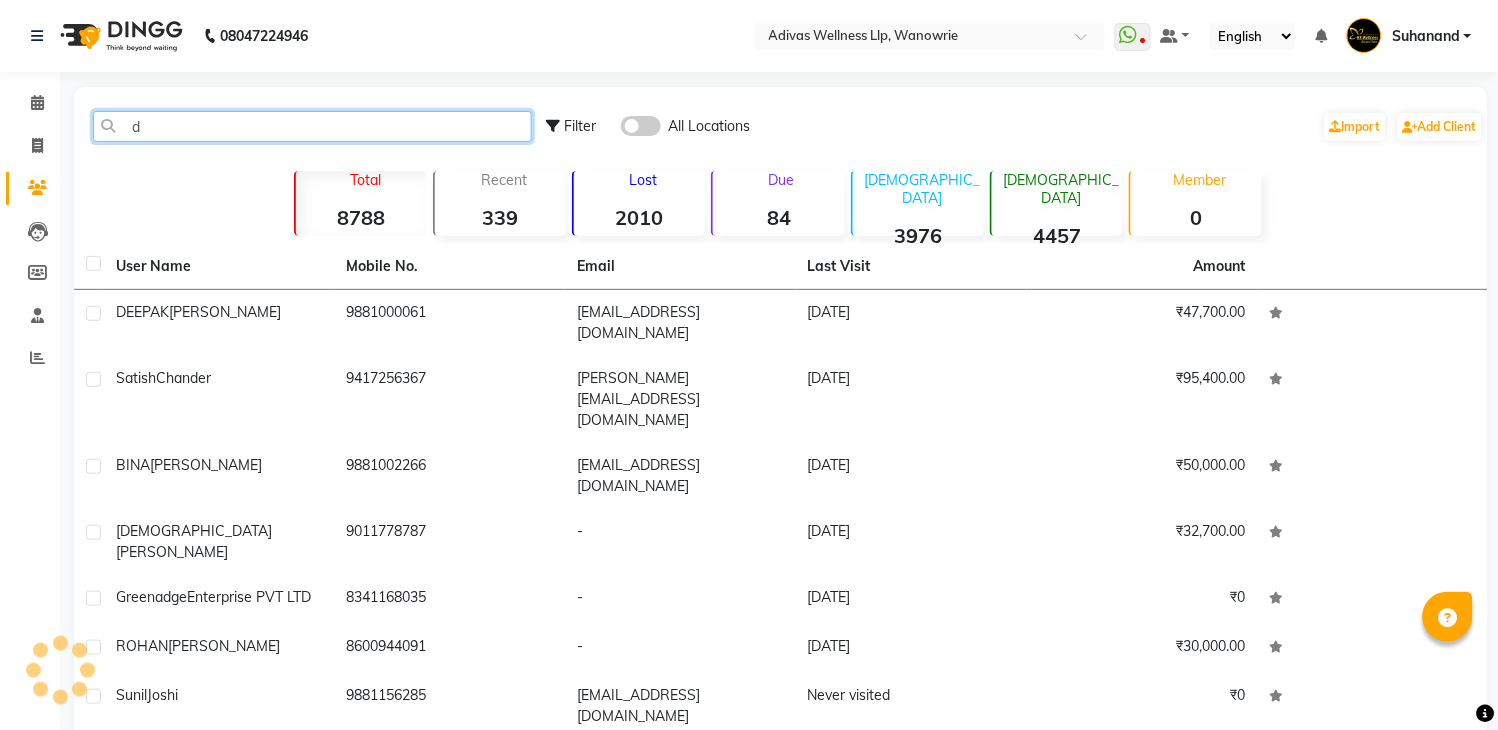 type 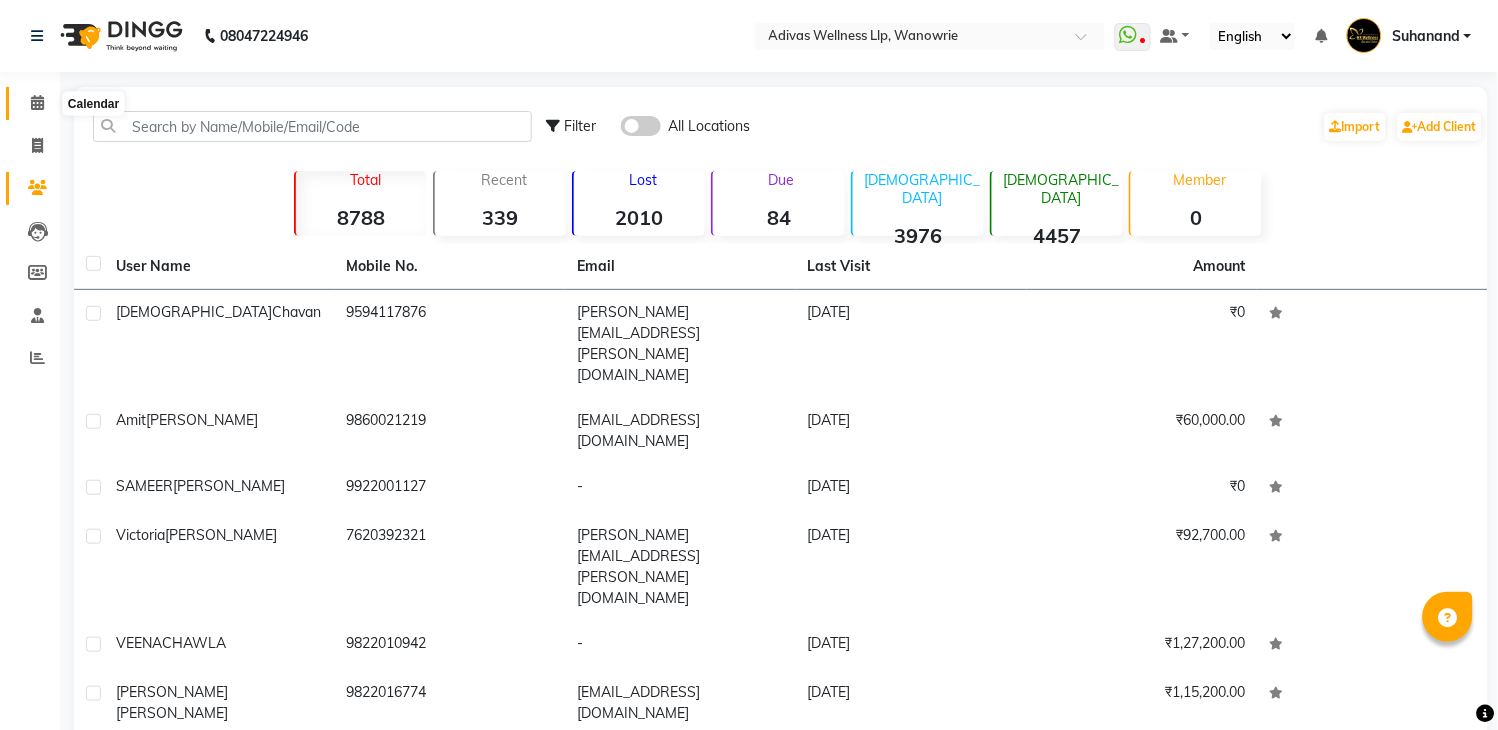 click 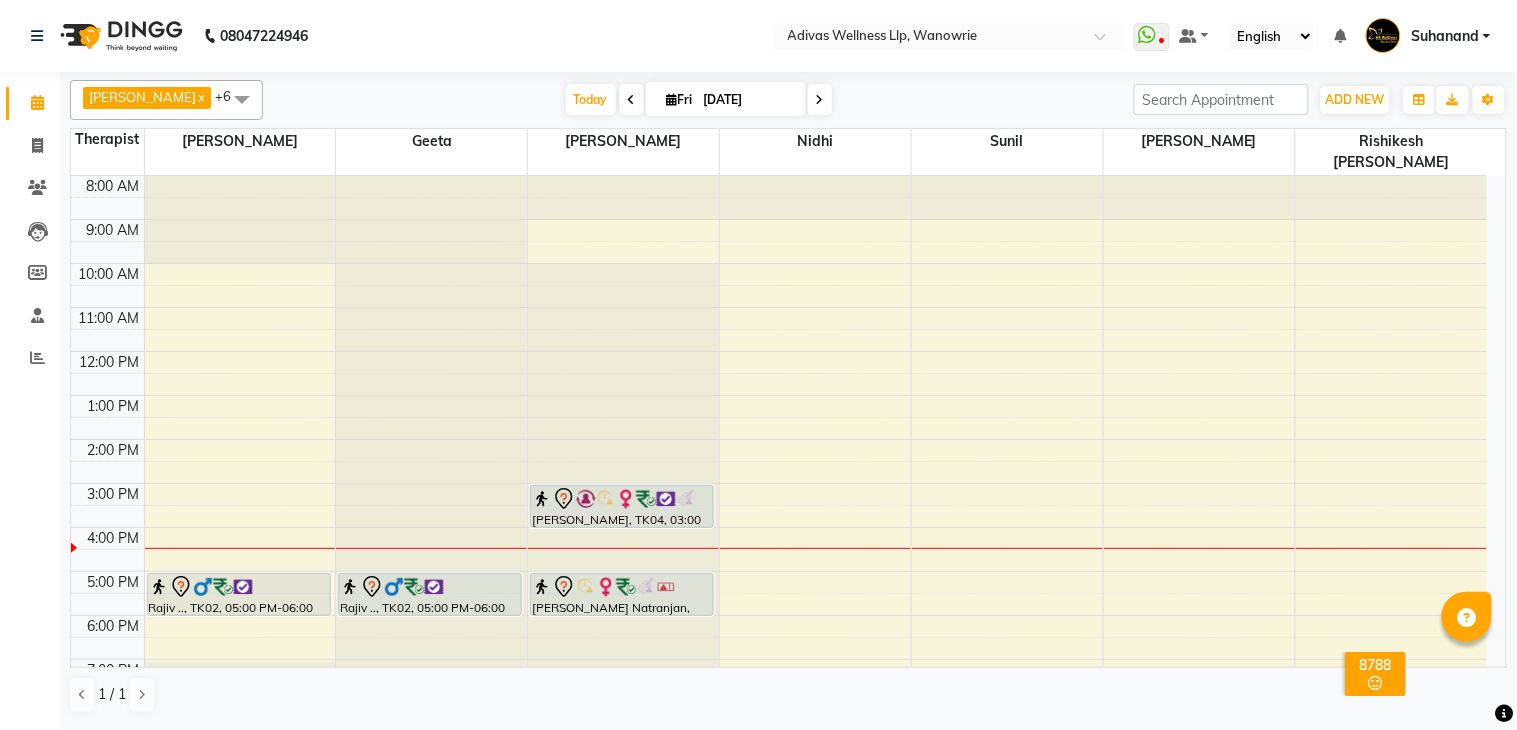 click on "08047224946 Select Location × Adivas Wellness Llp, Wanowrie  WhatsApp Status  ✕ Status:  Disconnected Recent Service Activity: [DATE]     05:30 AM  08047224946 Whatsapp Settings Default Panel My Panel English ENGLISH Español العربية मराठी हिंदी ગુજરાતી தமிழ் 中文 Notifications nothing to show Suhanand Manage Profile Change Password Sign out  Version:3.15.4" 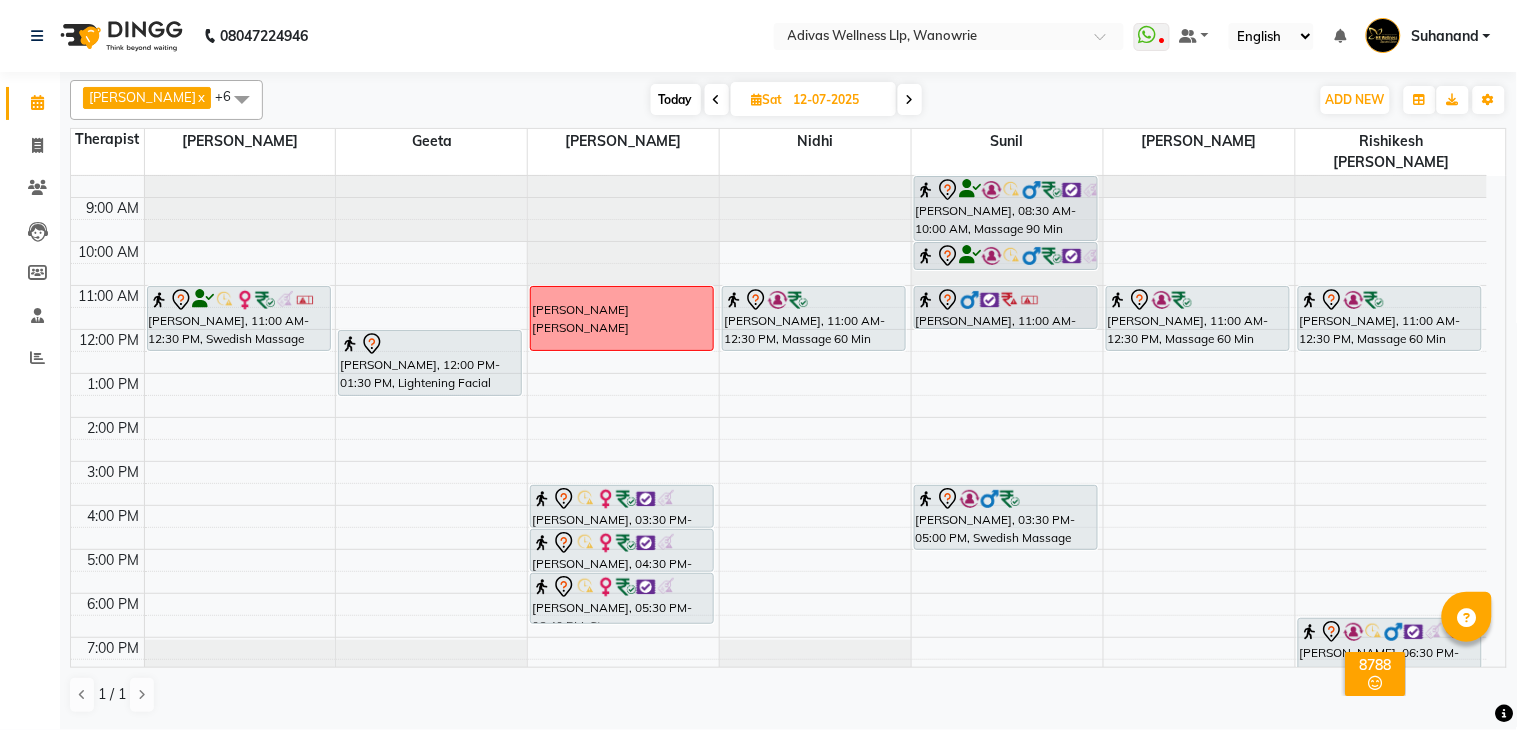scroll, scrollTop: 0, scrollLeft: 0, axis: both 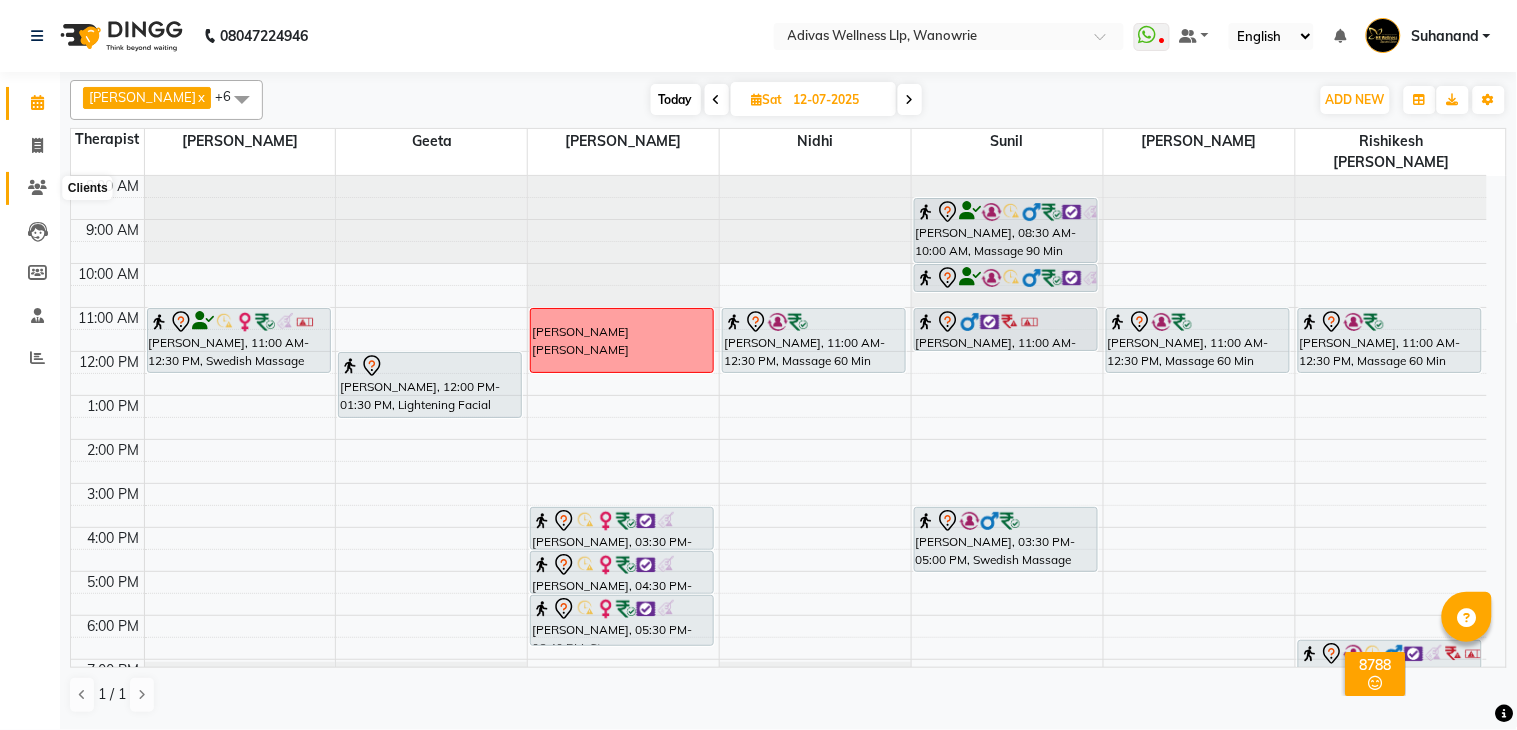 click 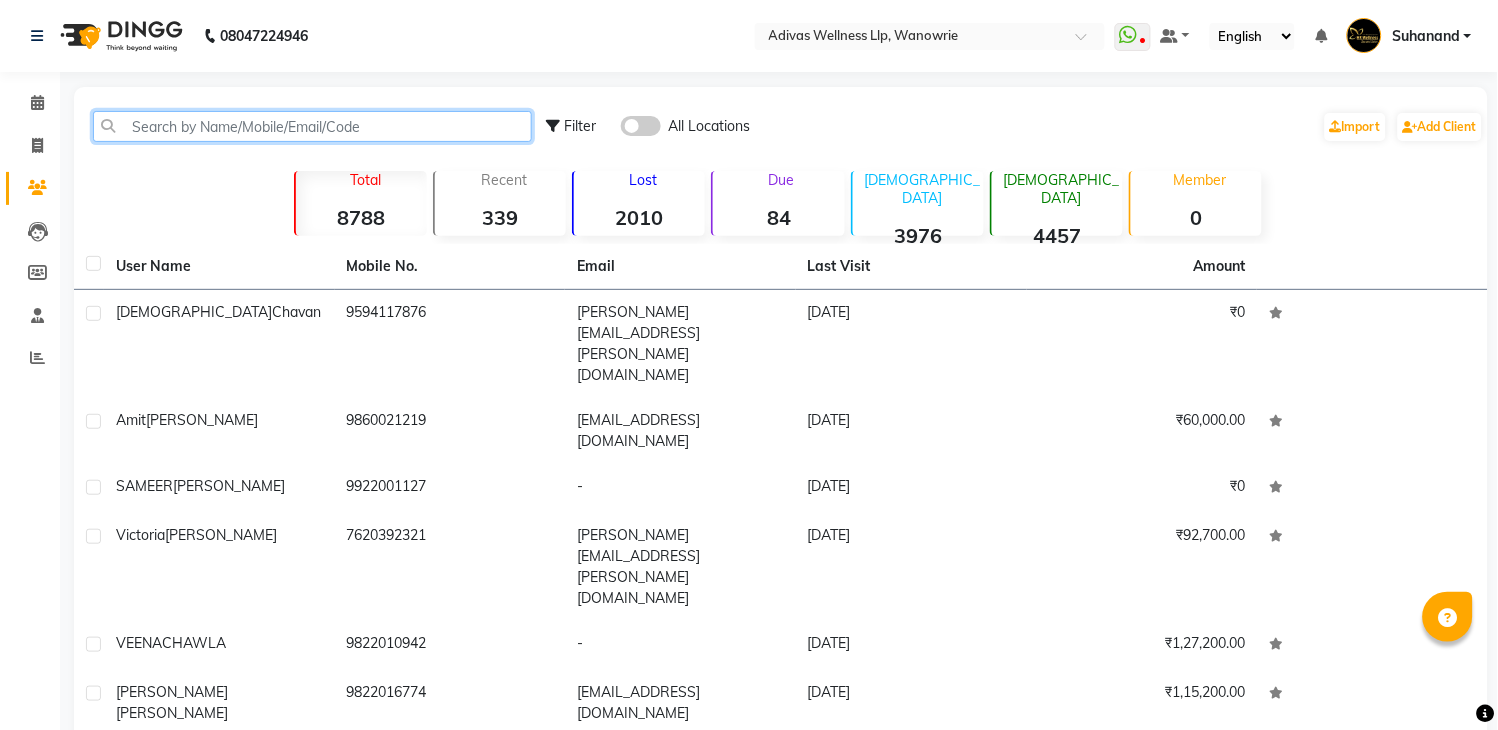 click 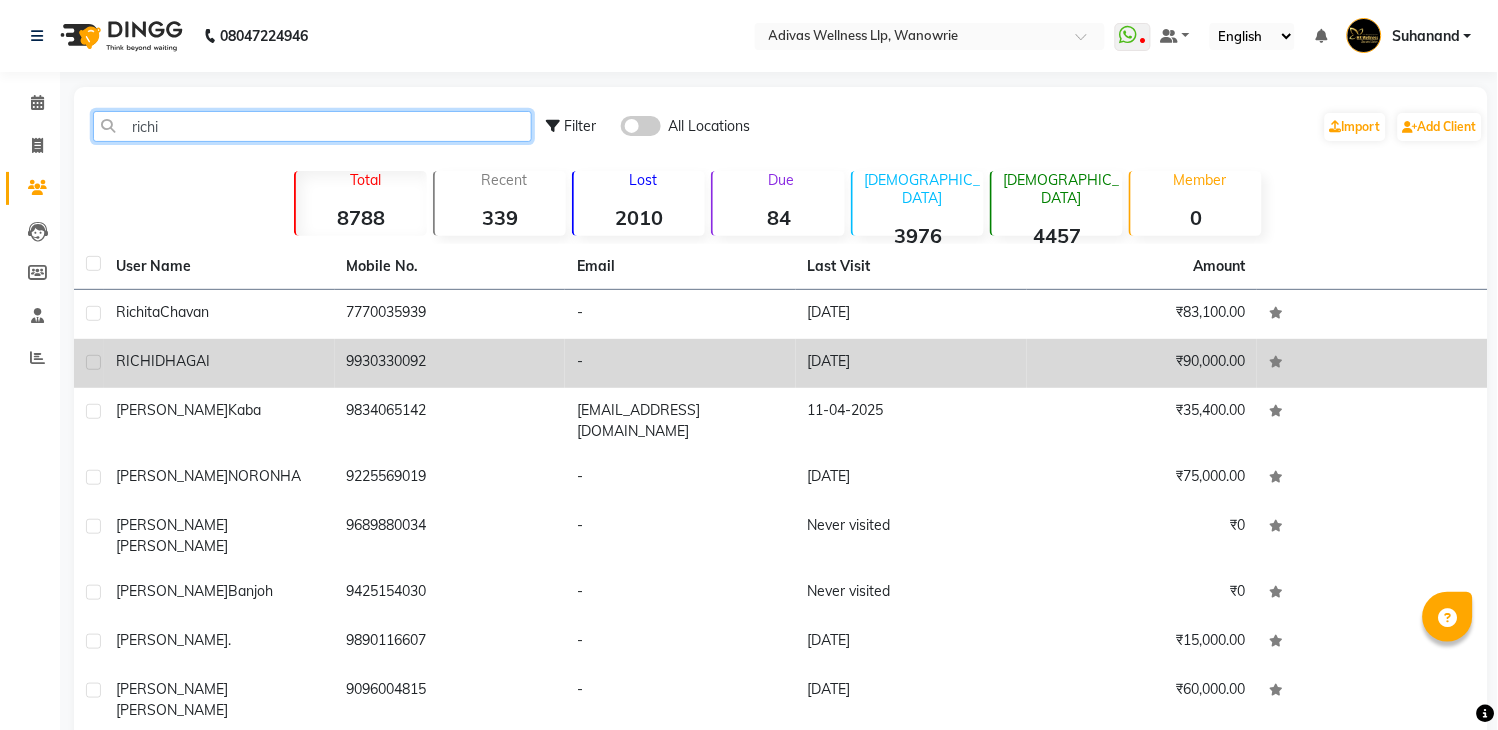 type on "richi" 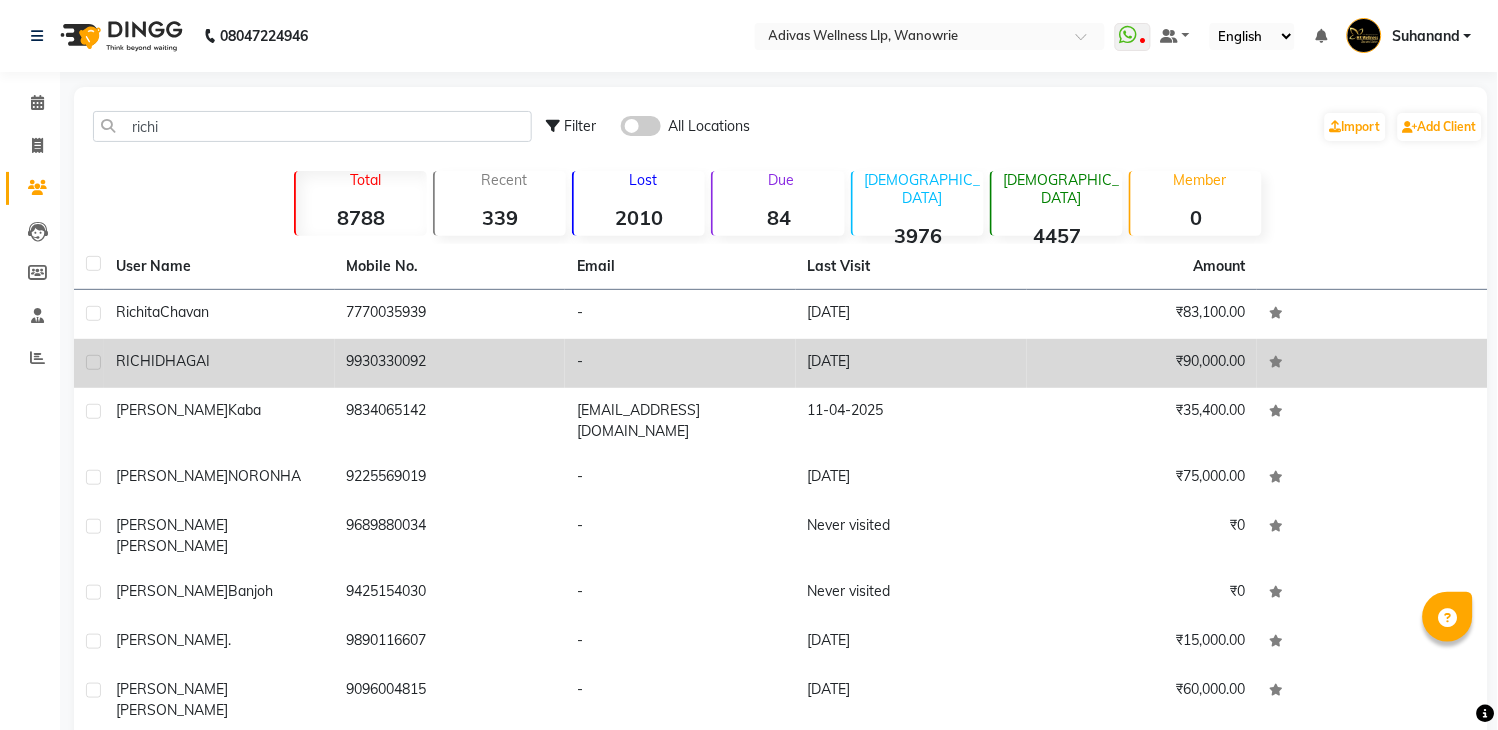 click on "9930330092" 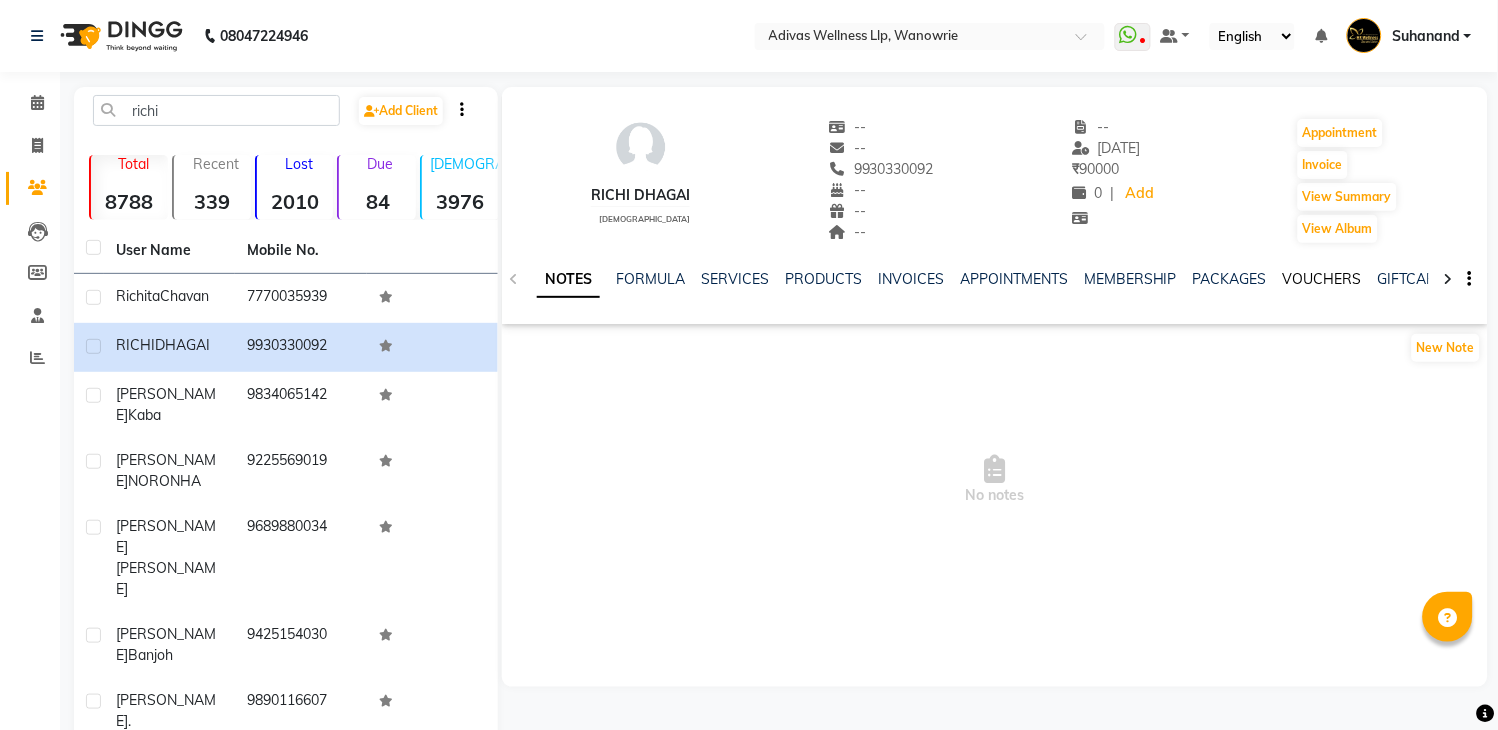 click on "VOUCHERS" 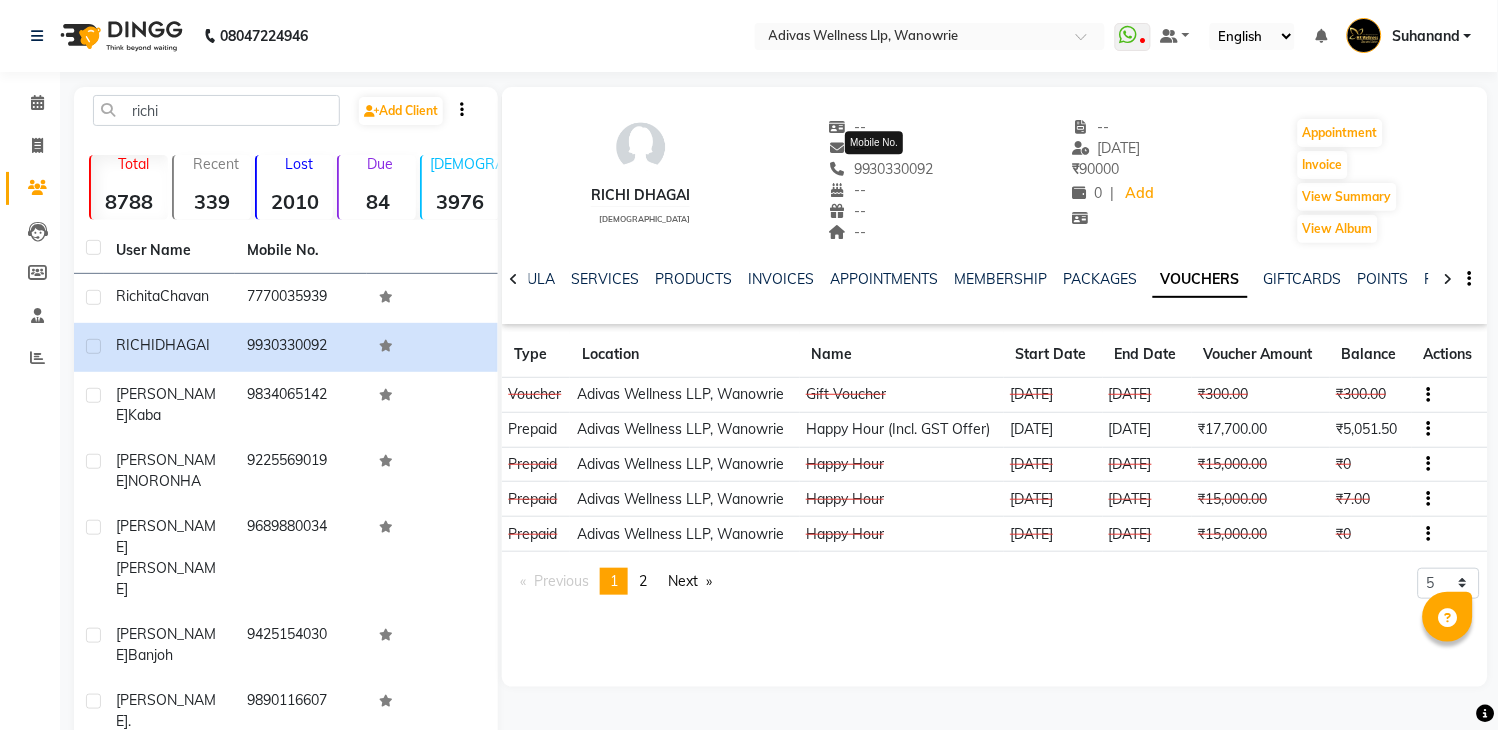 drag, startPoint x: 951, startPoint y: 173, endPoint x: 846, endPoint y: 170, distance: 105.04285 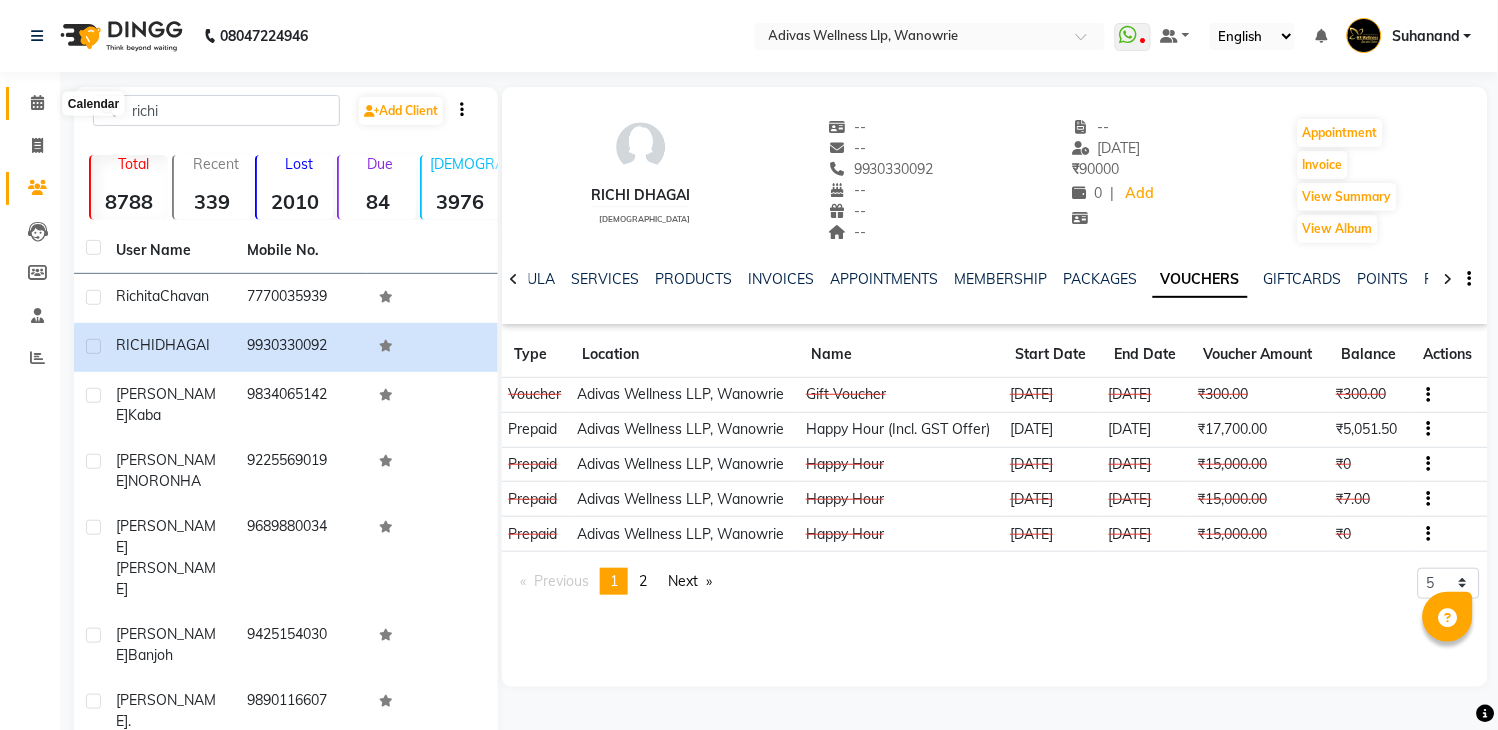 click 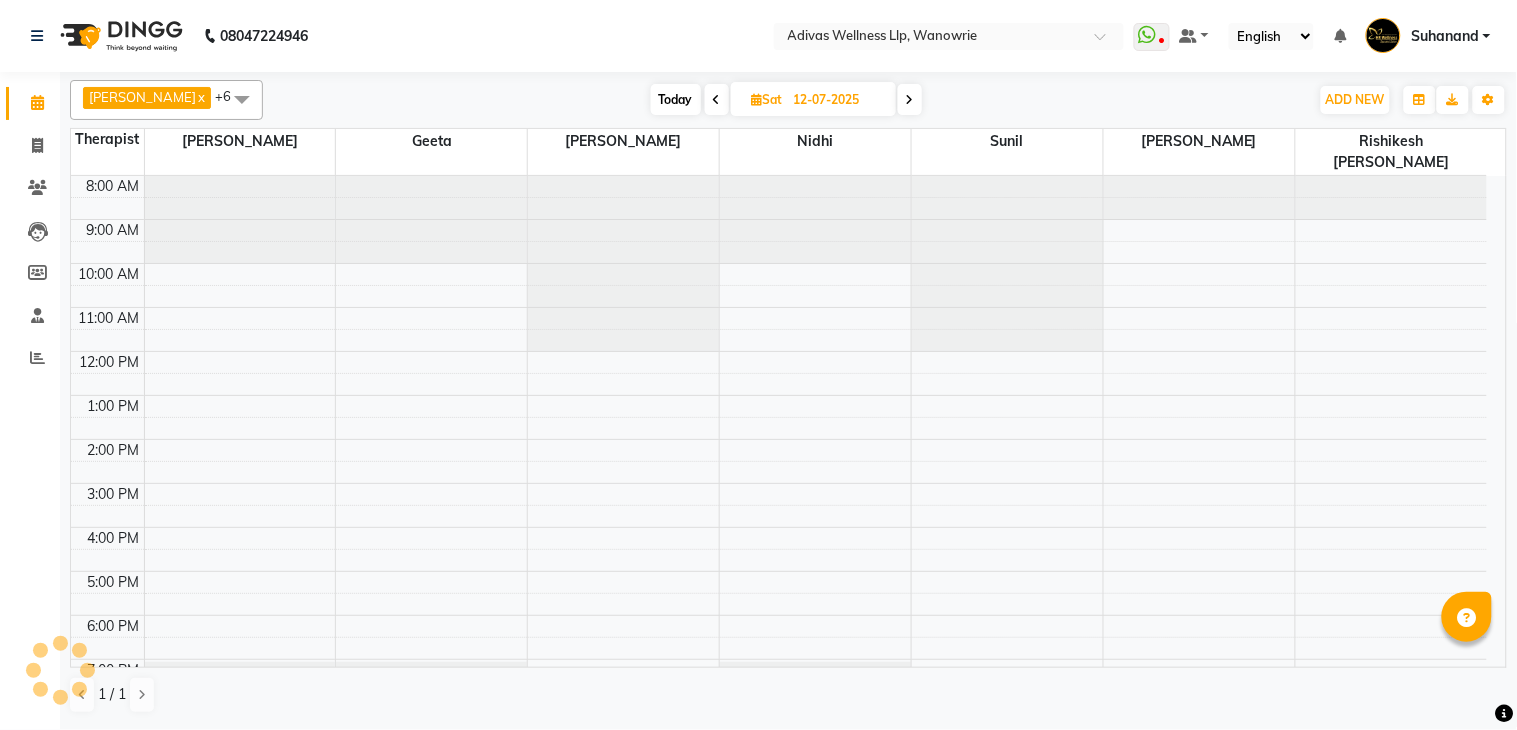 scroll, scrollTop: 0, scrollLeft: 0, axis: both 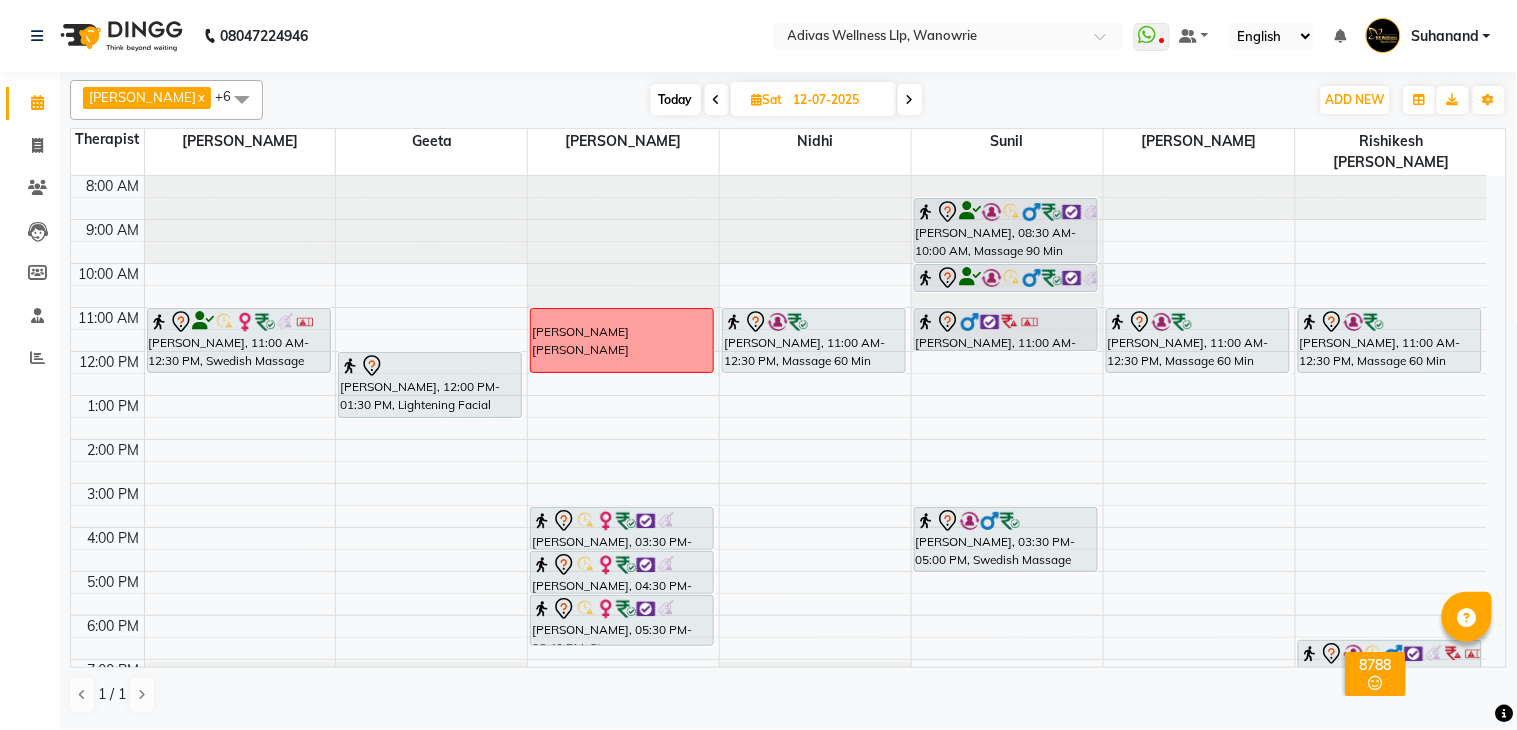 click on "08047224946 Select Location × Adivas Wellness Llp, Wanowrie  WhatsApp Status  ✕ Status:  Disconnected Recent Service Activity: [DATE]     05:30 AM  08047224946 Whatsapp Settings Default Panel My Panel English ENGLISH Español العربية मराठी हिंदी ગુજરાતી தமிழ் 中文 Notifications nothing to show Suhanand Manage Profile Change Password Sign out  Version:3.15.4" 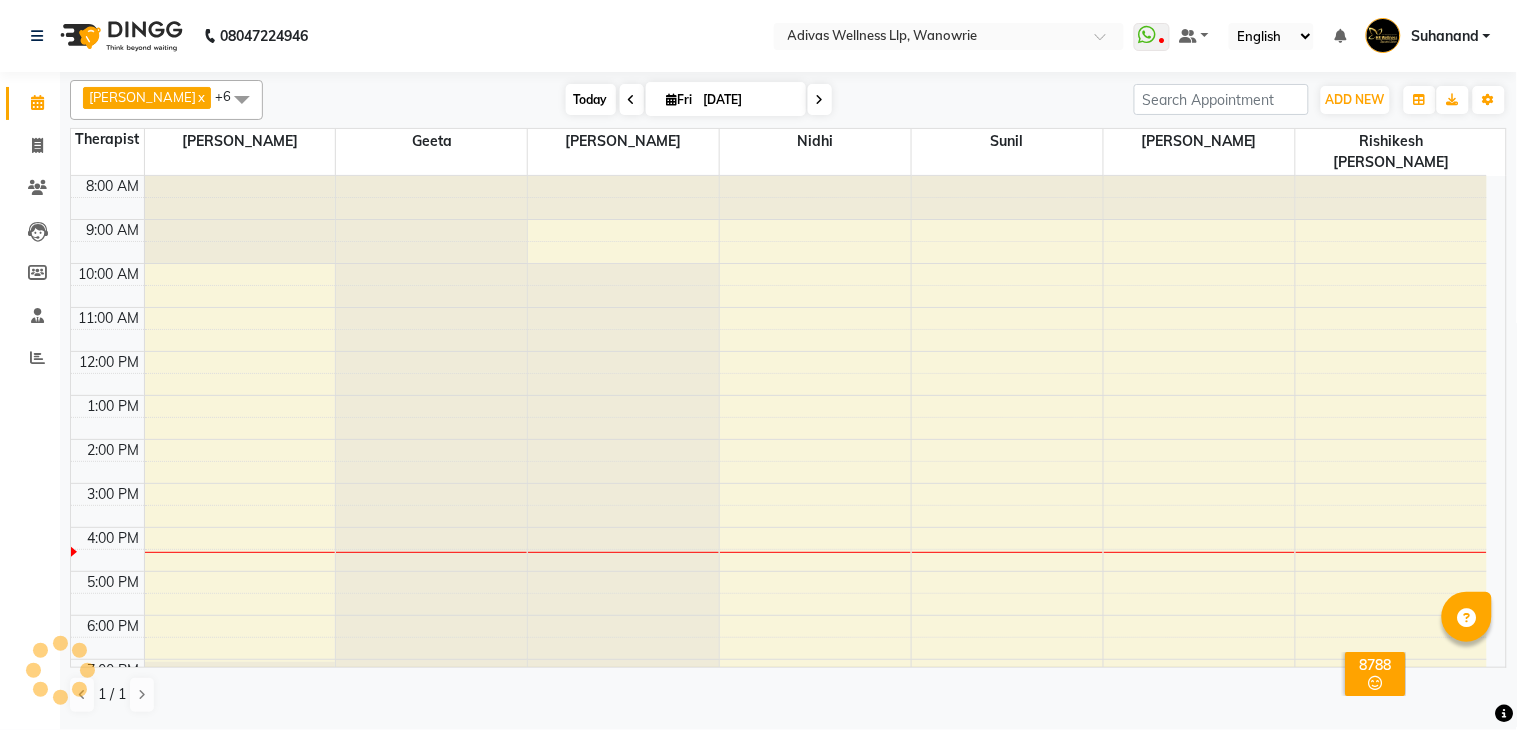 scroll, scrollTop: 63, scrollLeft: 0, axis: vertical 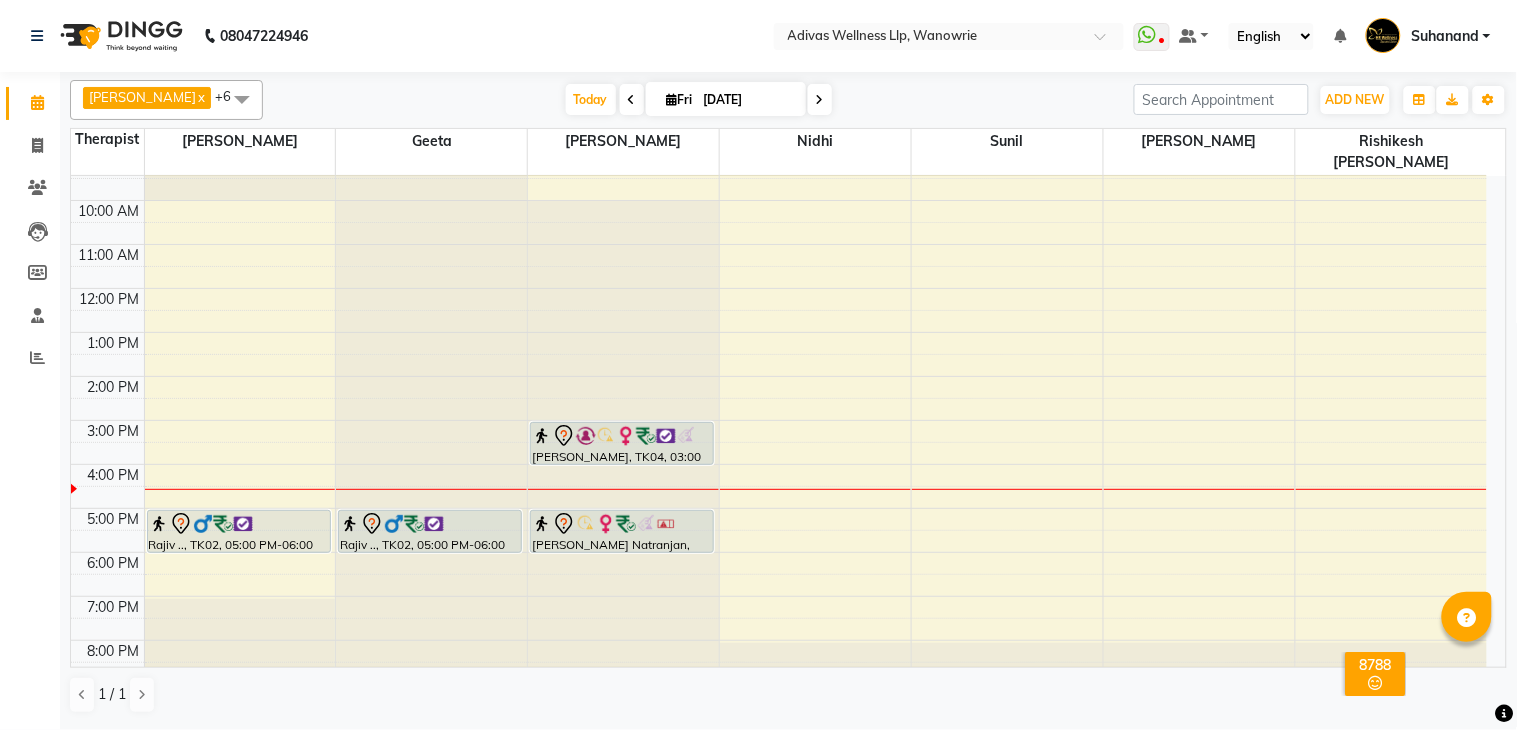 click on "08047224946 Select Location × Adivas Wellness Llp, Wanowrie  WhatsApp Status  ✕ Status:  Disconnected Recent Service Activity: [DATE]     05:30 AM  08047224946 Whatsapp Settings Default Panel My Panel English ENGLISH Español العربية मराठी हिंदी ગુજરાતી தமிழ் 中文 Notifications nothing to show Suhanand Manage Profile Change Password Sign out  Version:3.15.4" 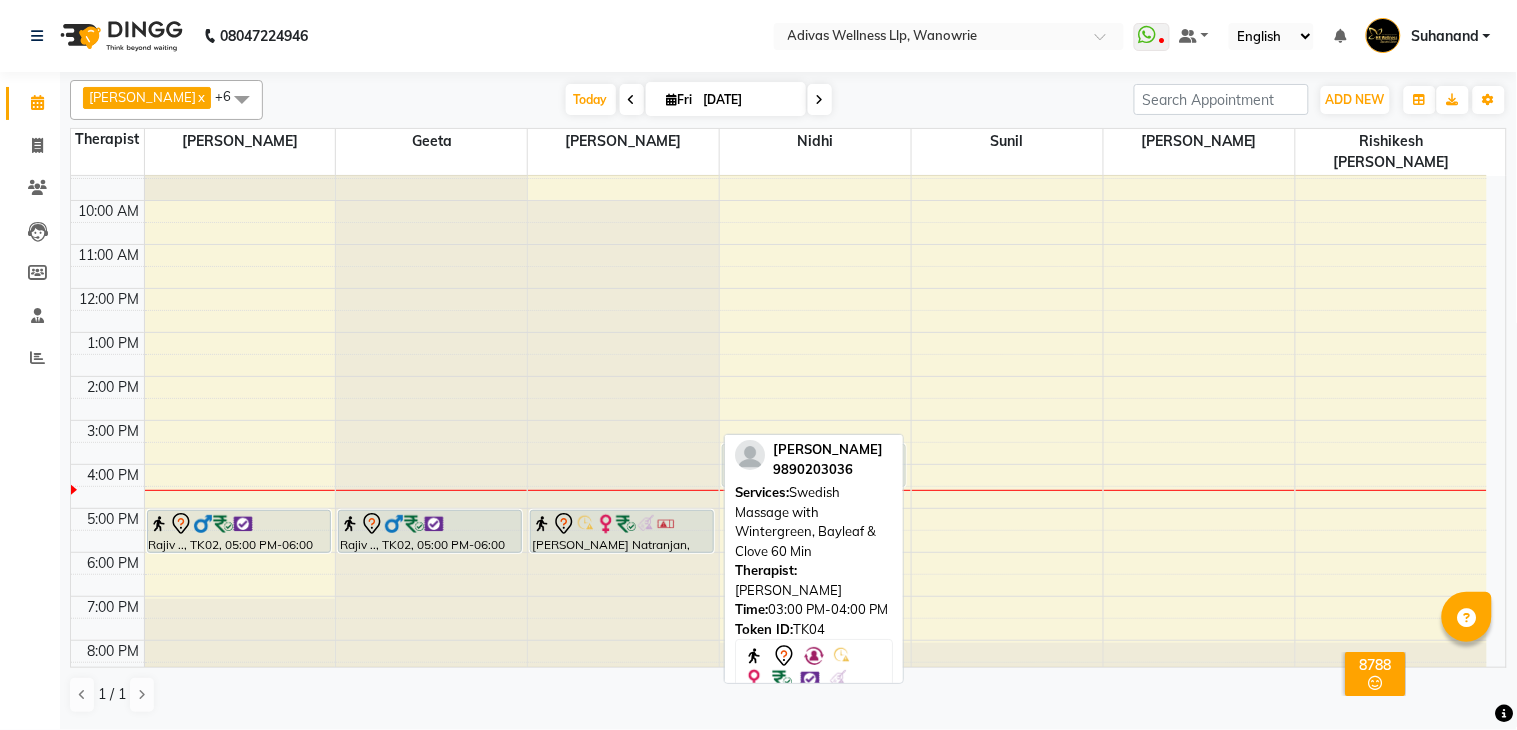 drag, startPoint x: 643, startPoint y: 414, endPoint x: 765, endPoint y: 437, distance: 124.1491 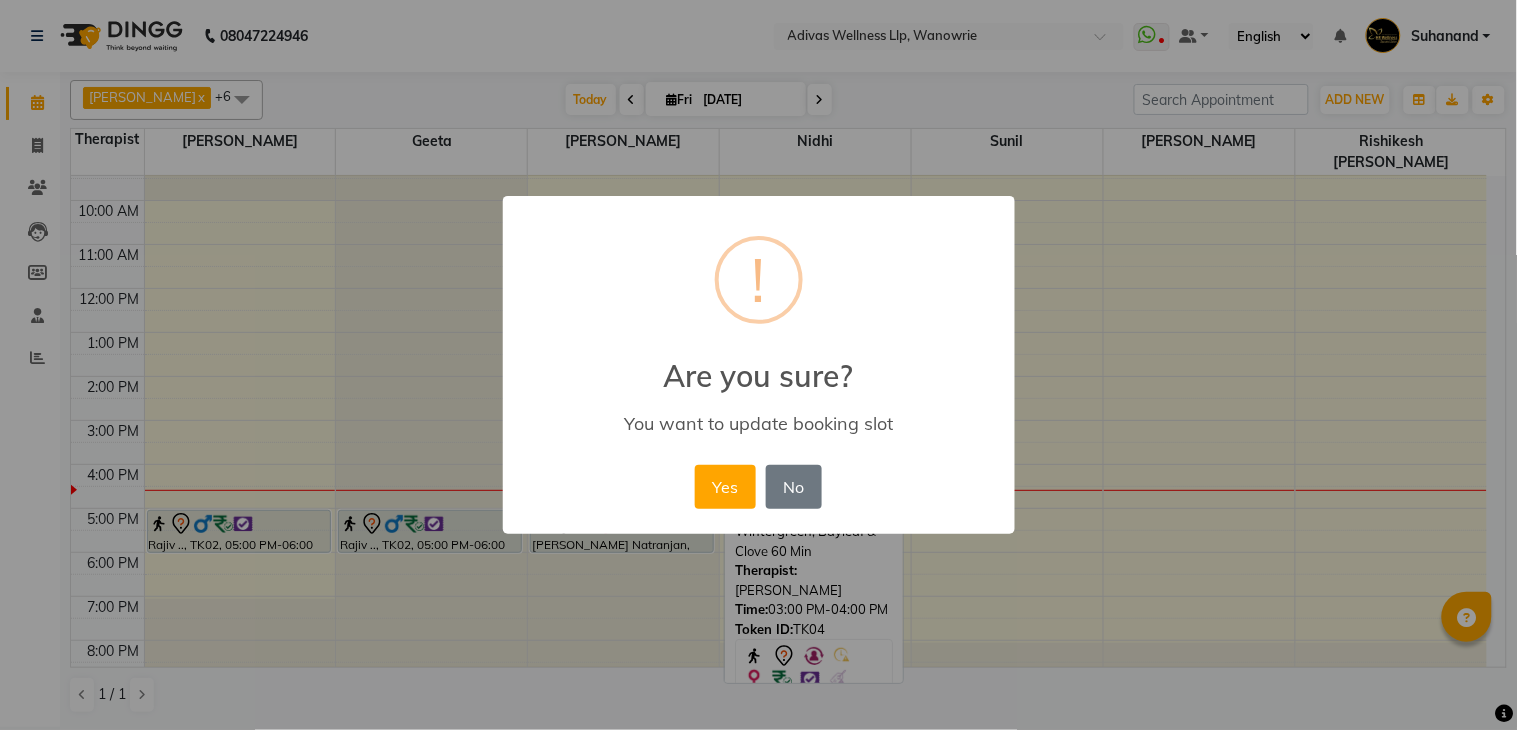 click on "Yes" at bounding box center [725, 487] 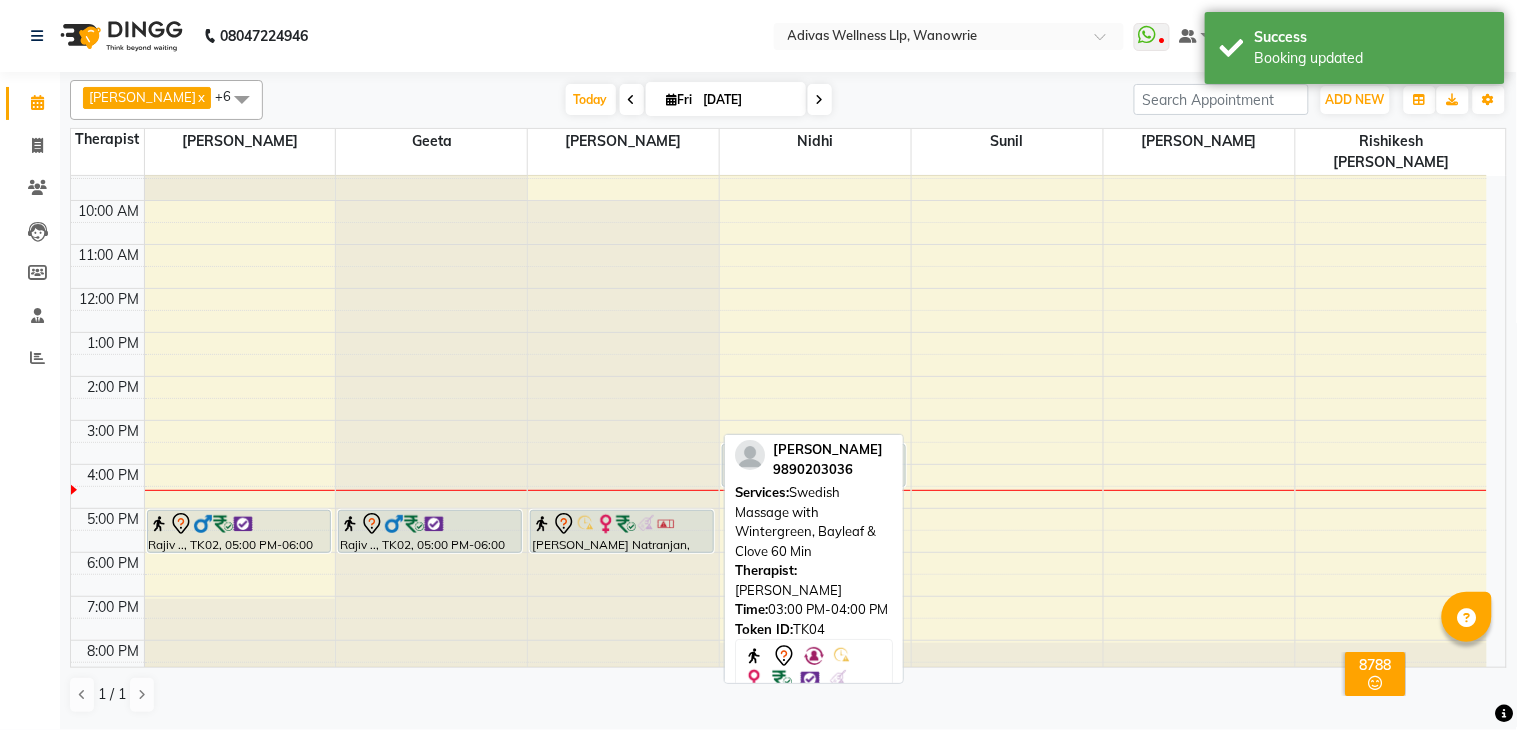 click on "08047224946 Select Location × Adivas Wellness Llp, Wanowrie  WhatsApp Status  ✕ Status:  Disconnected Recent Service Activity: [DATE]     05:30 AM  08047224946 Whatsapp Settings Default Panel My Panel English ENGLISH Español العربية मराठी हिंदी ગુજરાતી தமிழ் 中文 Notifications nothing to show Suhanand Manage Profile Change Password Sign out  Version:3.15.4" 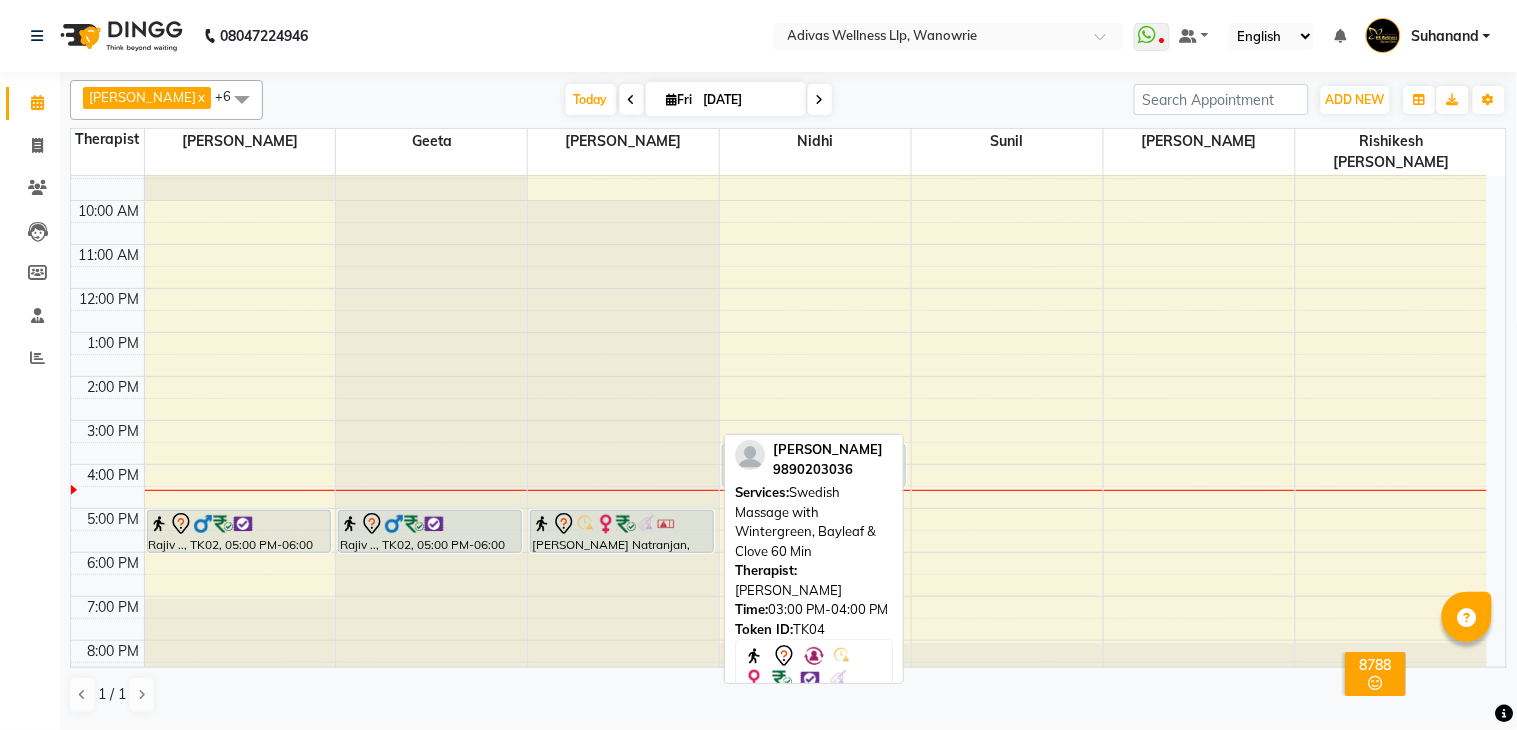 click on "08047224946 Select Location × Adivas Wellness Llp, Wanowrie  WhatsApp Status  ✕ Status:  Disconnected Recent Service Activity: [DATE]     05:30 AM  08047224946 Whatsapp Settings Default Panel My Panel English ENGLISH Español العربية मराठी हिंदी ગુજરાતી தமிழ் 中文 Notifications nothing to show Suhanand Manage Profile Change Password Sign out  Version:3.15.4" 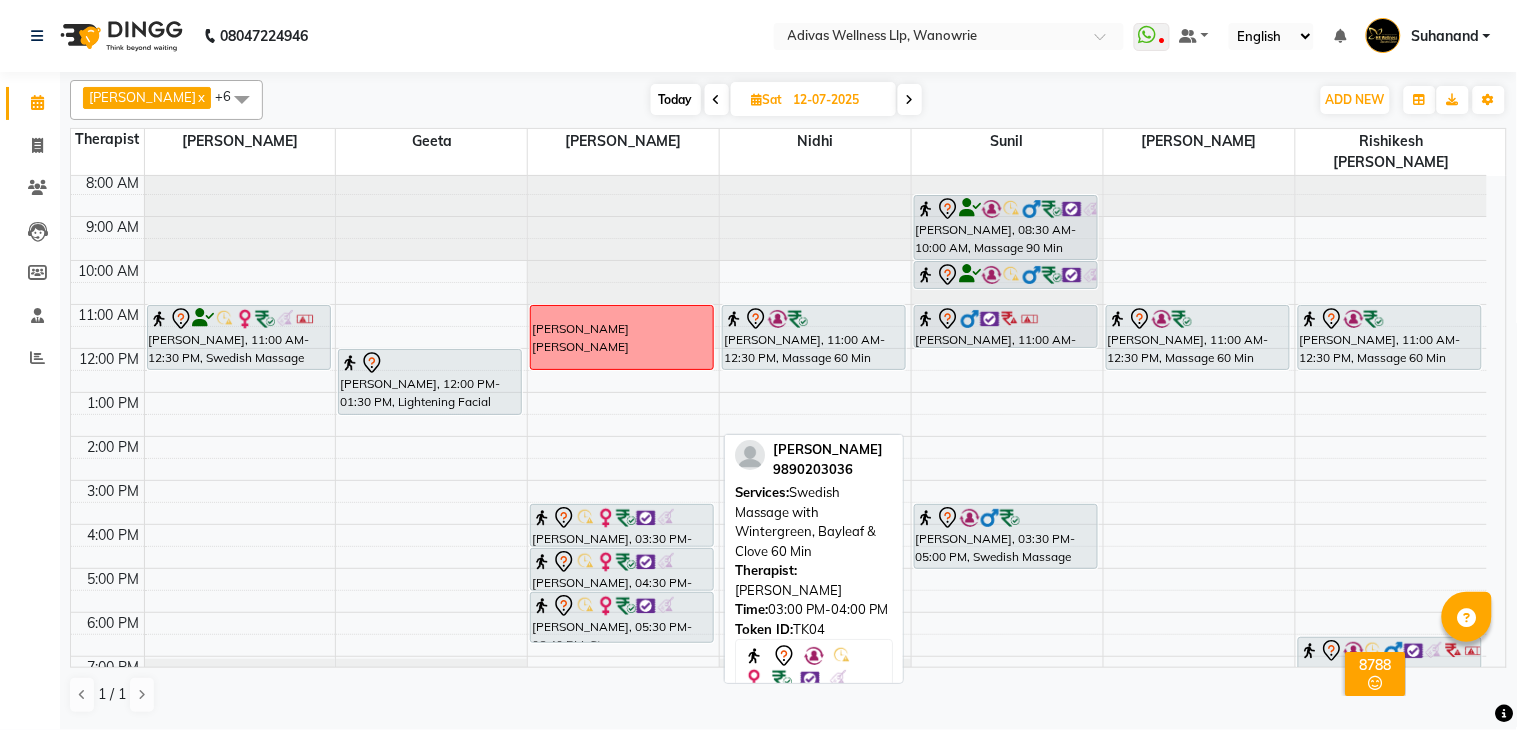 scroll, scrollTop: 0, scrollLeft: 0, axis: both 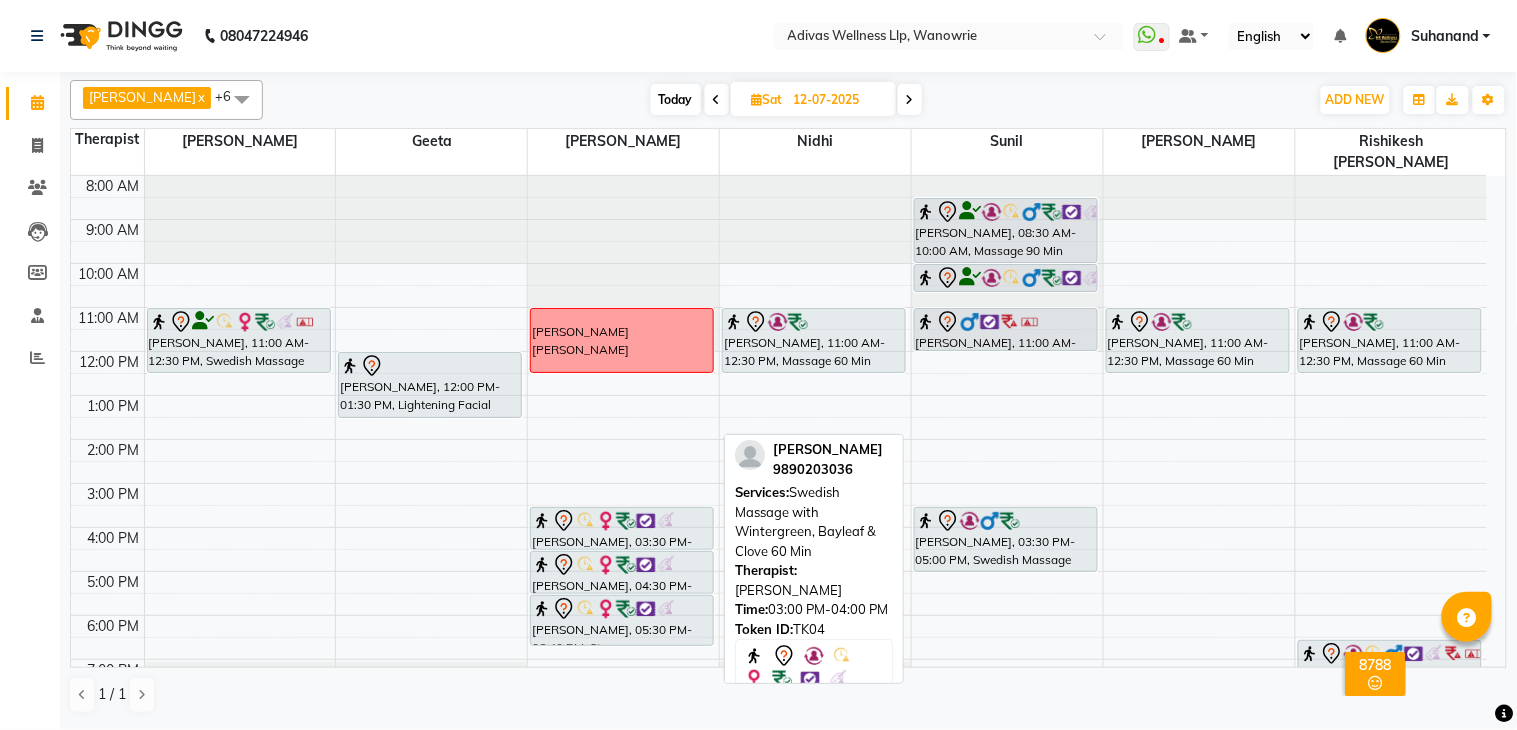 click on "08047224946 Select Location × Adivas Wellness Llp, Wanowrie  WhatsApp Status  ✕ Status:  Disconnected Recent Service Activity: [DATE]     05:30 AM  08047224946 Whatsapp Settings Default Panel My Panel English ENGLISH Español العربية मराठी हिंदी ગુજરાતી தமிழ் 中文 Notifications nothing to show Suhanand Manage Profile Change Password Sign out  Version:3.15.4" 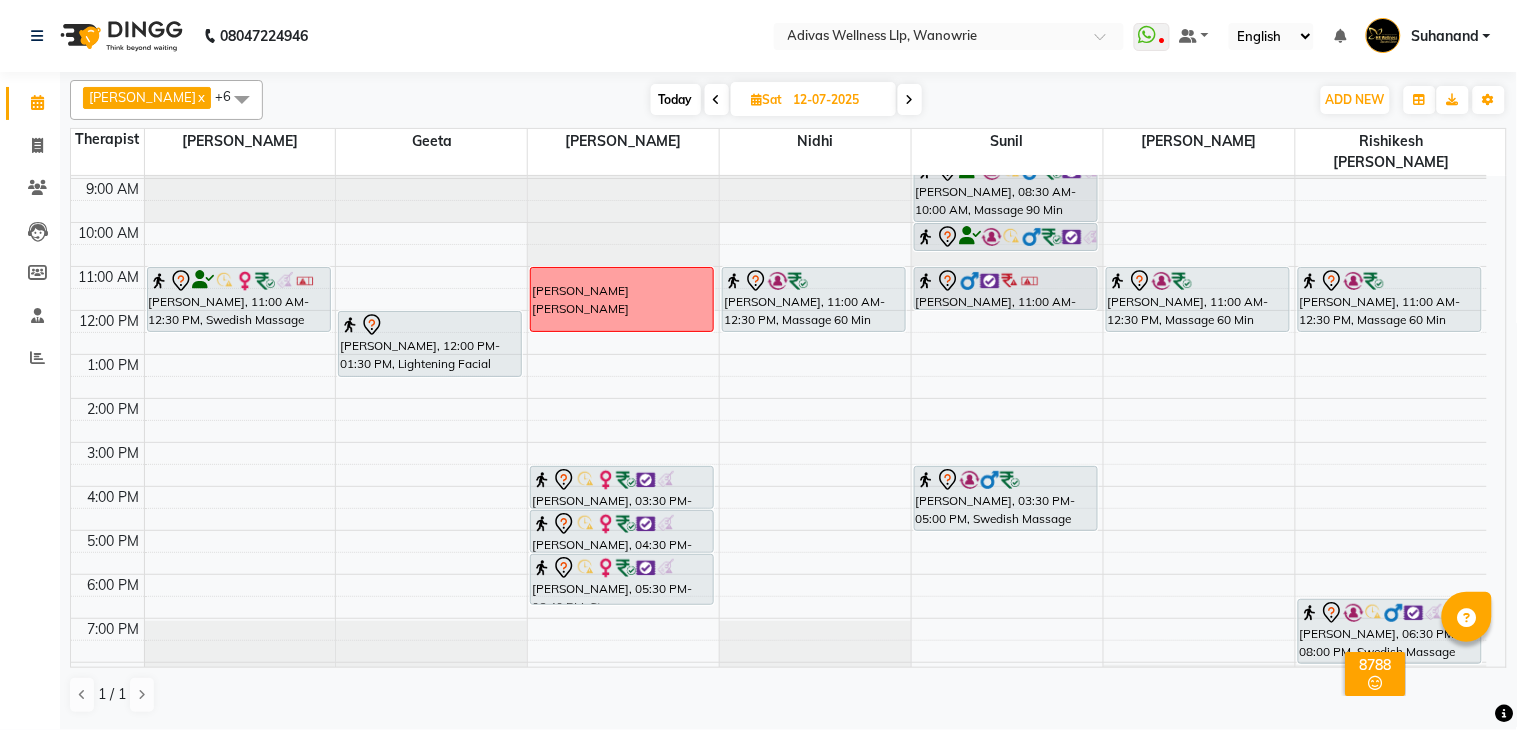 scroll, scrollTop: 62, scrollLeft: 0, axis: vertical 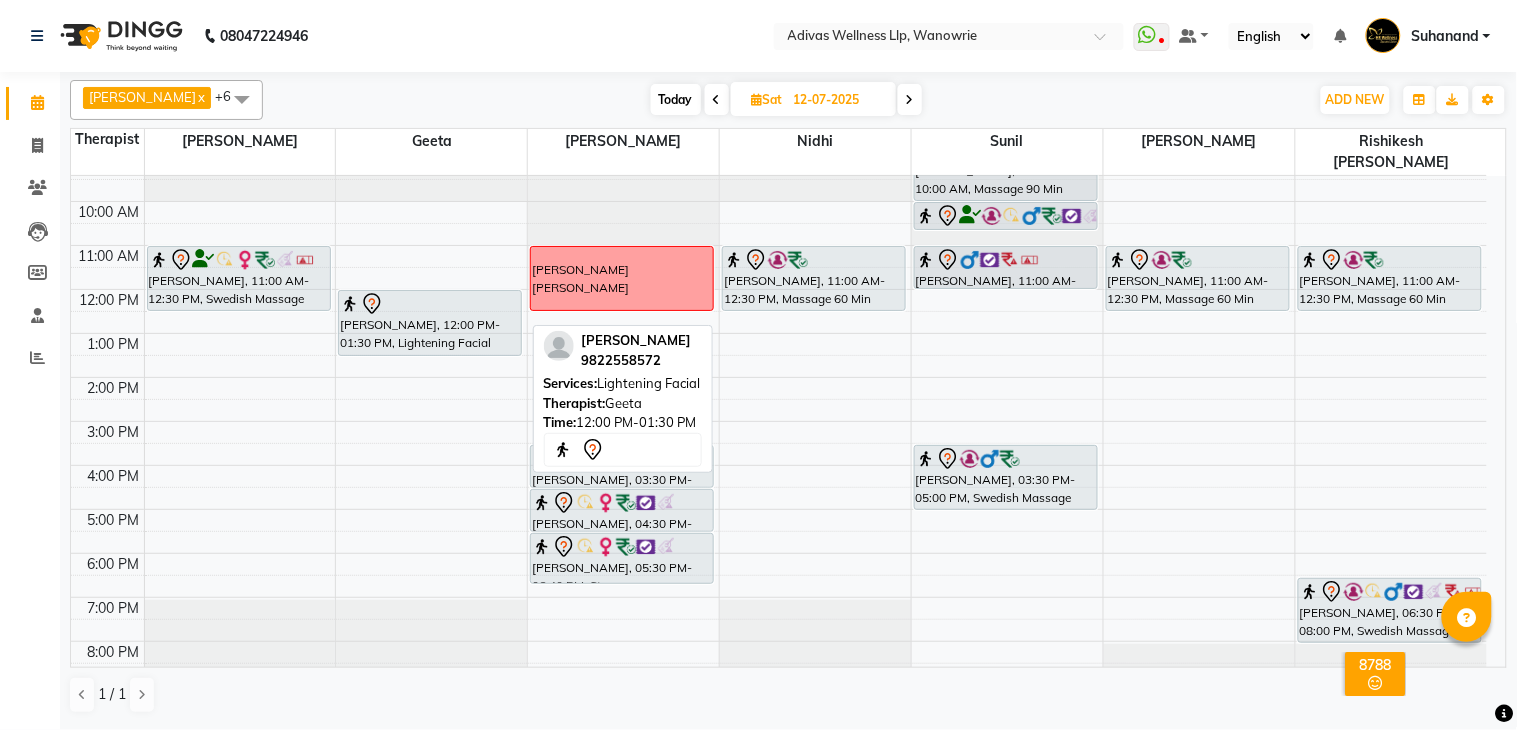 click on "[PERSON_NAME], 12:00 PM-01:30 PM, Lightening Facial" at bounding box center [430, 323] 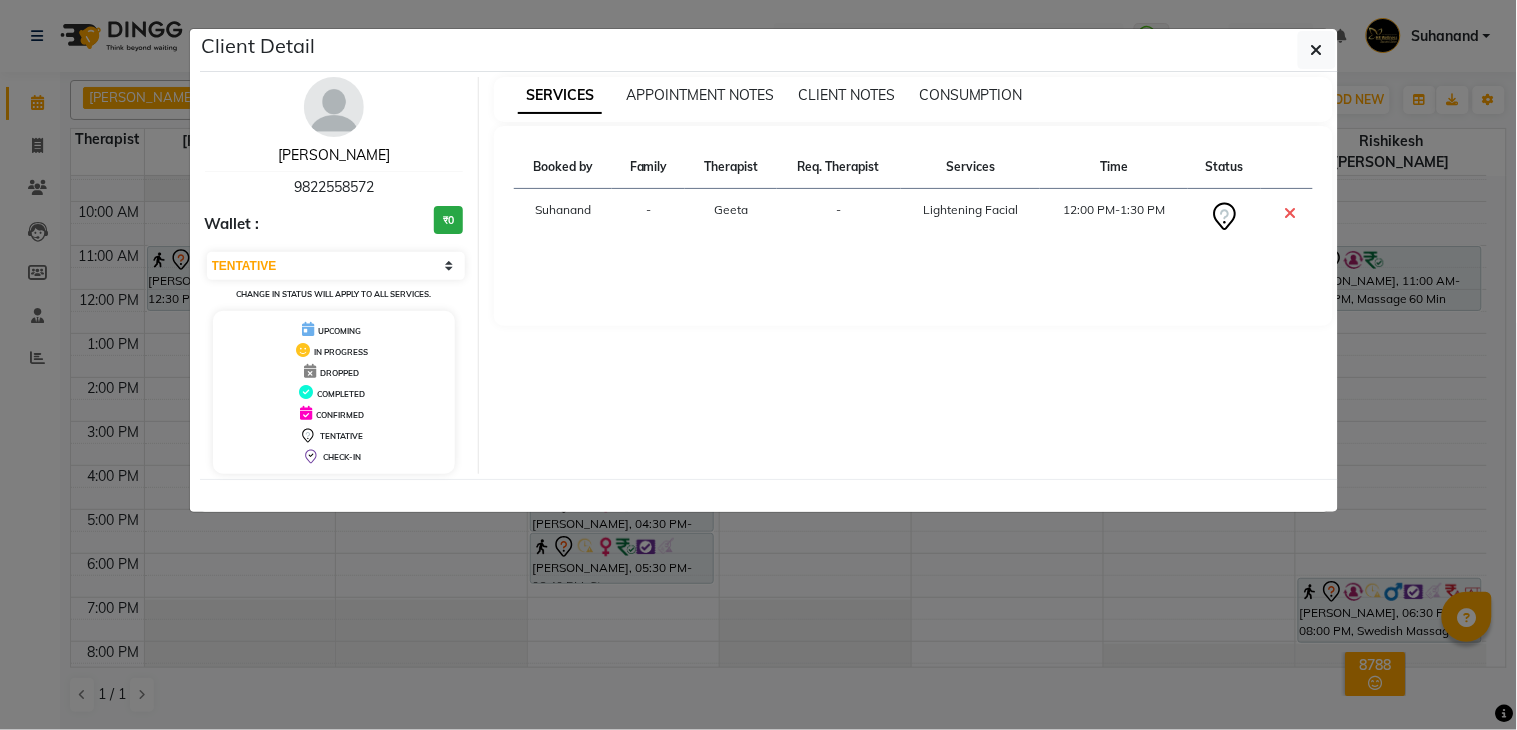 click on "[PERSON_NAME]" at bounding box center [334, 155] 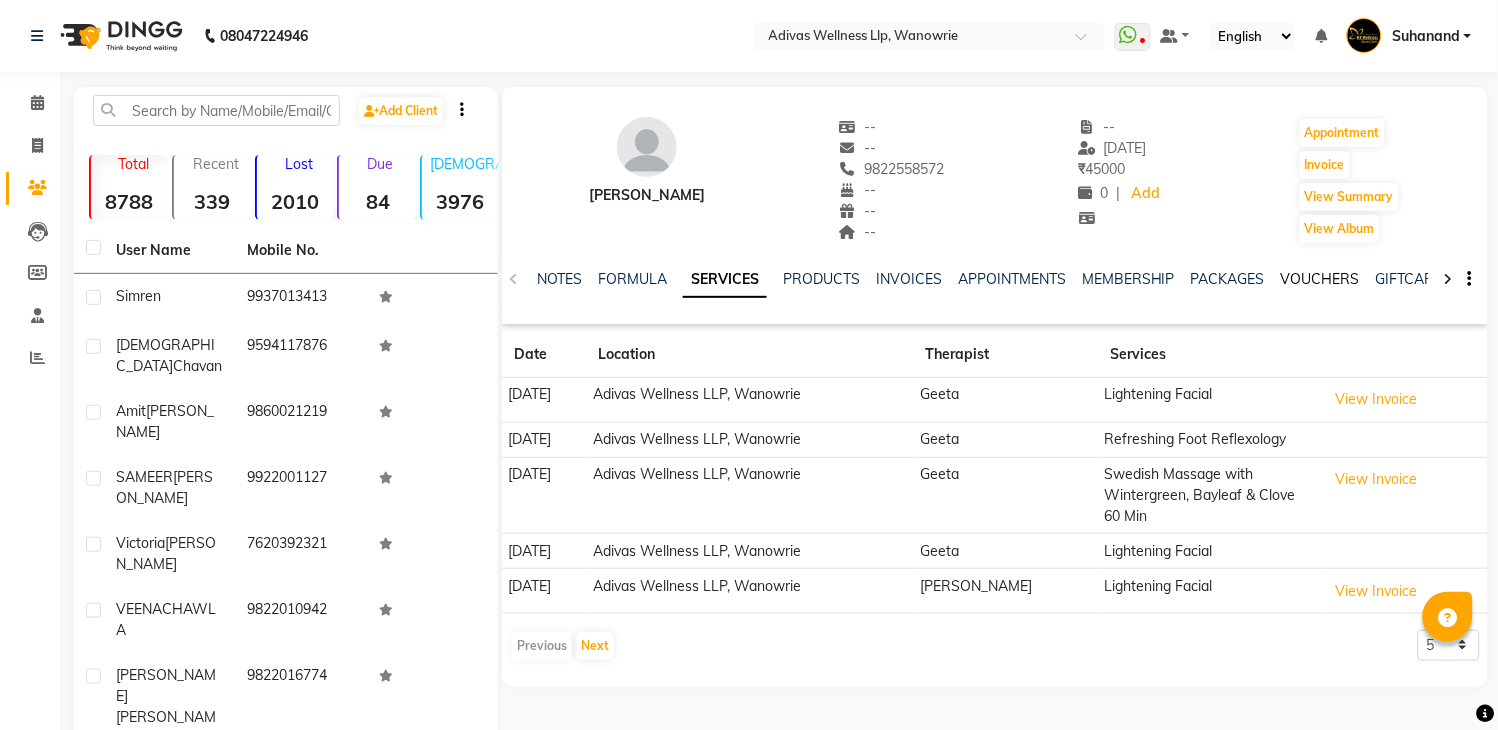click on "VOUCHERS" 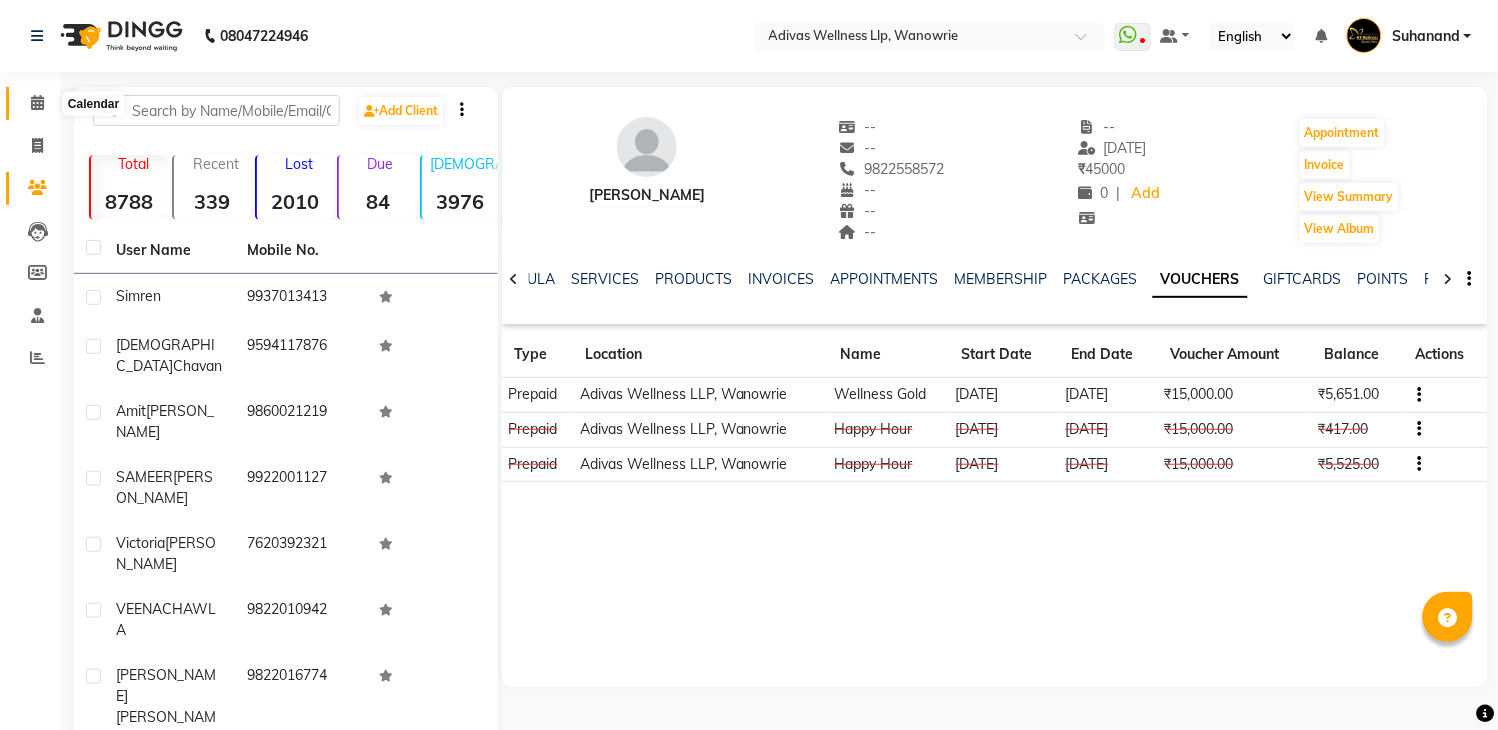 click 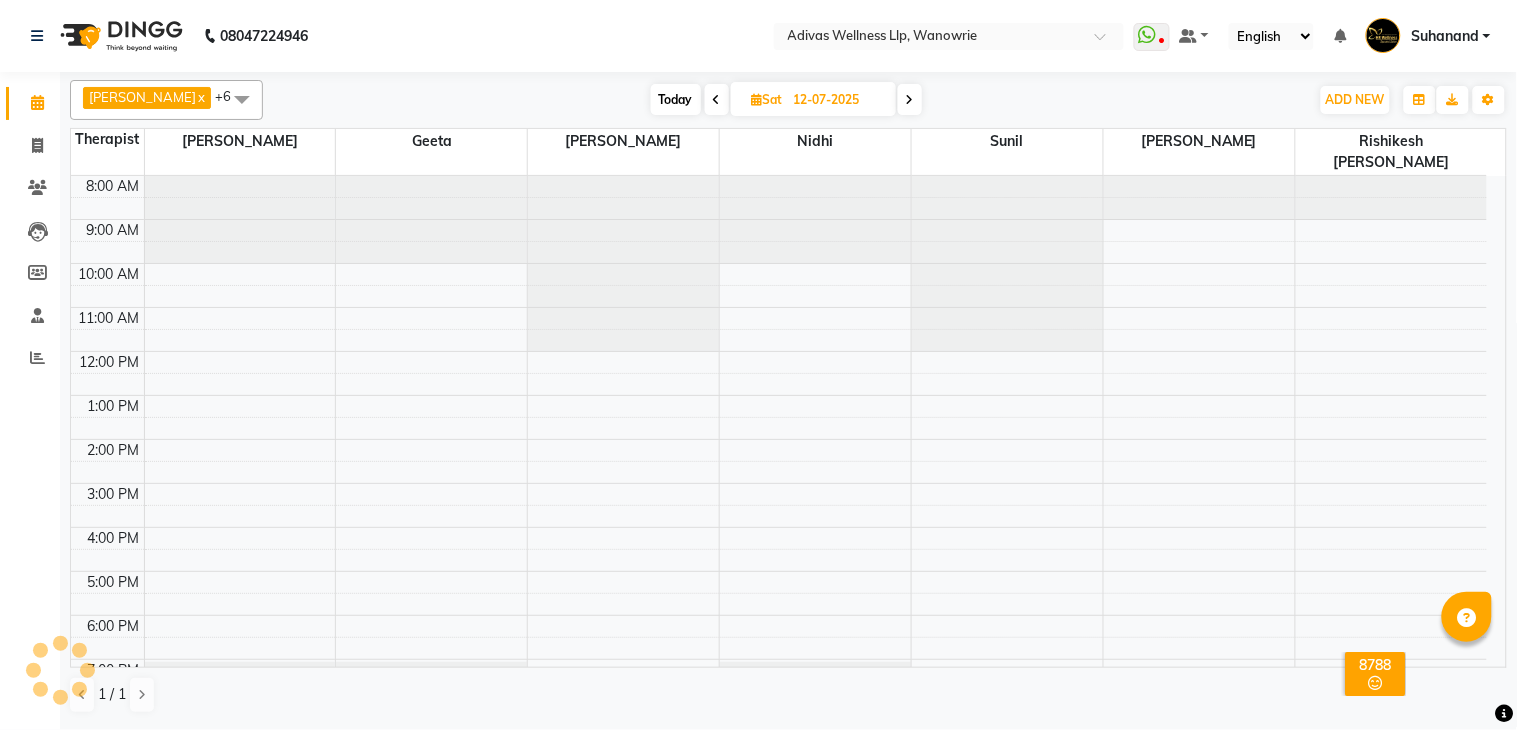 scroll, scrollTop: 0, scrollLeft: 0, axis: both 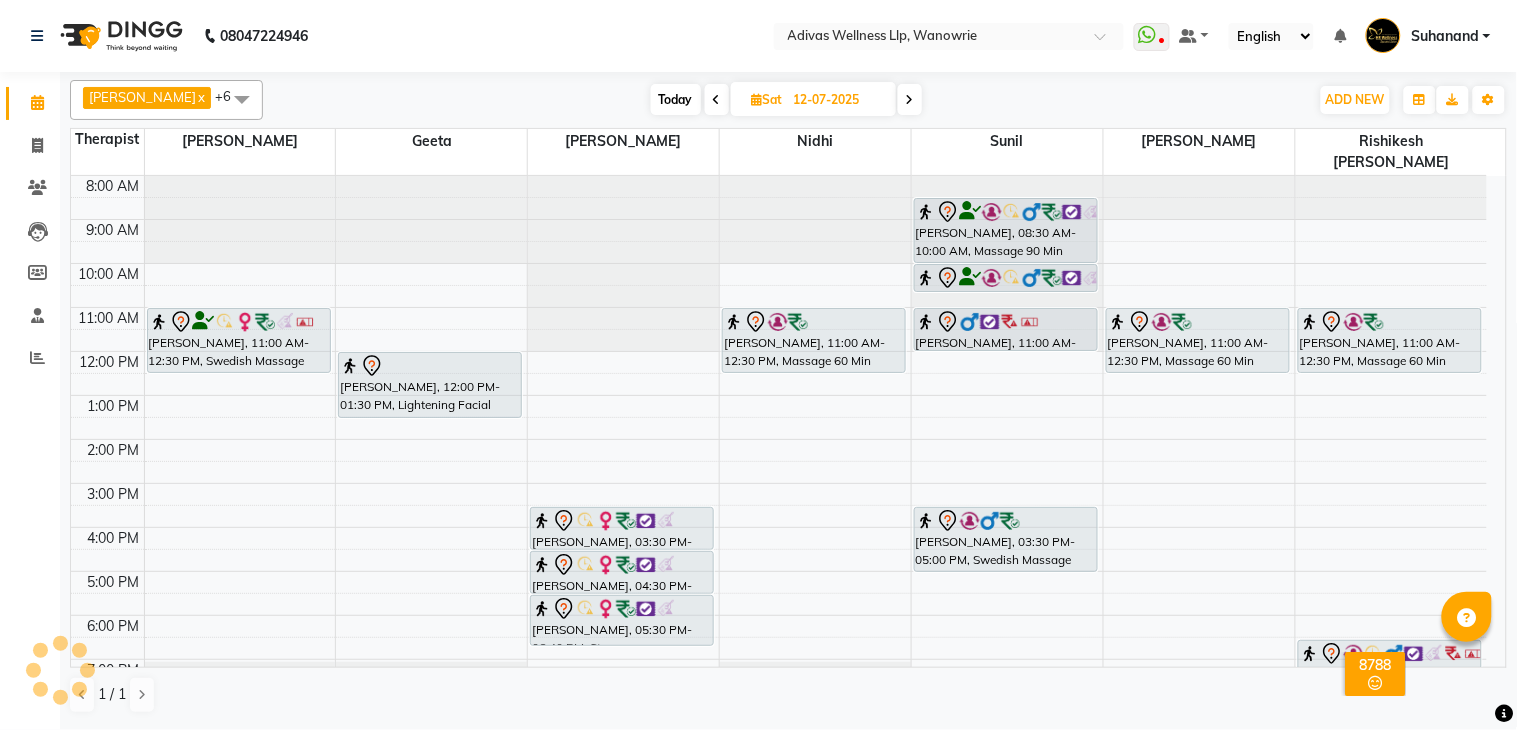 click on "08047224946 Select Location × Adivas Wellness Llp, Wanowrie  WhatsApp Status  ✕ Status:  Disconnected Recent Service Activity: [DATE]     05:30 AM  08047224946 Whatsapp Settings Default Panel My Panel English ENGLISH Español العربية मराठी हिंदी ગુજરાતી தமிழ் 中文 Notifications nothing to show Suhanand Manage Profile Change Password Sign out  Version:3.15.4" 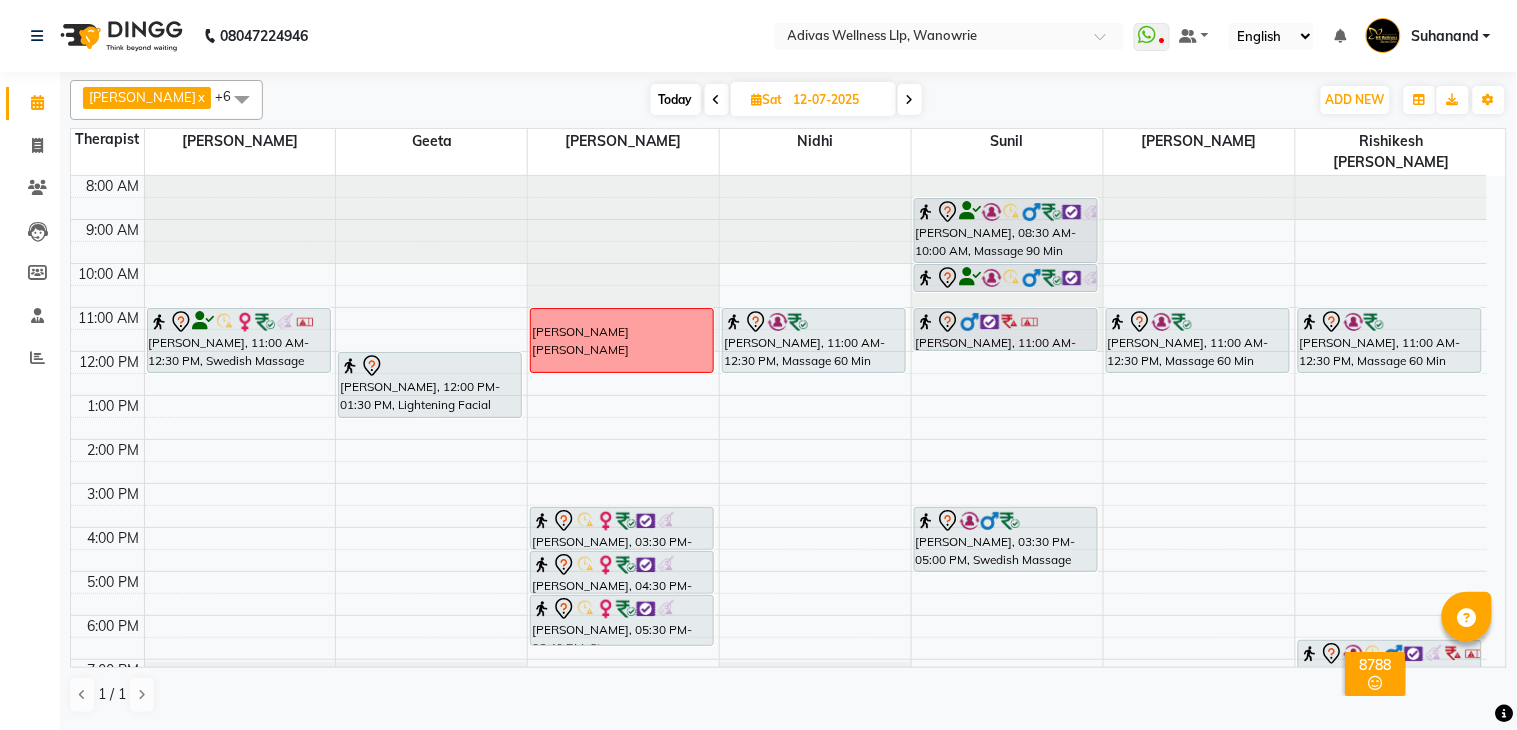 click on "08047224946 Select Location × Adivas Wellness Llp, Wanowrie  WhatsApp Status  ✕ Status:  Disconnected Recent Service Activity: [DATE]     05:30 AM  08047224946 Whatsapp Settings Default Panel My Panel English ENGLISH Español العربية मराठी हिंदी ગુજરાતી தமிழ் 中文 Notifications nothing to show Suhanand Manage Profile Change Password Sign out  Version:3.15.4" 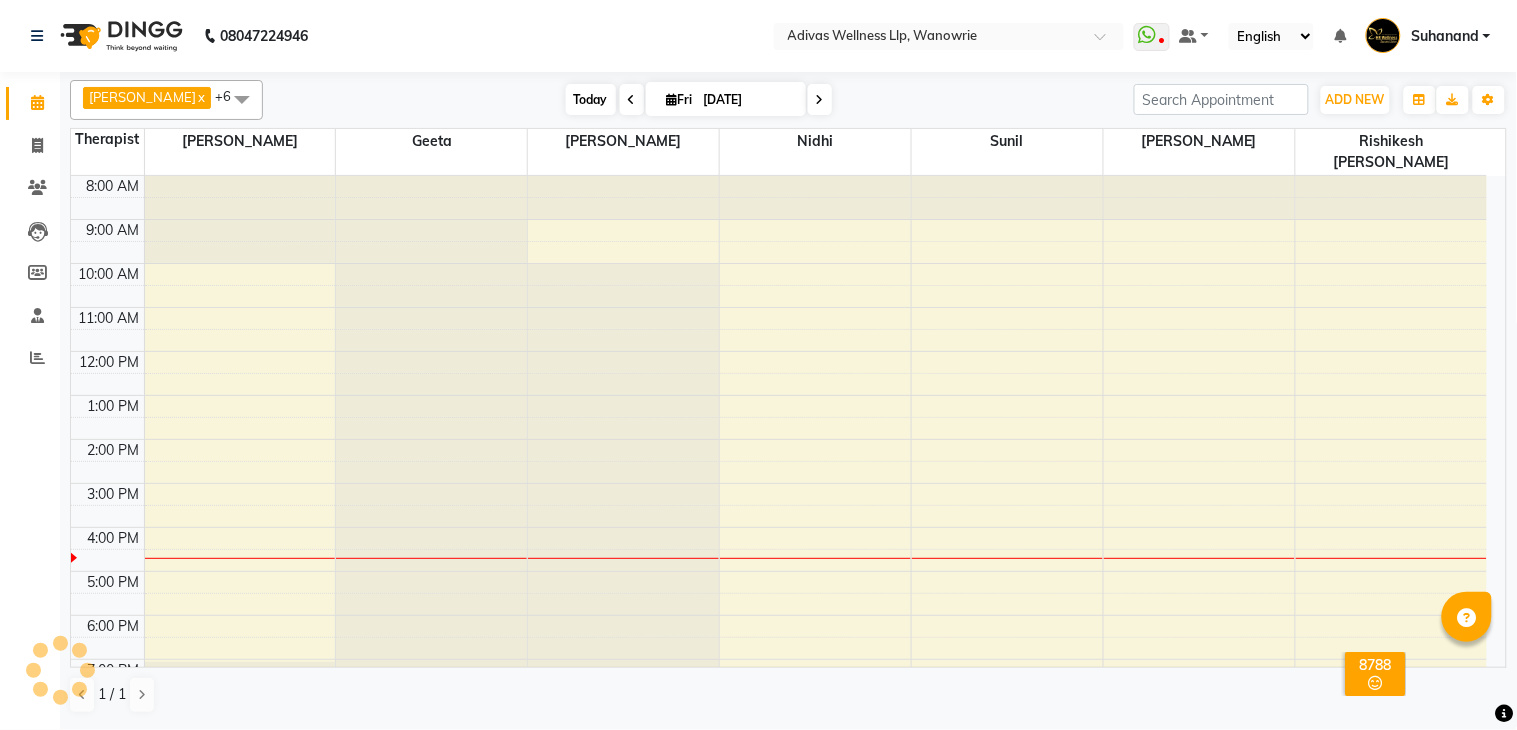 scroll, scrollTop: 63, scrollLeft: 0, axis: vertical 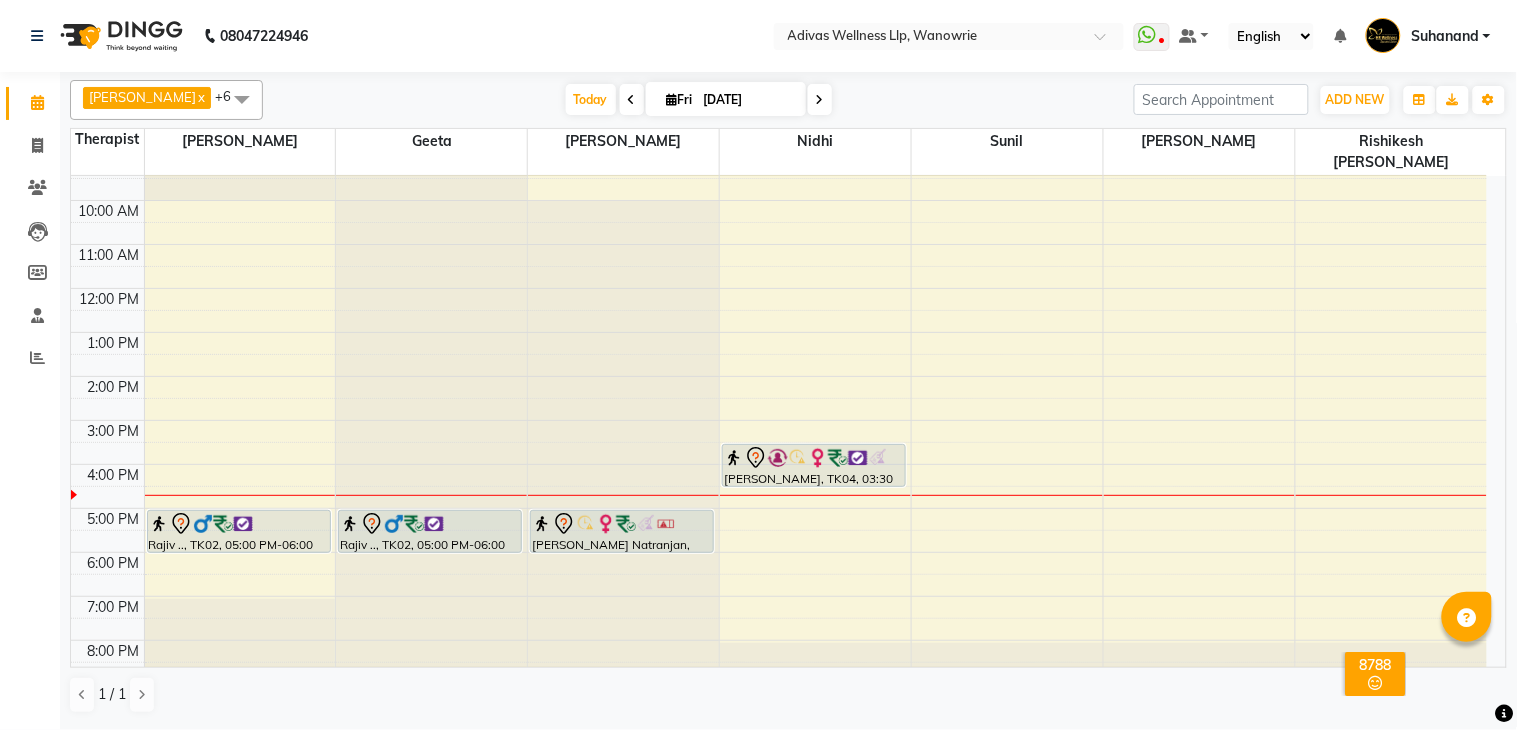 click on "08047224946 Select Location × Adivas Wellness Llp, Wanowrie  WhatsApp Status  ✕ Status:  Disconnected Recent Service Activity: [DATE]     05:30 AM  08047224946 Whatsapp Settings Default Panel My Panel English ENGLISH Español العربية मराठी हिंदी ગુજરાતી தமிழ் 中文 Notifications nothing to show Suhanand Manage Profile Change Password Sign out  Version:3.15.4" 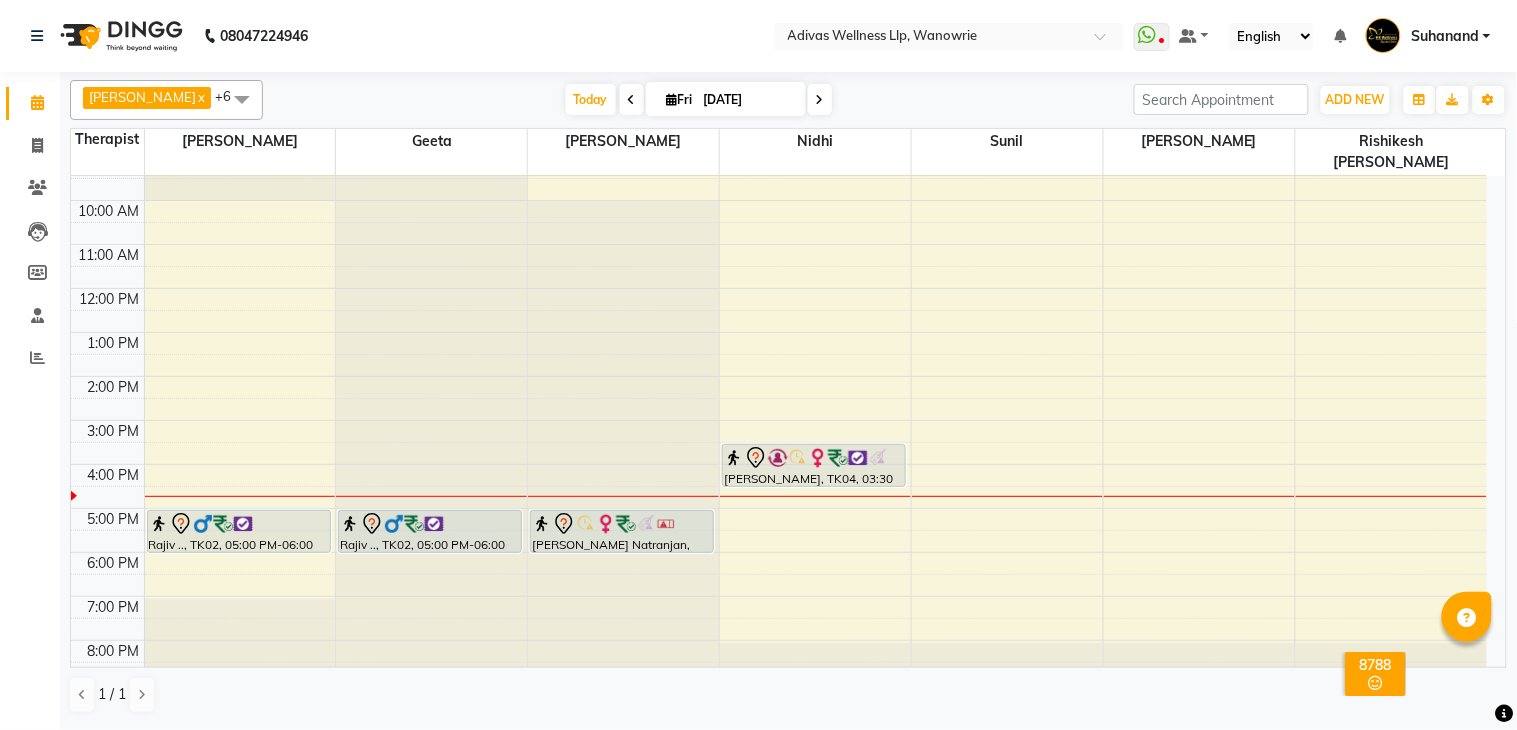 click at bounding box center [820, 100] 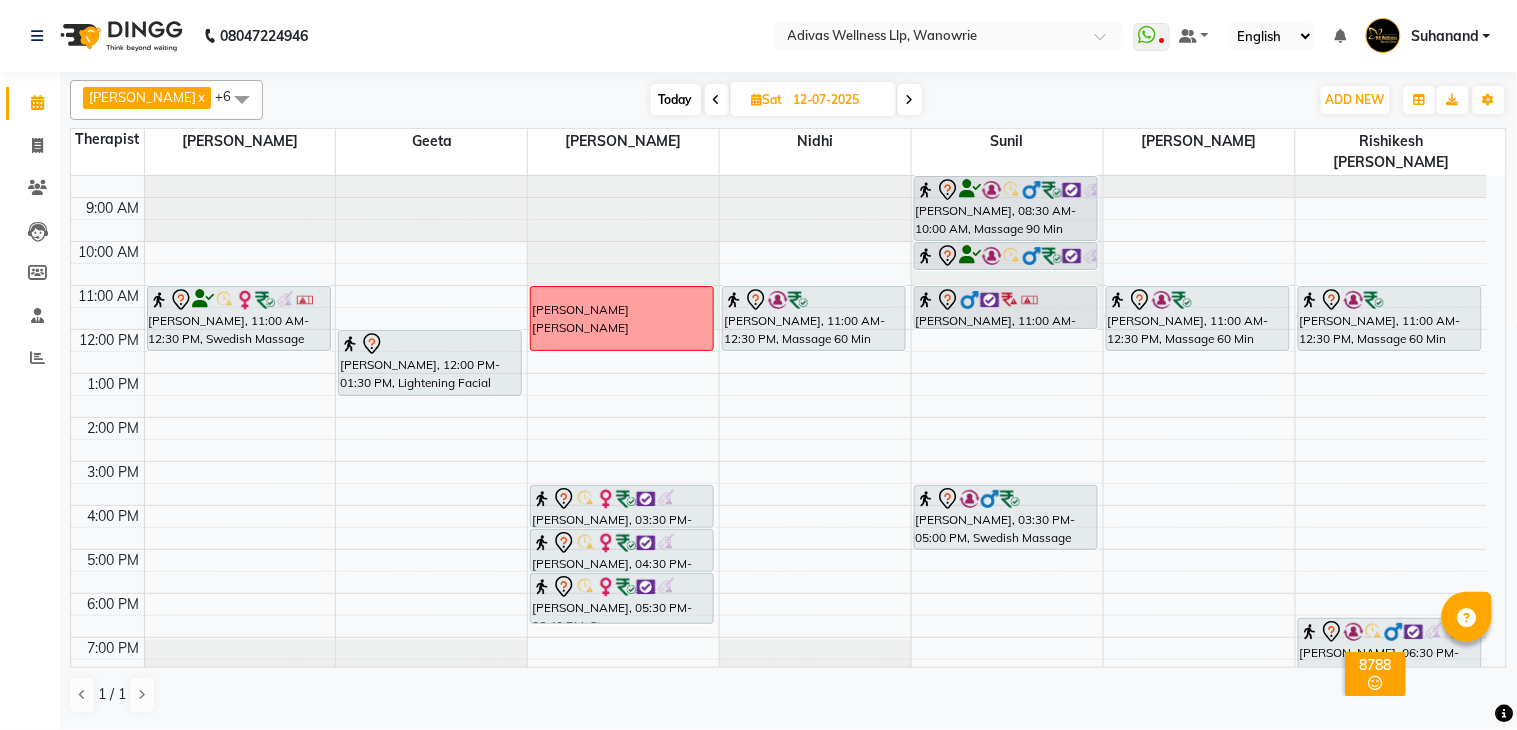 scroll, scrollTop: 0, scrollLeft: 0, axis: both 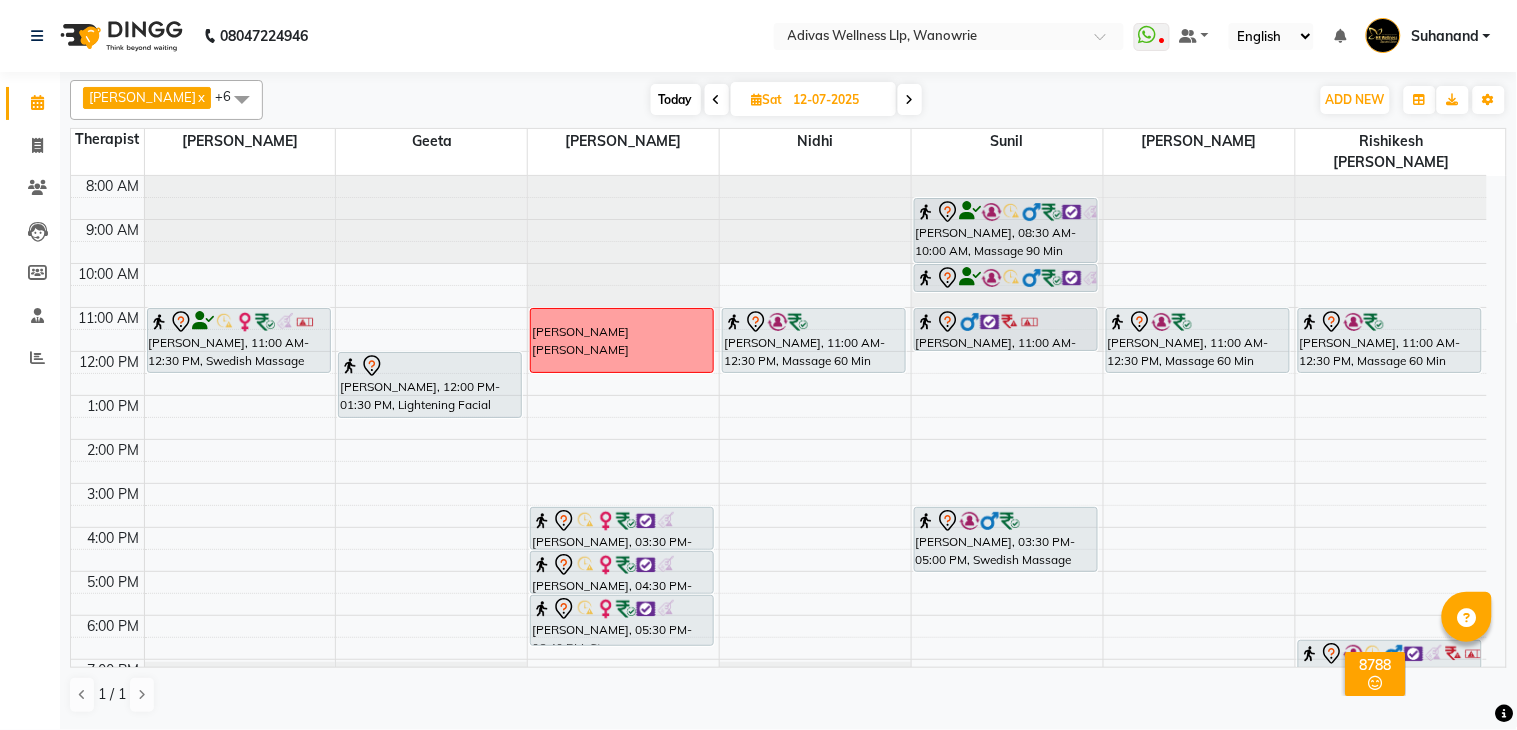 click on "08047224946 Select Location × Adivas Wellness Llp, Wanowrie  WhatsApp Status  ✕ Status:  Disconnected Recent Service Activity: [DATE]     05:30 AM  08047224946 Whatsapp Settings Default Panel My Panel English ENGLISH Español العربية मराठी हिंदी ગુજરાતી தமிழ் 中文 Notifications nothing to show Suhanand Manage Profile Change Password Sign out  Version:3.15.4" 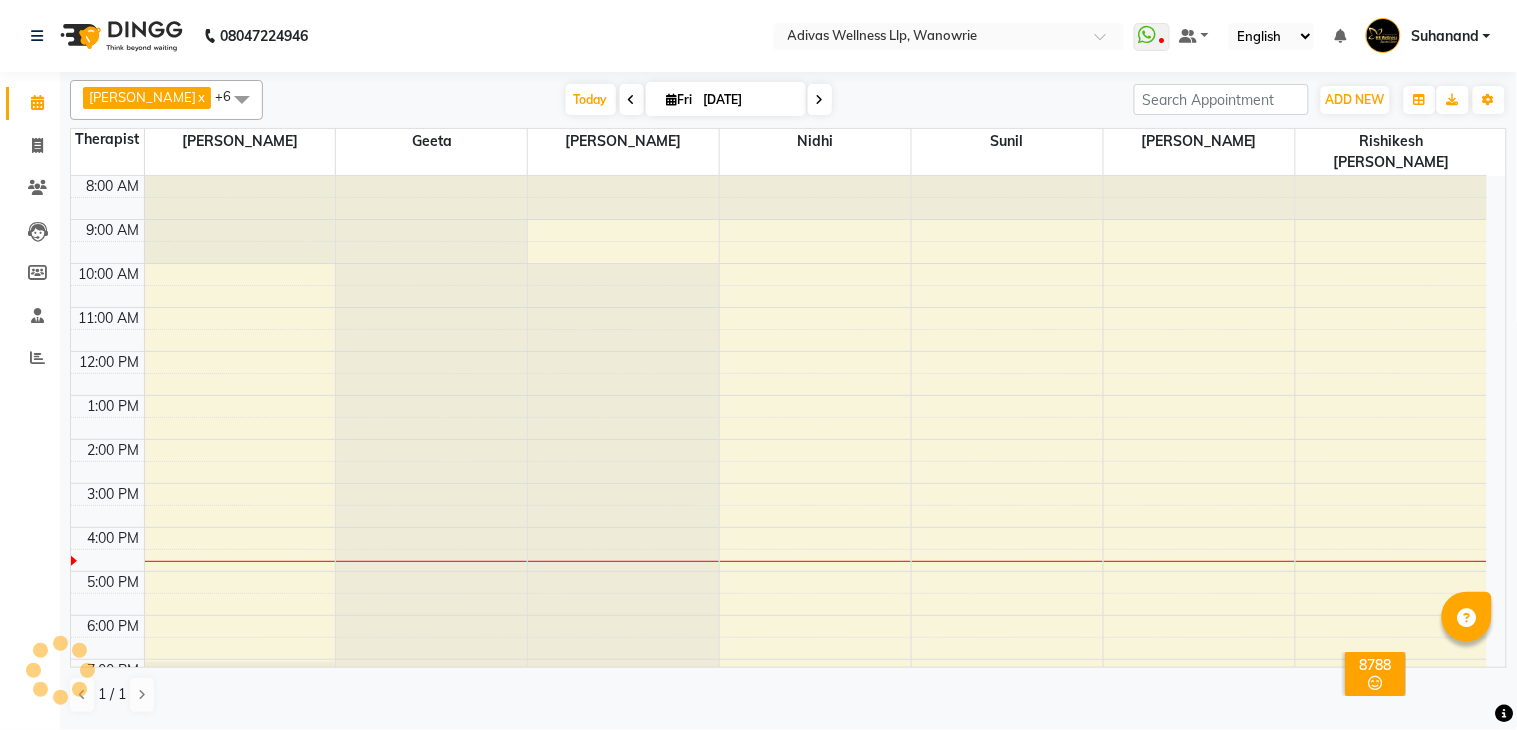 scroll, scrollTop: 63, scrollLeft: 0, axis: vertical 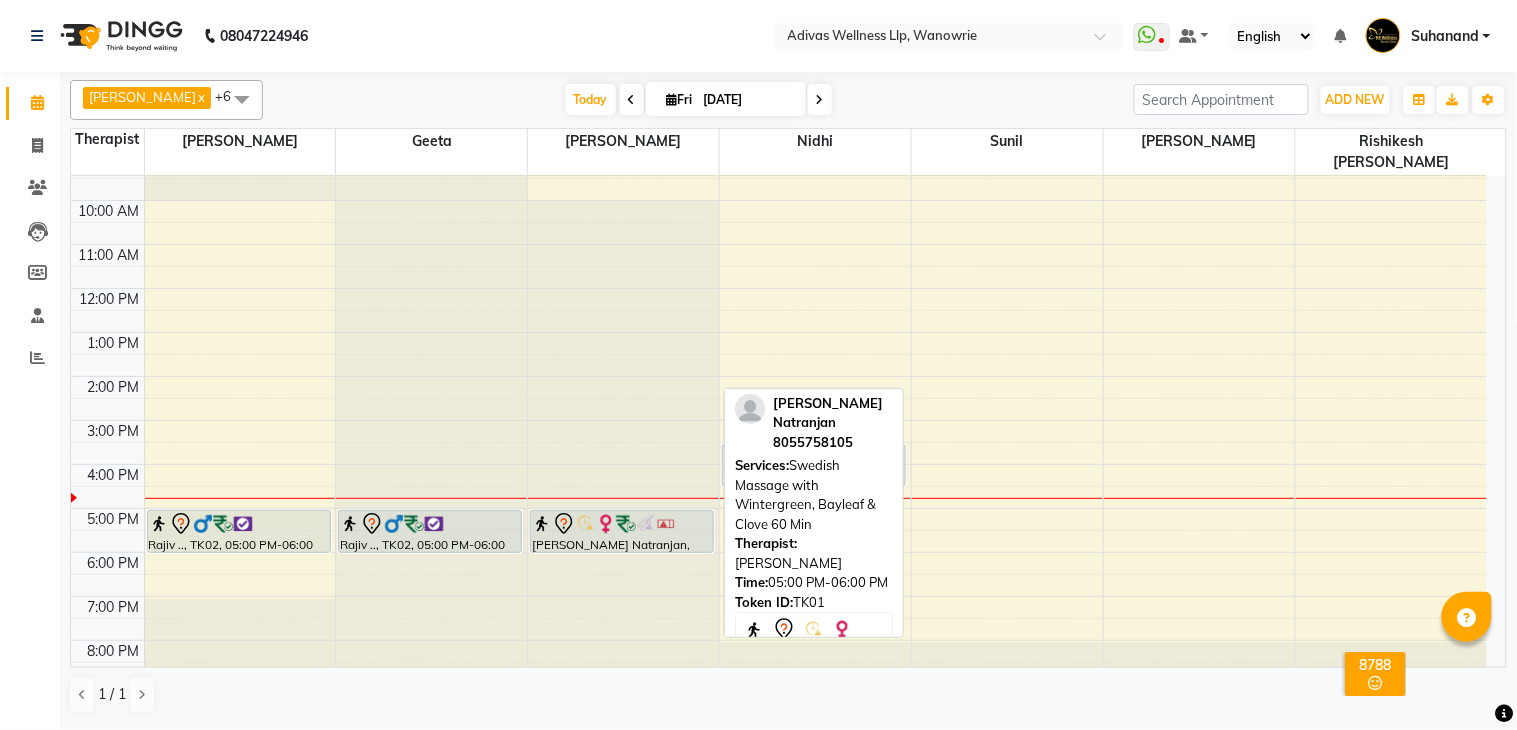 click at bounding box center (622, 552) 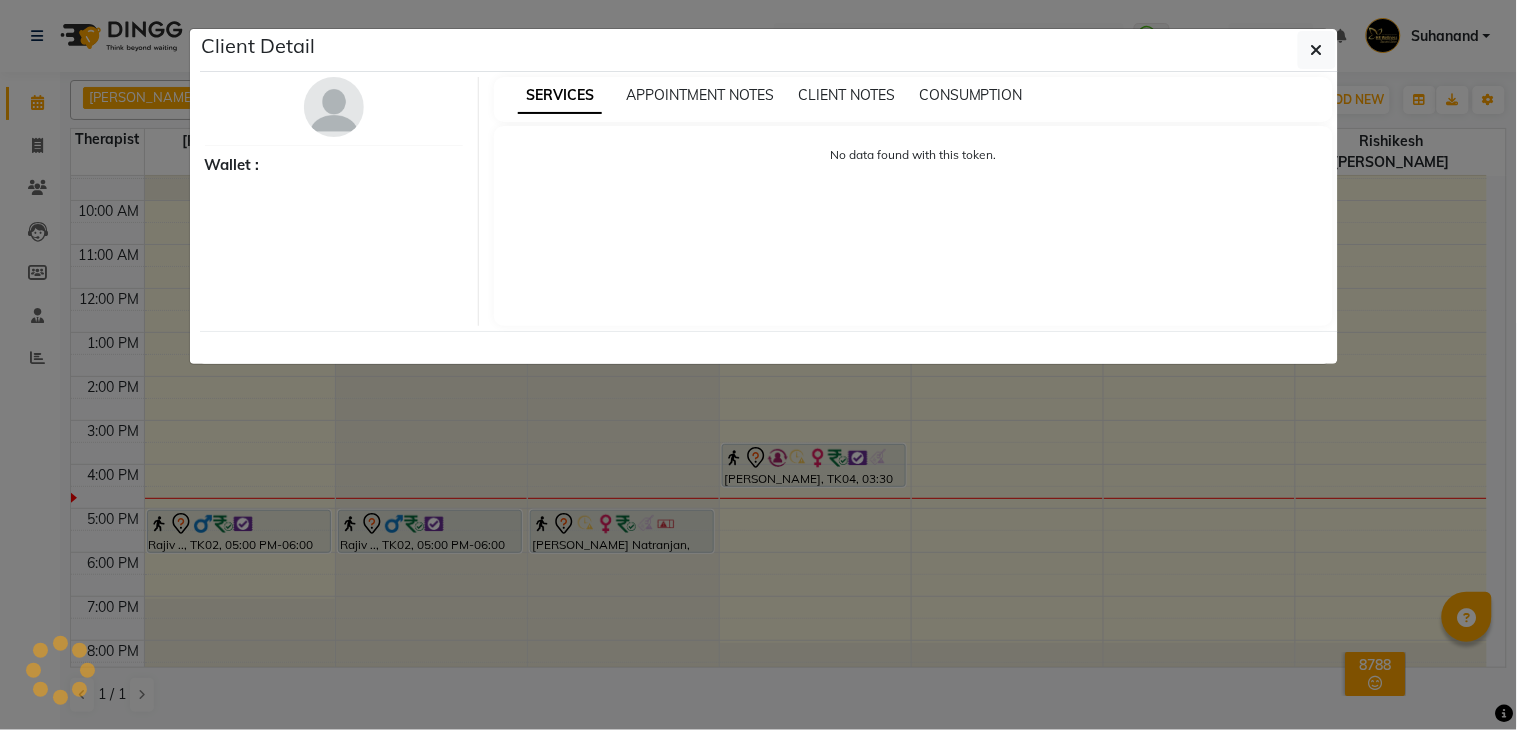 select on "7" 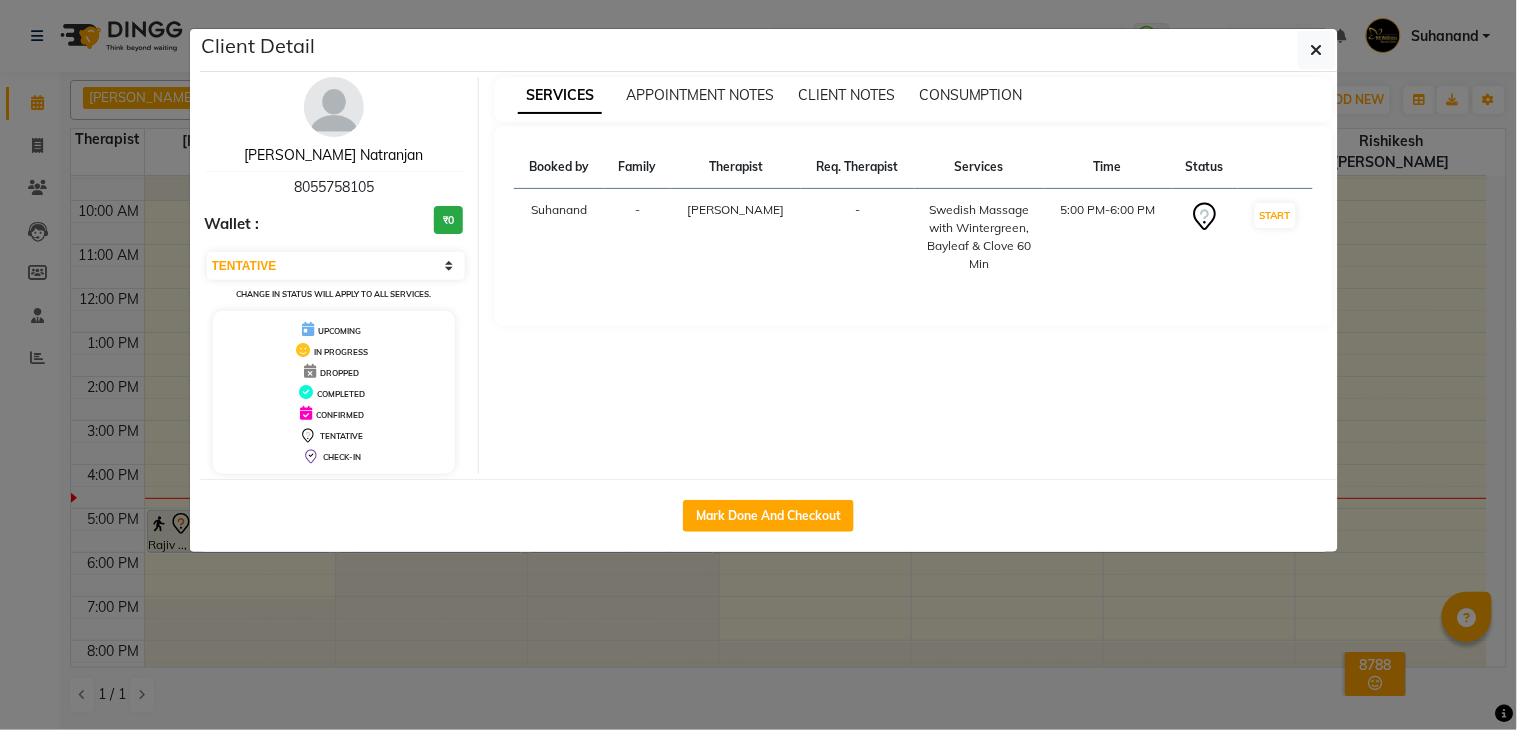 click on "[PERSON_NAME] Natranjan" at bounding box center [333, 155] 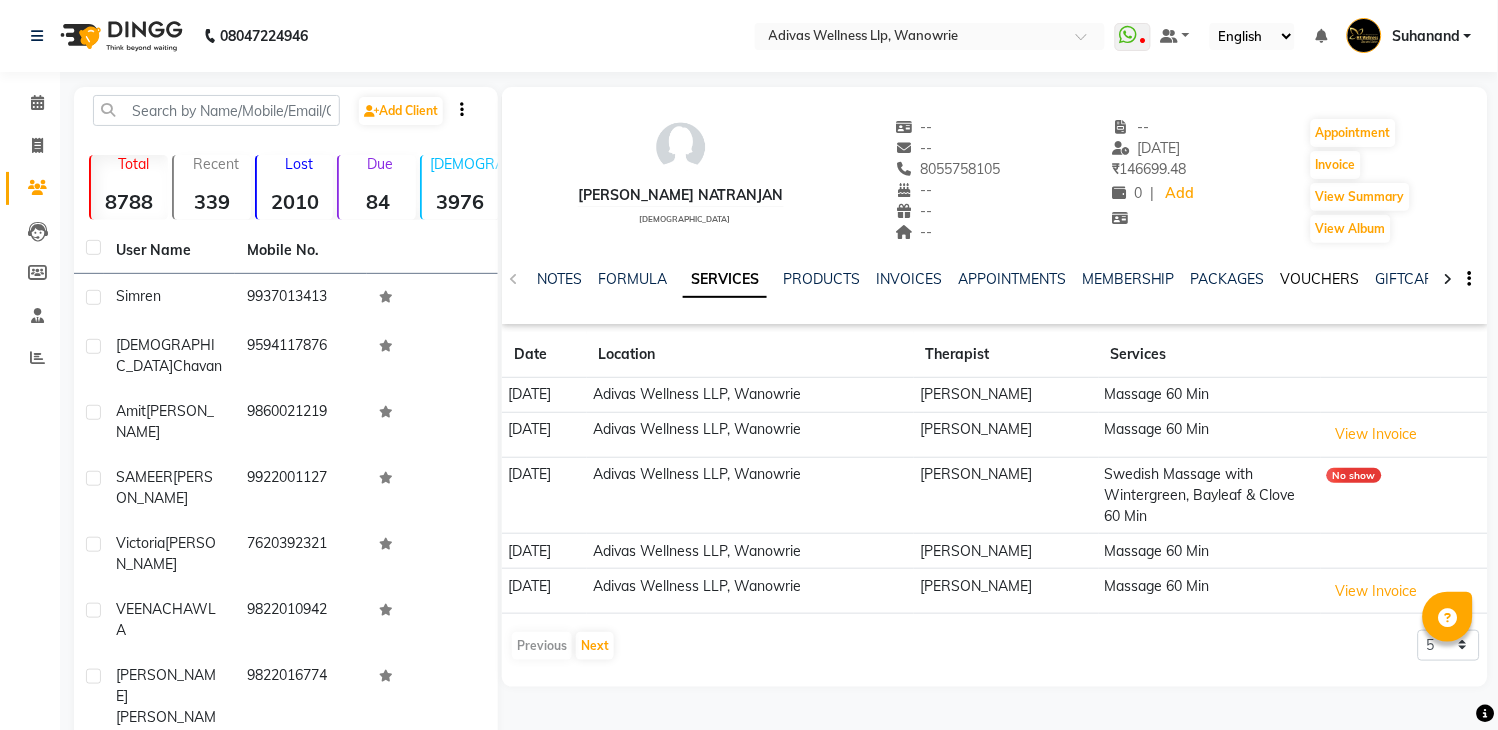 click on "VOUCHERS" 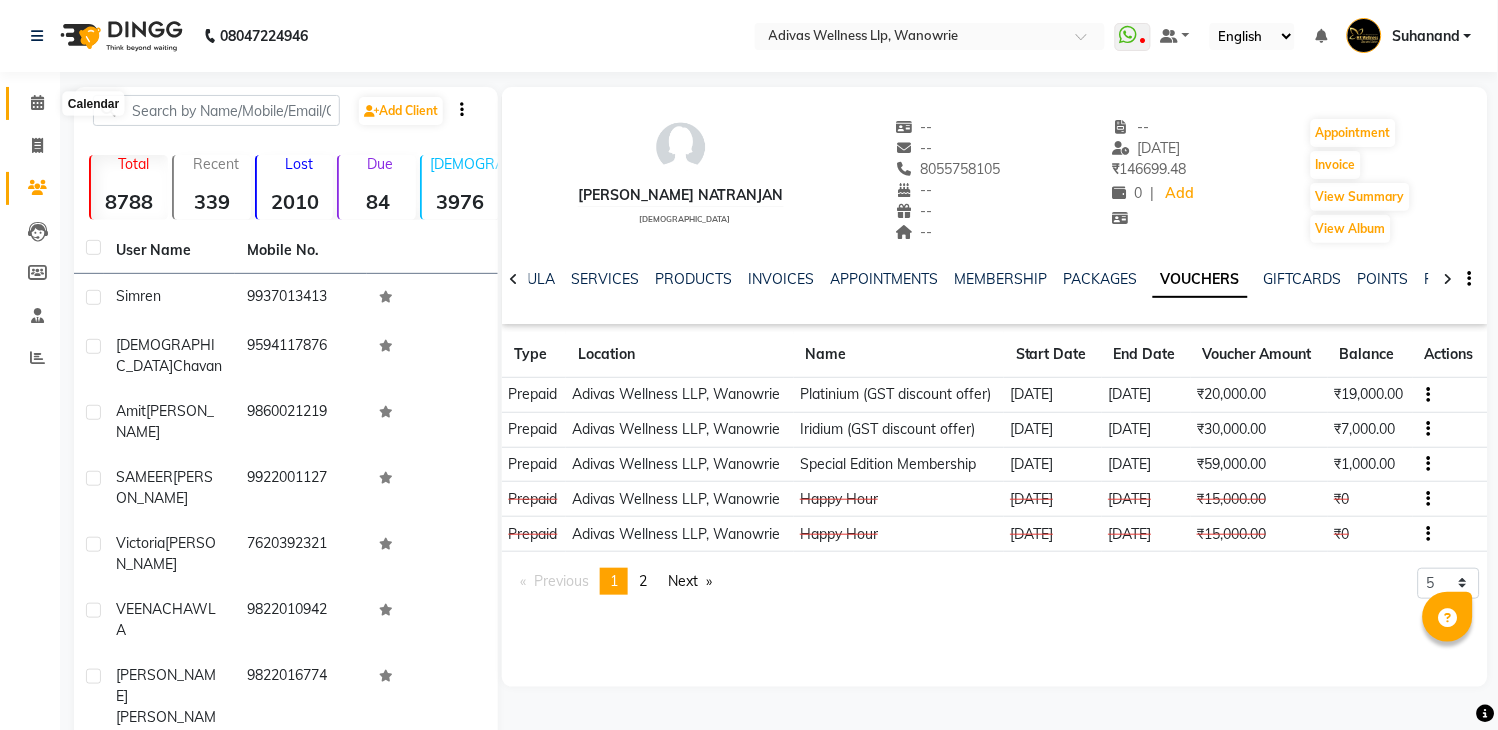 click 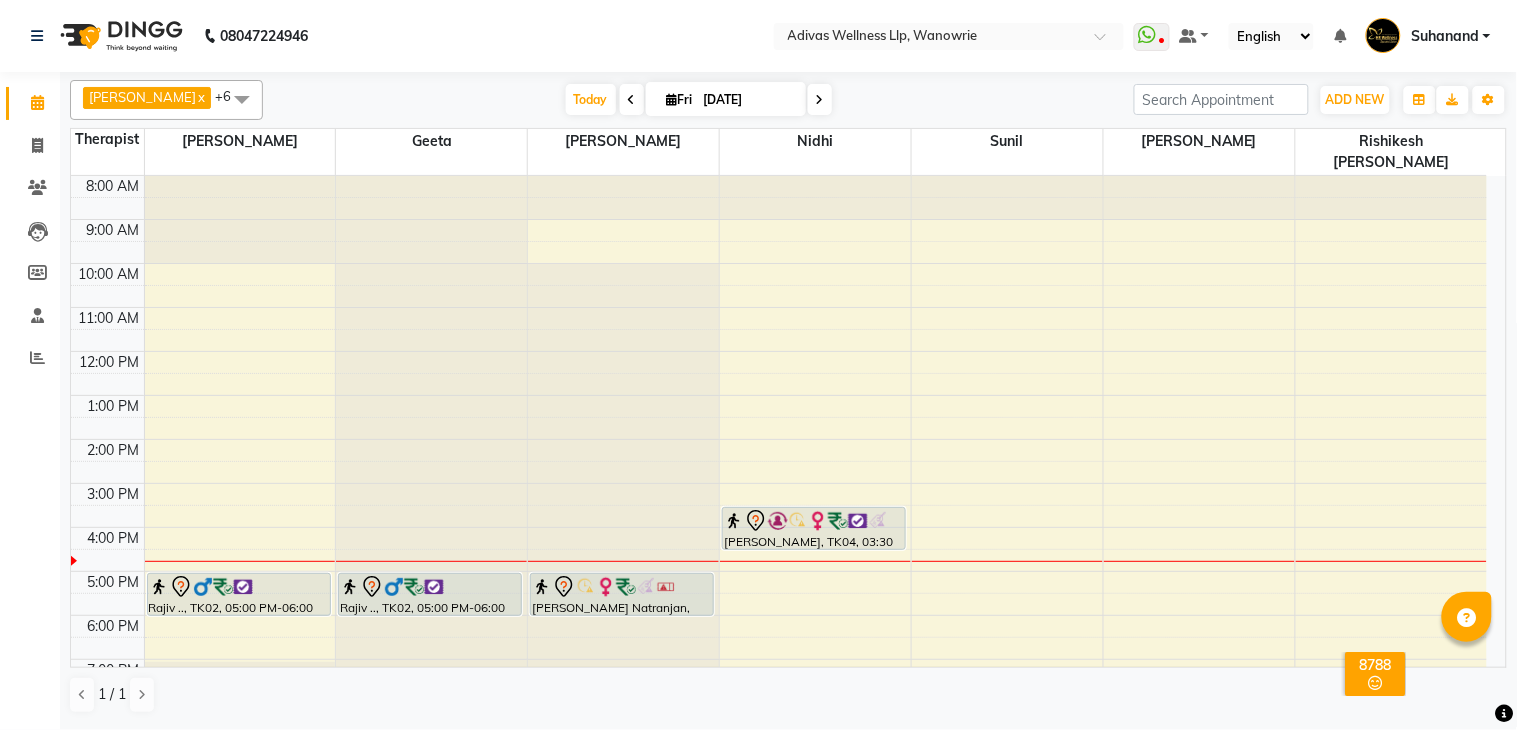 scroll, scrollTop: 0, scrollLeft: 0, axis: both 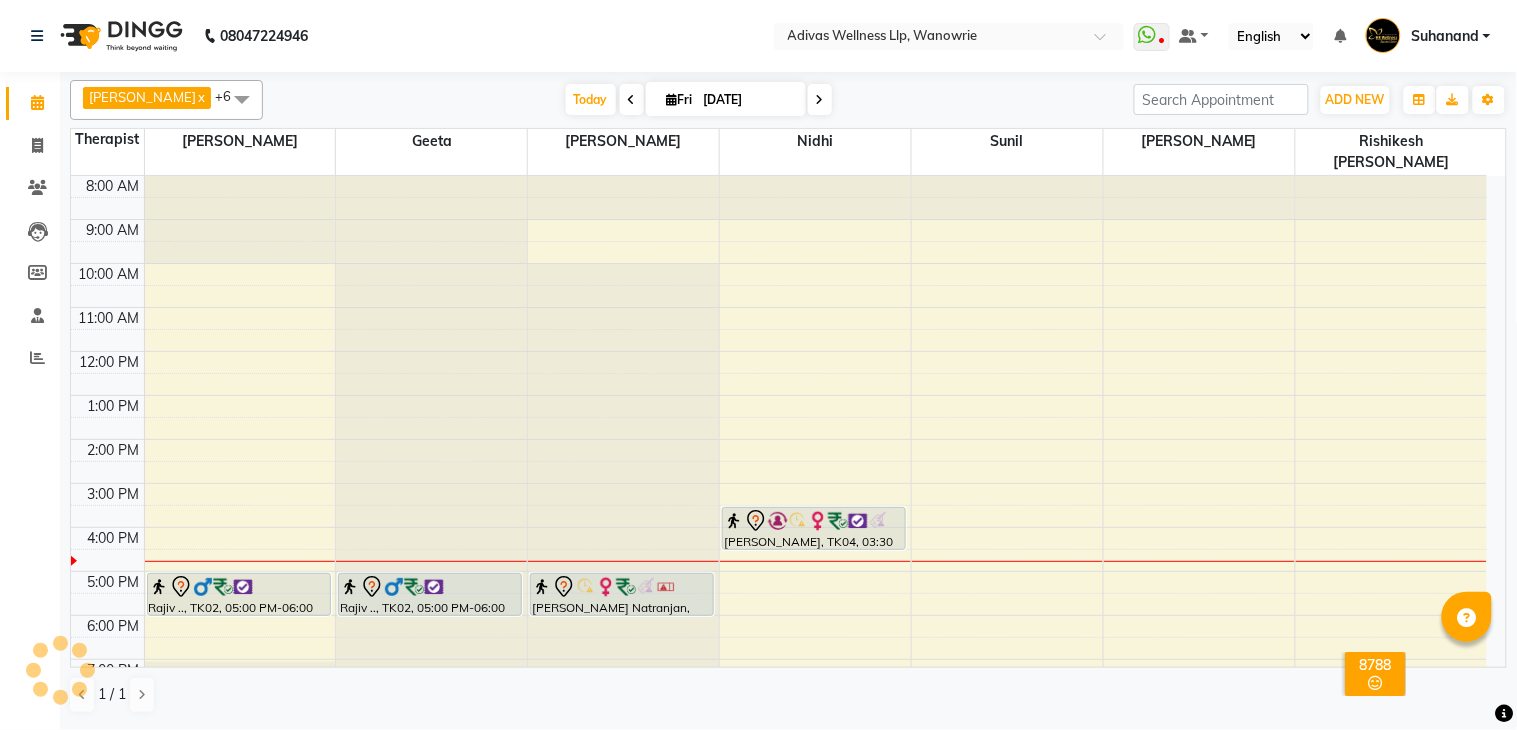 click on "08047224946 Select Location × Adivas Wellness Llp, Wanowrie  WhatsApp Status  ✕ Status:  Disconnected Recent Service Activity: [DATE]     05:30 AM  08047224946 Whatsapp Settings Default Panel My Panel English ENGLISH Español العربية मराठी हिंदी ગુજરાતી தமிழ் 中文 Notifications nothing to show Suhanand Manage Profile Change Password Sign out  Version:3.15.4" 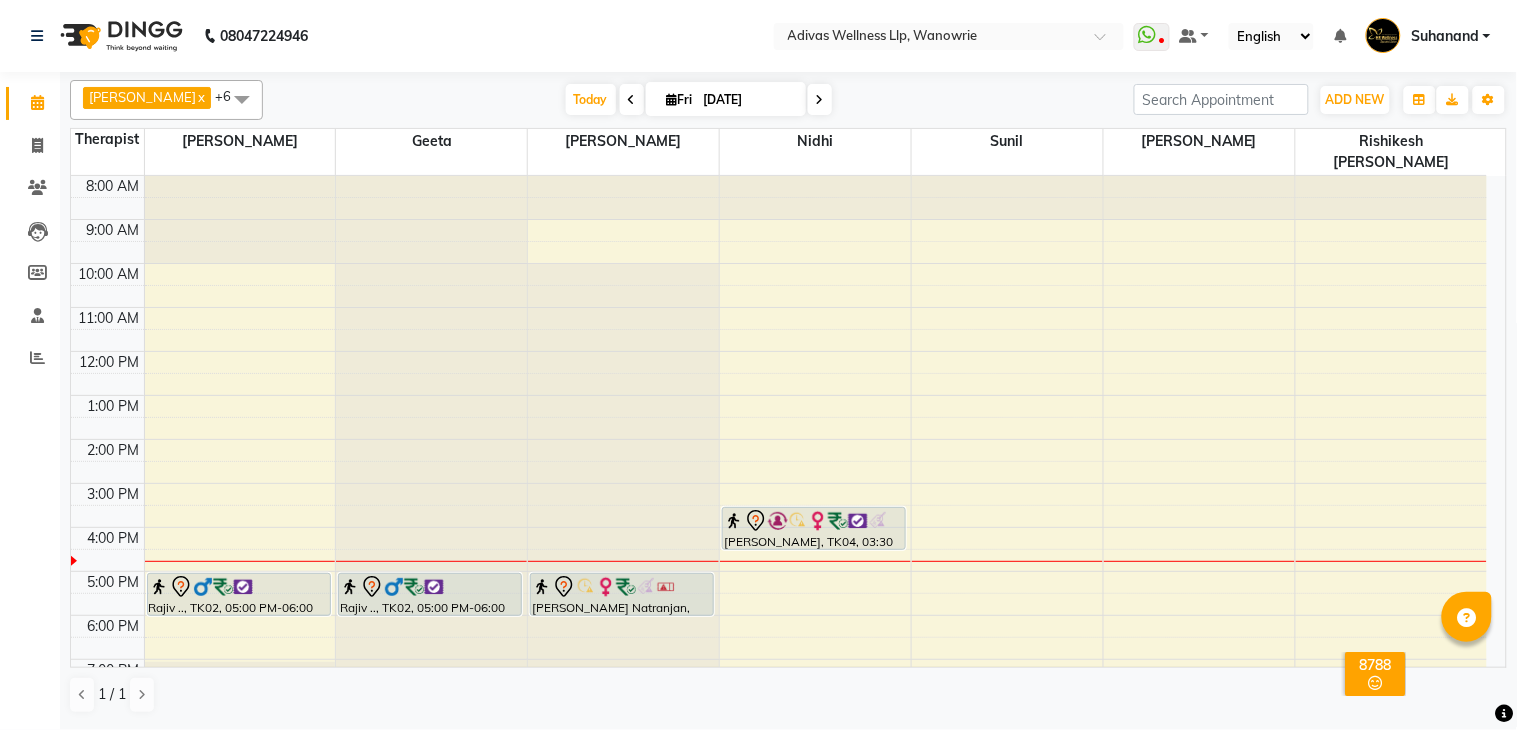 click on "08047224946 Select Location × Adivas Wellness Llp, Wanowrie  WhatsApp Status  ✕ Status:  Disconnected Recent Service Activity: [DATE]     05:30 AM  08047224946 Whatsapp Settings Default Panel My Panel English ENGLISH Español العربية मराठी हिंदी ગુજરાતી தமிழ் 中文 Notifications nothing to show Suhanand Manage Profile Change Password Sign out  Version:3.15.4" 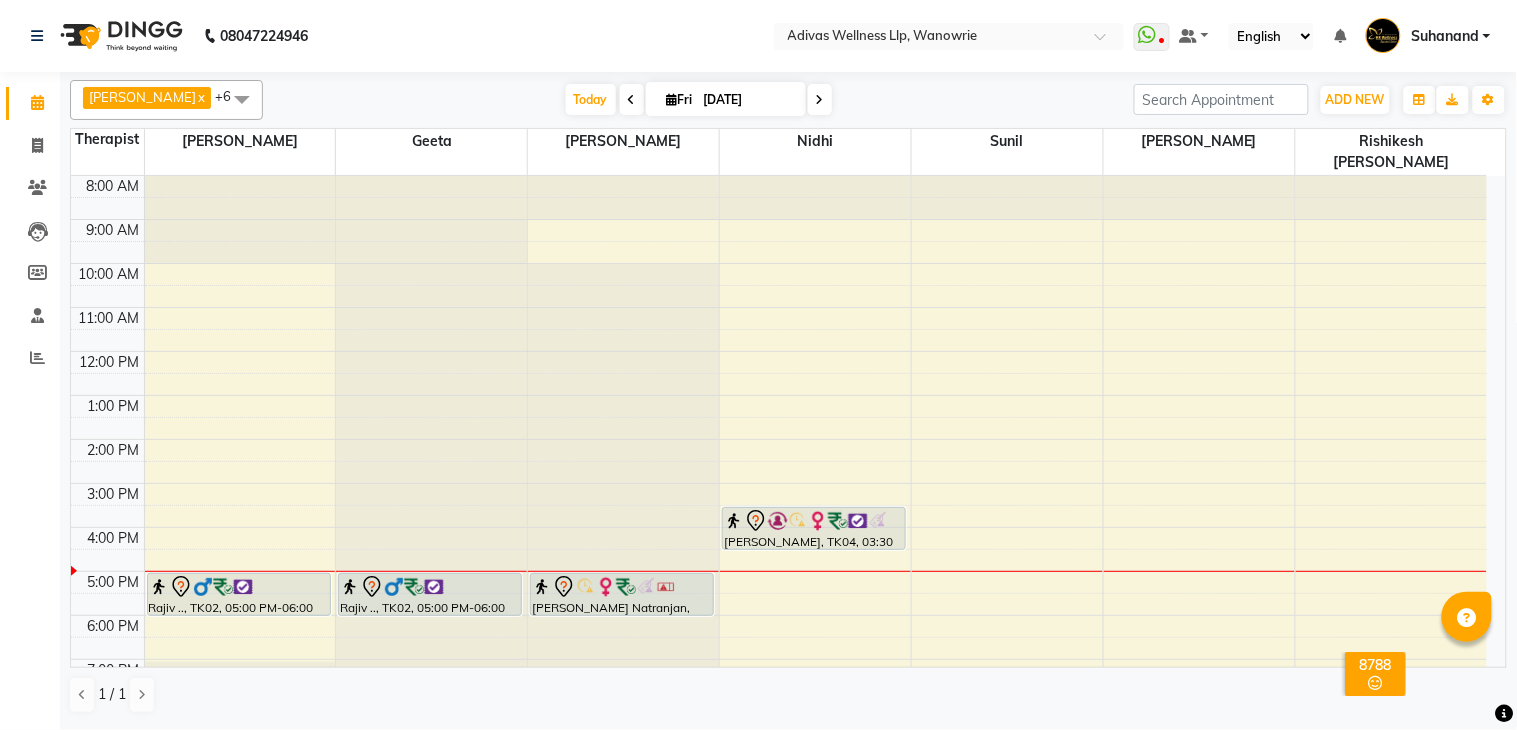 click on "08047224946 Select Location × Adivas Wellness Llp, Wanowrie  WhatsApp Status  ✕ Status:  Disconnected Recent Service Activity: [DATE]     05:30 AM  08047224946 Whatsapp Settings Default Panel My Panel English ENGLISH Español العربية मराठी हिंदी ગુજરાતી தமிழ் 中文 Notifications nothing to show Suhanand Manage Profile Change Password Sign out  Version:3.15.4" 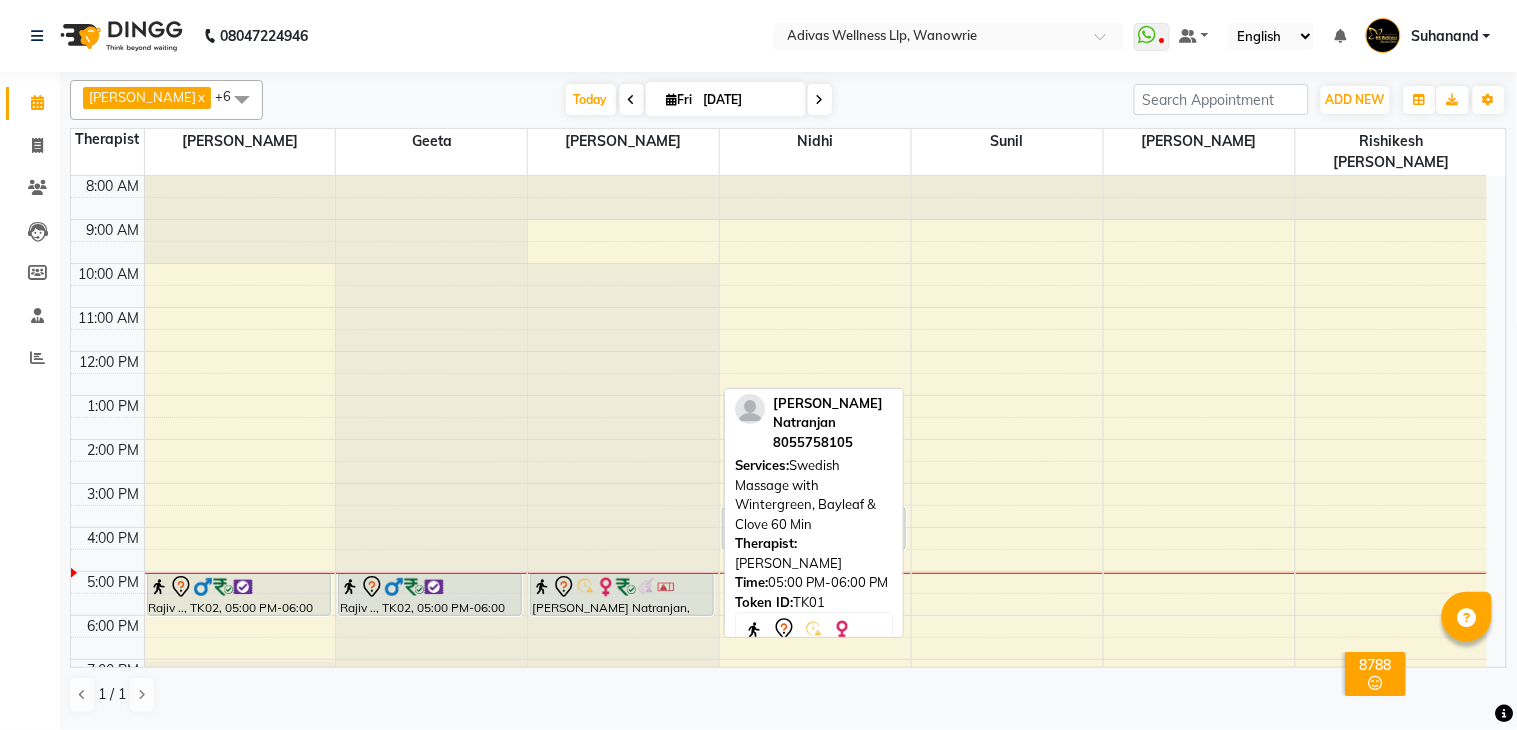 click at bounding box center [666, 587] 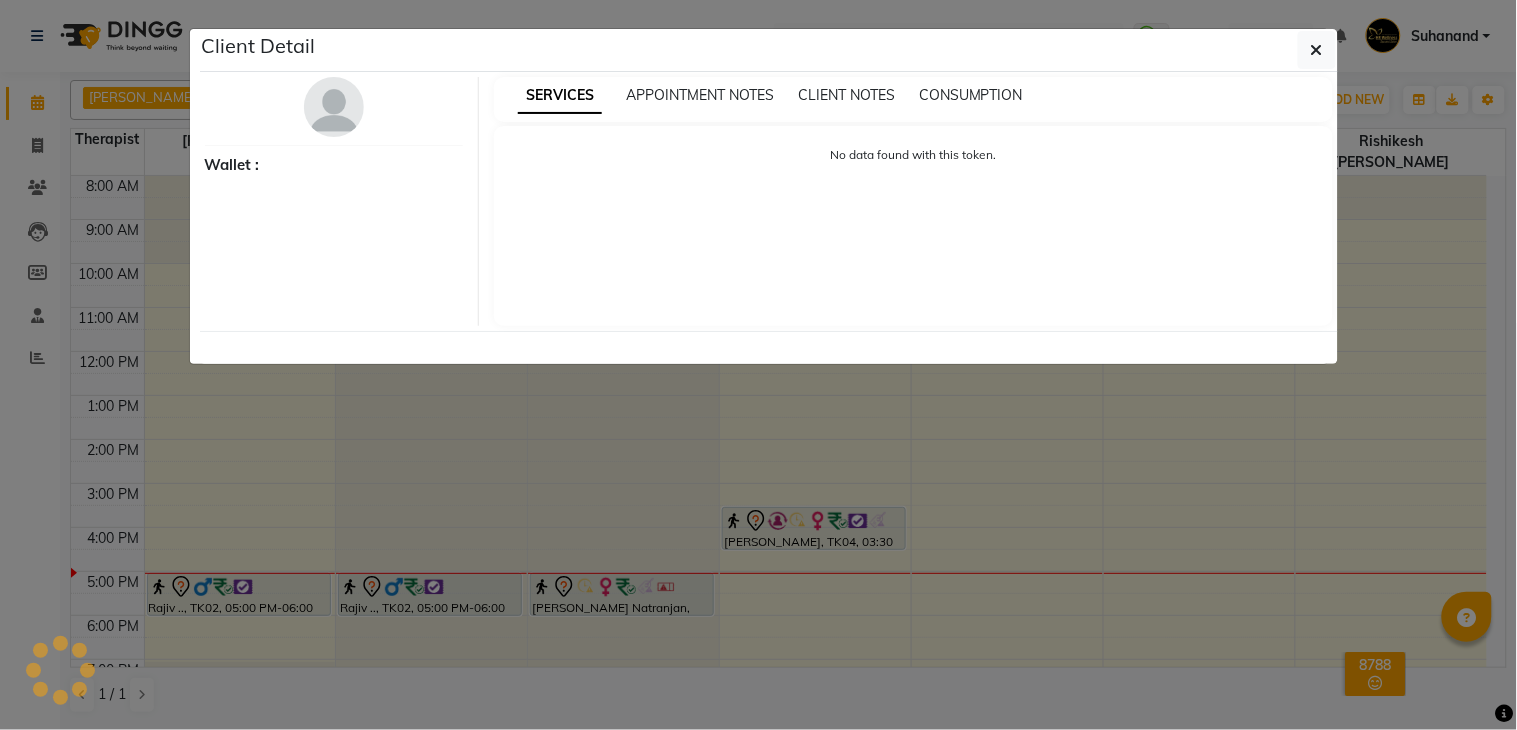 select on "7" 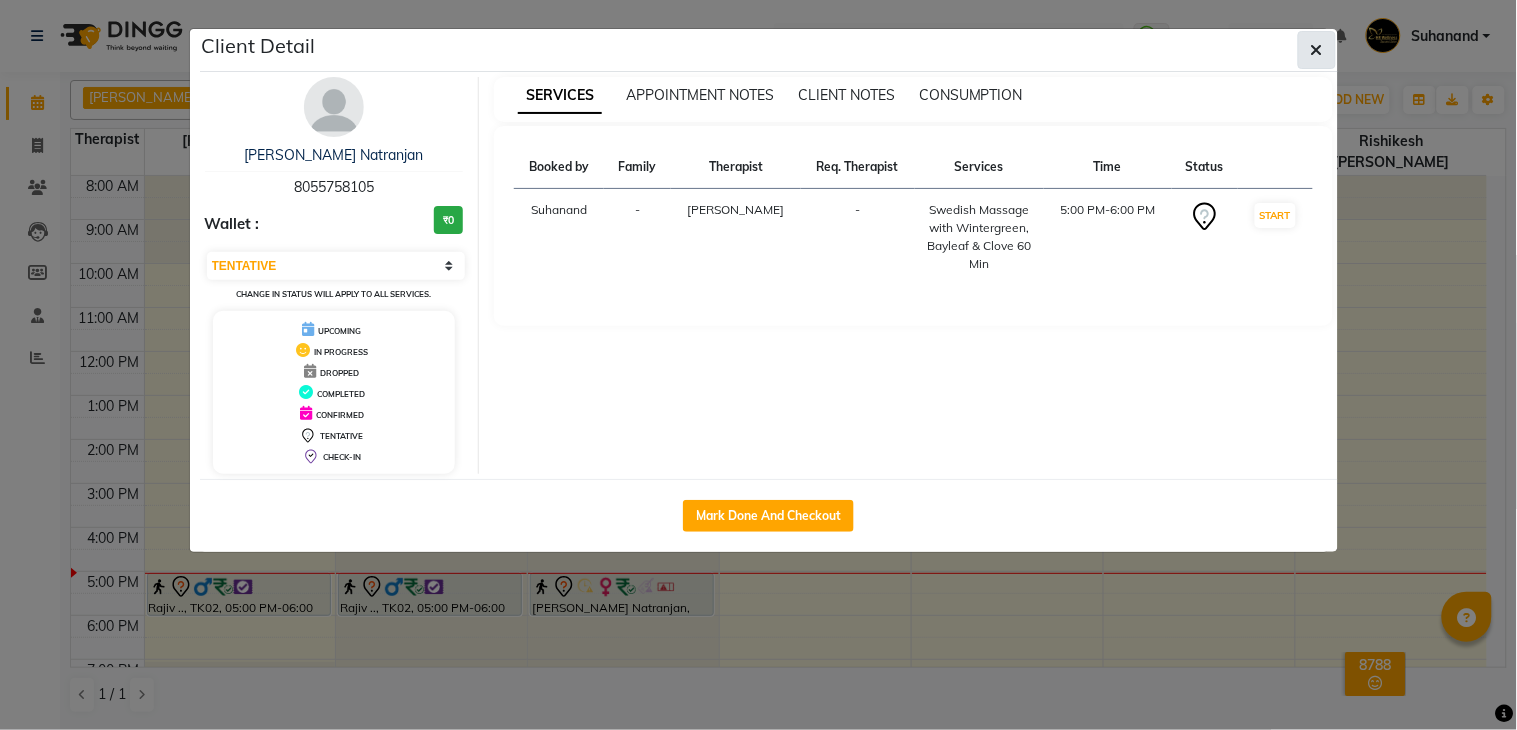 click 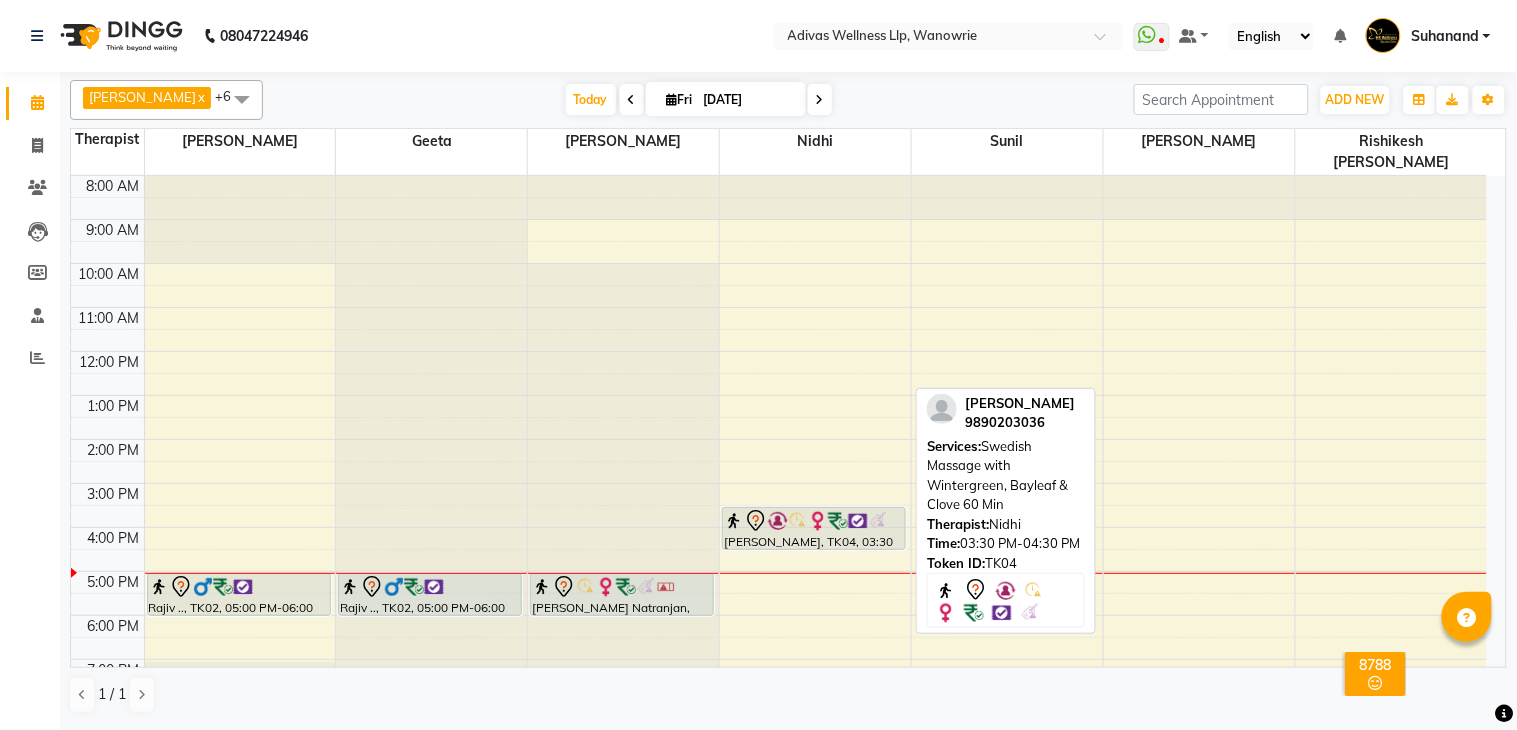 click at bounding box center [778, 521] 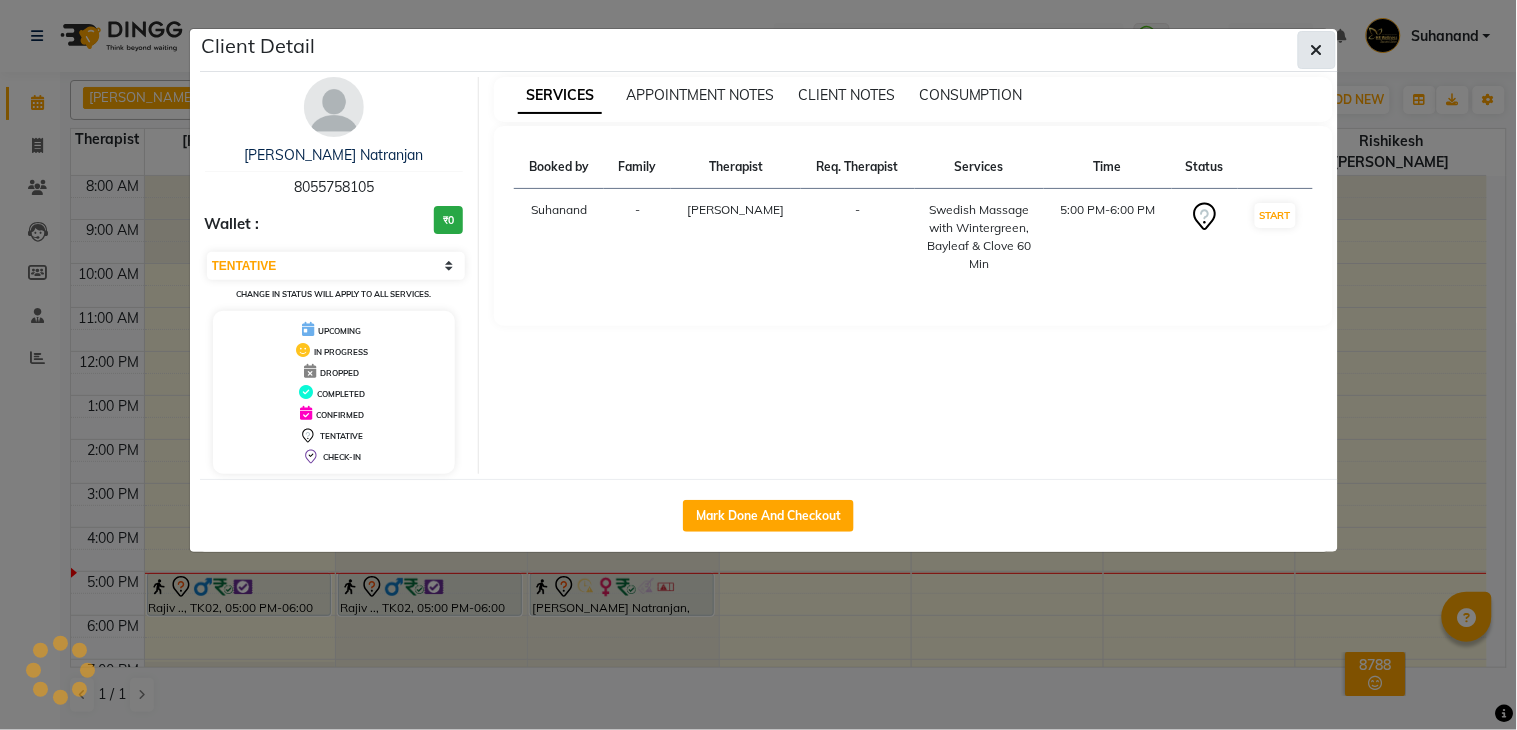 click 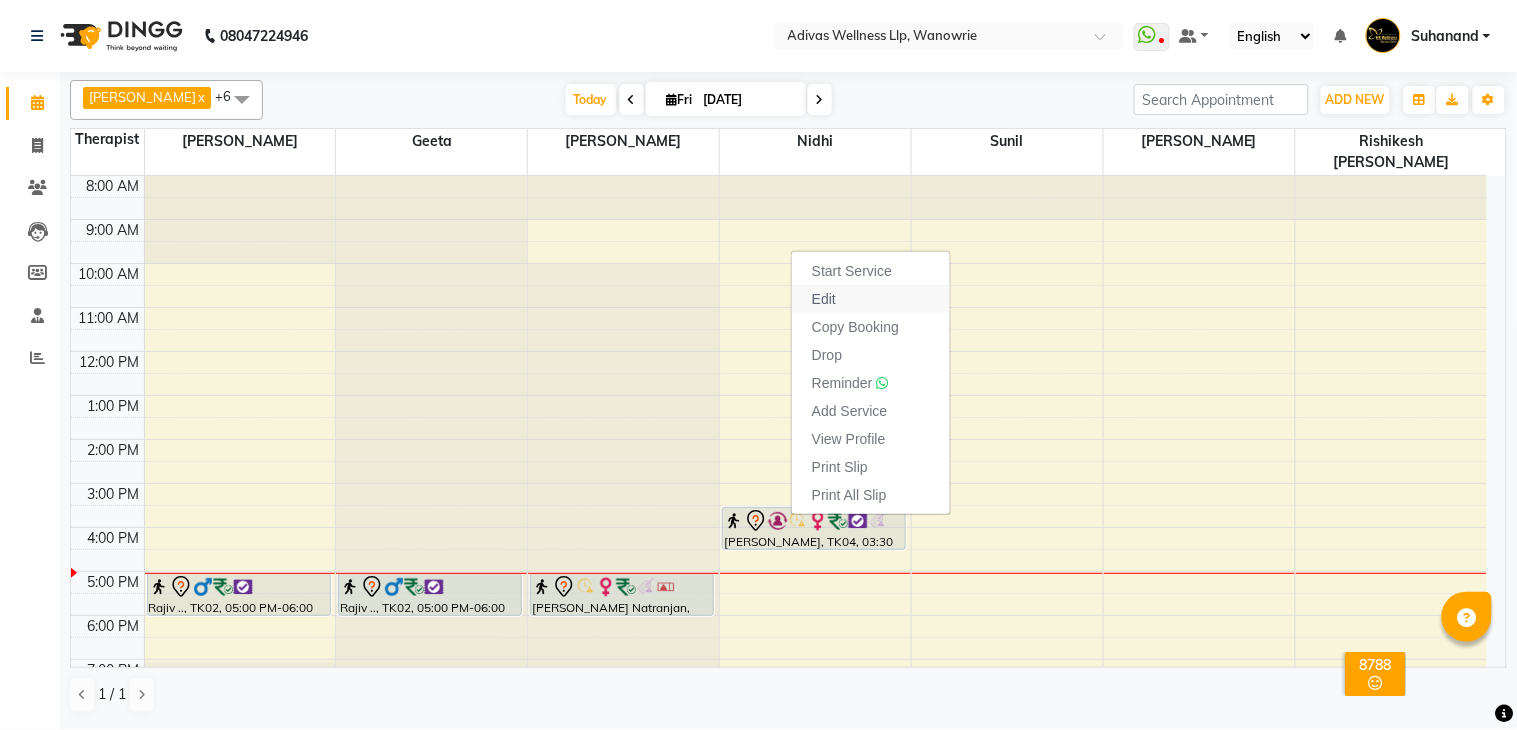 click on "Edit" at bounding box center [871, 299] 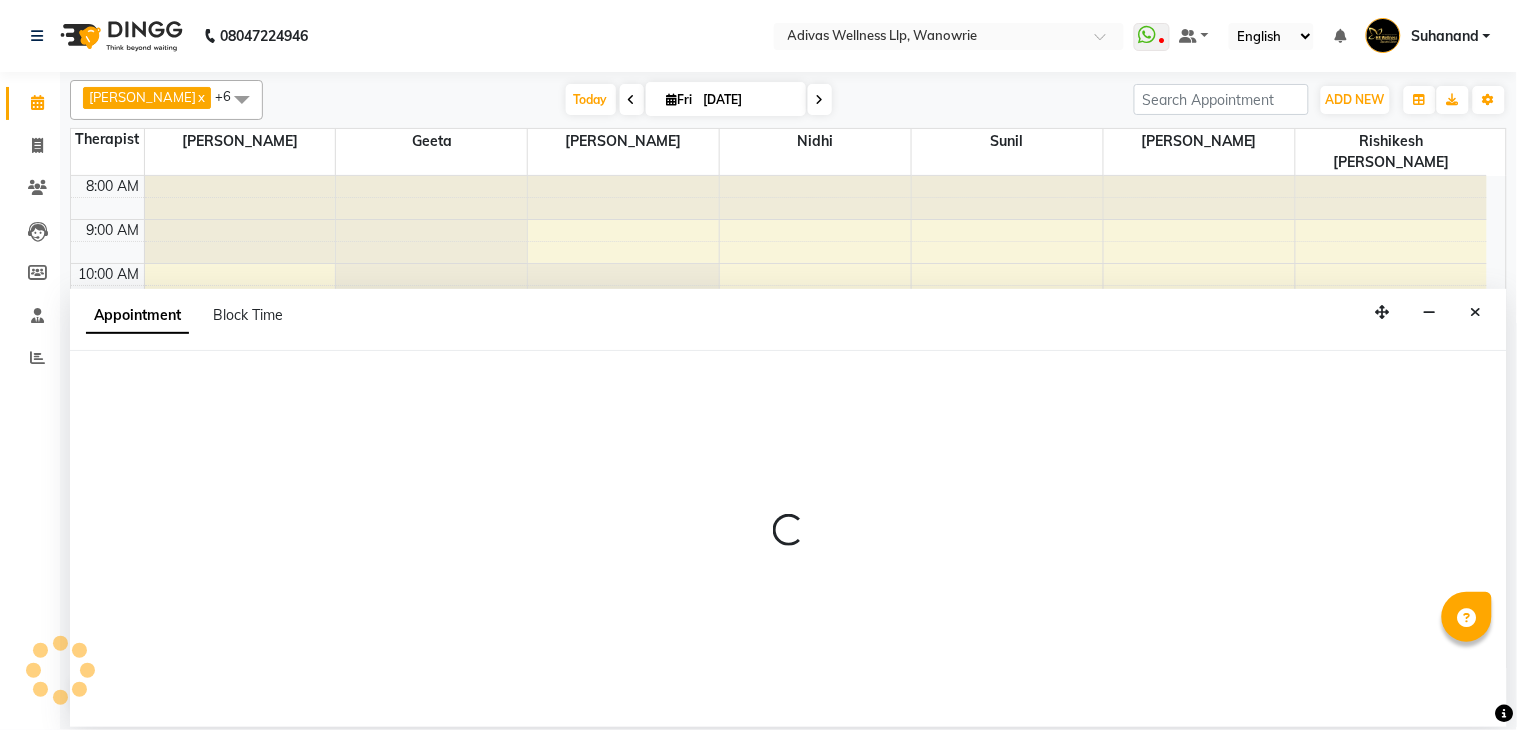 select on "tentative" 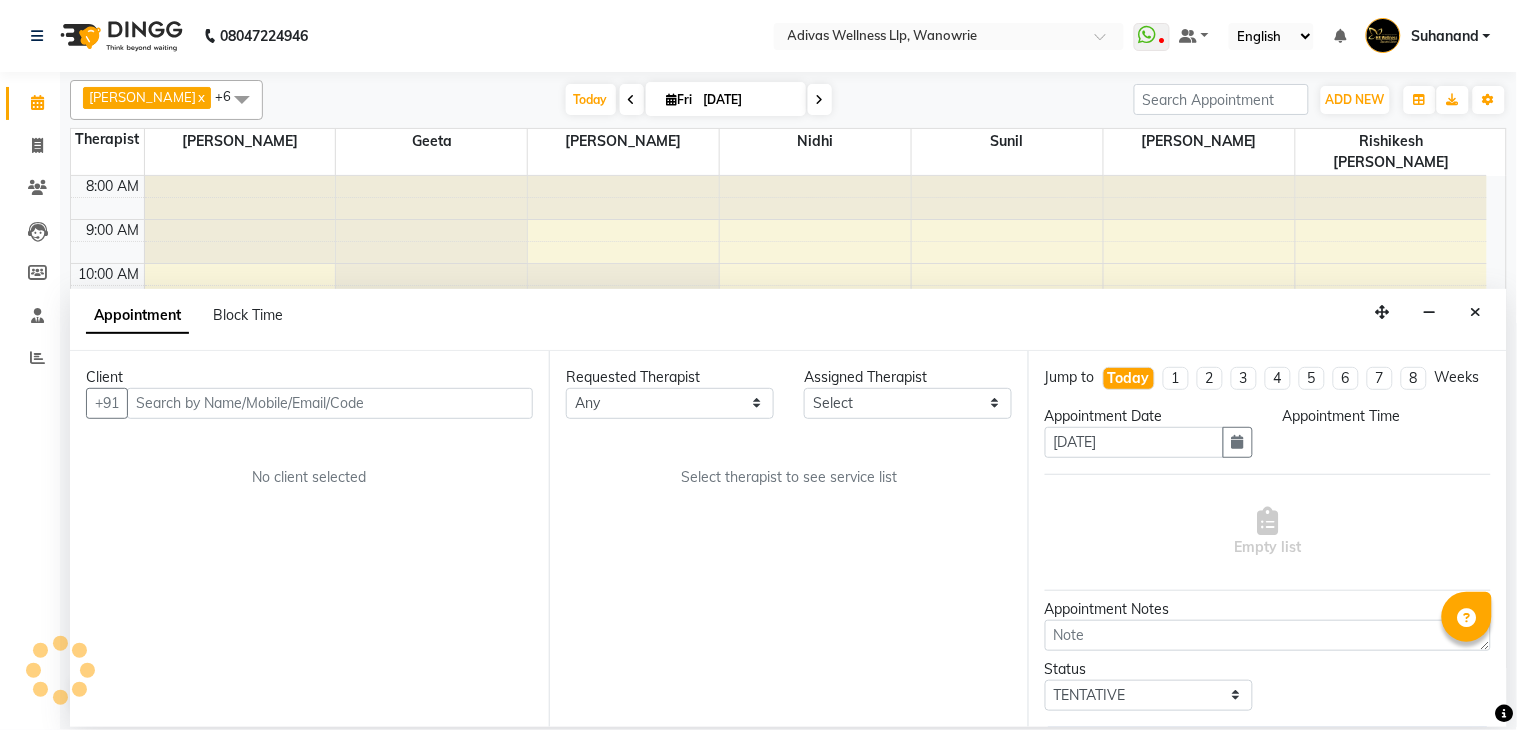 select on "930" 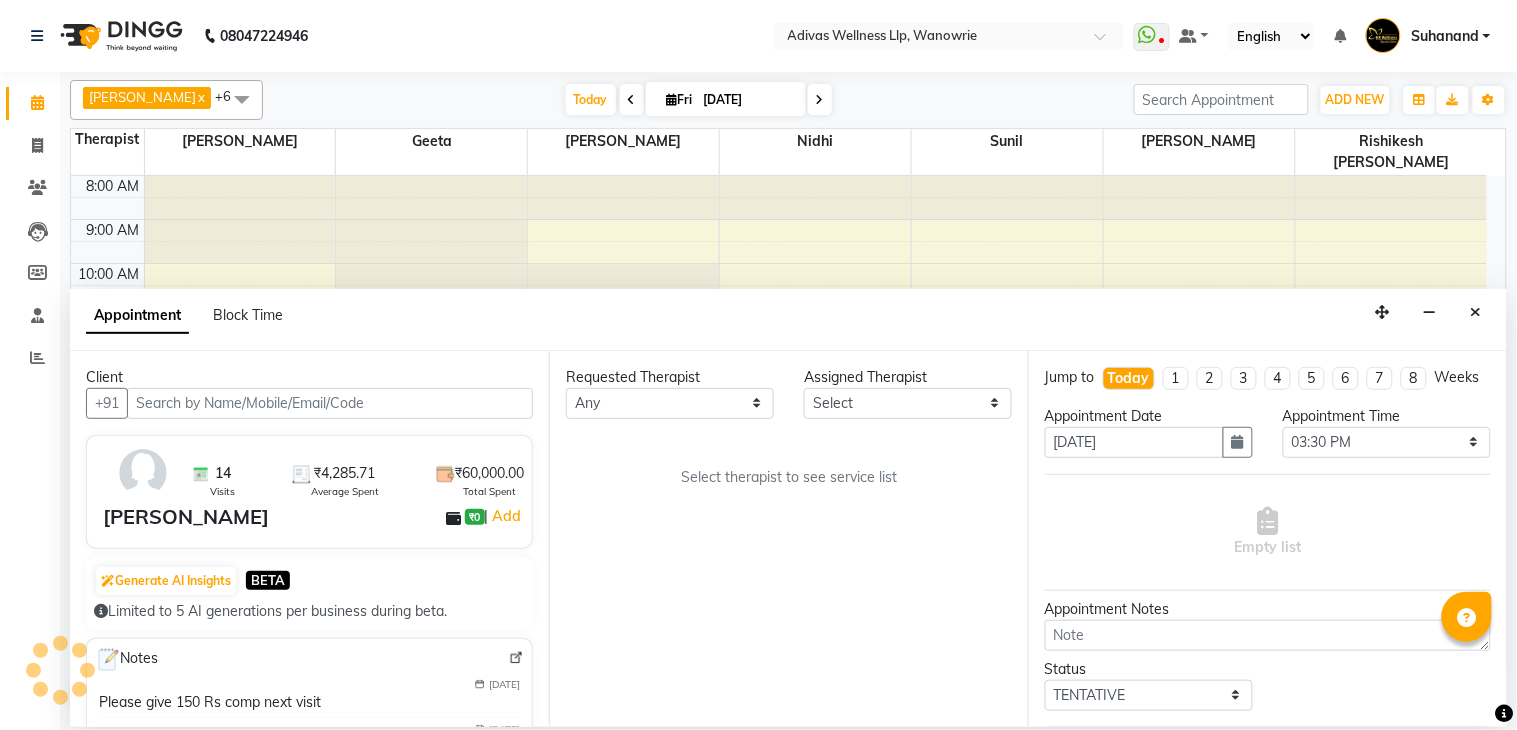 scroll, scrollTop: 63, scrollLeft: 0, axis: vertical 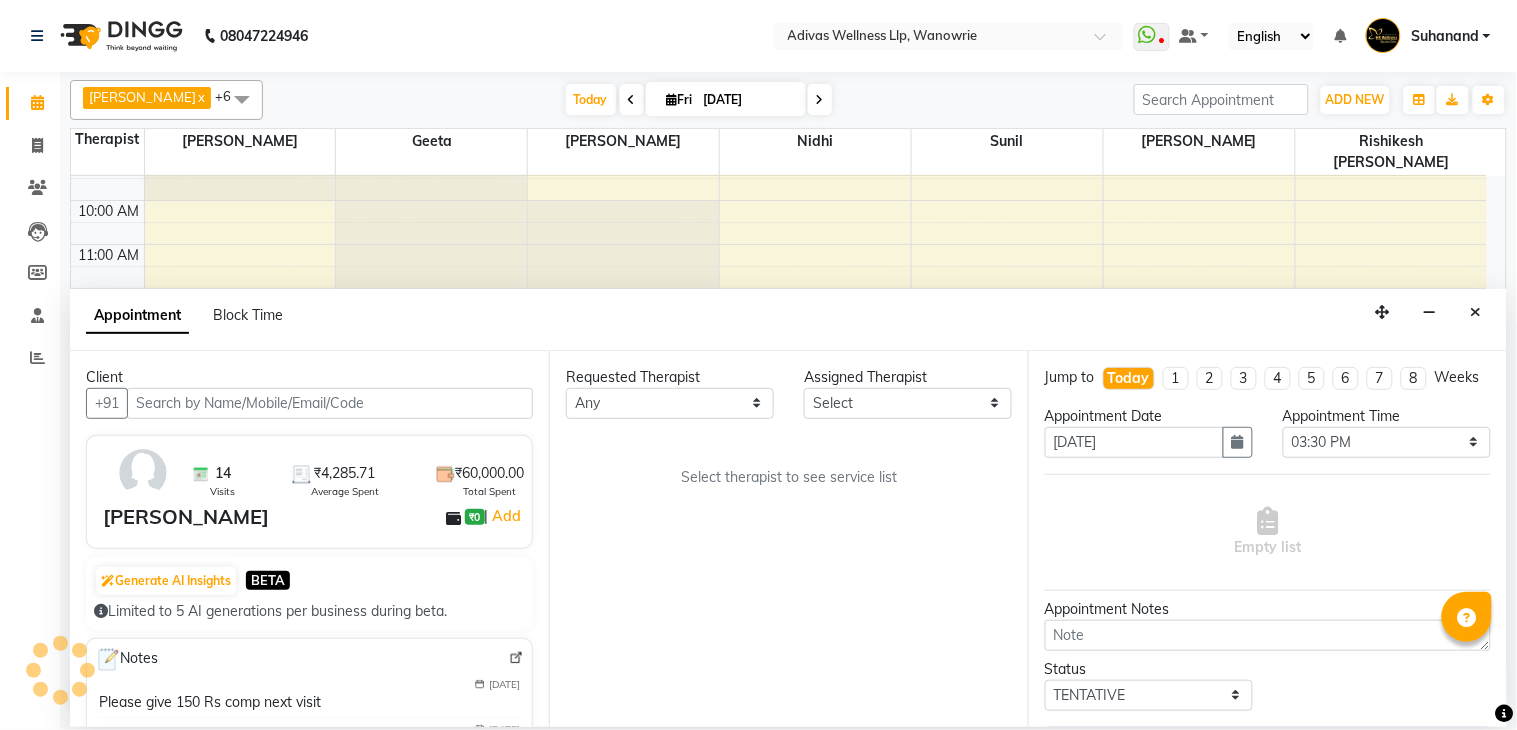 select on "22982" 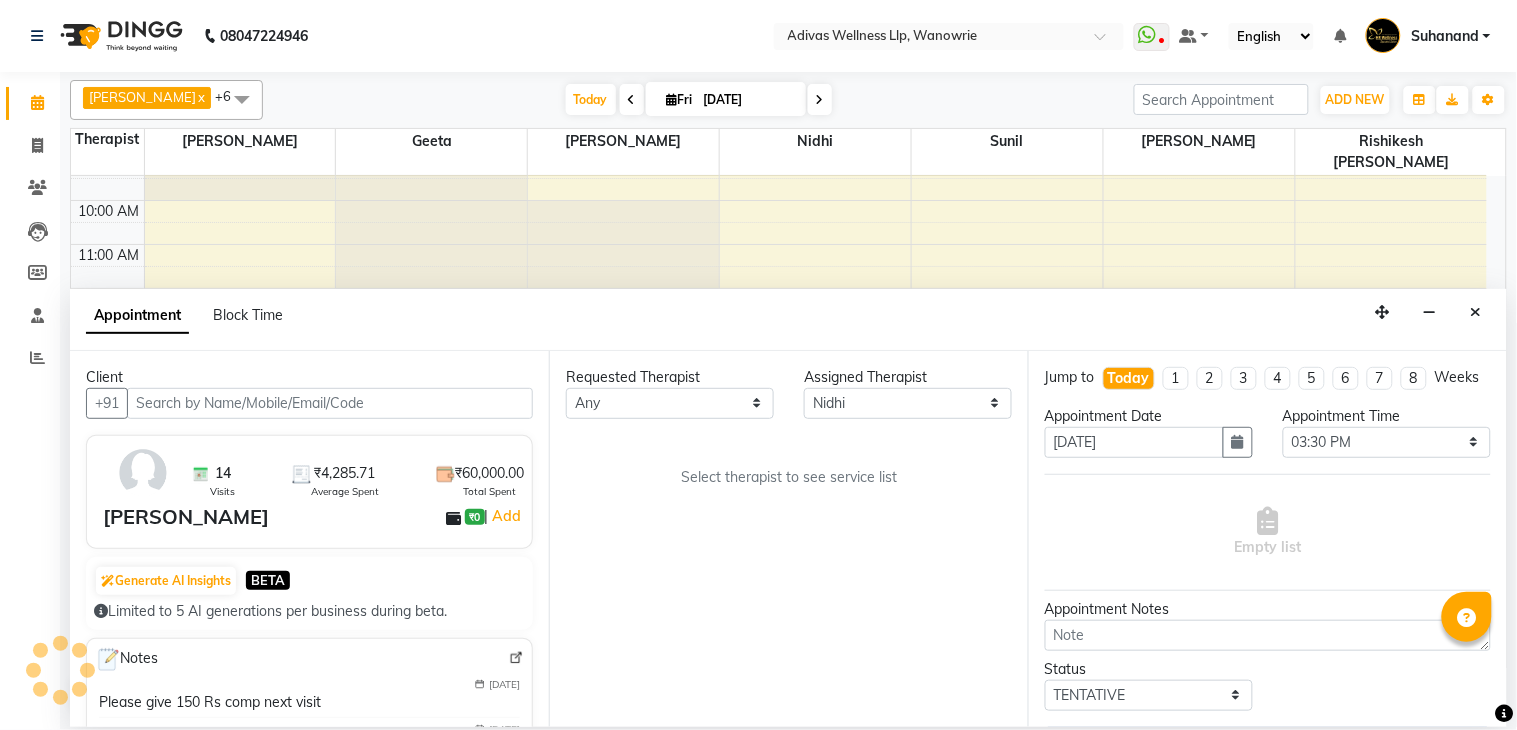 select on "1462" 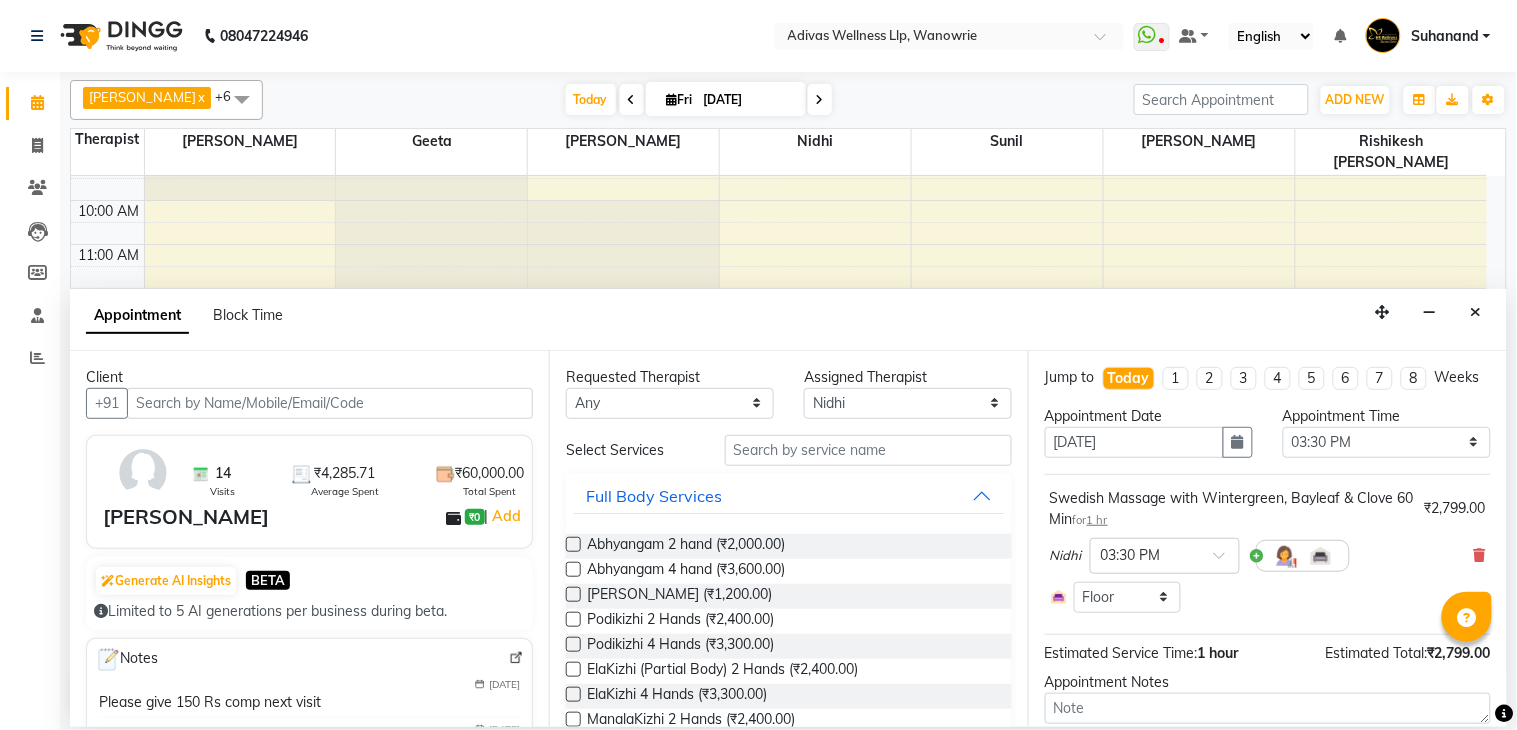 drag, startPoint x: 1466, startPoint y: 568, endPoint x: 1434, endPoint y: 563, distance: 32.38827 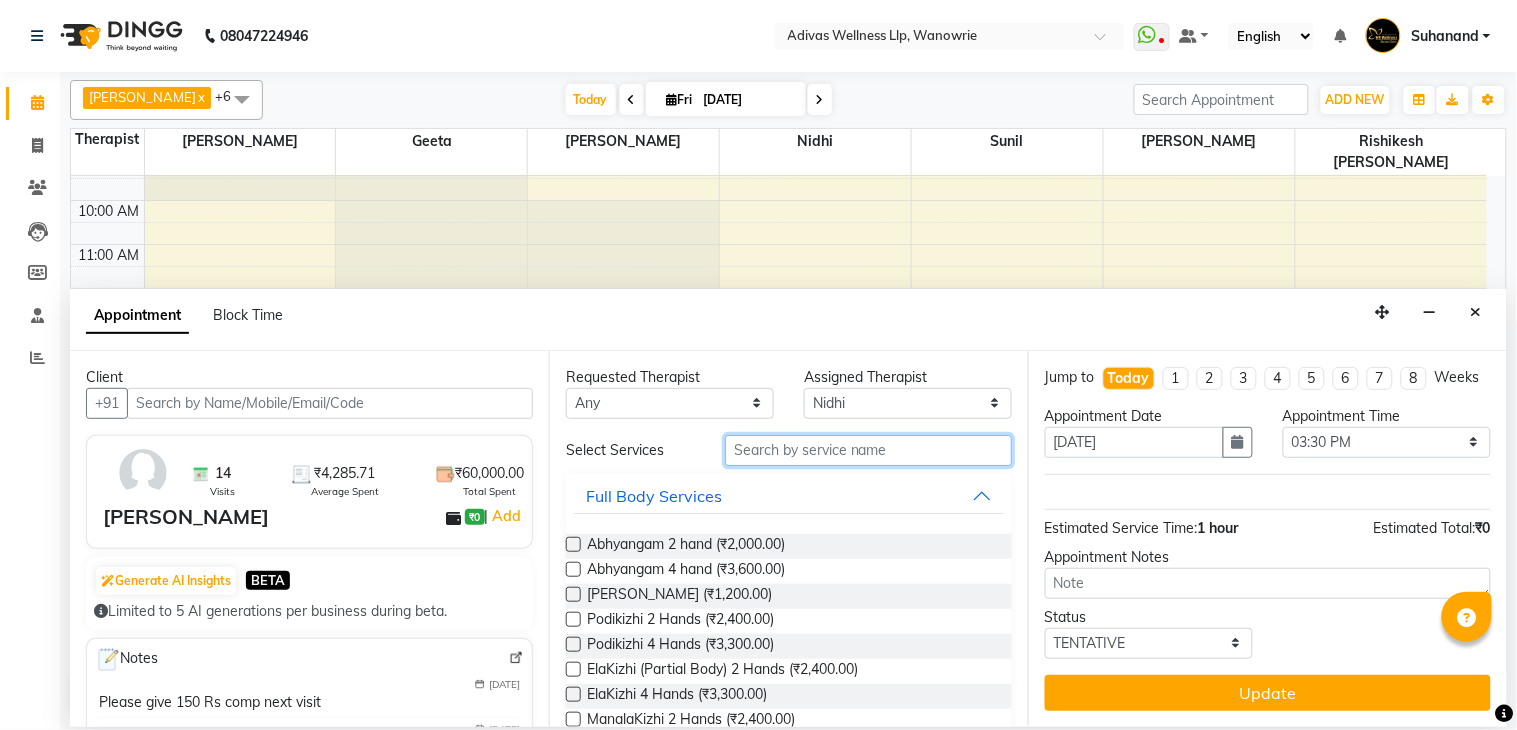 click at bounding box center (868, 450) 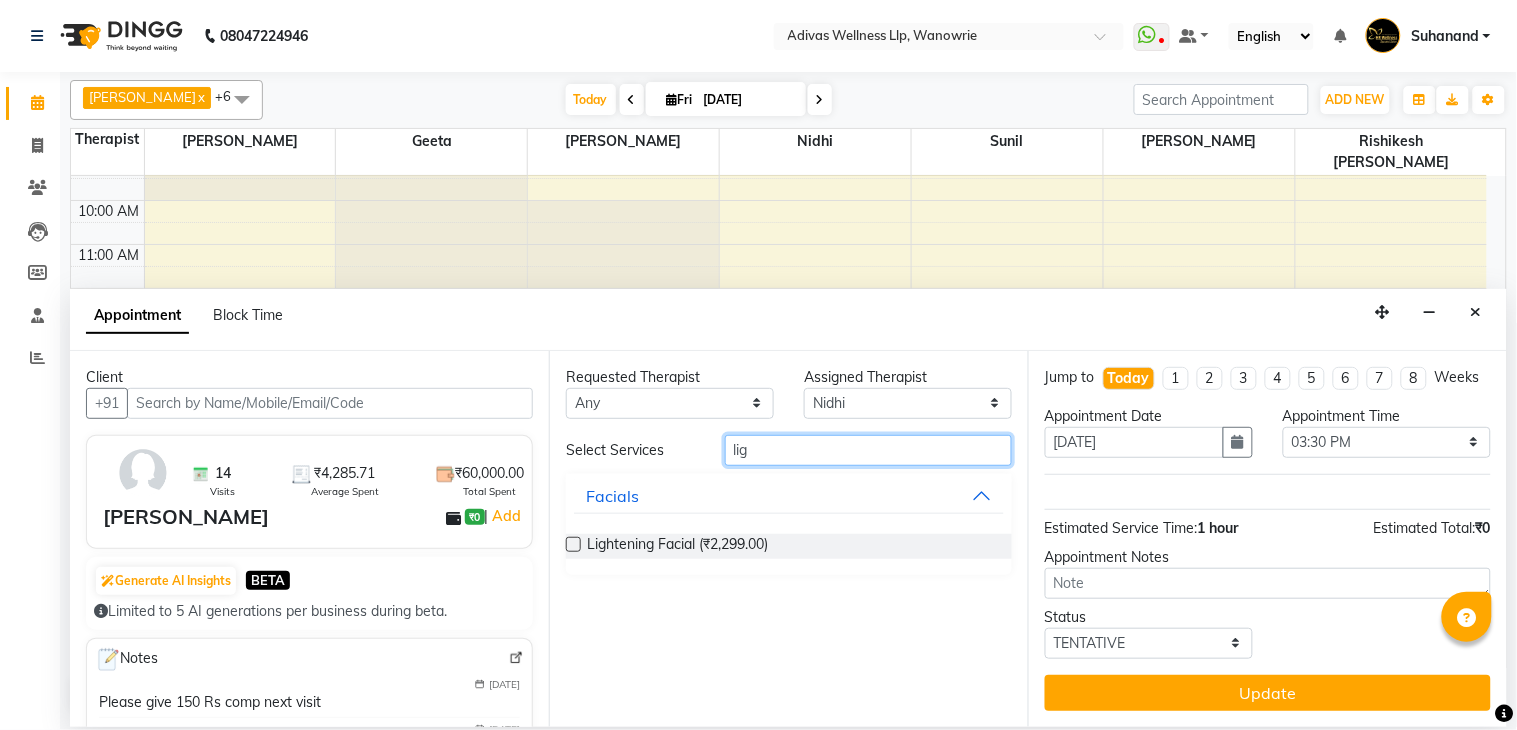type on "lig" 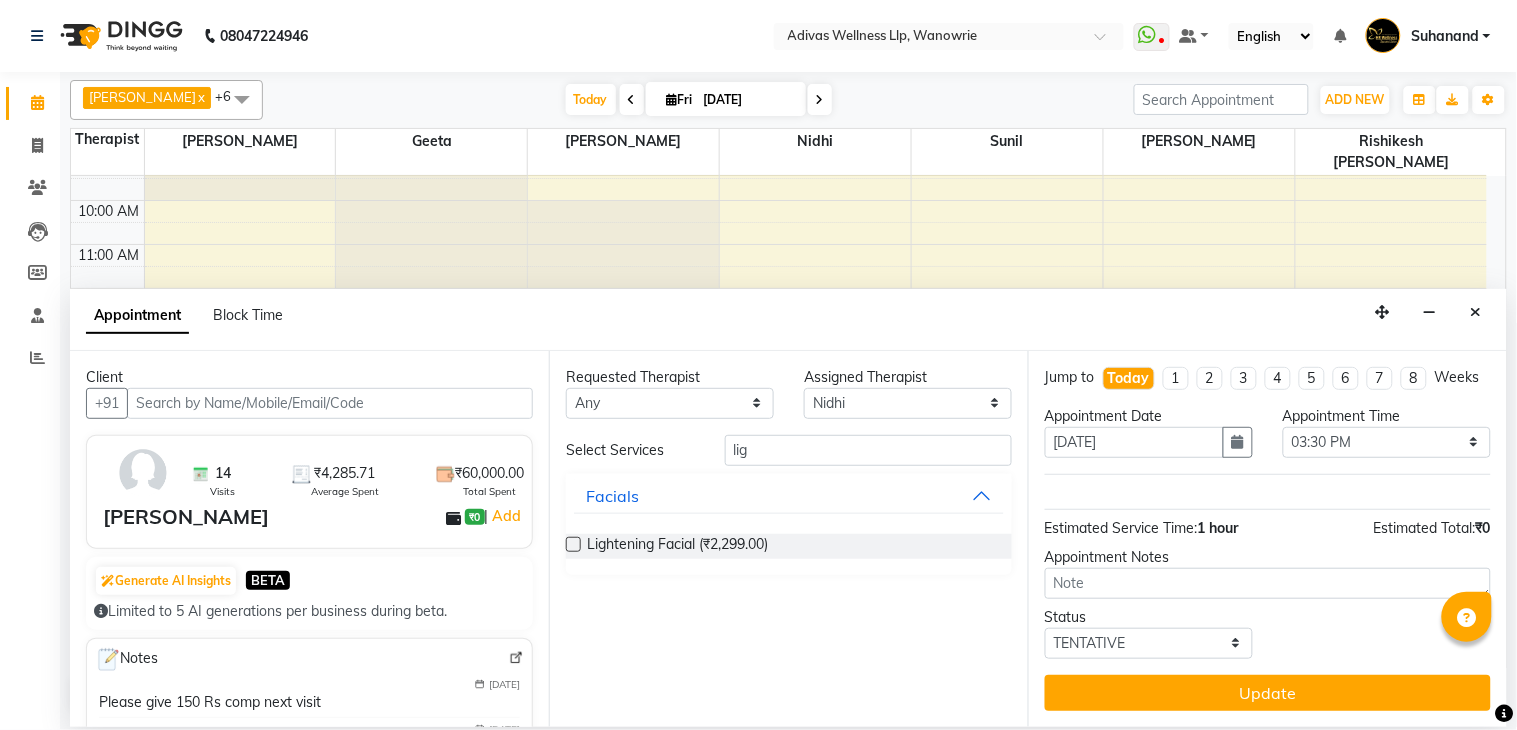 click on "Lightening Facial (₹2,299.00)" at bounding box center [789, 546] 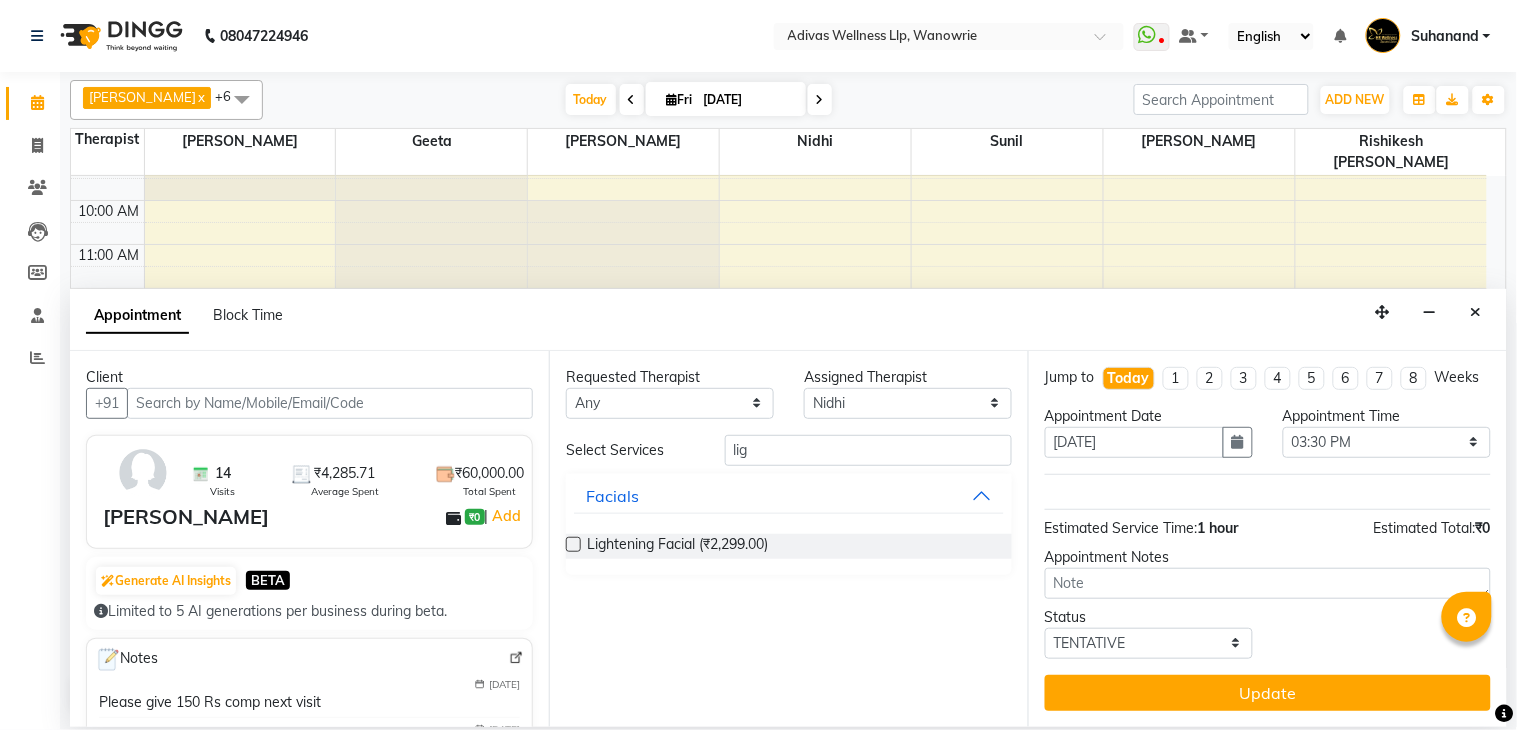 click at bounding box center (573, 544) 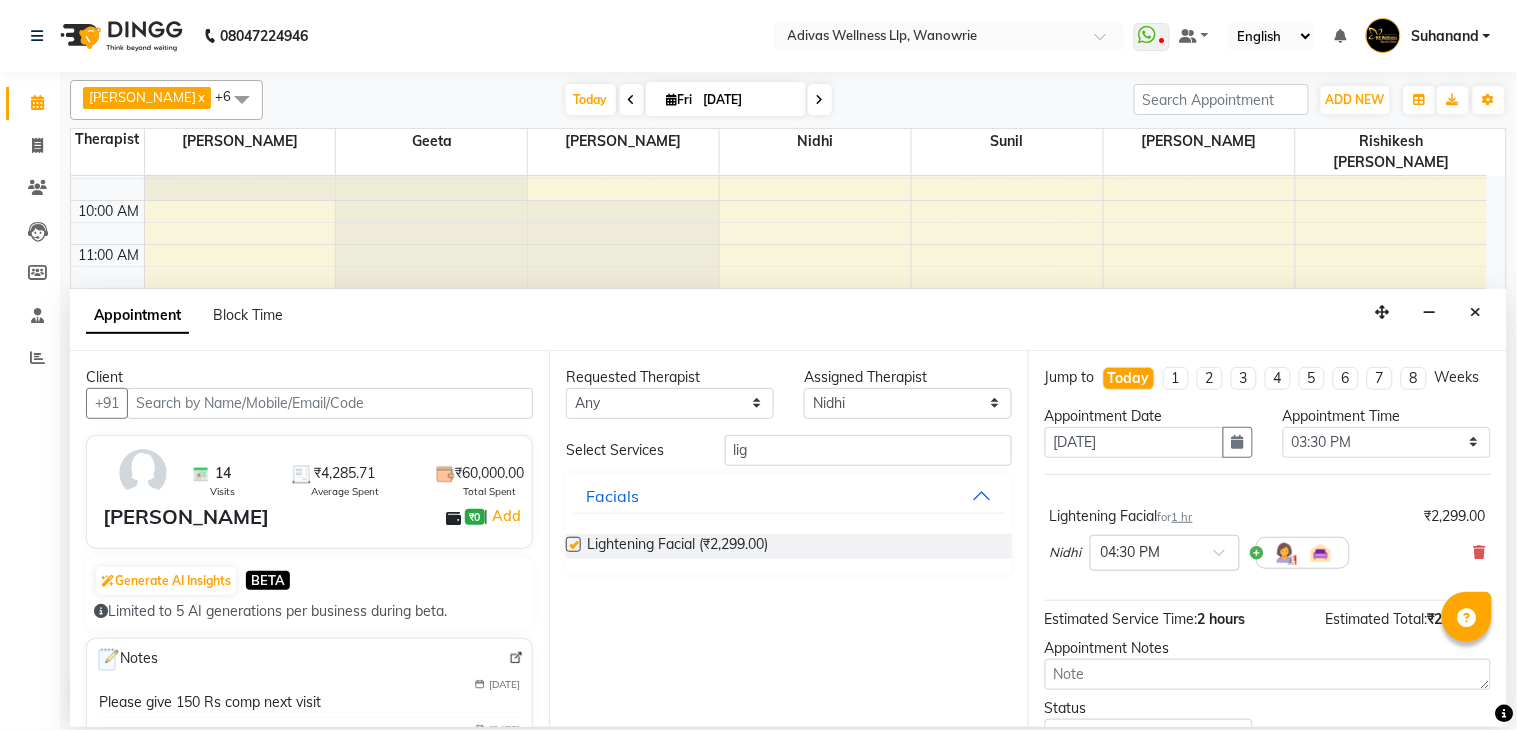 scroll, scrollTop: 111, scrollLeft: 0, axis: vertical 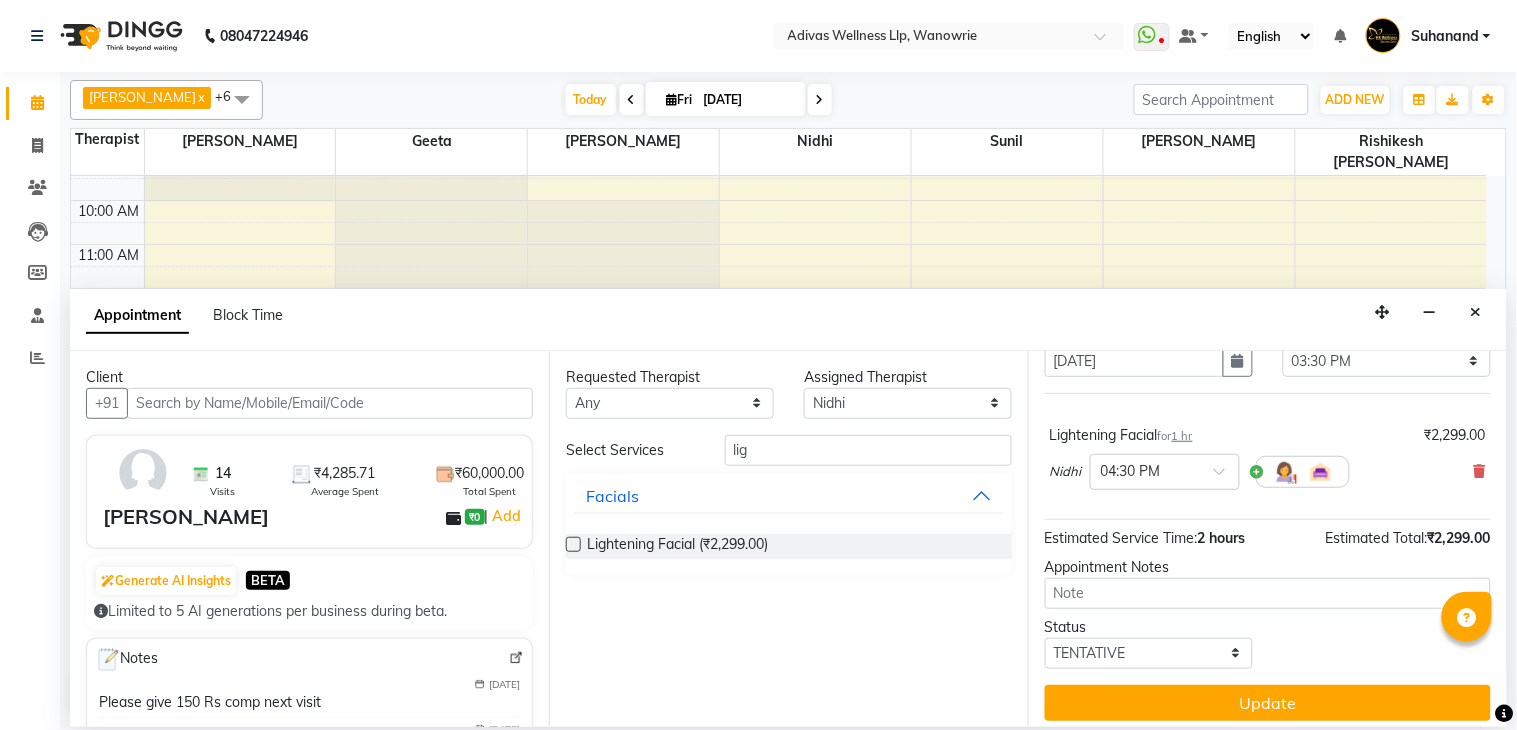 checkbox on "false" 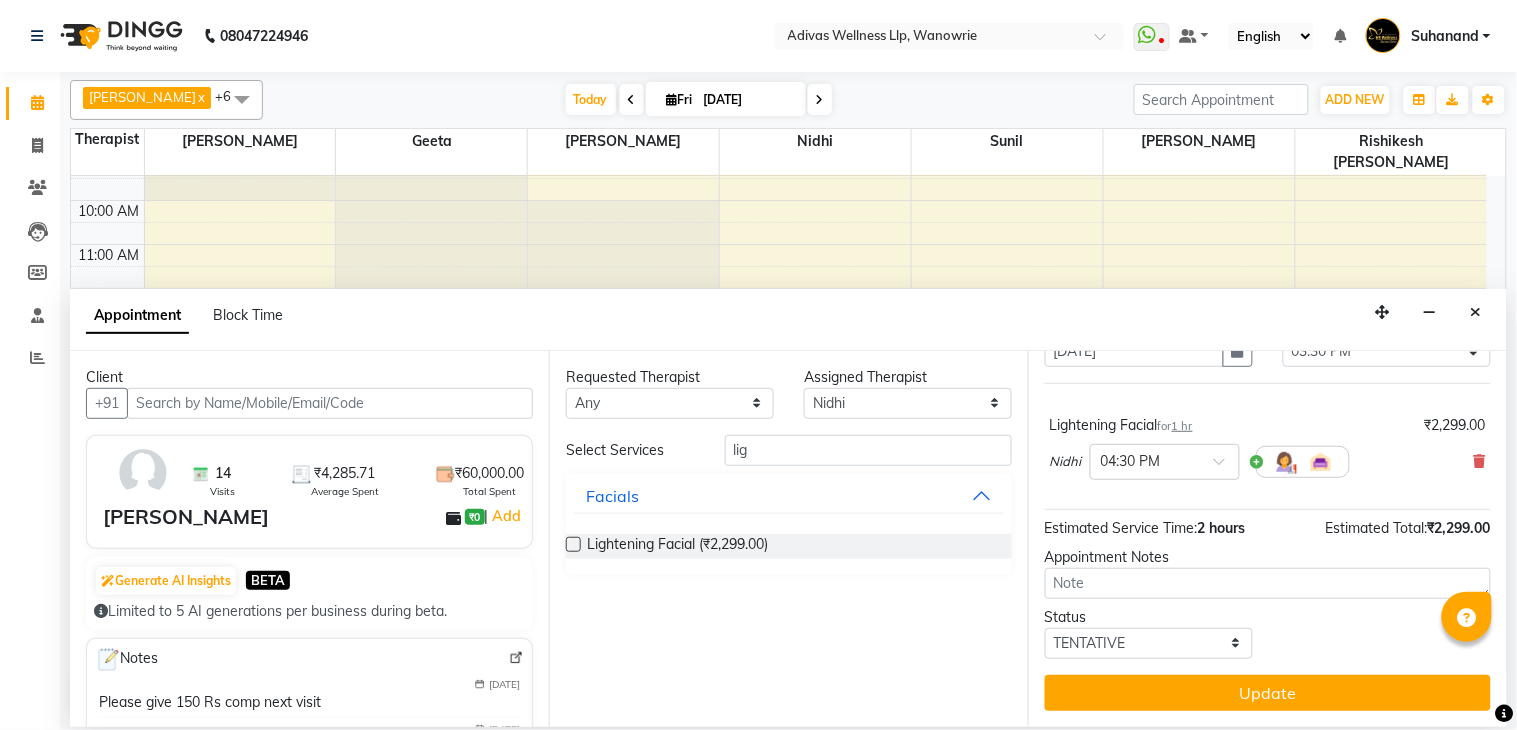 scroll, scrollTop: 62, scrollLeft: 0, axis: vertical 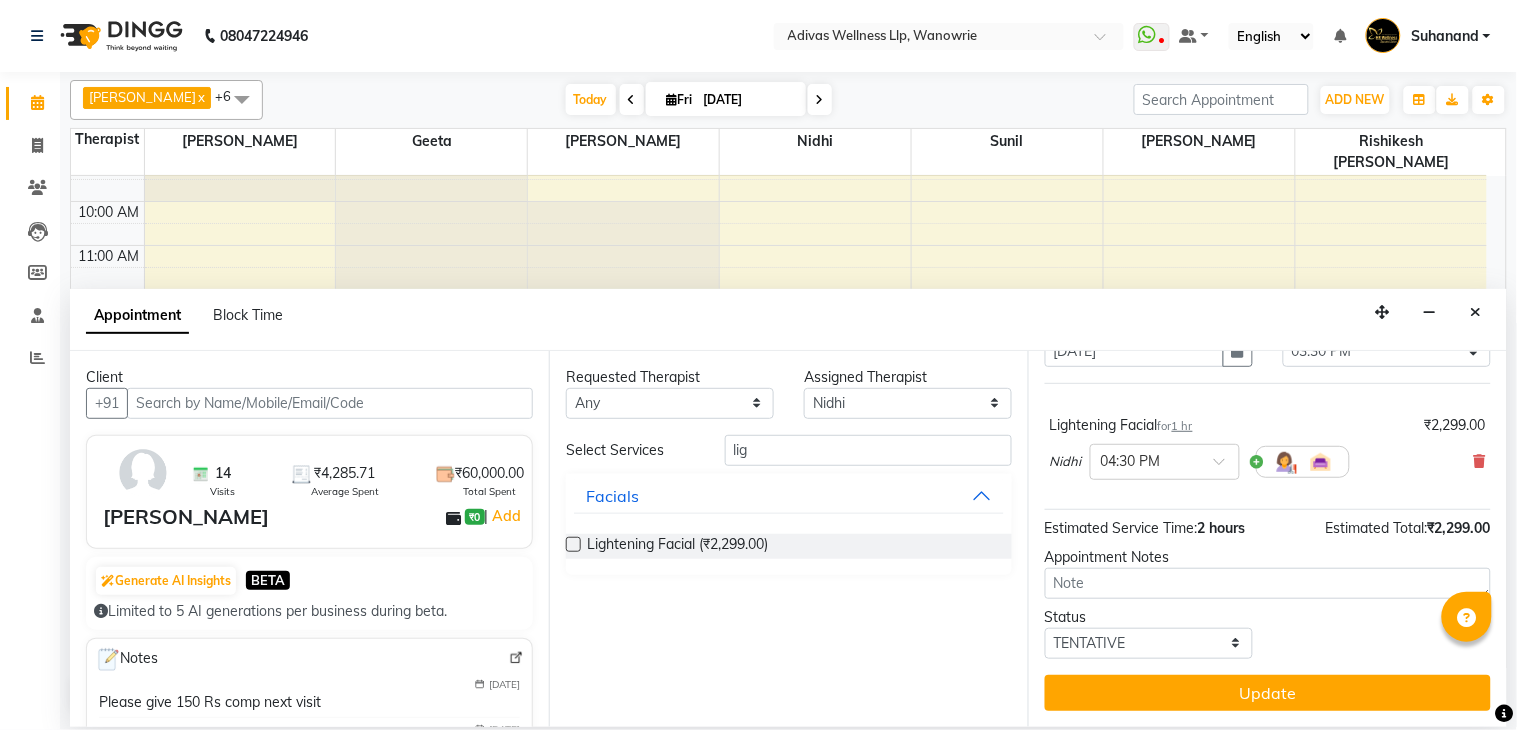 drag, startPoint x: 1237, startPoint y: 690, endPoint x: 931, endPoint y: 637, distance: 310.55594 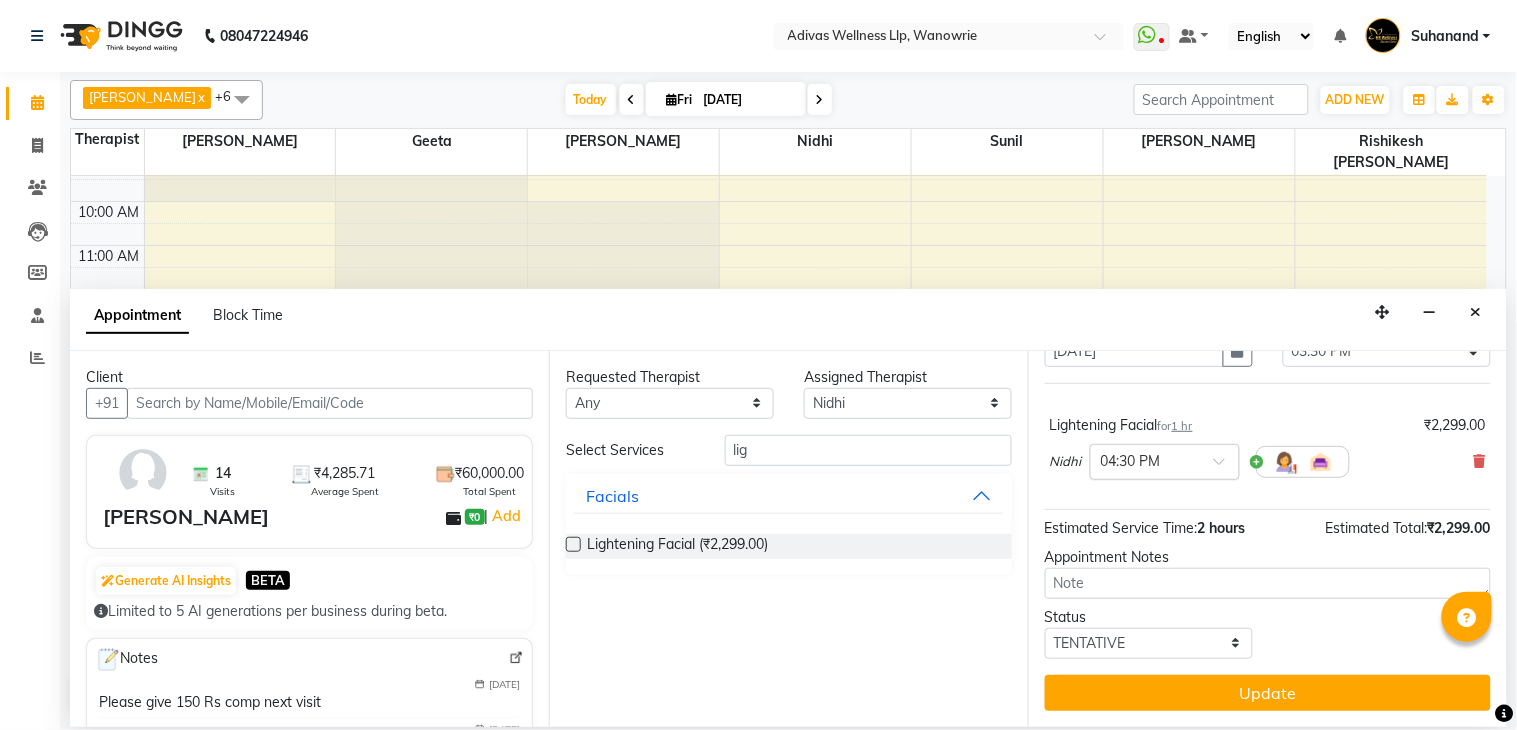 click at bounding box center [1165, 460] 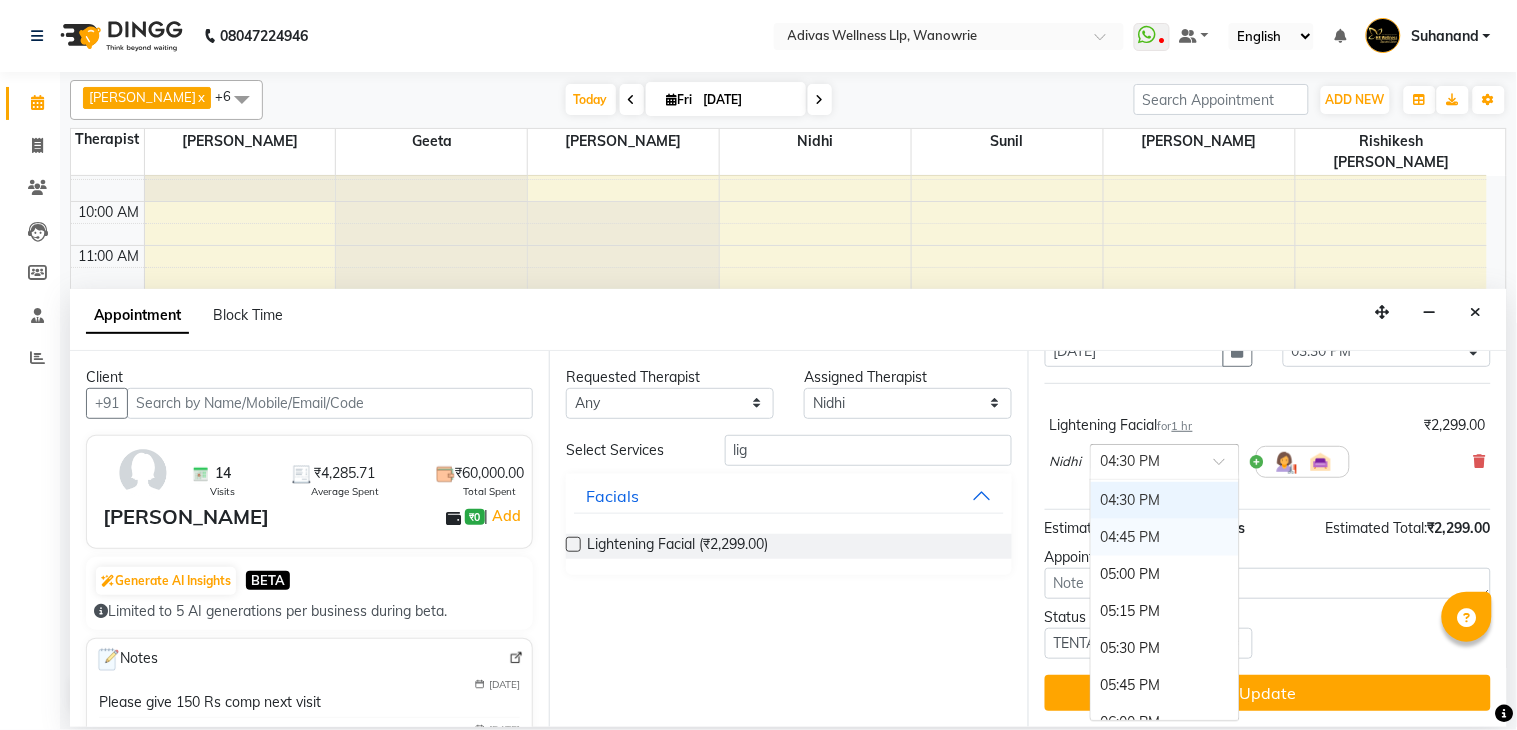 scroll, scrollTop: 997, scrollLeft: 0, axis: vertical 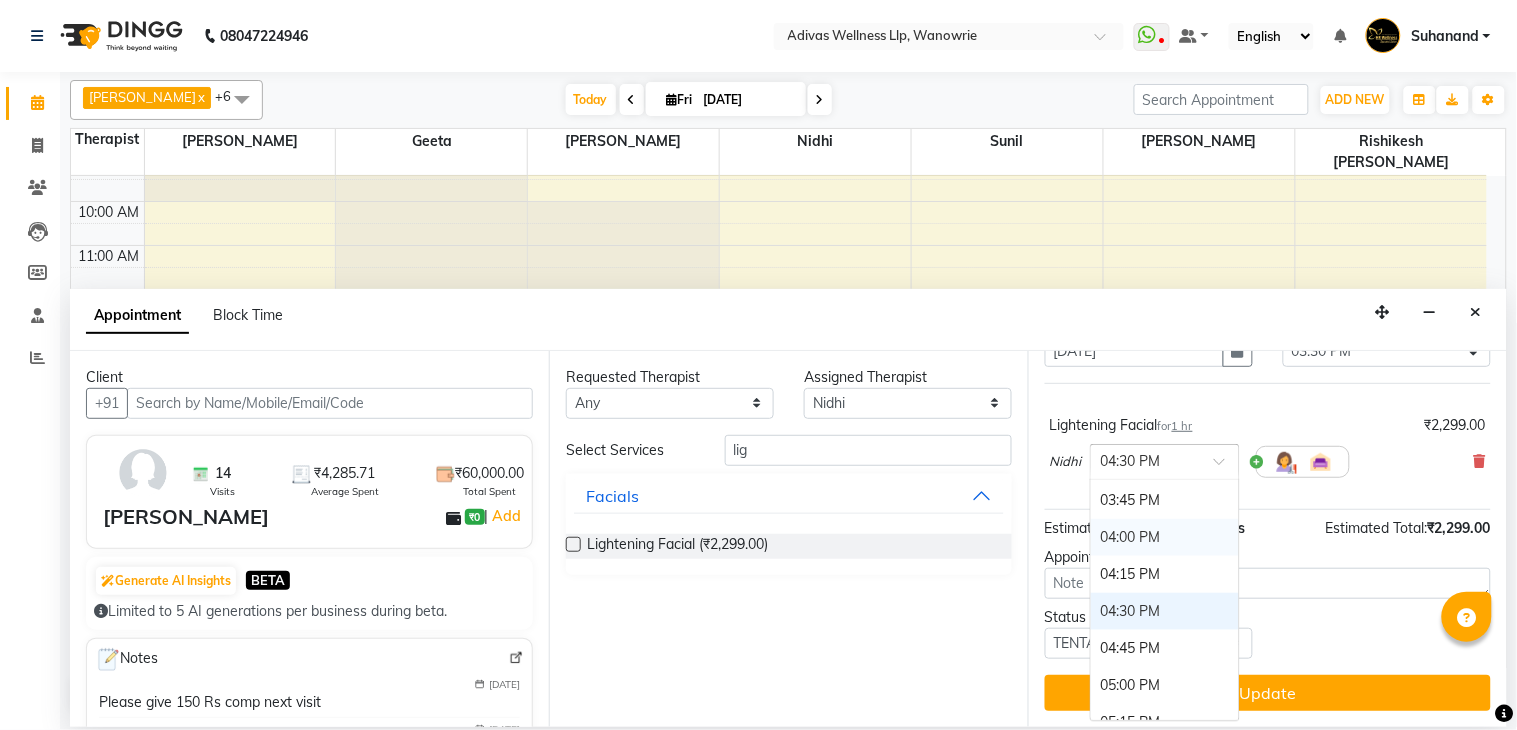 click on "04:00 PM" at bounding box center [1165, 537] 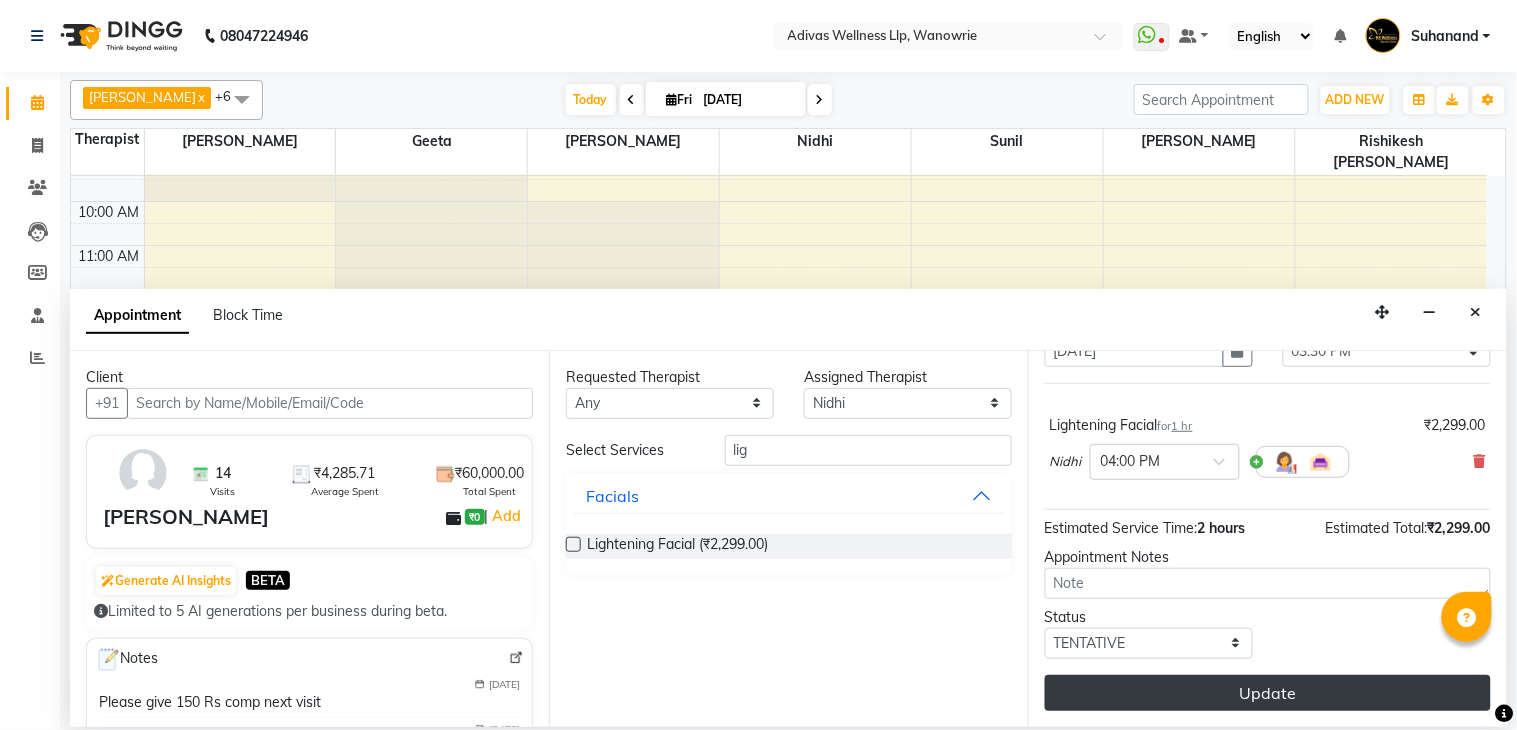 scroll, scrollTop: 0, scrollLeft: 0, axis: both 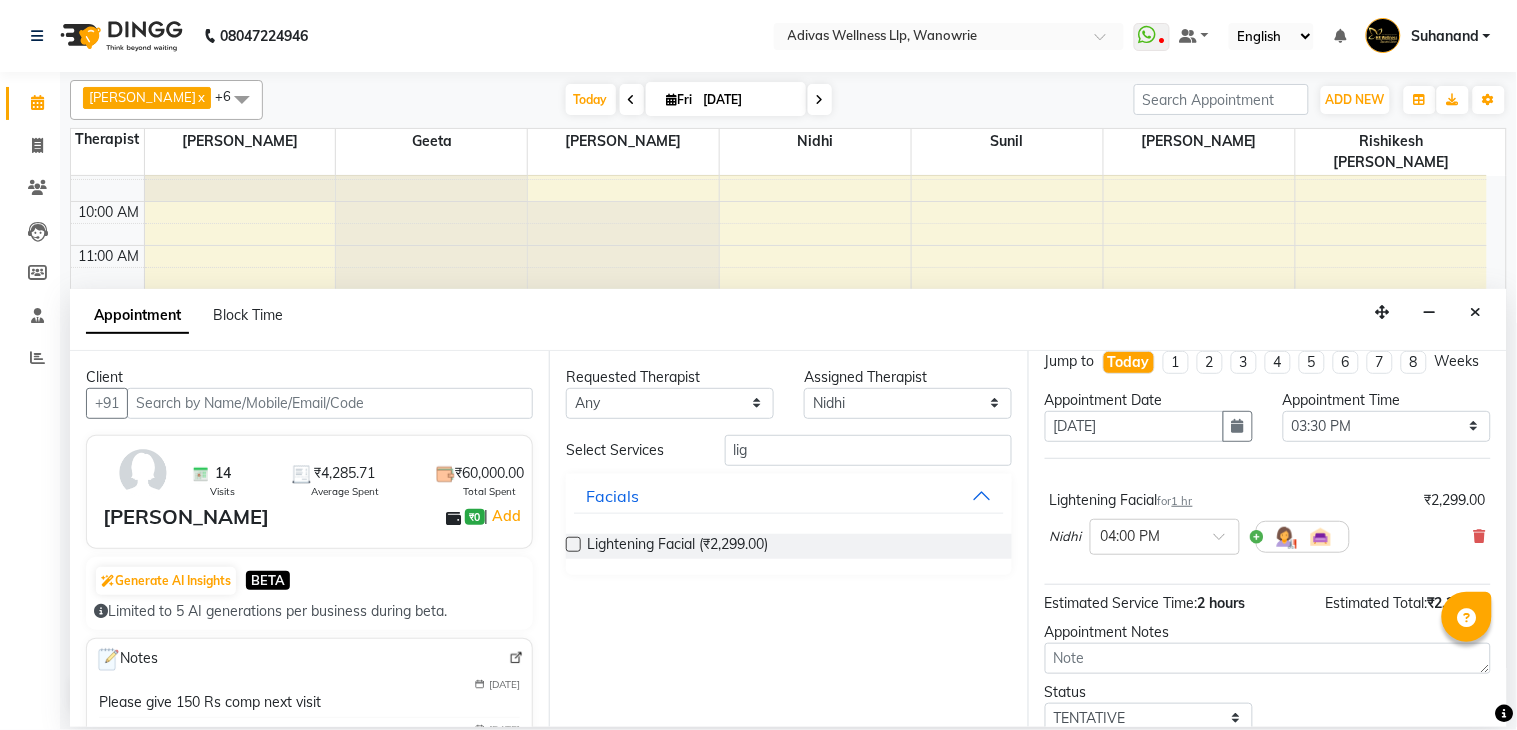 click on "Jump to [DATE] 1 2 3 4 5 6 7 8 Weeks Appointment Date [DATE] Appointment Time Select 09:00 AM 09:15 AM 09:30 AM 09:45 AM 10:00 AM 10:15 AM 10:30 AM 10:45 AM 11:00 AM 11:15 AM 11:30 AM 11:45 AM 12:00 PM 12:15 PM 12:30 PM 12:45 PM 01:00 PM 01:15 PM 01:30 PM 01:45 PM 02:00 PM 02:15 PM 02:30 PM 02:45 PM 03:00 PM 03:15 PM 03:30 PM 03:45 PM 04:00 PM 04:15 PM 04:30 PM 04:45 PM 05:00 PM 05:15 PM 05:30 PM 05:45 PM 06:00 PM 06:15 PM 06:30 PM 06:45 PM 07:00 PM 07:15 PM 07:30 PM 07:45 PM 08:00 PM Lightening Facial   for  1 hr ₹2,299.00 [PERSON_NAME] × 04:00 PM Estimated Service Time:  2 hours Estimated Total:  ₹2,299.00 Appointment Notes Status Select TENTATIVE CONFIRM CHECK-IN UPCOMING  Update" at bounding box center [1267, 539] 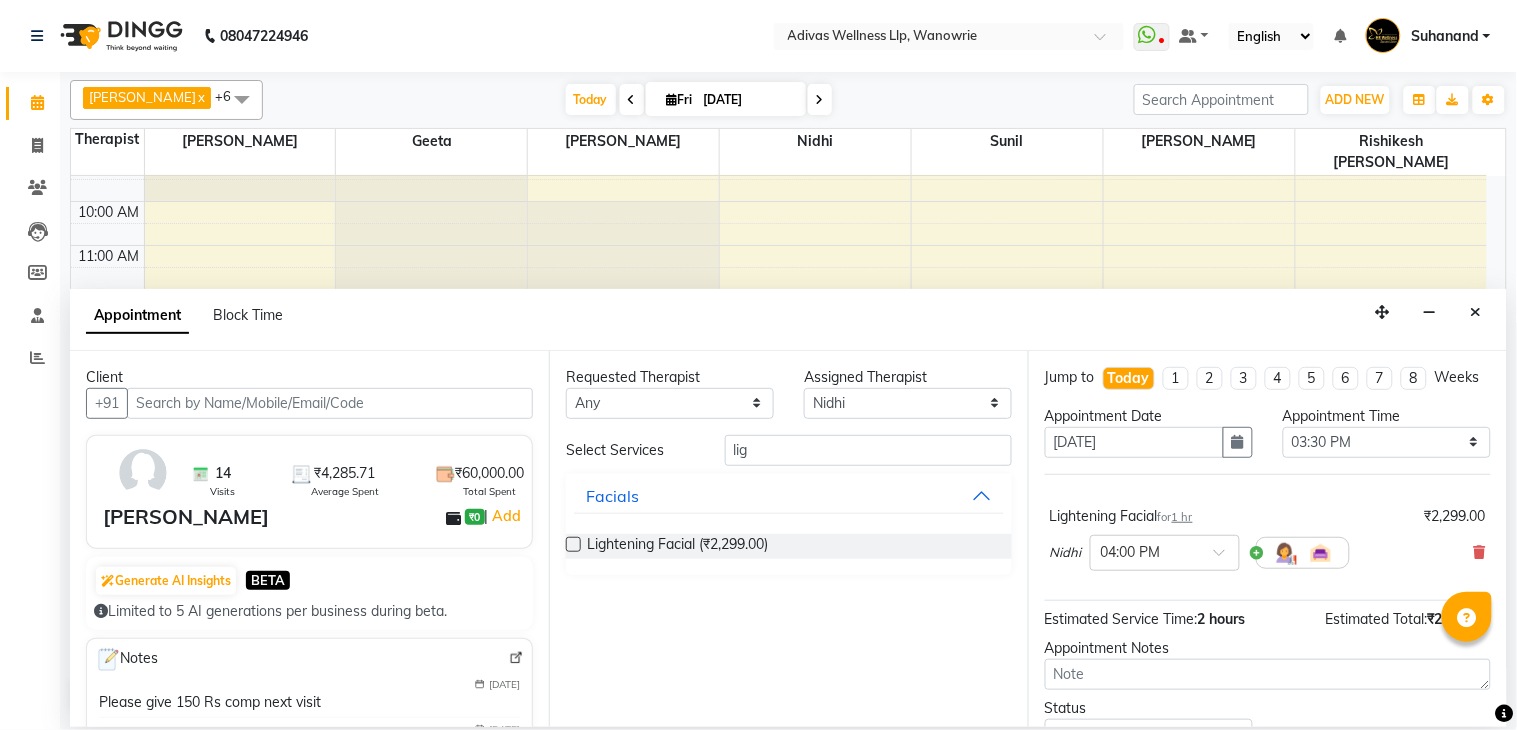 scroll, scrollTop: 111, scrollLeft: 0, axis: vertical 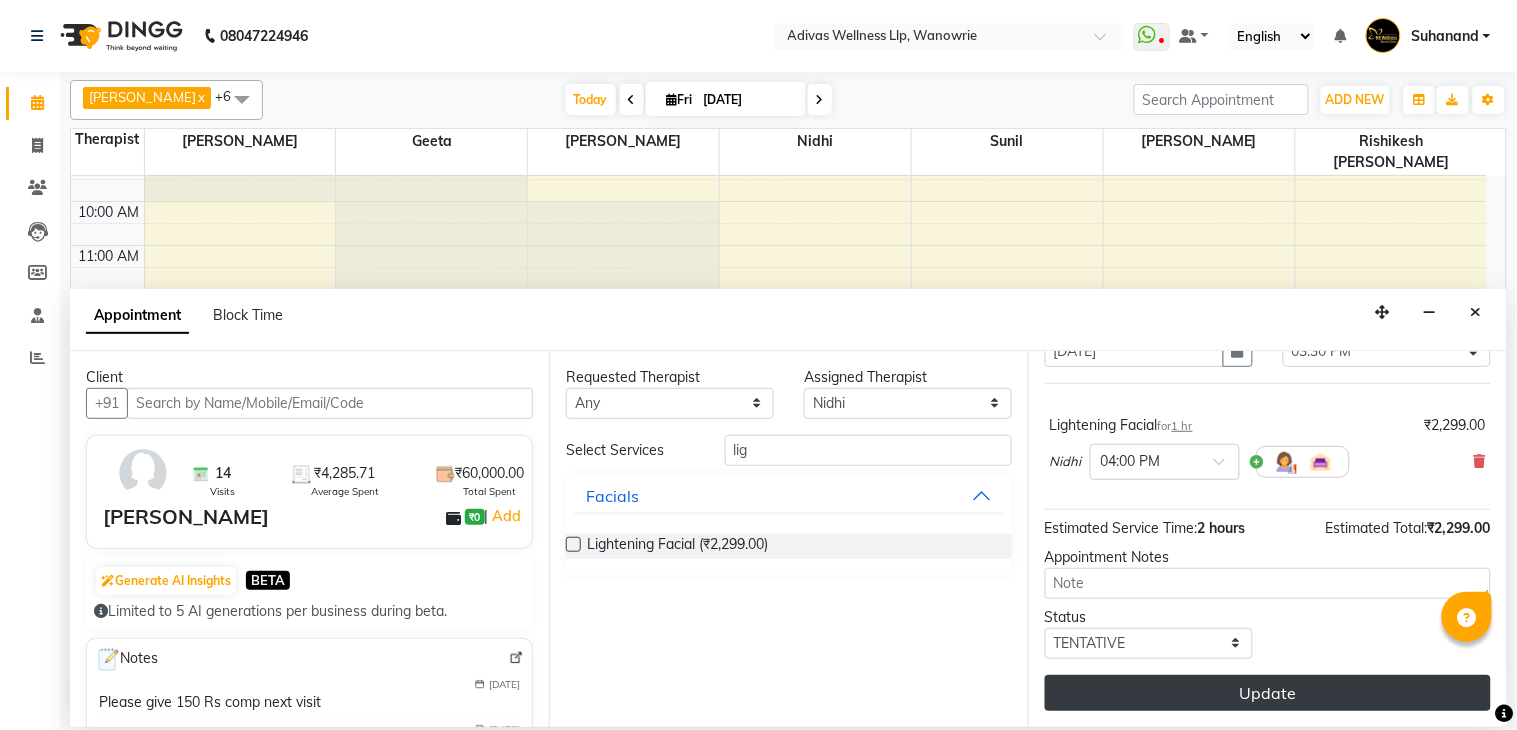 click on "Update" at bounding box center [1268, 693] 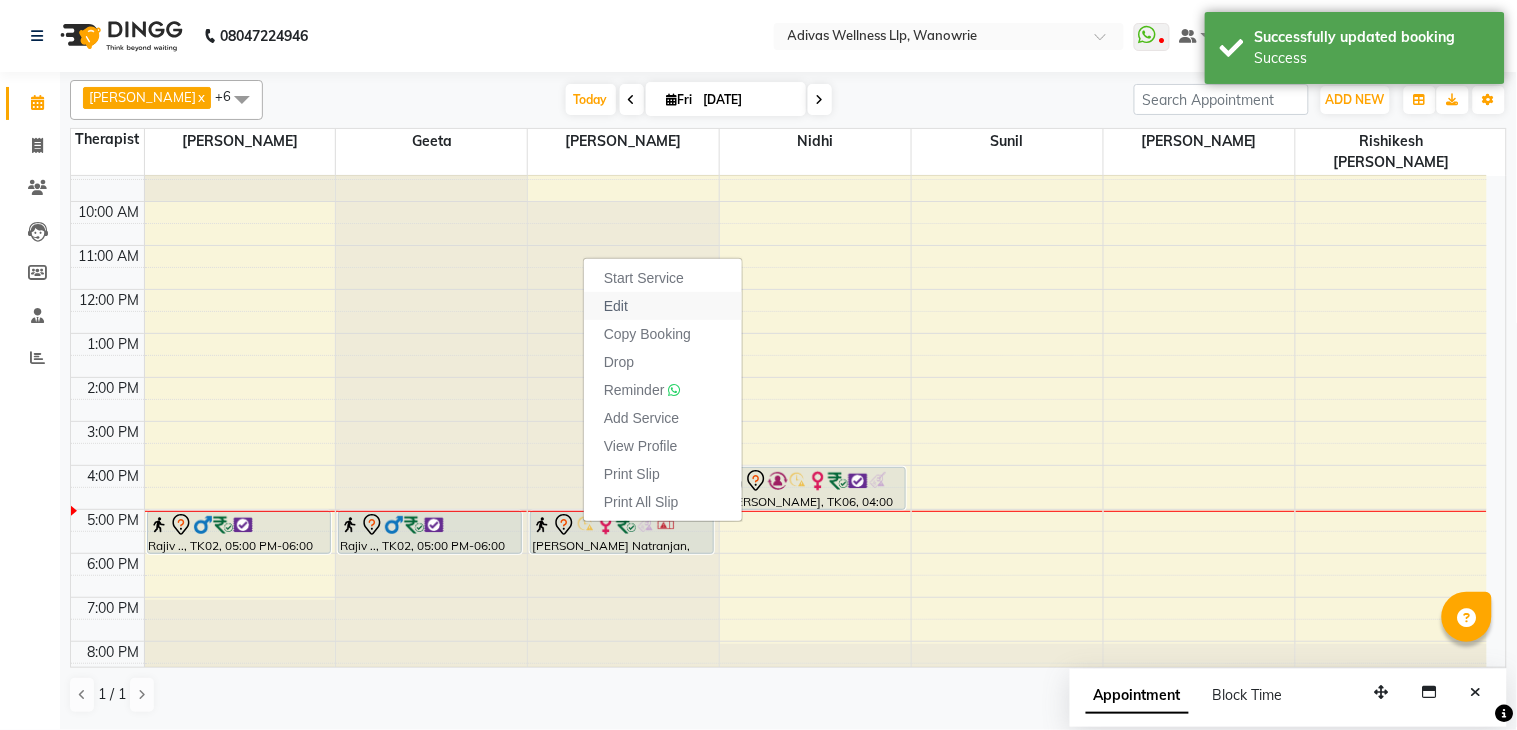 click on "Edit" at bounding box center [663, 306] 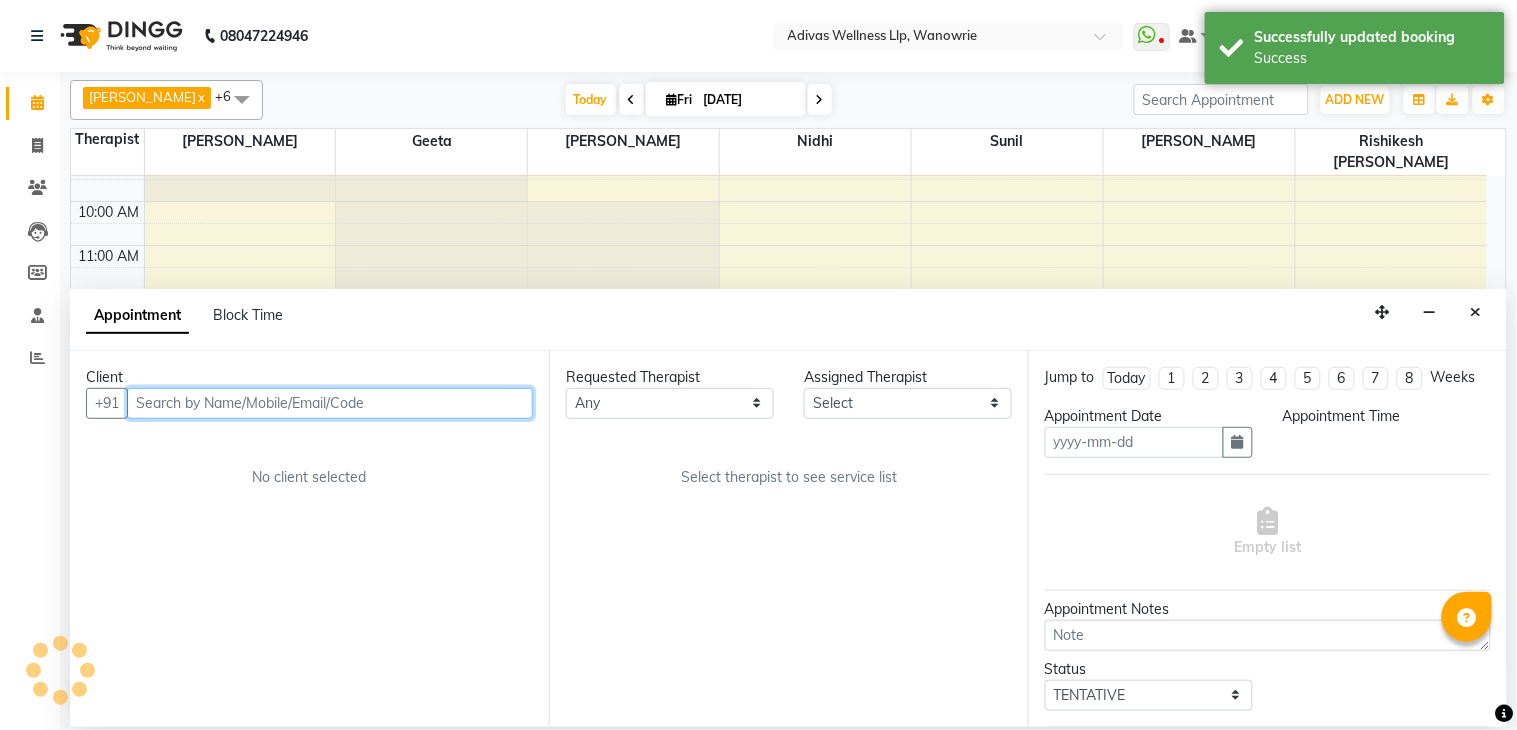 type on "[DATE]" 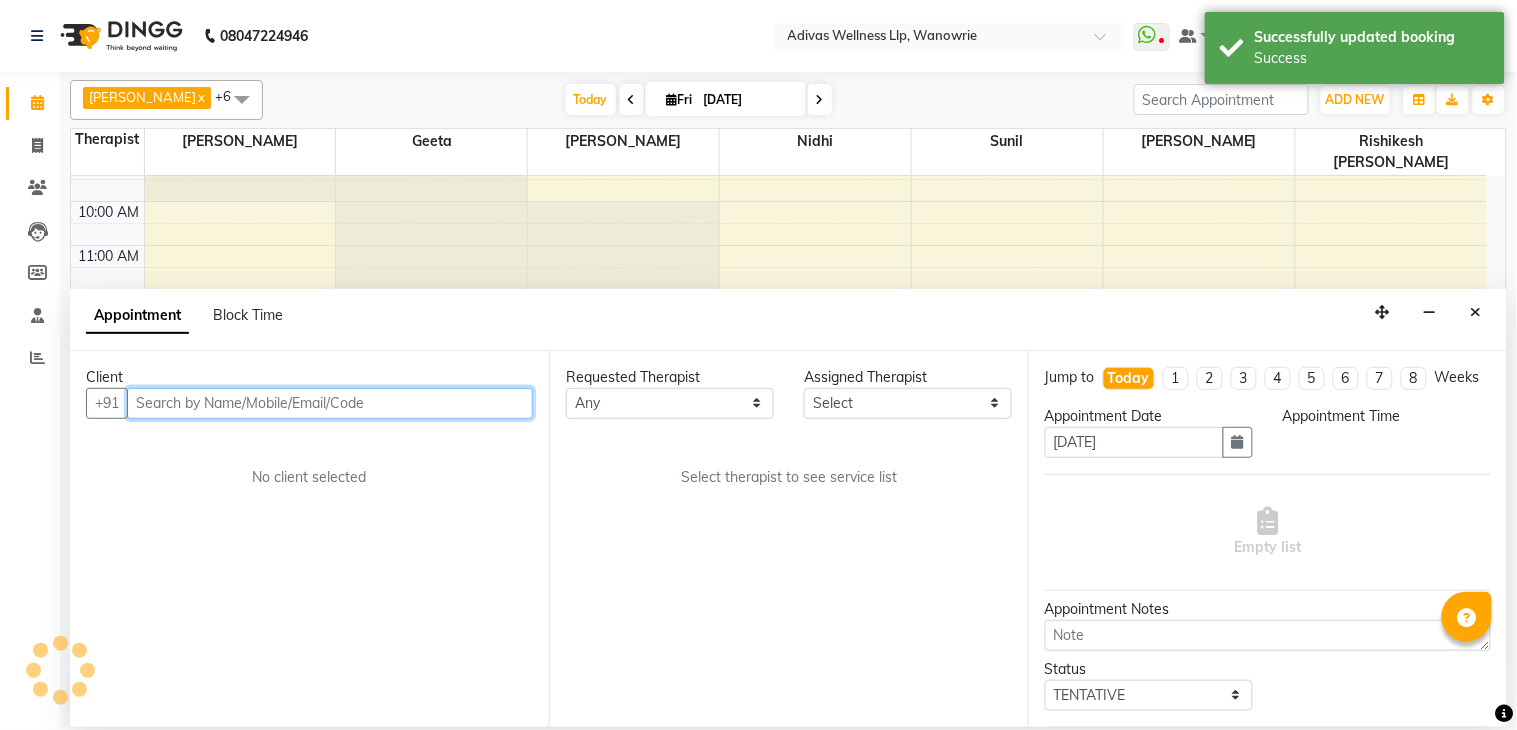 select on "18769" 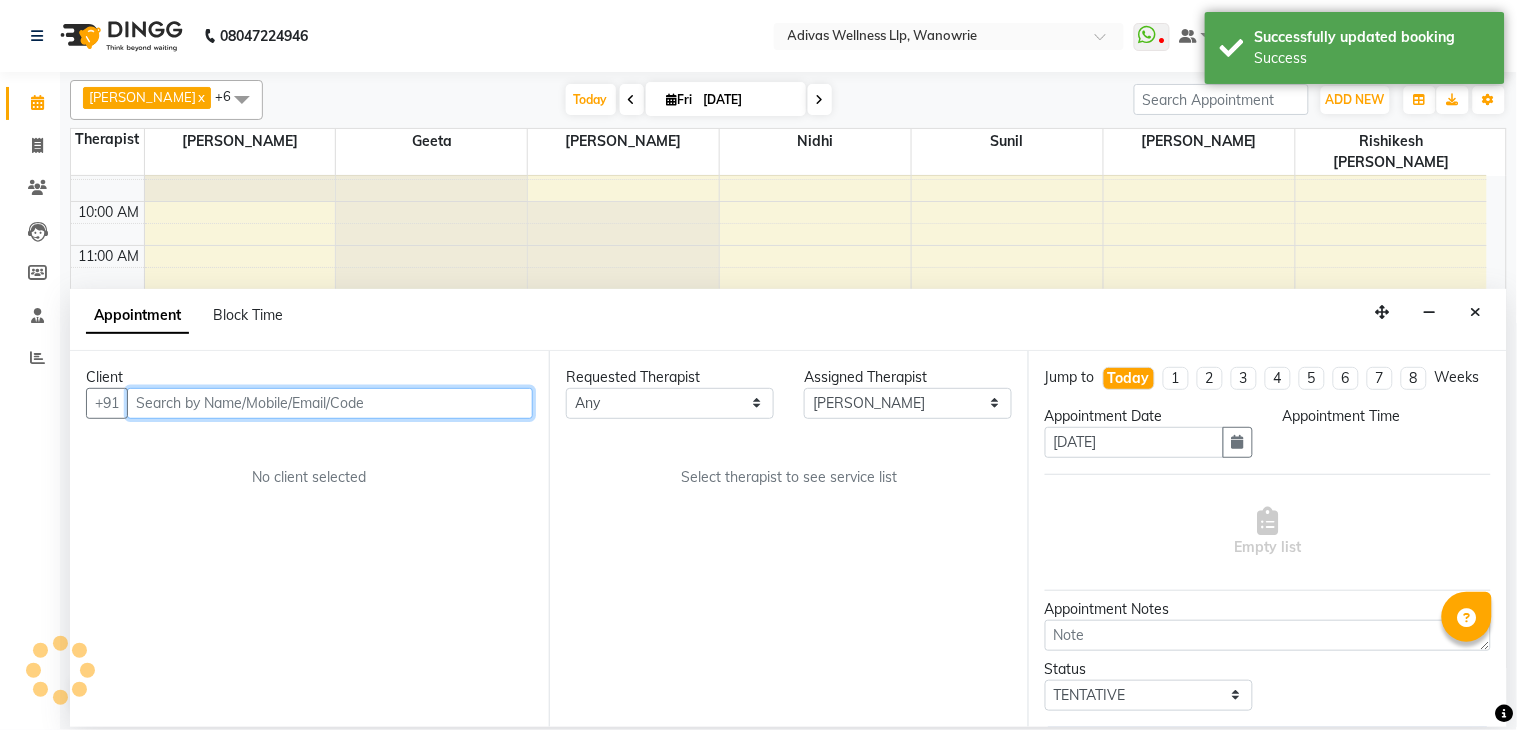 scroll, scrollTop: 63, scrollLeft: 0, axis: vertical 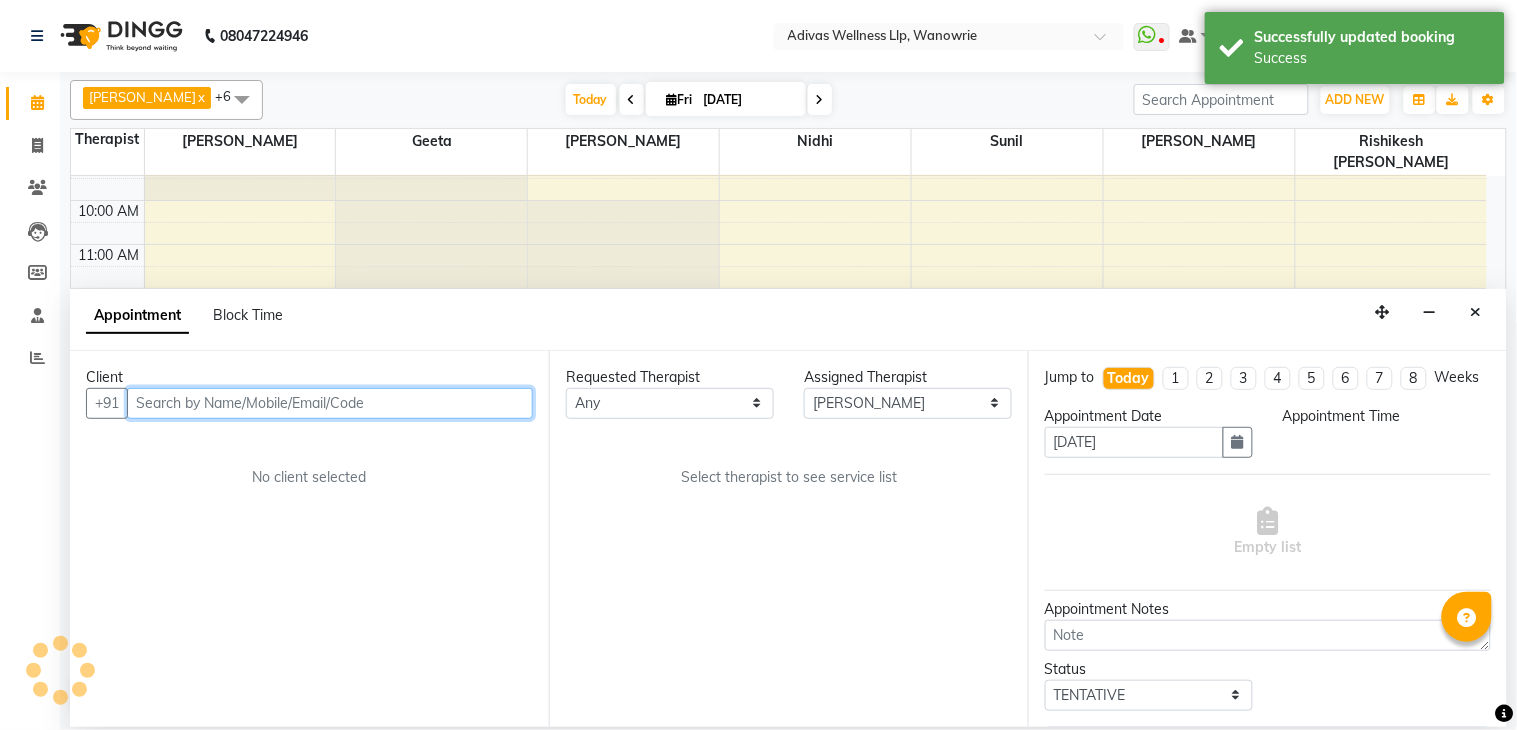 select on "1020" 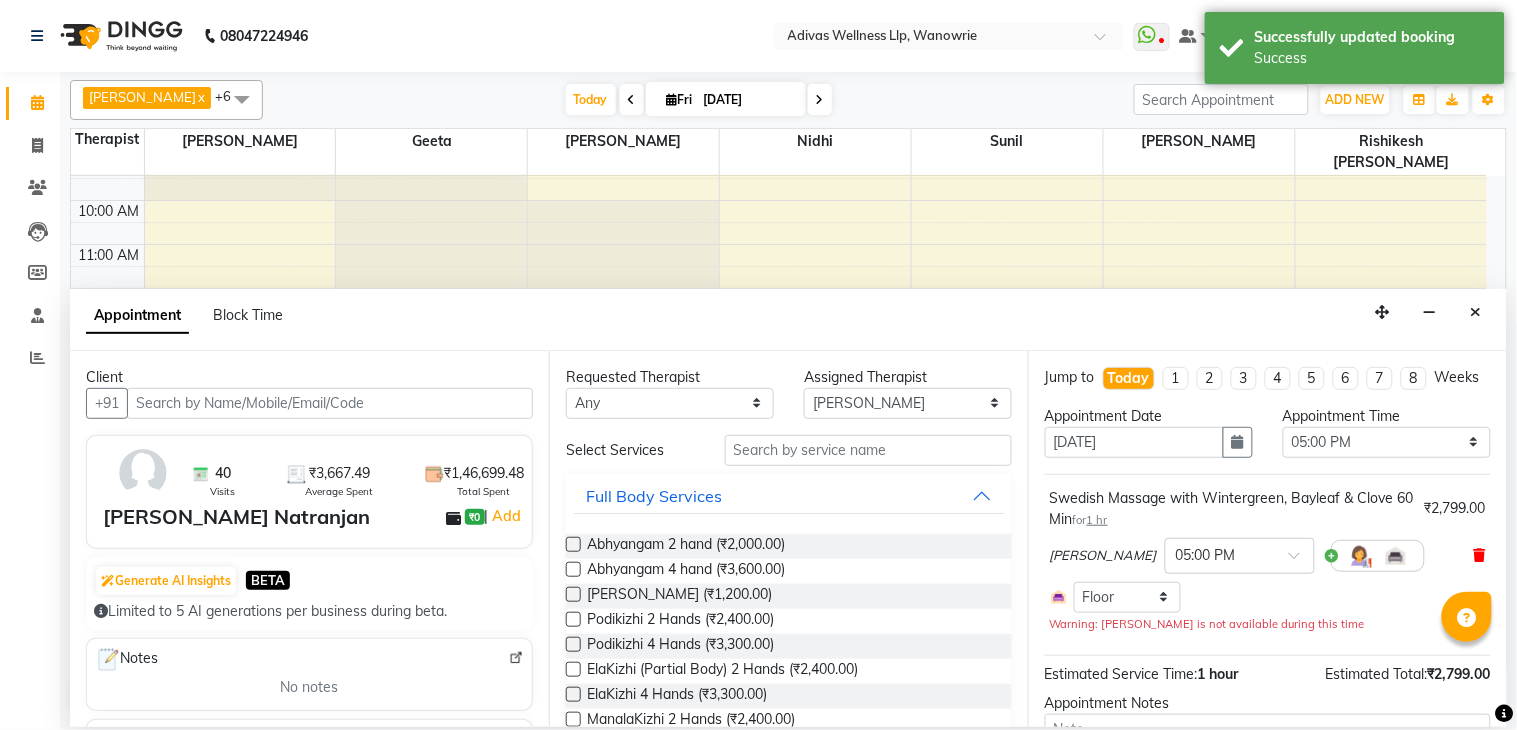 click at bounding box center [1480, 555] 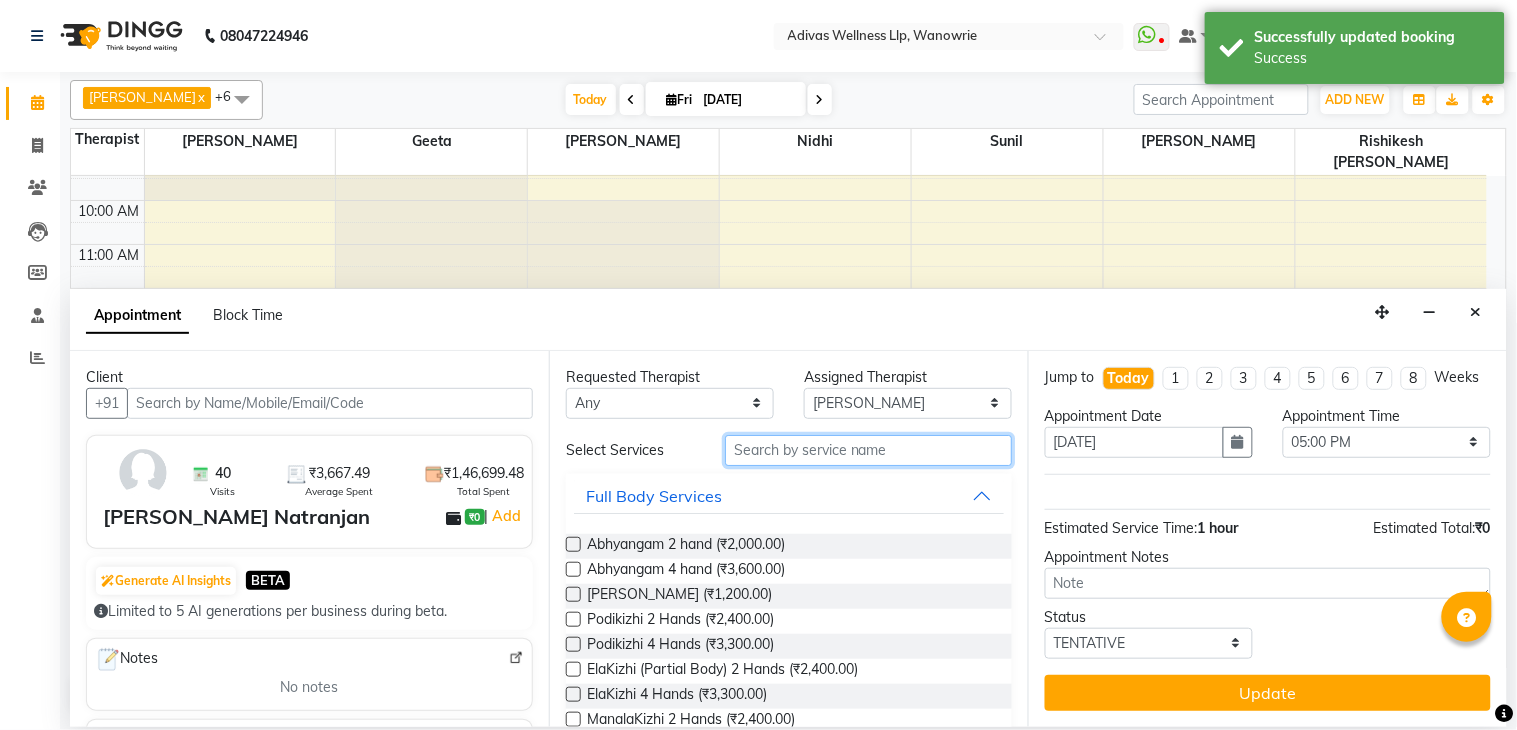 click at bounding box center (868, 450) 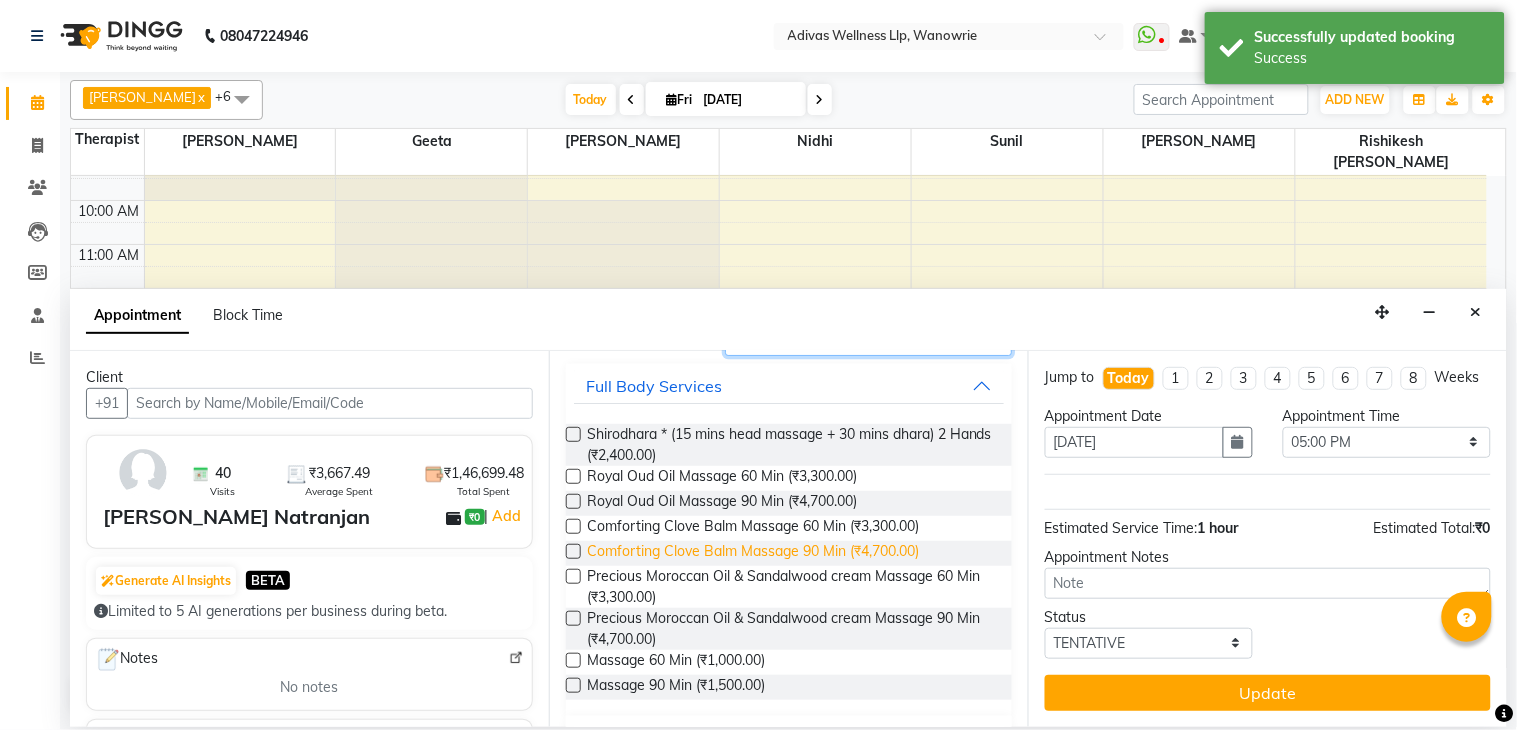 scroll, scrollTop: 111, scrollLeft: 0, axis: vertical 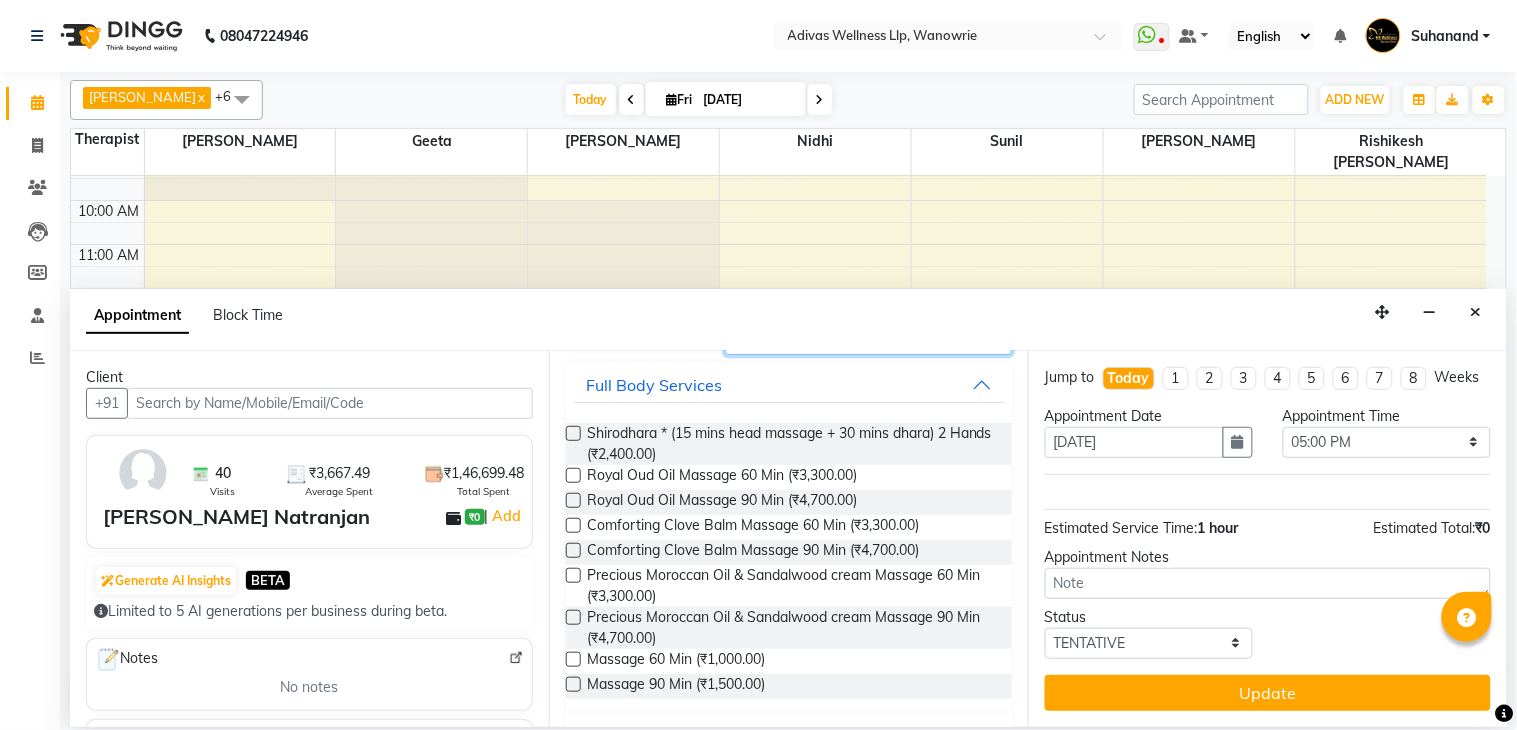 type on "massage" 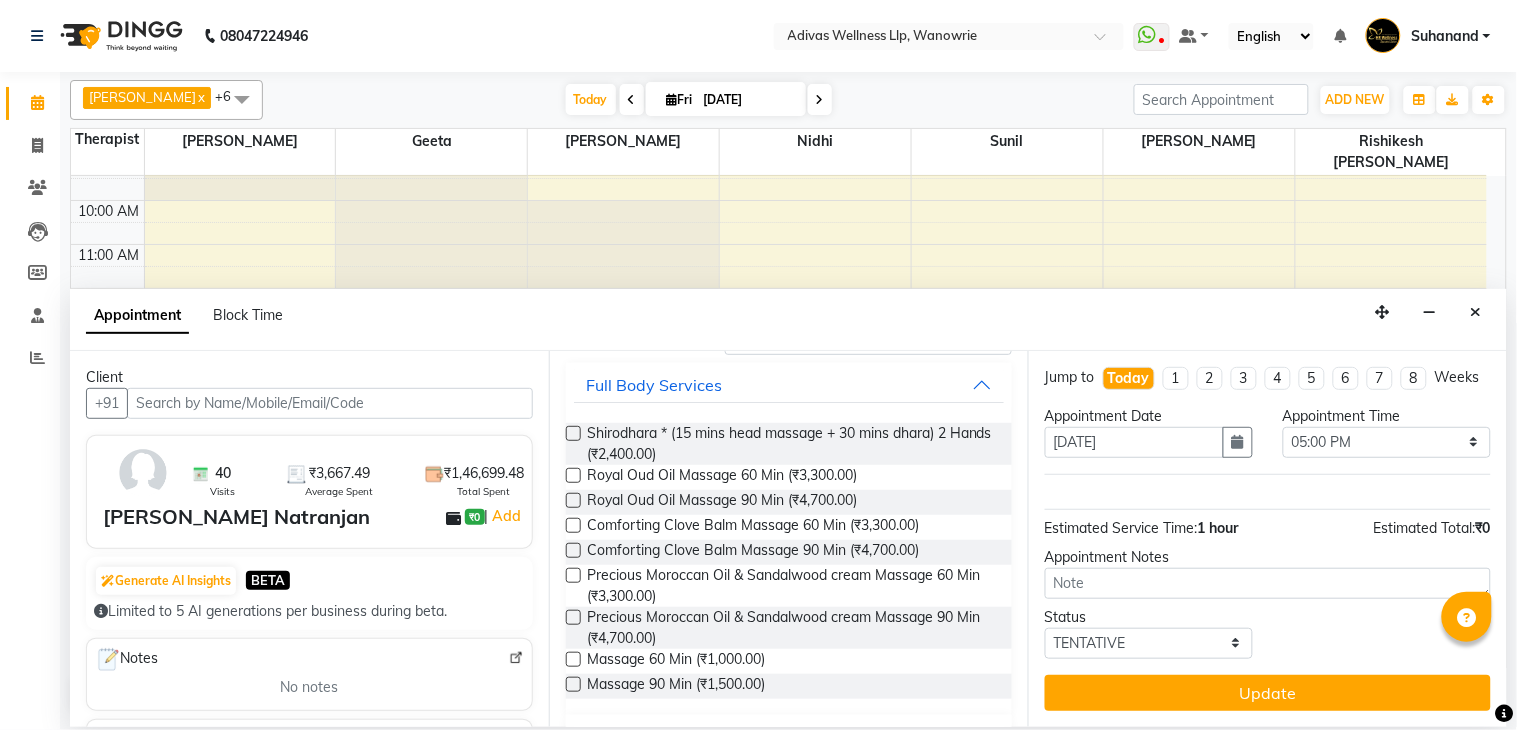 click at bounding box center (573, 659) 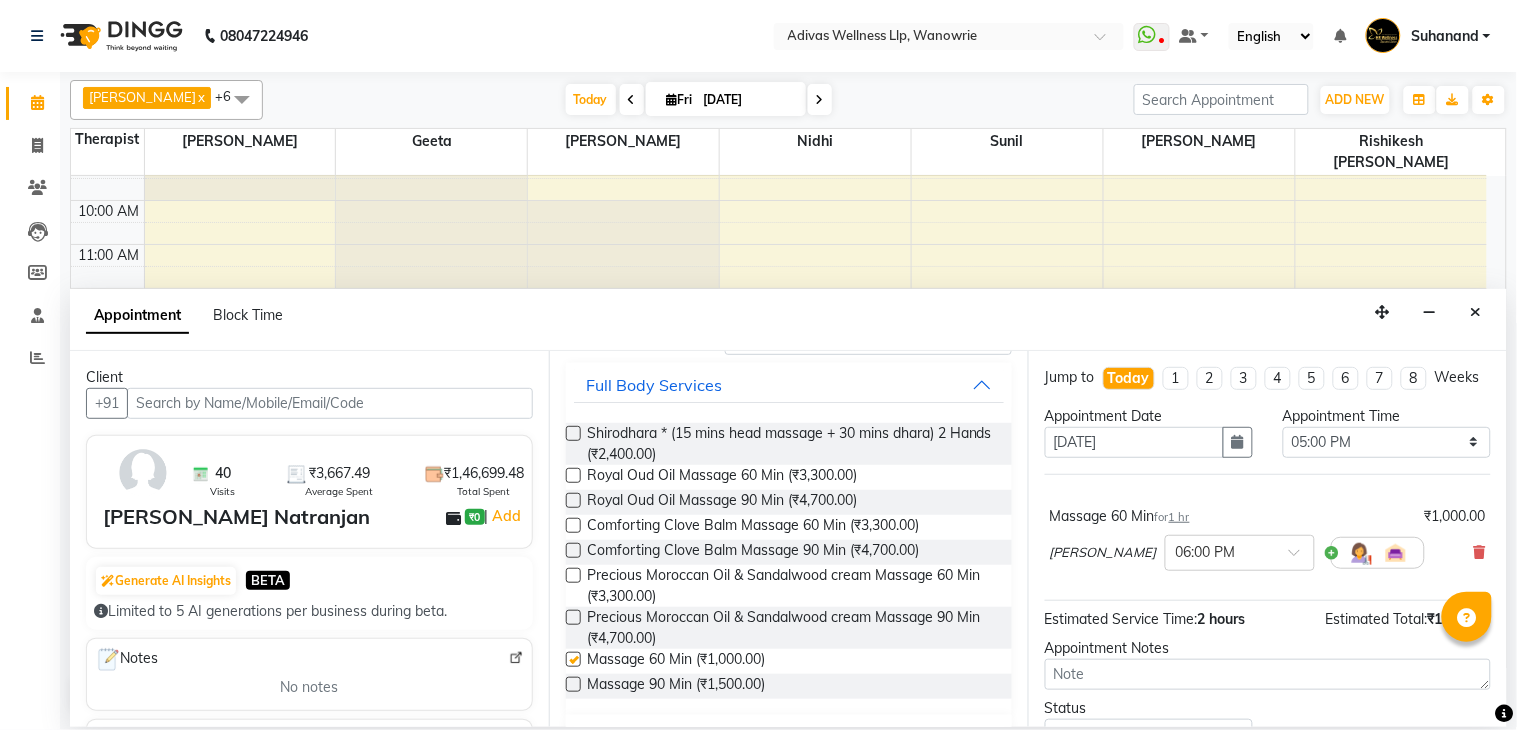 checkbox on "false" 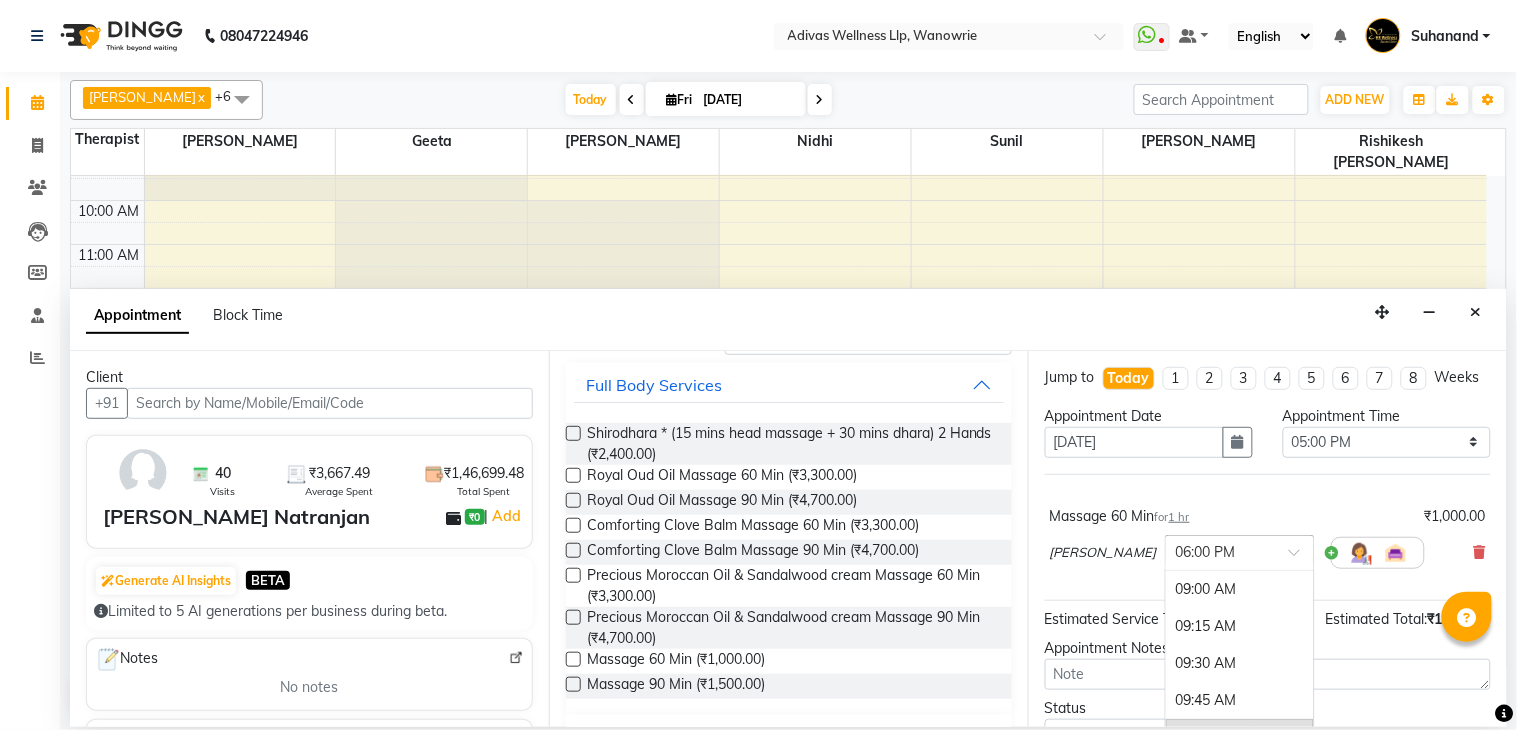 click at bounding box center (1301, 558) 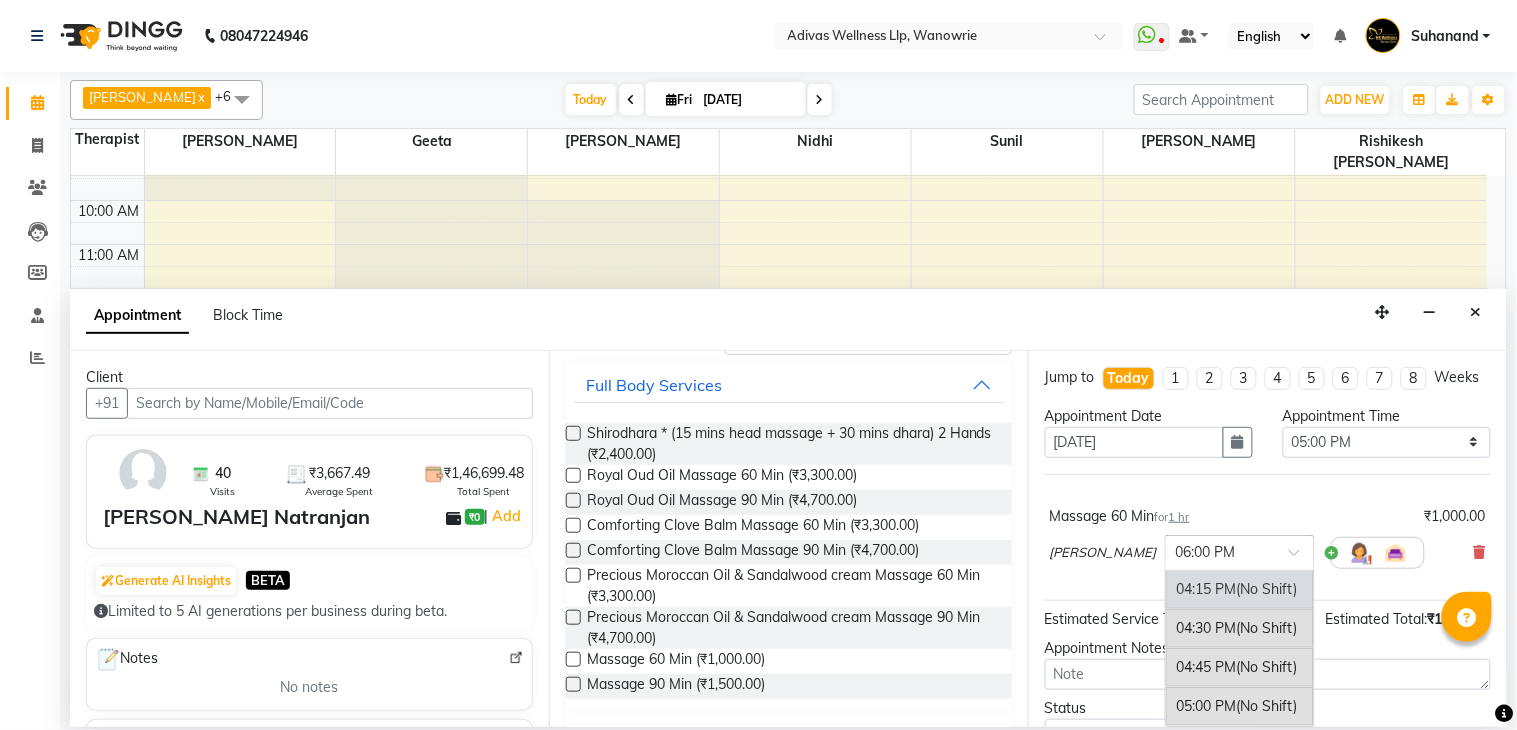 scroll, scrollTop: 1178, scrollLeft: 0, axis: vertical 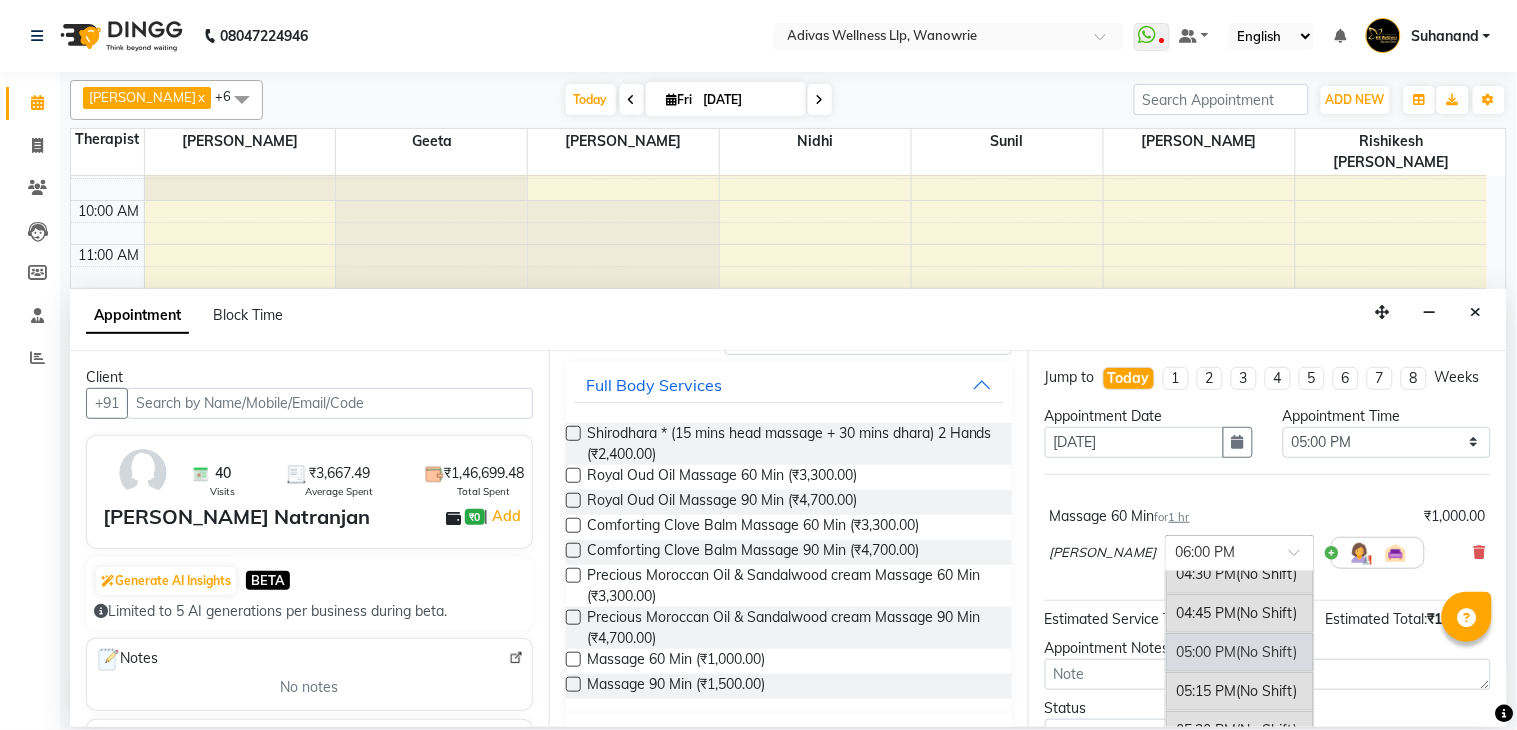 click on "(No Shift)" at bounding box center (1267, 652) 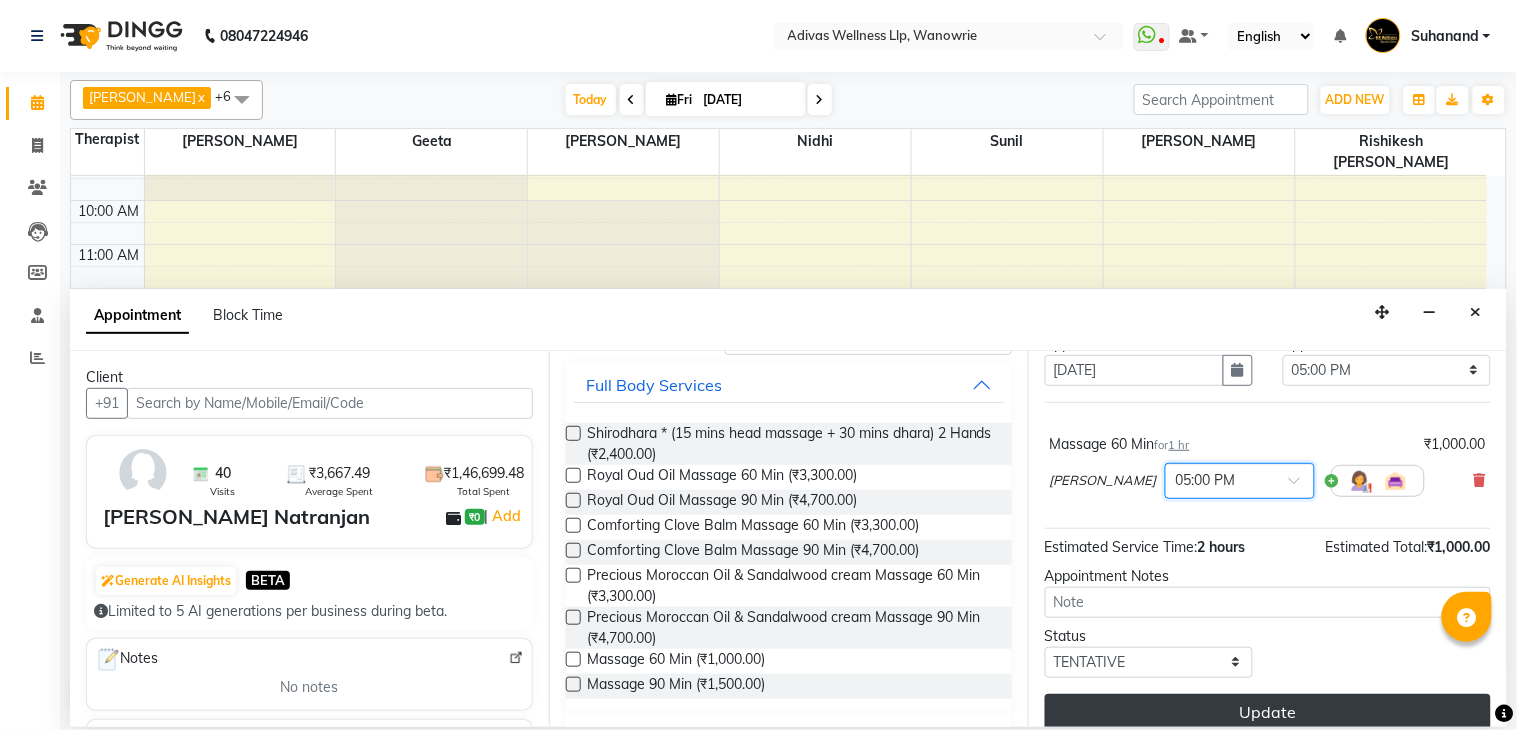scroll, scrollTop: 111, scrollLeft: 0, axis: vertical 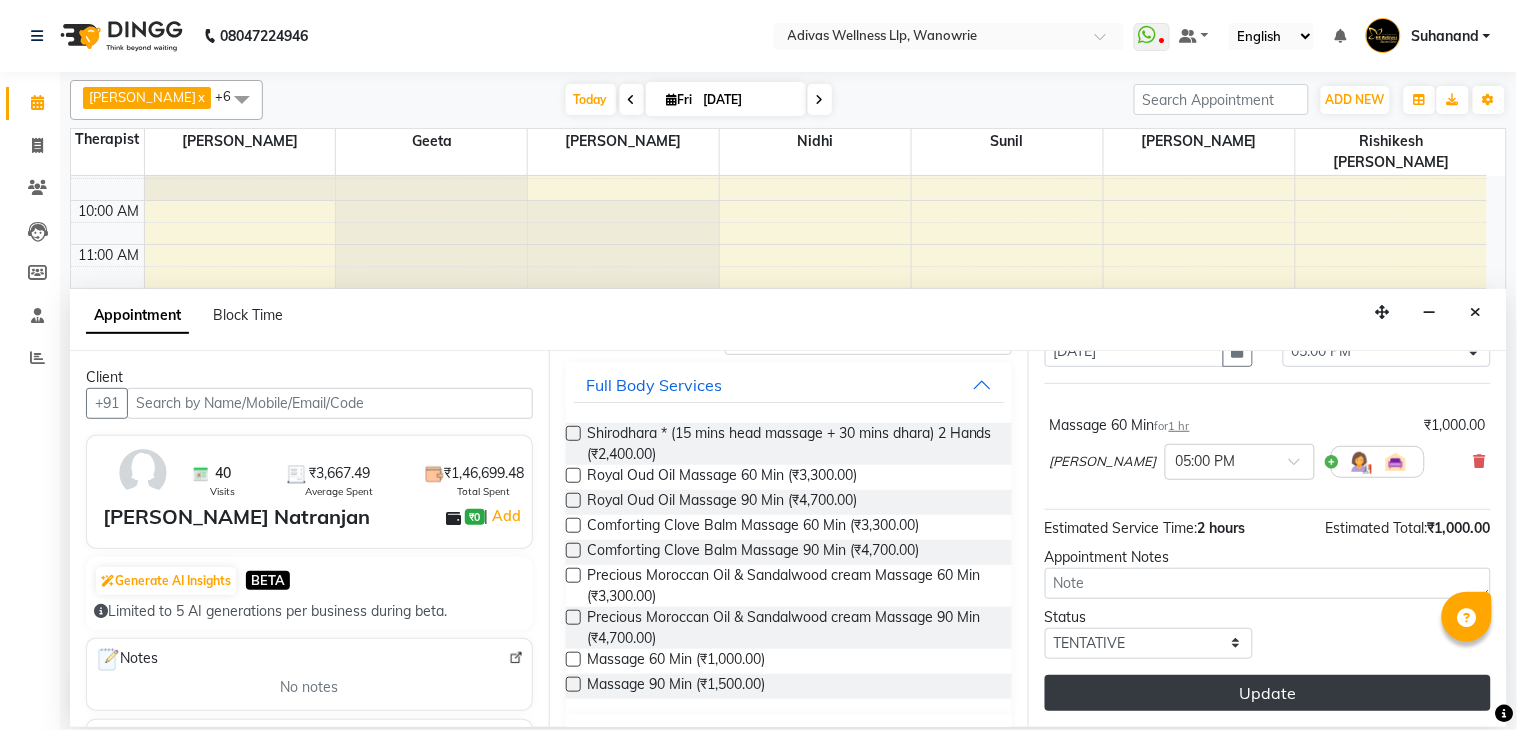click on "Update" at bounding box center (1268, 693) 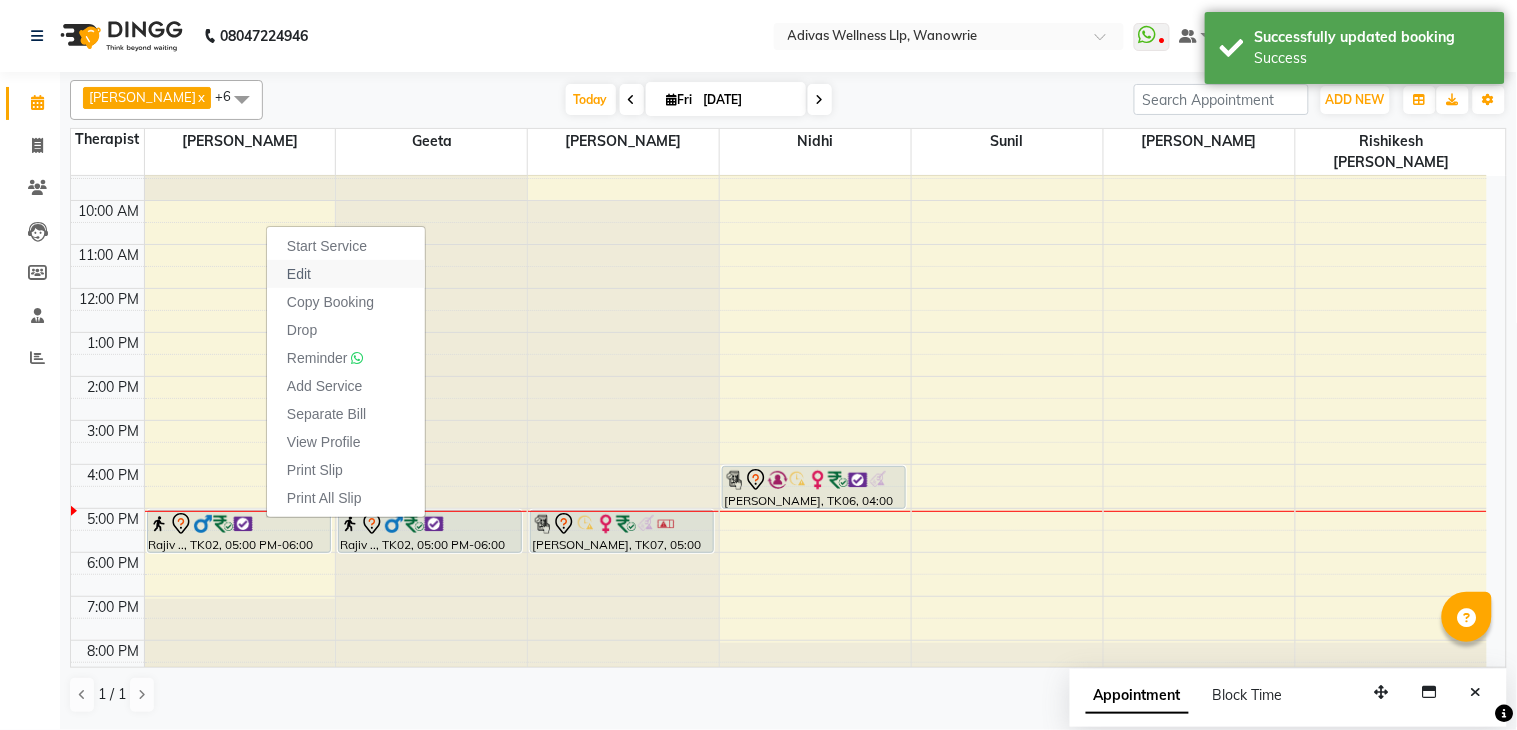 click on "Edit" at bounding box center (346, 274) 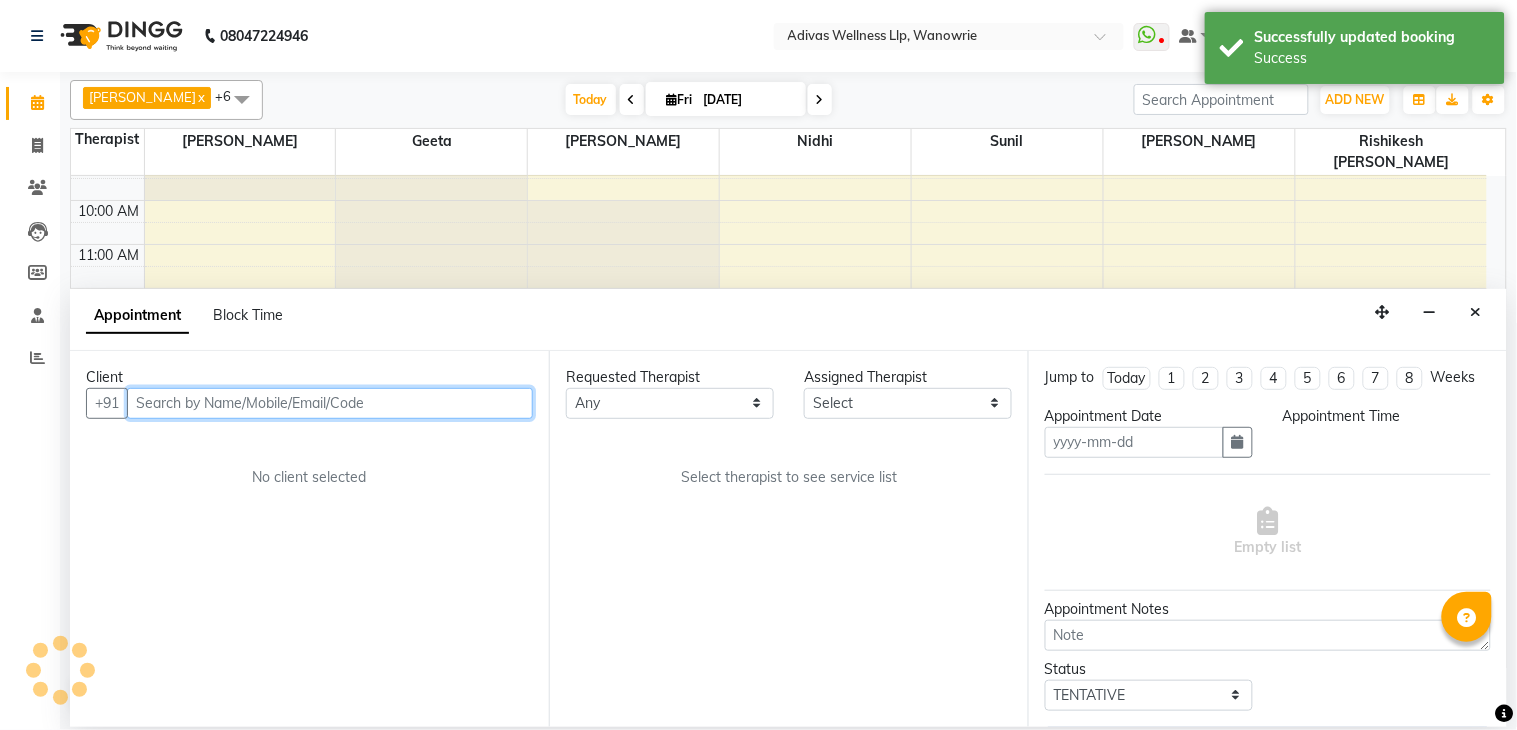 type on "[DATE]" 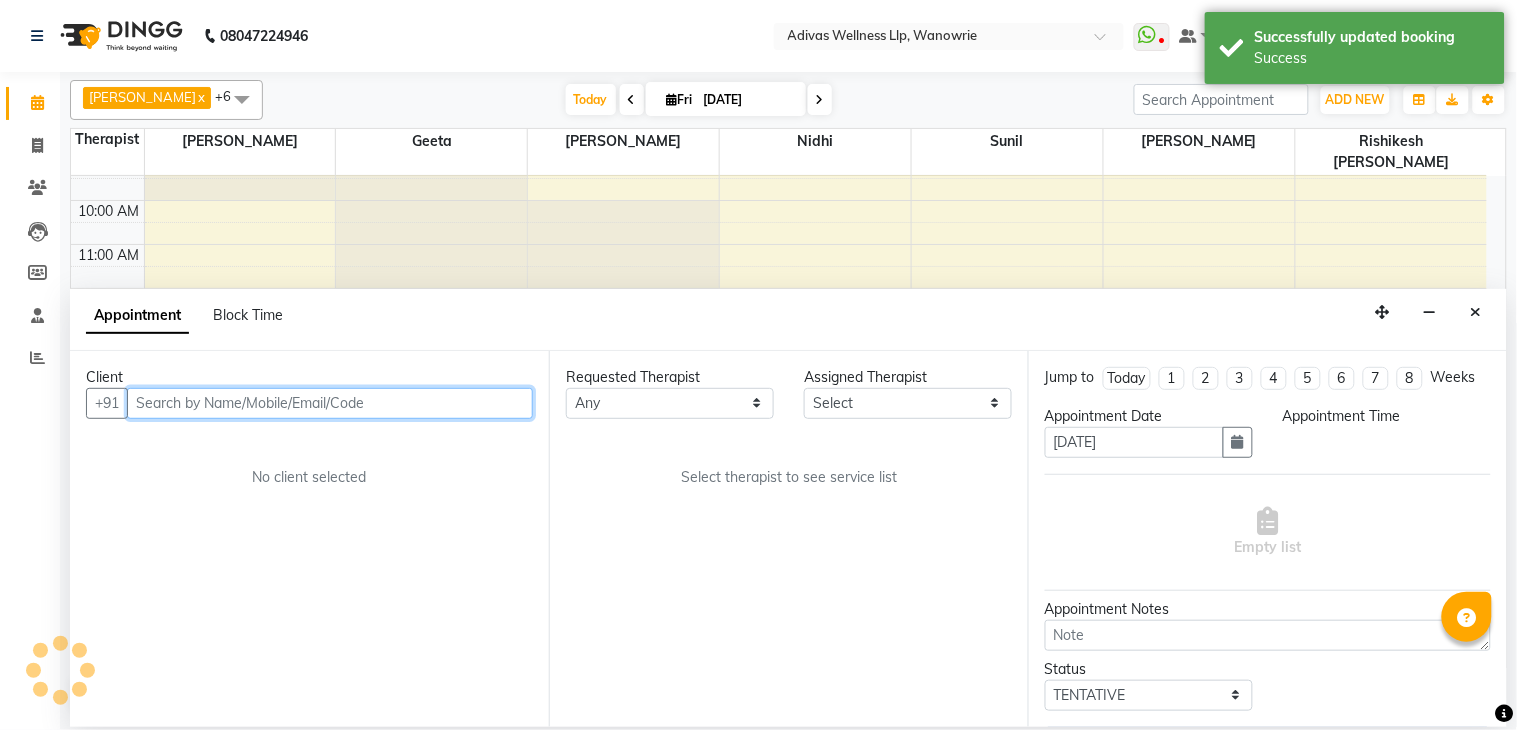 select on "1020" 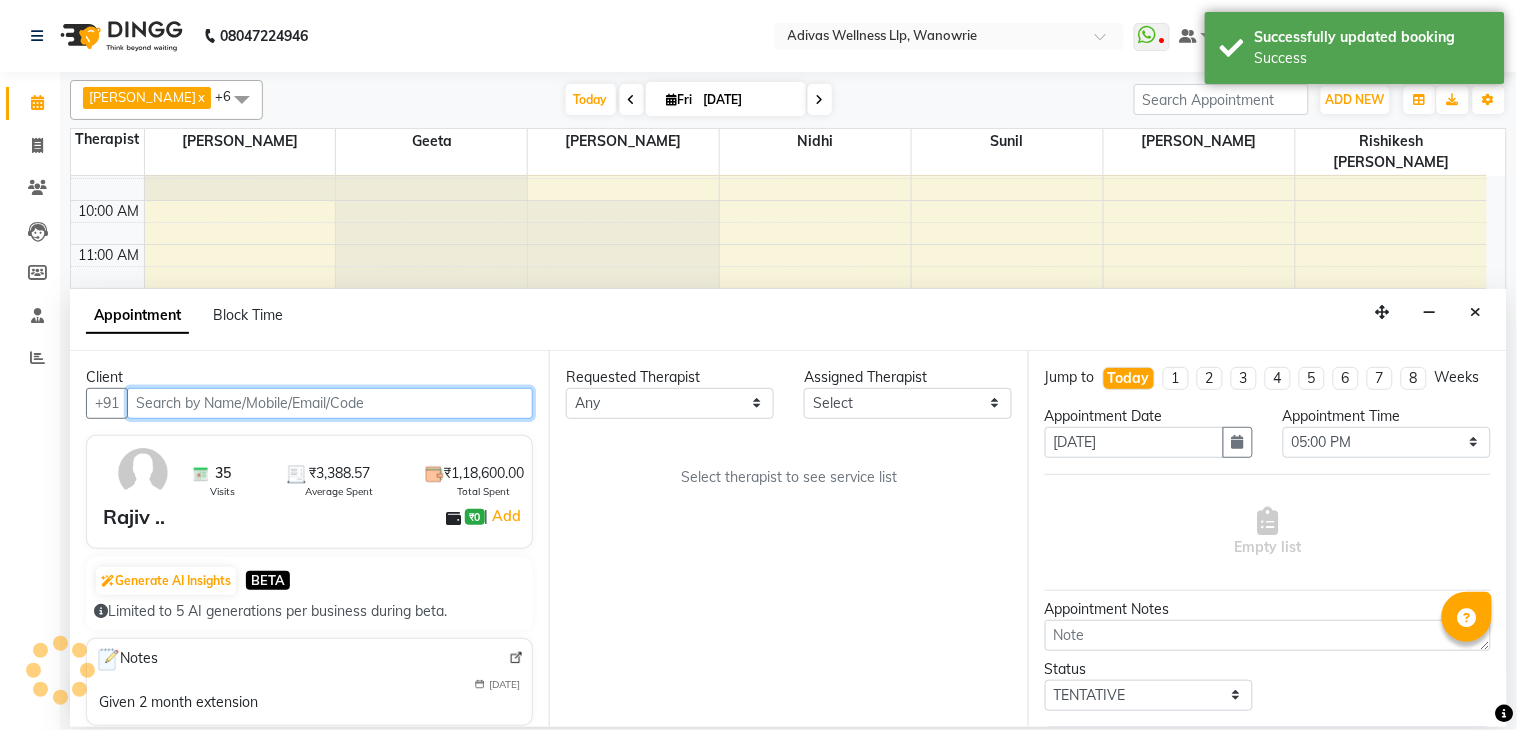 scroll, scrollTop: 63, scrollLeft: 0, axis: vertical 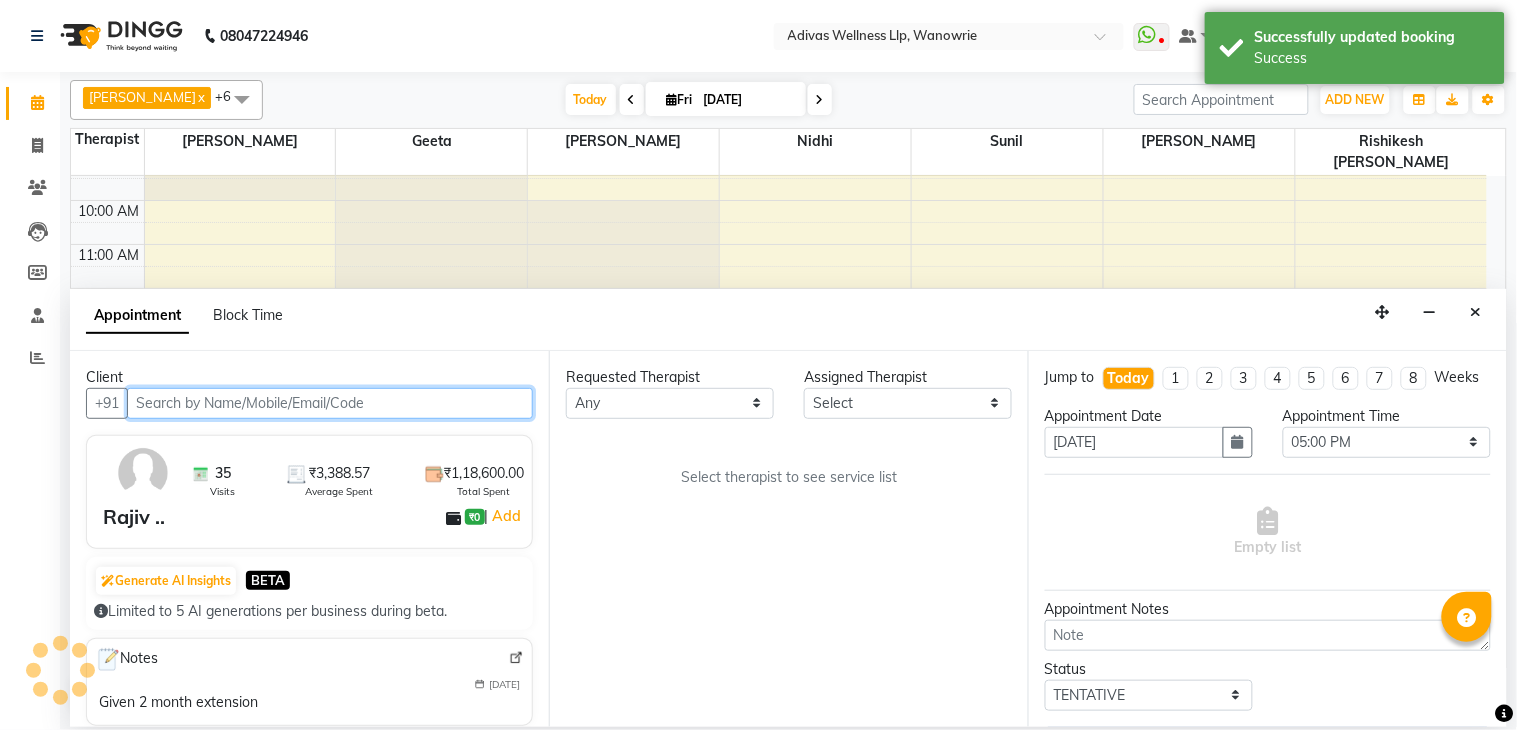 select on "17276" 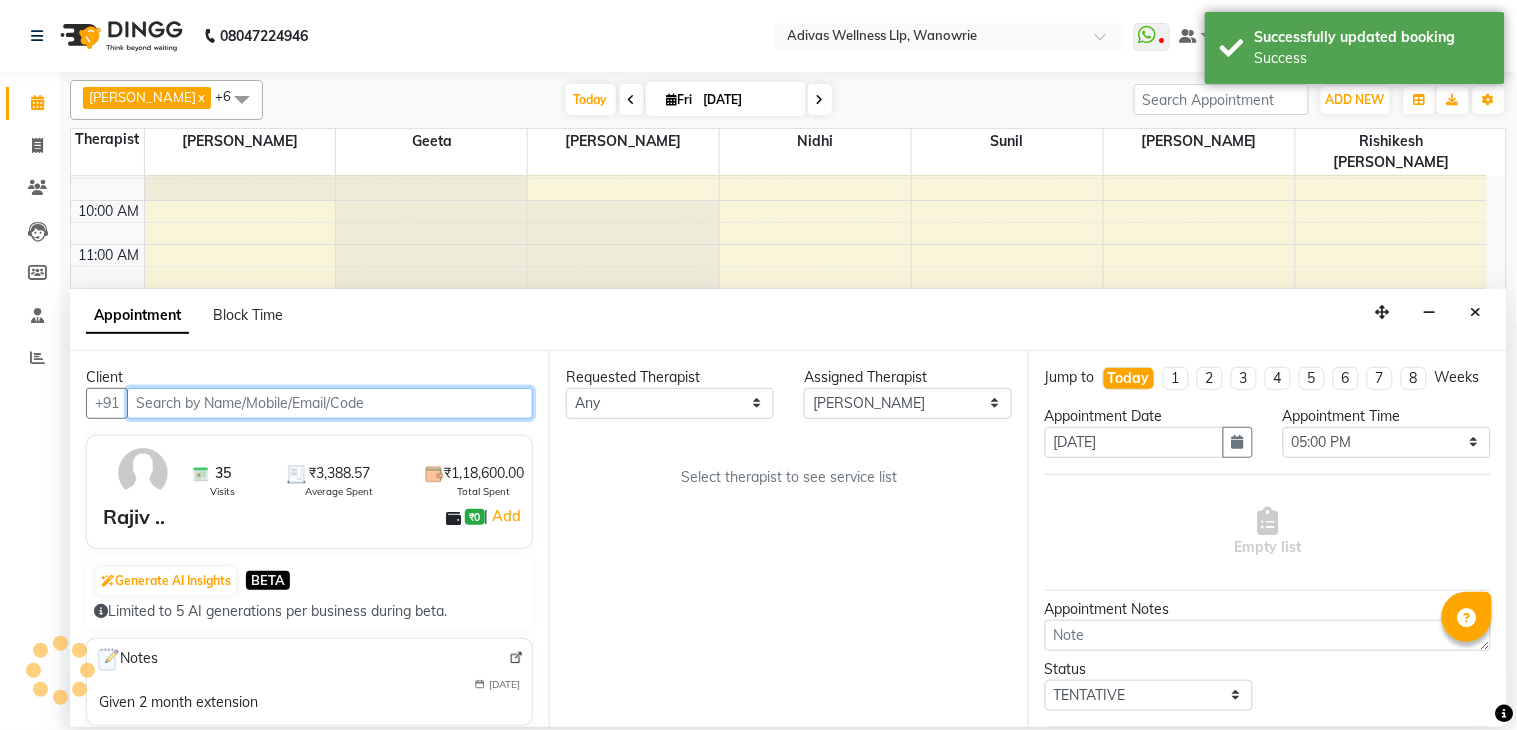 select on "1462" 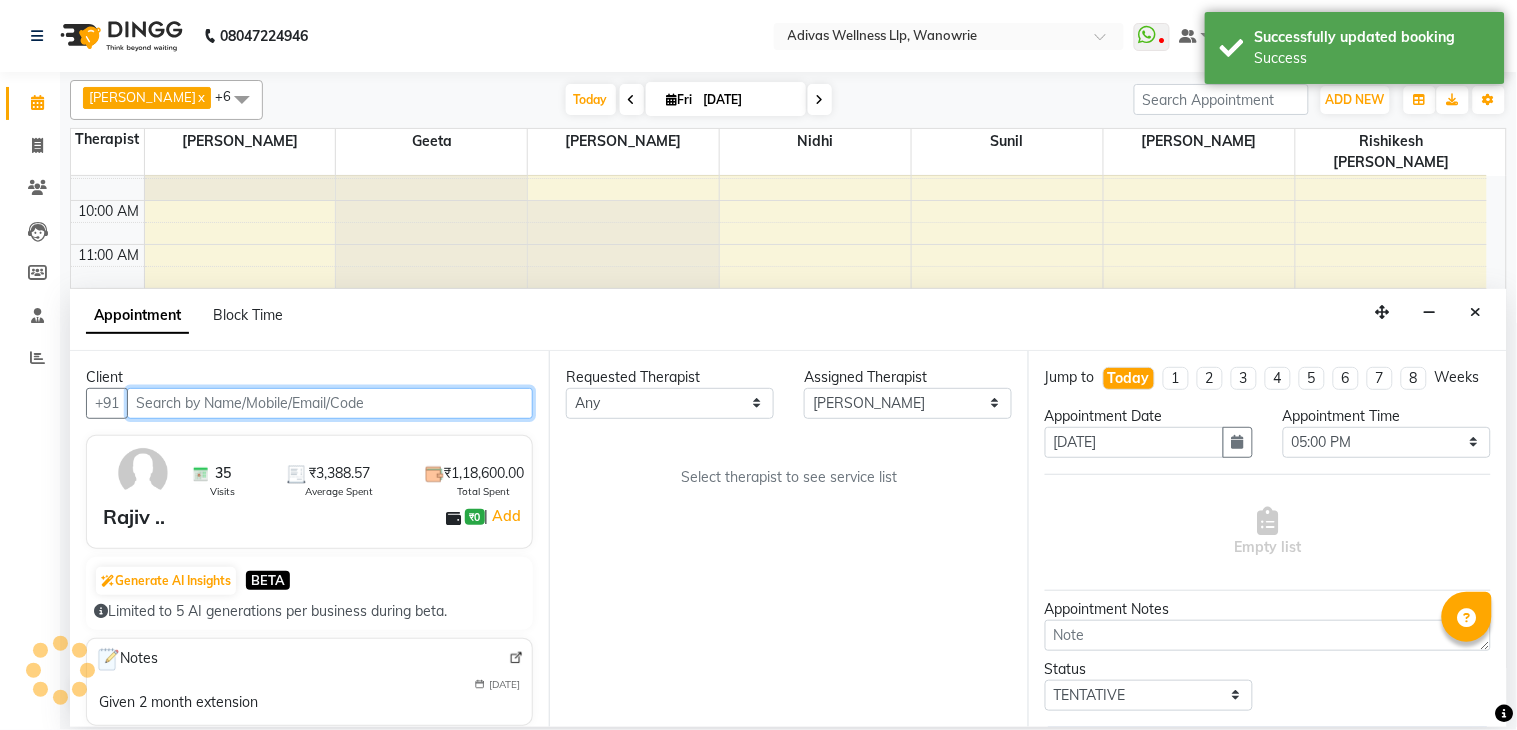 select on "1462" 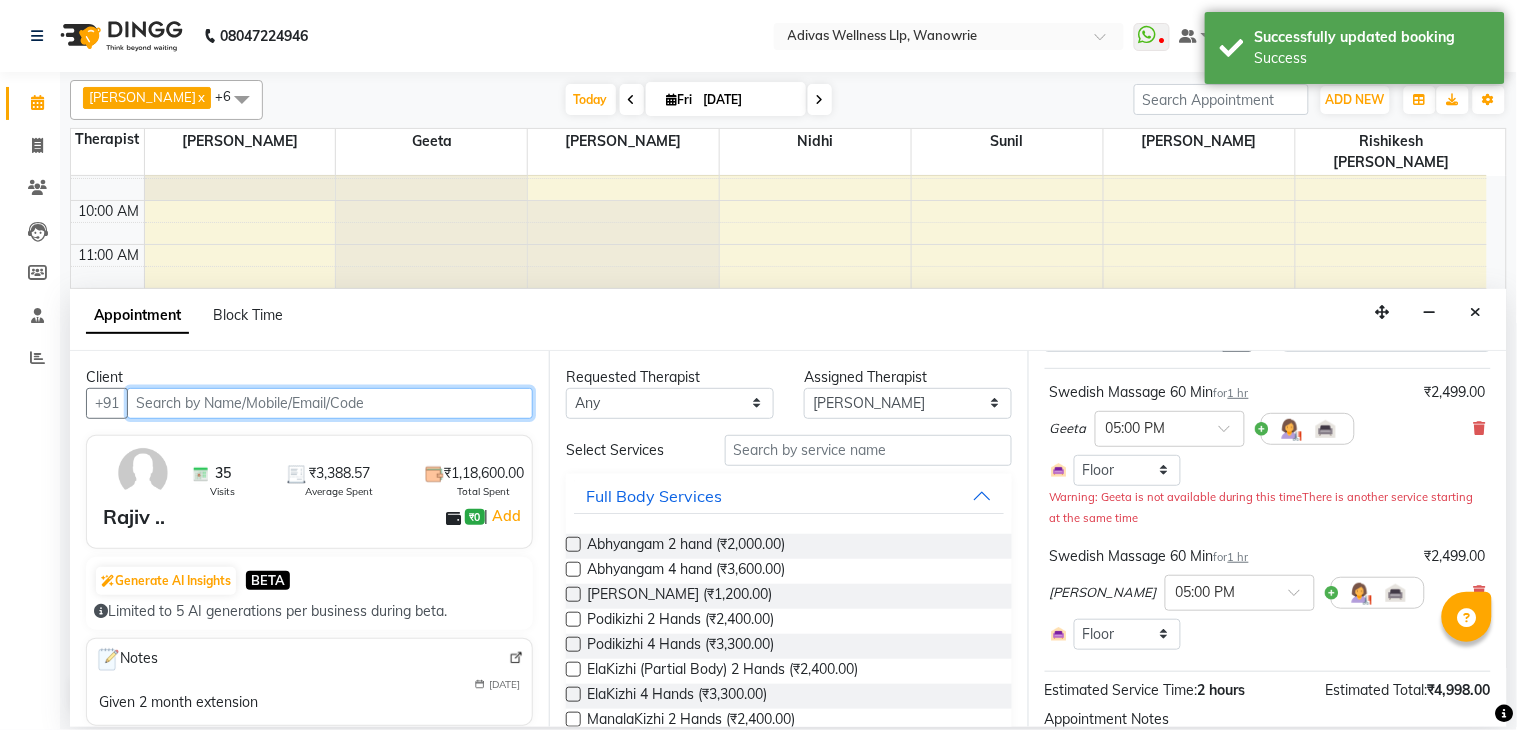 scroll, scrollTop: 111, scrollLeft: 0, axis: vertical 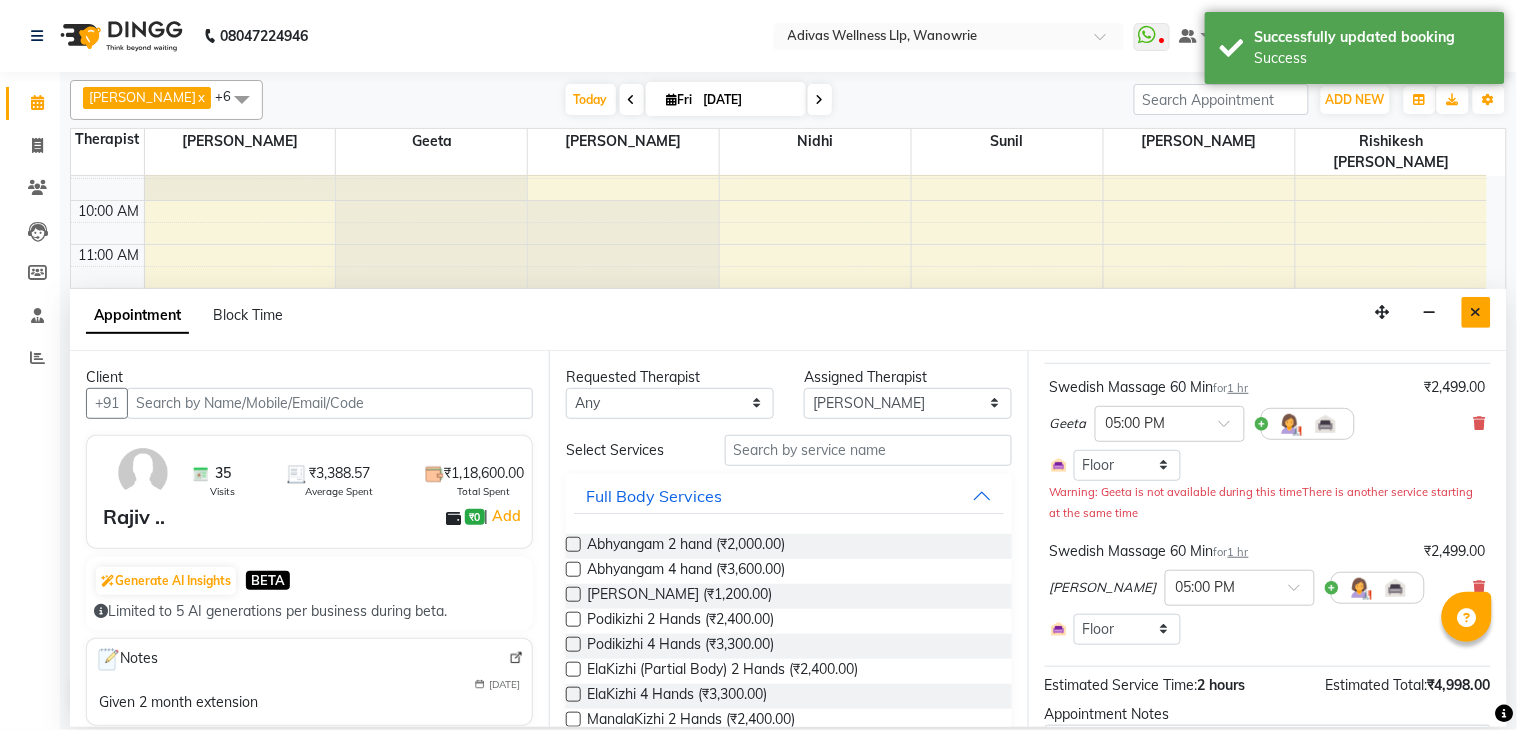 click at bounding box center [1476, 312] 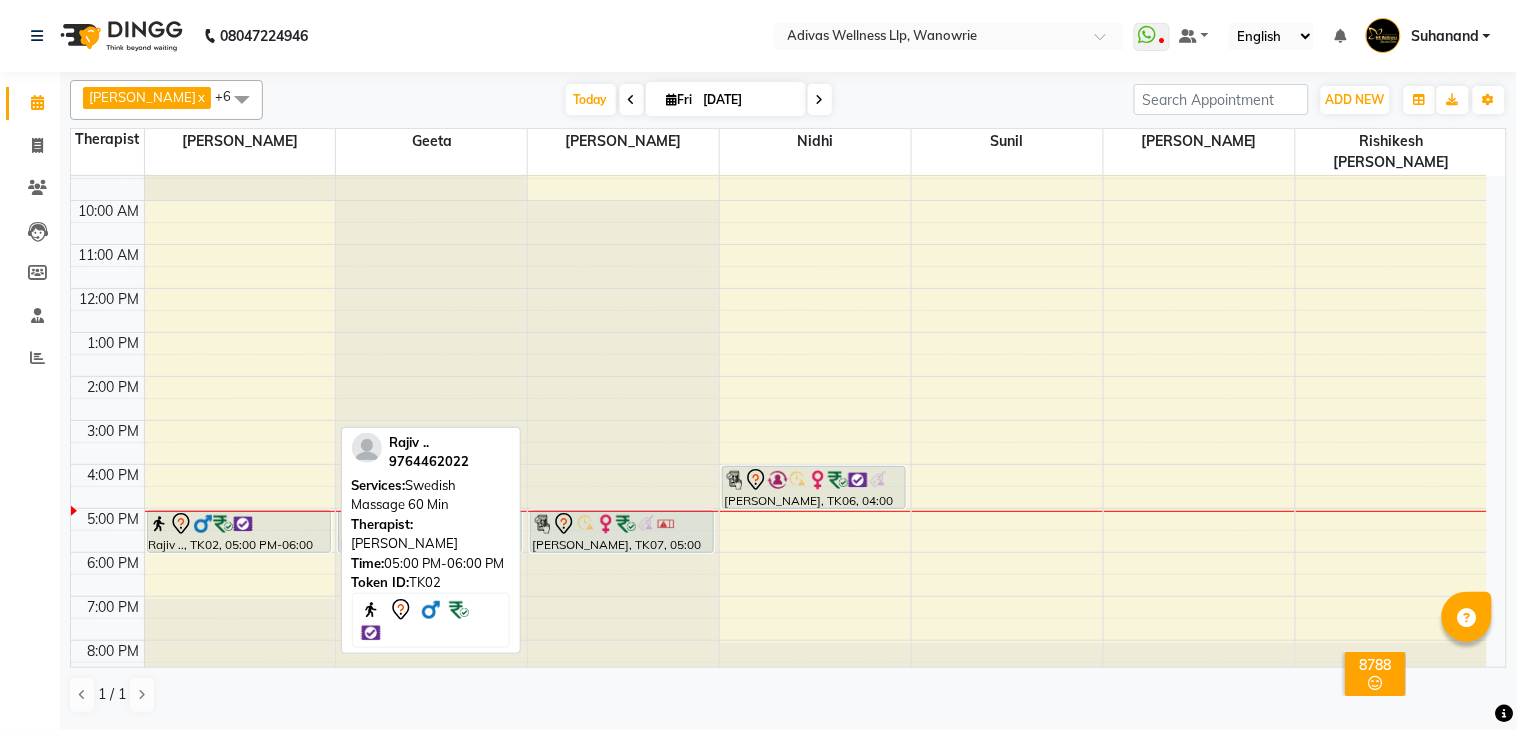 click at bounding box center [243, 524] 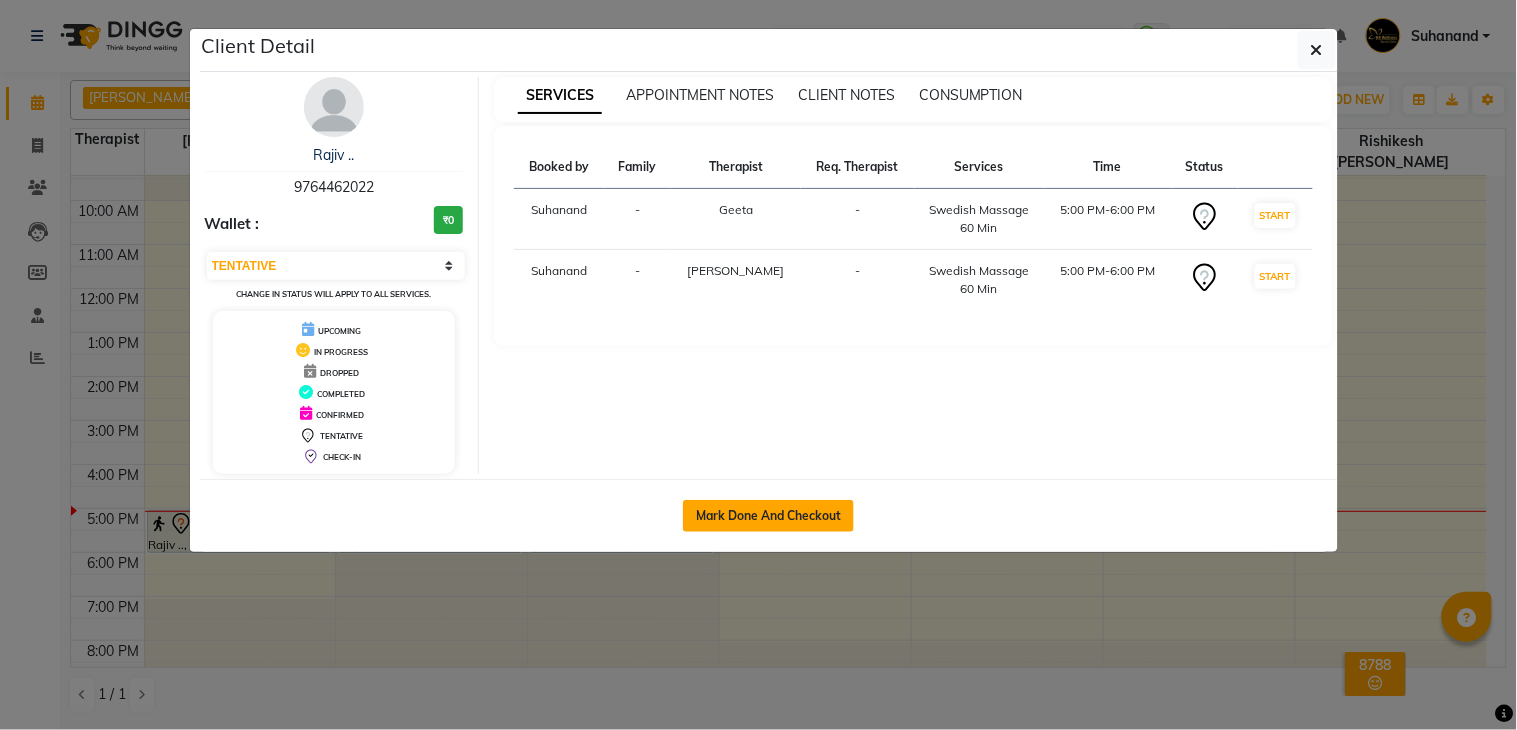 click on "Mark Done And Checkout" 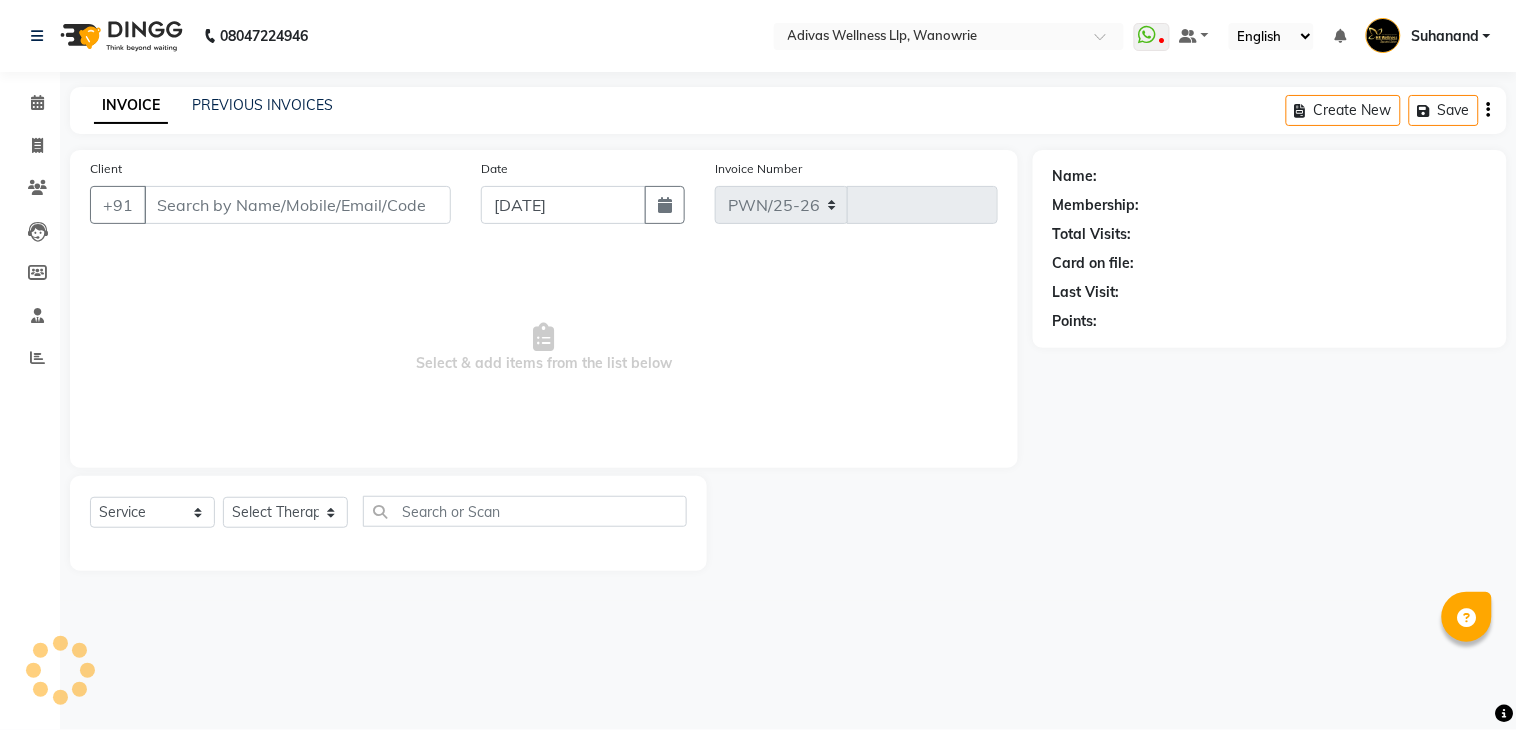 select on "4294" 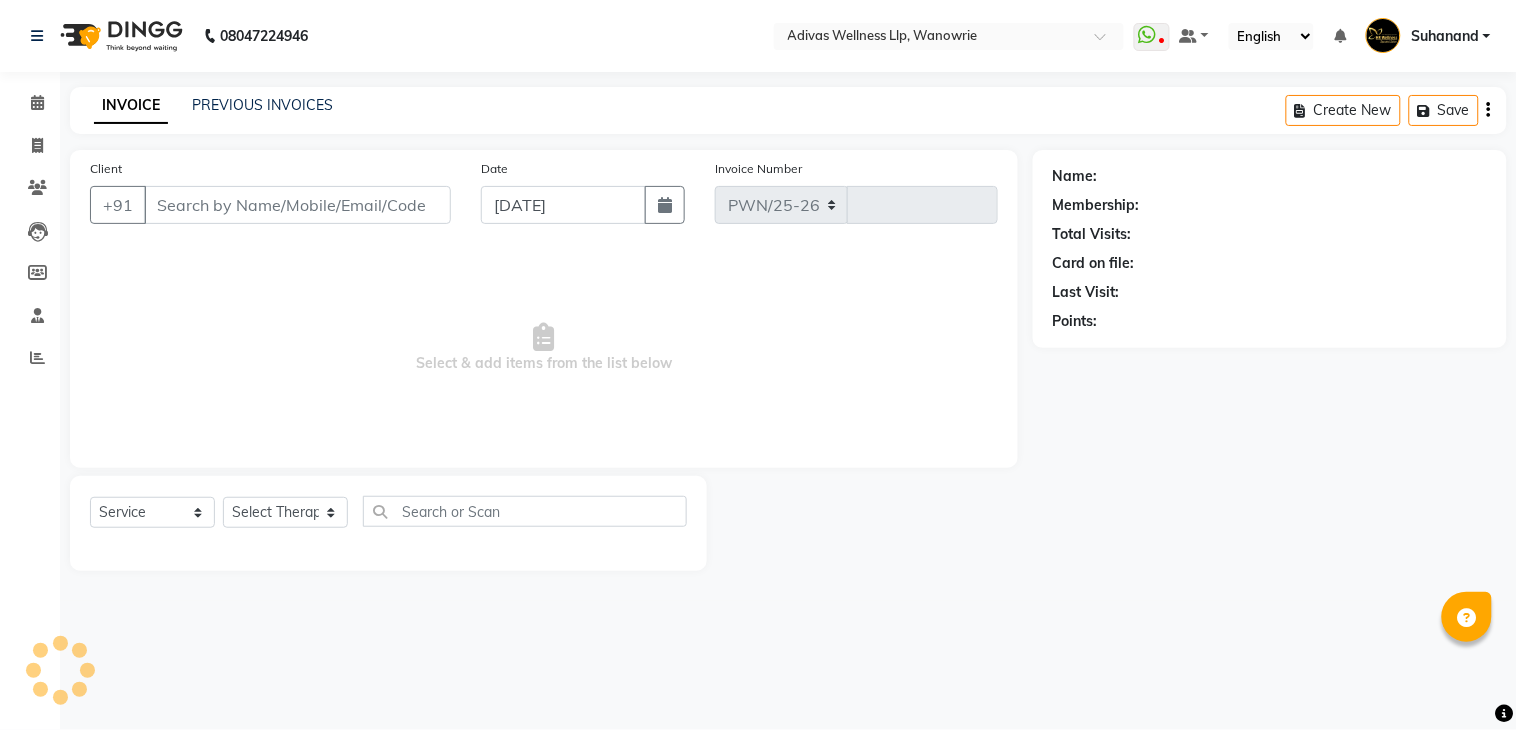 type on "1091" 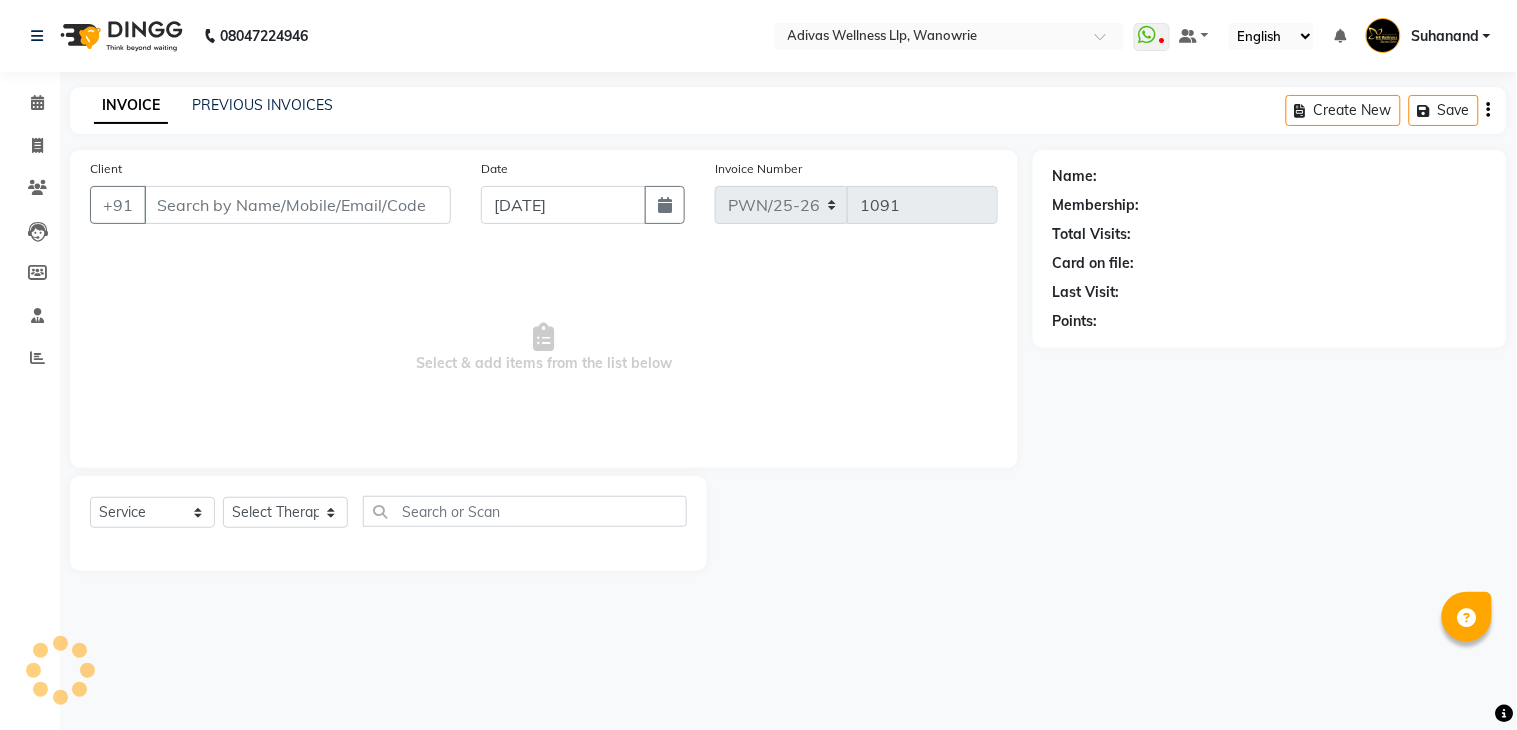 select on "P" 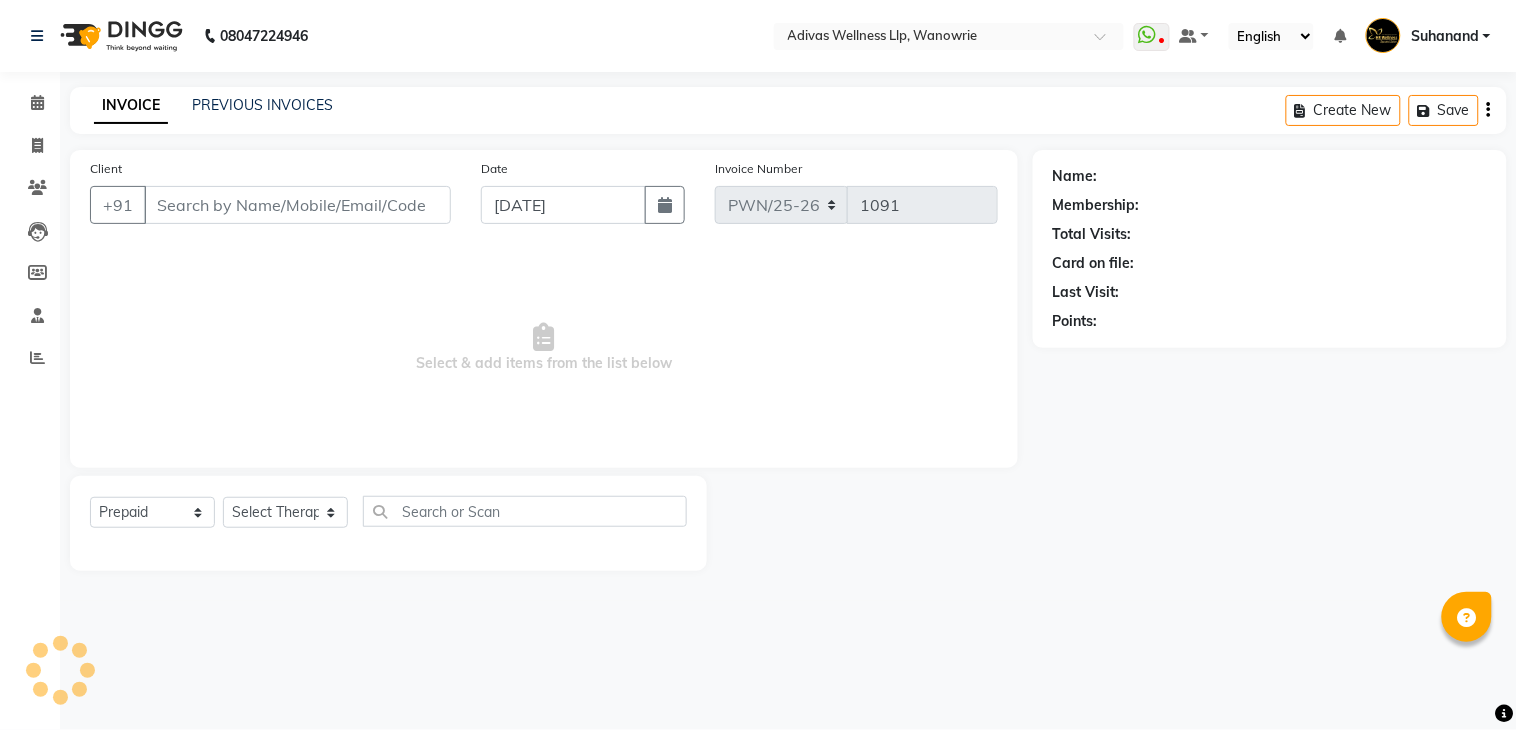 type on "9764462022" 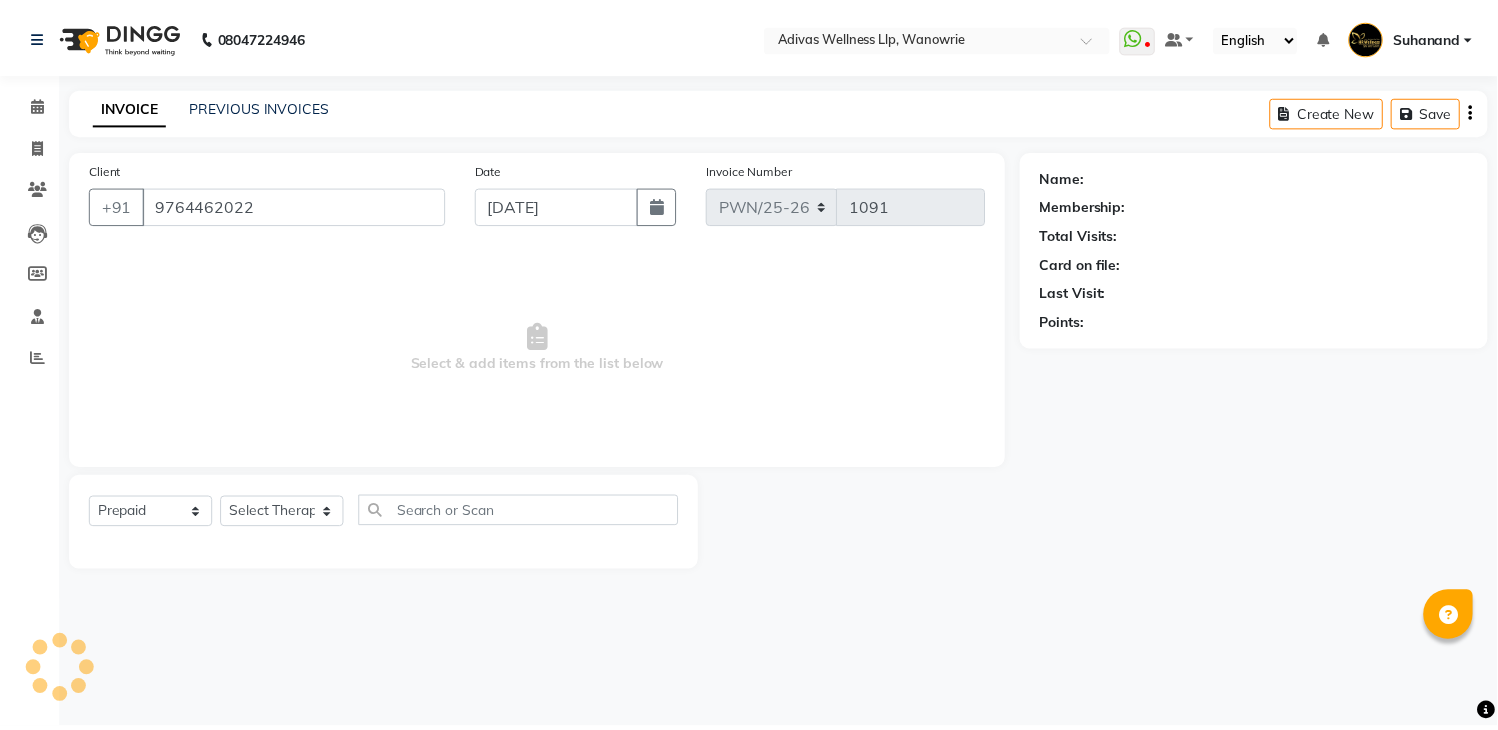 select on "17283" 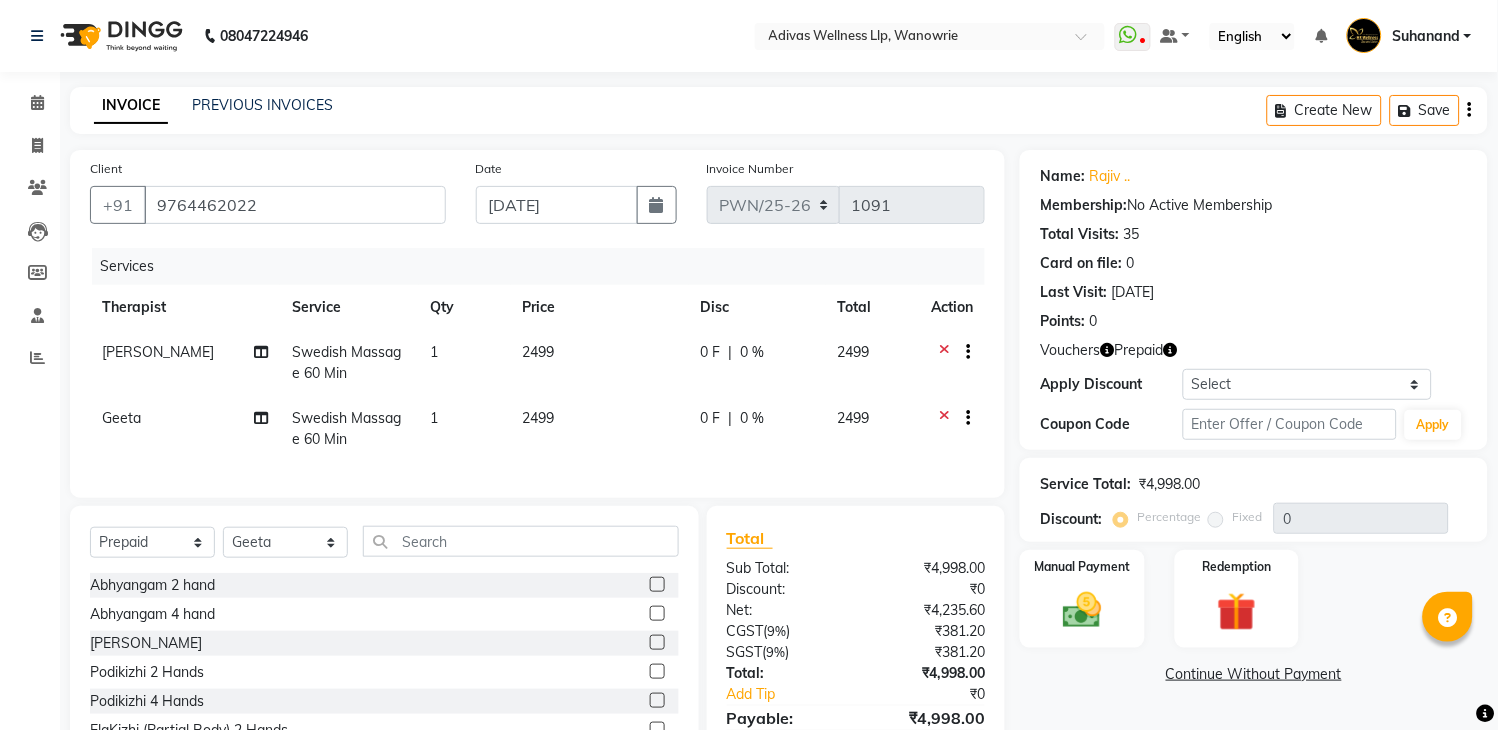 click on "08047224946 Select Location × Adivas Wellness Llp, Wanowrie  WhatsApp Status  ✕ Status:  Disconnected Recent Service Activity: [DATE]     05:30 AM  08047224946 Whatsapp Settings Default Panel My Panel English ENGLISH Español العربية मराठी हिंदी ગુજરાતી தமிழ் 中文 Notifications nothing to show Suhanand Manage Profile Change Password Sign out  Version:3.15.4" 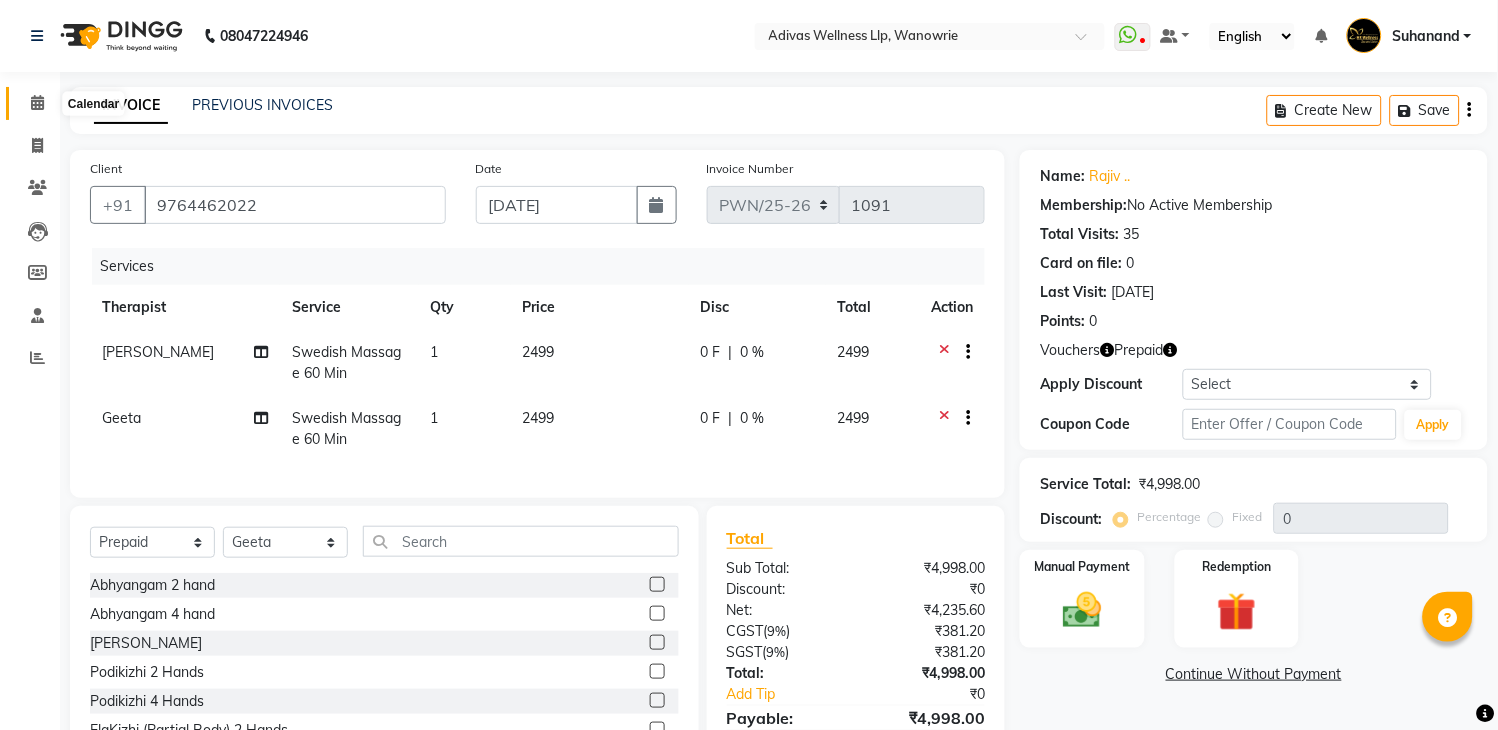 click 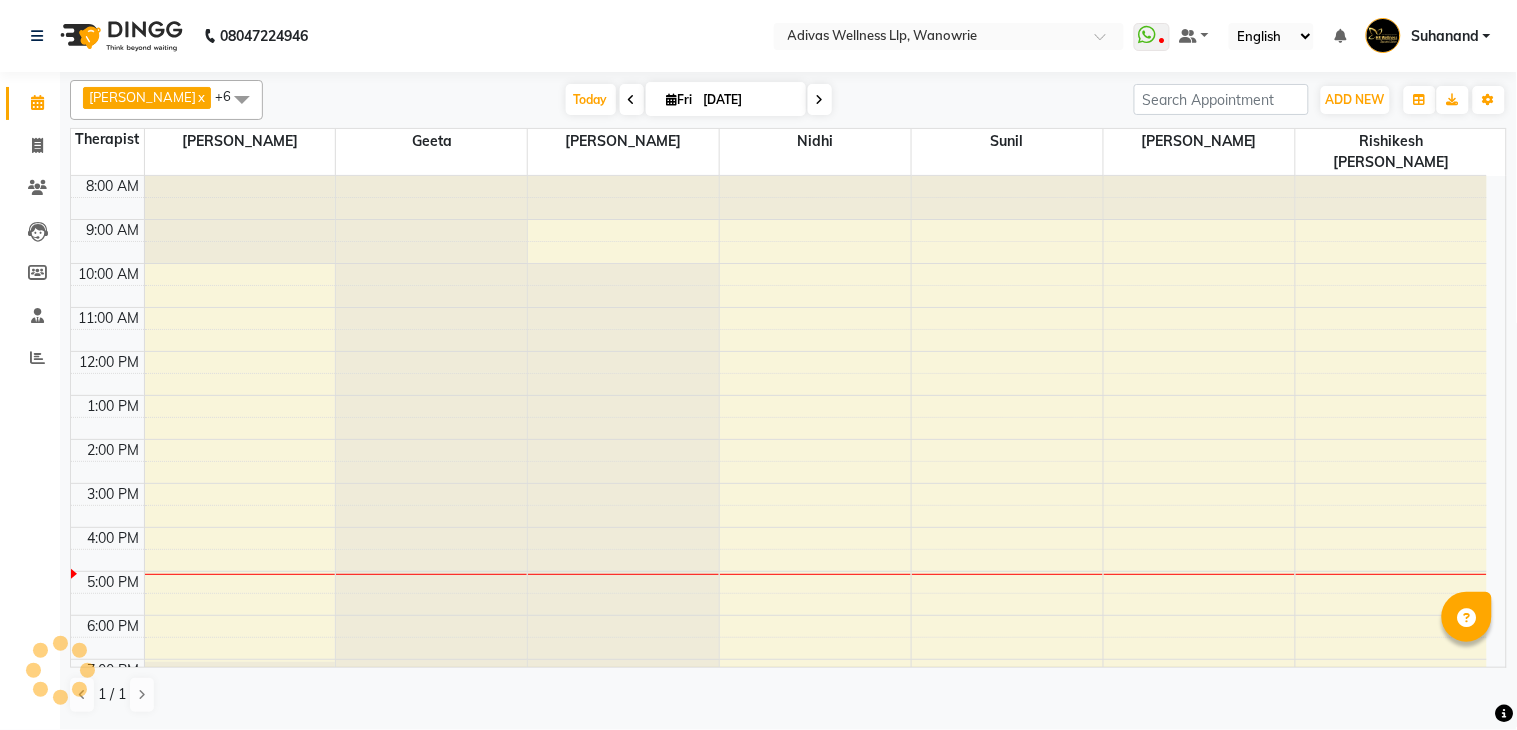 scroll, scrollTop: 0, scrollLeft: 0, axis: both 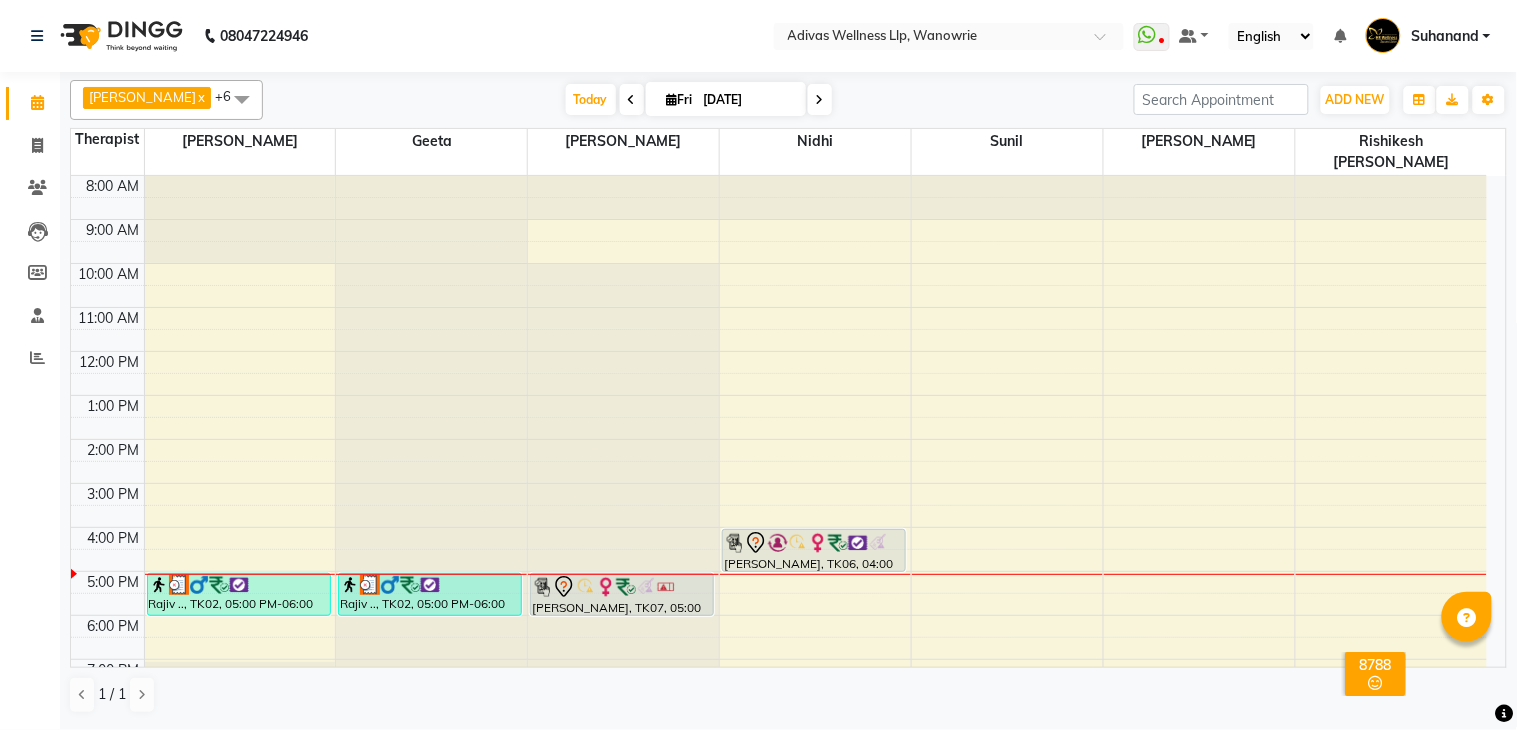 click on "08047224946 Select Location × Adivas Wellness Llp, Wanowrie  WhatsApp Status  ✕ Status:  Disconnected Recent Service Activity: [DATE]     05:30 AM  08047224946 Whatsapp Settings Default Panel My Panel English ENGLISH Español العربية मराठी हिंदी ગુજરાતી தமிழ் 中文 Notifications nothing to show Suhanand Manage Profile Change Password Sign out  Version:3.15.4" 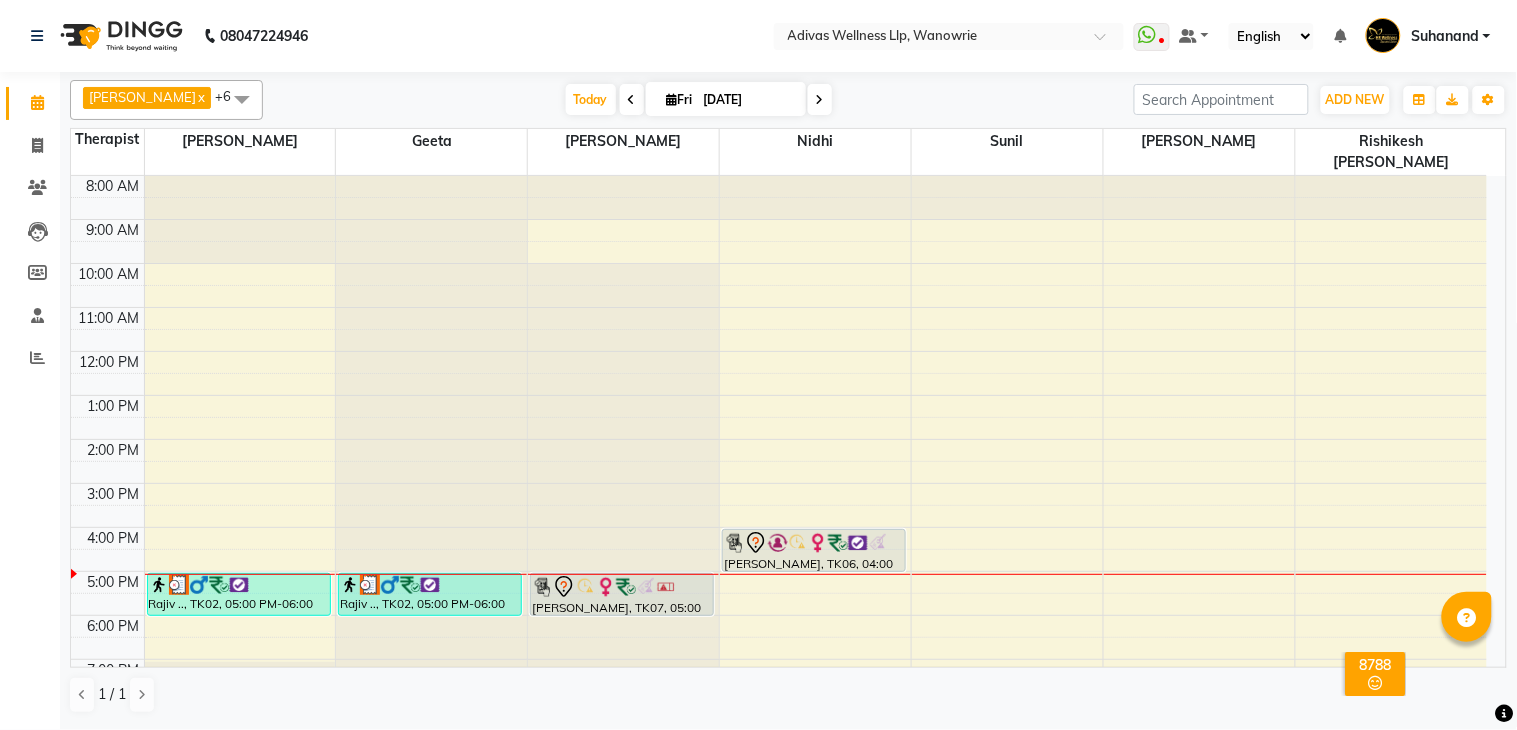 click on "08047224946 Select Location × Adivas Wellness Llp, Wanowrie  WhatsApp Status  ✕ Status:  Disconnected Recent Service Activity: [DATE]     05:30 AM  08047224946 Whatsapp Settings Default Panel My Panel English ENGLISH Español العربية मराठी हिंदी ગુજરાતી தமிழ் 中文 Notifications nothing to show Suhanand Manage Profile Change Password Sign out  Version:3.15.4" 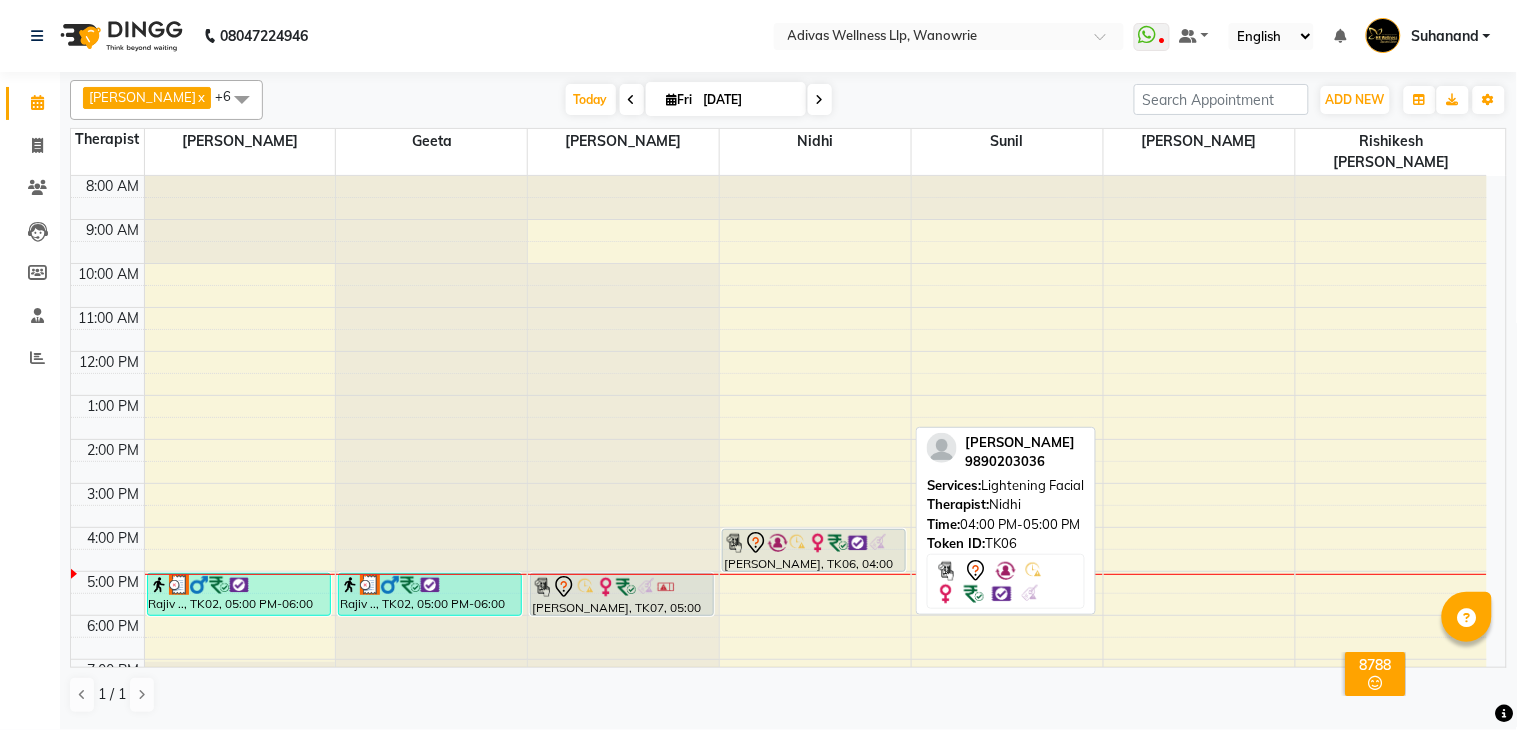 click at bounding box center (838, 543) 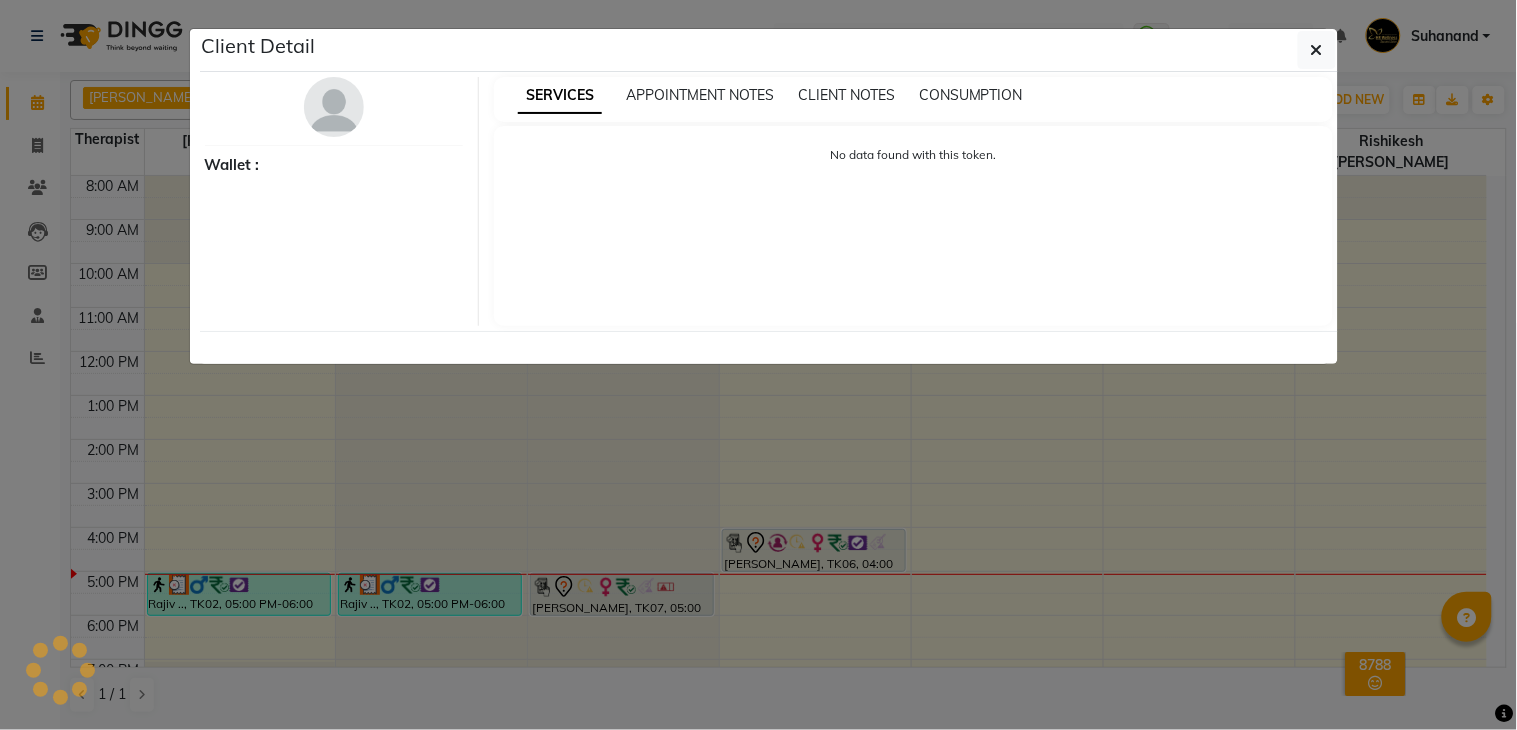 select on "7" 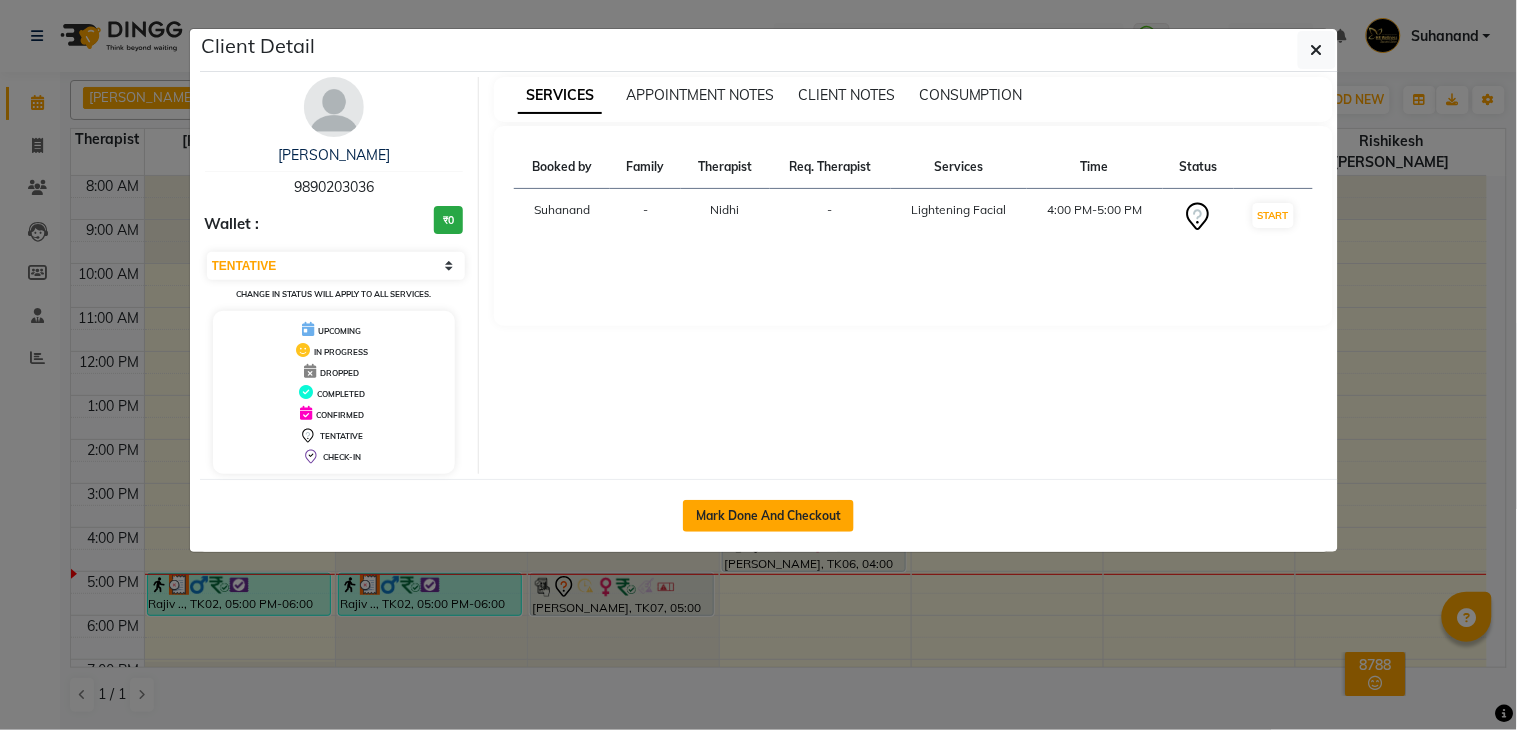 click on "Mark Done And Checkout" 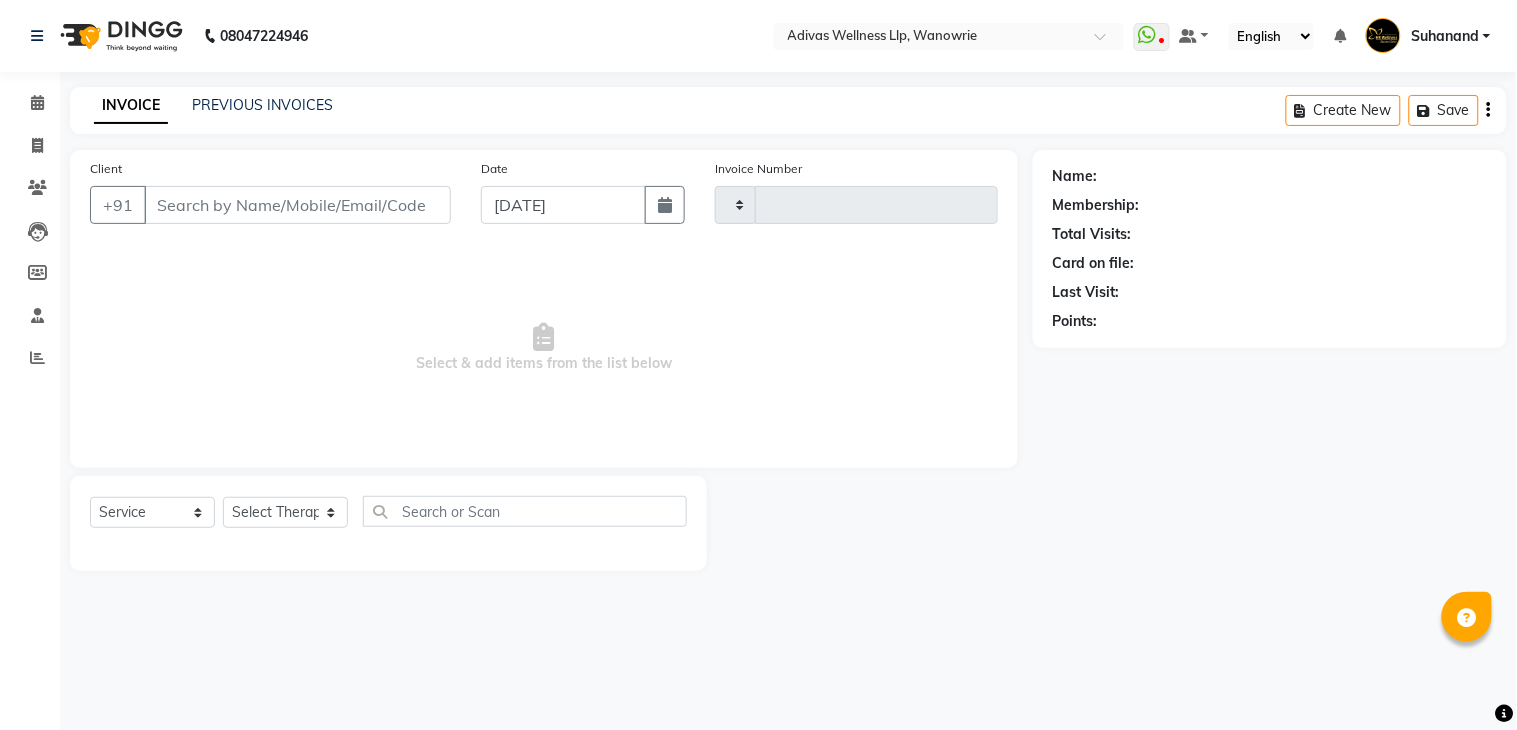 type on "1091" 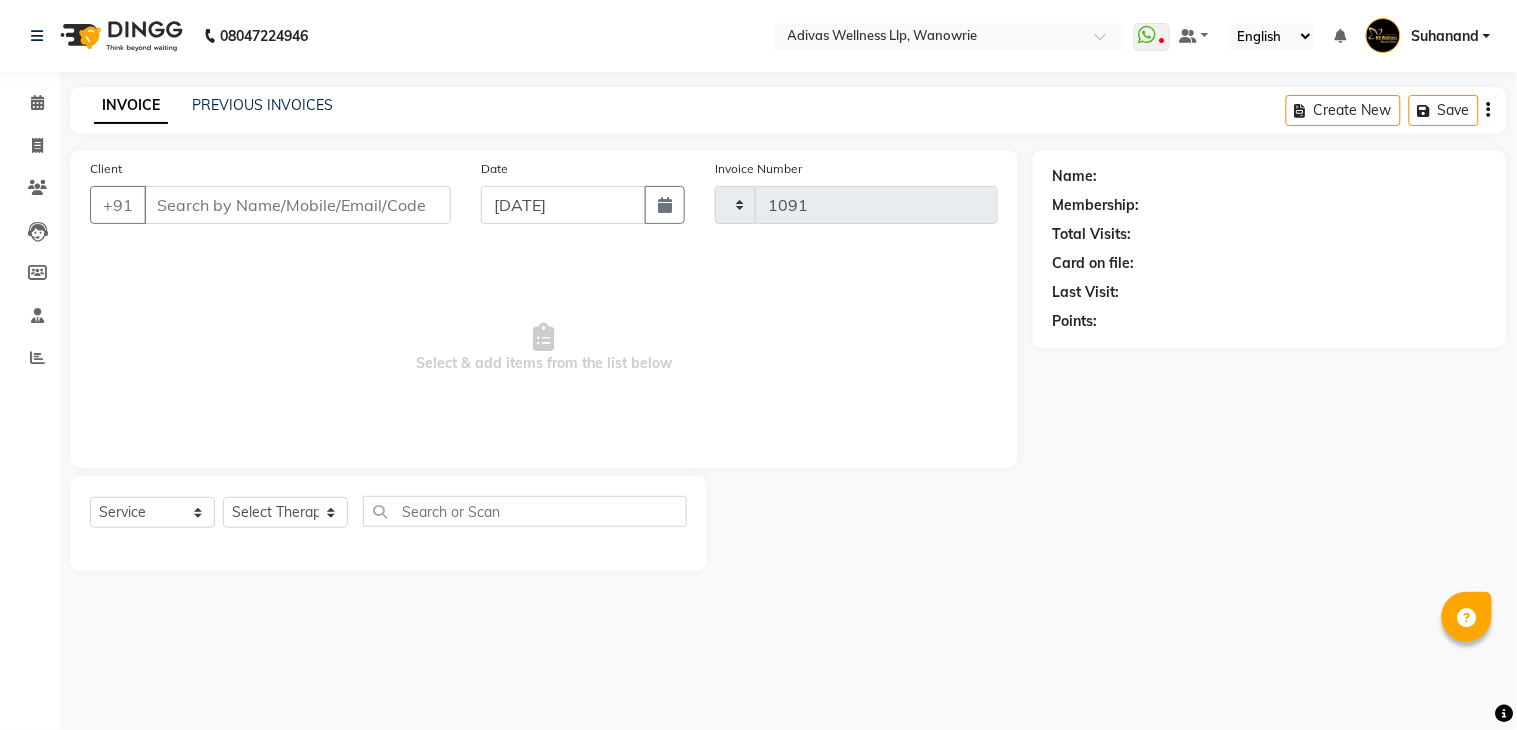 select on "4294" 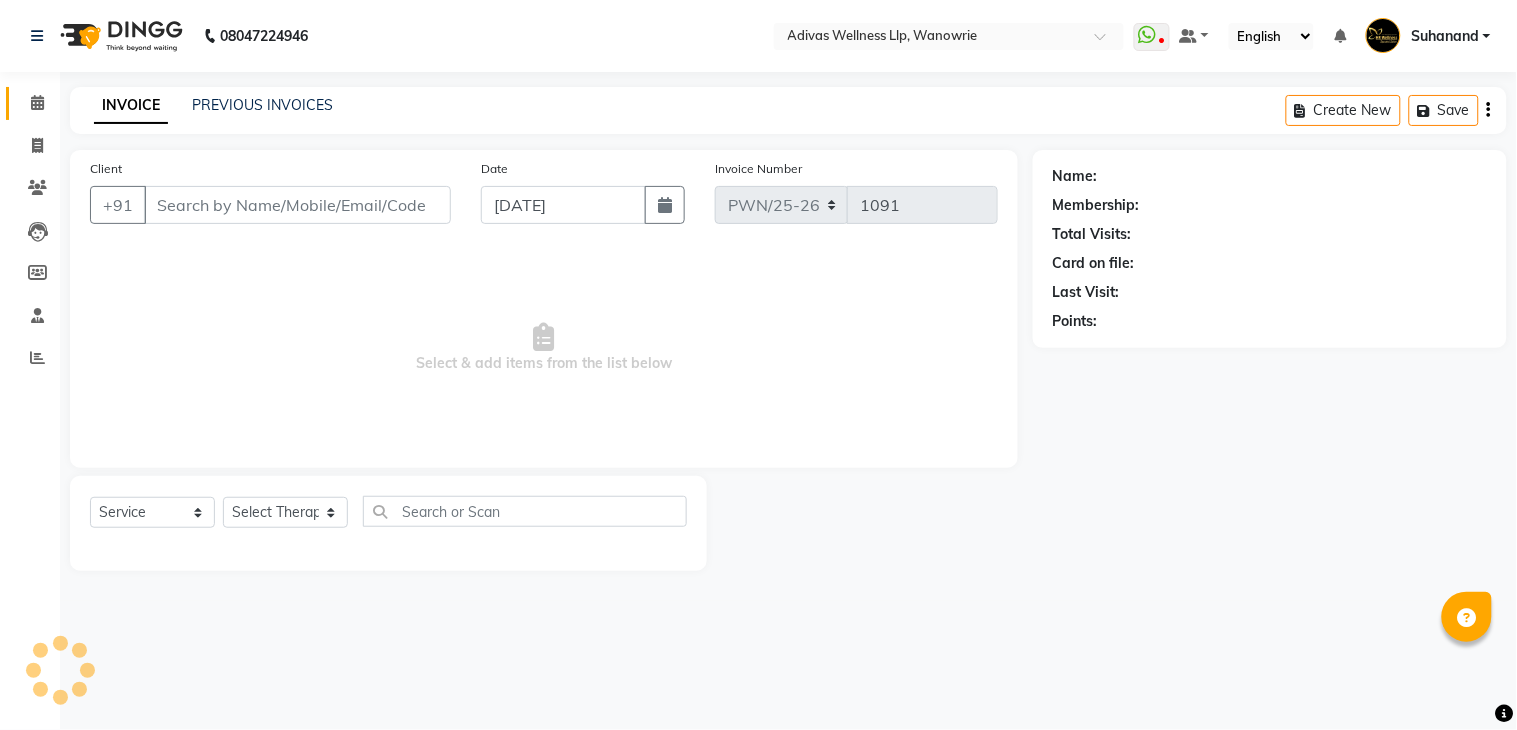 select on "P" 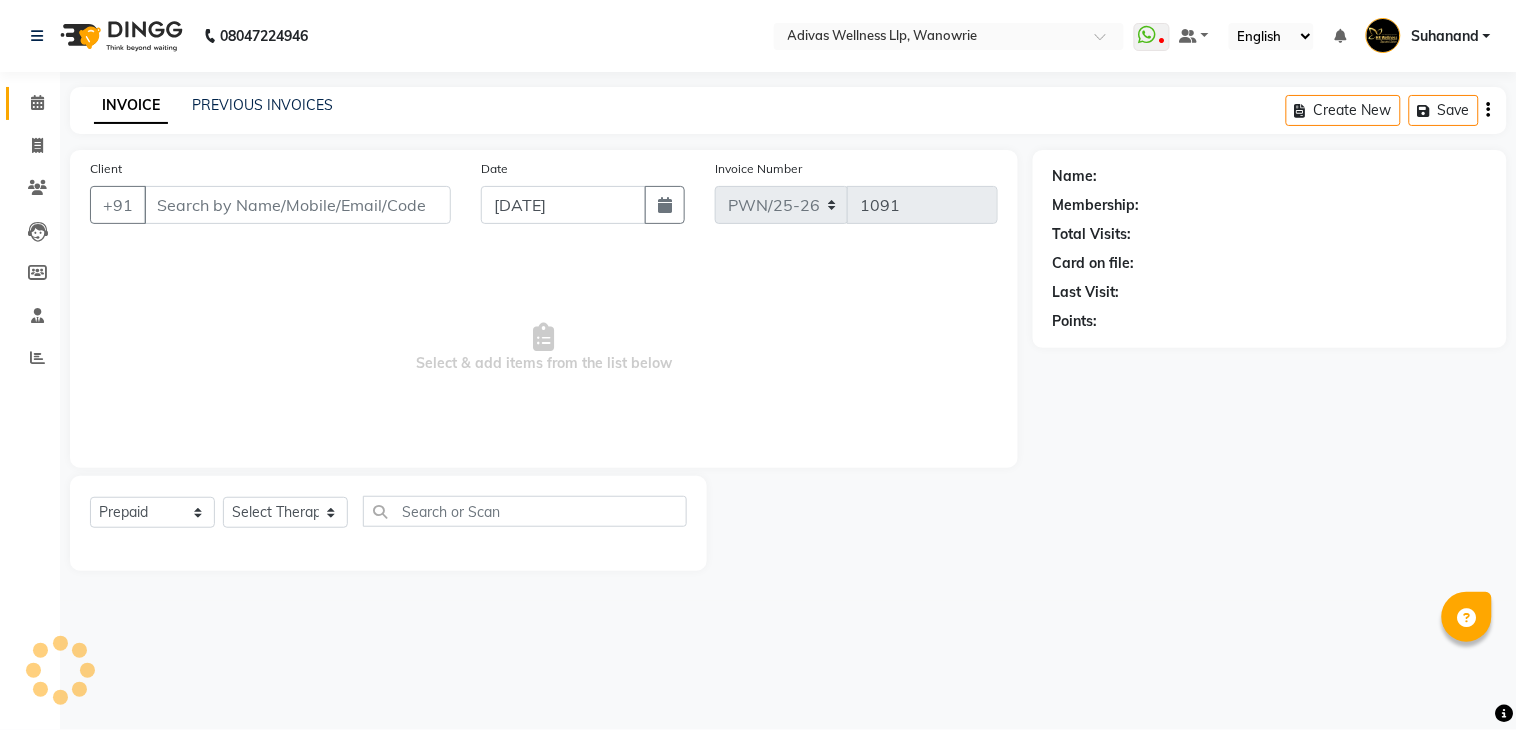 type on "9890203036" 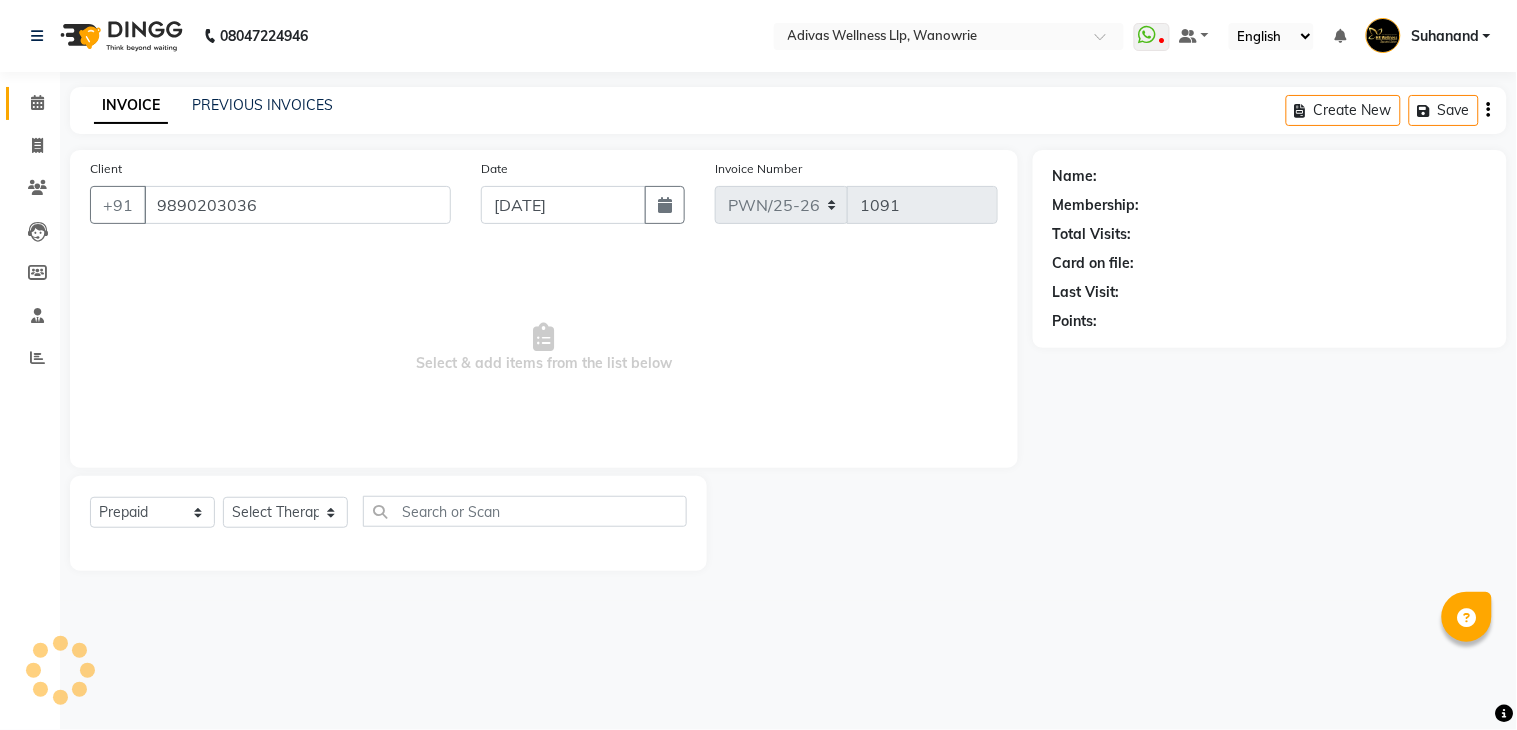 select on "22982" 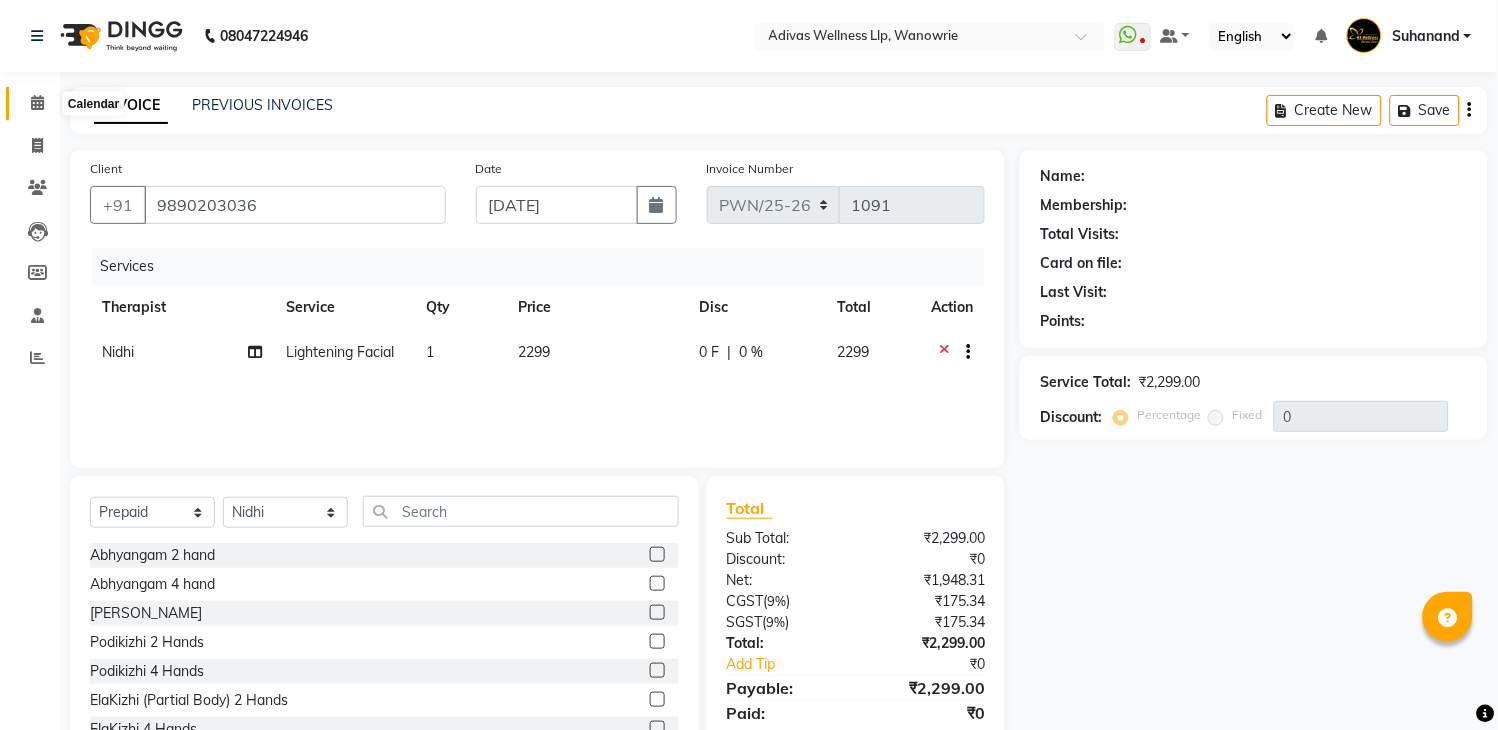 click 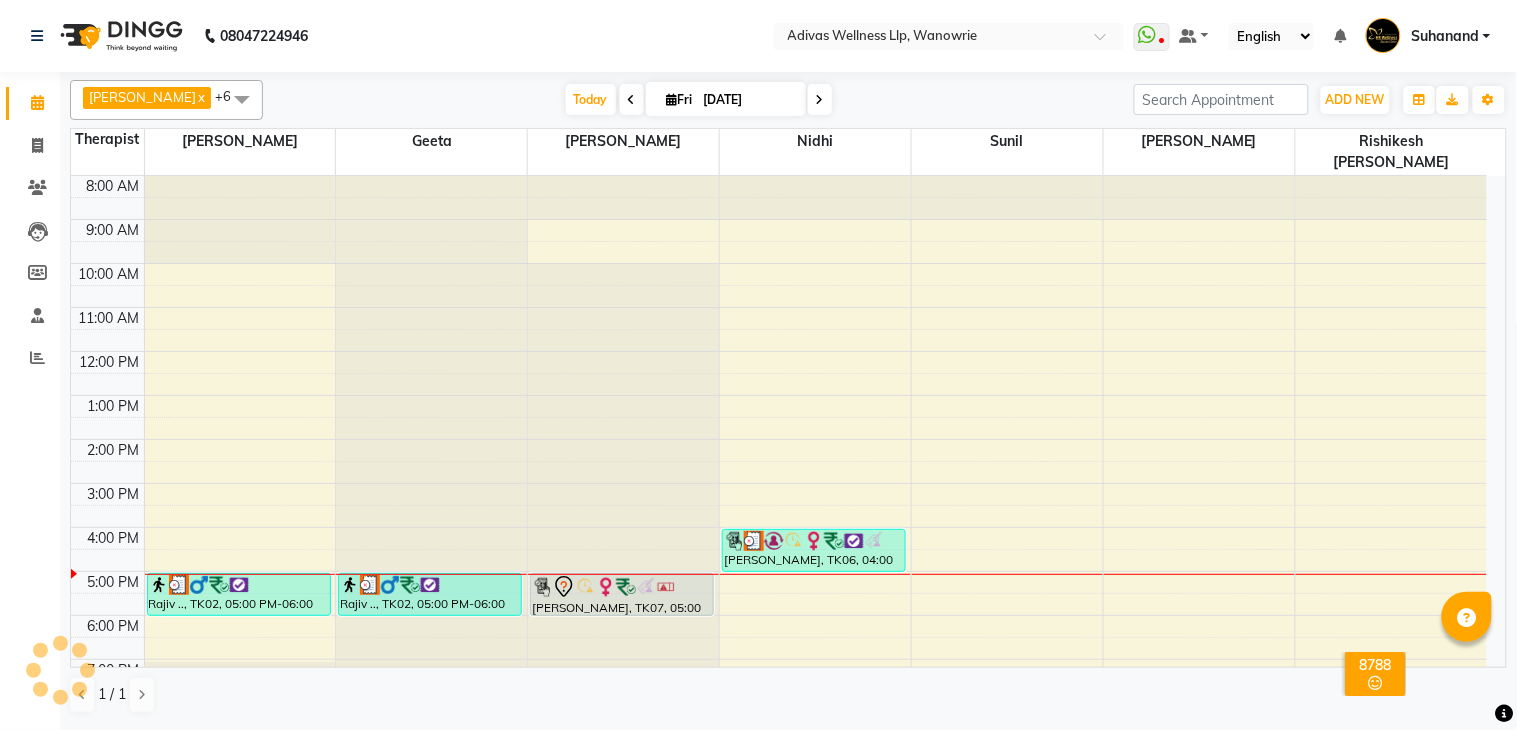 scroll, scrollTop: 62, scrollLeft: 0, axis: vertical 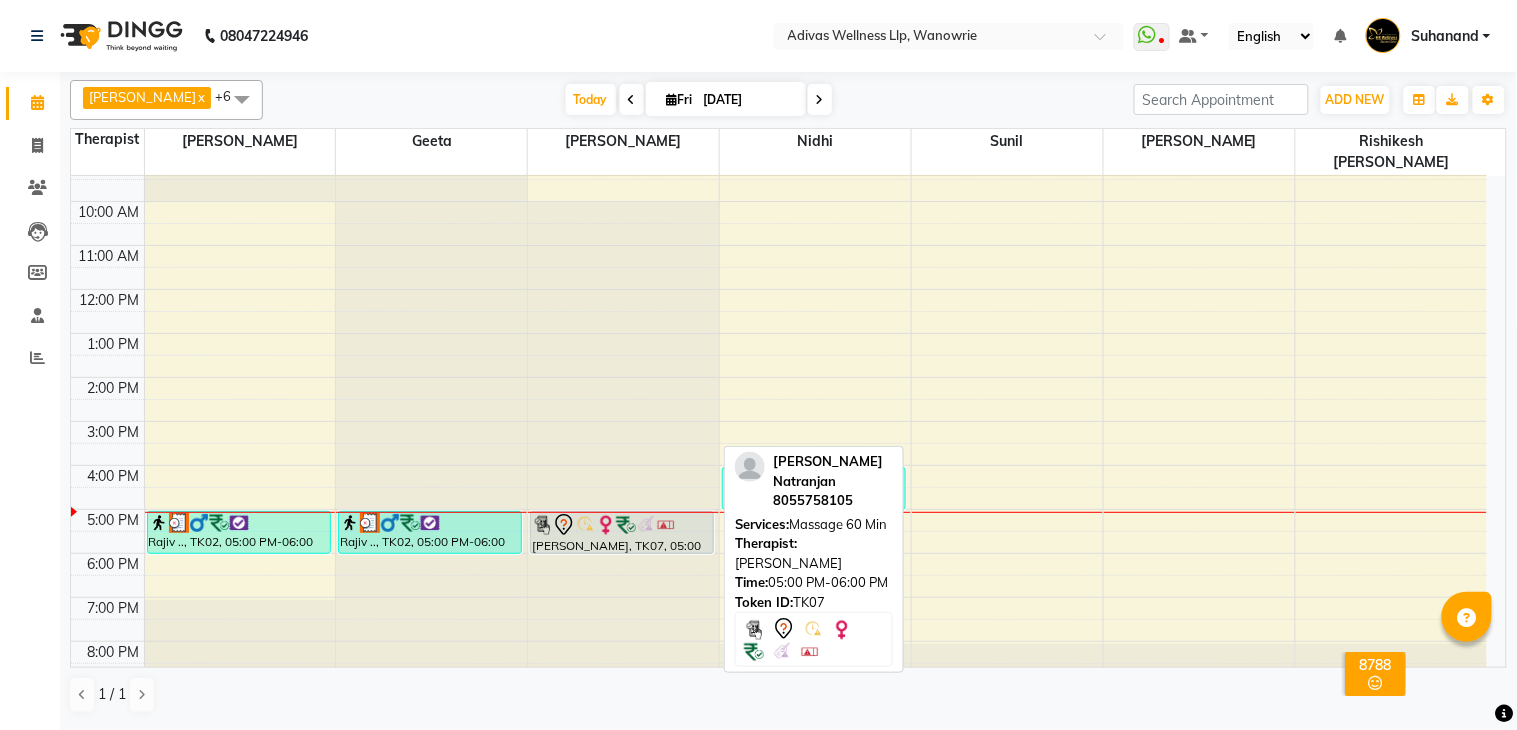 click 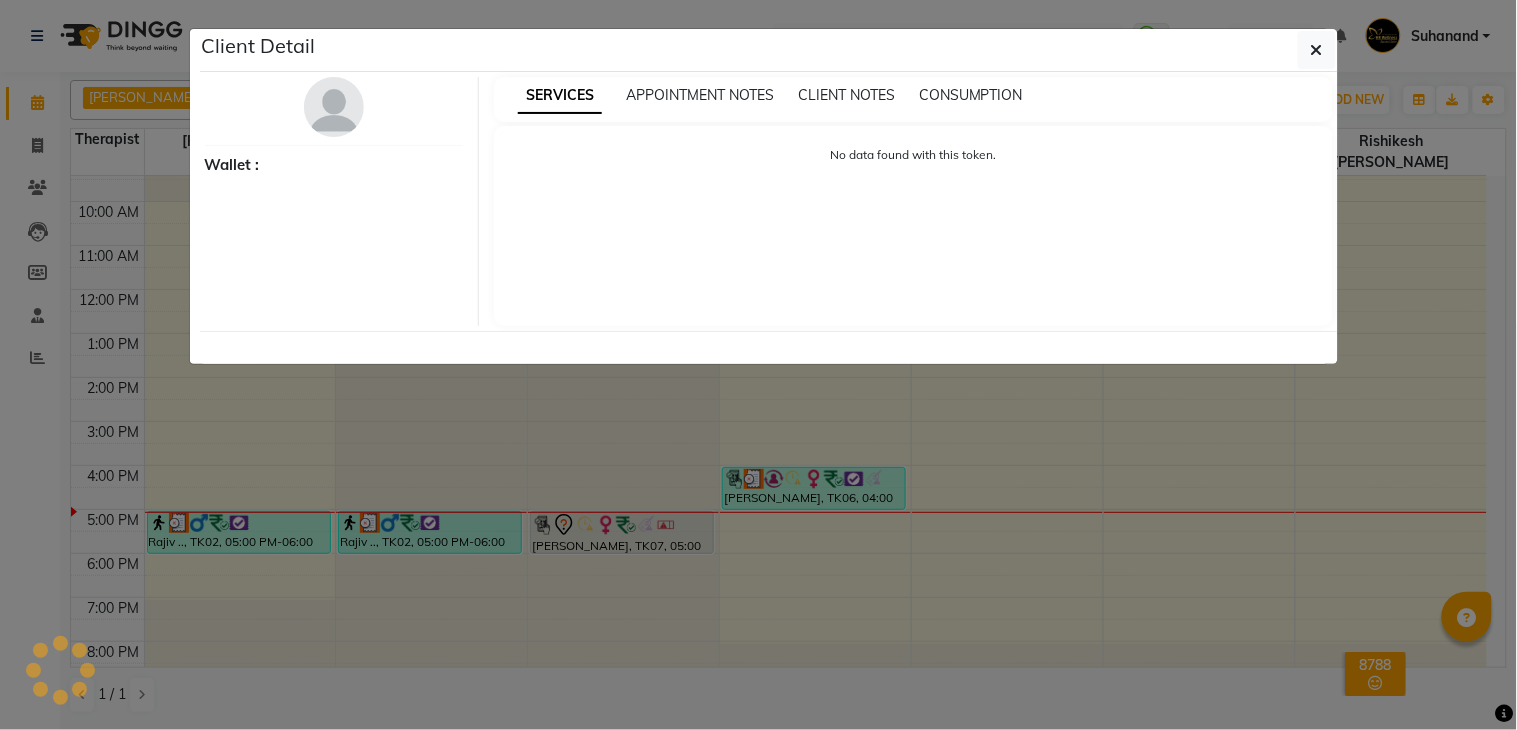 select on "7" 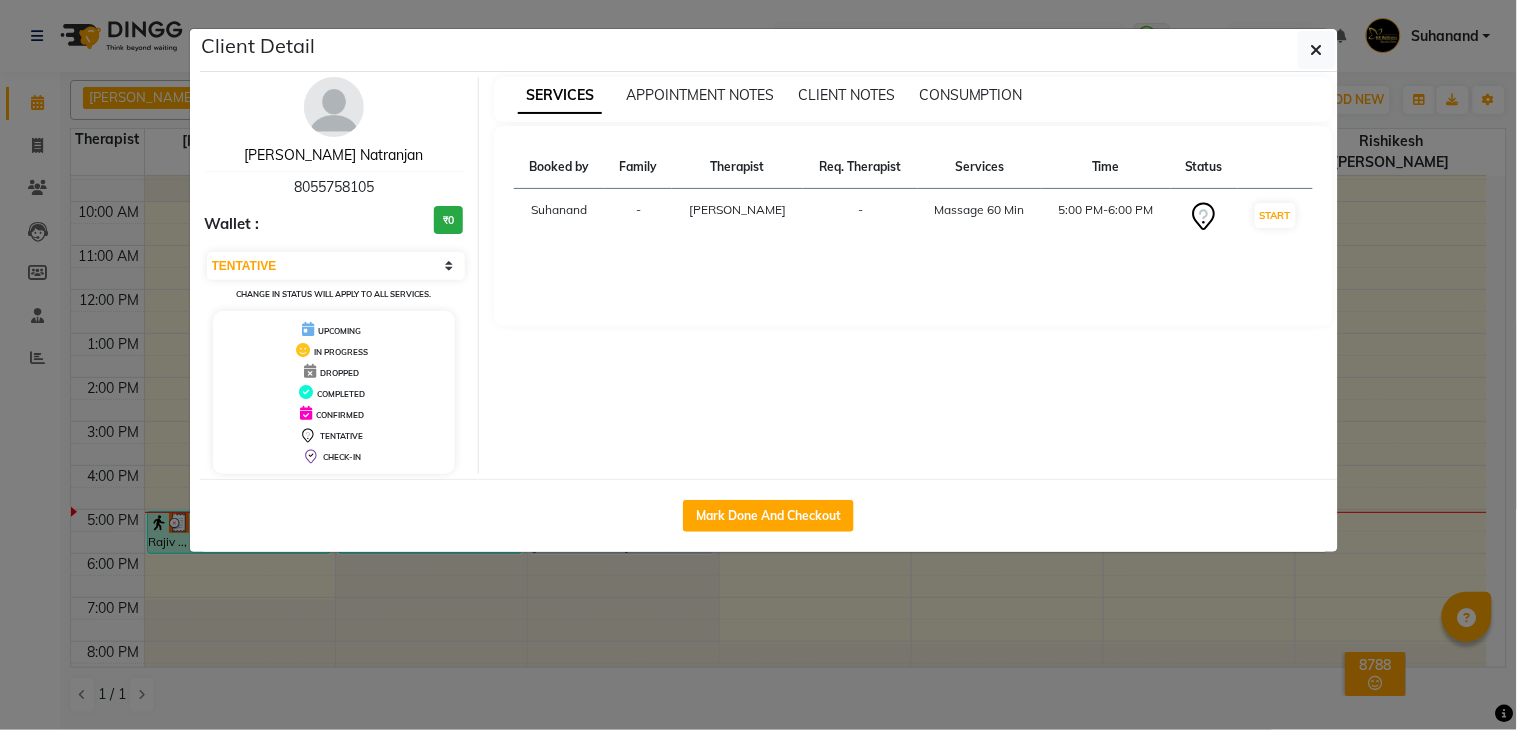 click on "[PERSON_NAME] Natranjan" at bounding box center [333, 155] 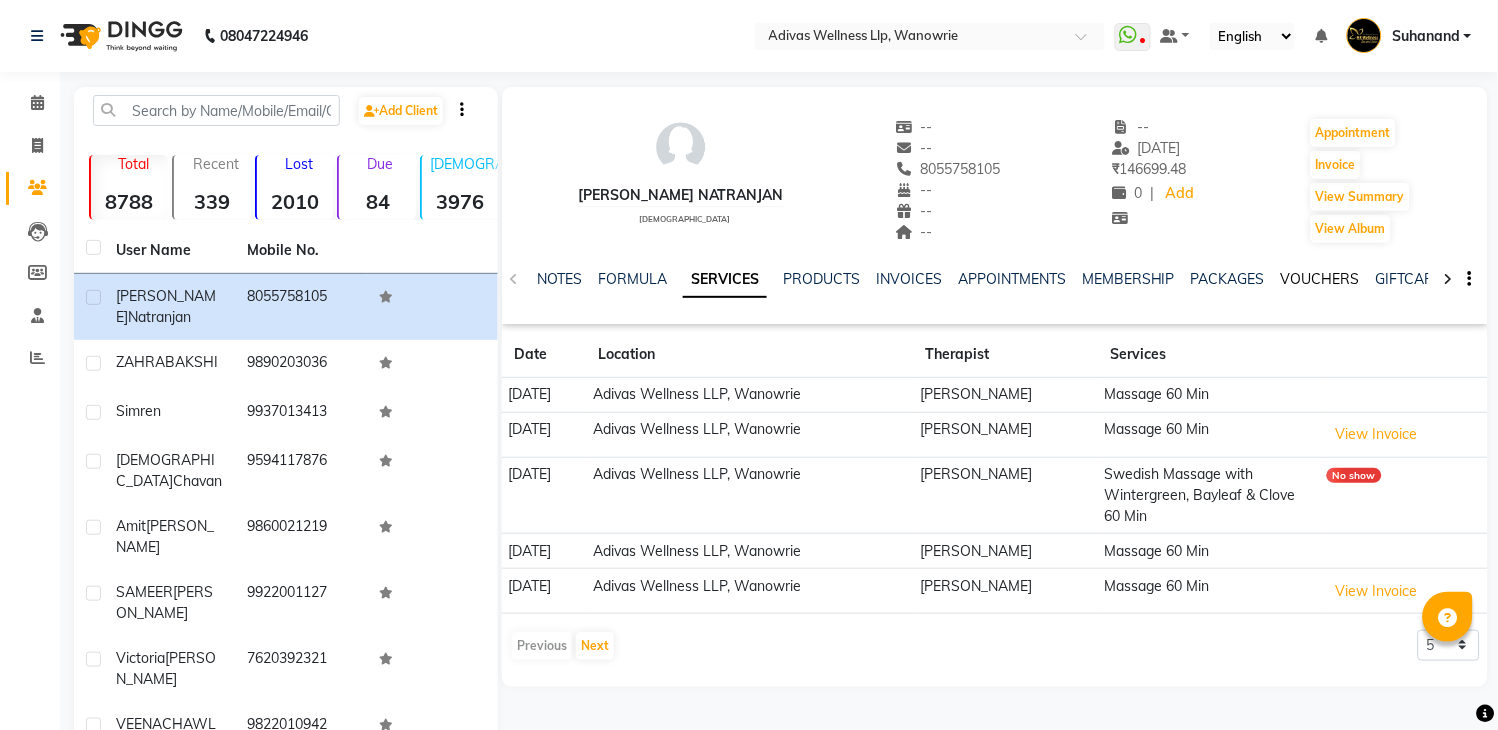 click on "VOUCHERS" 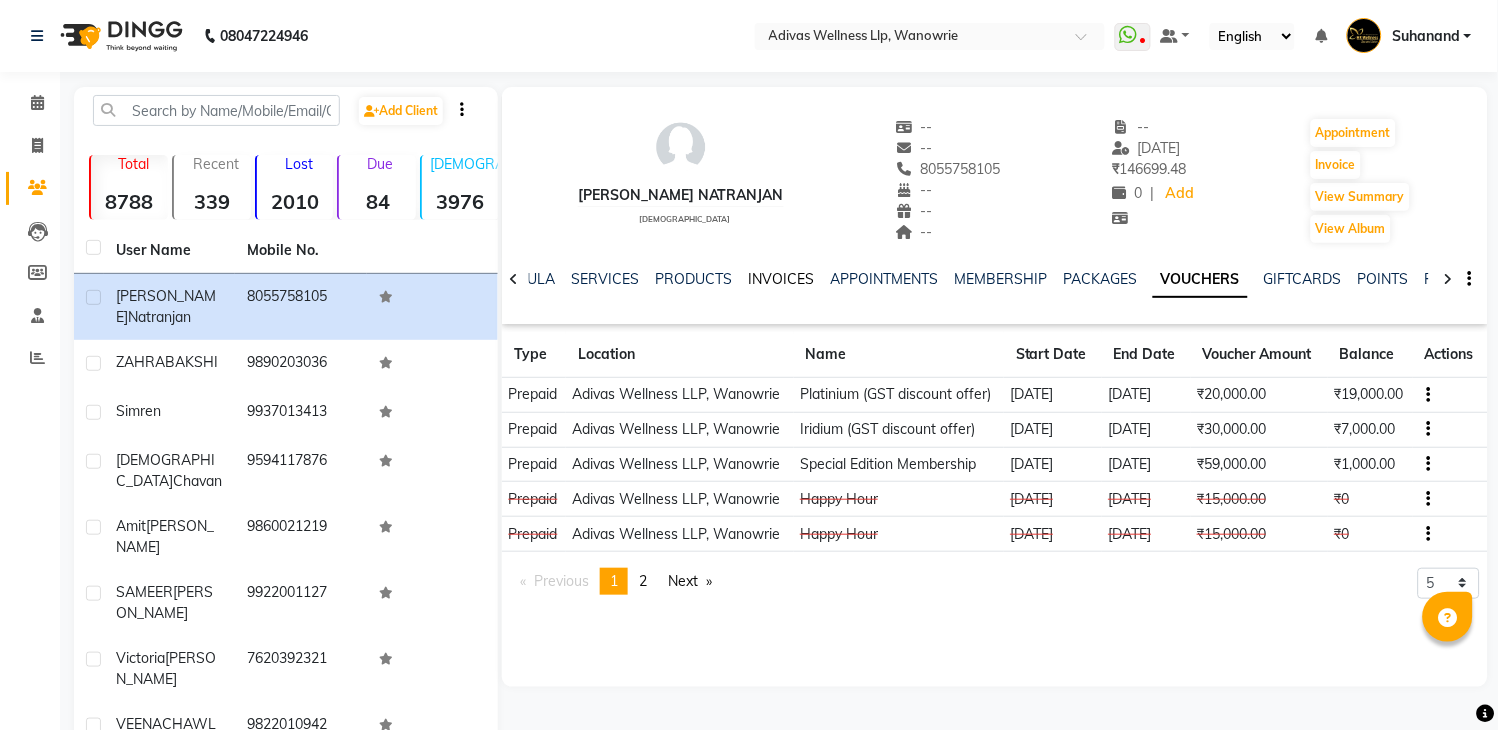 click on "INVOICES" 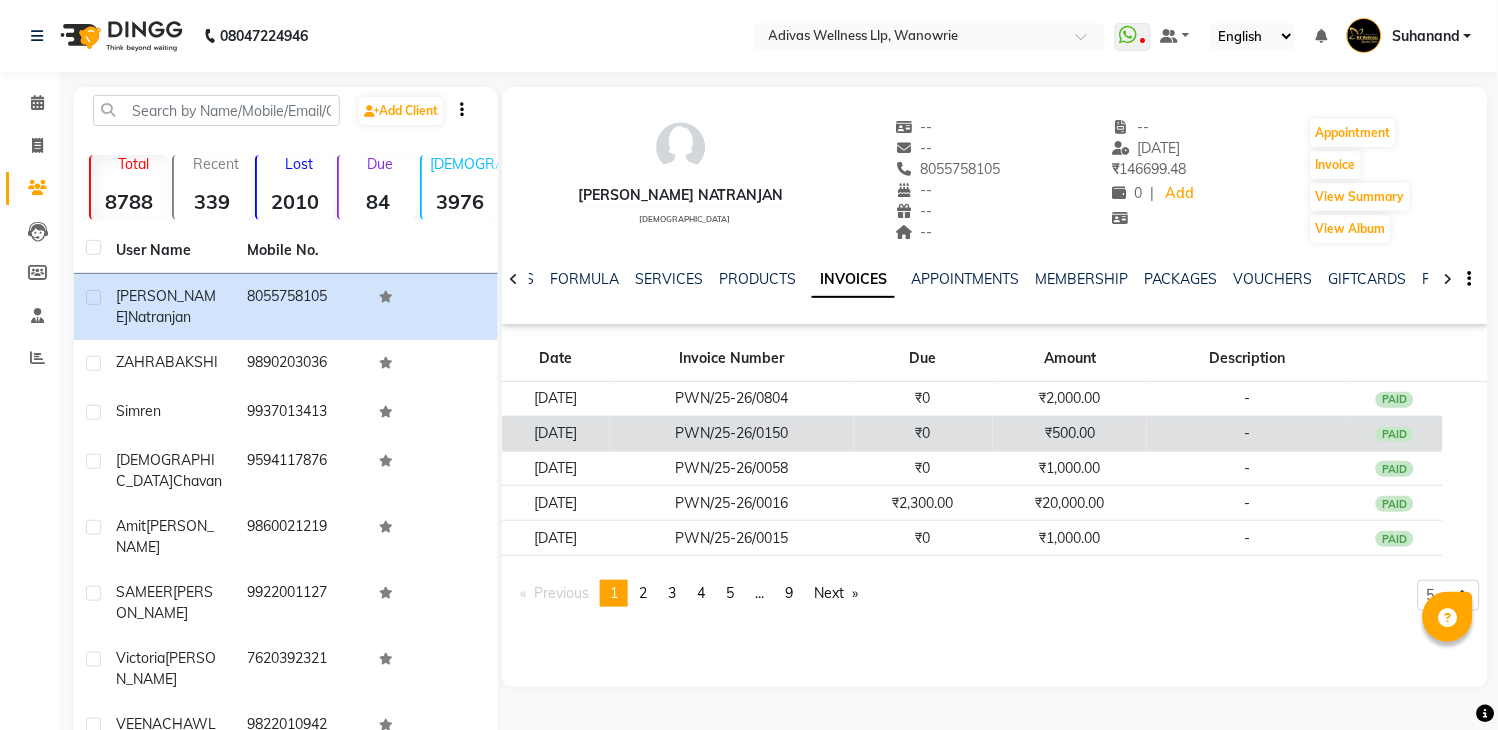 click on "₹500.00" 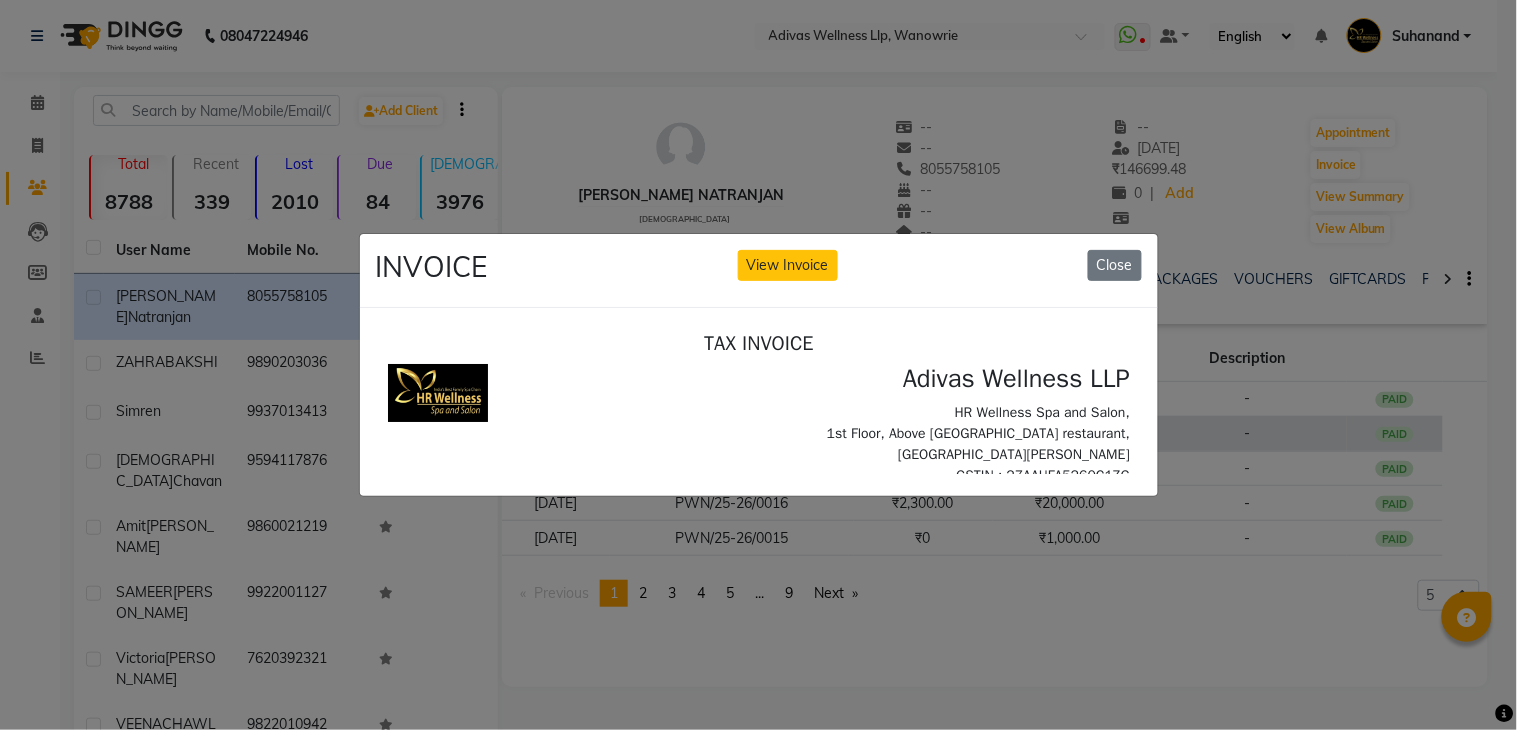 scroll, scrollTop: 0, scrollLeft: 0, axis: both 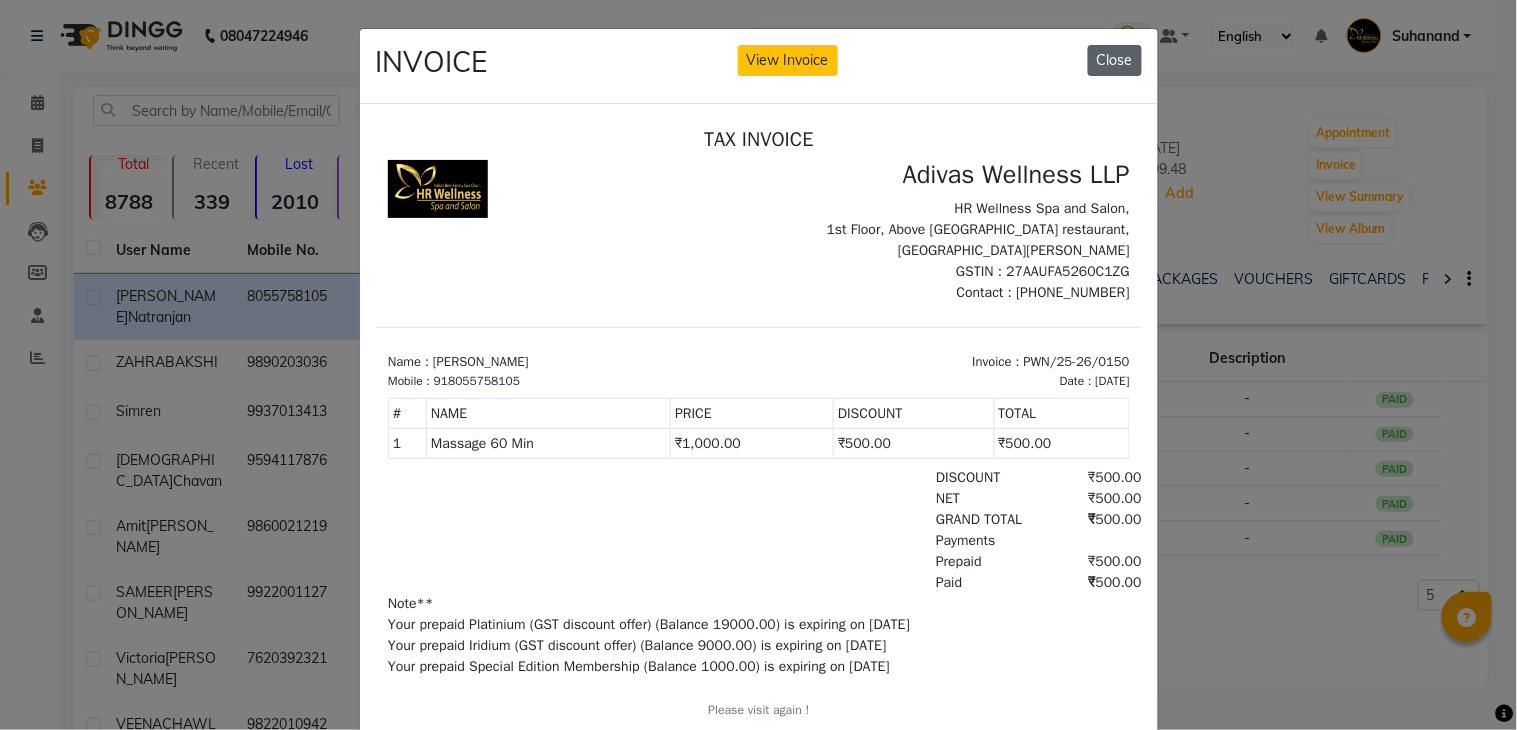click on "Close" 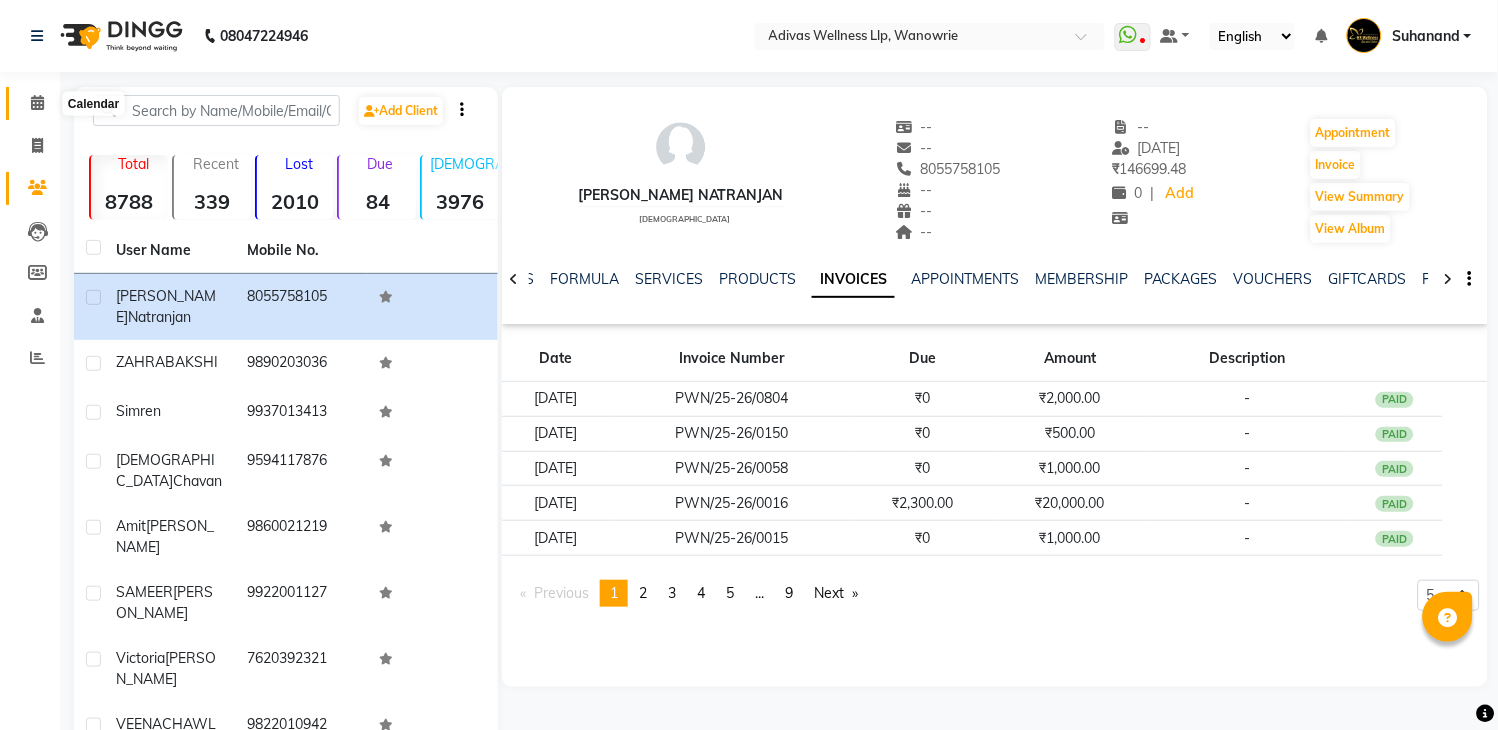 click 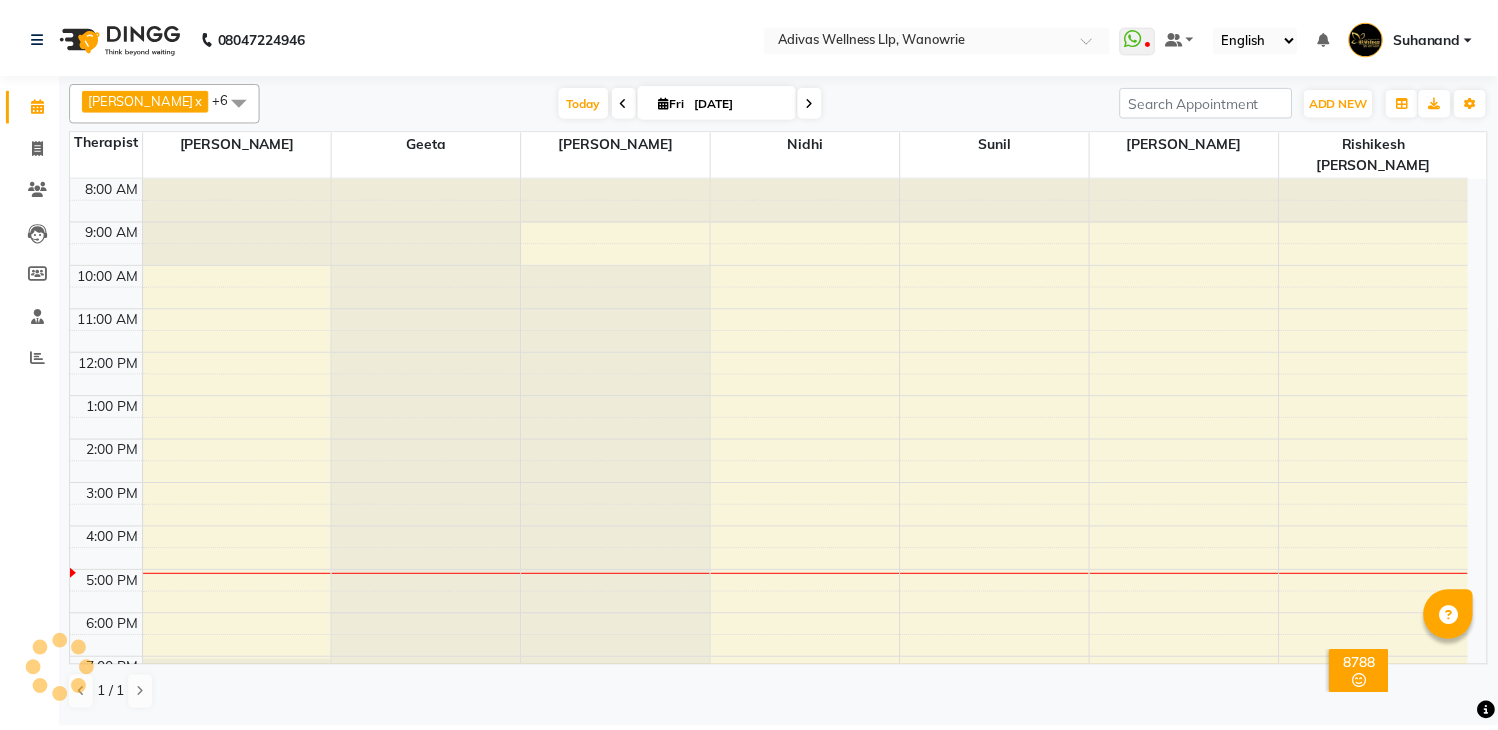 scroll, scrollTop: 62, scrollLeft: 0, axis: vertical 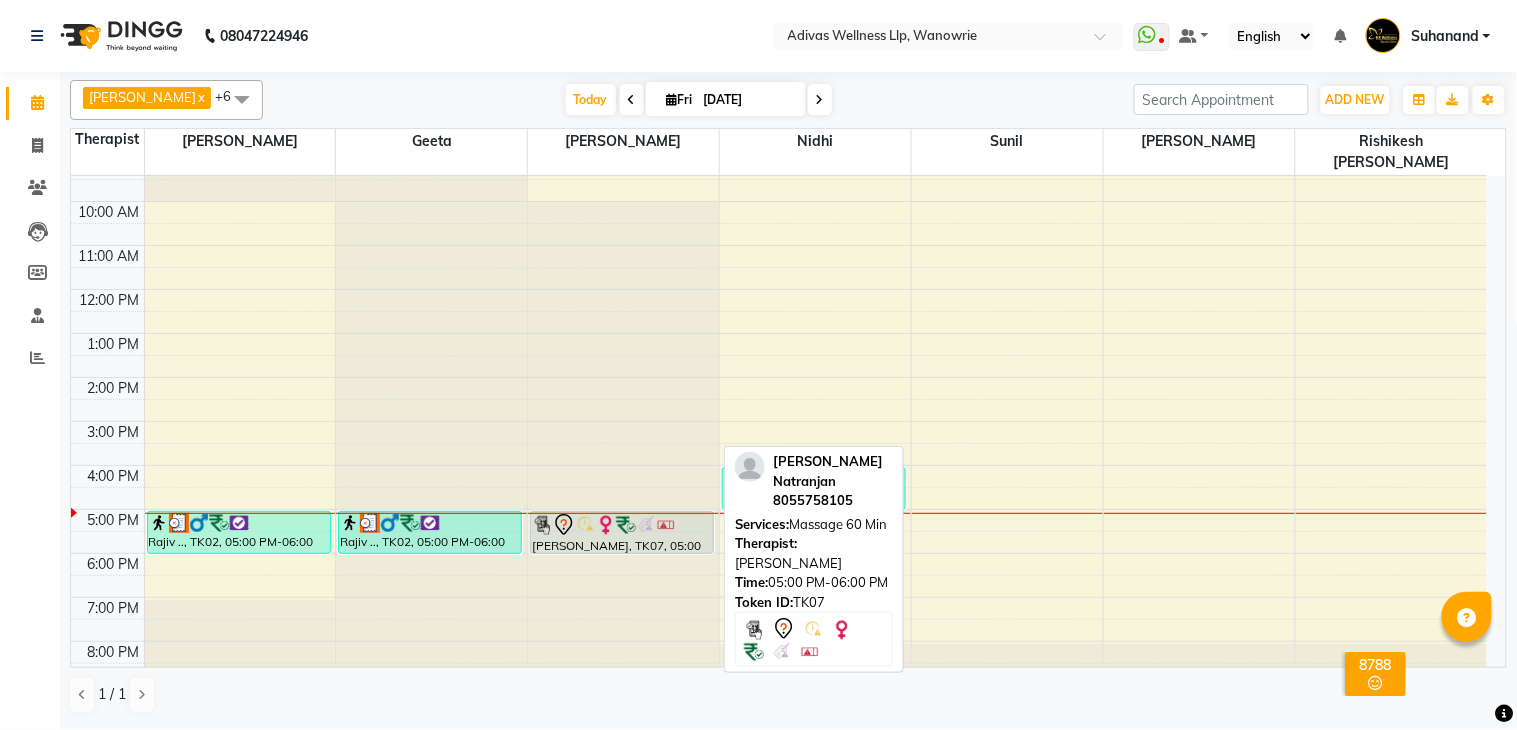 click at bounding box center [626, 525] 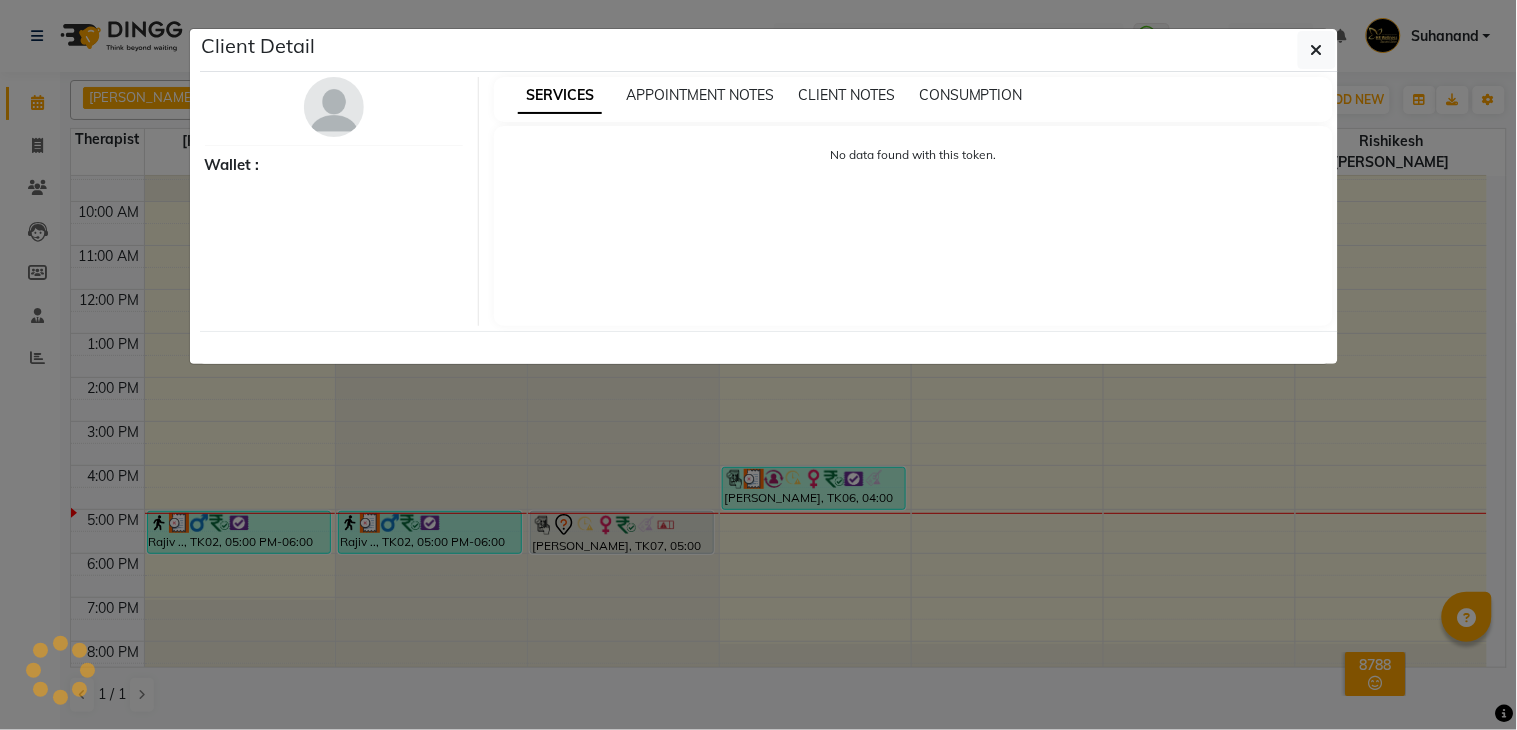 select on "7" 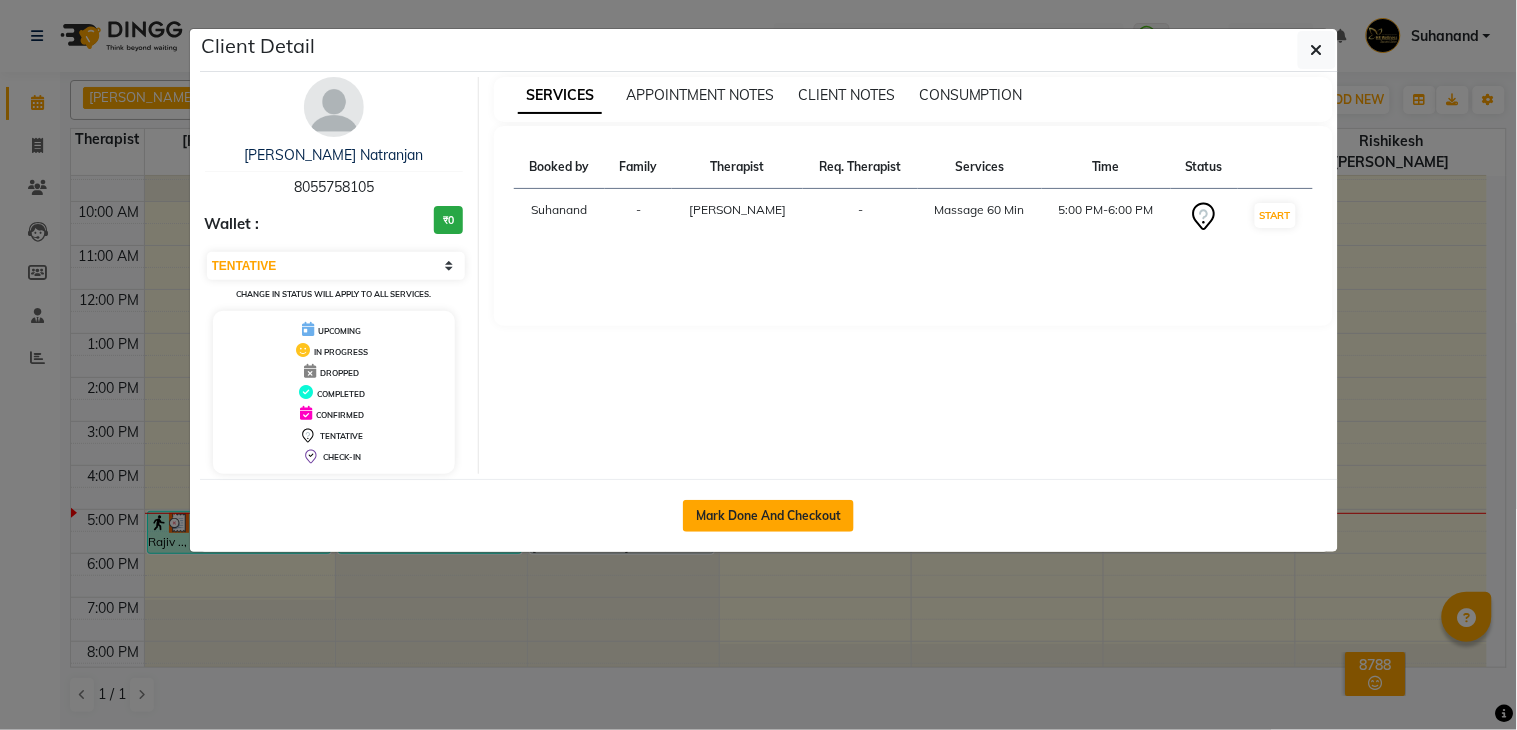 click on "Mark Done And Checkout" 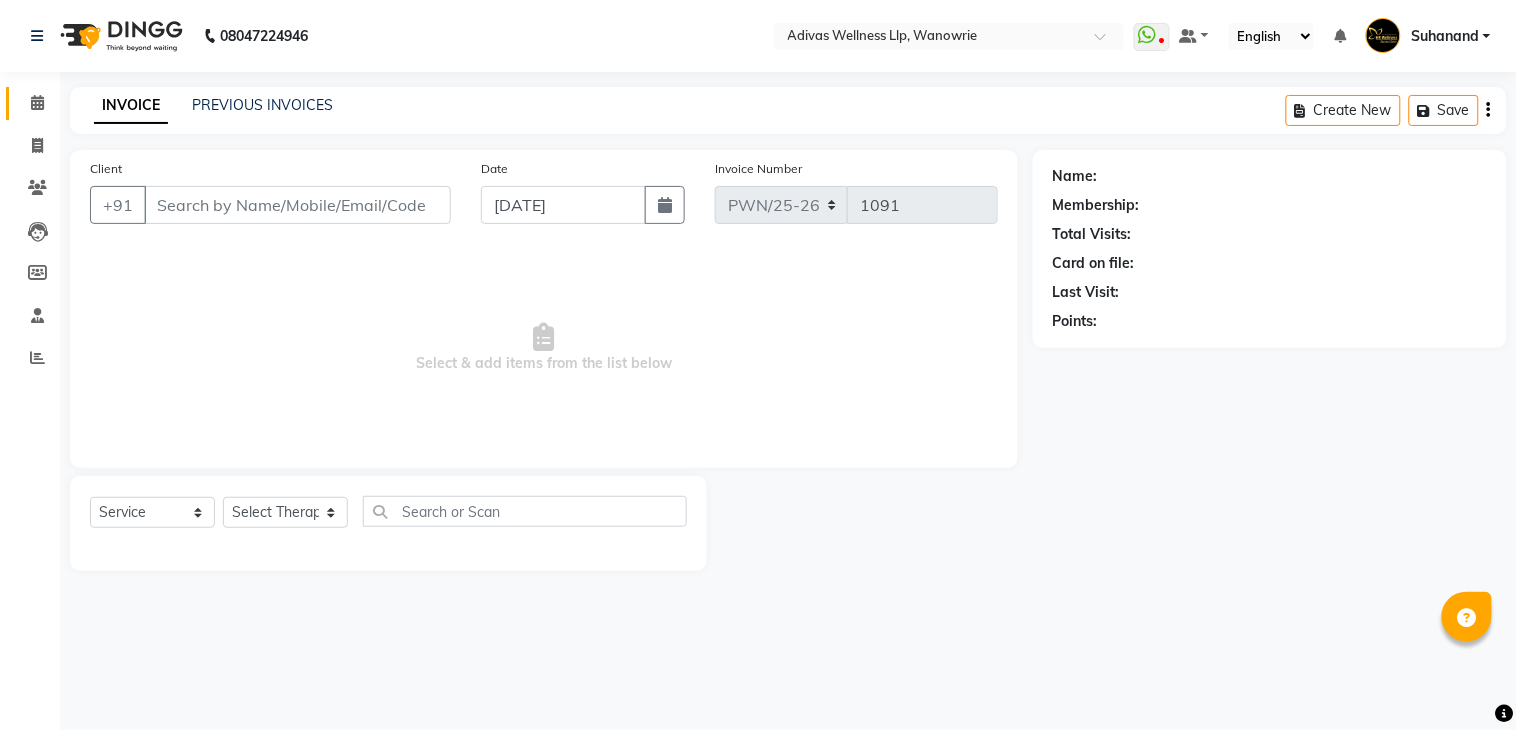 select on "P" 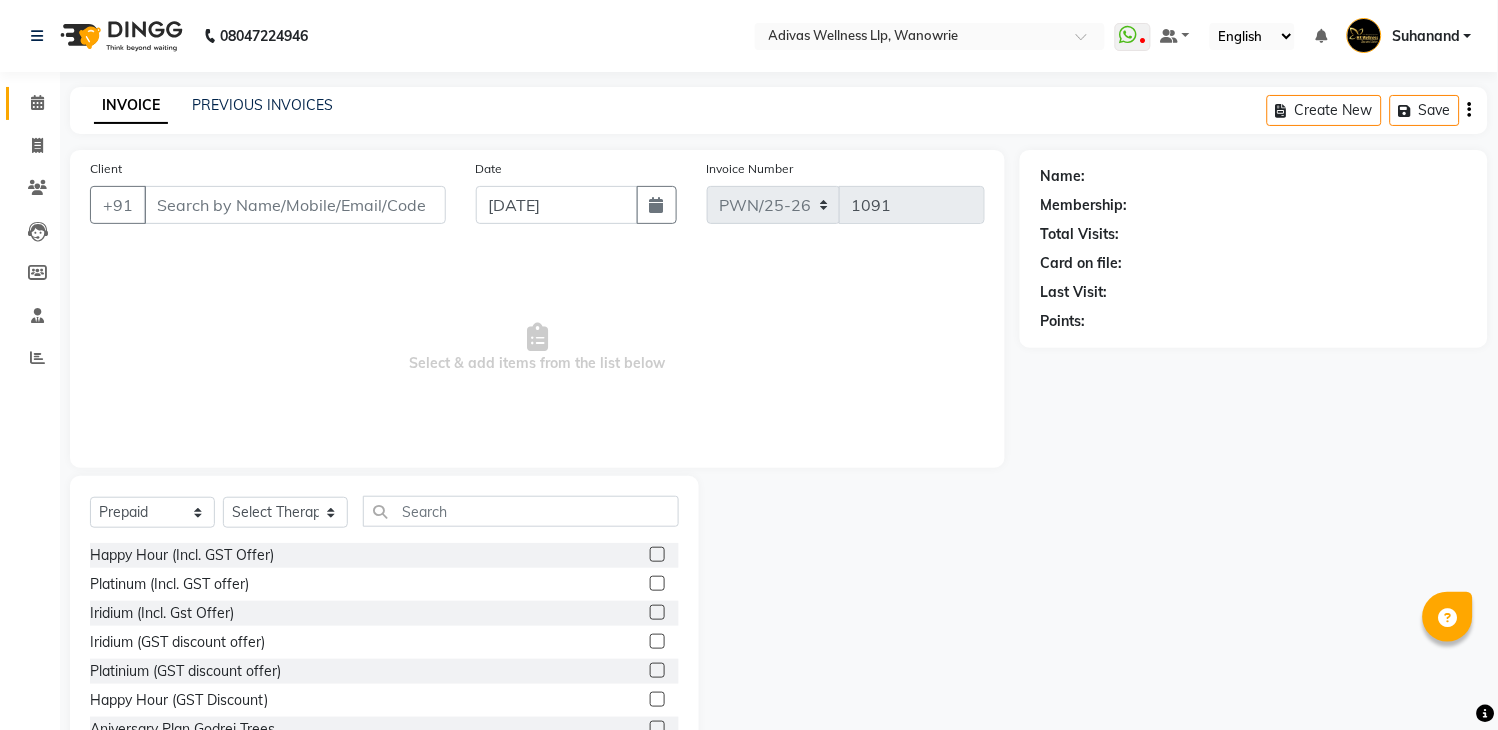 type on "8055758105" 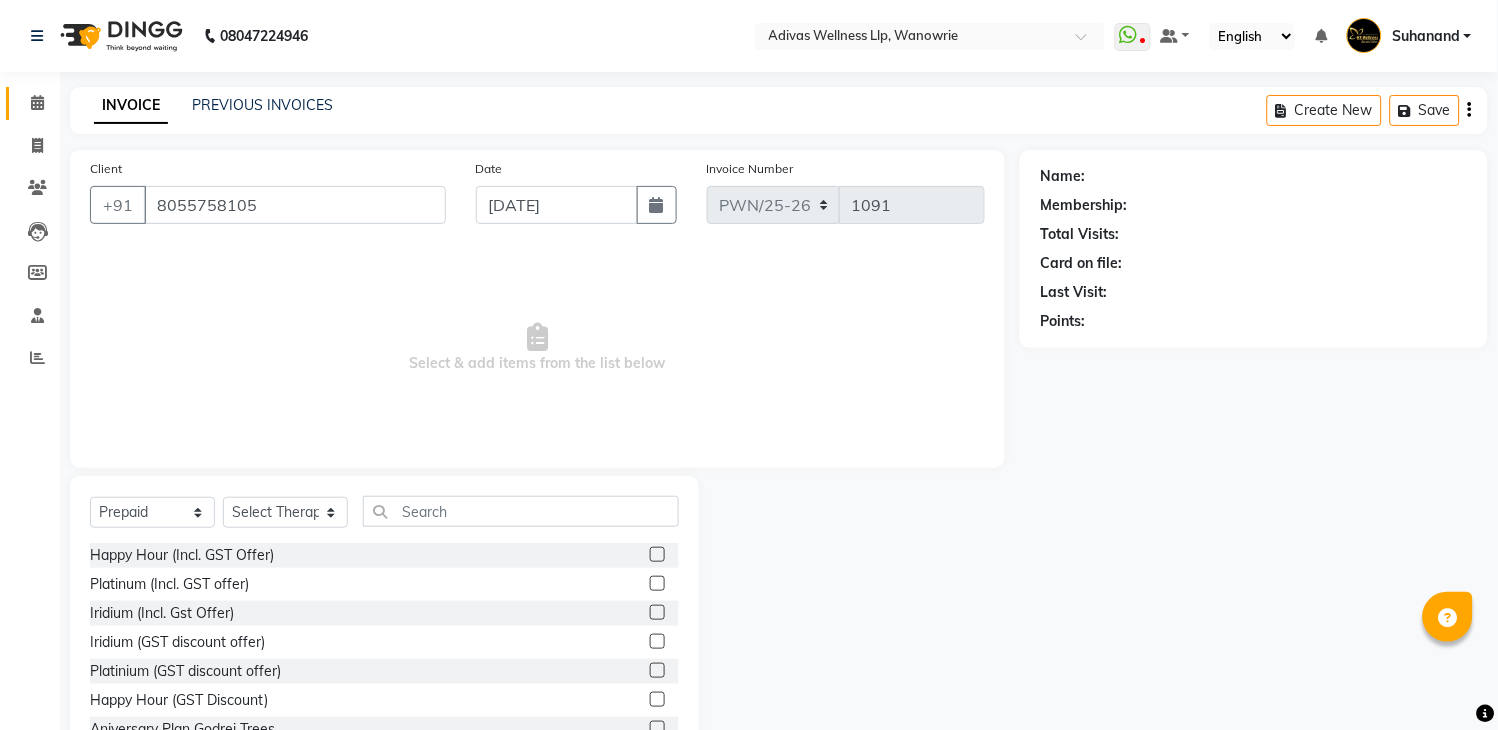 select on "18769" 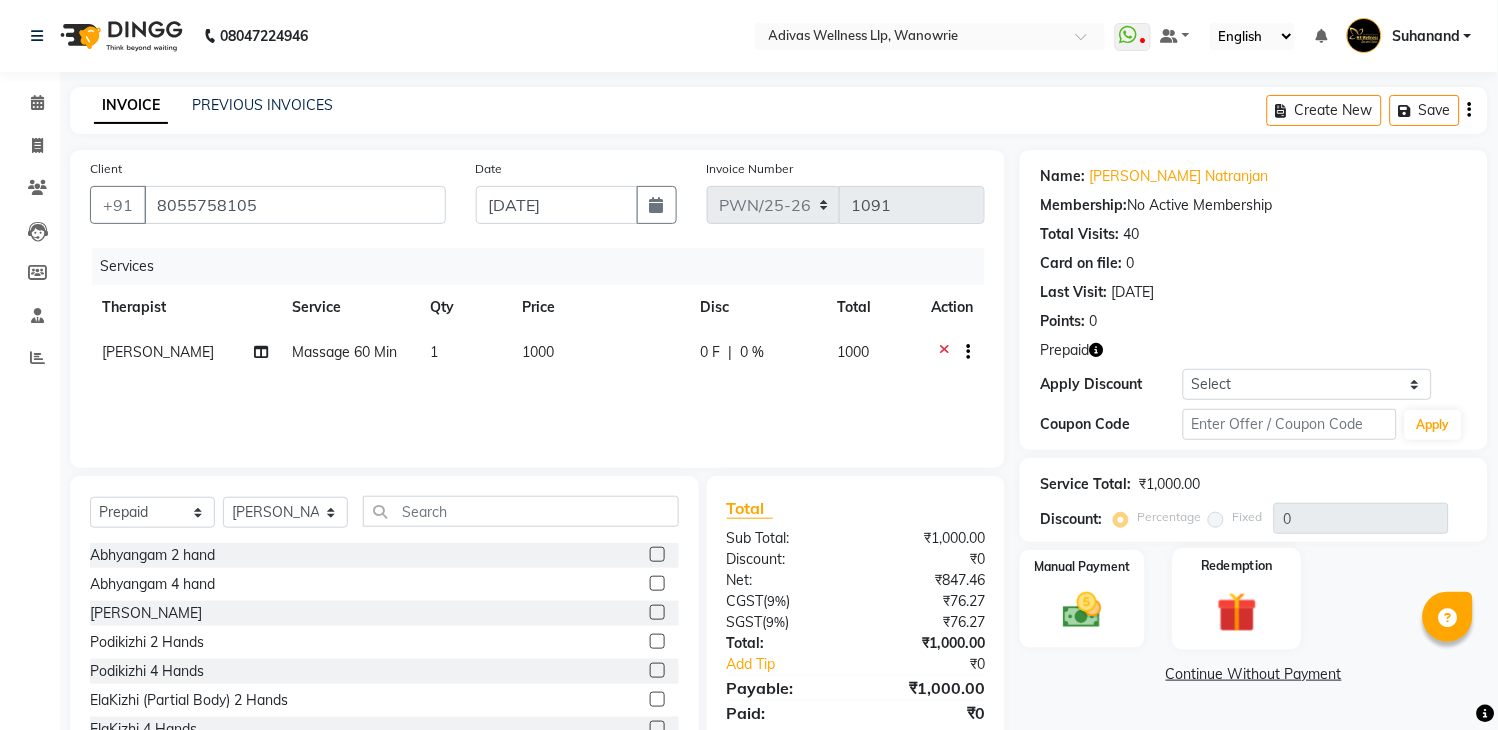 click on "Redemption" 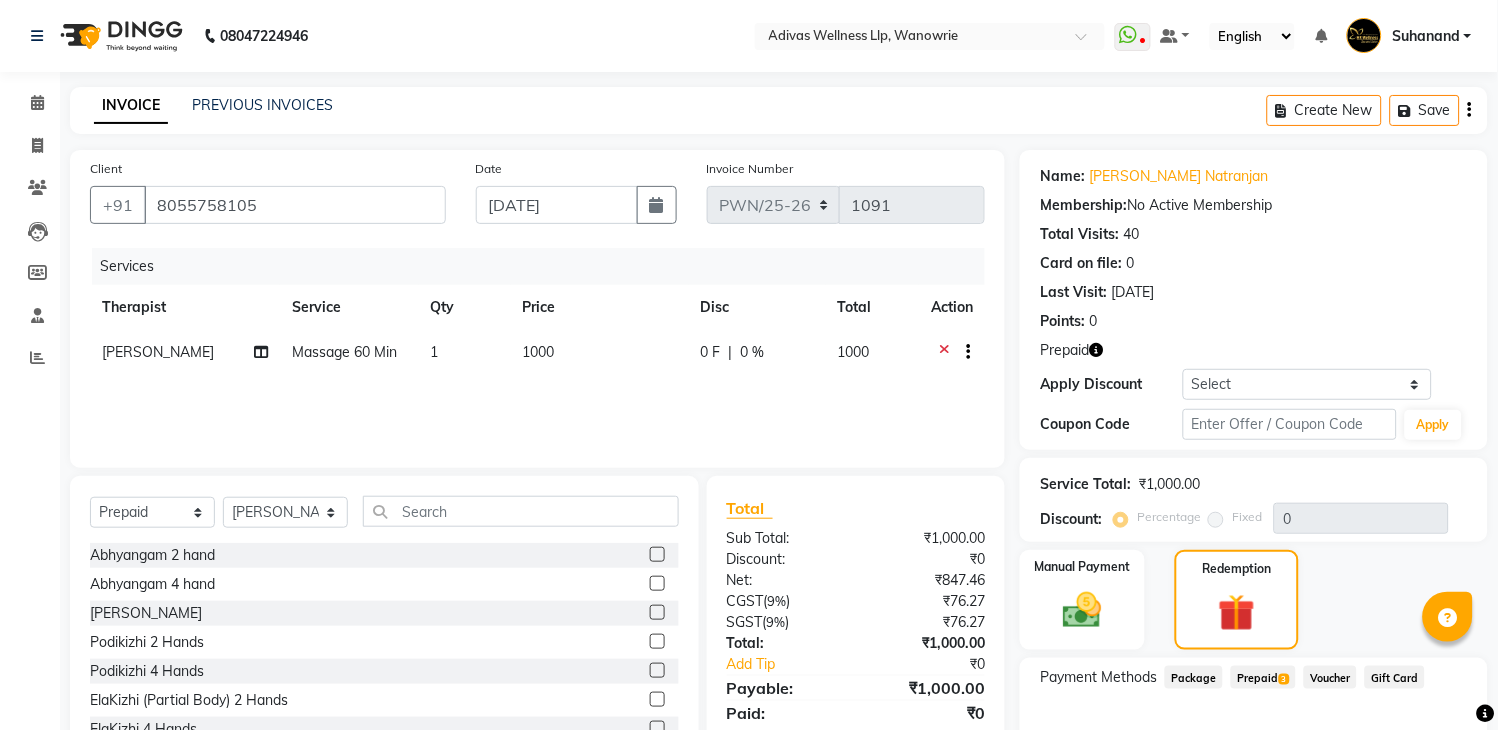 click on "Prepaid  3" 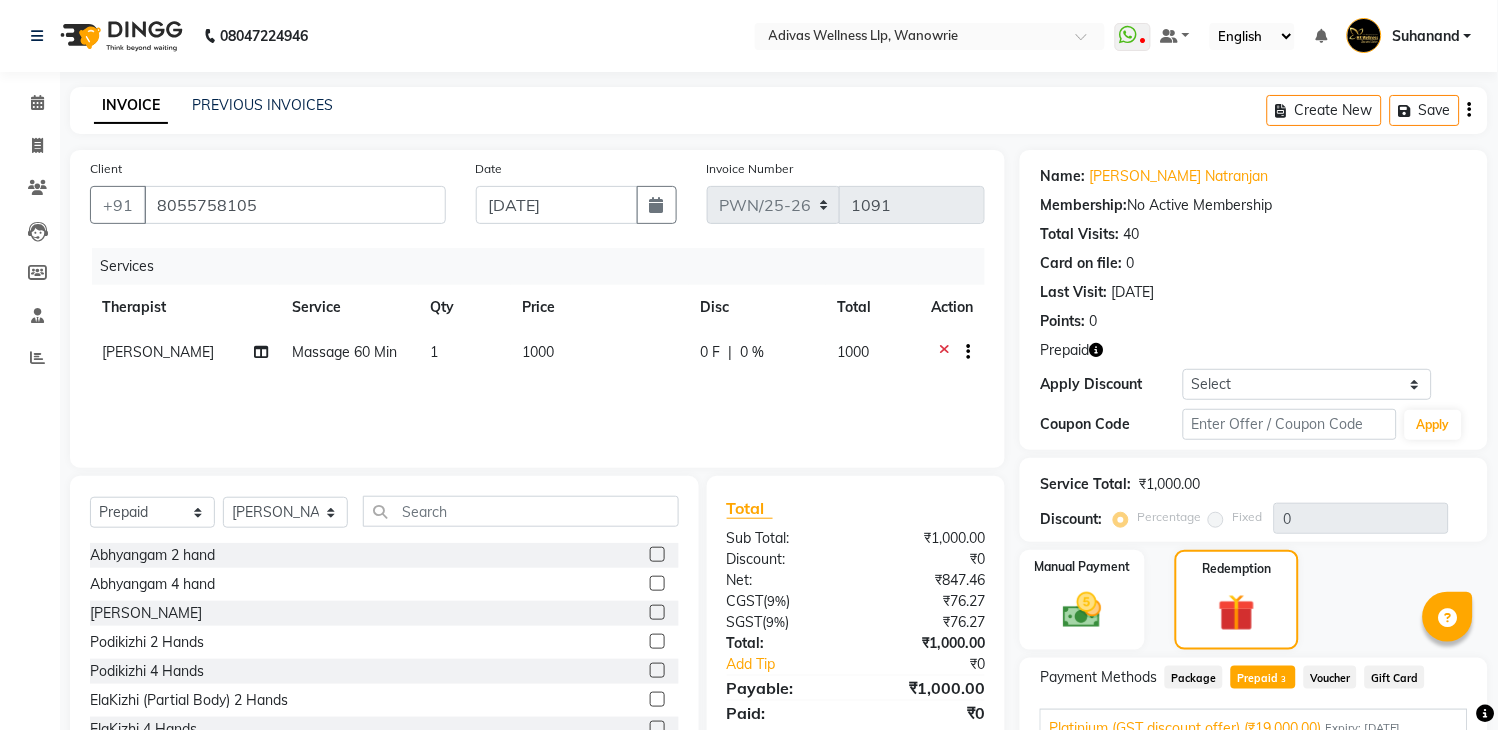 click on "Special Edition Membership (₹1,000.00)" at bounding box center (1173, 860) 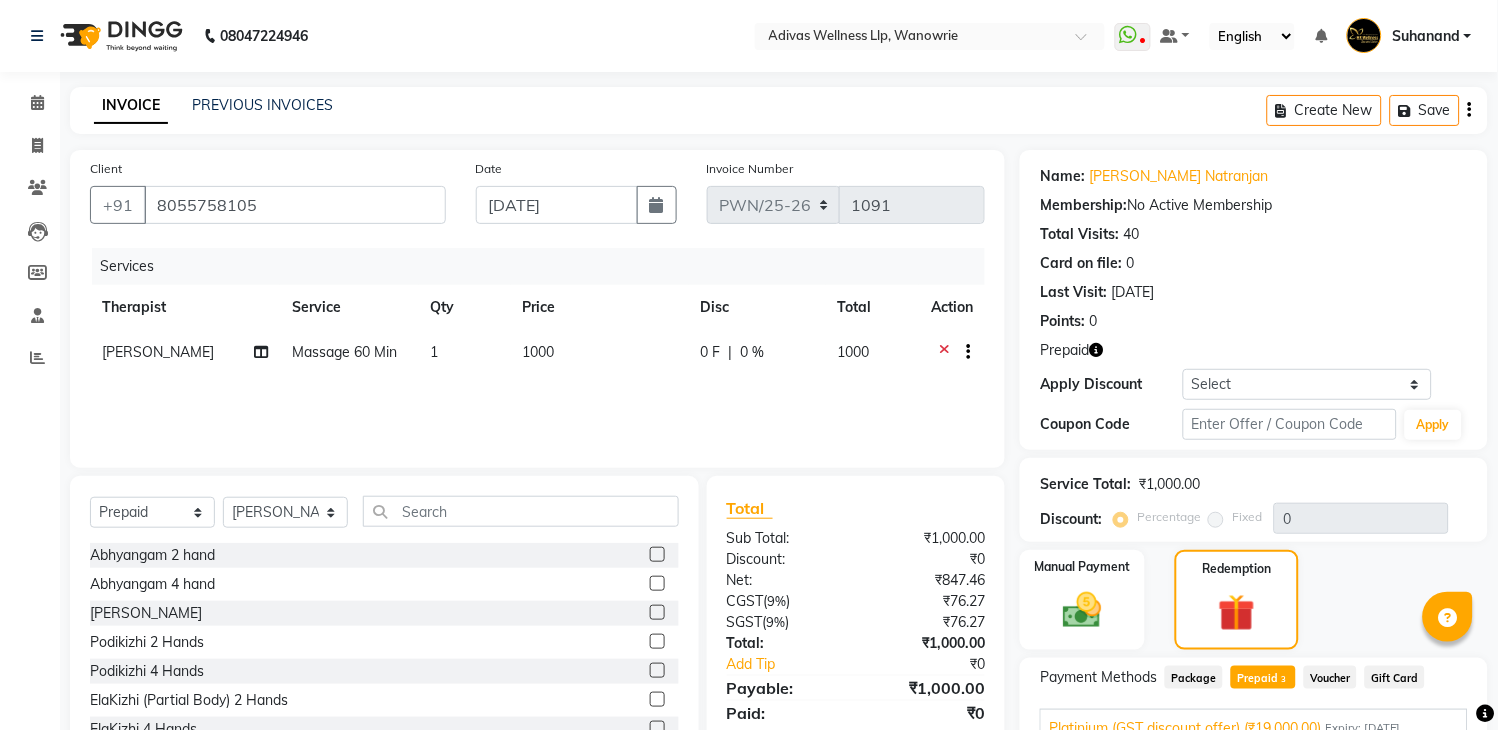 scroll, scrollTop: 222, scrollLeft: 0, axis: vertical 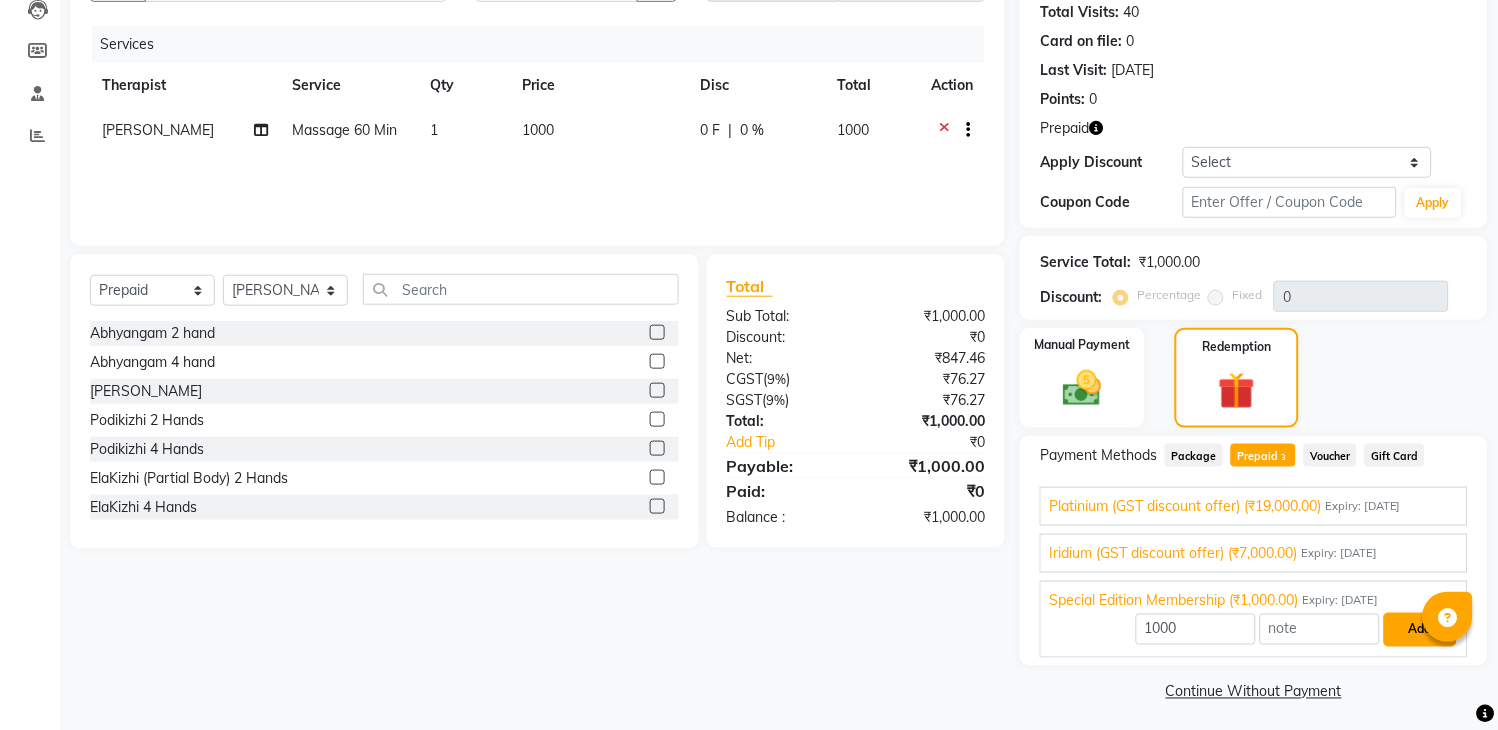 click on "Add" at bounding box center [1420, 630] 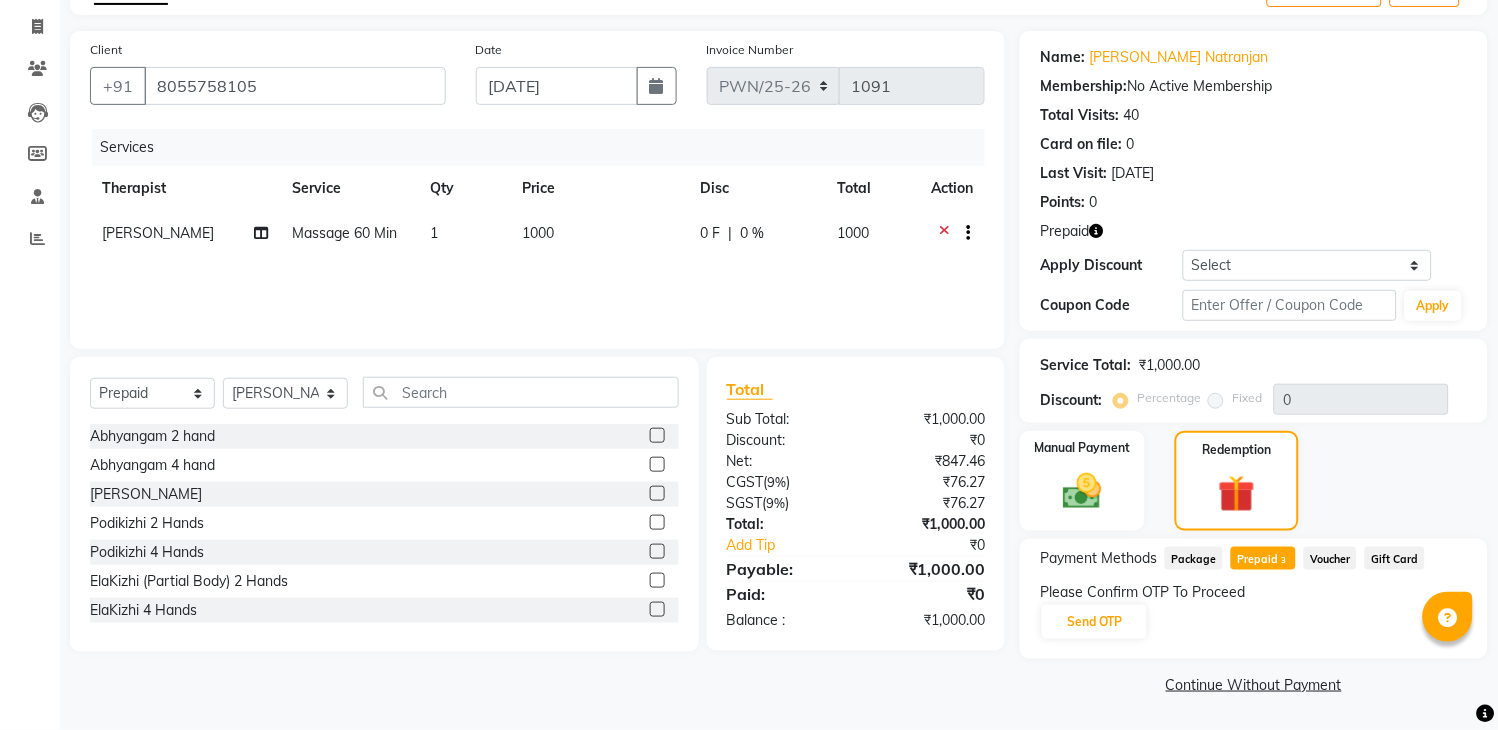 scroll, scrollTop: 117, scrollLeft: 0, axis: vertical 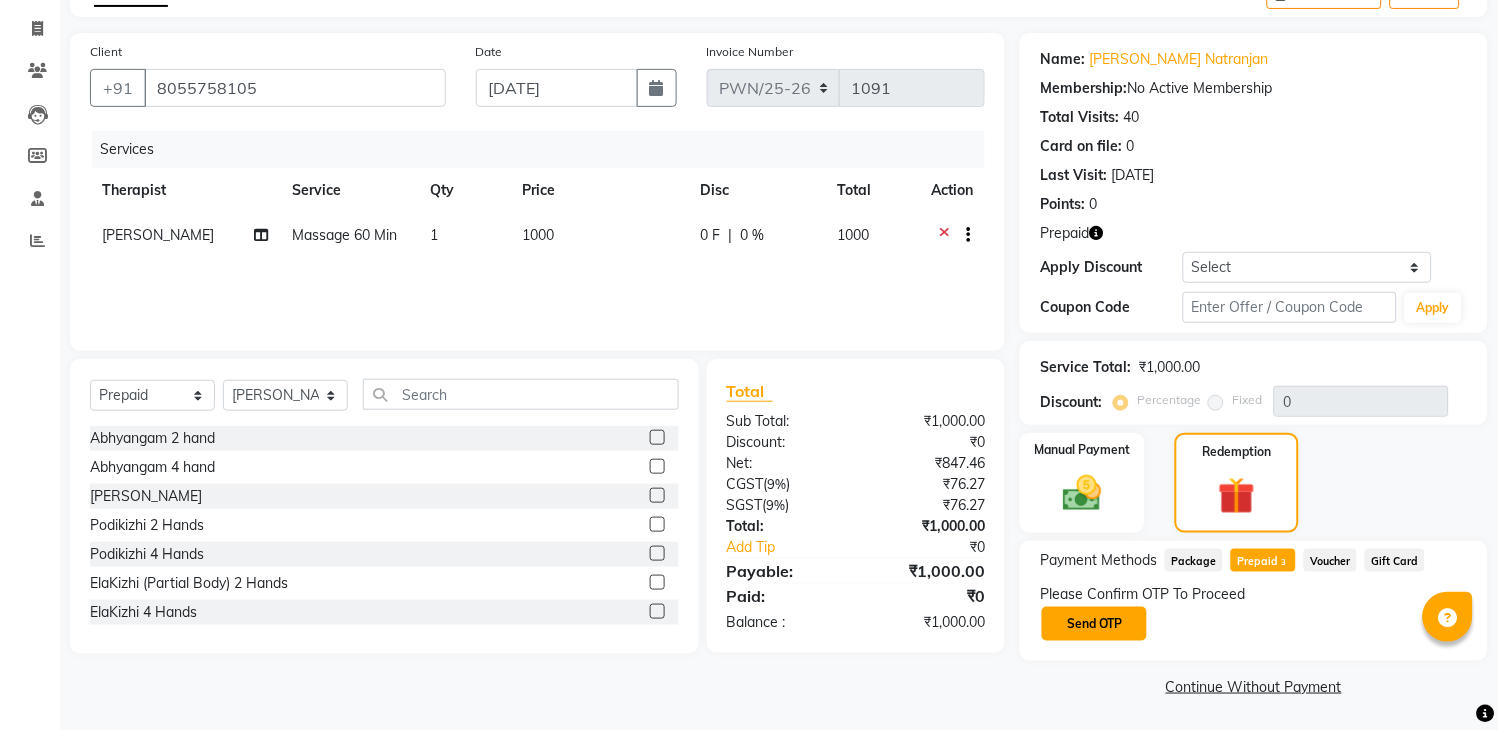 click on "Send OTP" 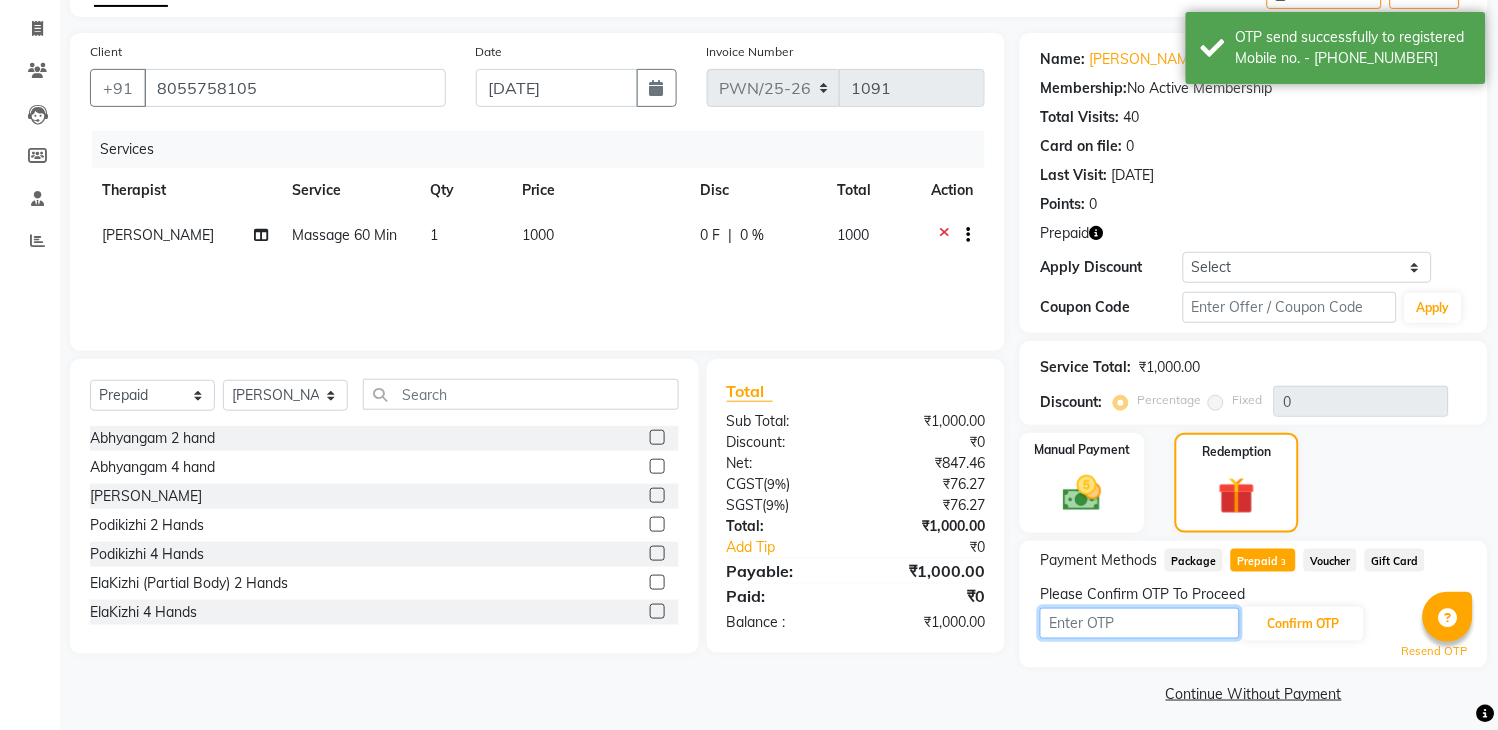 click at bounding box center [1140, 623] 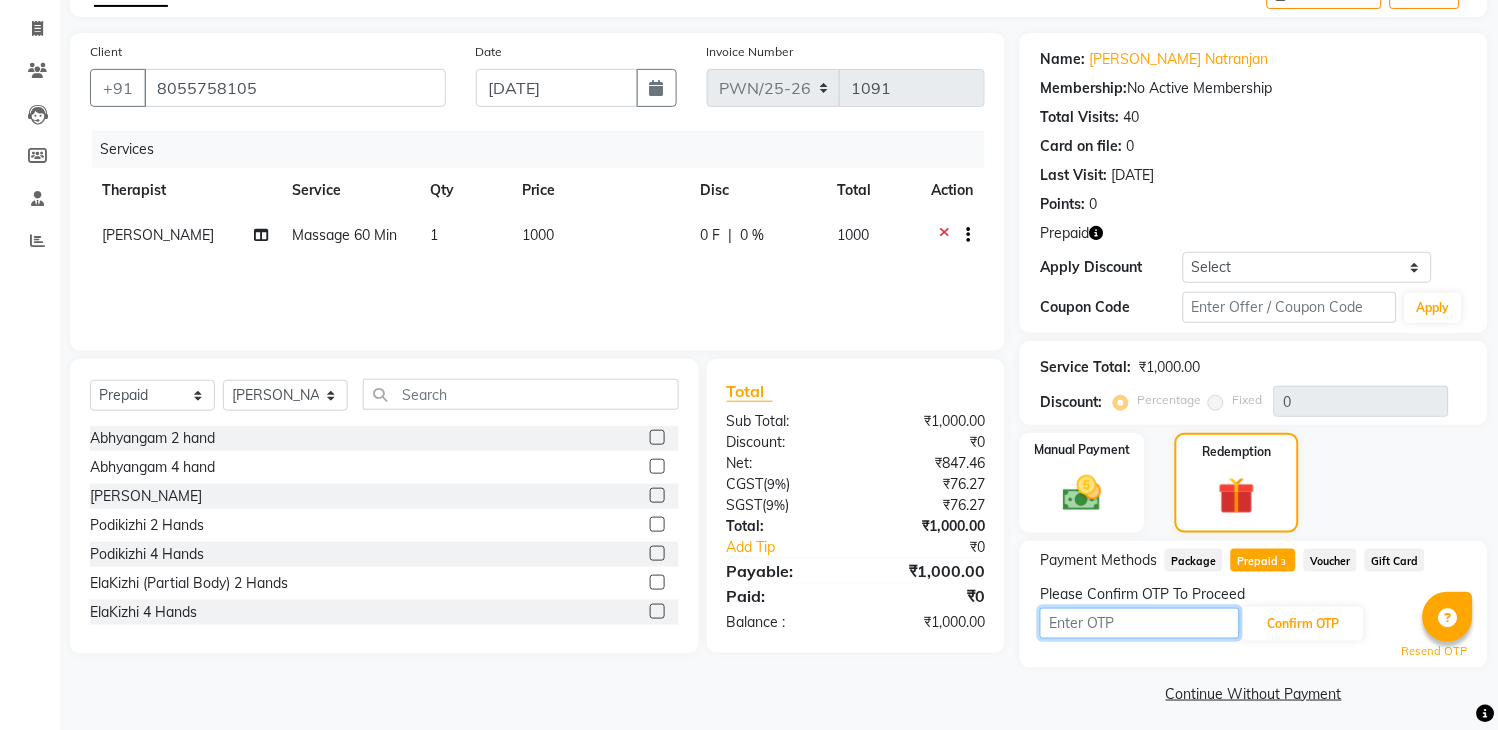click at bounding box center [1140, 623] 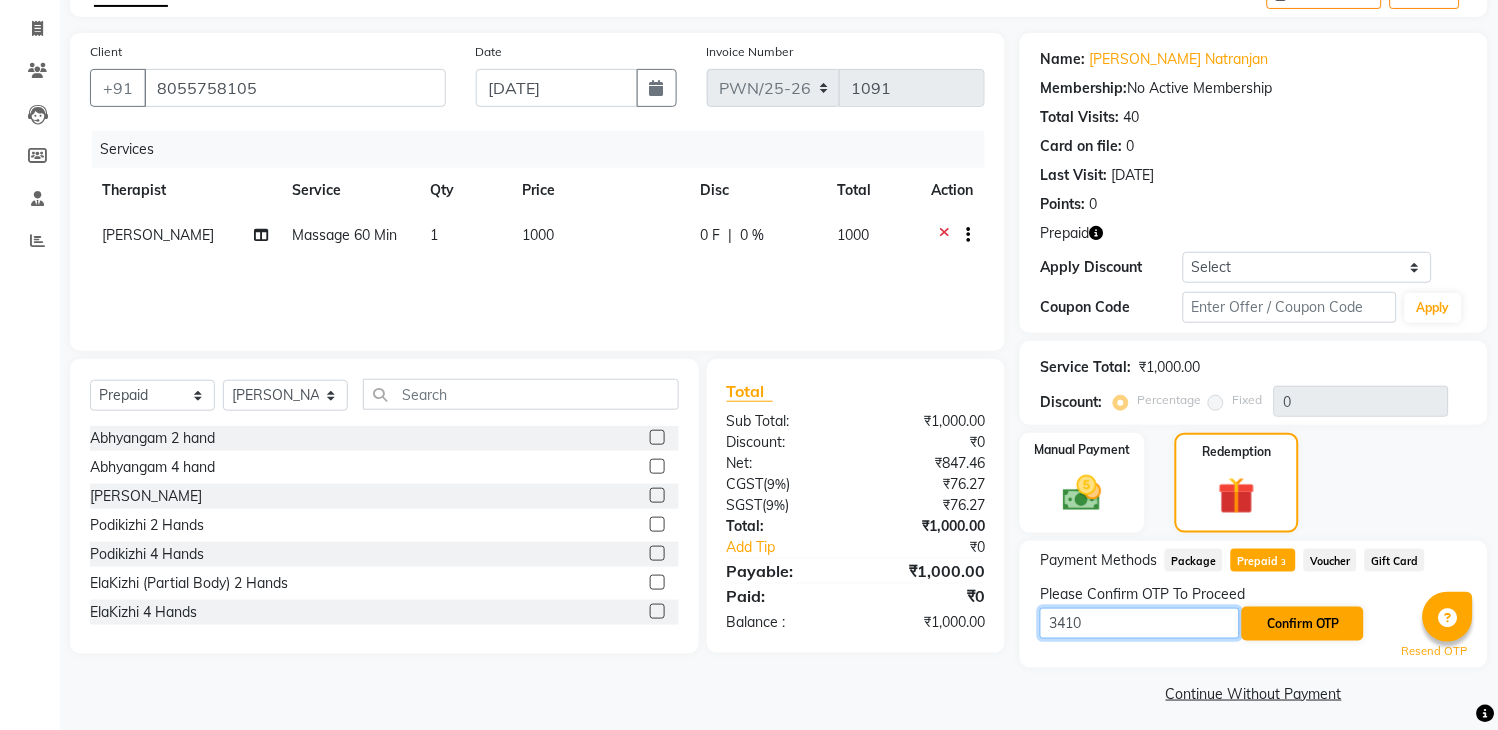 type on "3410" 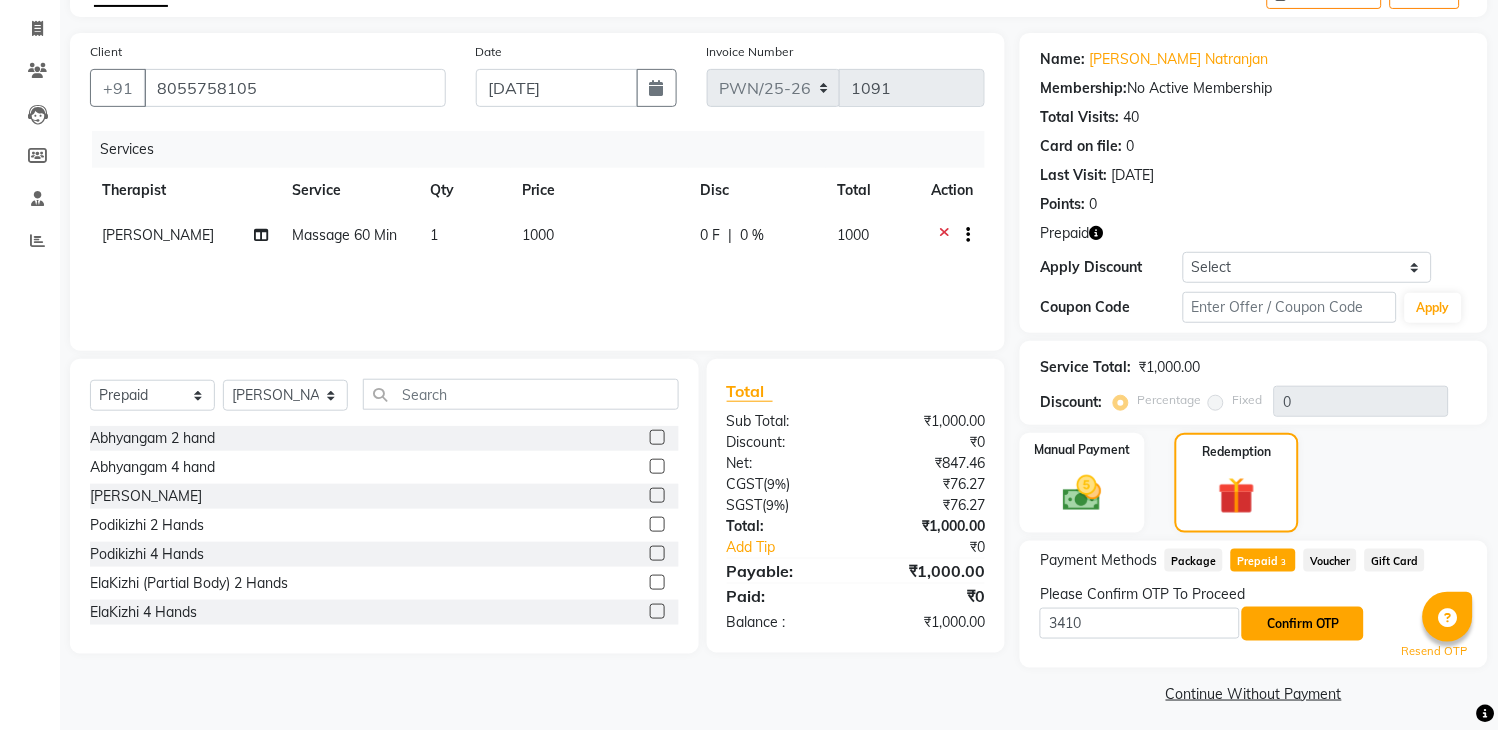 click on "Confirm OTP" 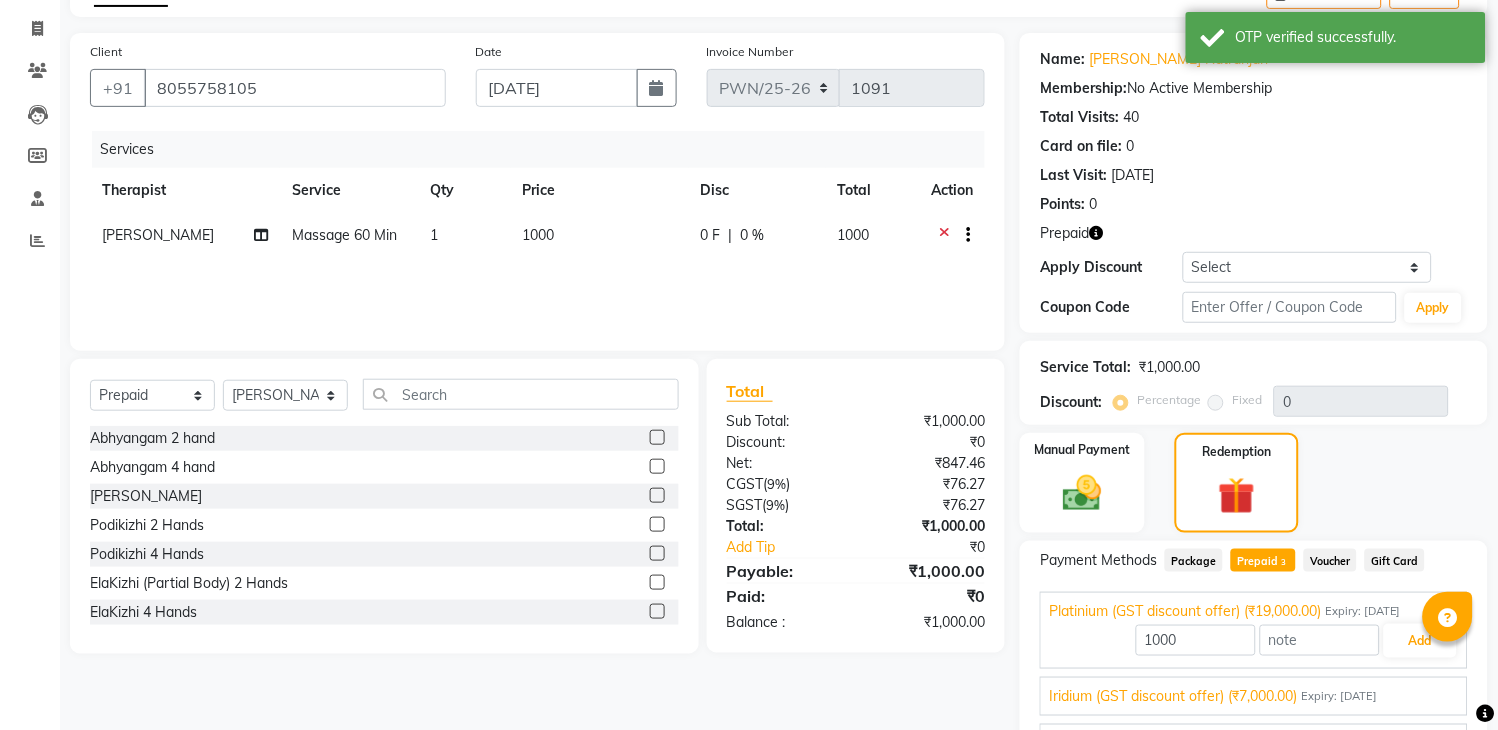 click on "Special Edition Membership (₹1,000.00)" at bounding box center (1173, 743) 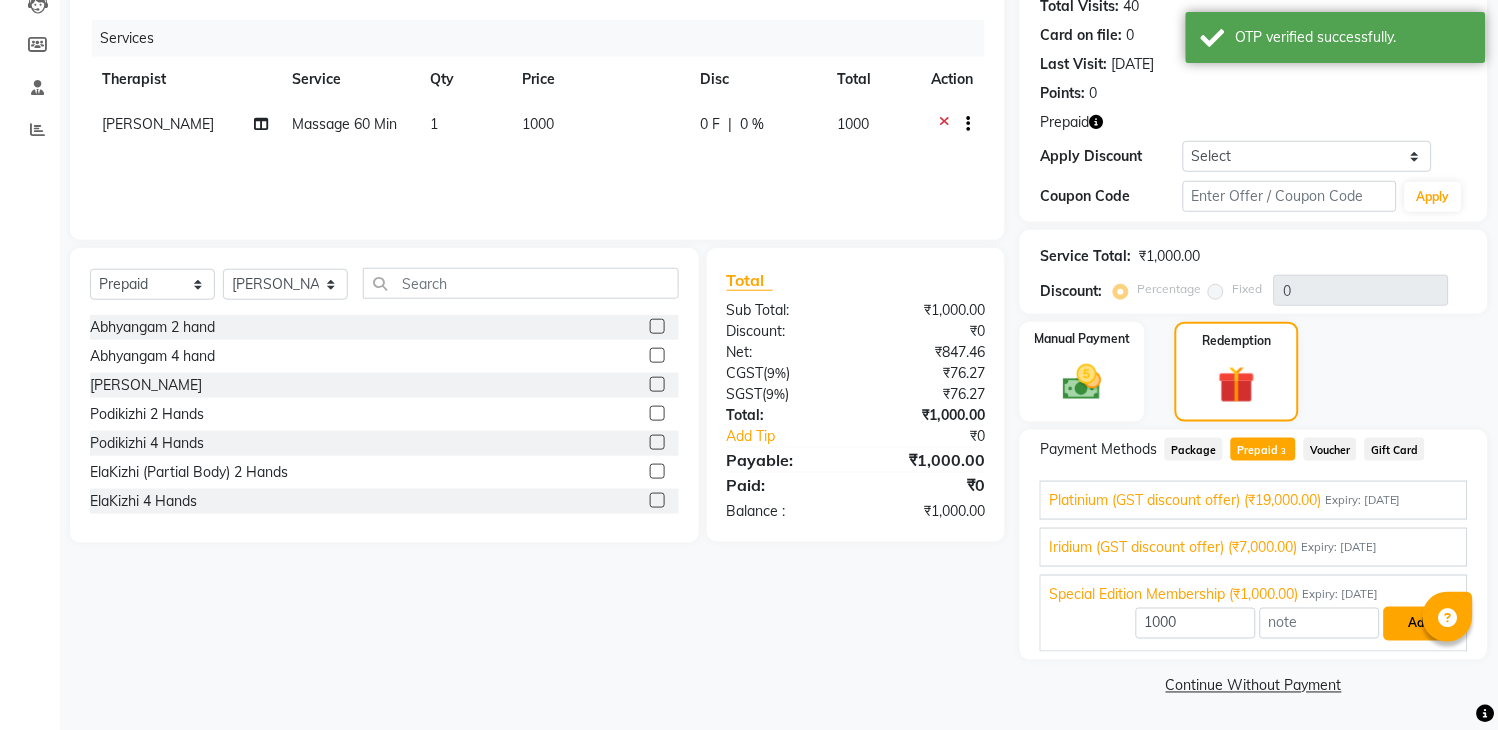 click on "Add" at bounding box center [1420, 624] 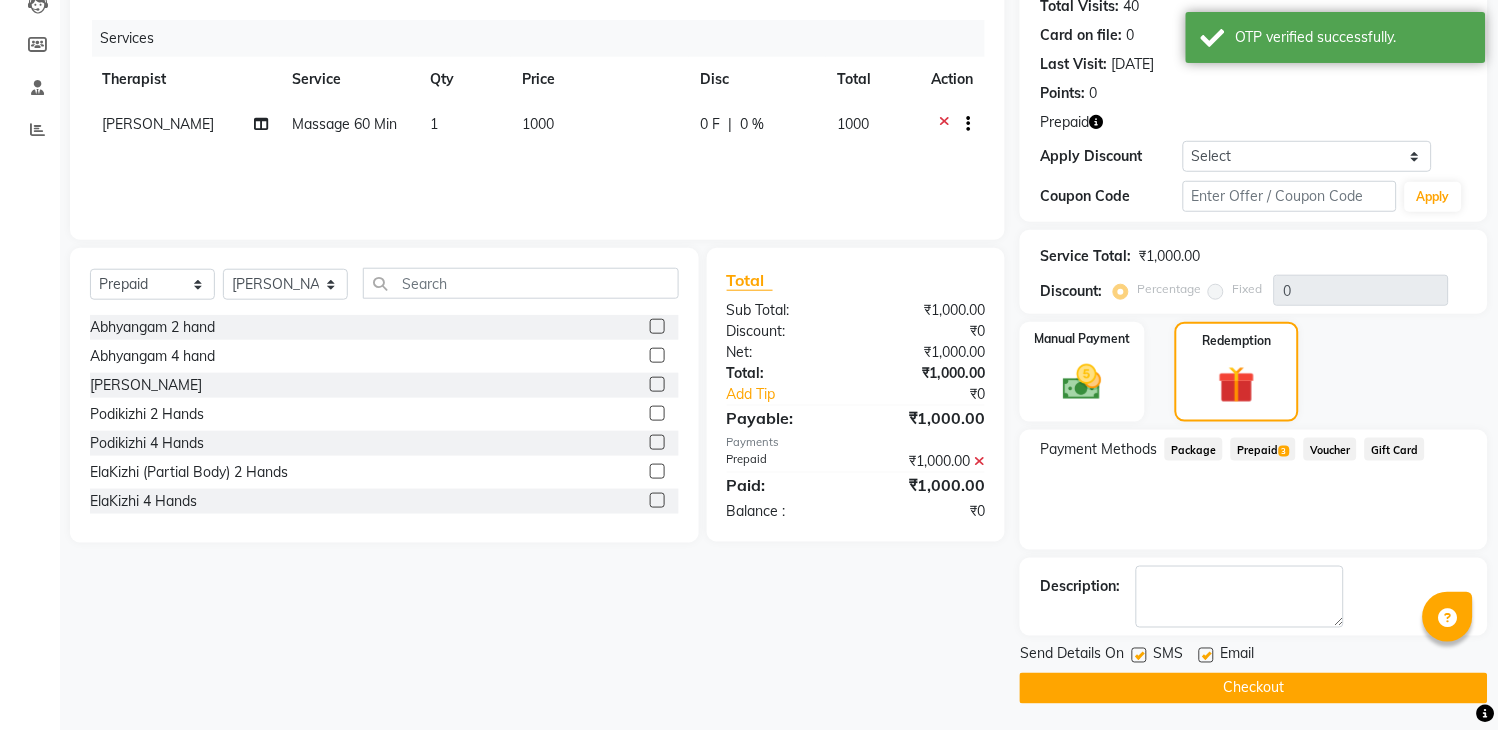click on "Checkout" 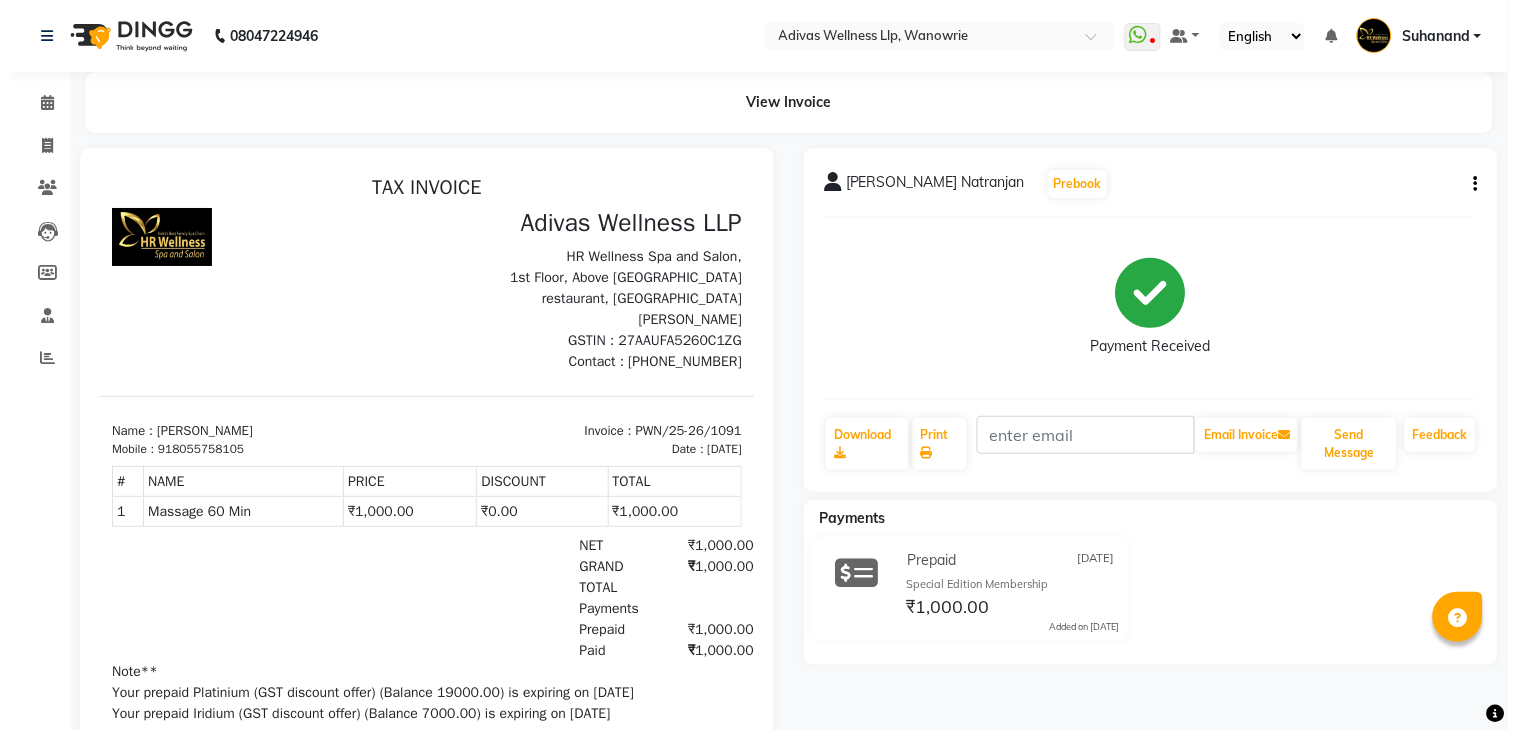 scroll, scrollTop: 0, scrollLeft: 0, axis: both 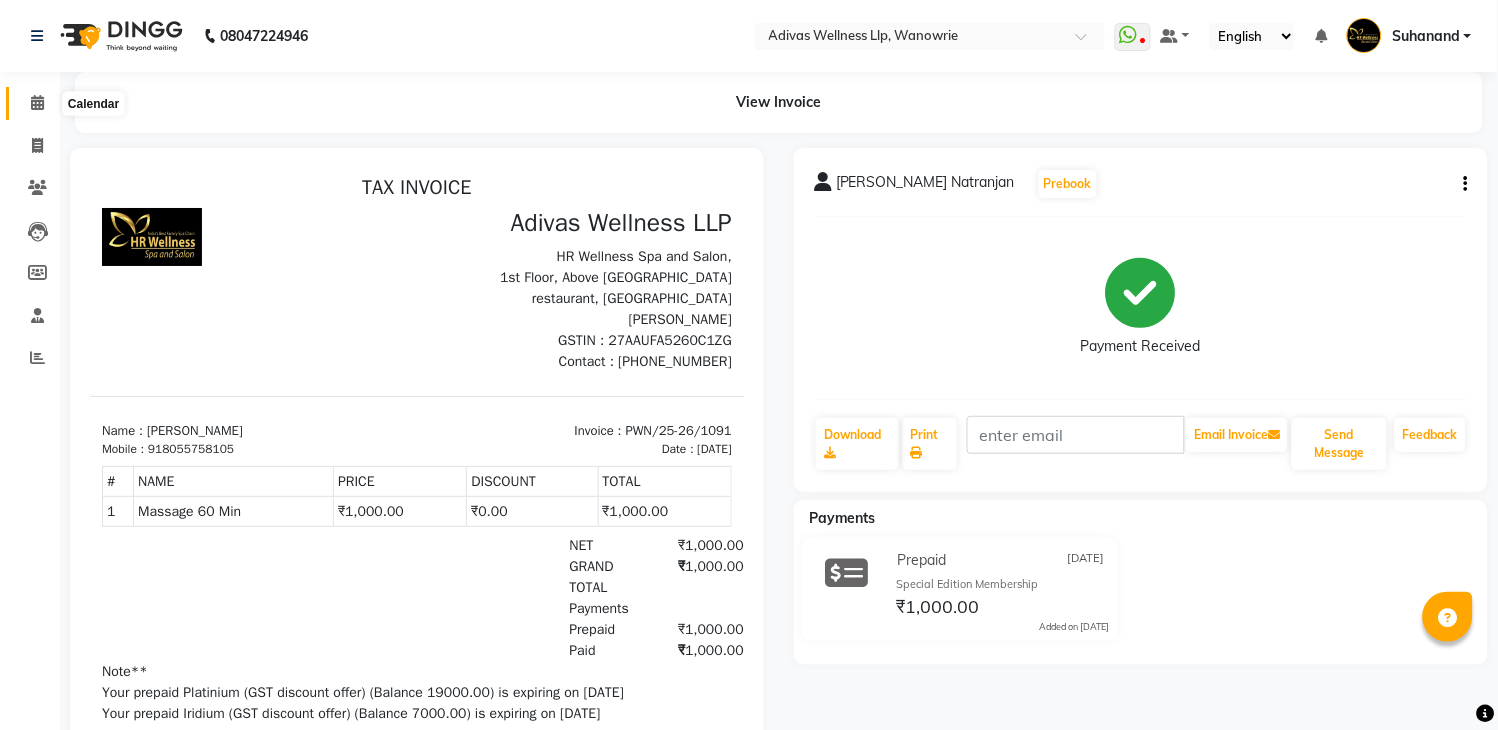 drag, startPoint x: 31, startPoint y: 106, endPoint x: 71, endPoint y: 28, distance: 87.658424 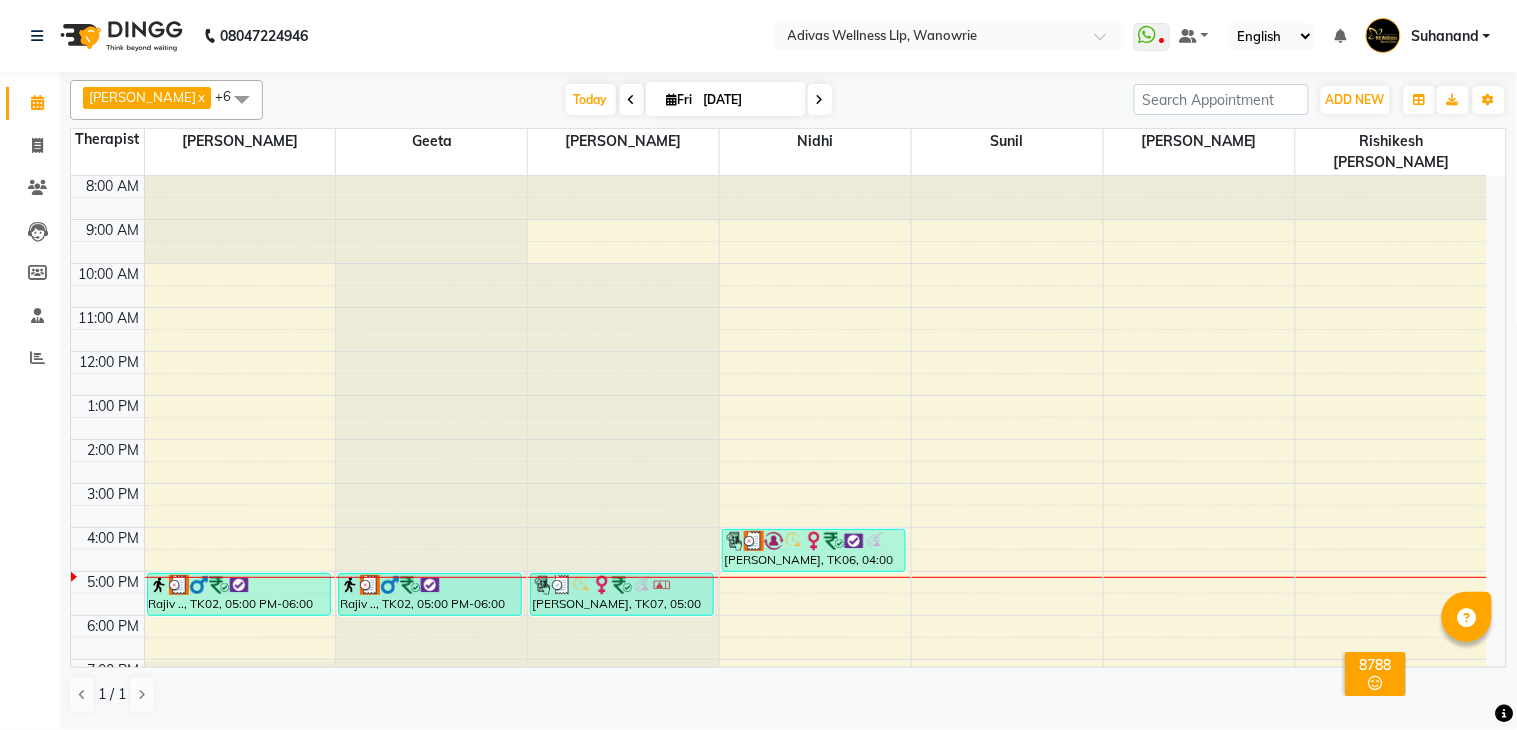 scroll, scrollTop: 0, scrollLeft: 0, axis: both 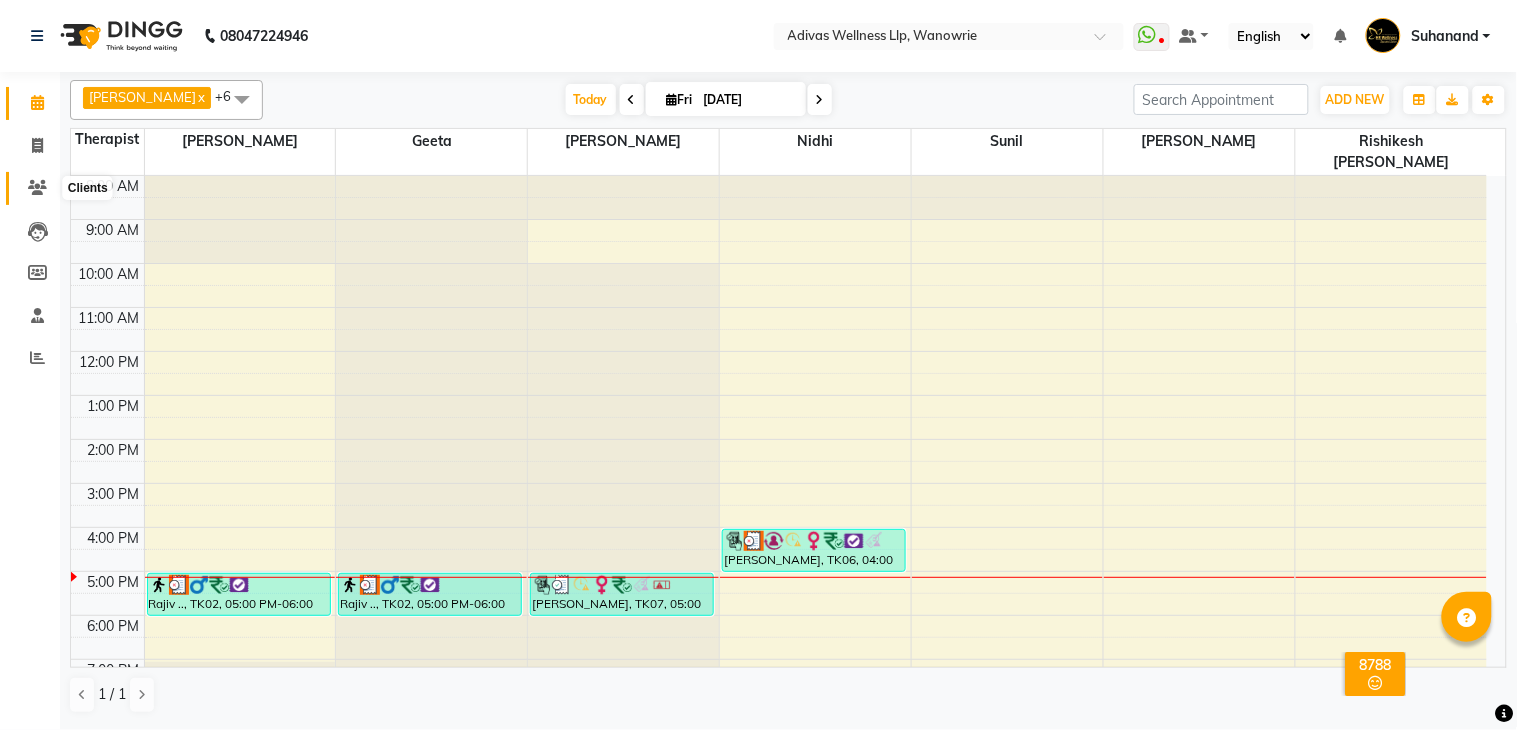 click 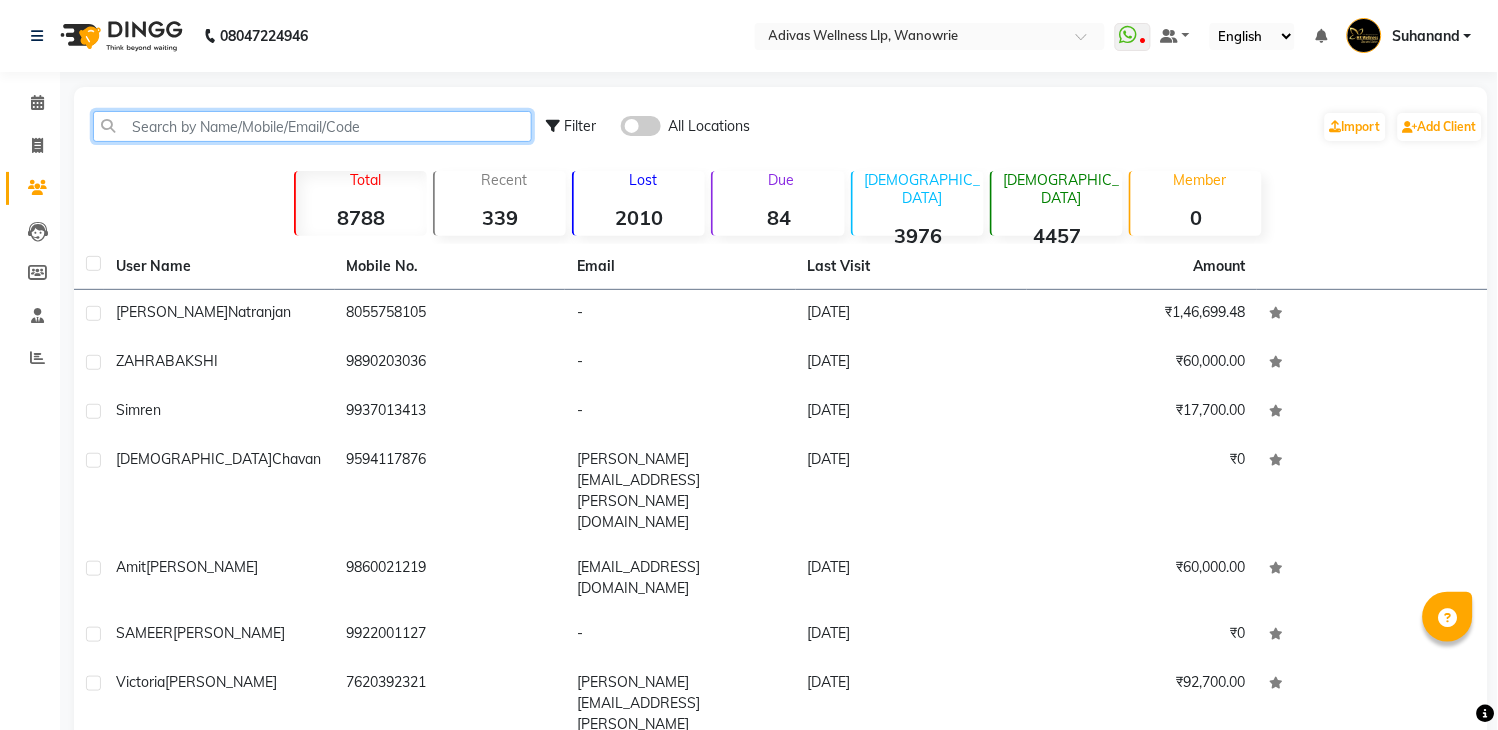 paste on "84460 04933" 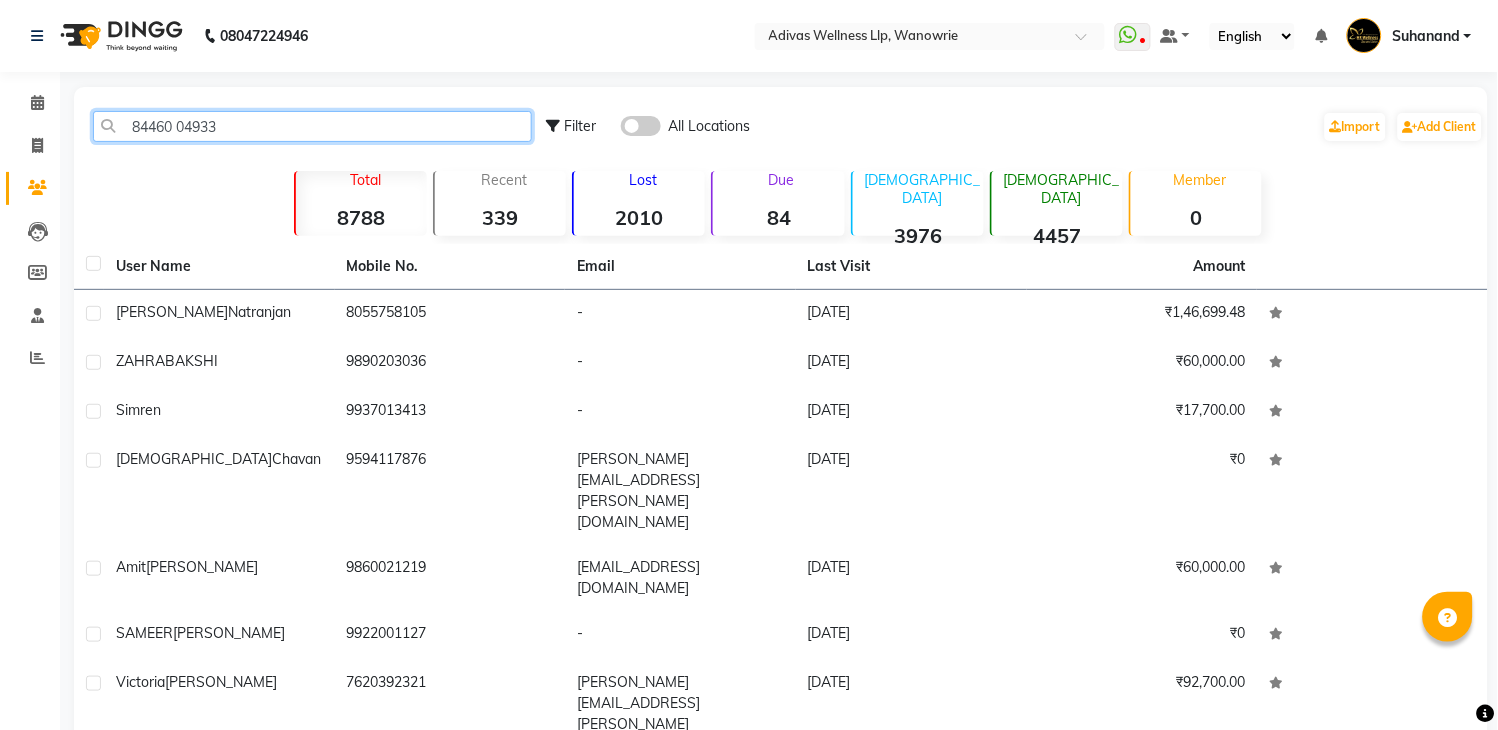 click on "84460 04933" 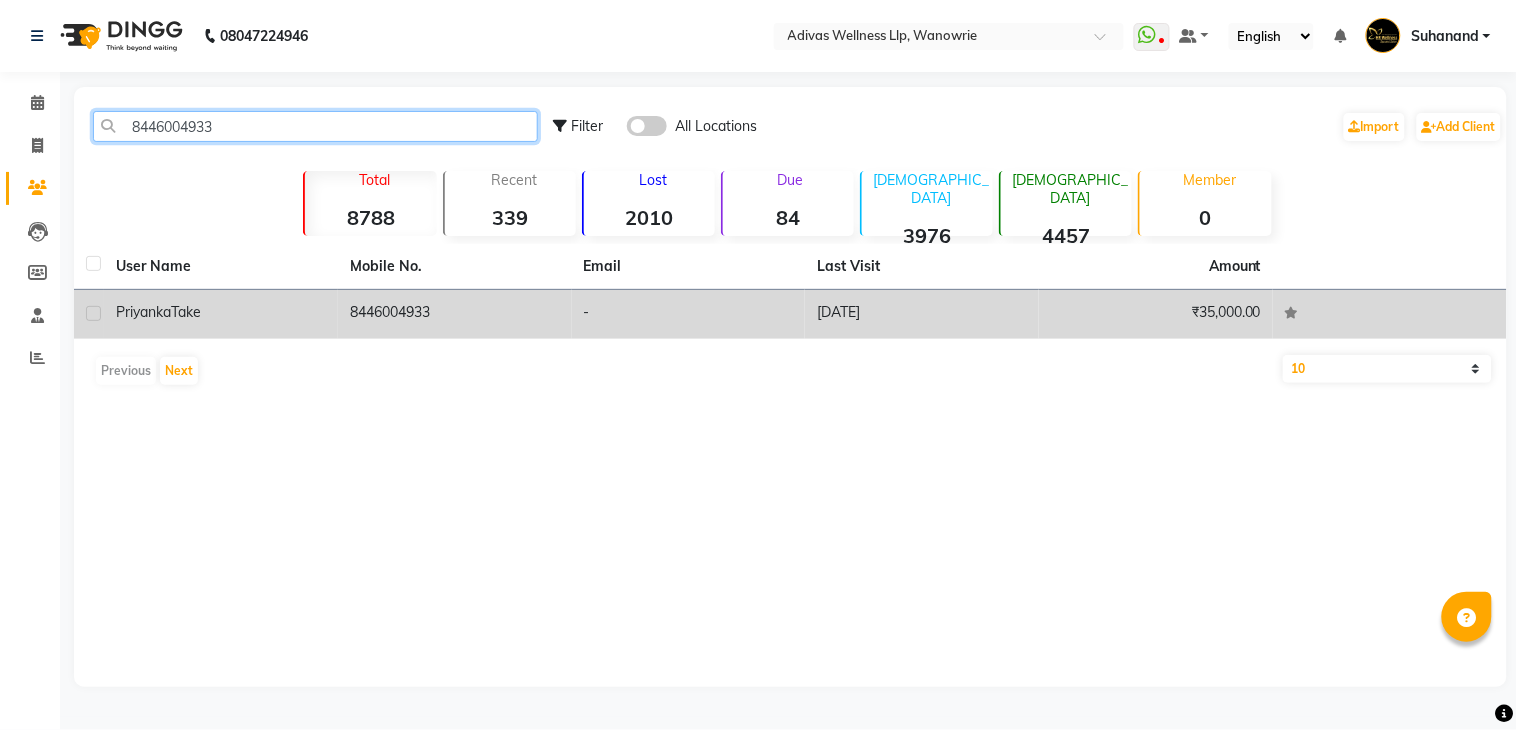 type on "8446004933" 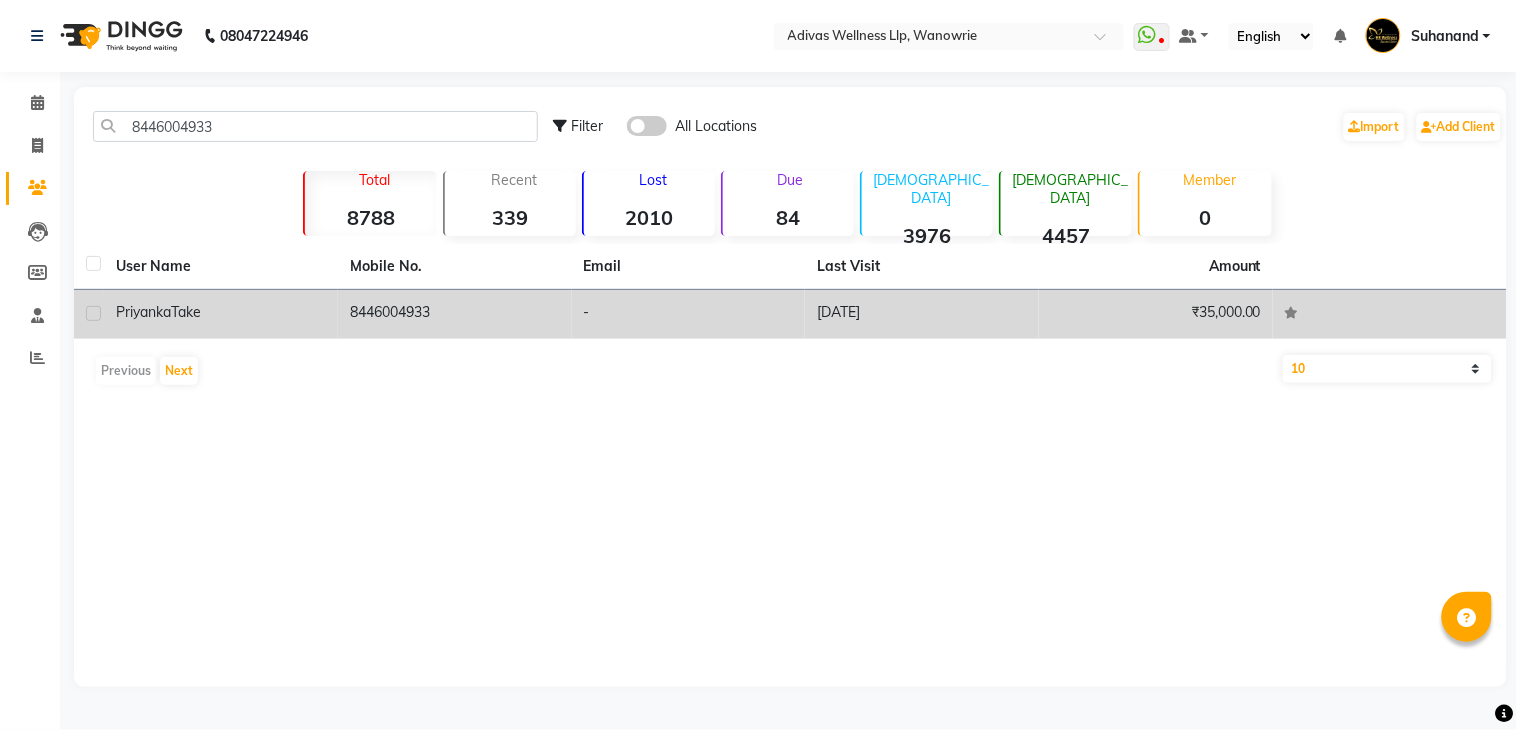 click on "8446004933" 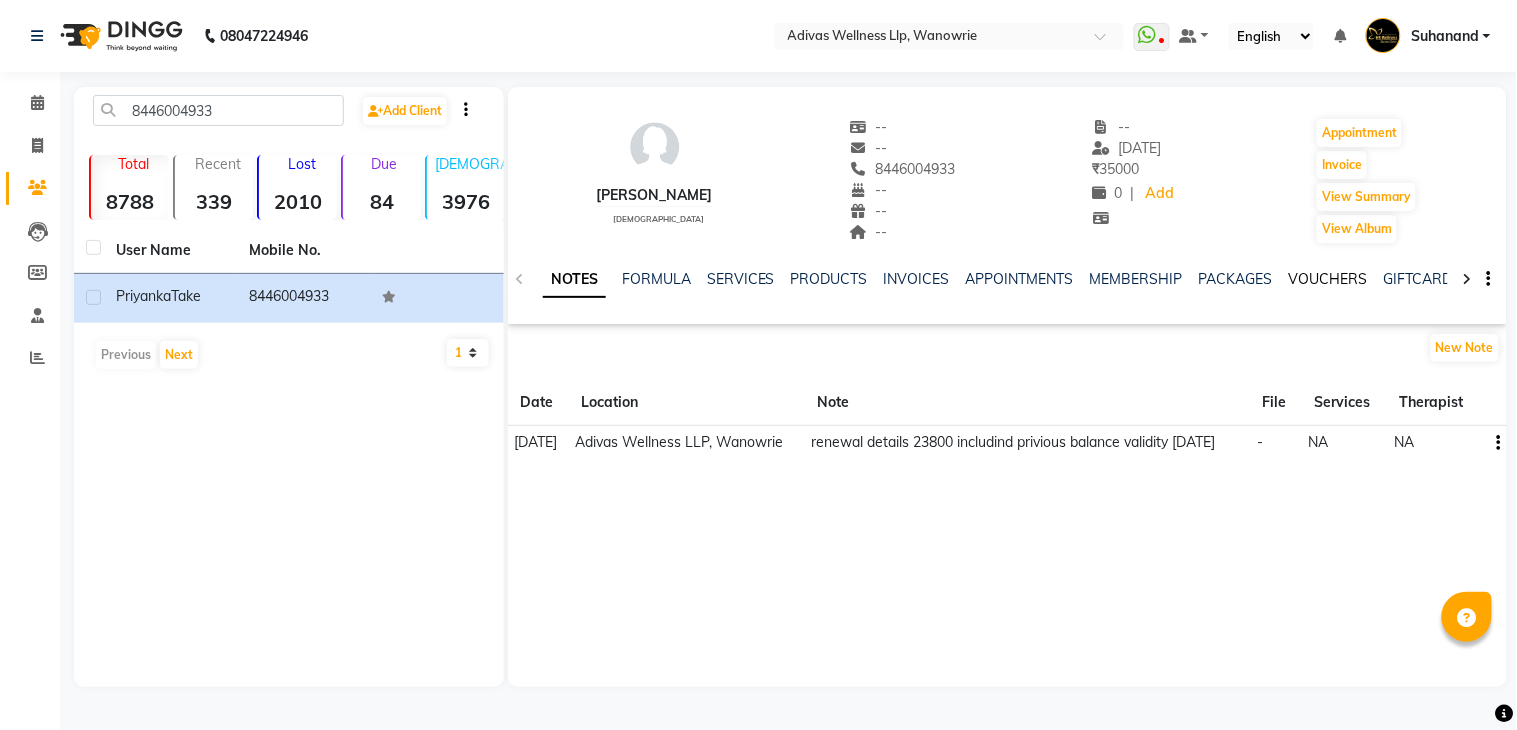click on "VOUCHERS" 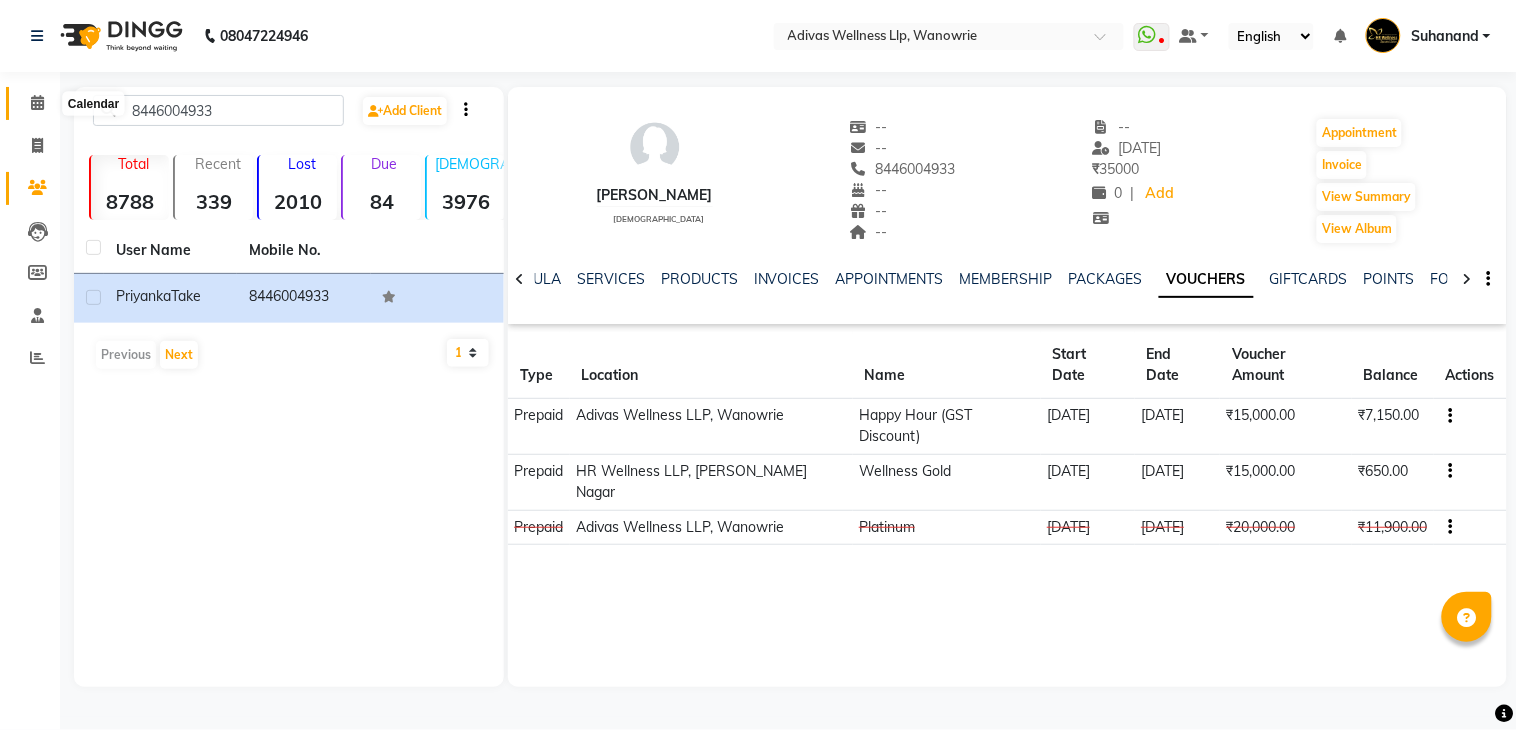 click 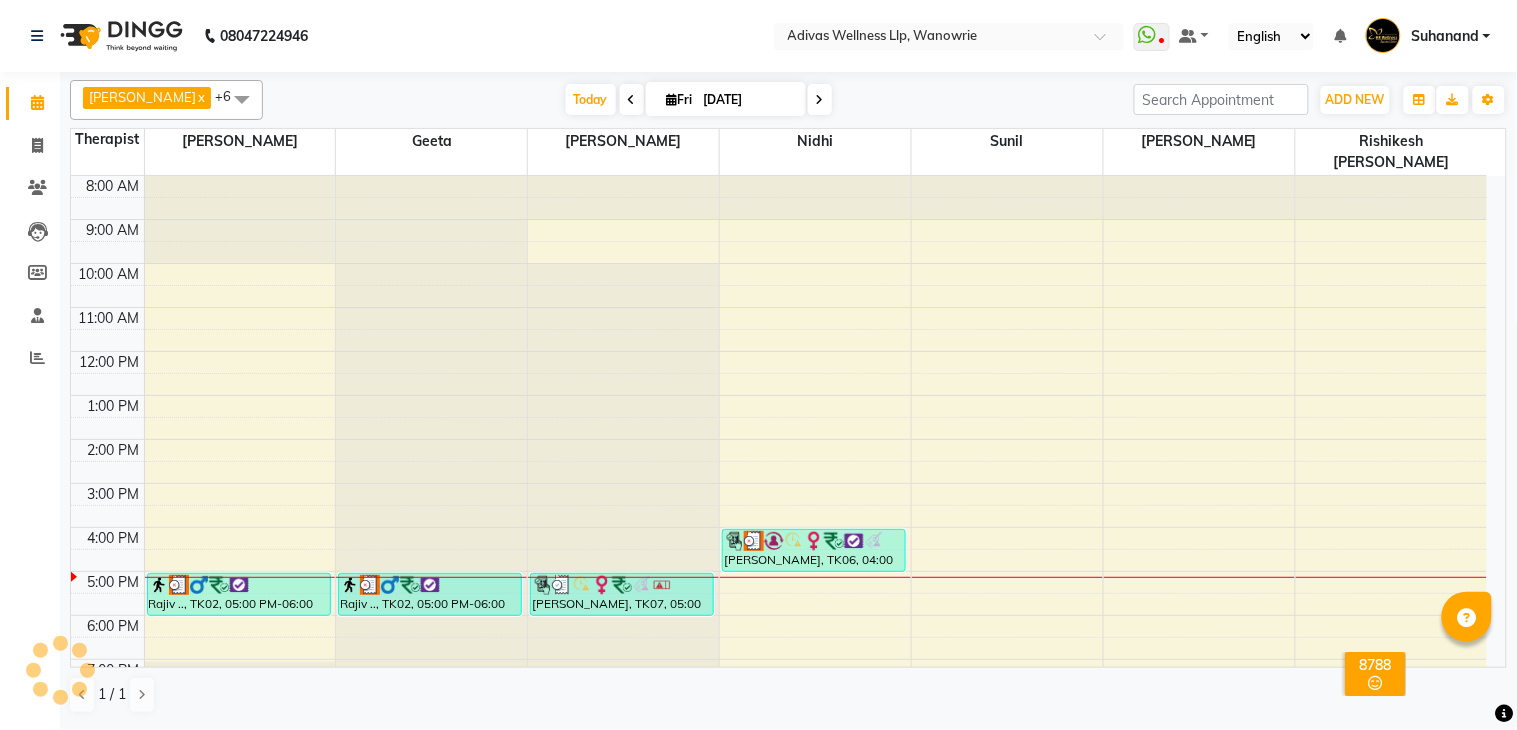 scroll, scrollTop: 0, scrollLeft: 0, axis: both 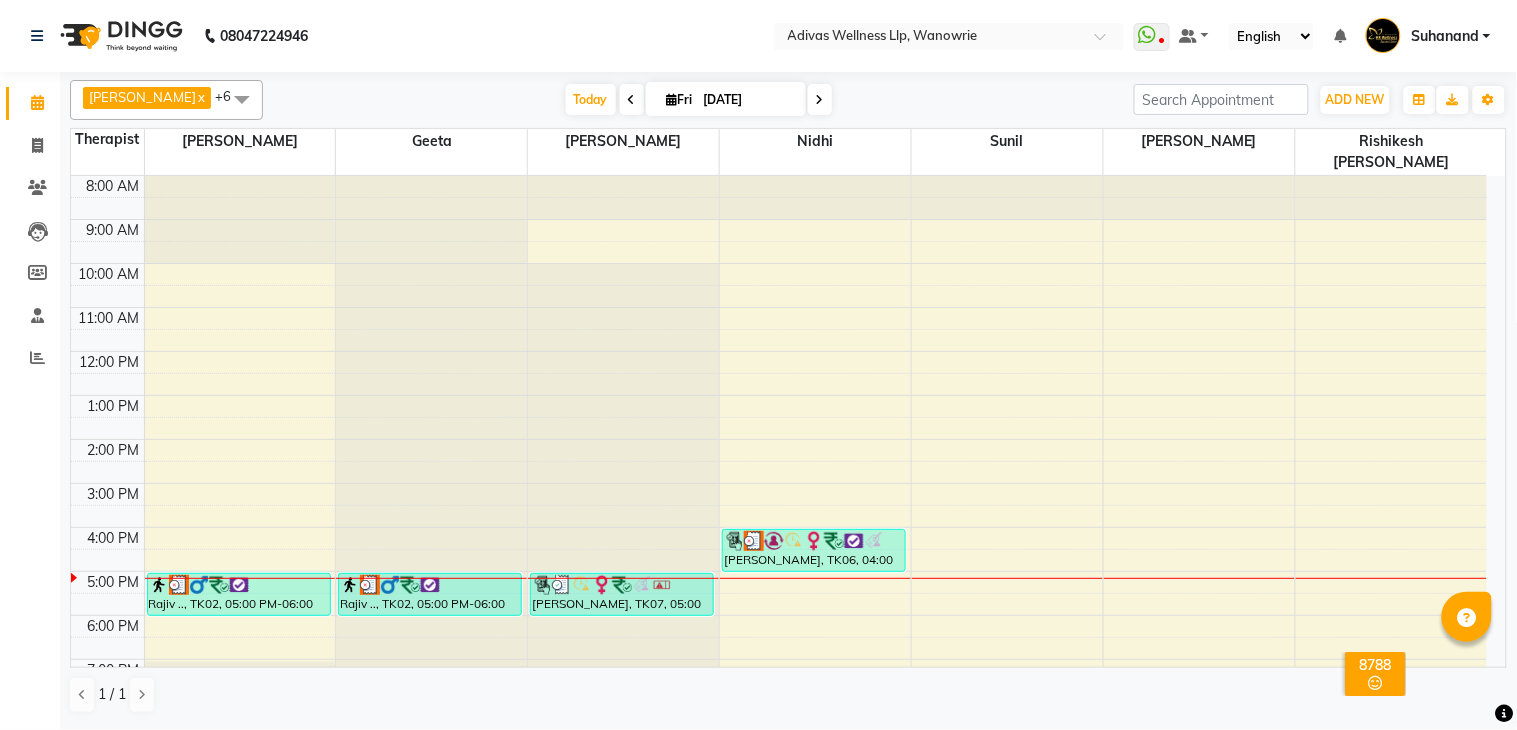 click at bounding box center [820, 99] 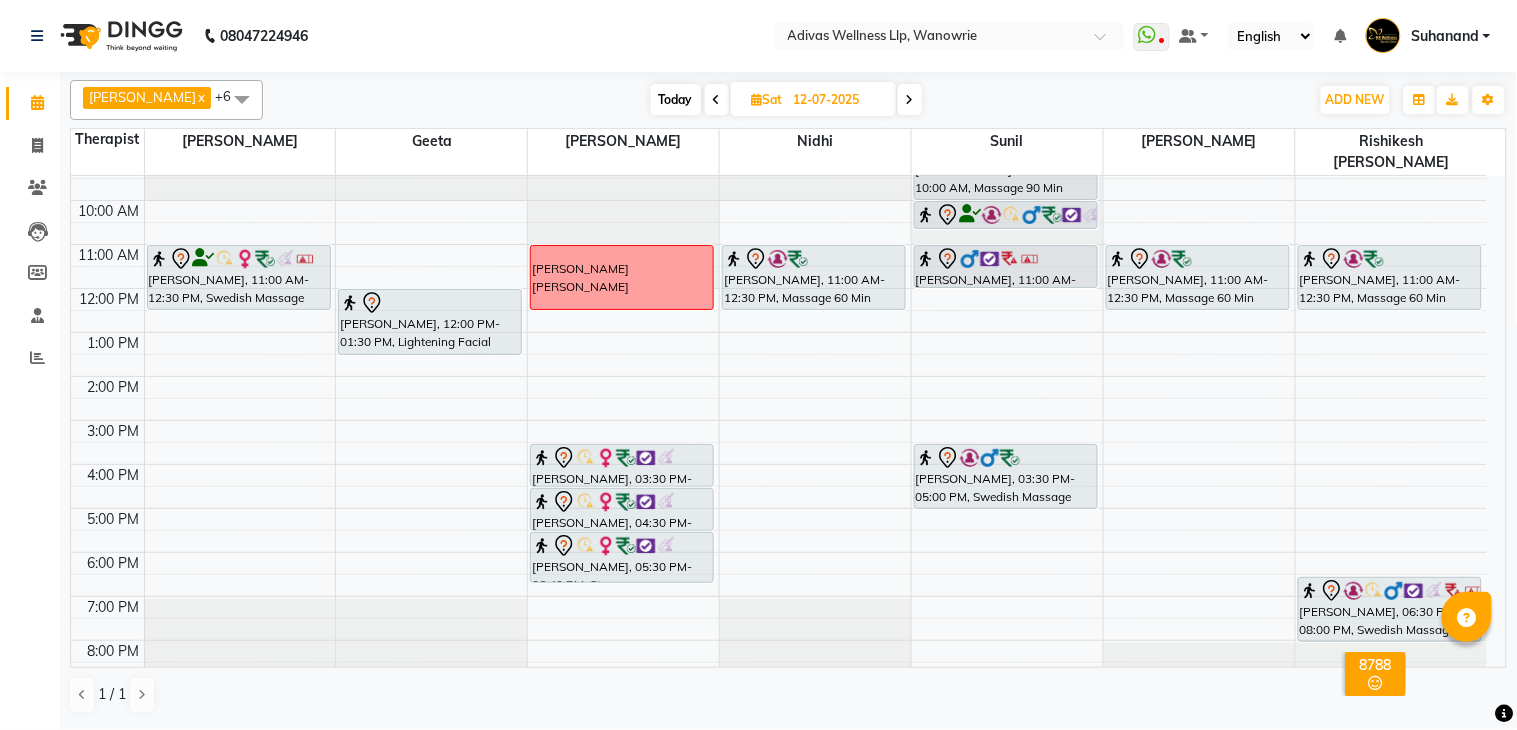 scroll, scrollTop: 0, scrollLeft: 0, axis: both 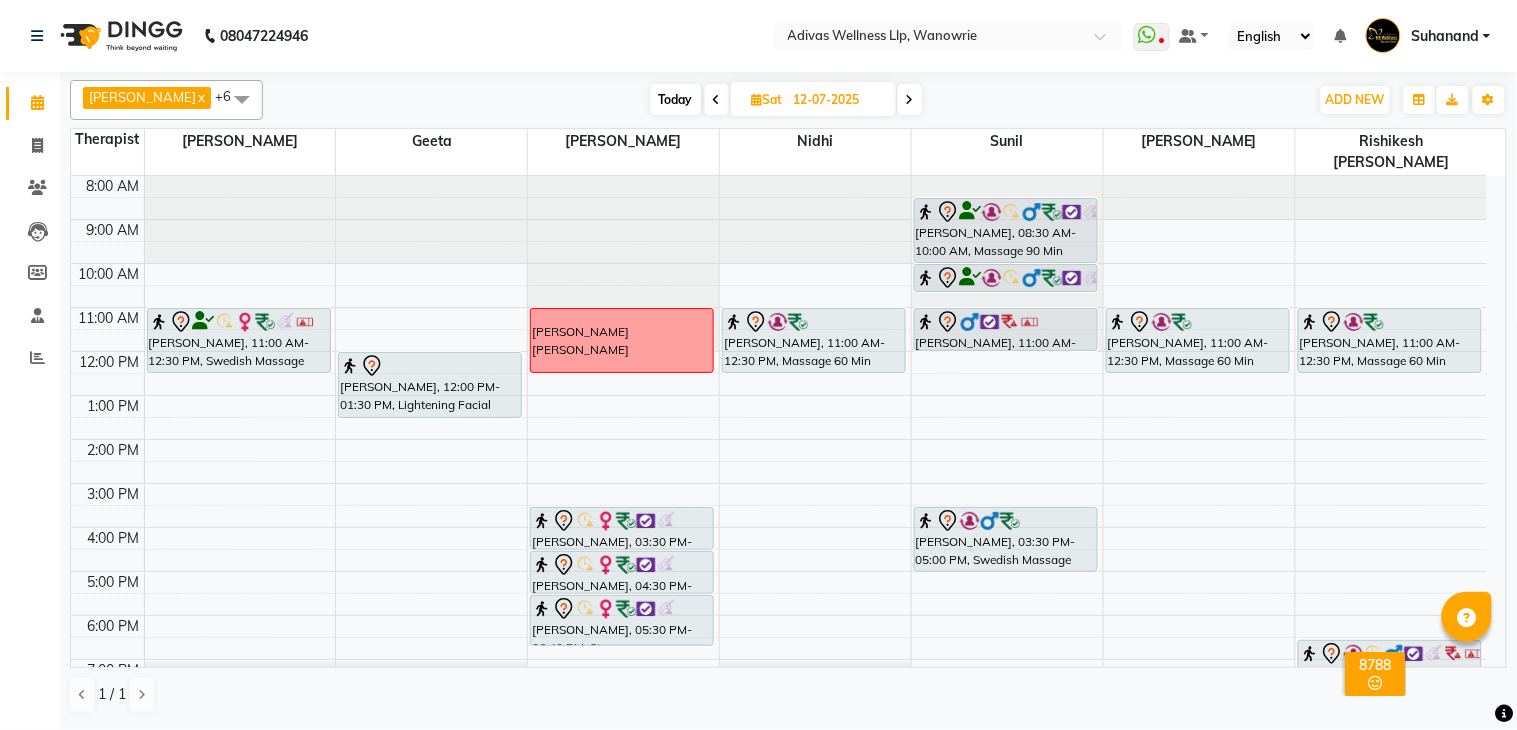 click at bounding box center [910, 99] 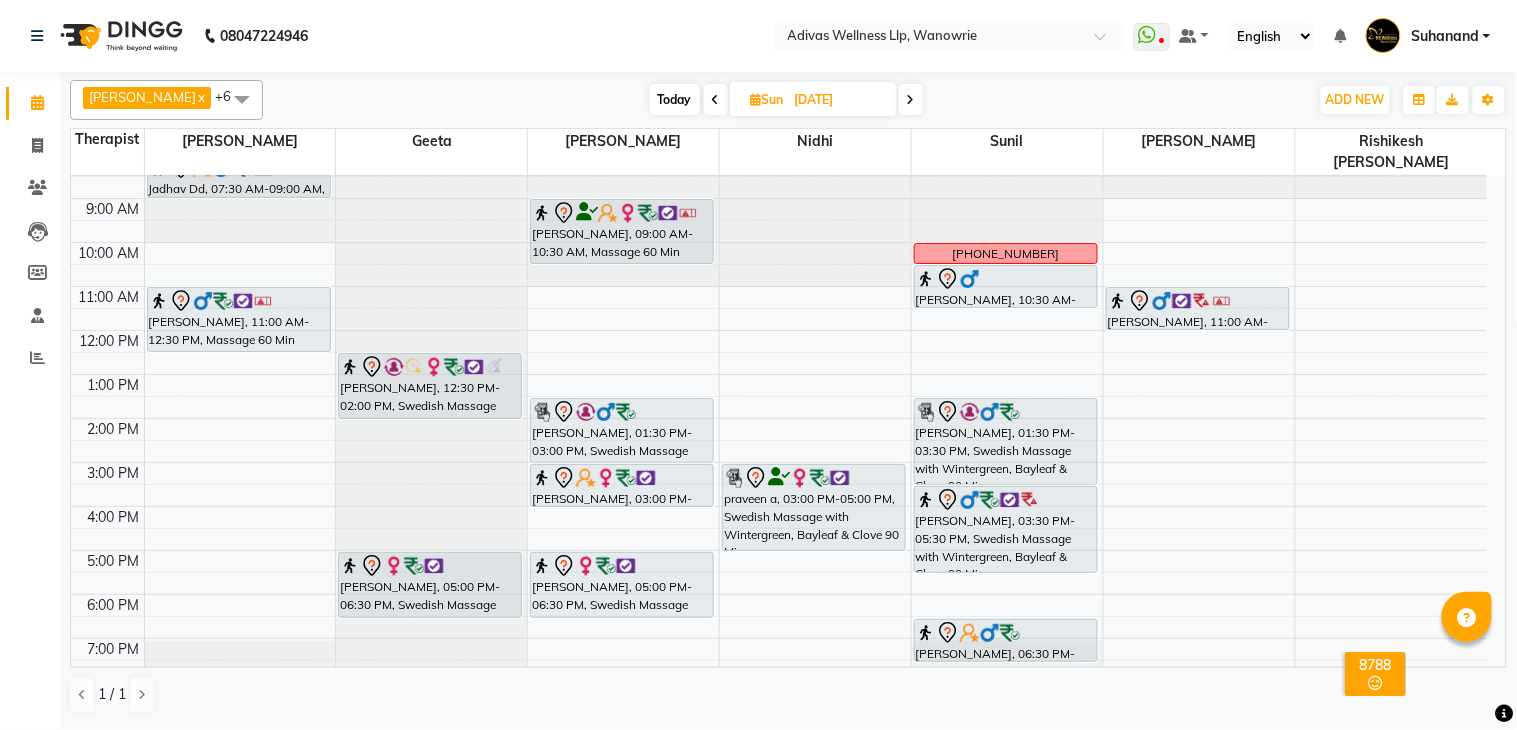 scroll, scrollTop: 0, scrollLeft: 0, axis: both 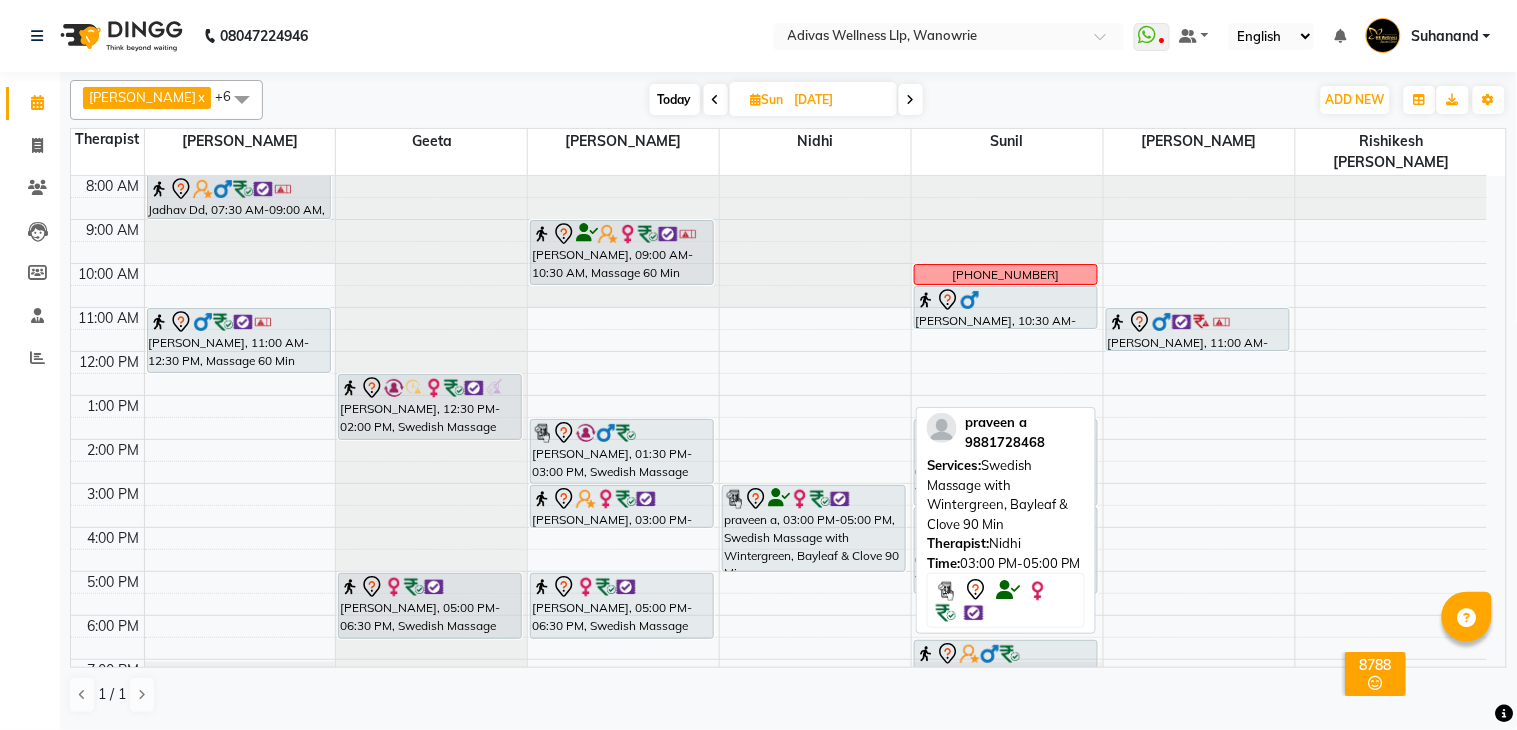 click on "praveen a, 03:00 PM-05:00 PM, Swedish Massage with Wintergreen, Bayleaf & Clove 90 Min" at bounding box center [814, 528] 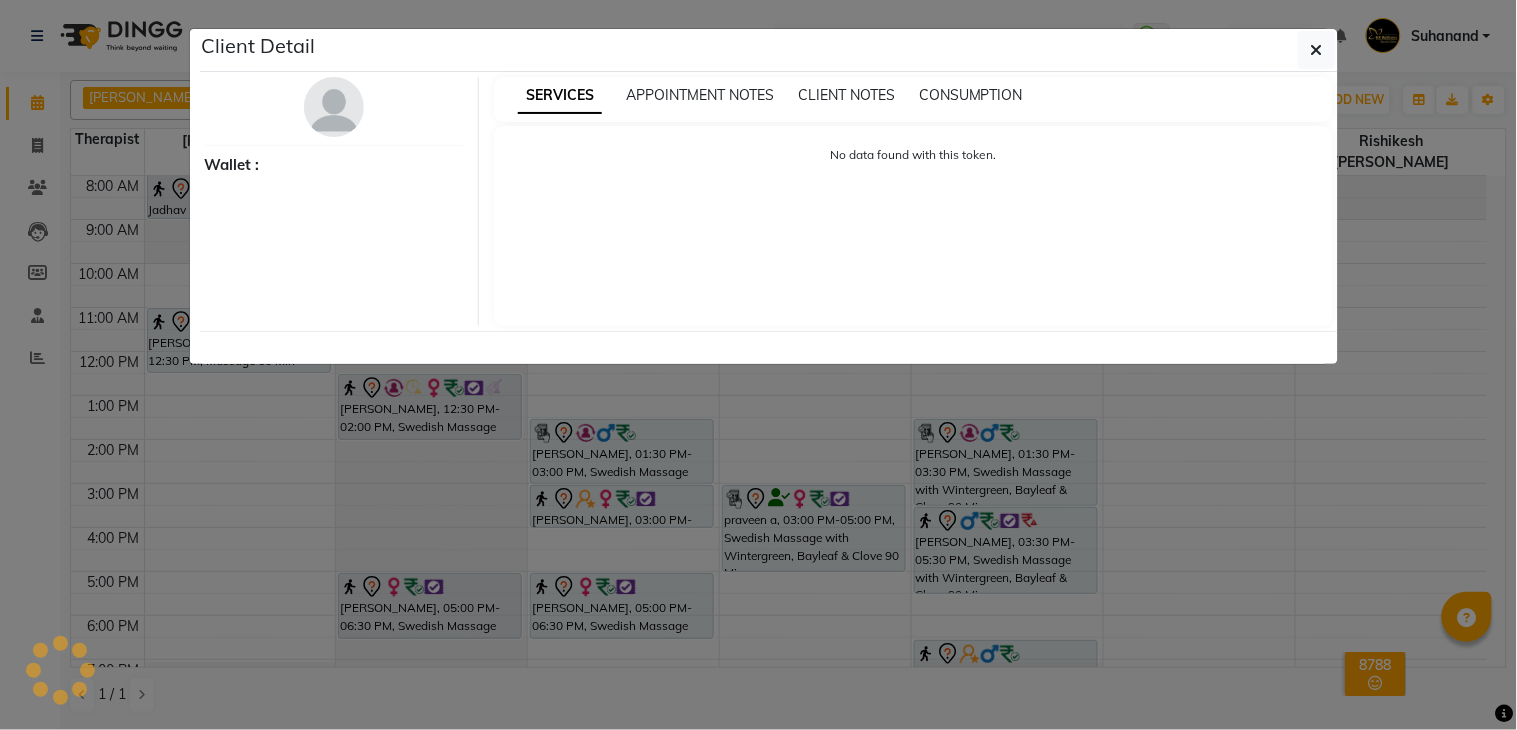 select on "7" 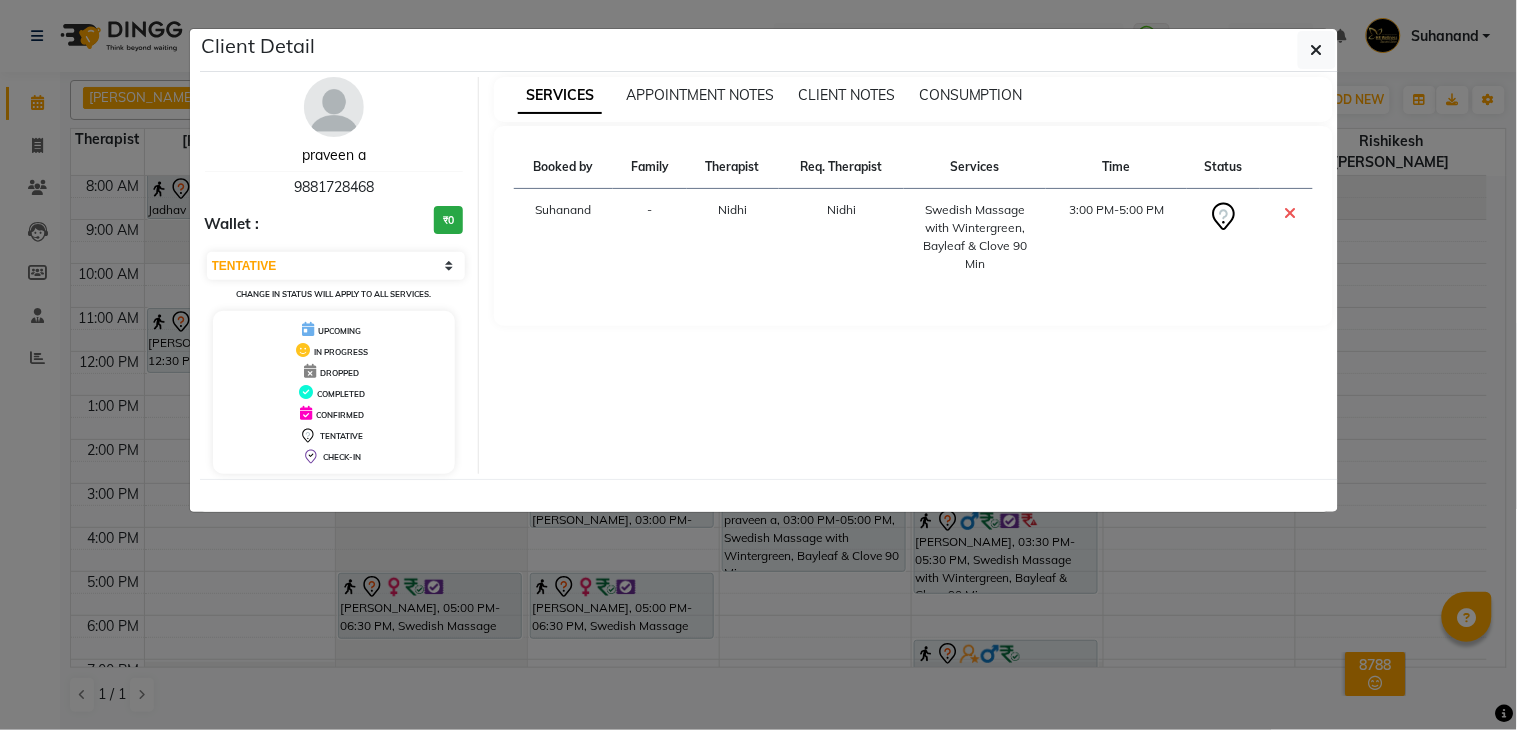 click on "praveen a" at bounding box center (334, 155) 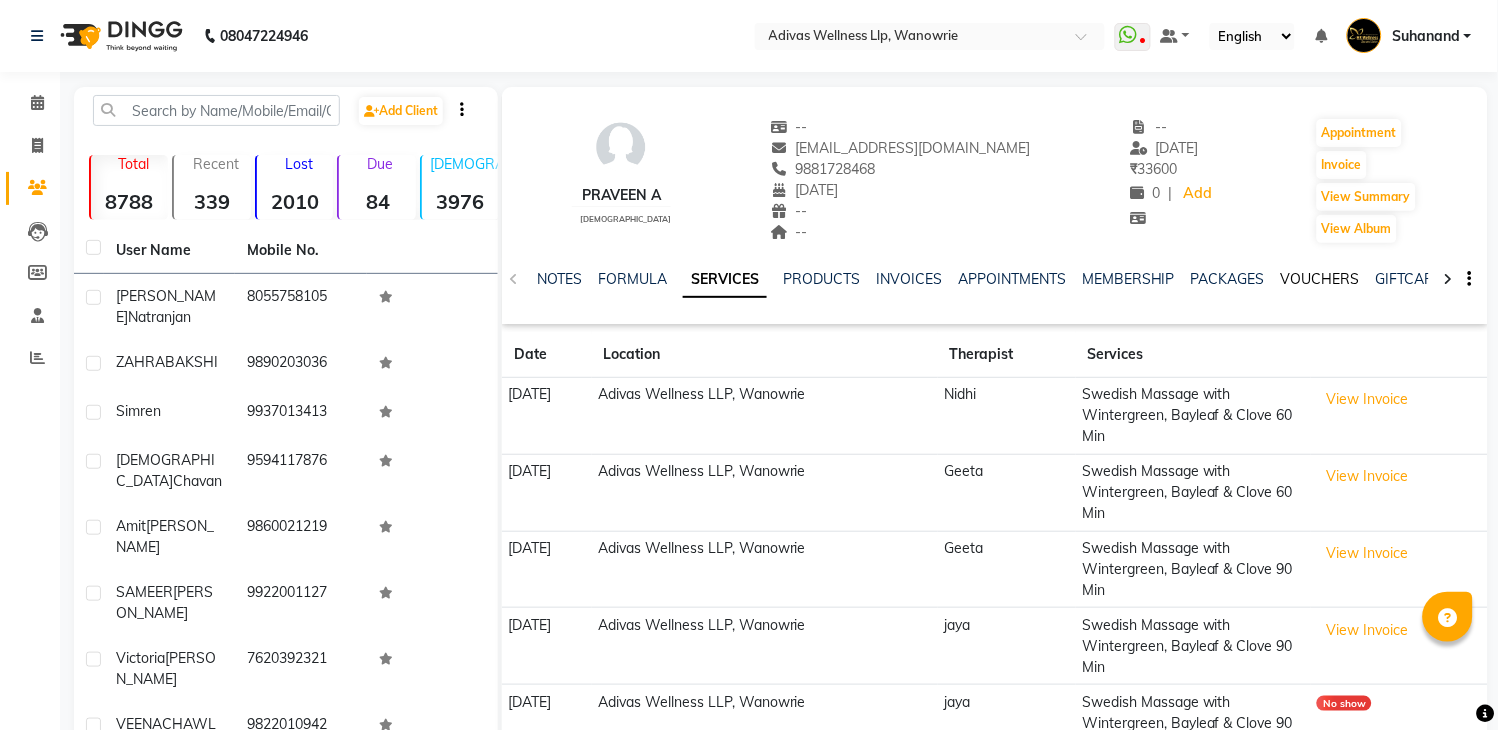 click on "VOUCHERS" 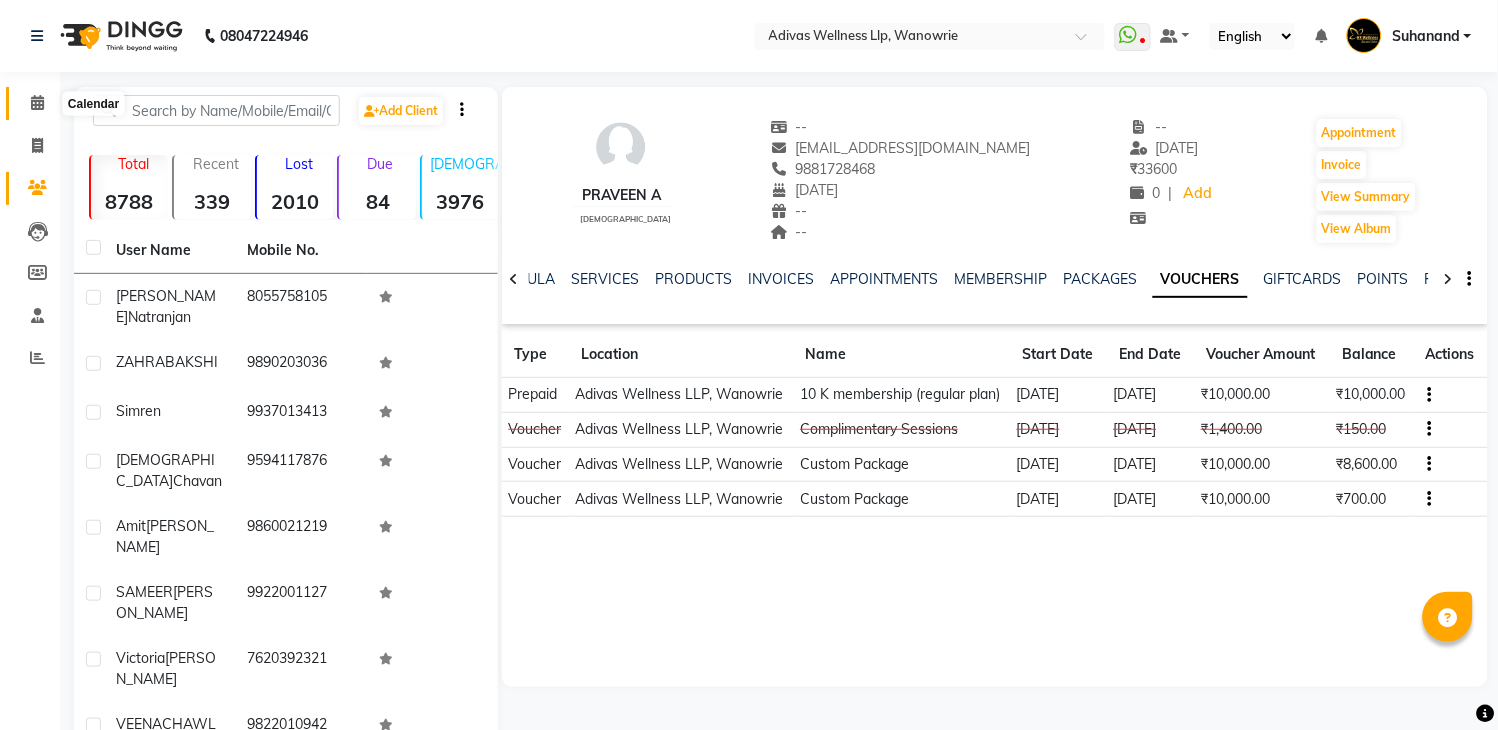 click 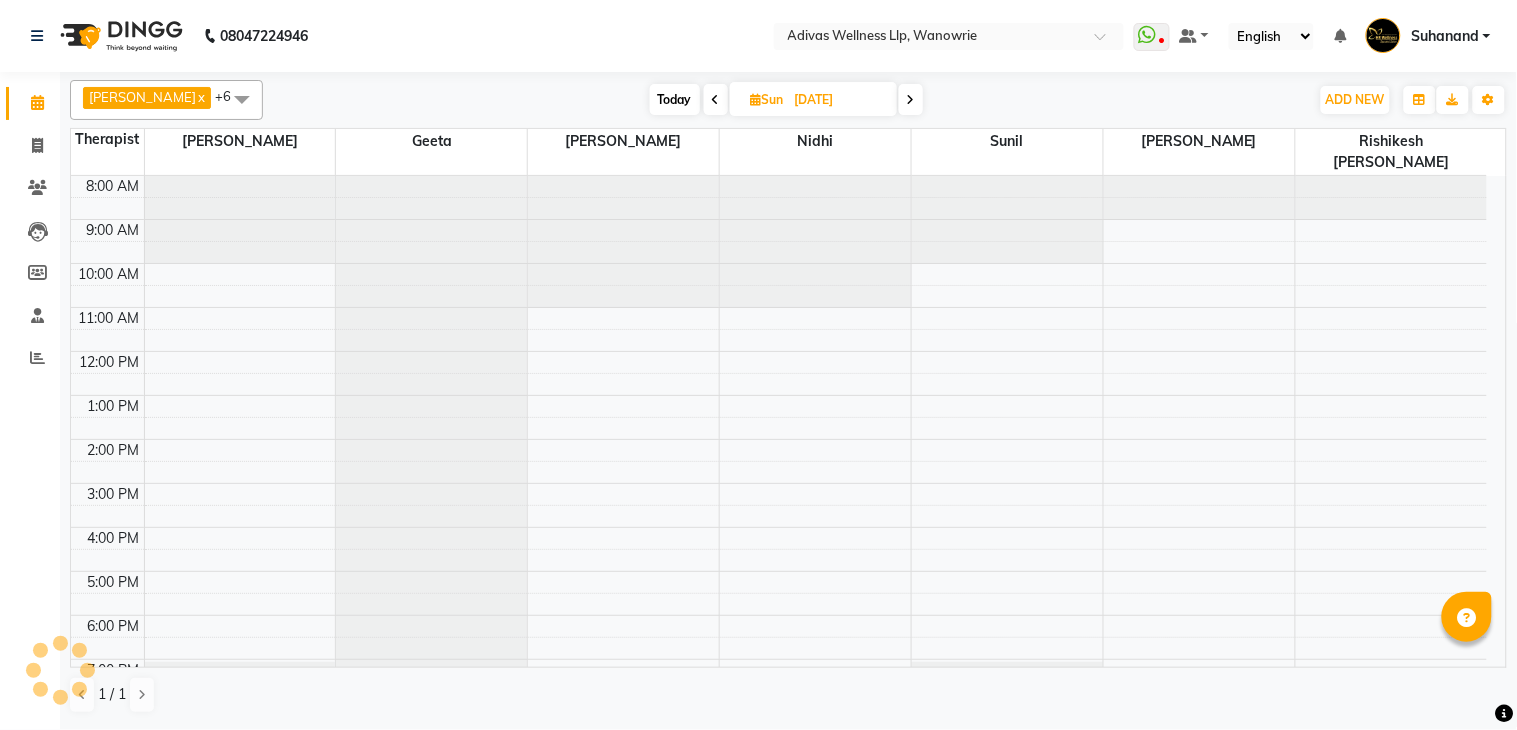 scroll, scrollTop: 0, scrollLeft: 0, axis: both 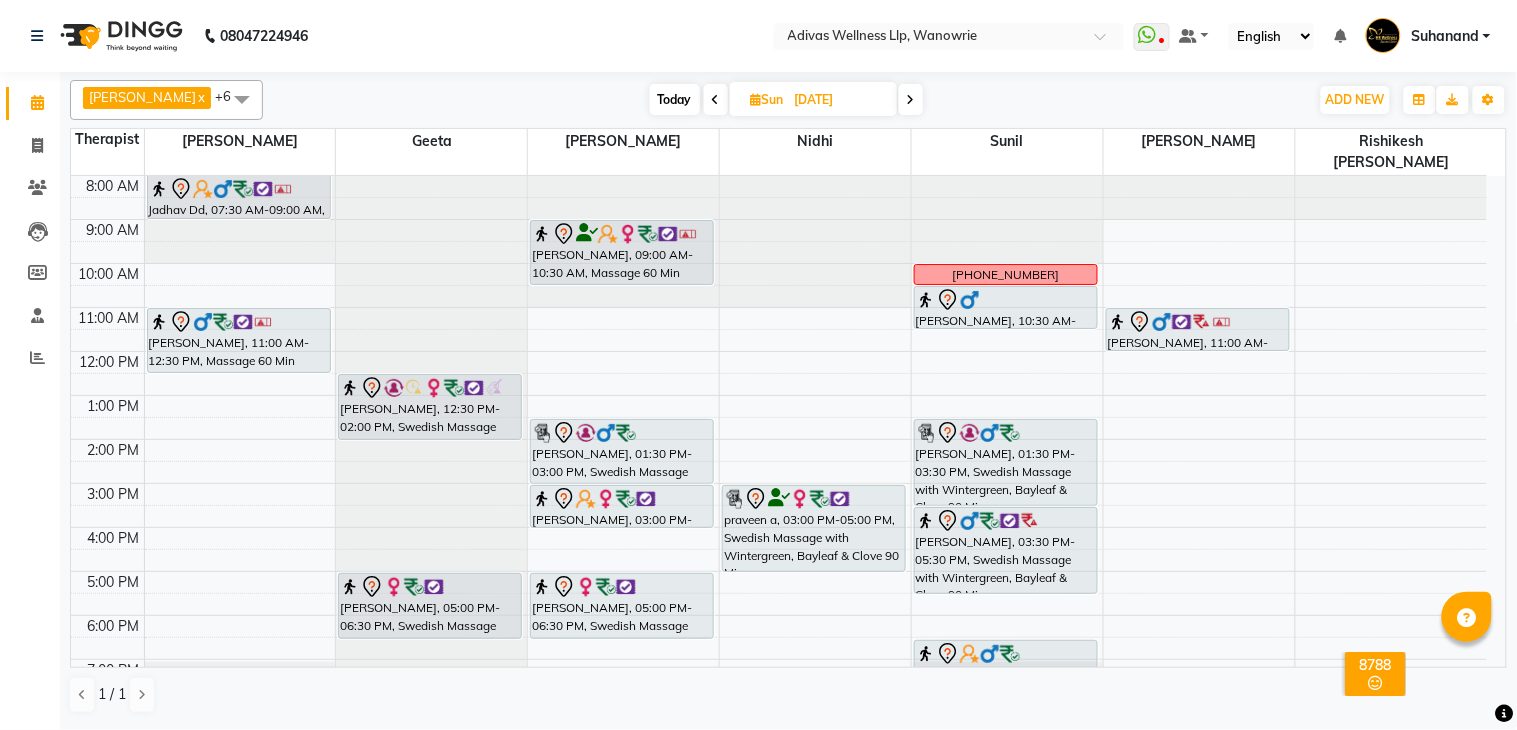 click on "08047224946 Select Location × Adivas Wellness Llp, Wanowrie  WhatsApp Status  ✕ Status:  Disconnected Recent Service Activity: [DATE]     05:30 AM  08047224946 Whatsapp Settings Default Panel My Panel English ENGLISH Español العربية मराठी हिंदी ગુજરાતી தமிழ் 中文 Notifications nothing to show Suhanand Manage Profile Change Password Sign out  Version:3.15.4" 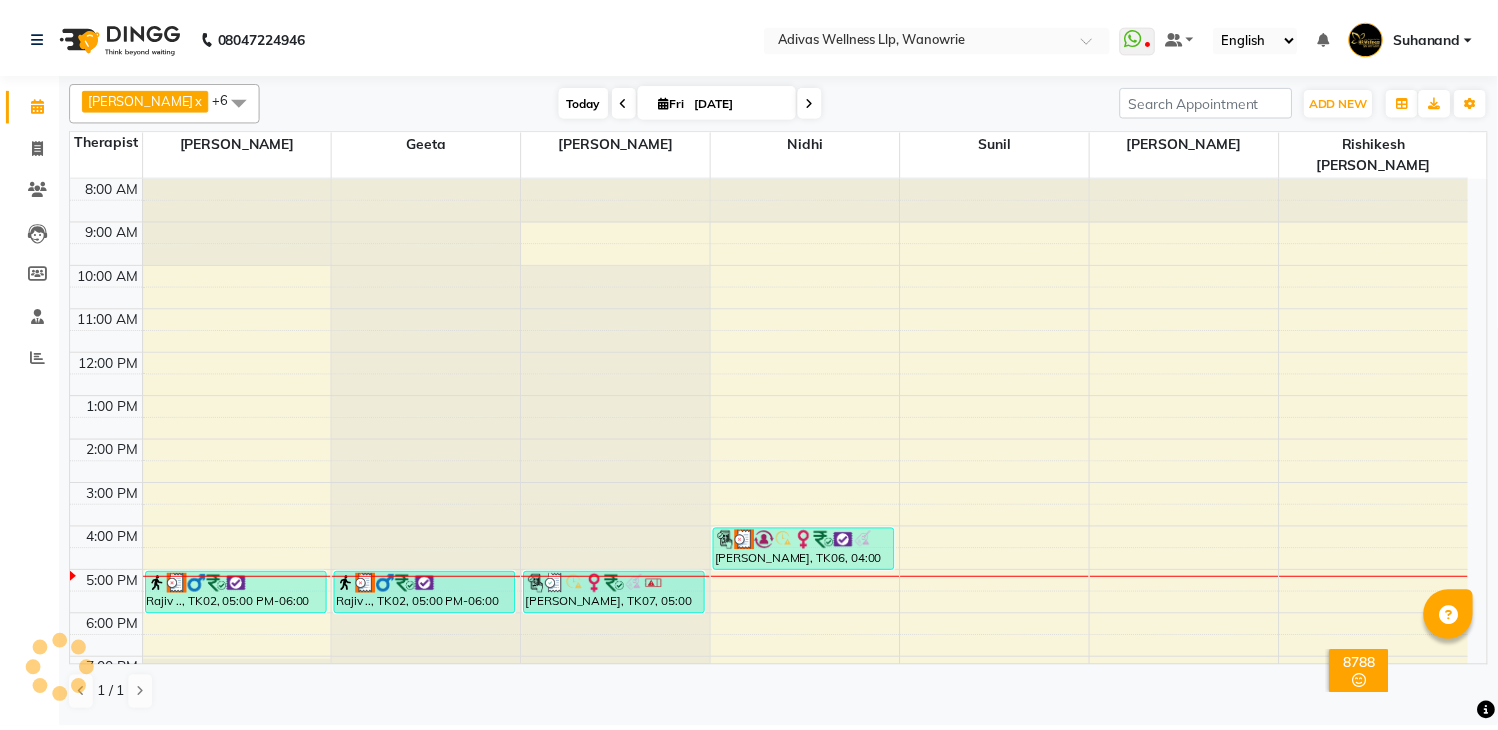 scroll, scrollTop: 63, scrollLeft: 0, axis: vertical 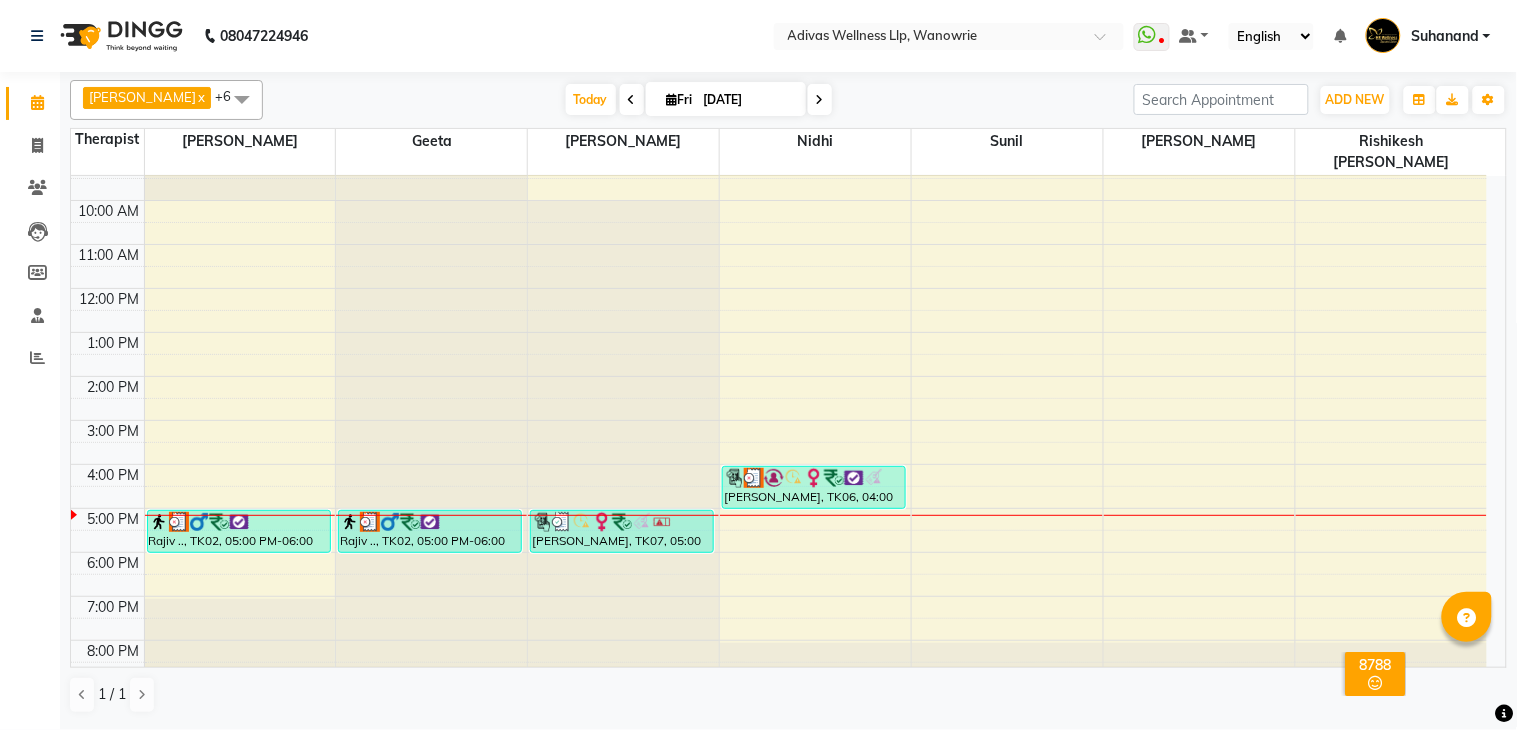 click on "08047224946 Select Location × Adivas Wellness Llp, Wanowrie  WhatsApp Status  ✕ Status:  Disconnected Recent Service Activity: [DATE]     05:30 AM  08047224946 Whatsapp Settings Default Panel My Panel English ENGLISH Español العربية मराठी हिंदी ગુજરાતી தமிழ் 中文 Notifications nothing to show Suhanand Manage Profile Change Password Sign out  Version:3.15.4" 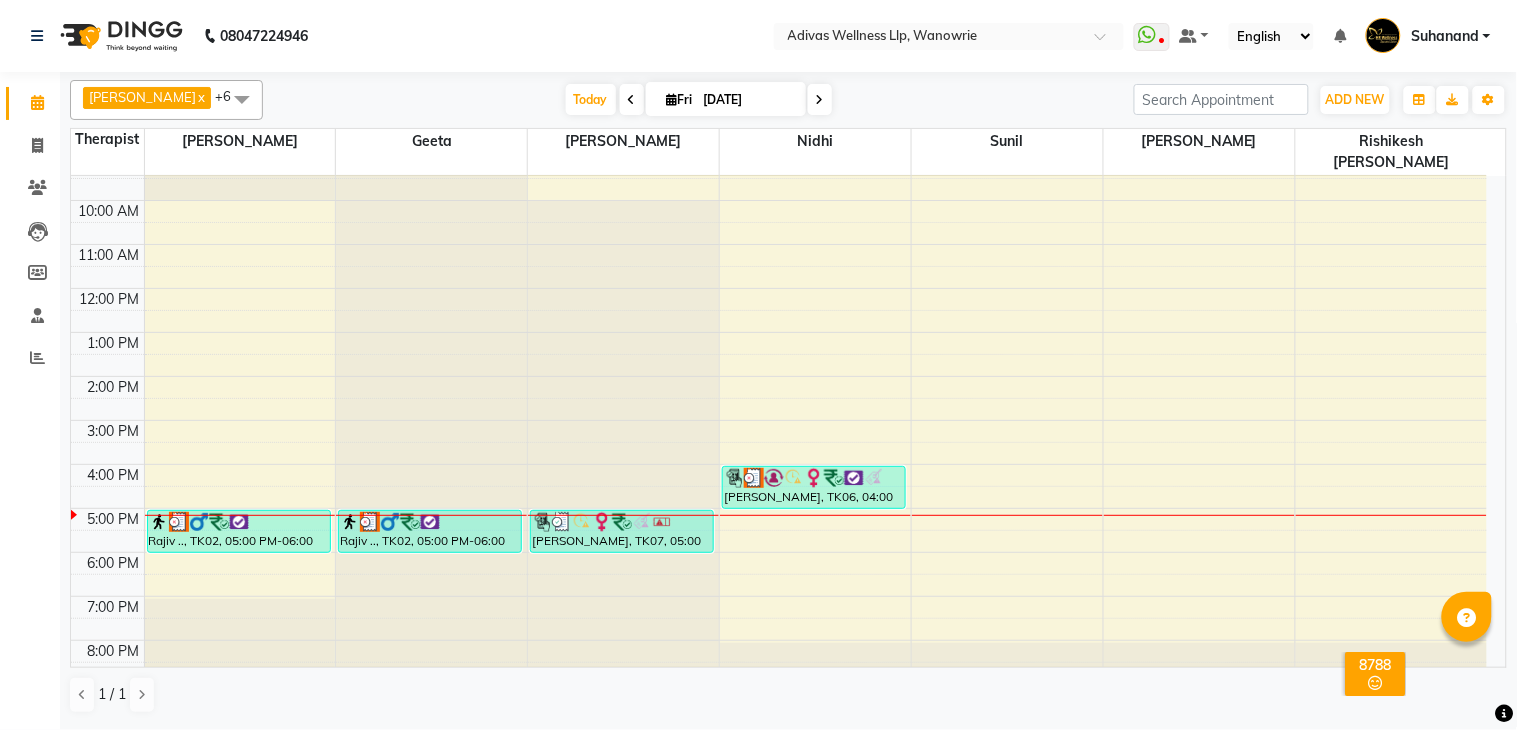 click on "Rajiv .., TK02, 05:00 PM-06:00 PM, Swedish Massage 60 Min" at bounding box center [239, 531] 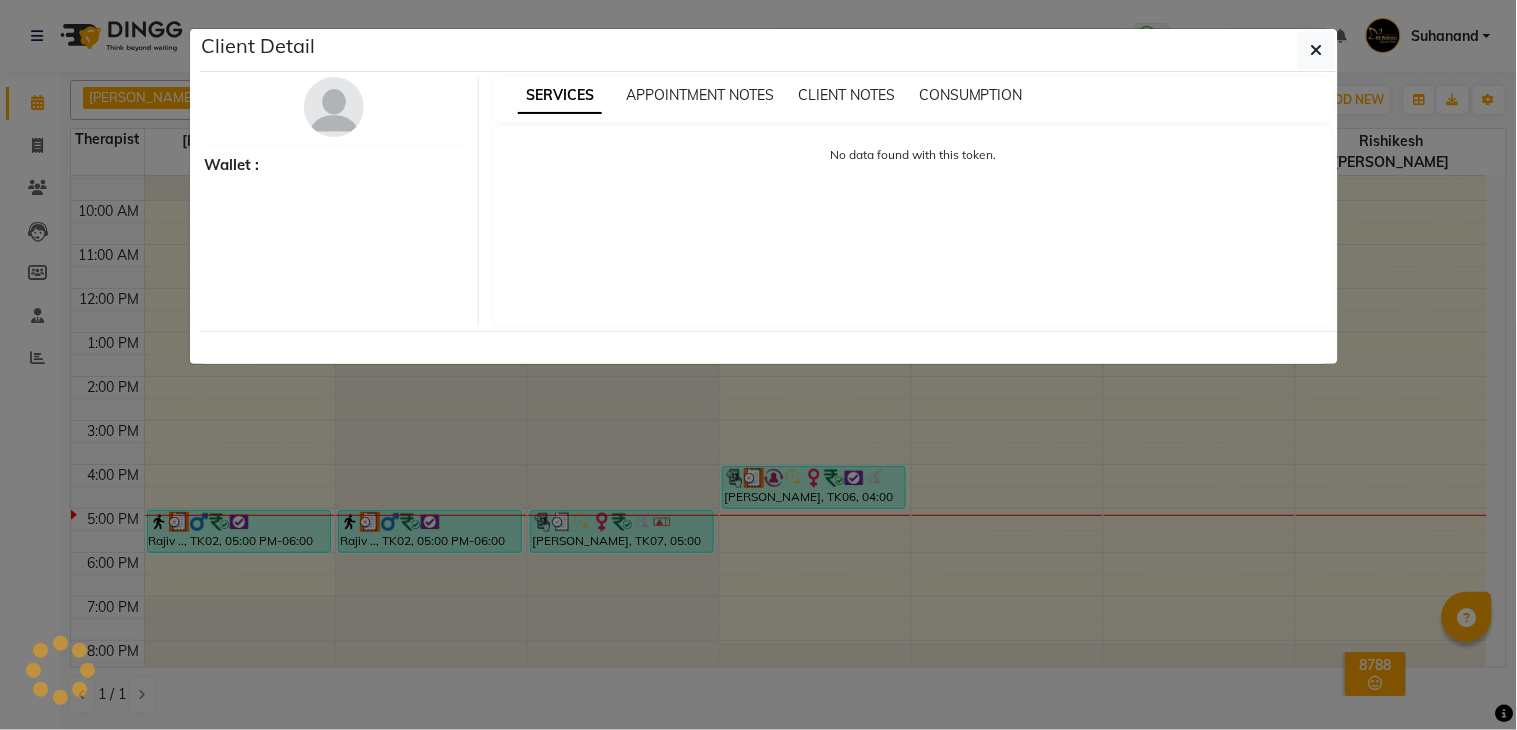 select on "3" 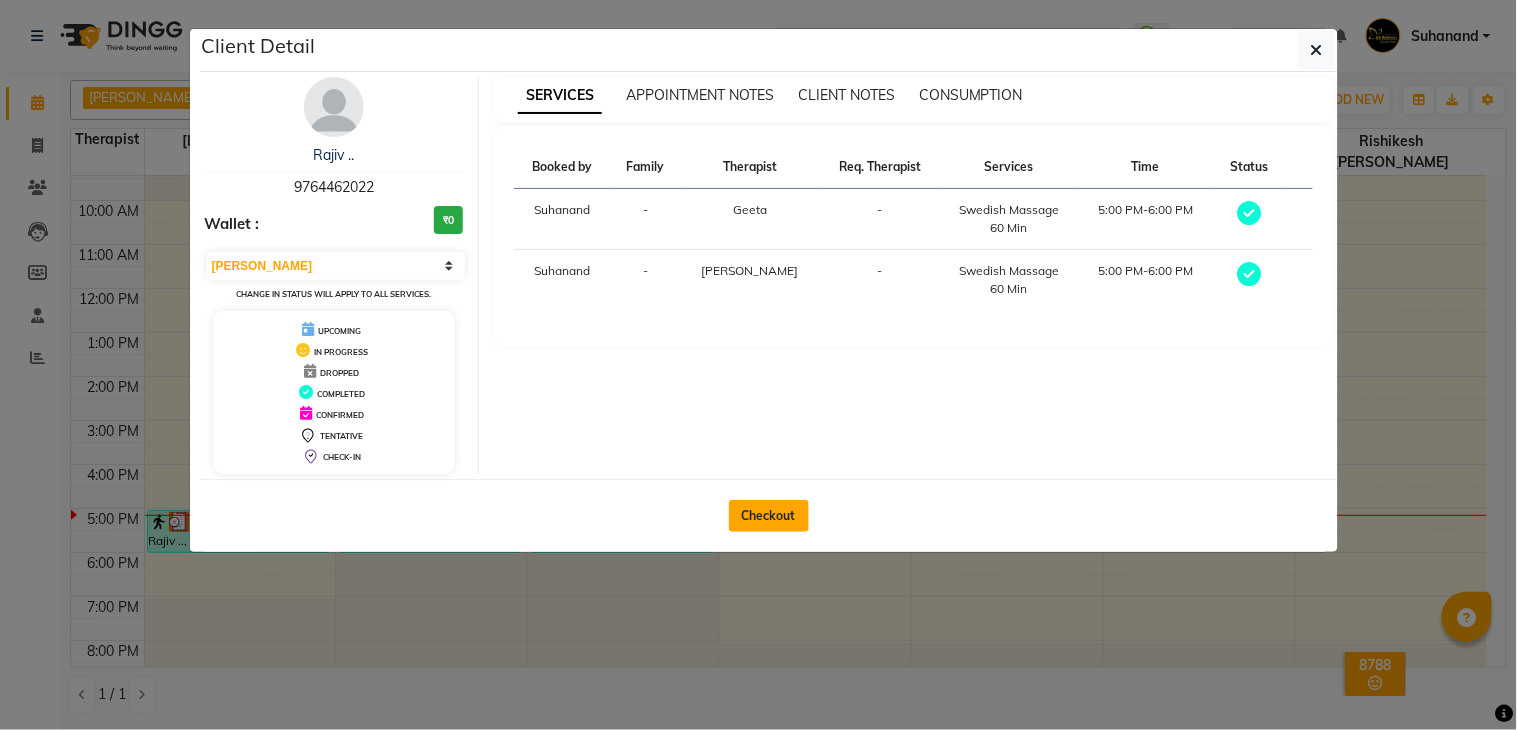 click on "Checkout" 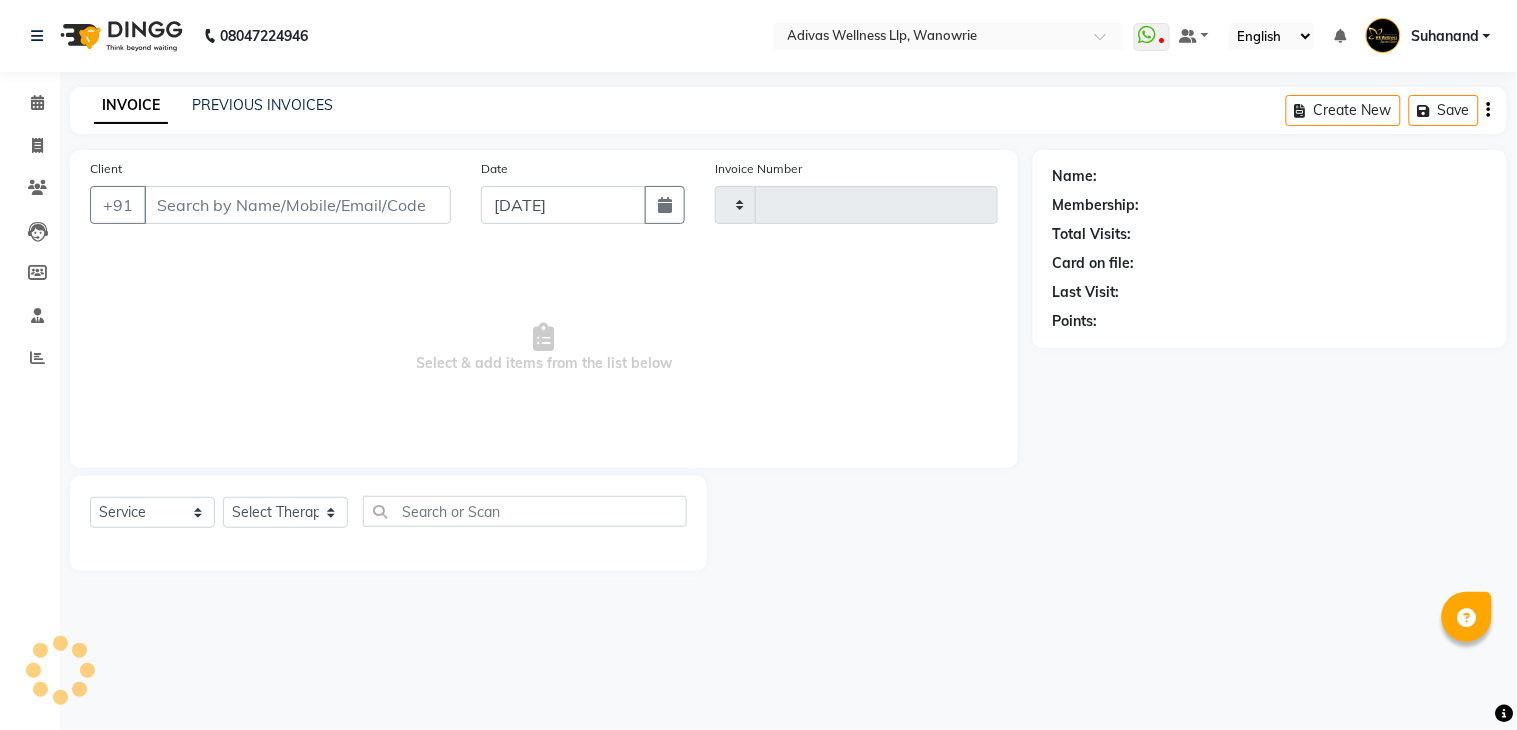 type on "1092" 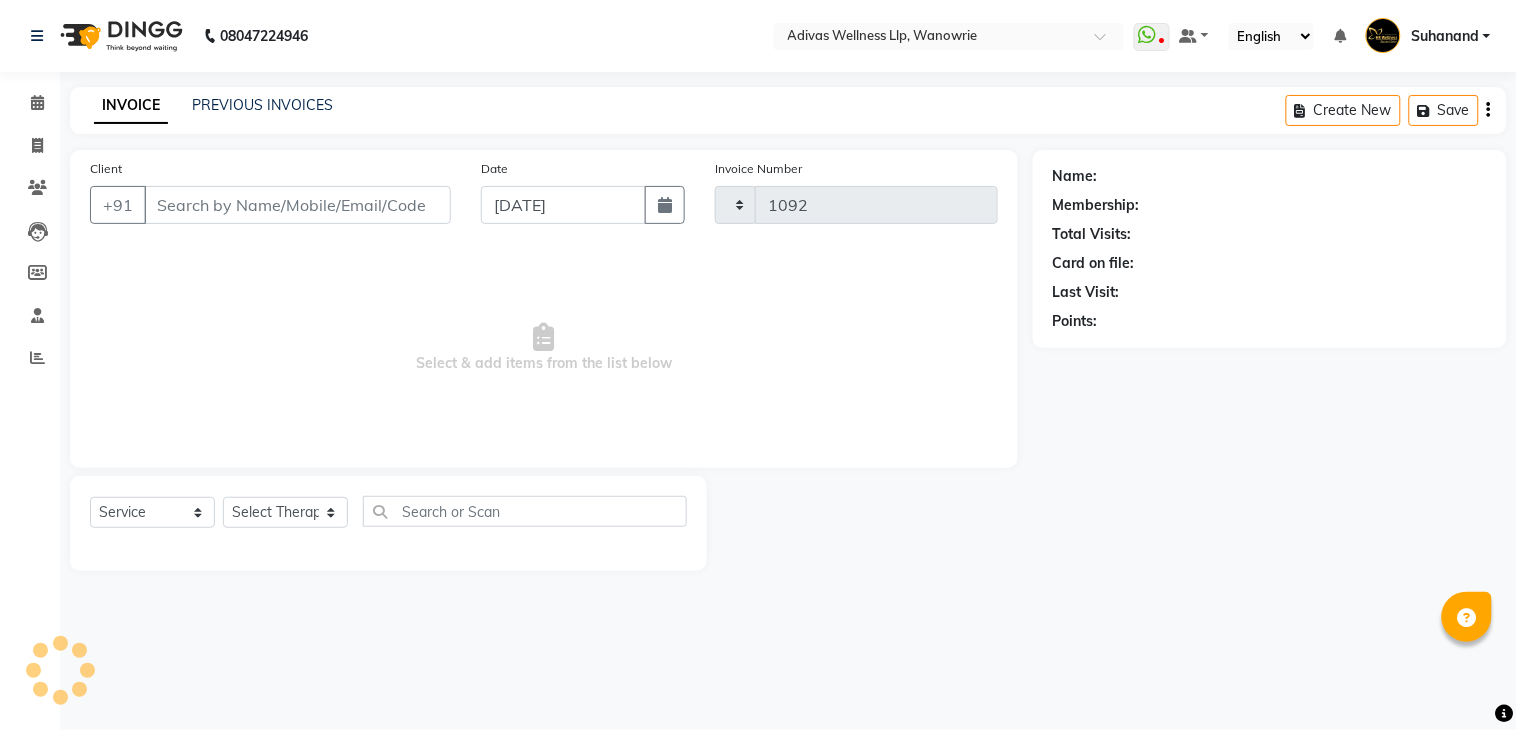 select on "4294" 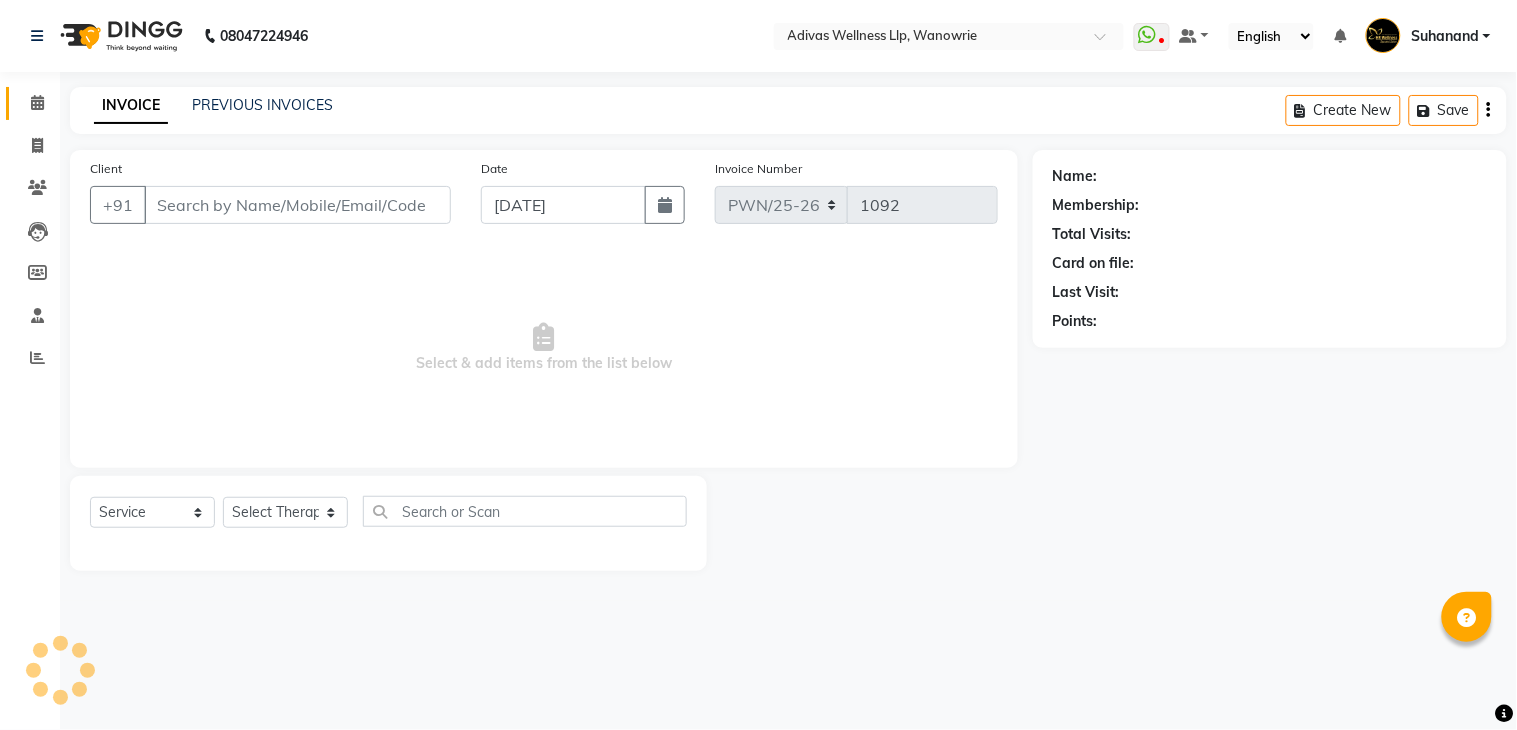 select on "P" 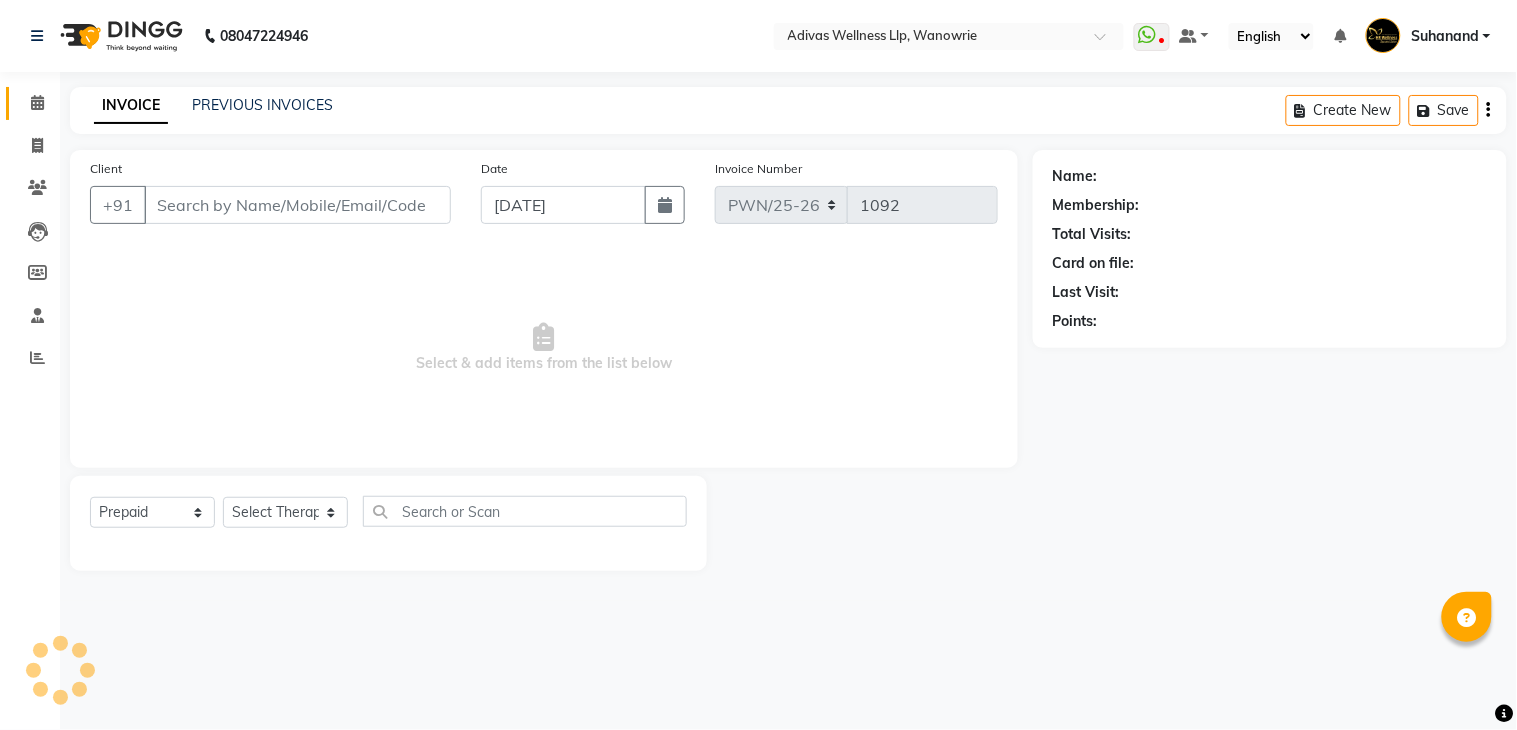 type on "9764462022" 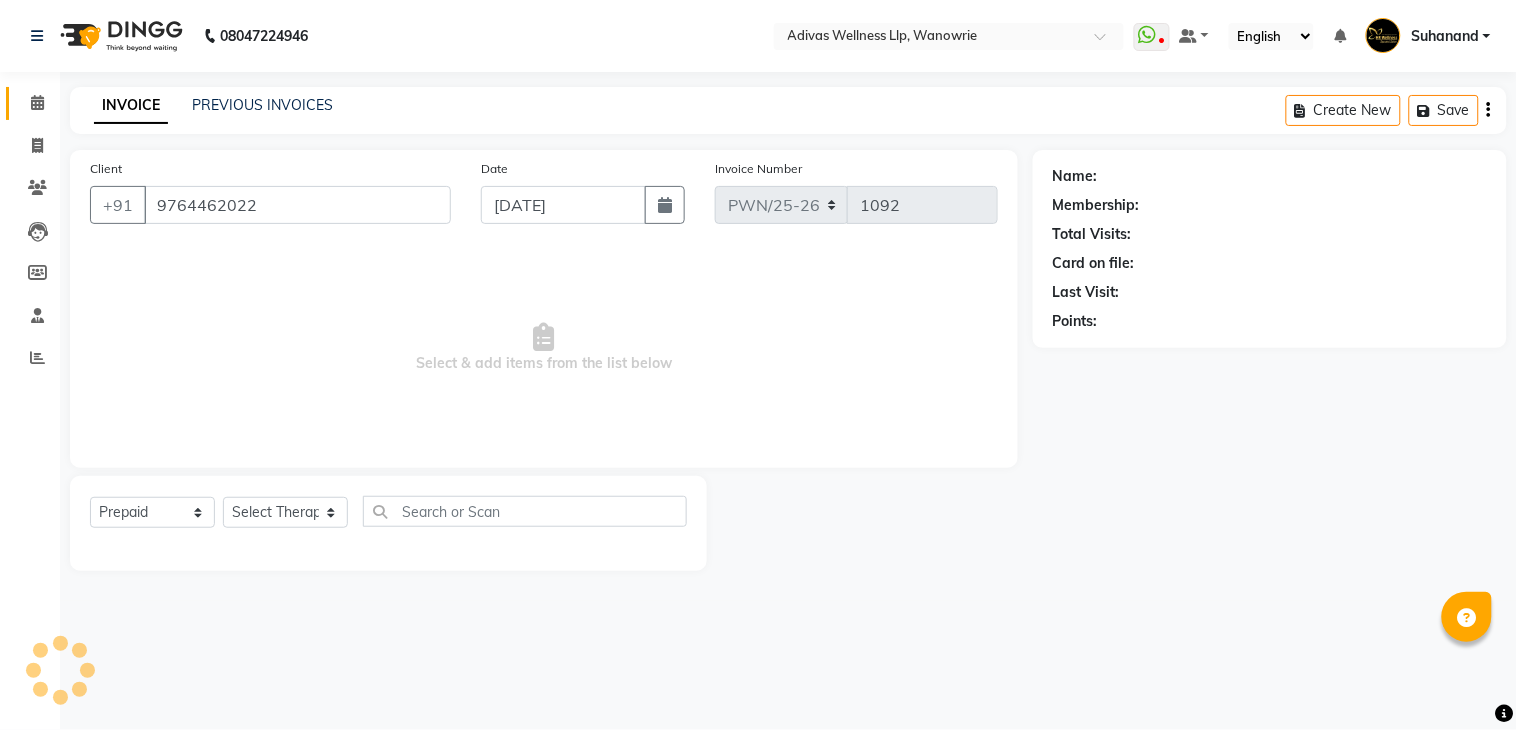 select on "17283" 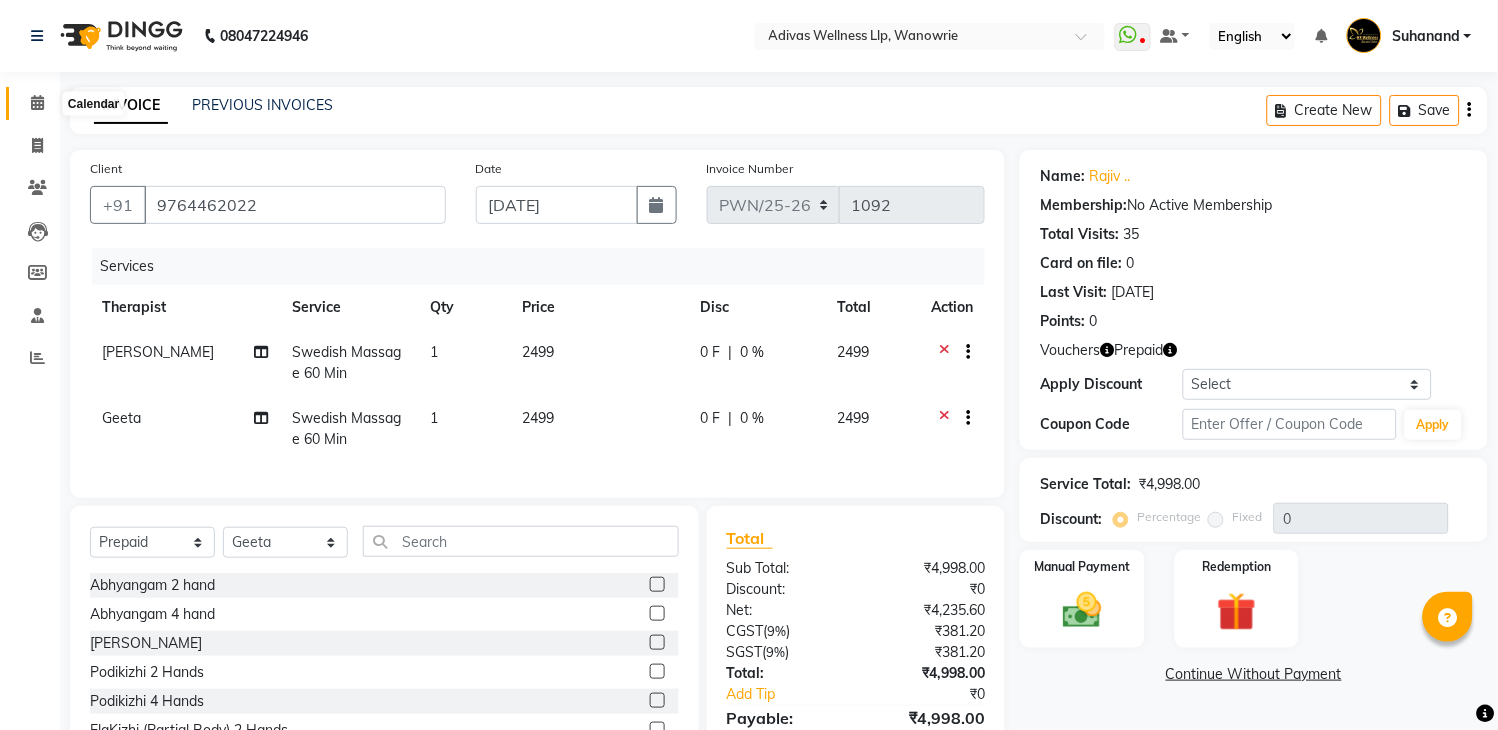 click 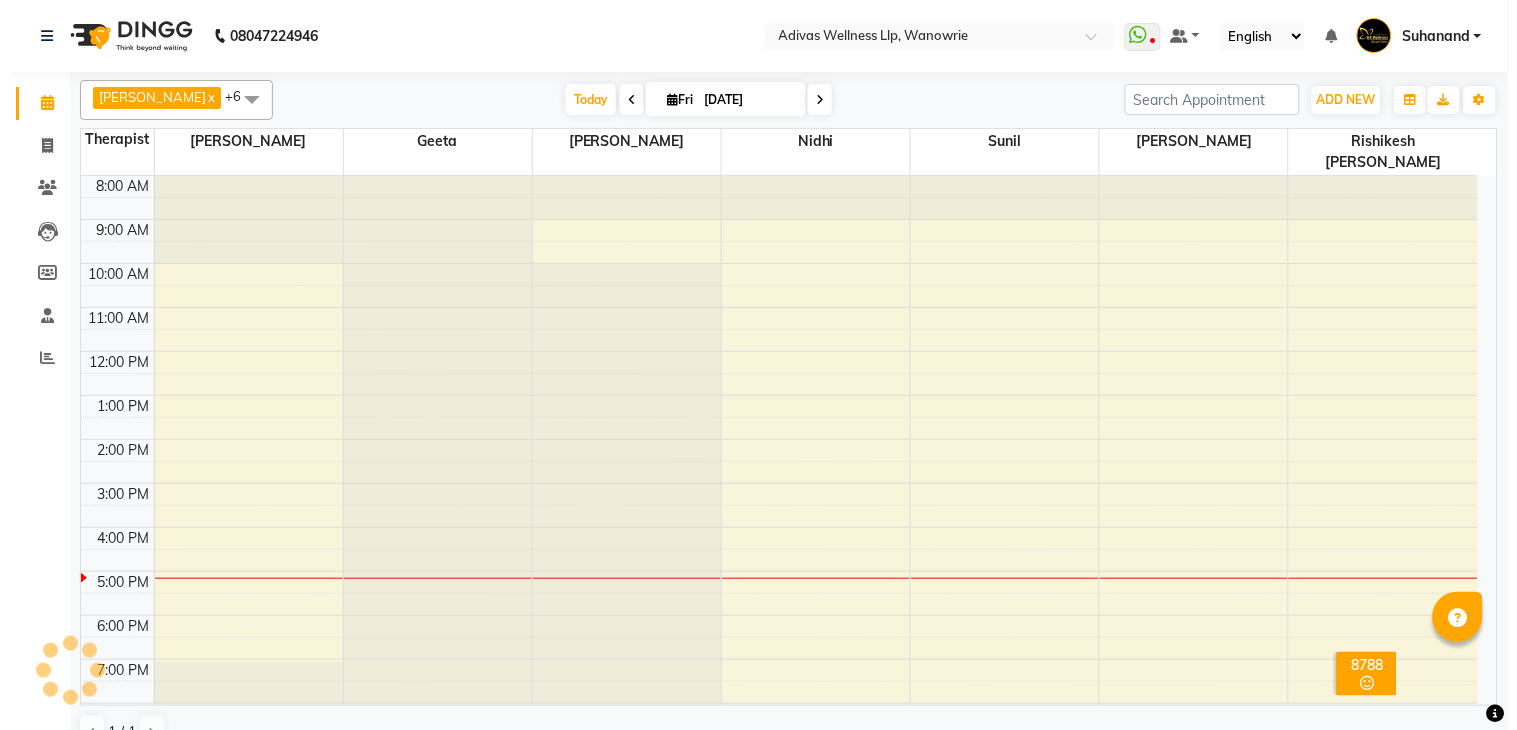 scroll, scrollTop: 0, scrollLeft: 0, axis: both 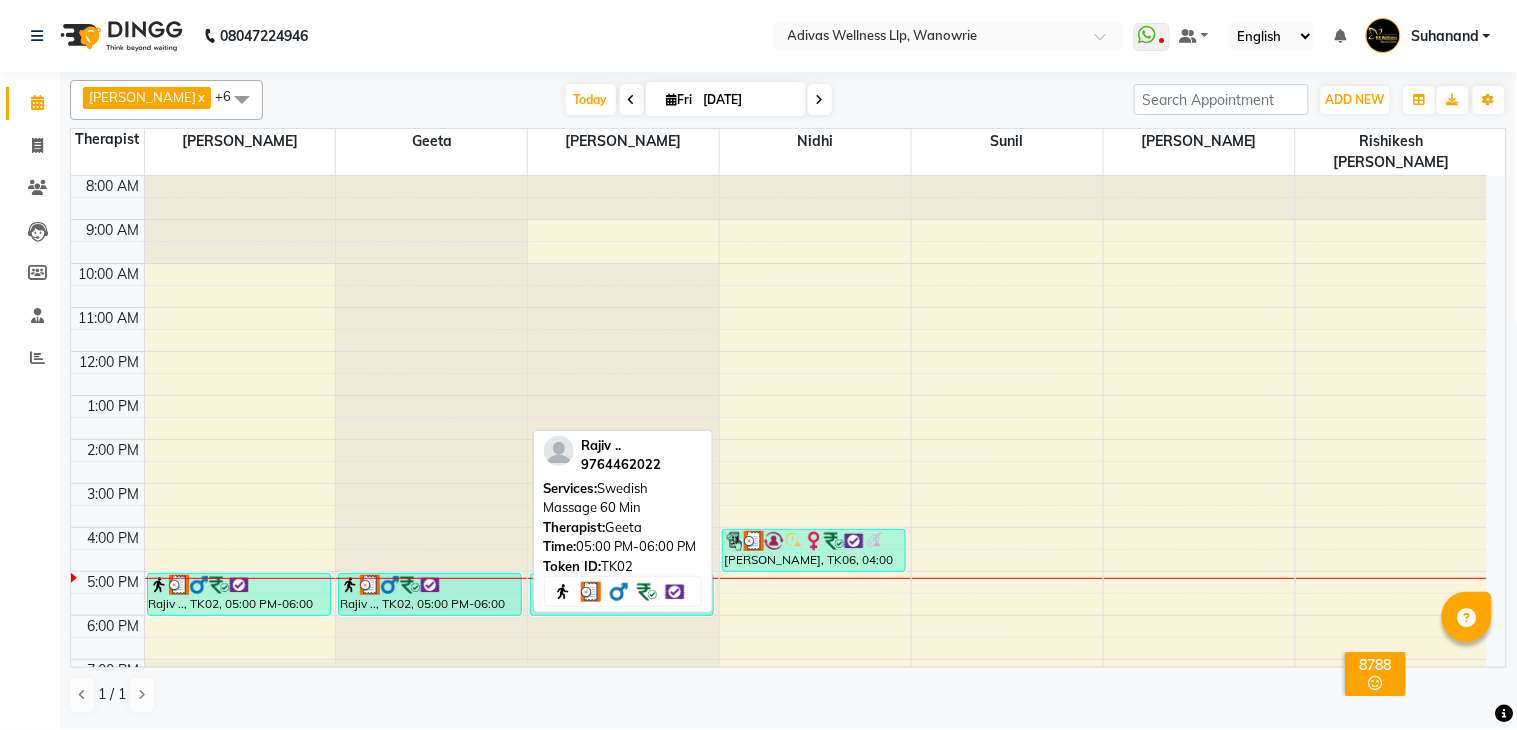 click at bounding box center [430, 585] 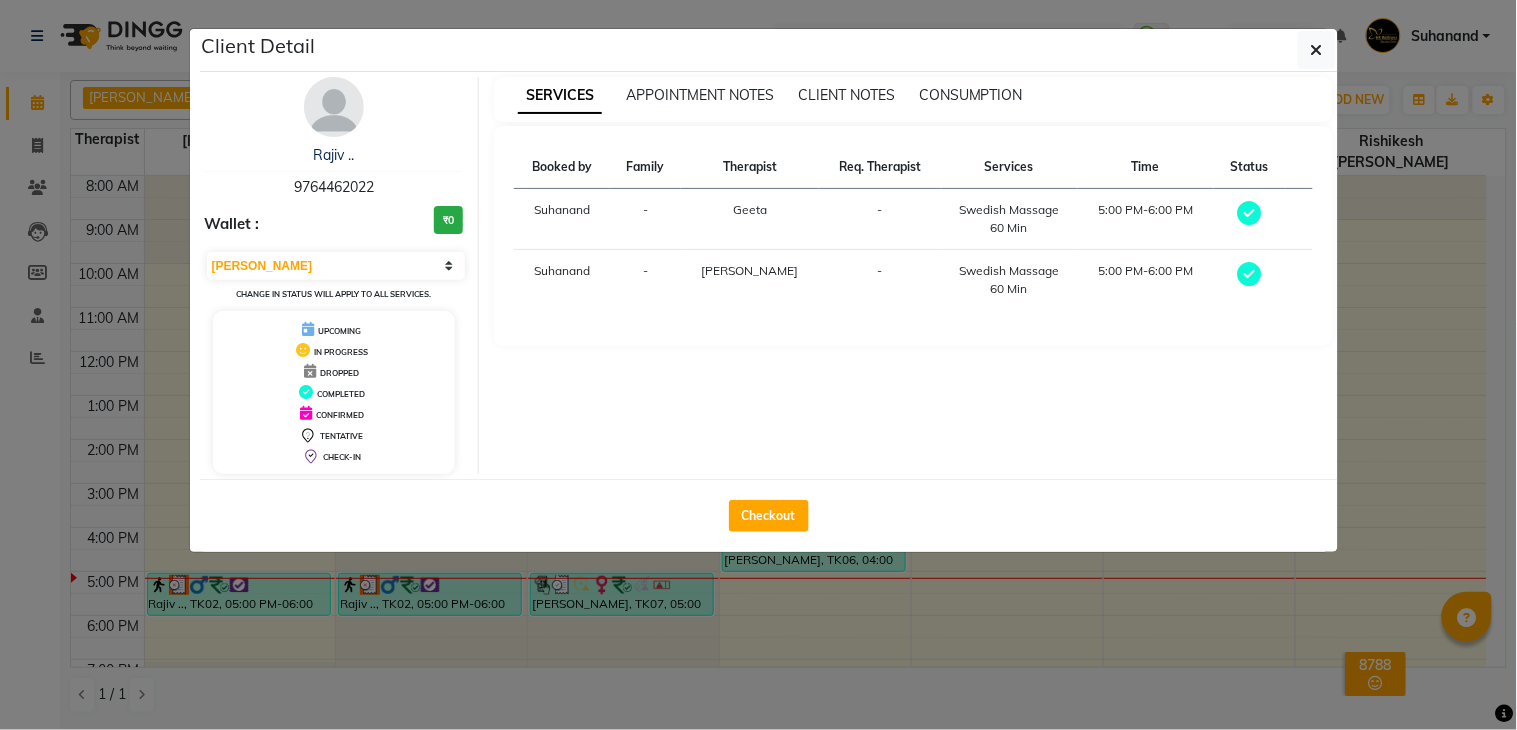 click on "Rajiv ..   9764462022 Wallet : ₹0 Select MARK DONE UPCOMING Change in status will apply to all services. UPCOMING IN PROGRESS DROPPED COMPLETED CONFIRMED TENTATIVE CHECK-IN" at bounding box center [335, 275] 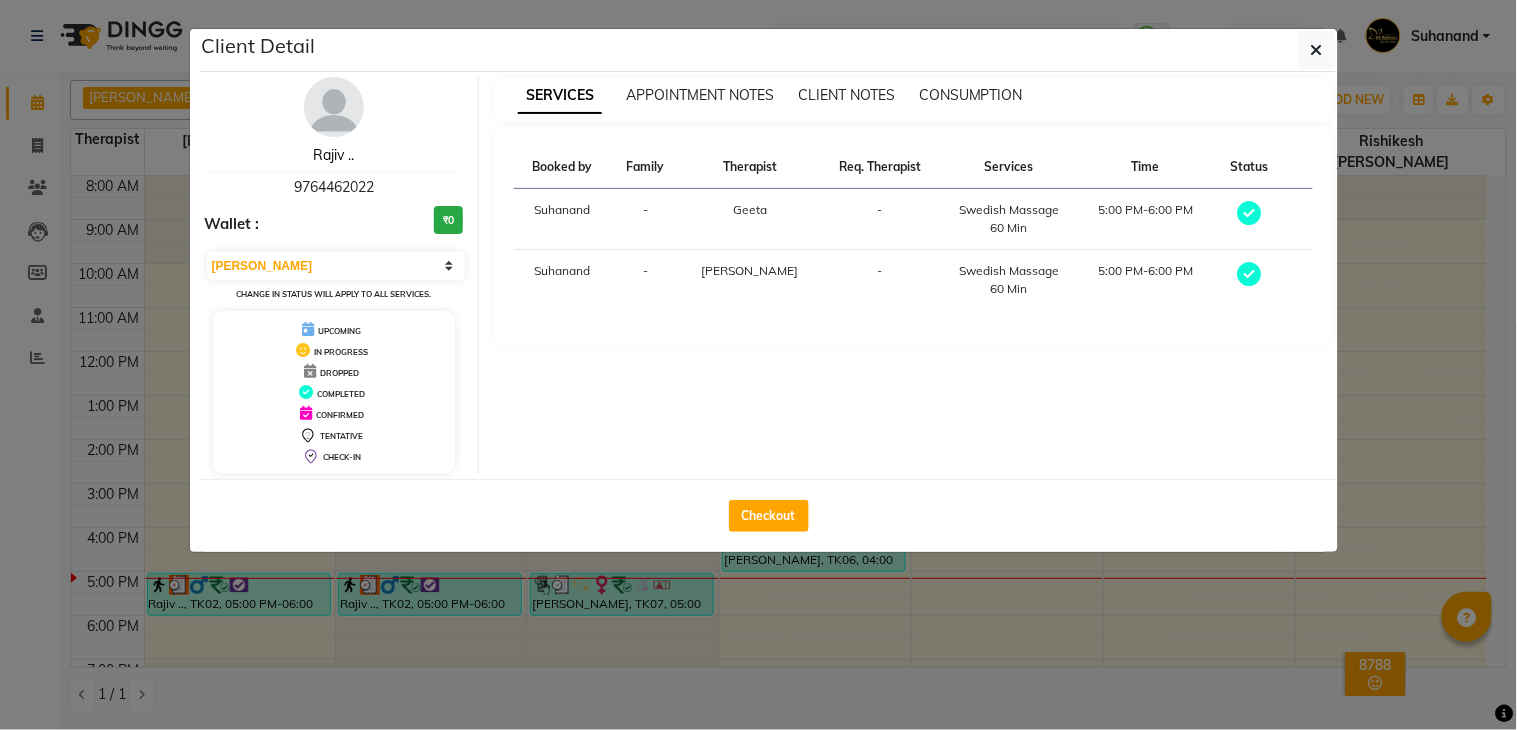 click on "Rajiv .." at bounding box center (333, 155) 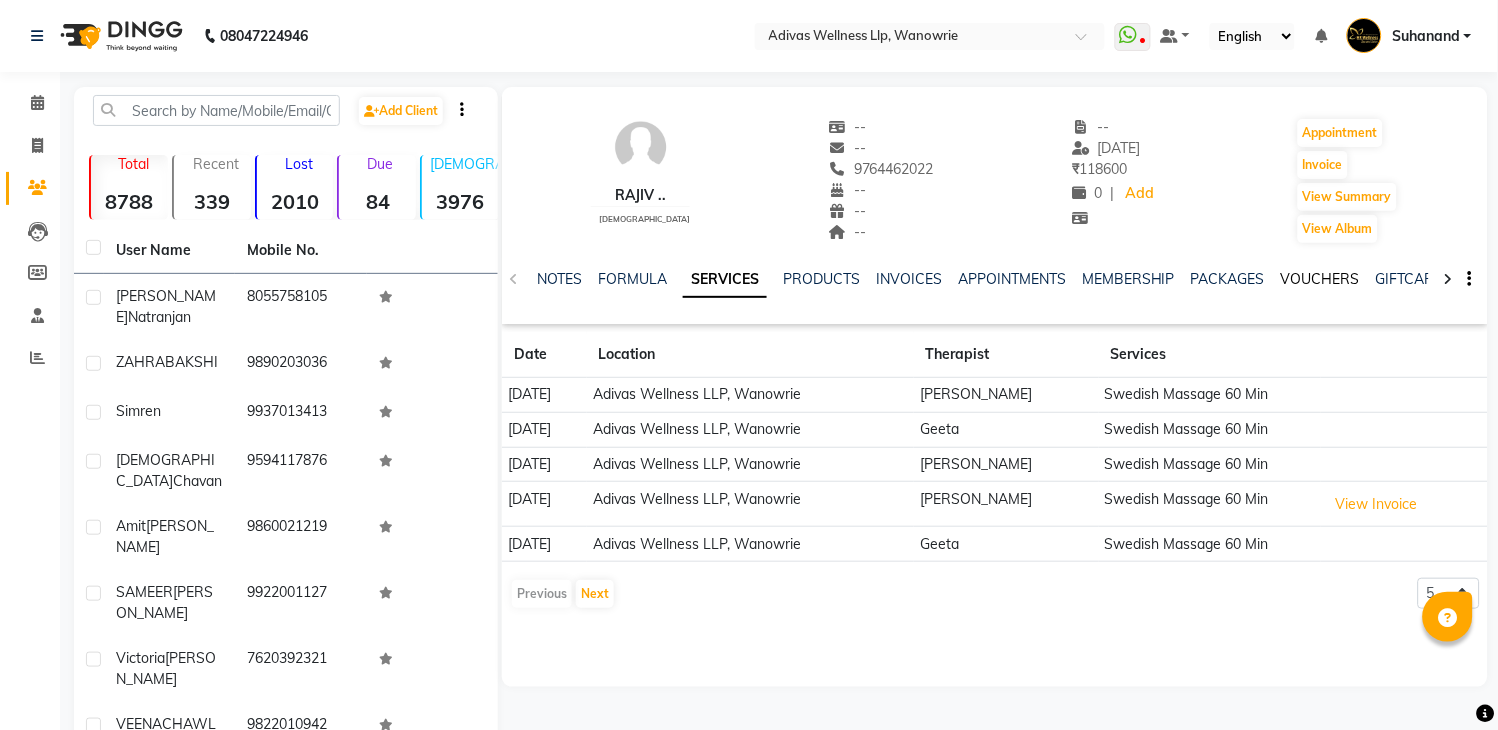click on "VOUCHERS" 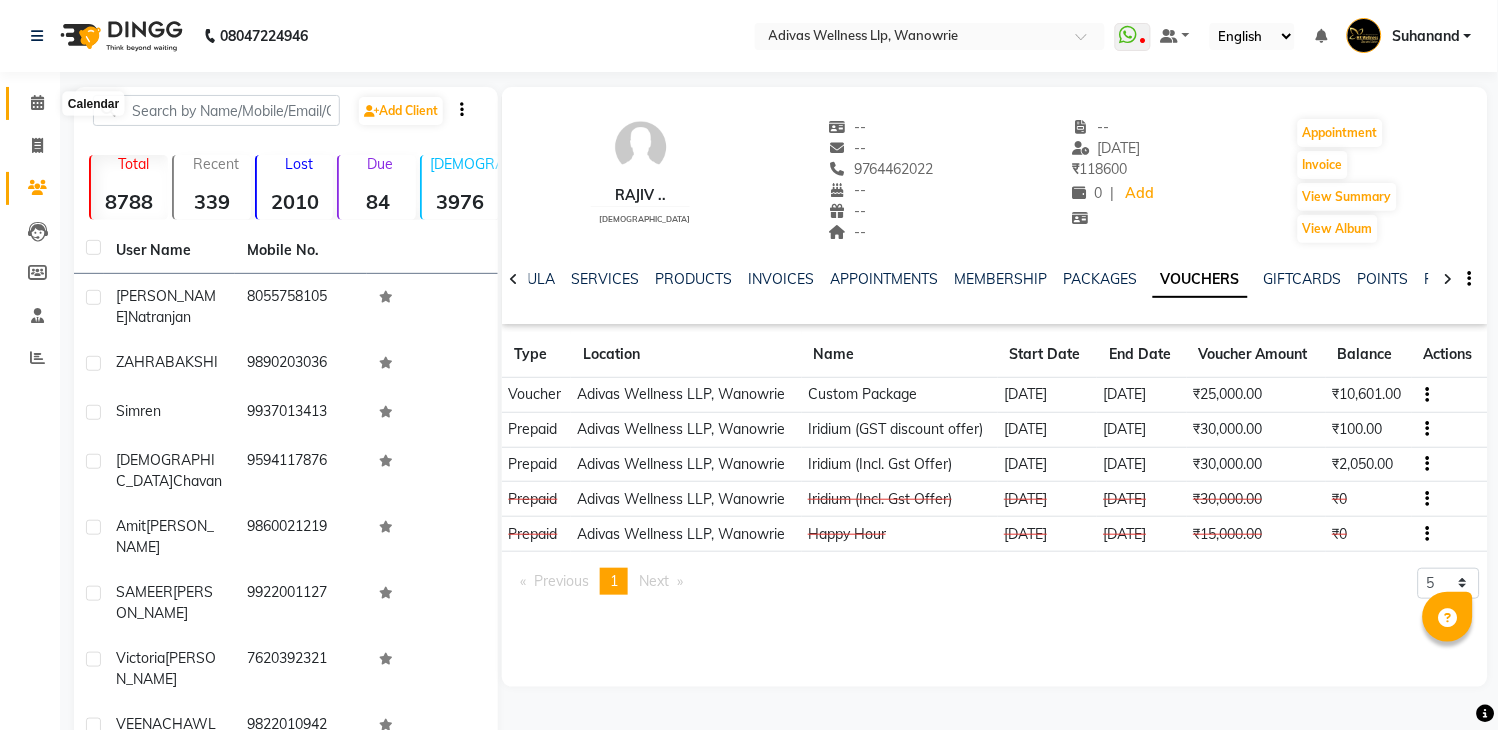 click 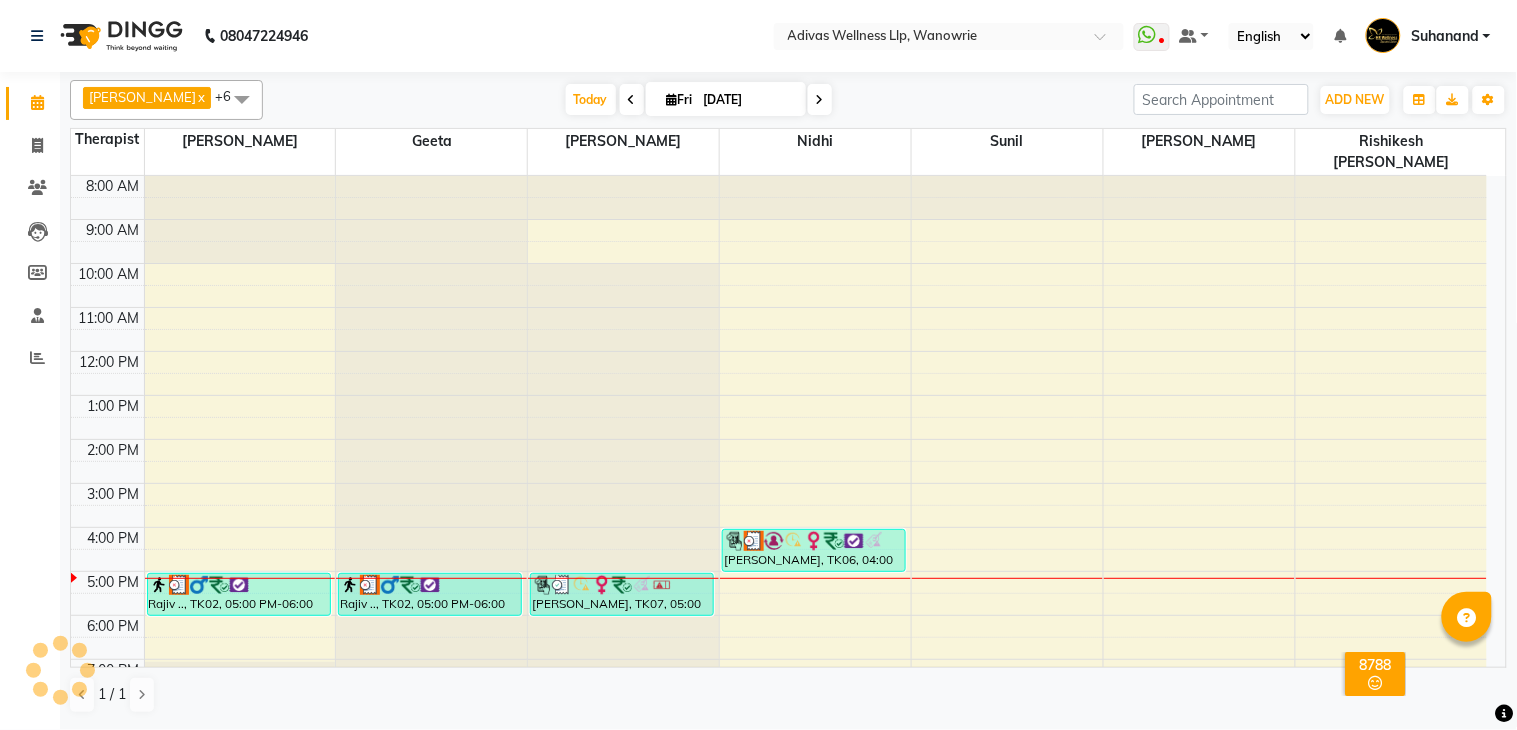 scroll, scrollTop: 0, scrollLeft: 0, axis: both 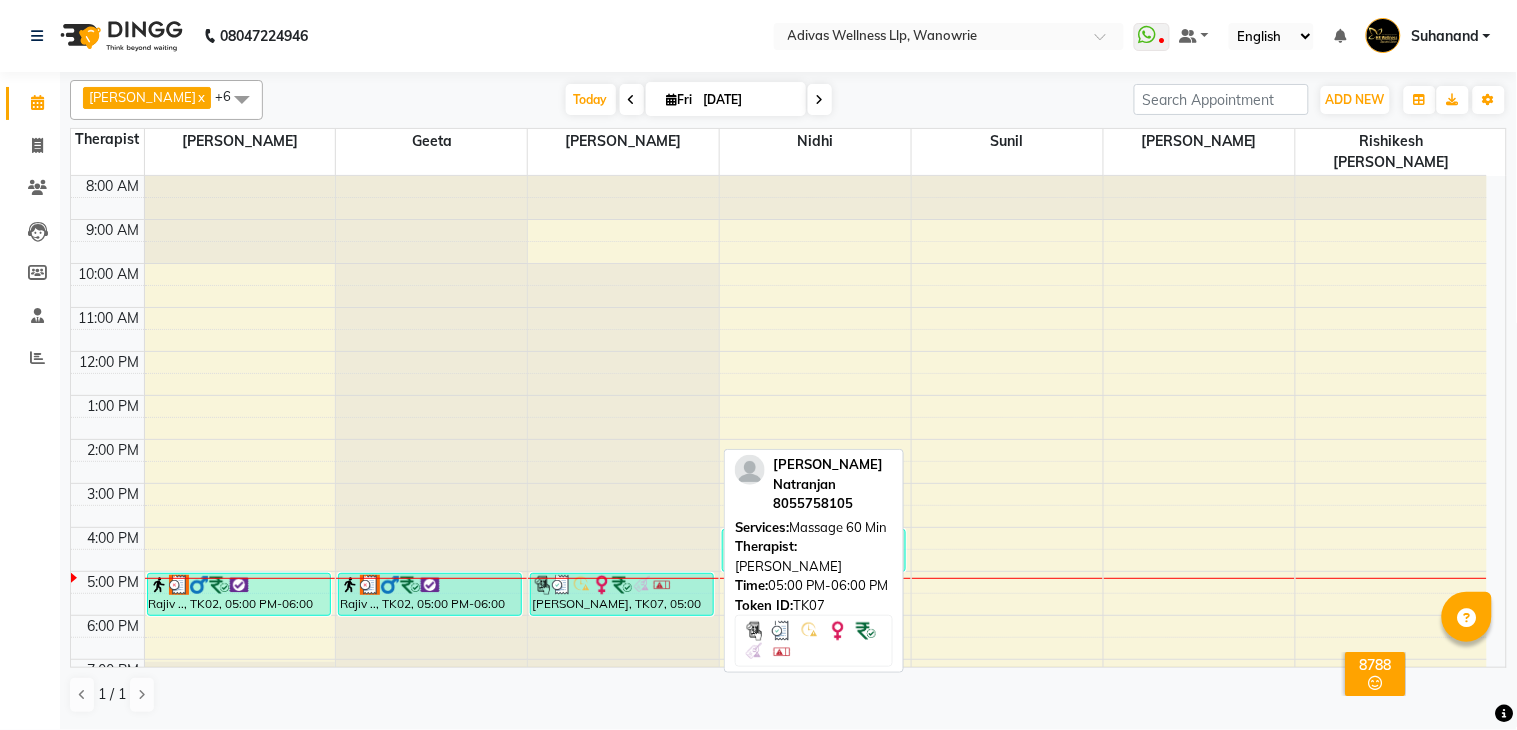 click at bounding box center (622, 585) 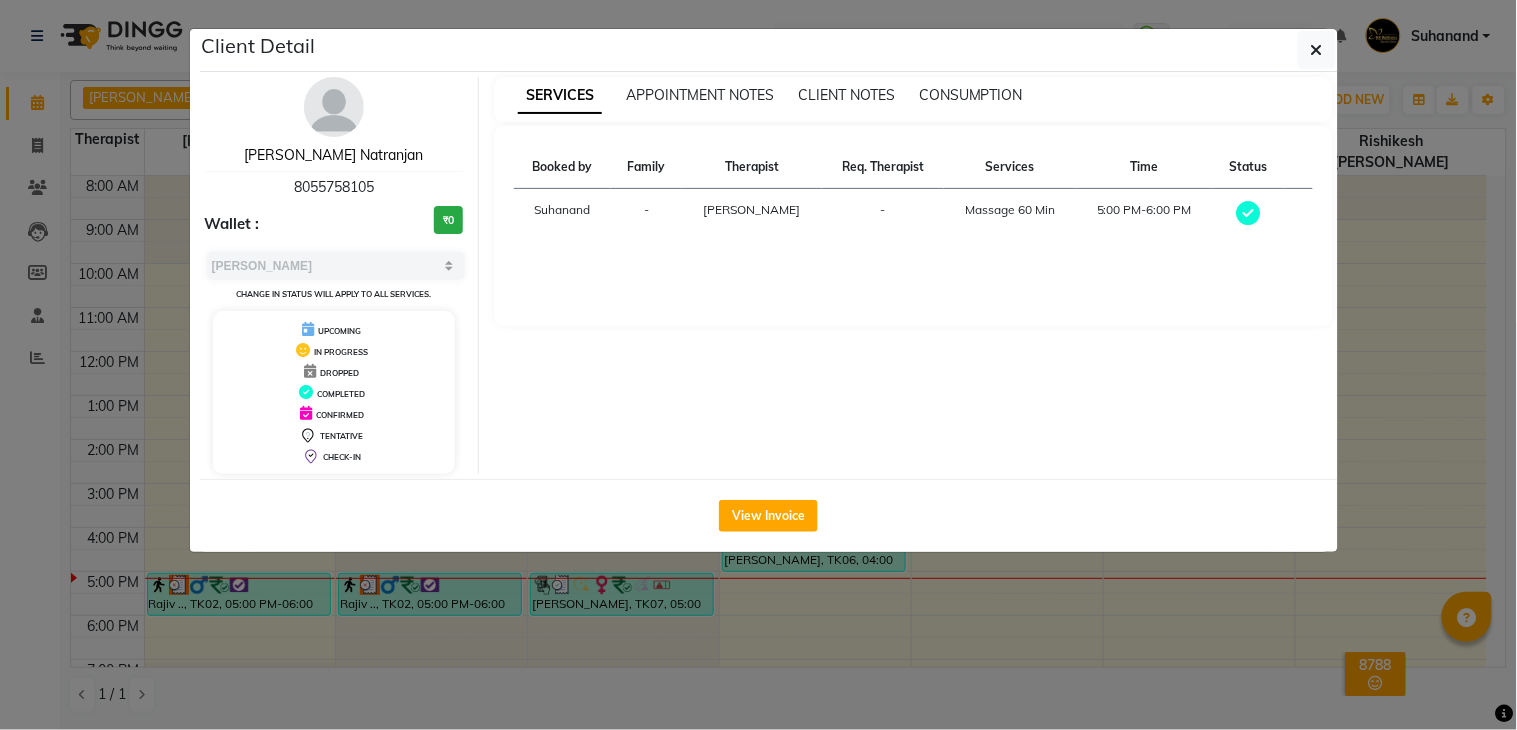 click on "[PERSON_NAME] Natranjan" at bounding box center (333, 155) 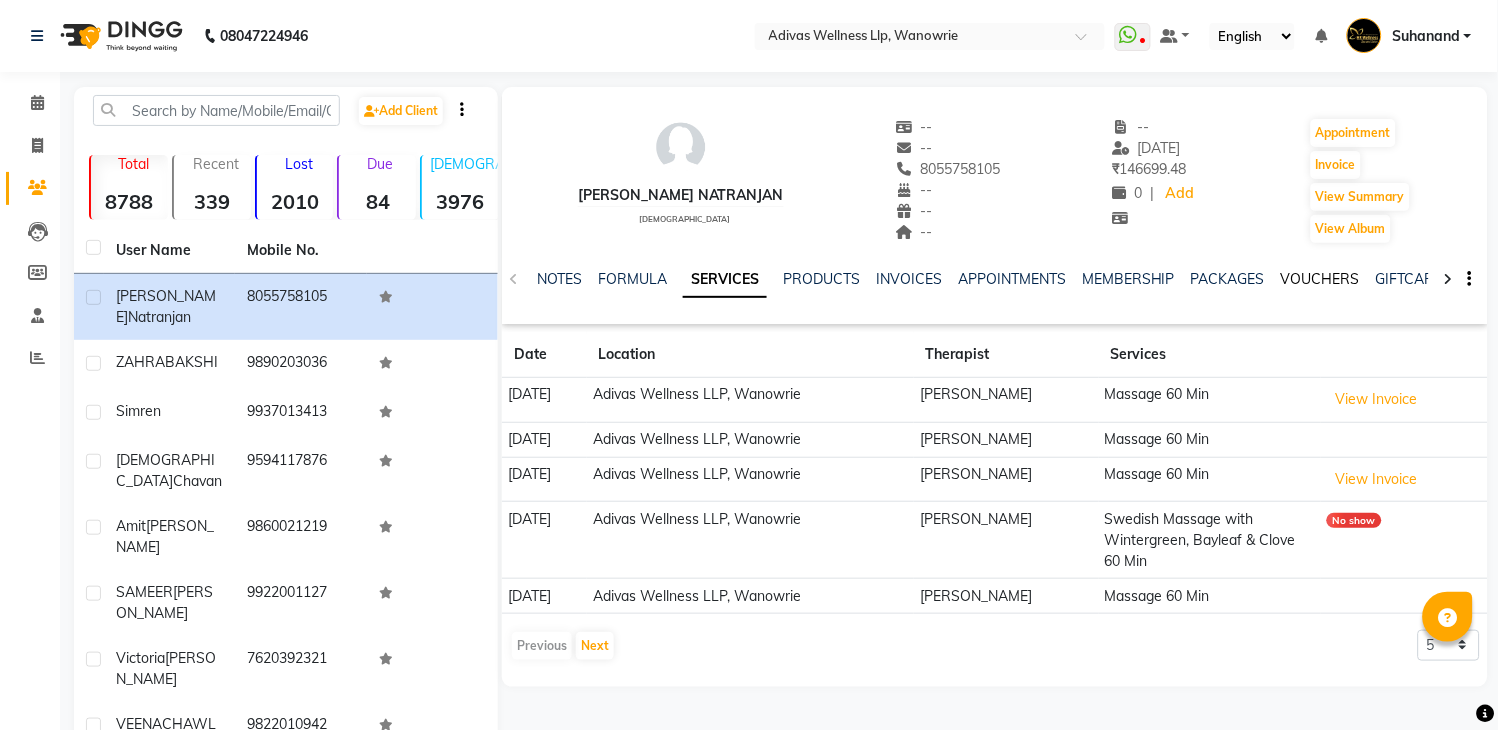 click on "VOUCHERS" 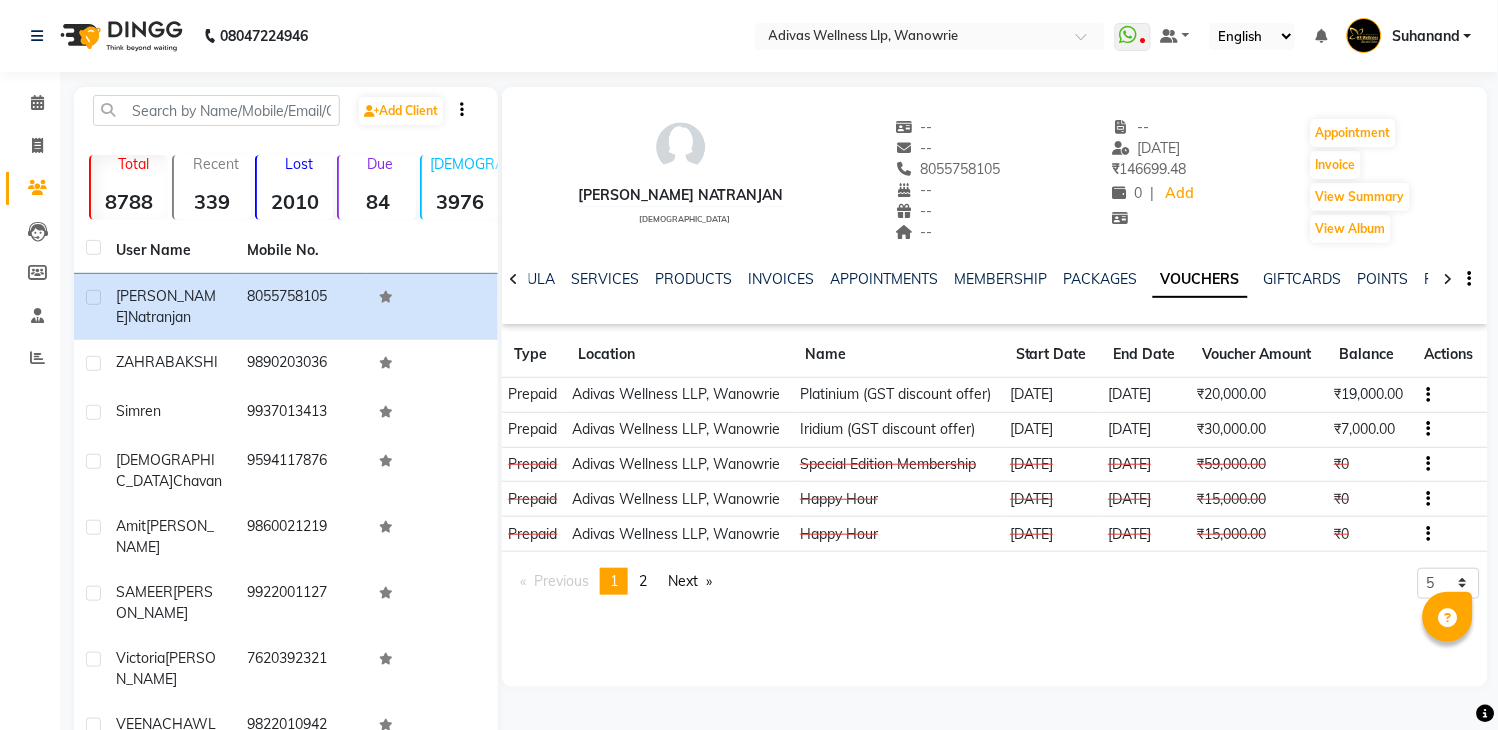 click on "[PERSON_NAME]   [DEMOGRAPHIC_DATA]  --   --   8055758105  --  --  --  -- [DATE] ₹    146699.48 0 |  Add   Appointment   Invoice  View Summary  View Album" 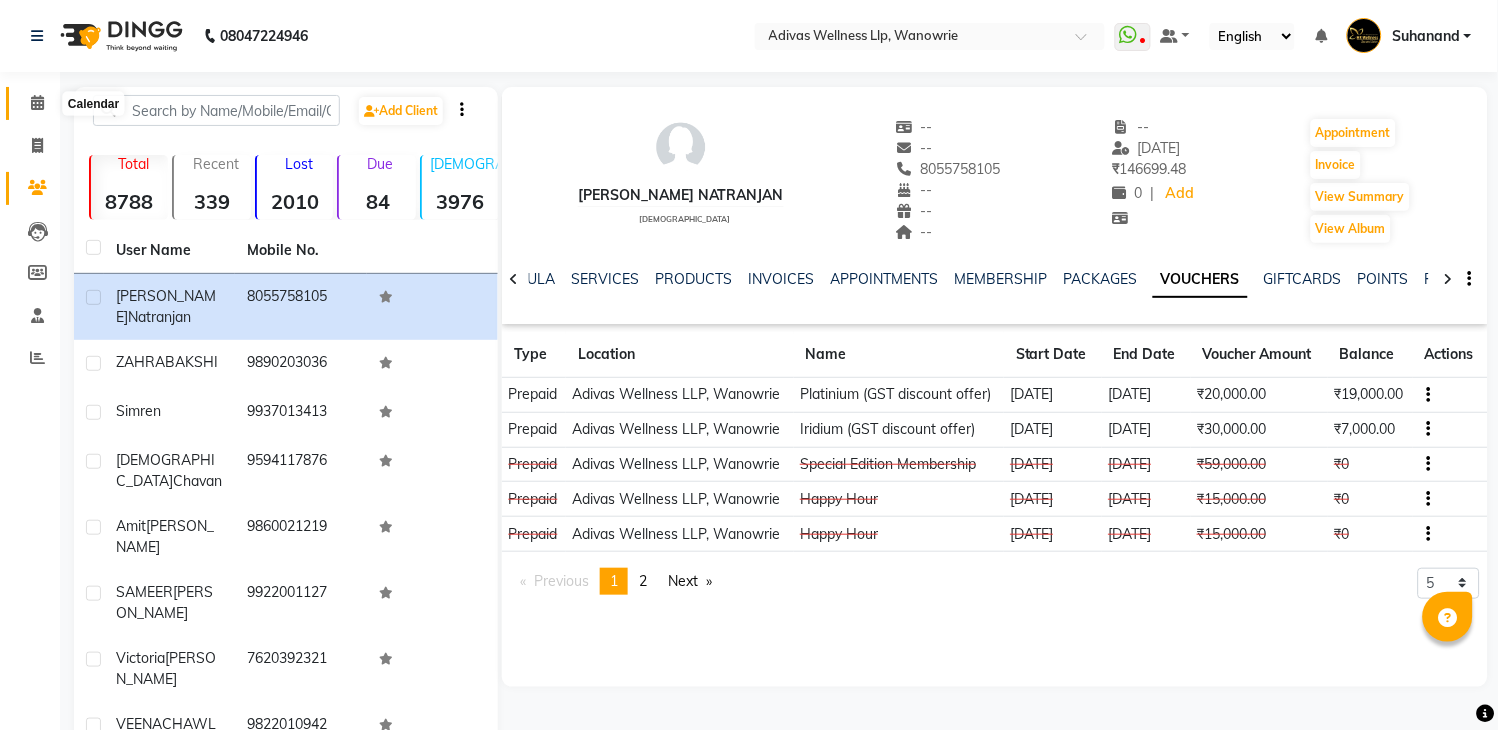 click 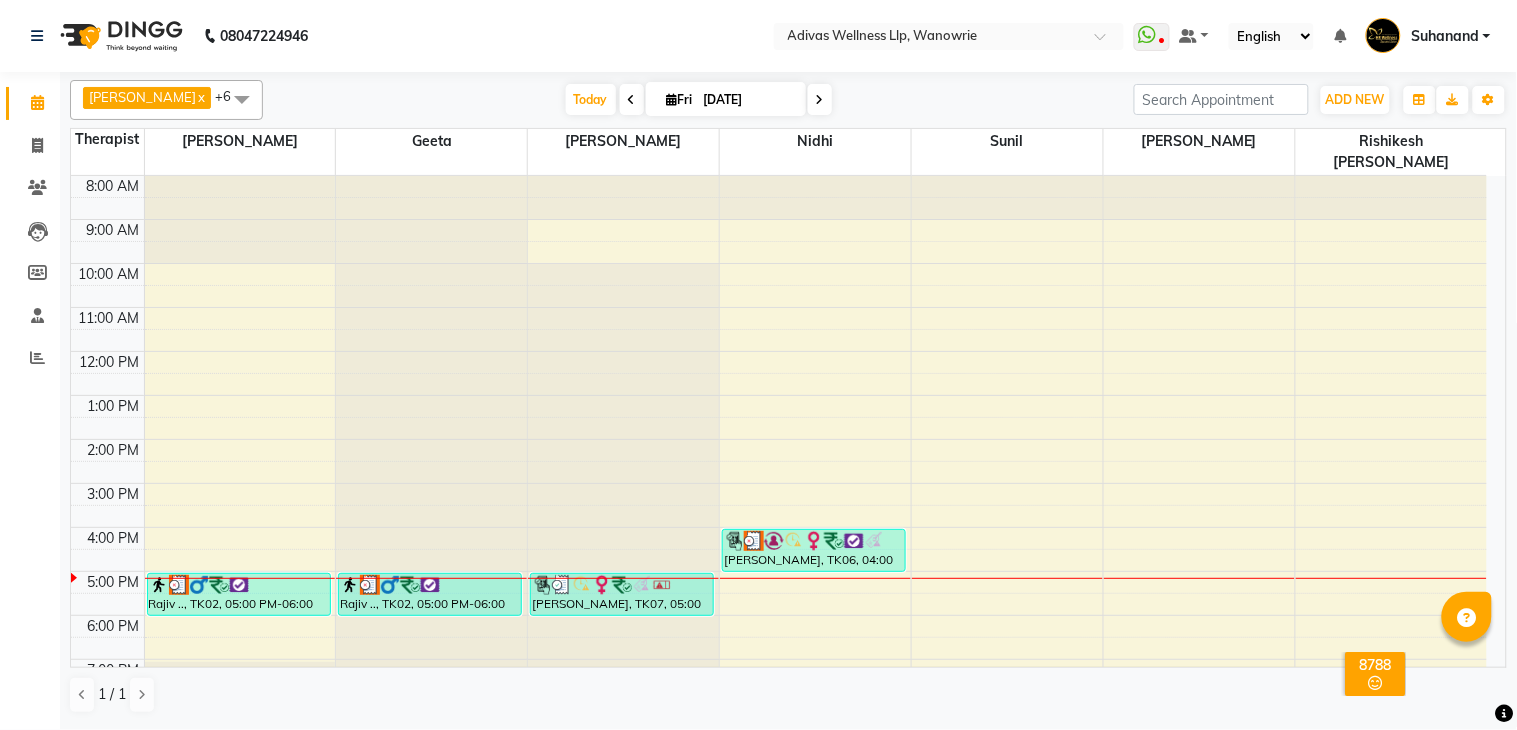 scroll, scrollTop: 0, scrollLeft: 0, axis: both 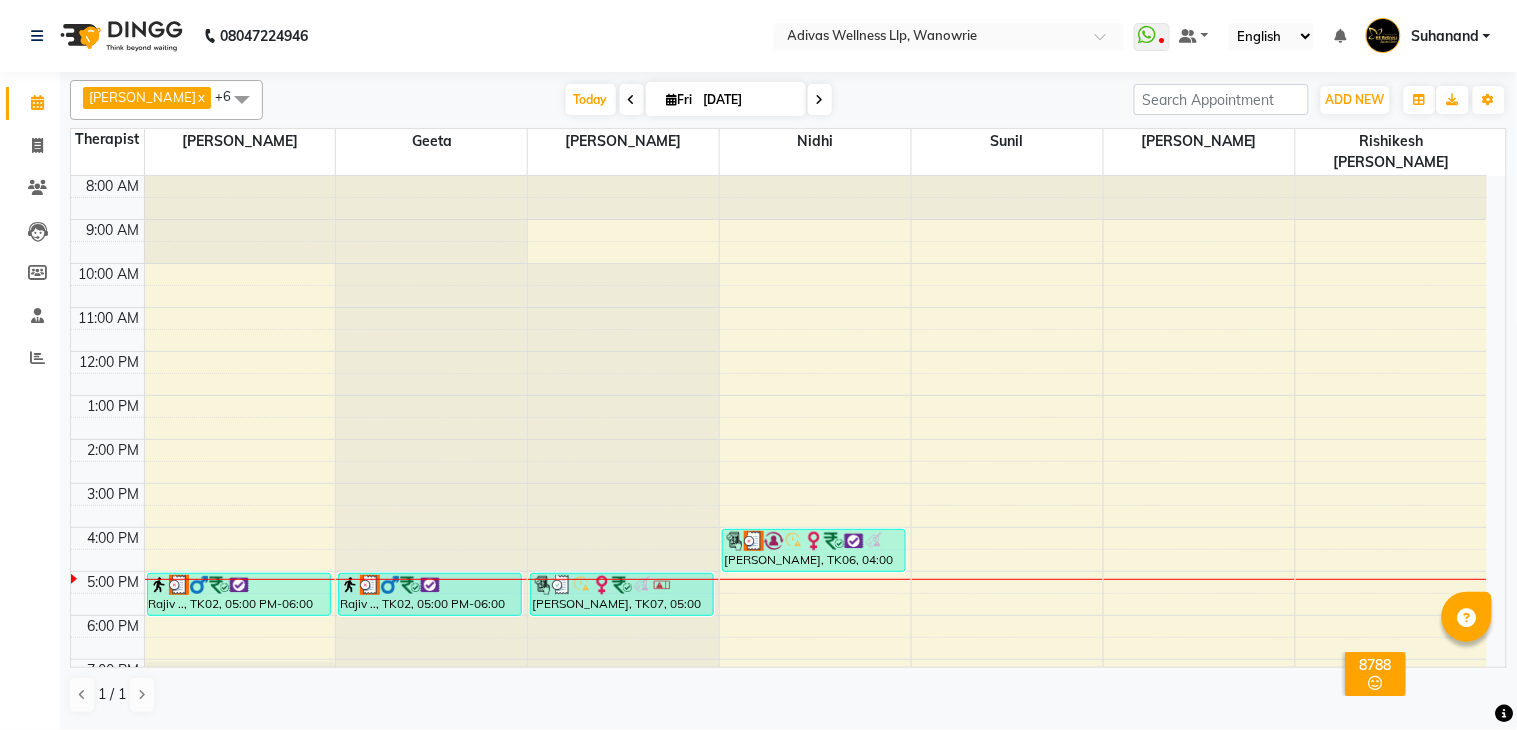 click on "08047224946 Select Location × Adivas Wellness Llp, Wanowrie  WhatsApp Status  ✕ Status:  Disconnected Recent Service Activity: [DATE]     05:30 AM  08047224946 Whatsapp Settings Default Panel My Panel English ENGLISH Español العربية मराठी हिंदी ગુજરાતી தமிழ் 中文 Notifications nothing to show Suhanand Manage Profile Change Password Sign out  Version:3.15.4" 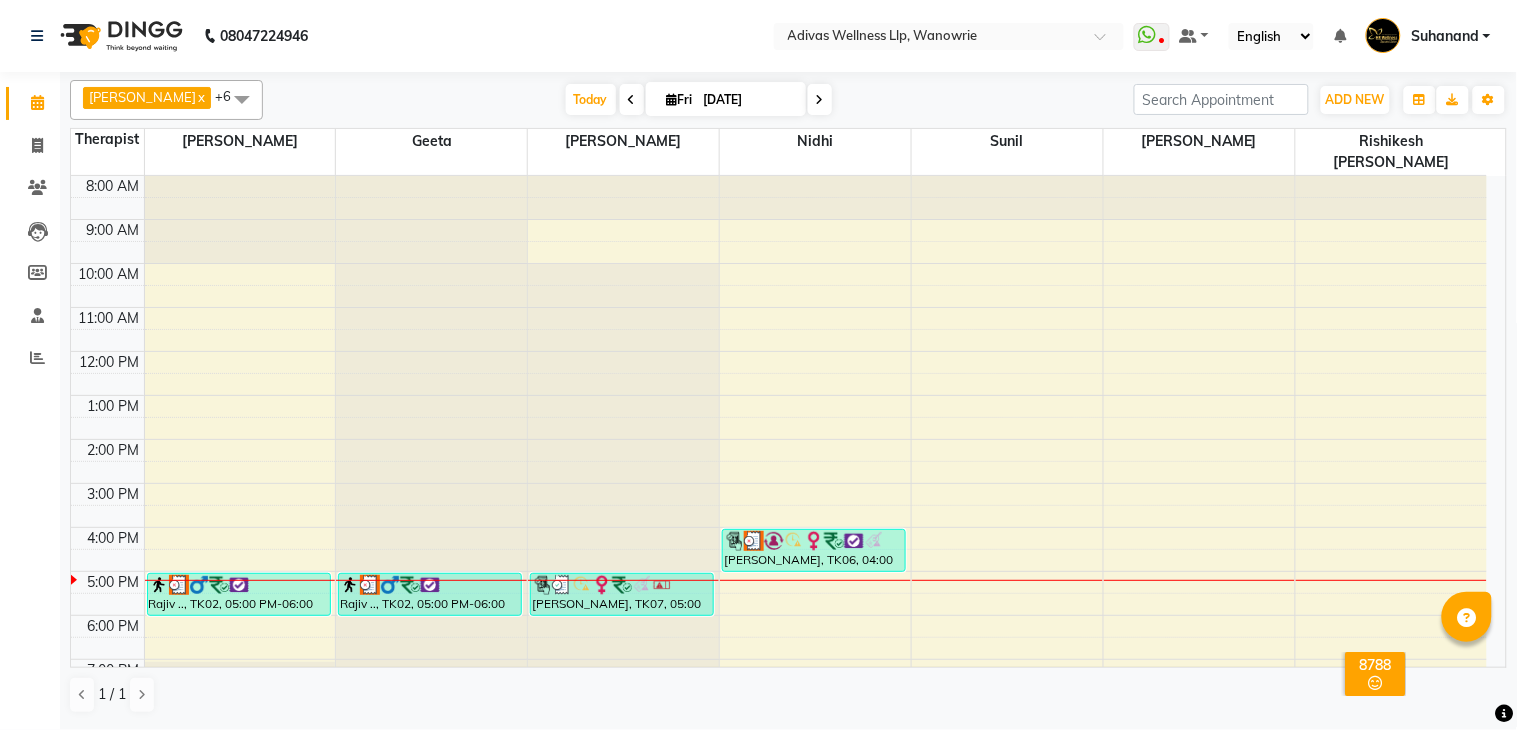 click at bounding box center [820, 100] 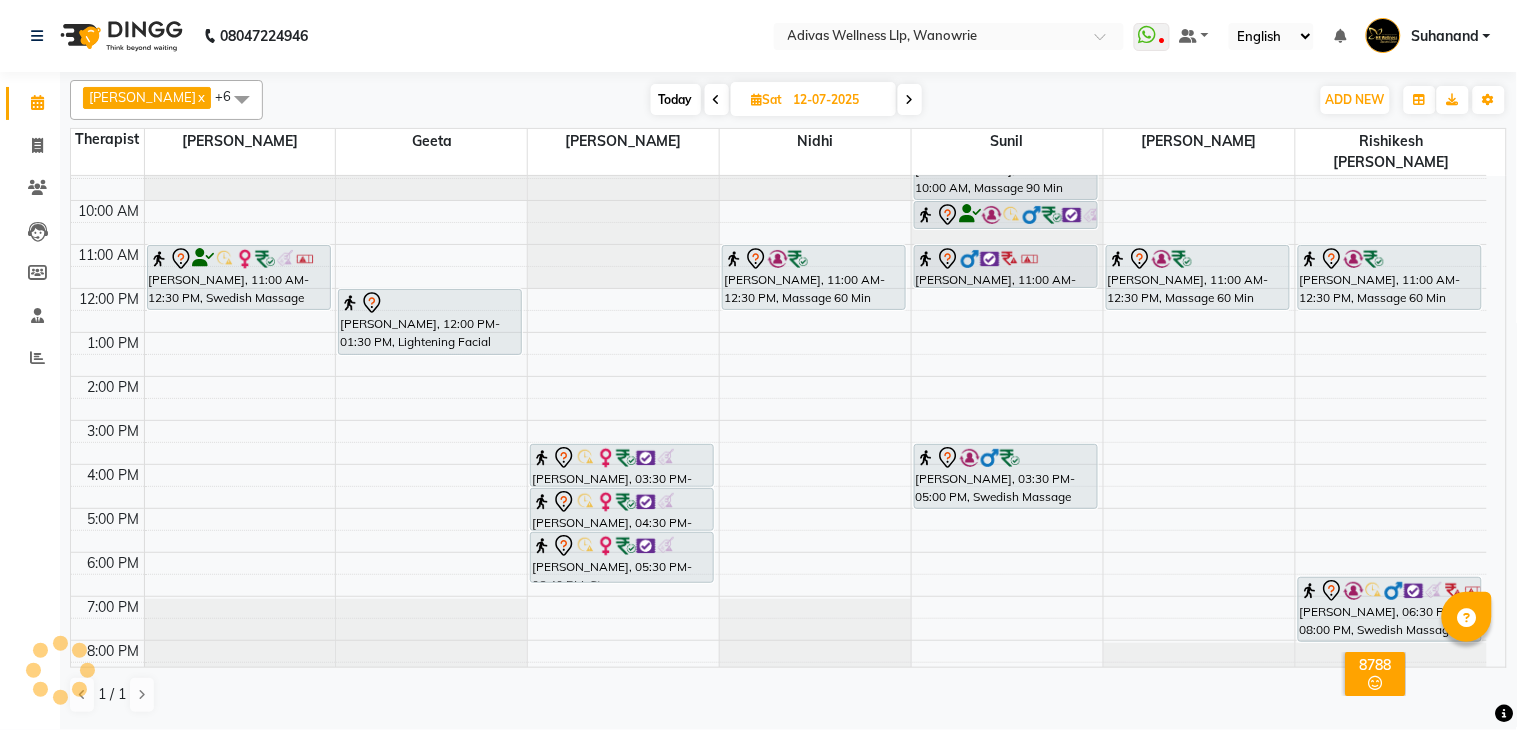 scroll, scrollTop: 0, scrollLeft: 0, axis: both 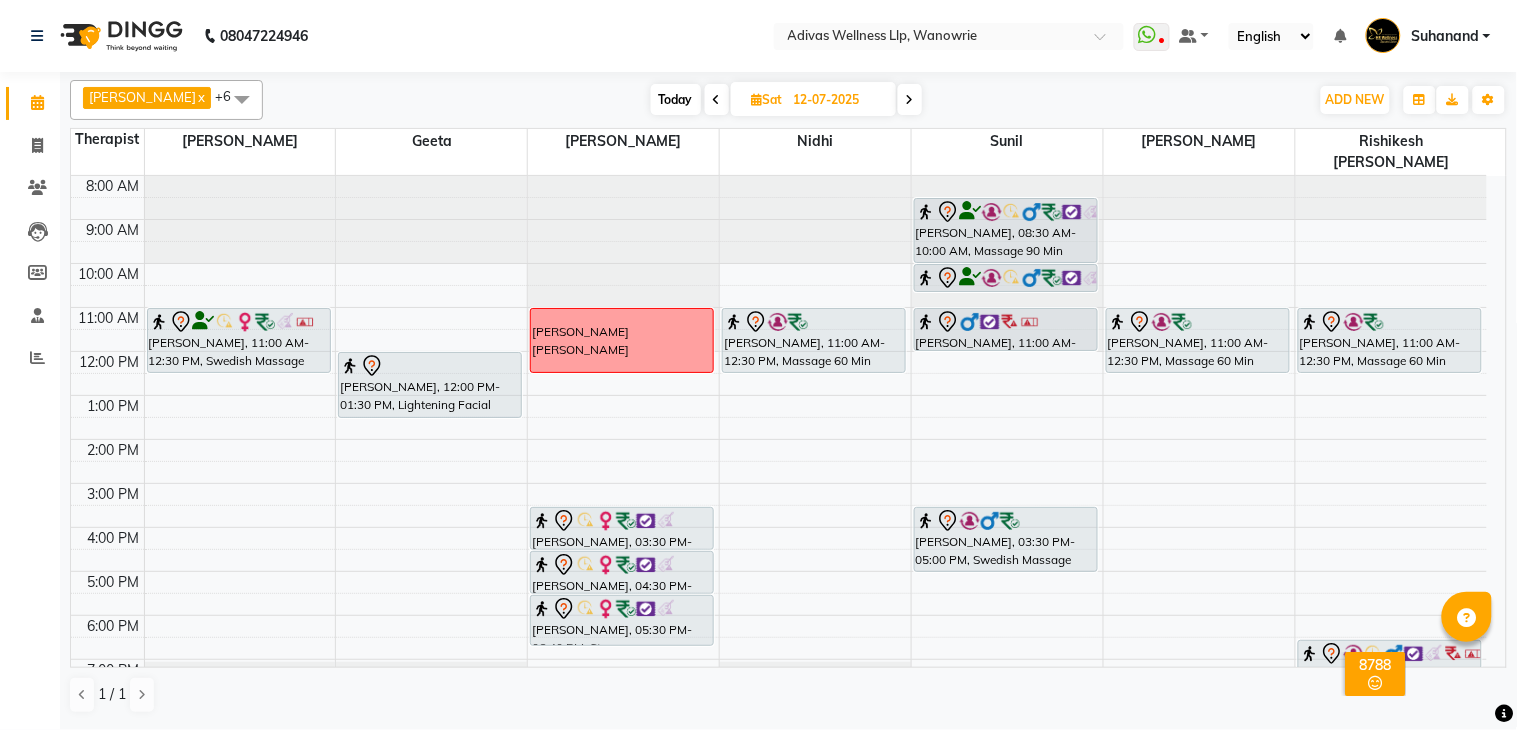 click at bounding box center [910, 100] 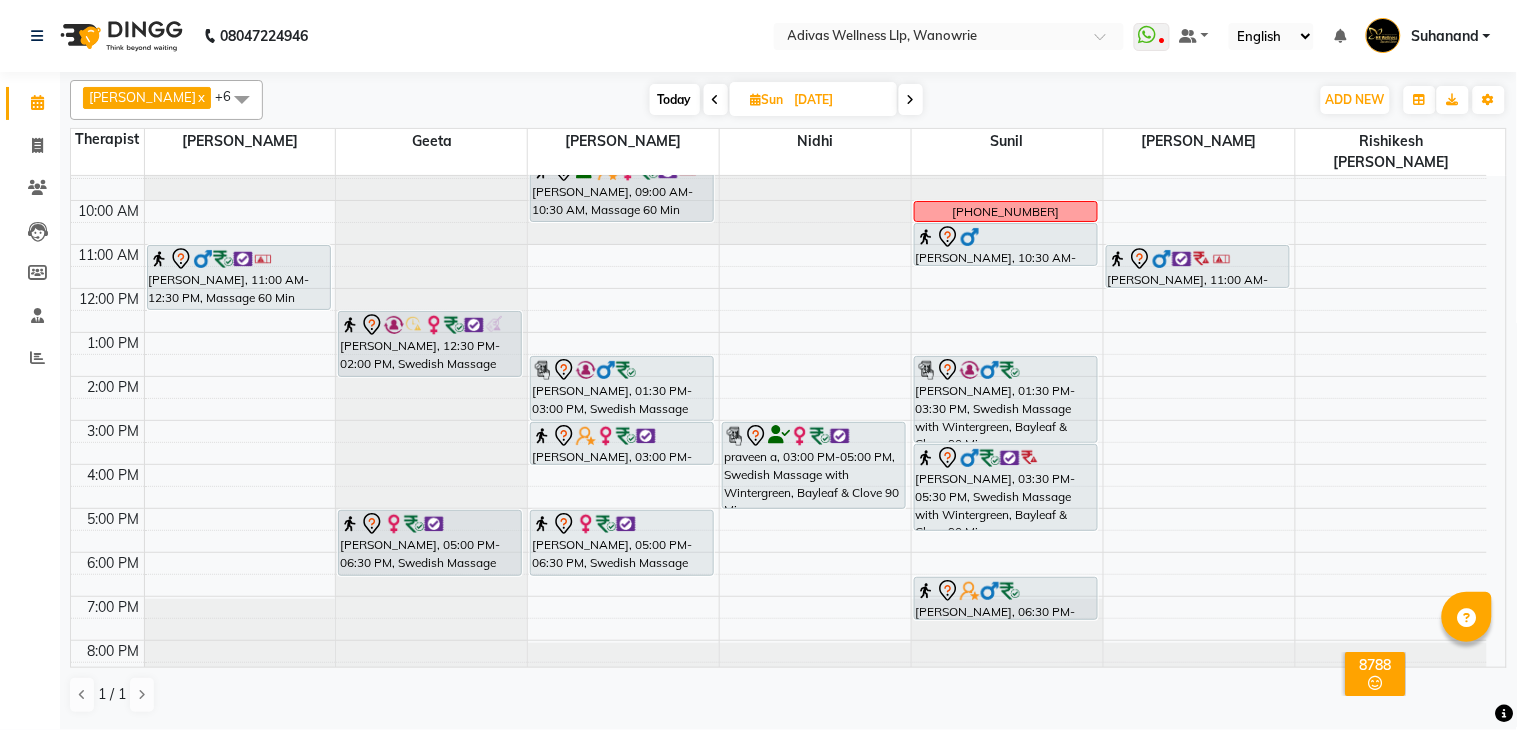 scroll, scrollTop: 0, scrollLeft: 0, axis: both 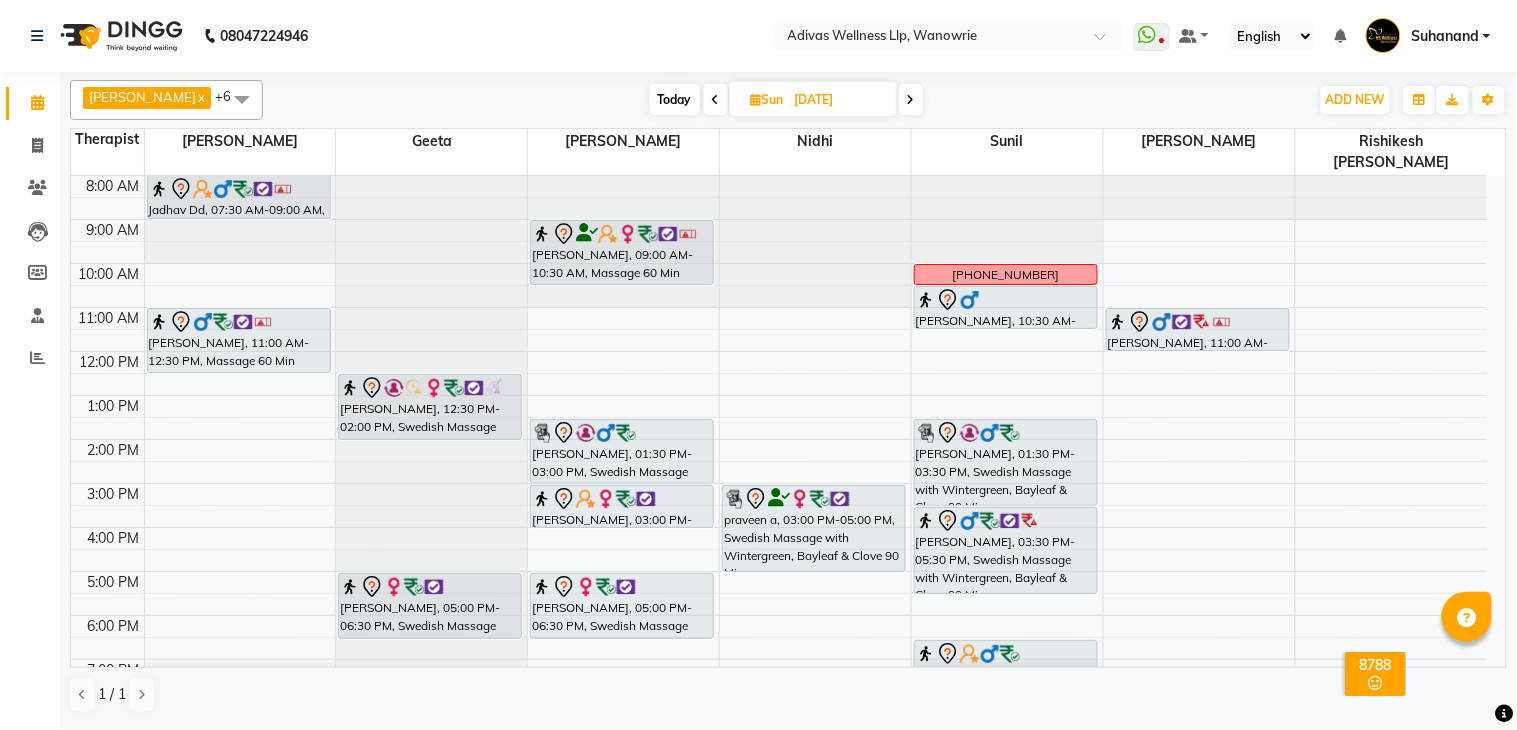 click on "Today" at bounding box center [675, 99] 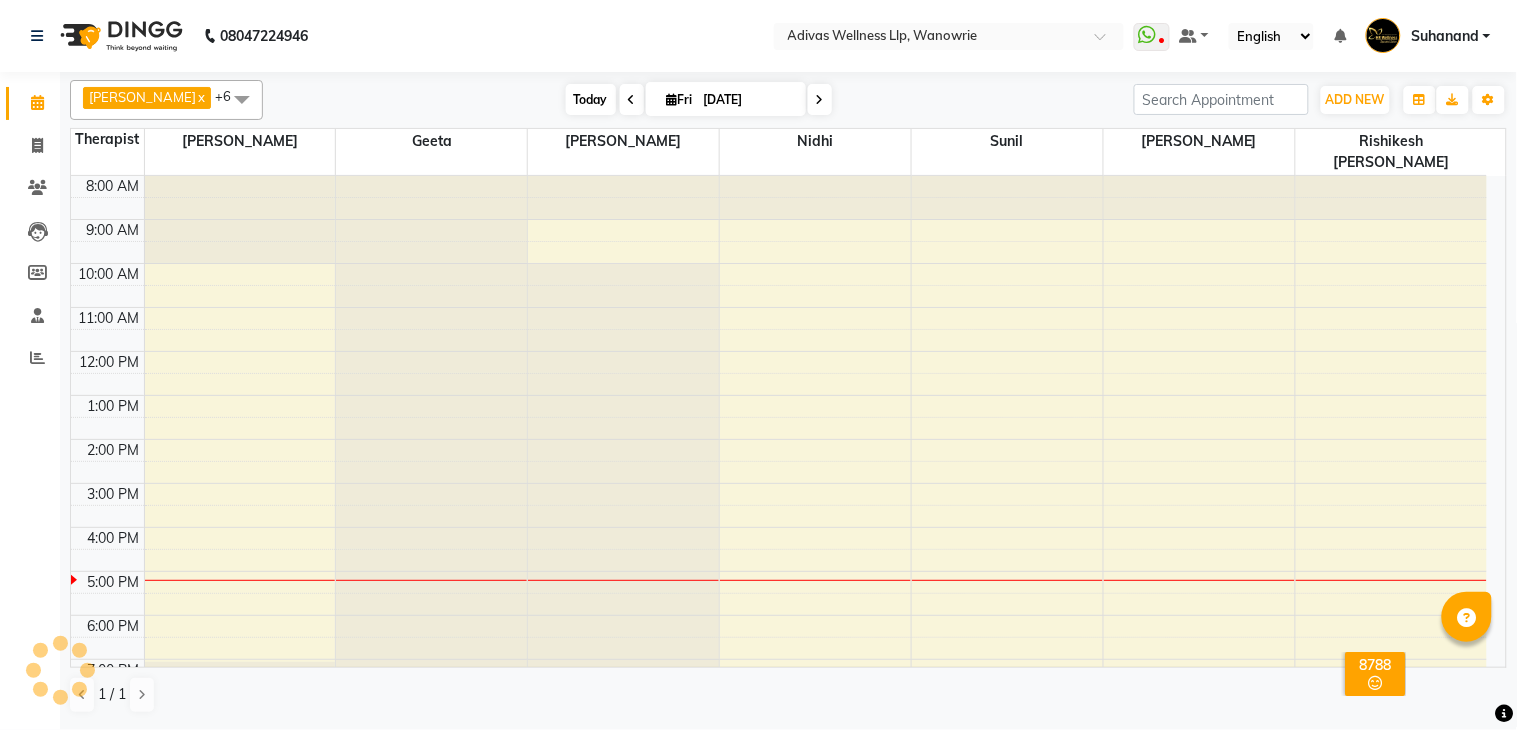 scroll, scrollTop: 63, scrollLeft: 0, axis: vertical 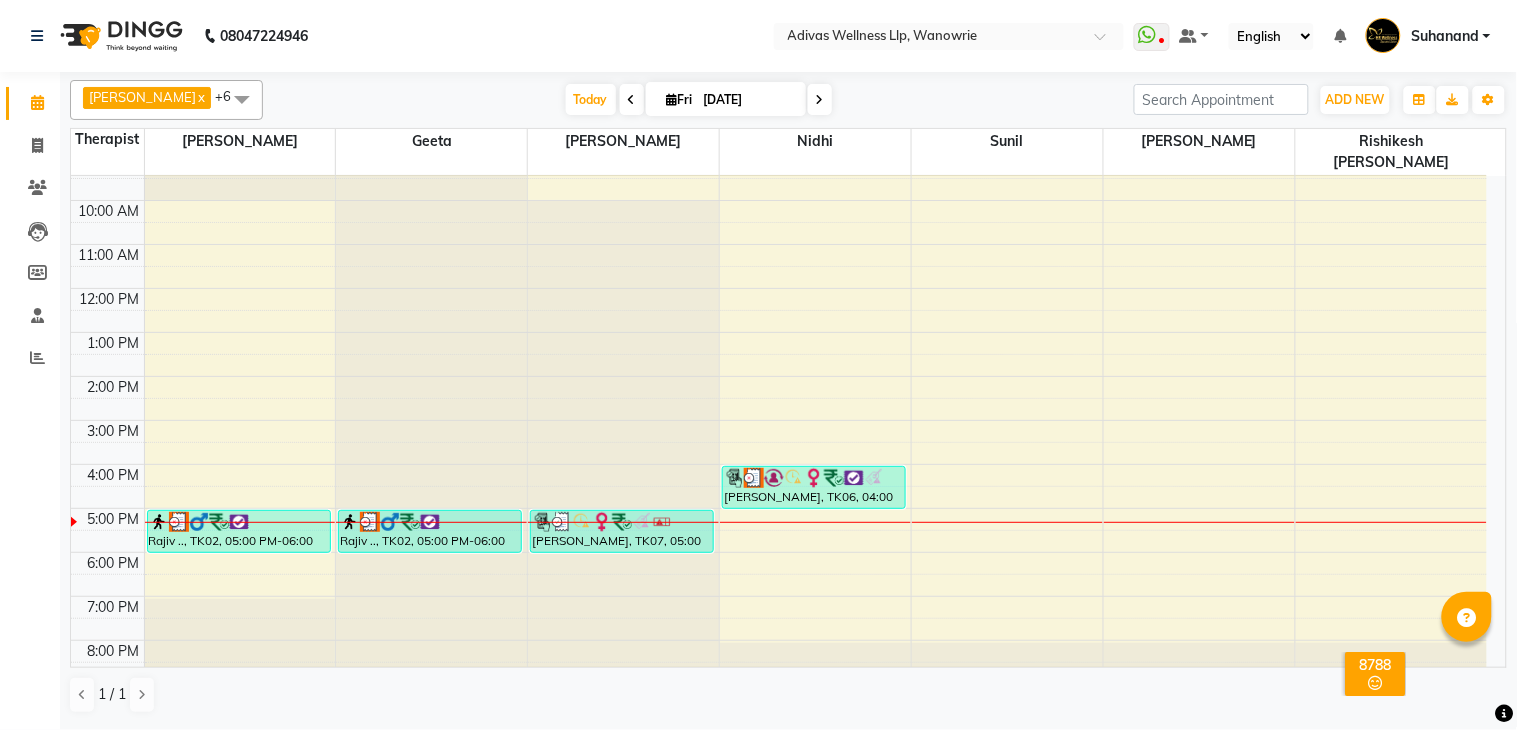 click at bounding box center [820, 100] 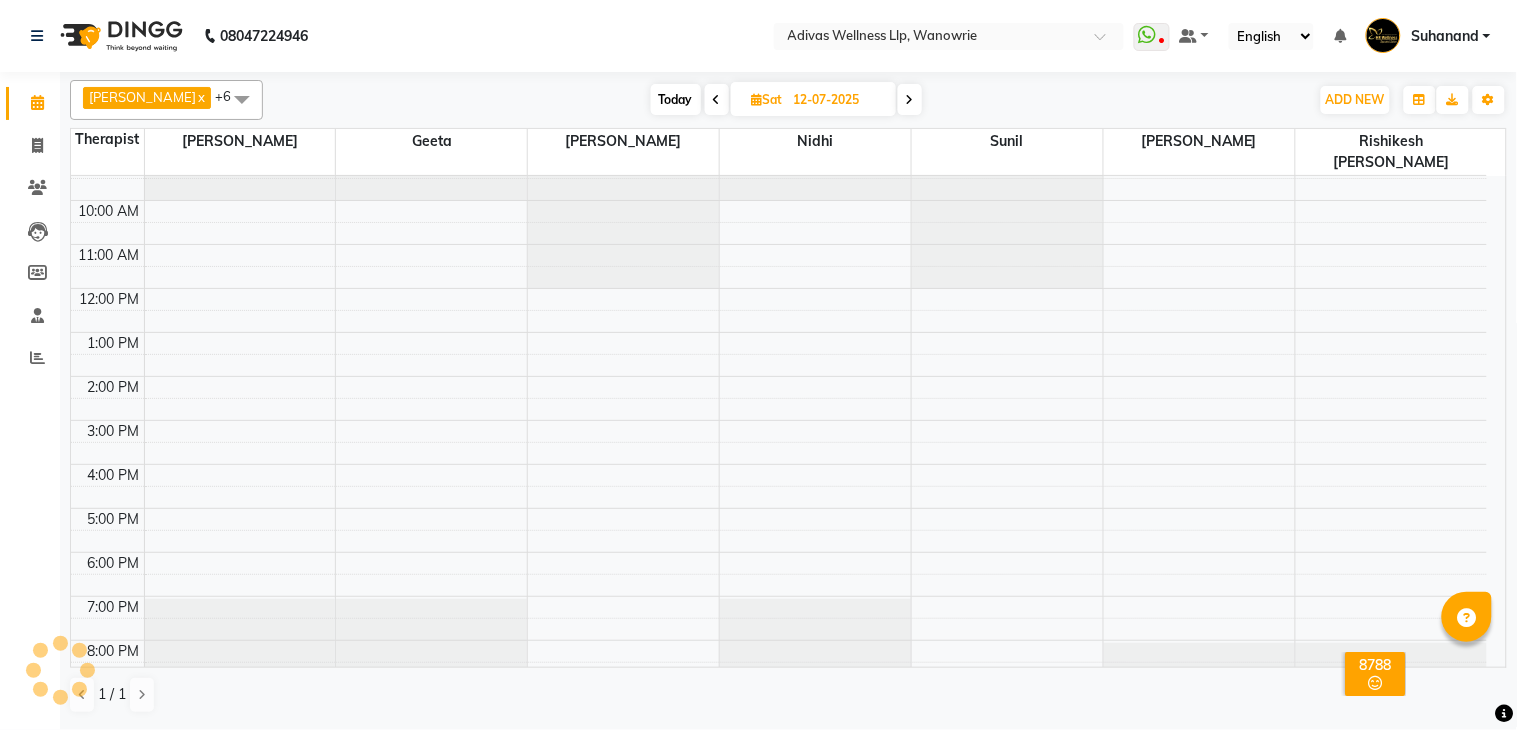scroll, scrollTop: 63, scrollLeft: 0, axis: vertical 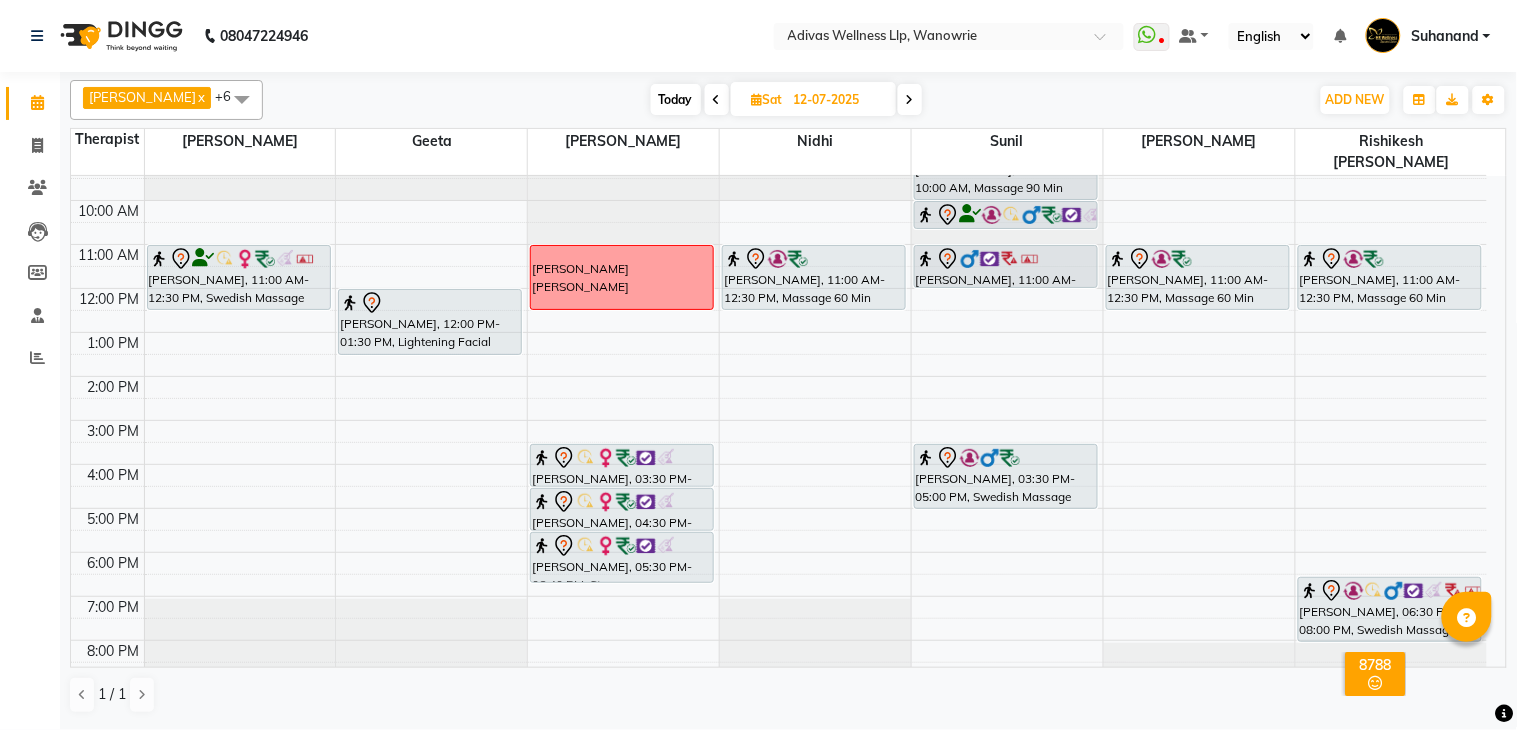 click on "Today" at bounding box center [676, 99] 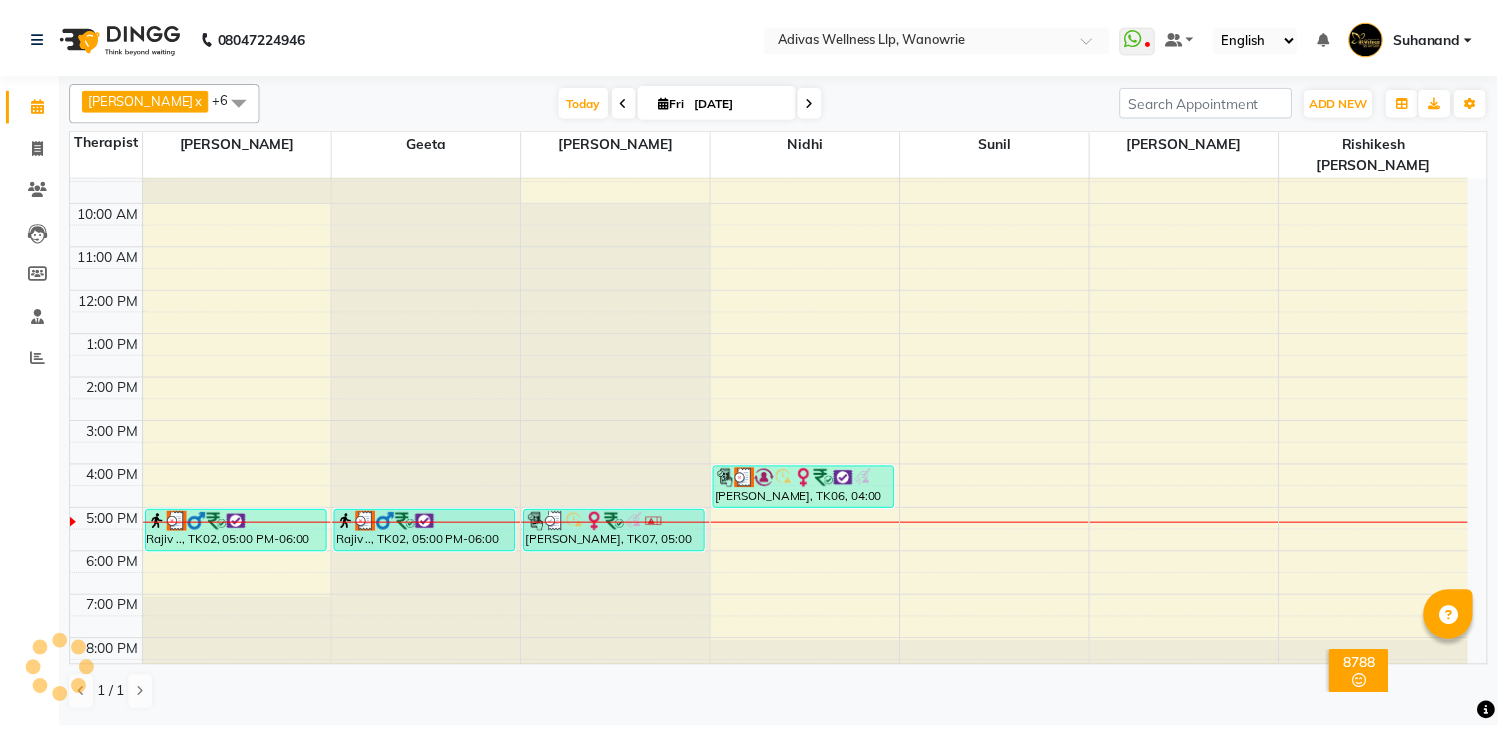 scroll, scrollTop: 63, scrollLeft: 0, axis: vertical 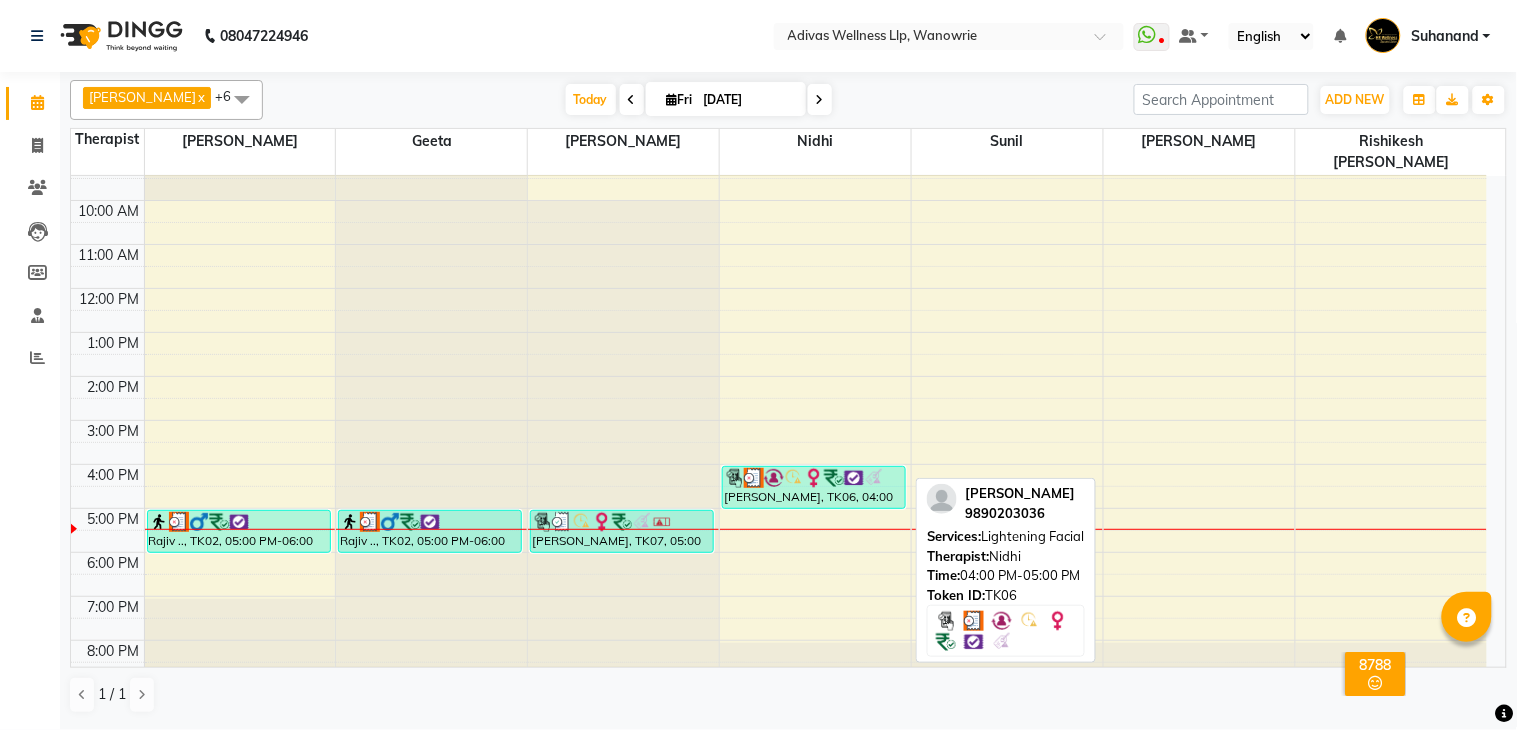 click on "[PERSON_NAME], TK06, 04:00 PM-05:00 PM, Lightening Facial" at bounding box center (814, 487) 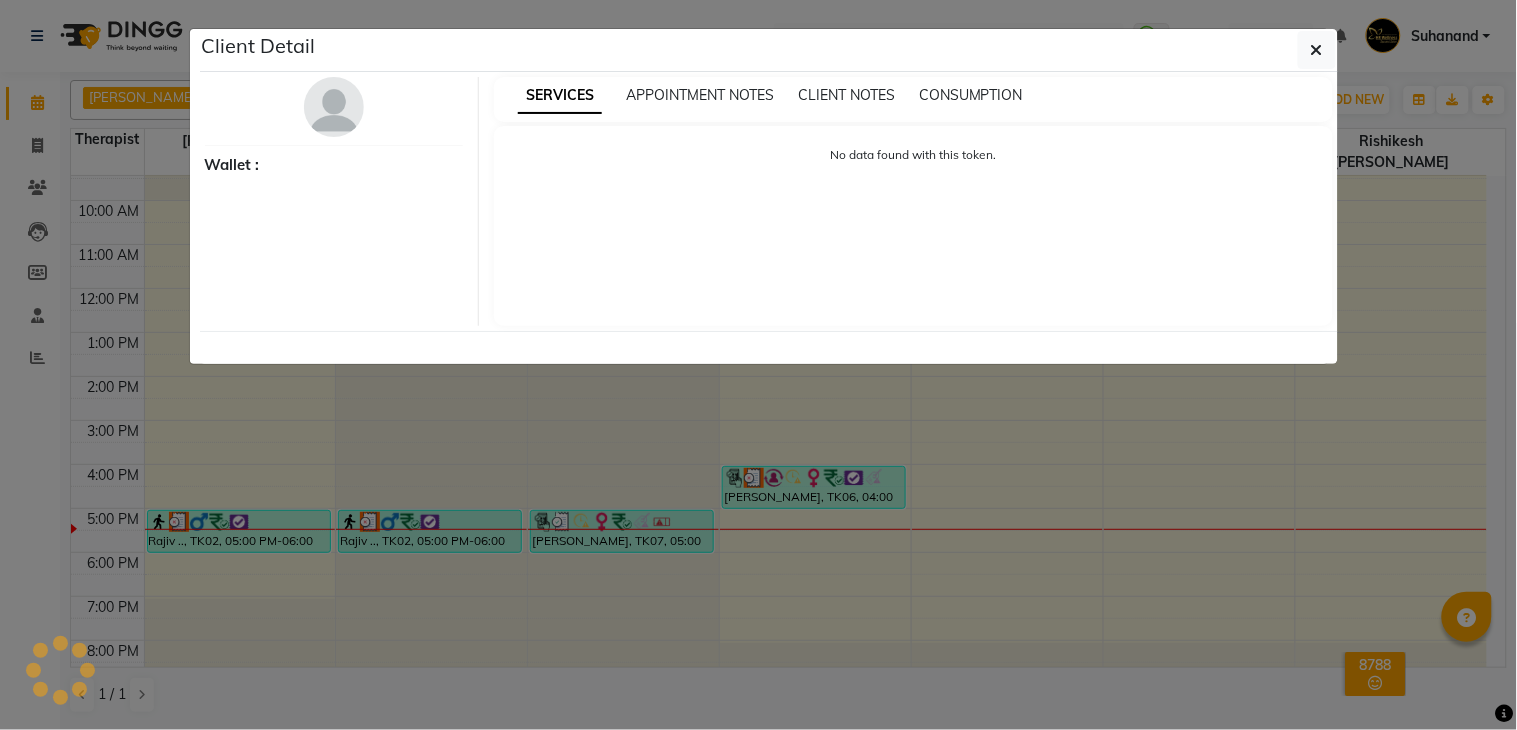 select on "3" 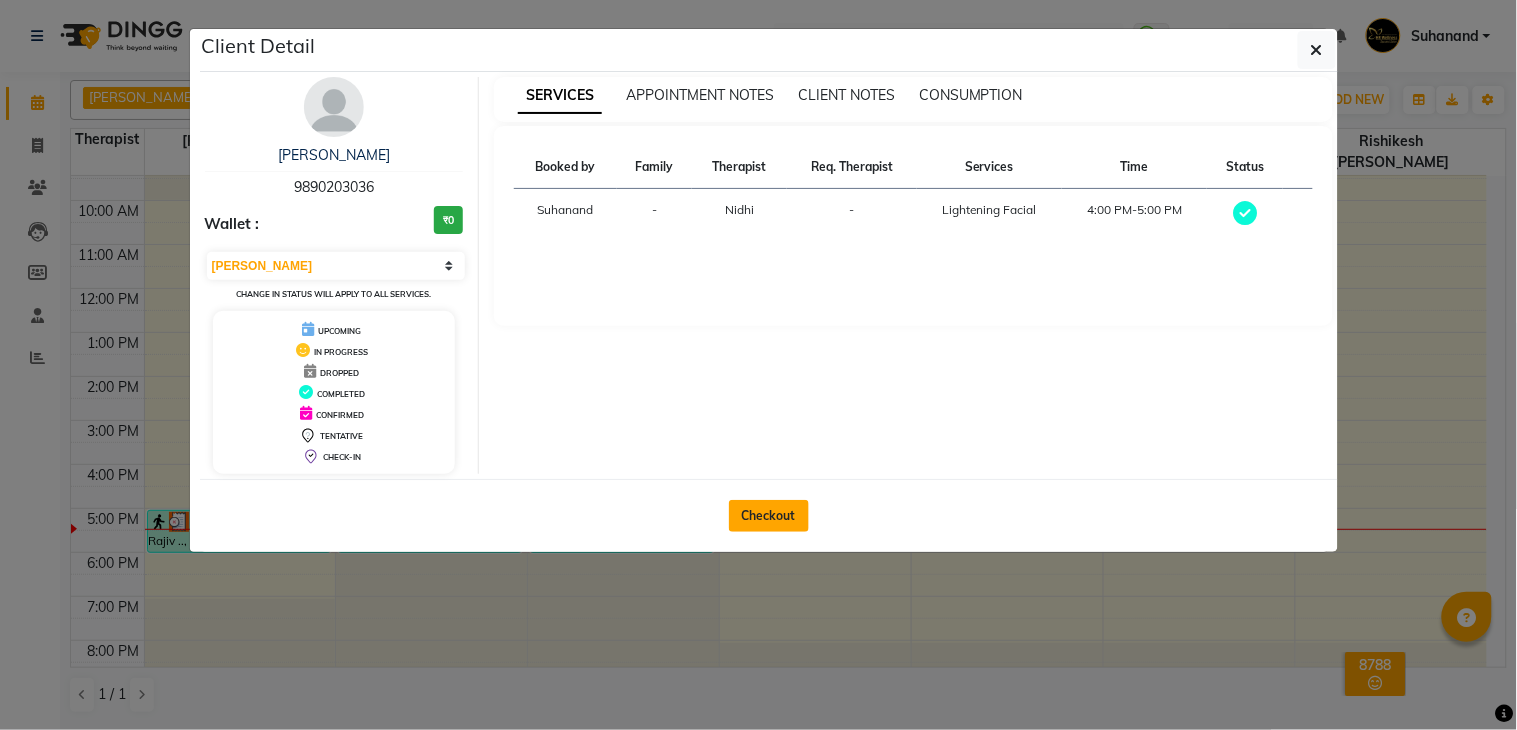 click on "Checkout" 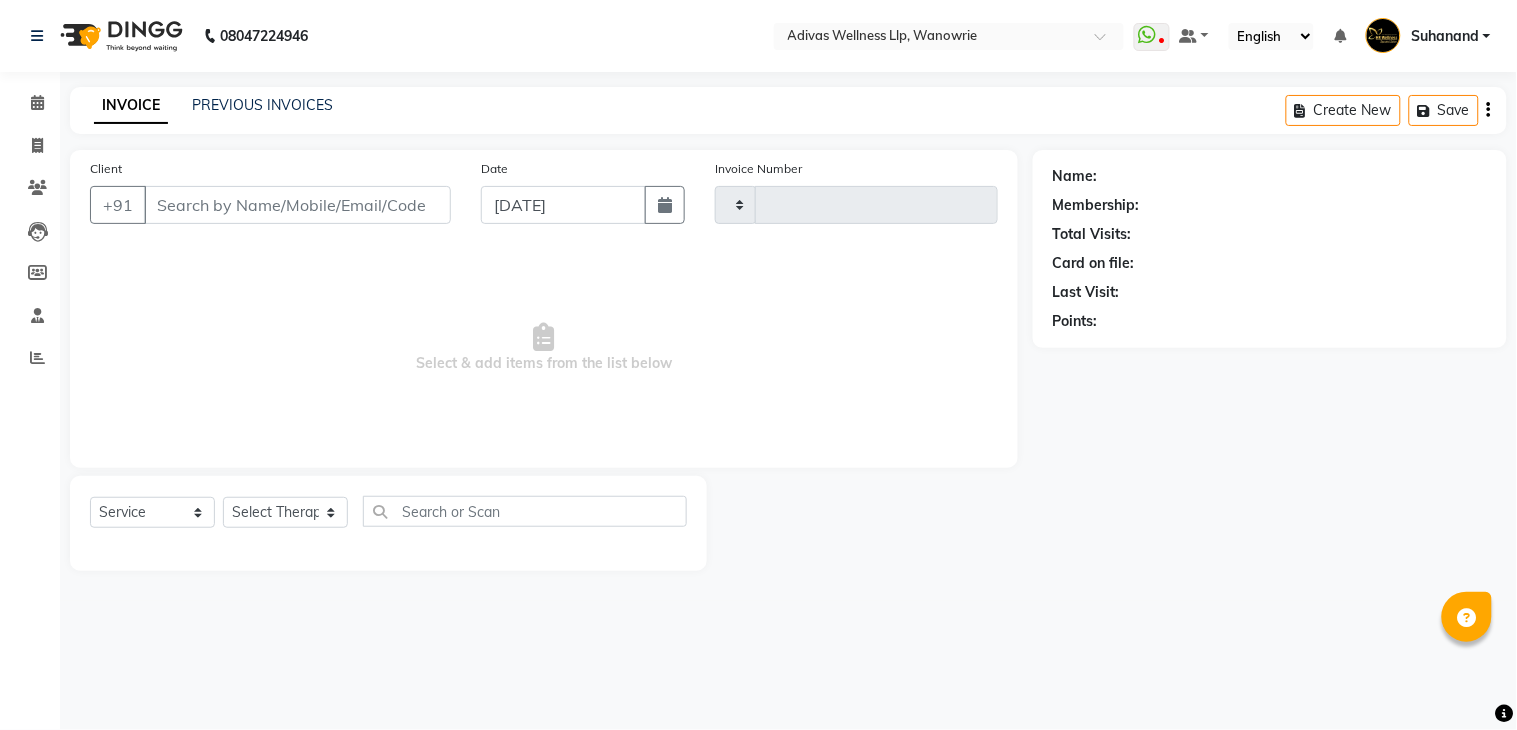 type on "1092" 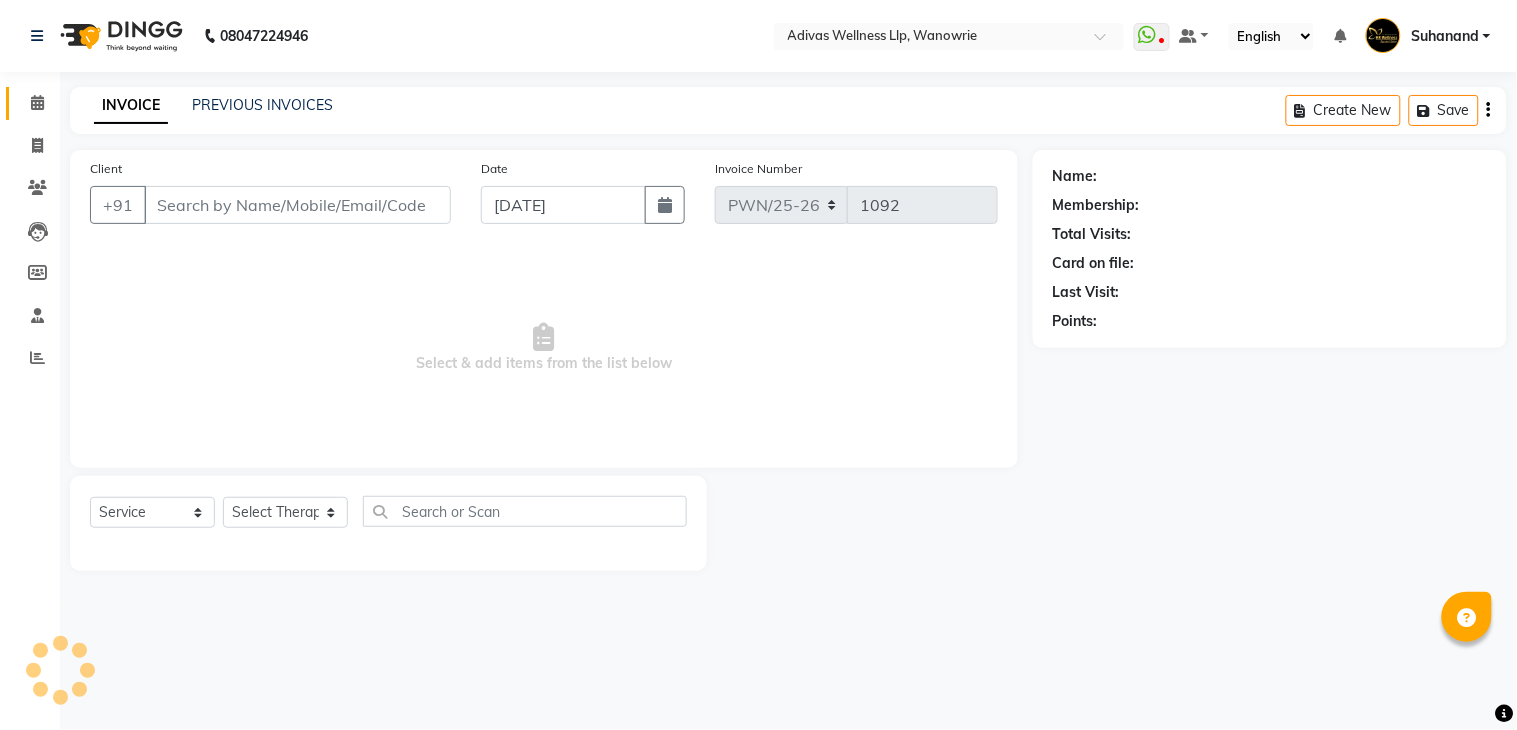 select on "P" 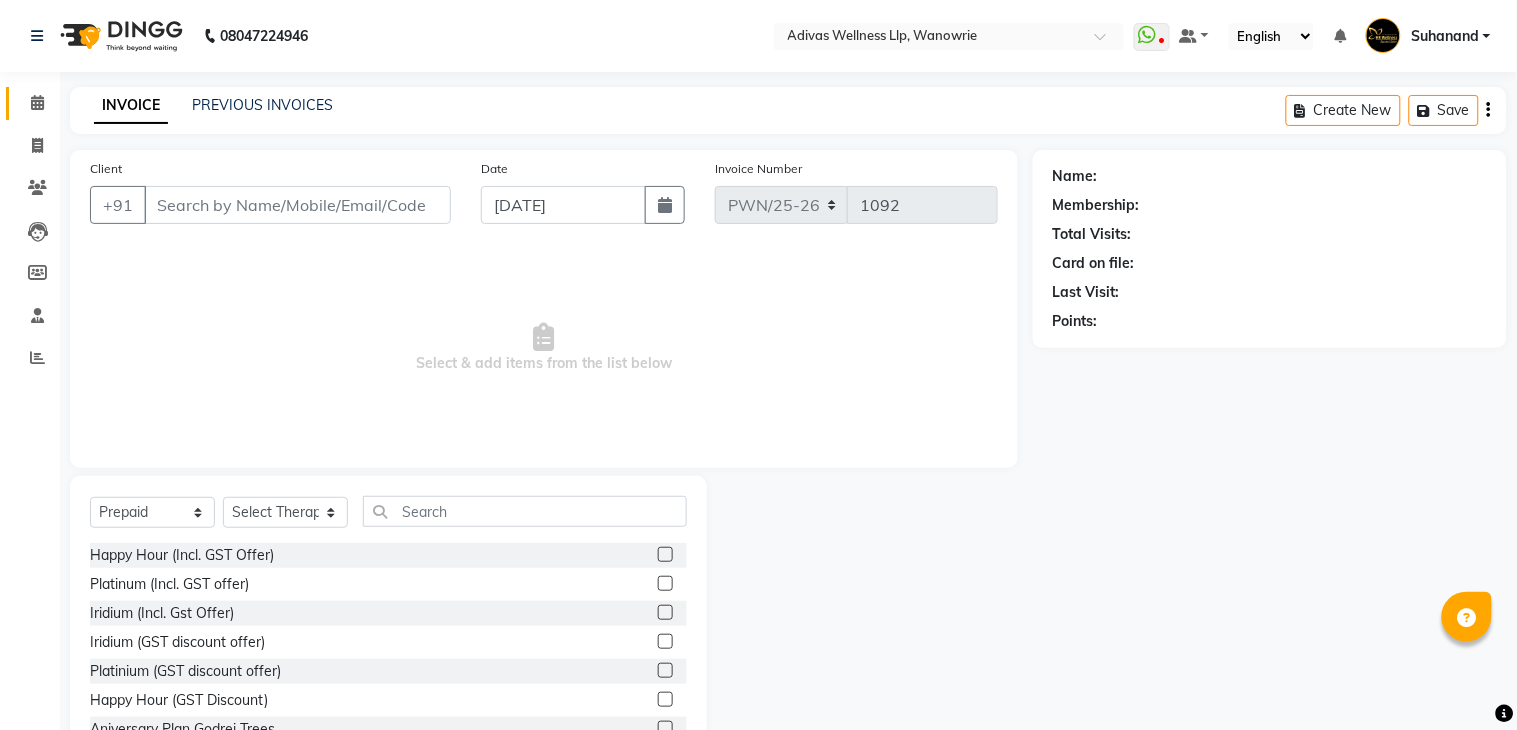 type on "9890203036" 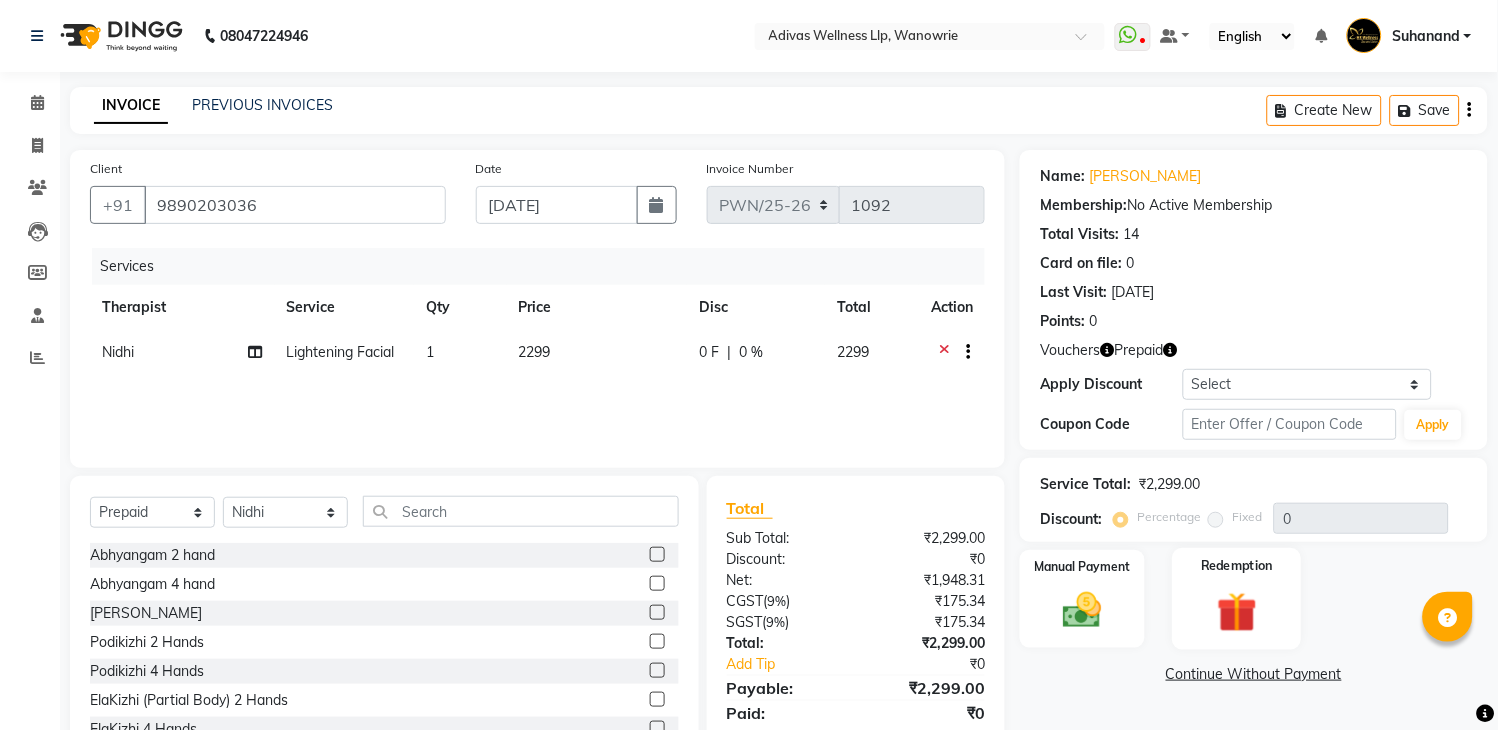 click on "Redemption" 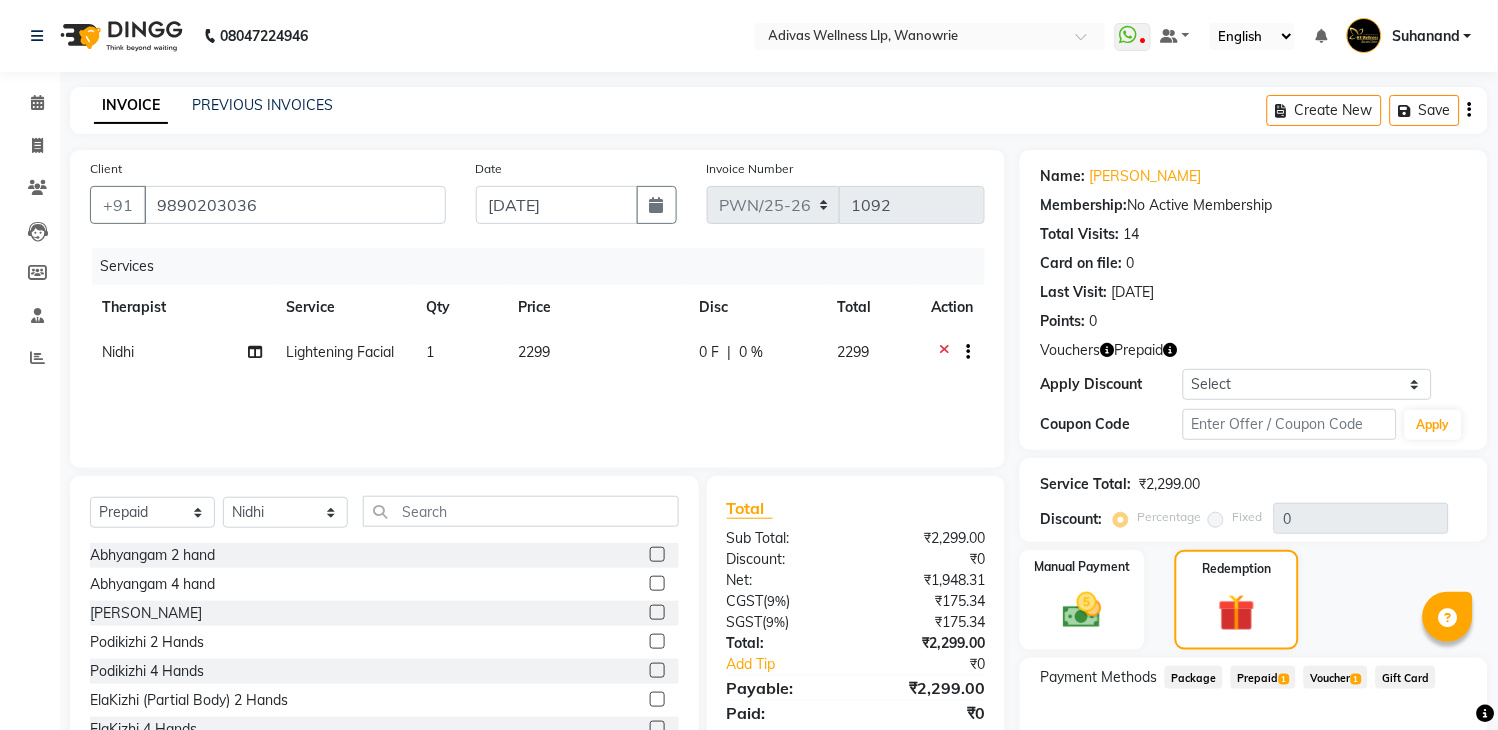 click on "Prepaid  1" 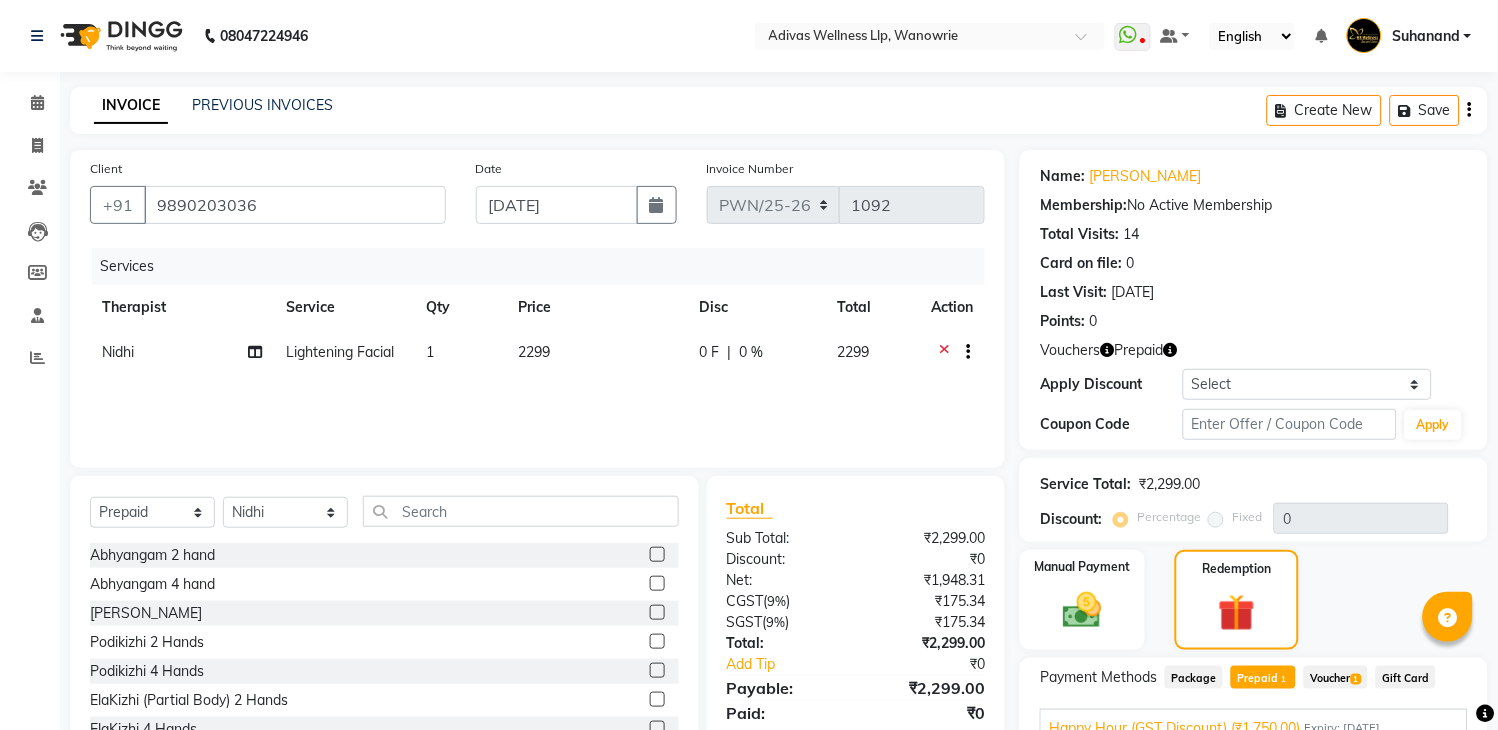 scroll, scrollTop: 134, scrollLeft: 0, axis: vertical 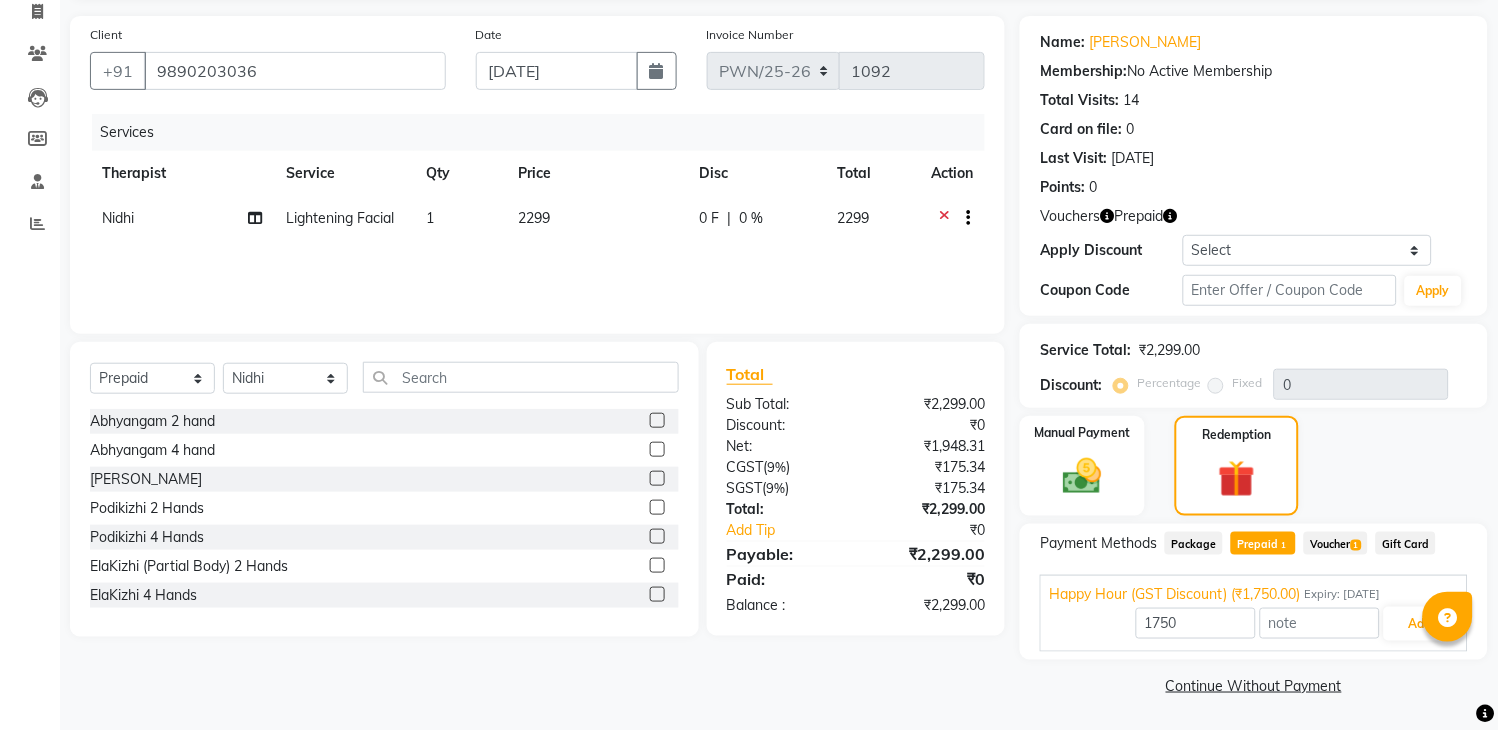 click on "Voucher  1" 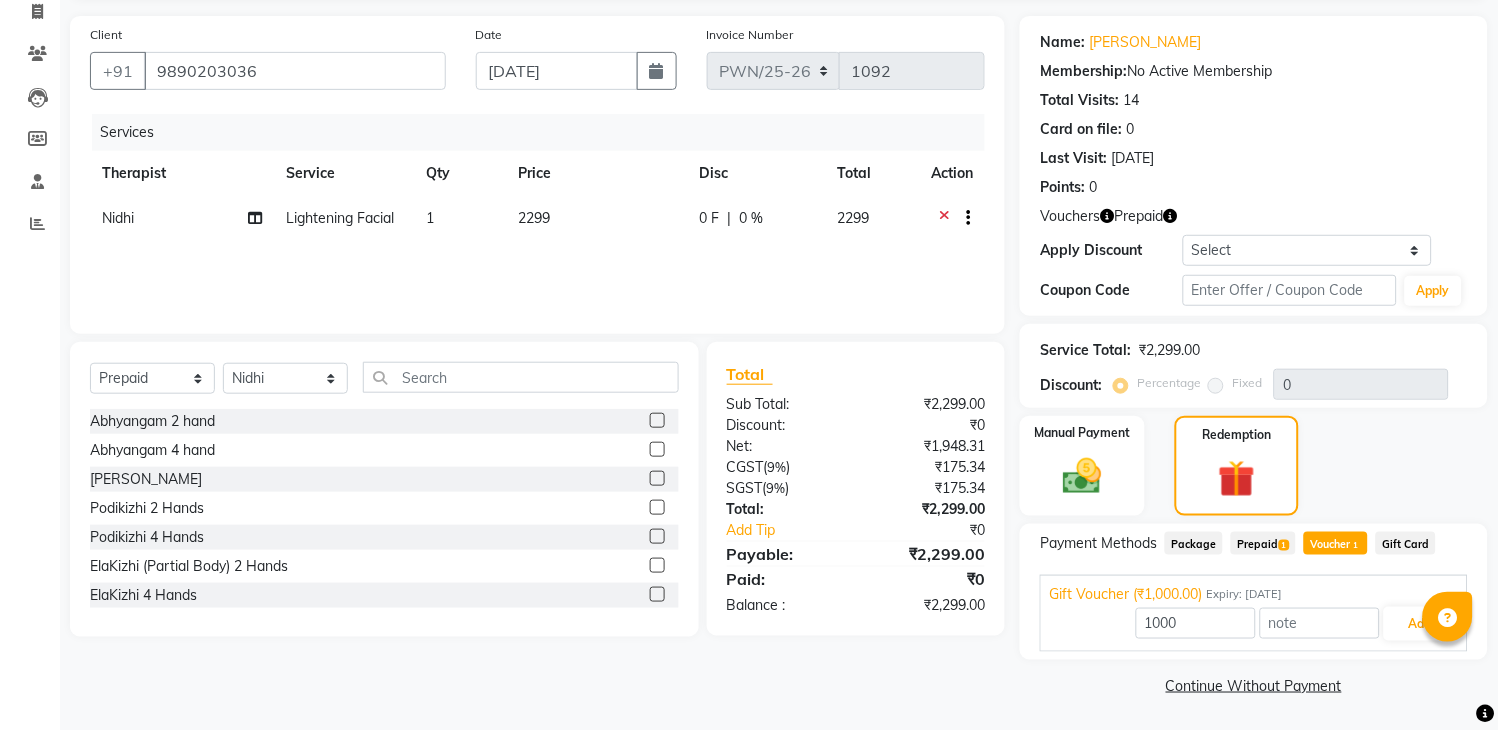 click on "Prepaid  1" 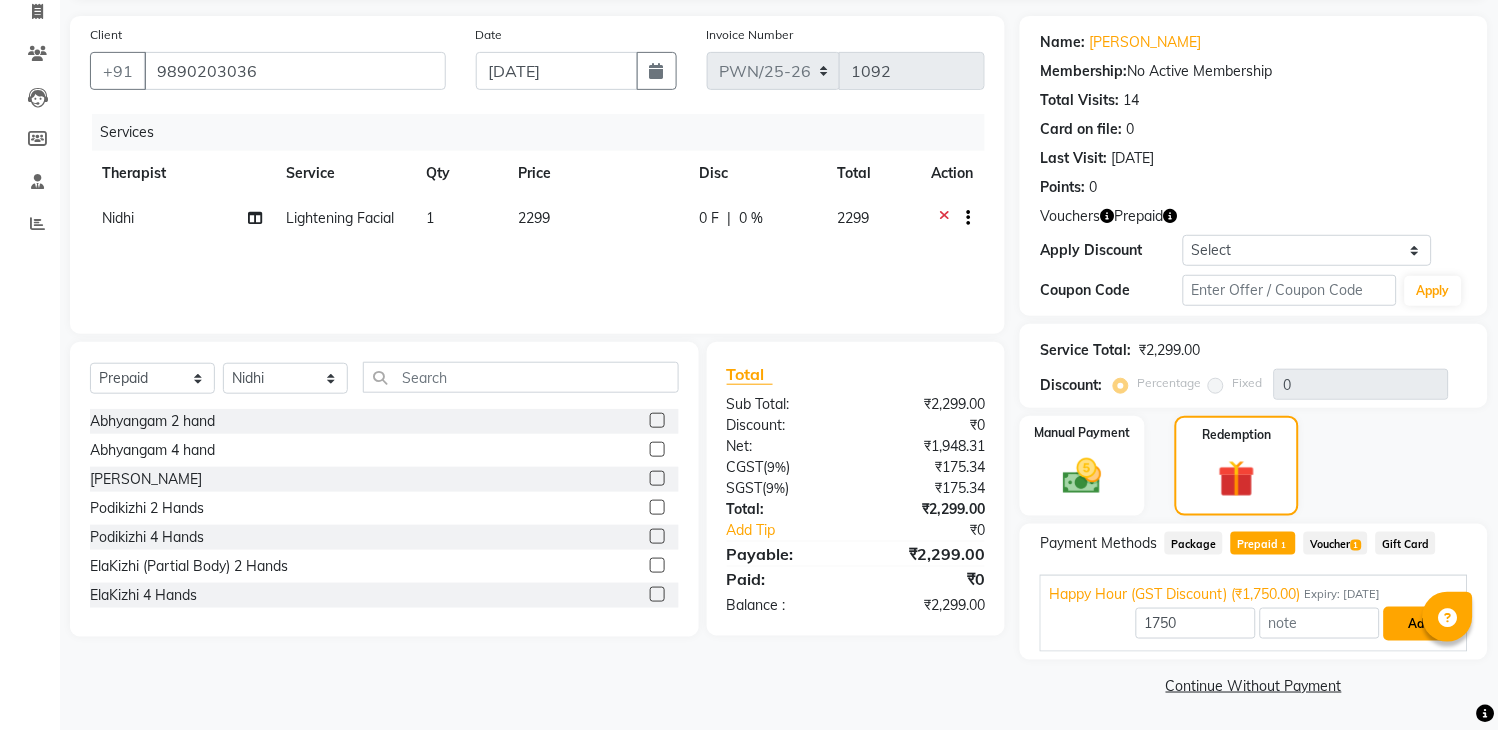 click on "Add" at bounding box center (1420, 624) 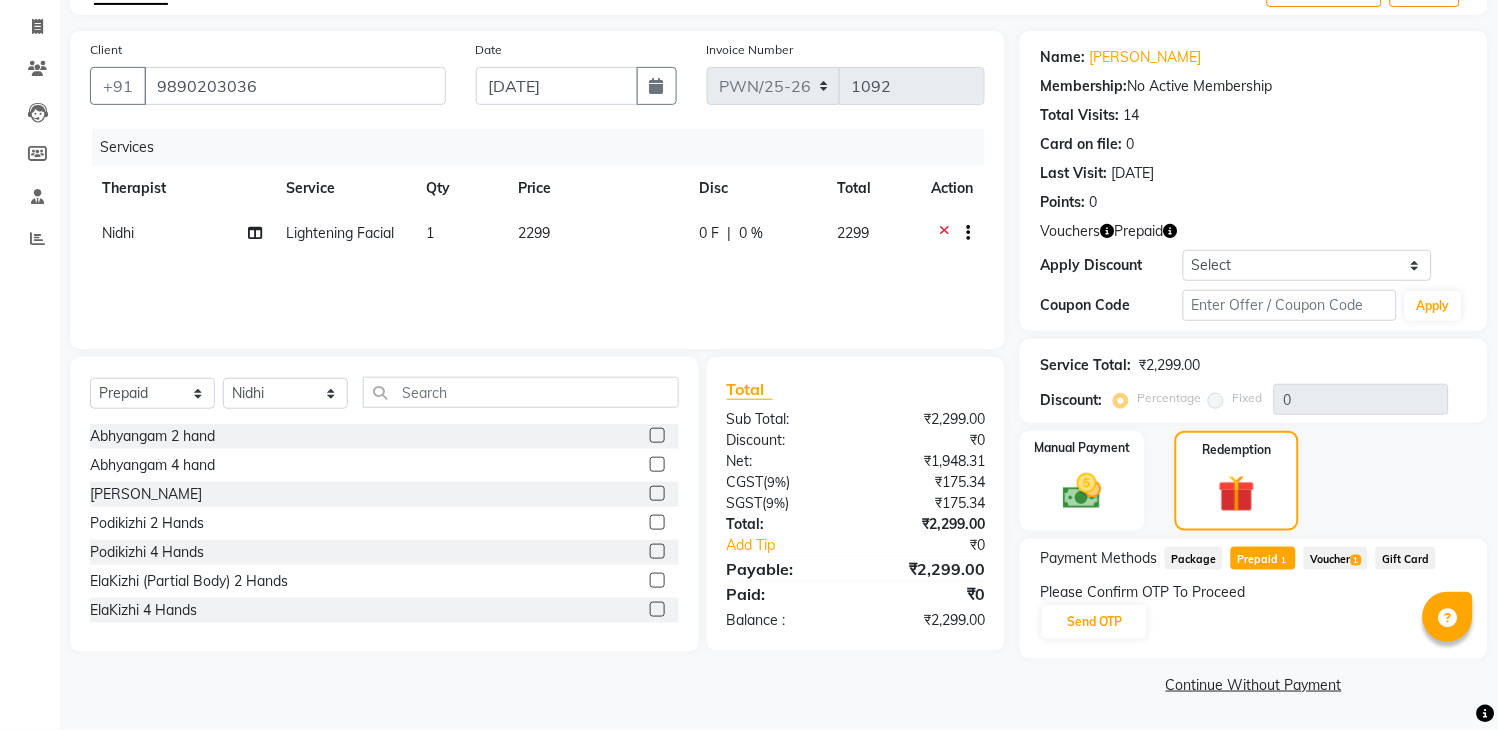 scroll, scrollTop: 117, scrollLeft: 0, axis: vertical 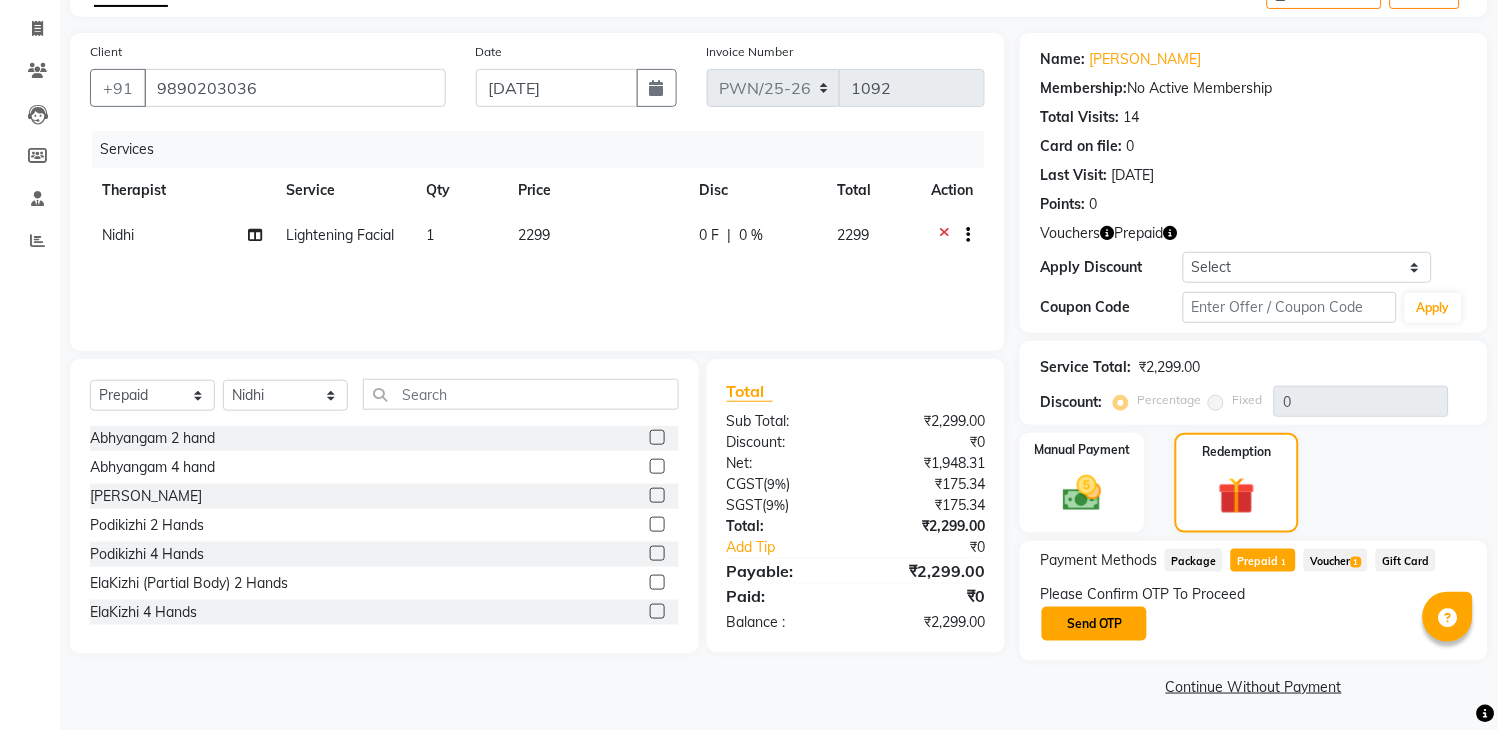 click on "Send OTP" 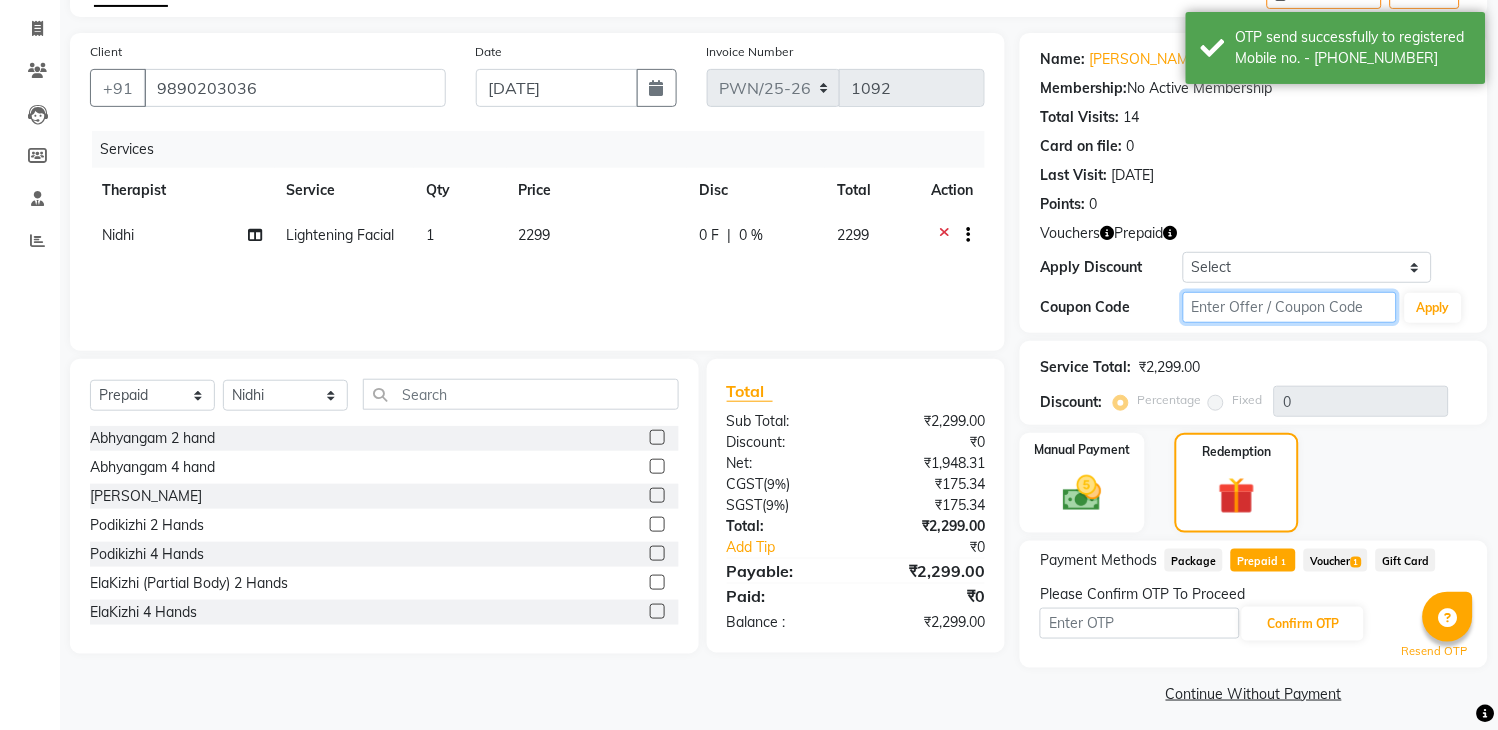 click 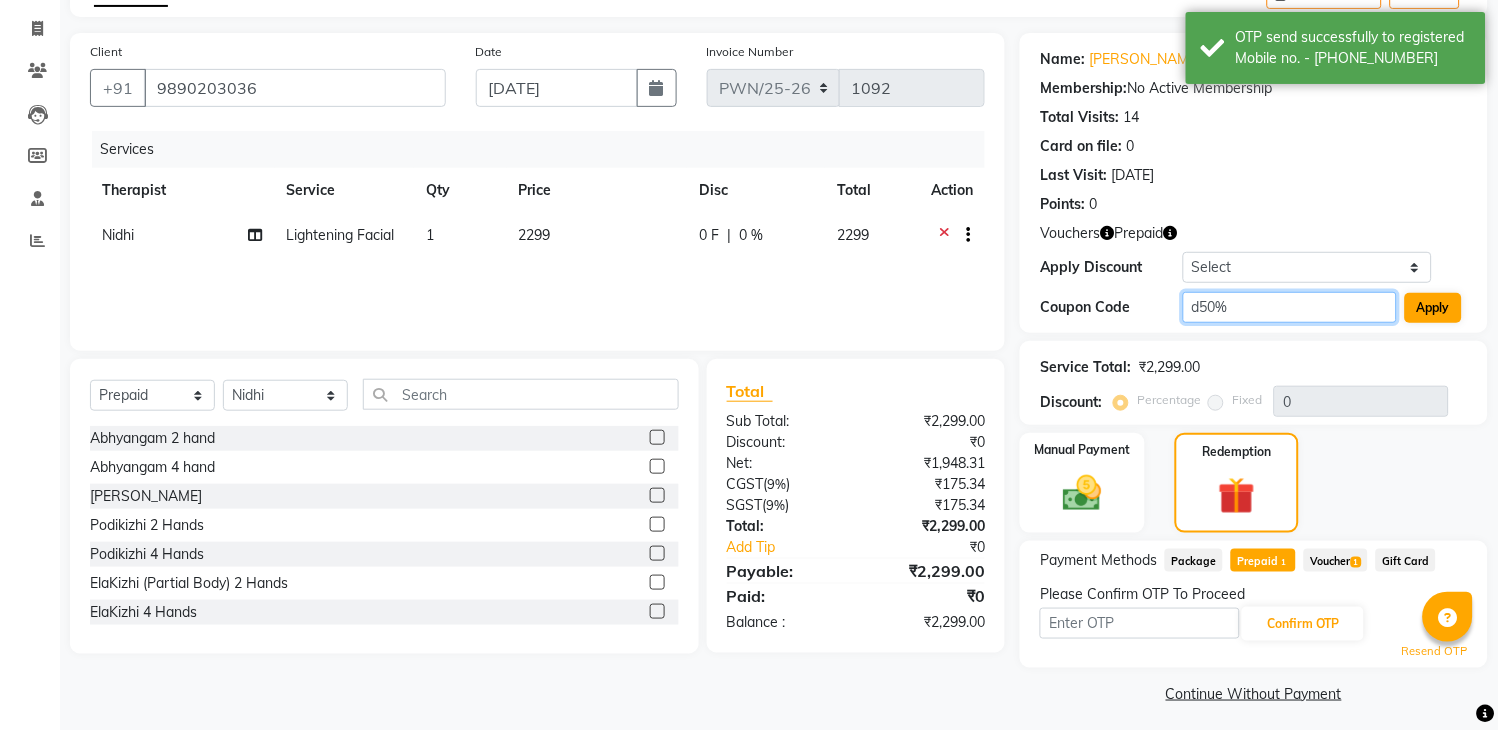type on "d50%" 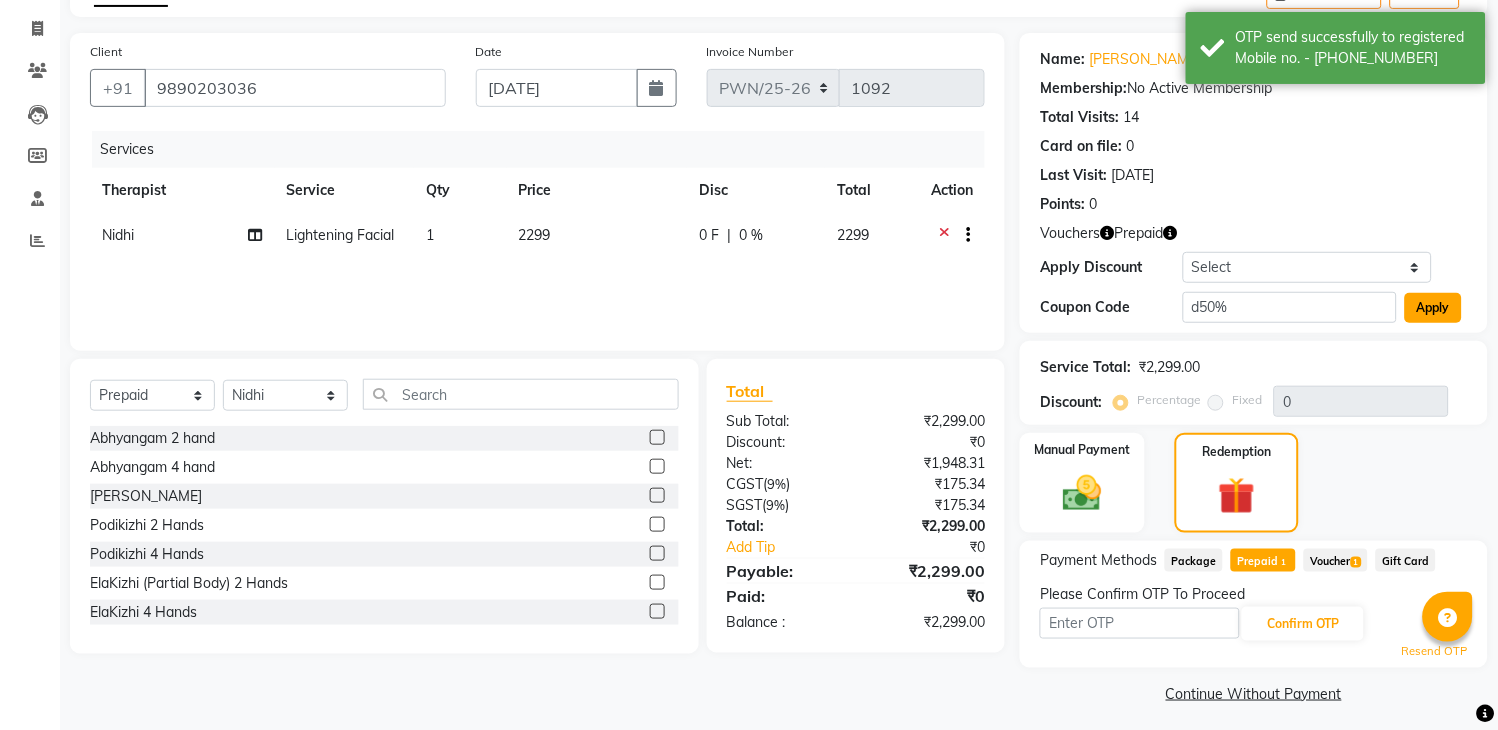 click on "Apply" 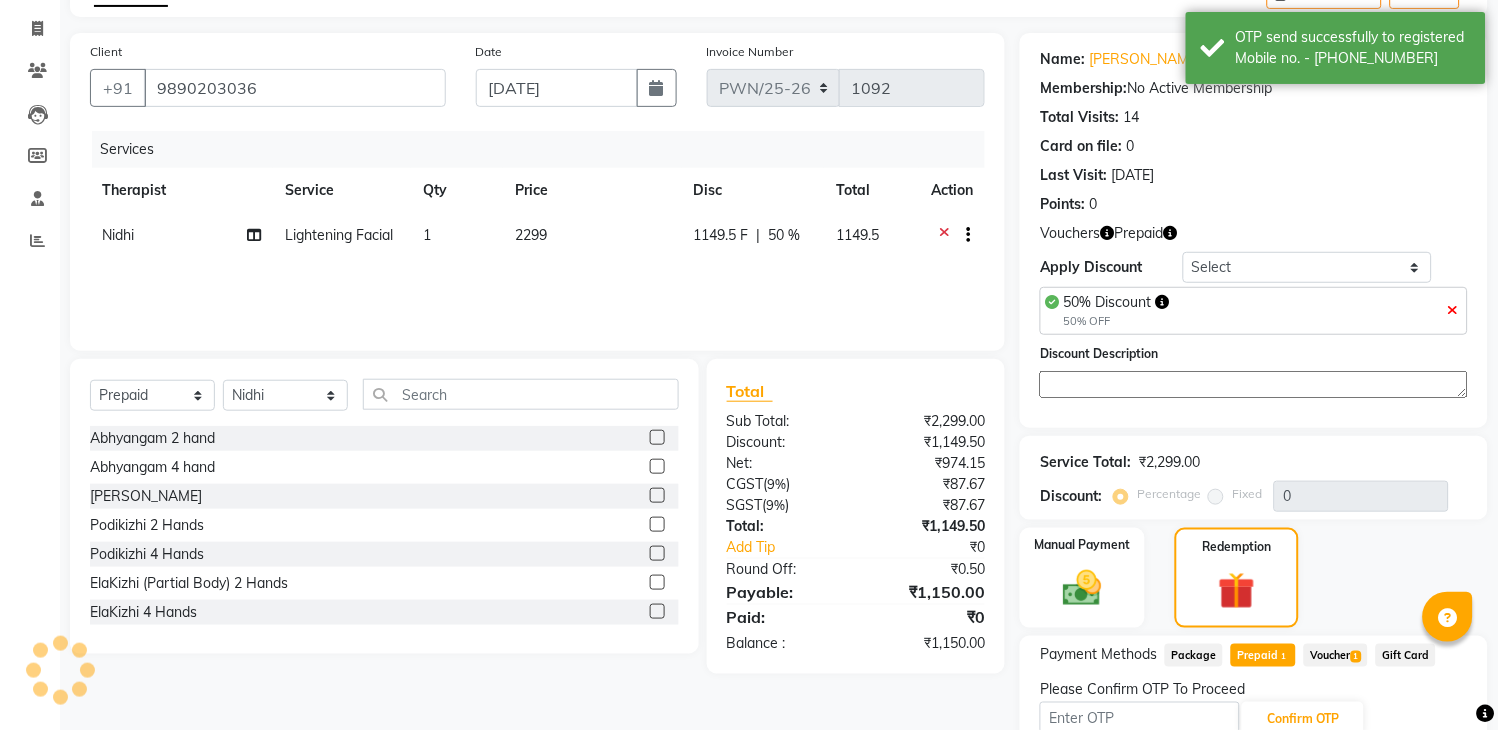 type on "50" 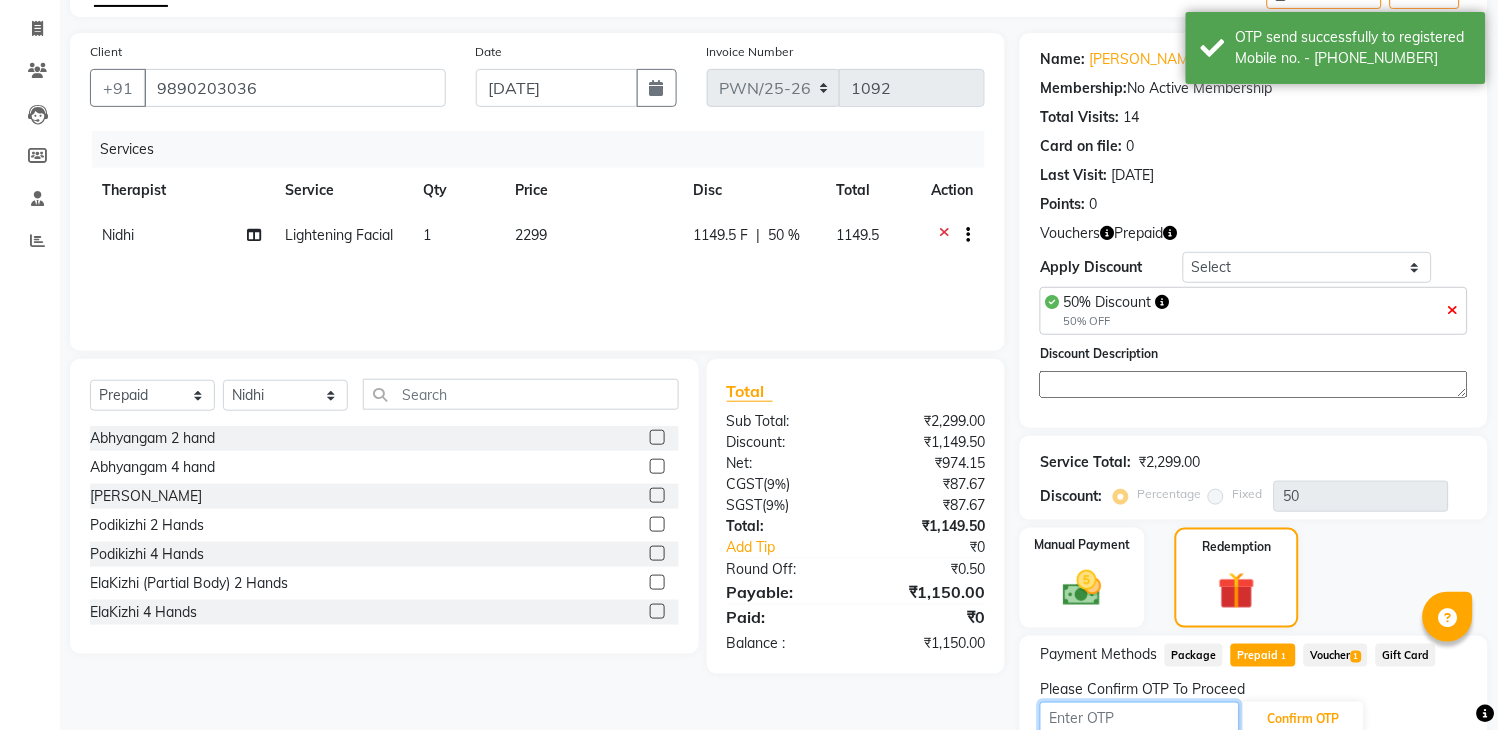 click at bounding box center (1140, 717) 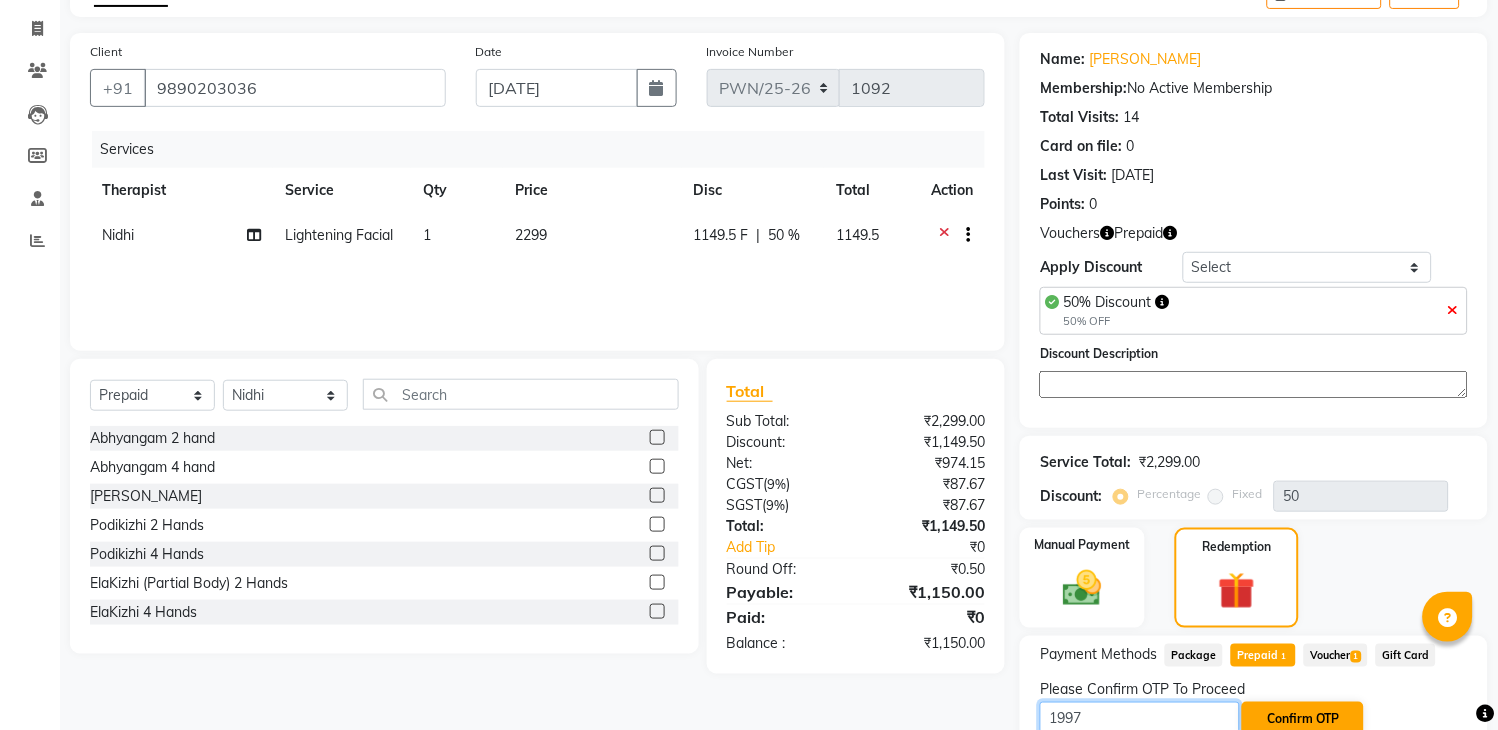 type on "1997" 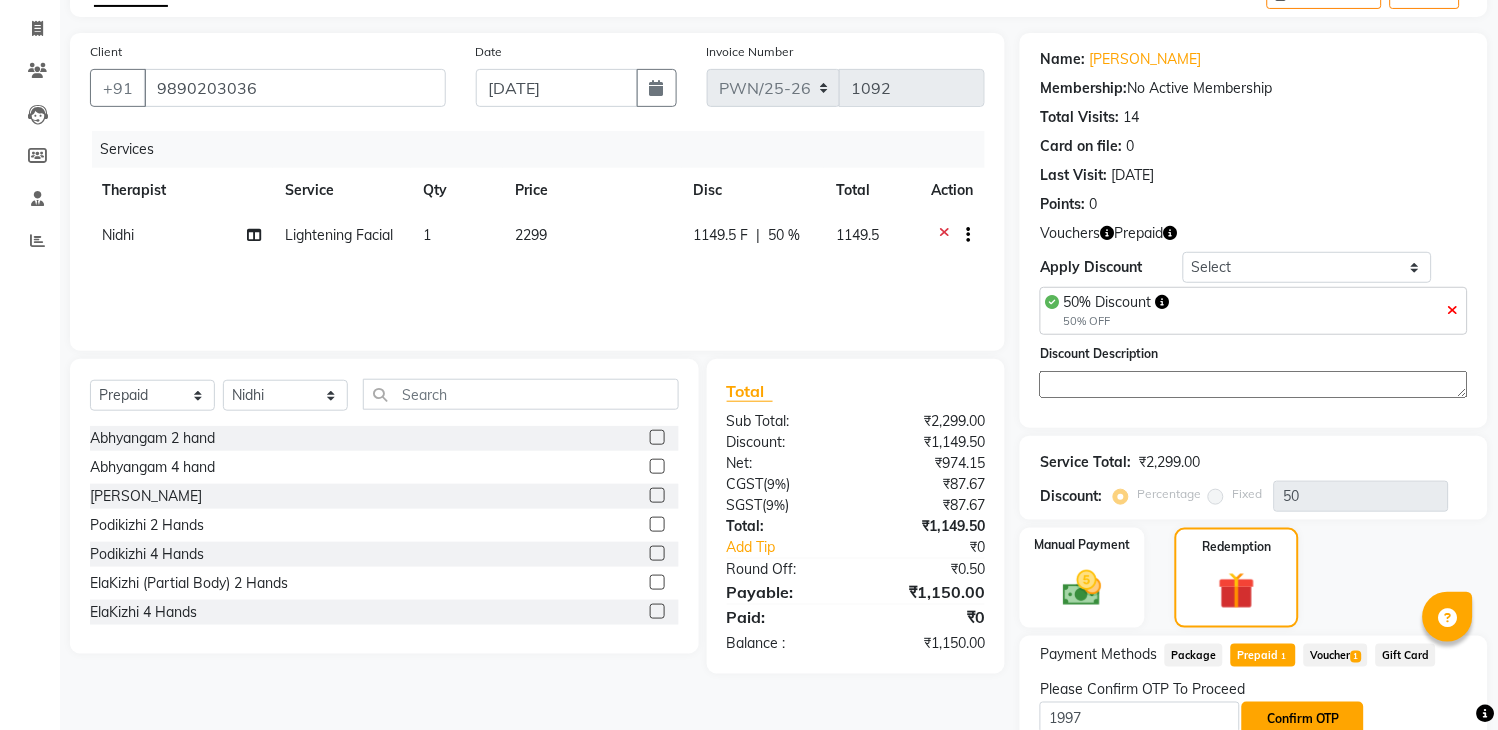 click on "Confirm OTP" 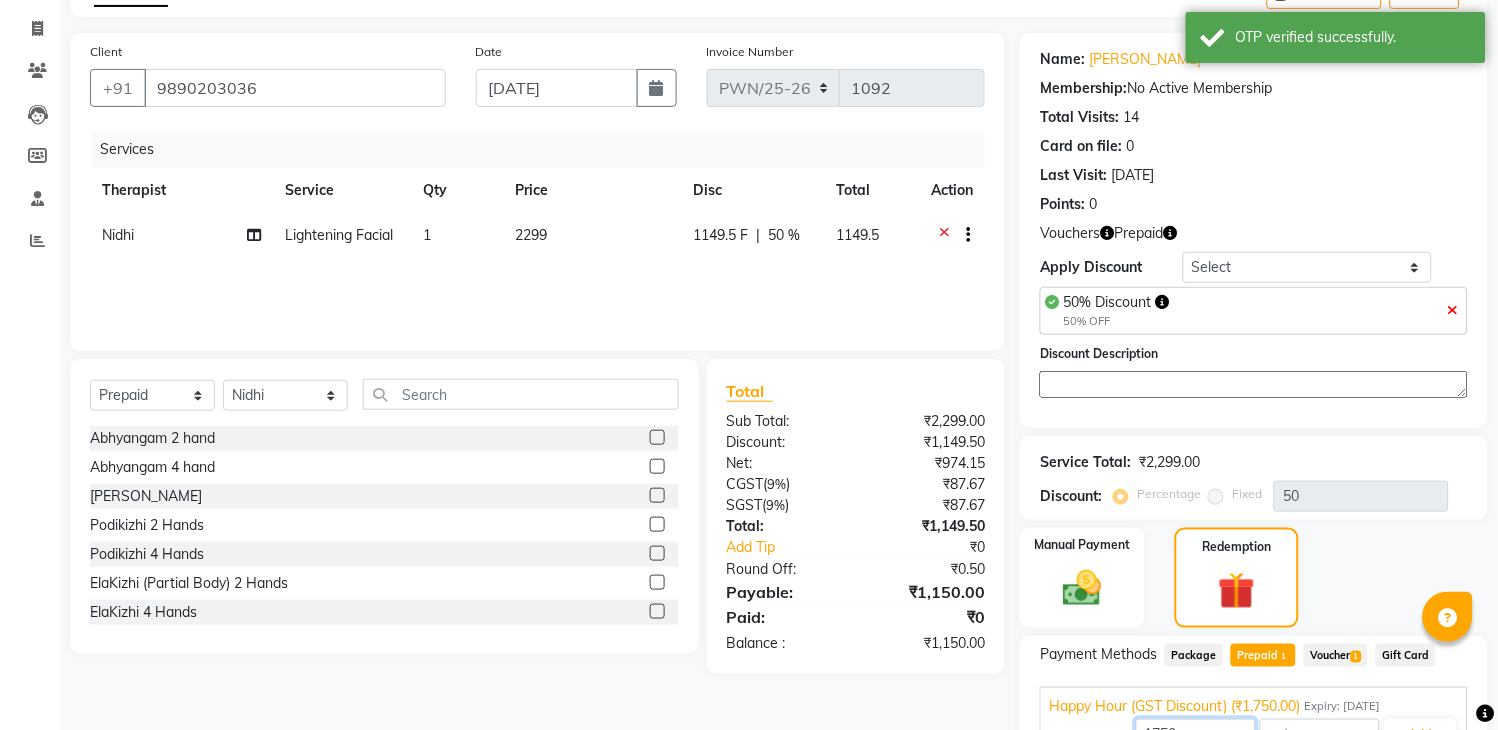 click on "1750" at bounding box center [1196, 734] 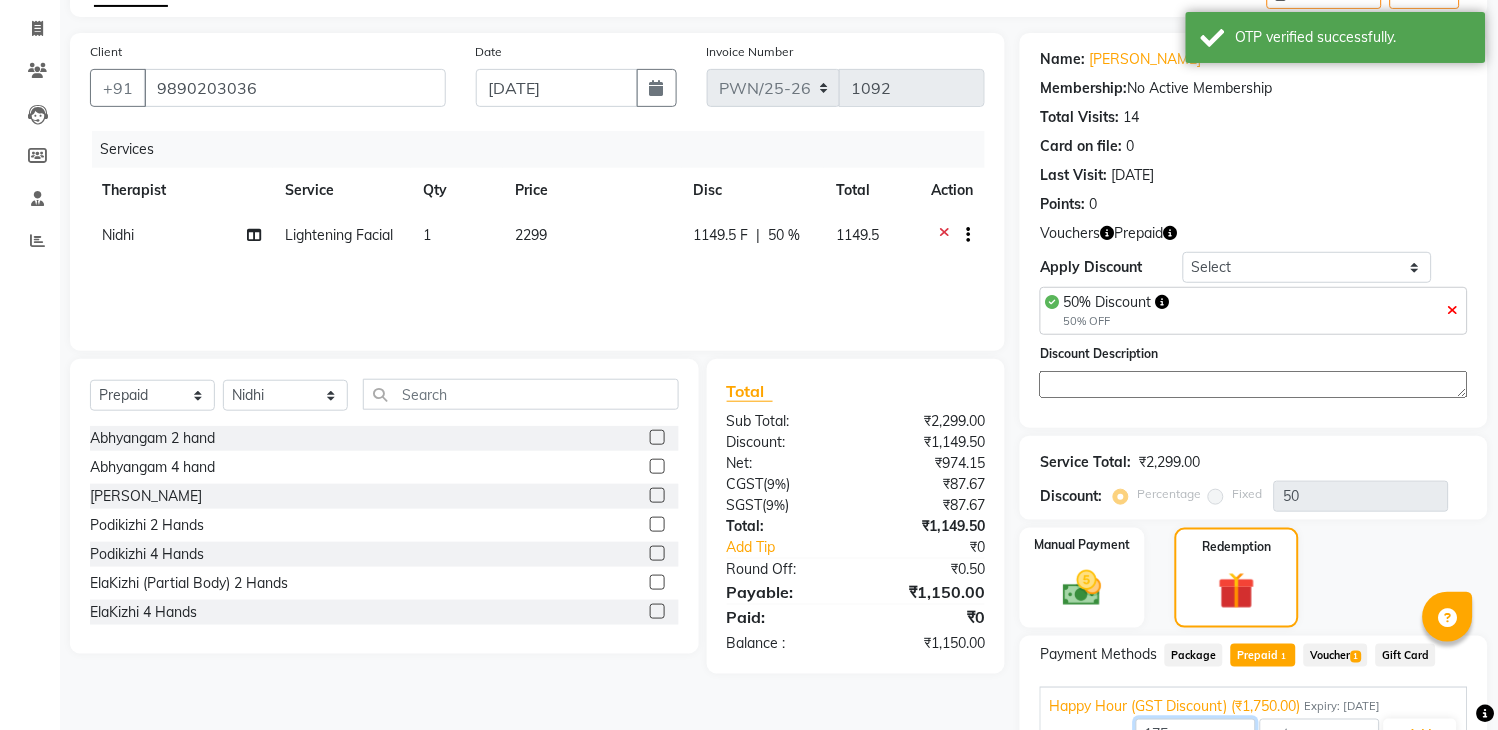 scroll, scrollTop: 228, scrollLeft: 0, axis: vertical 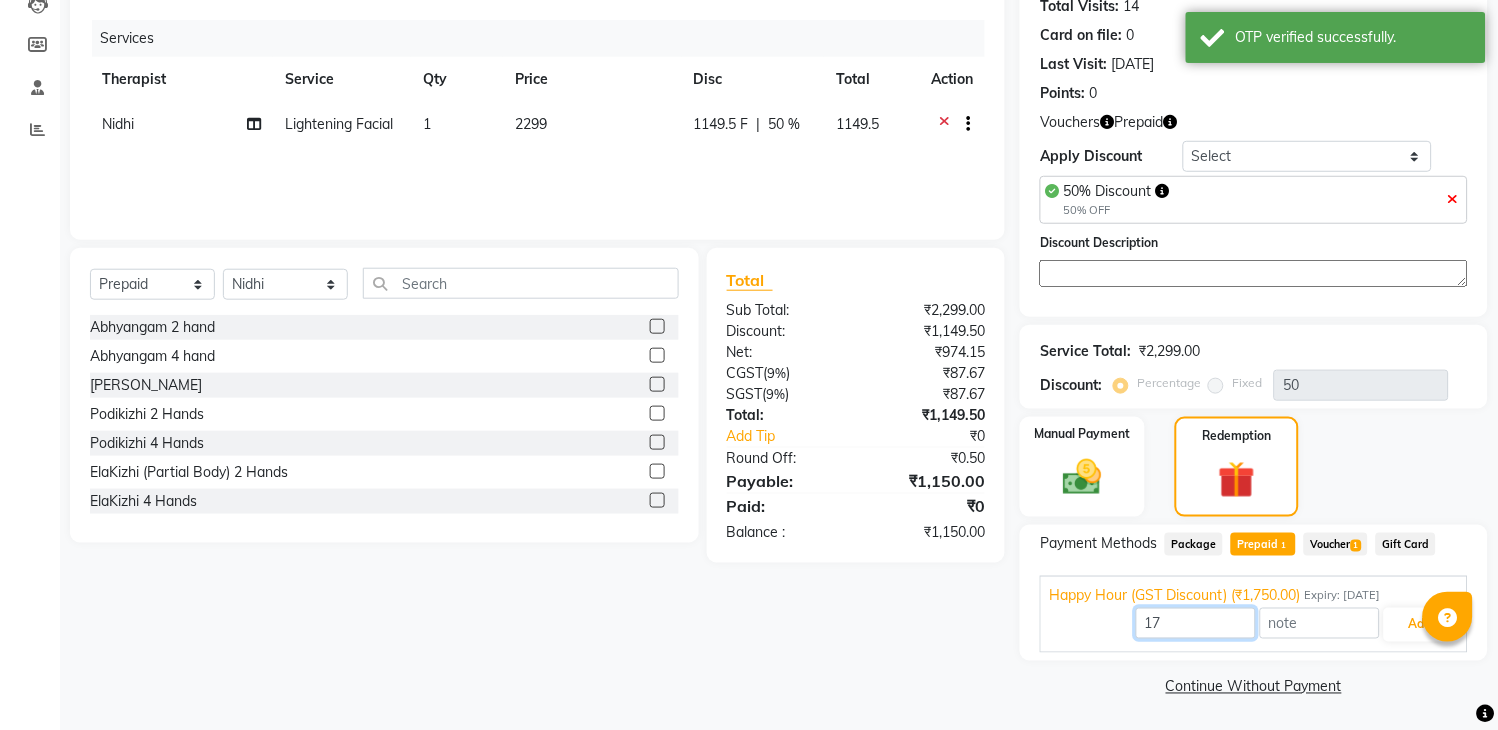 type on "1" 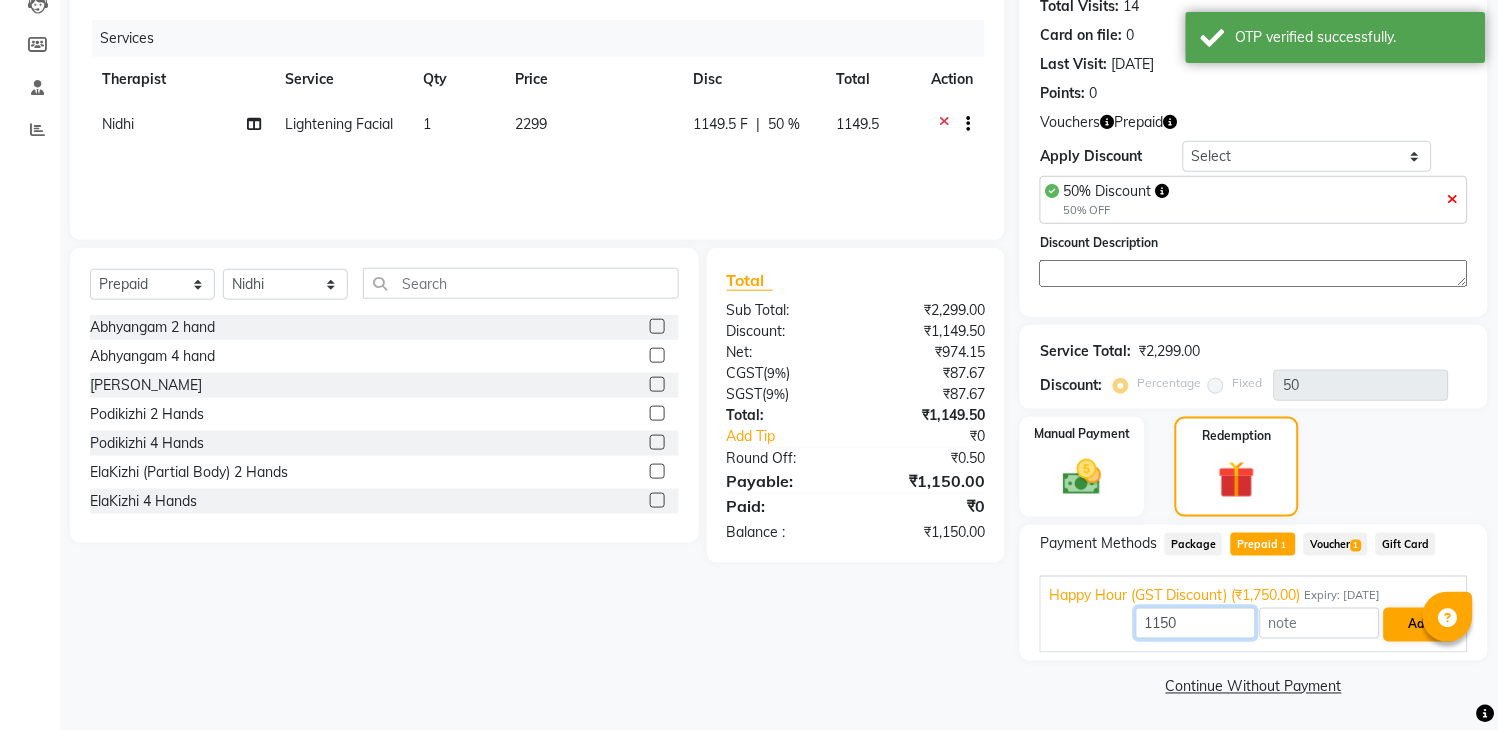 type on "1150" 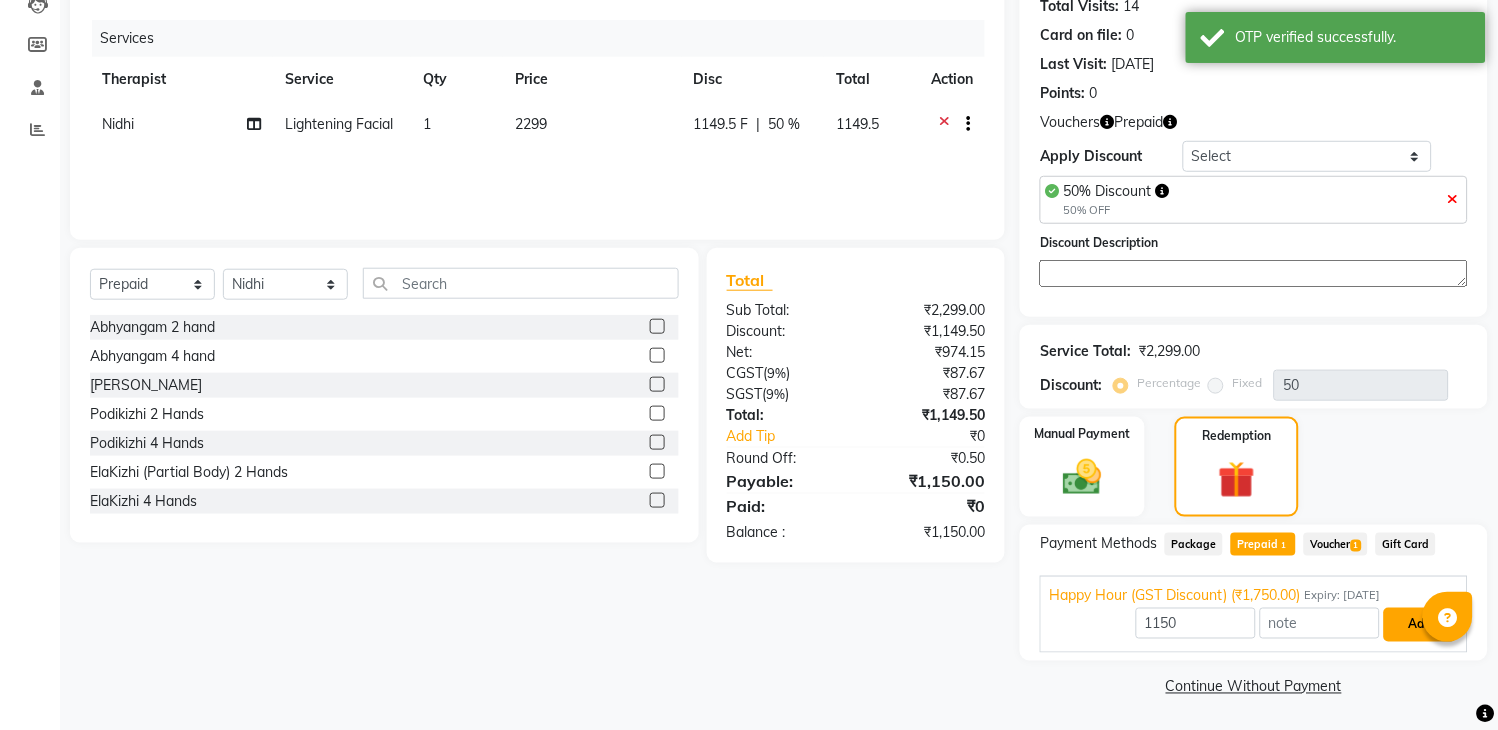 click on "Add" at bounding box center [1420, 625] 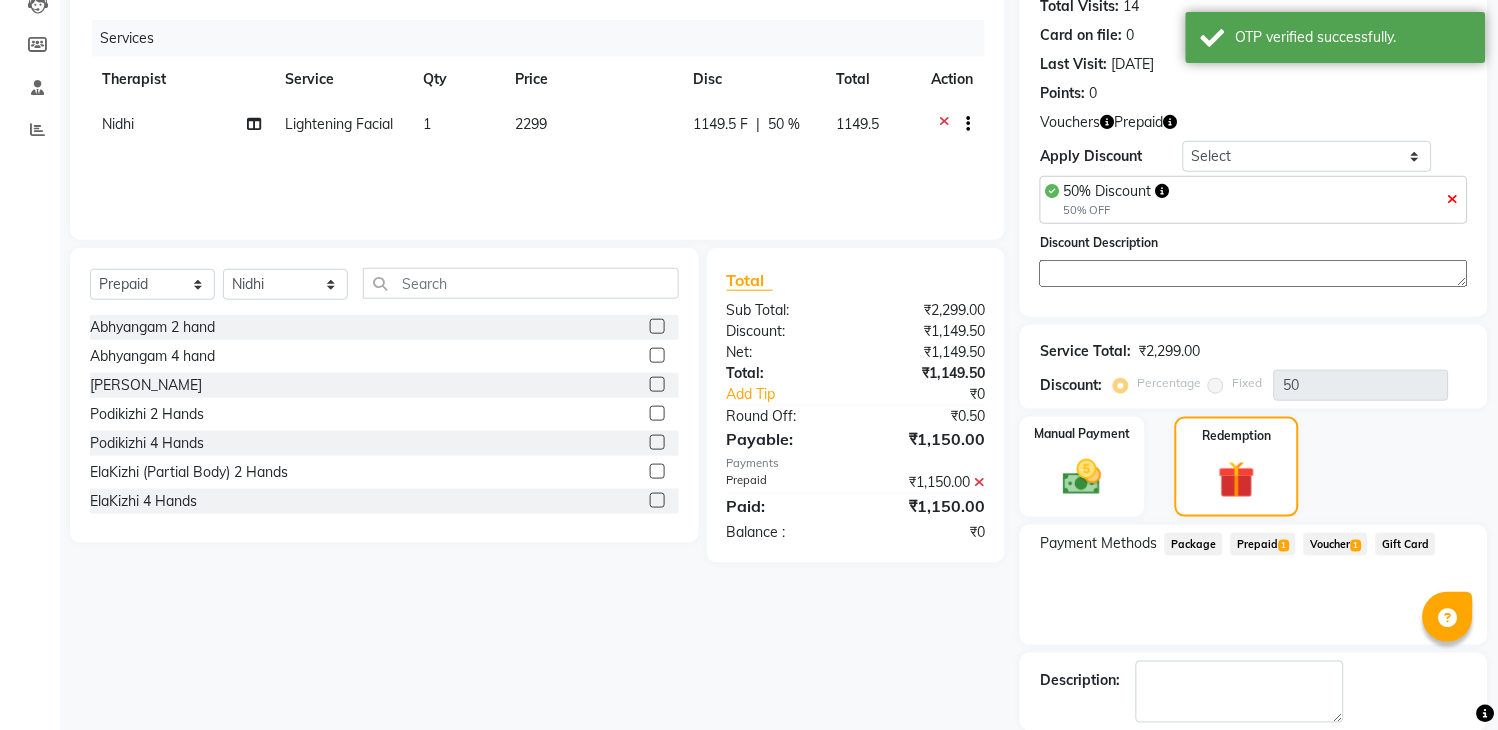 click on "Checkout" 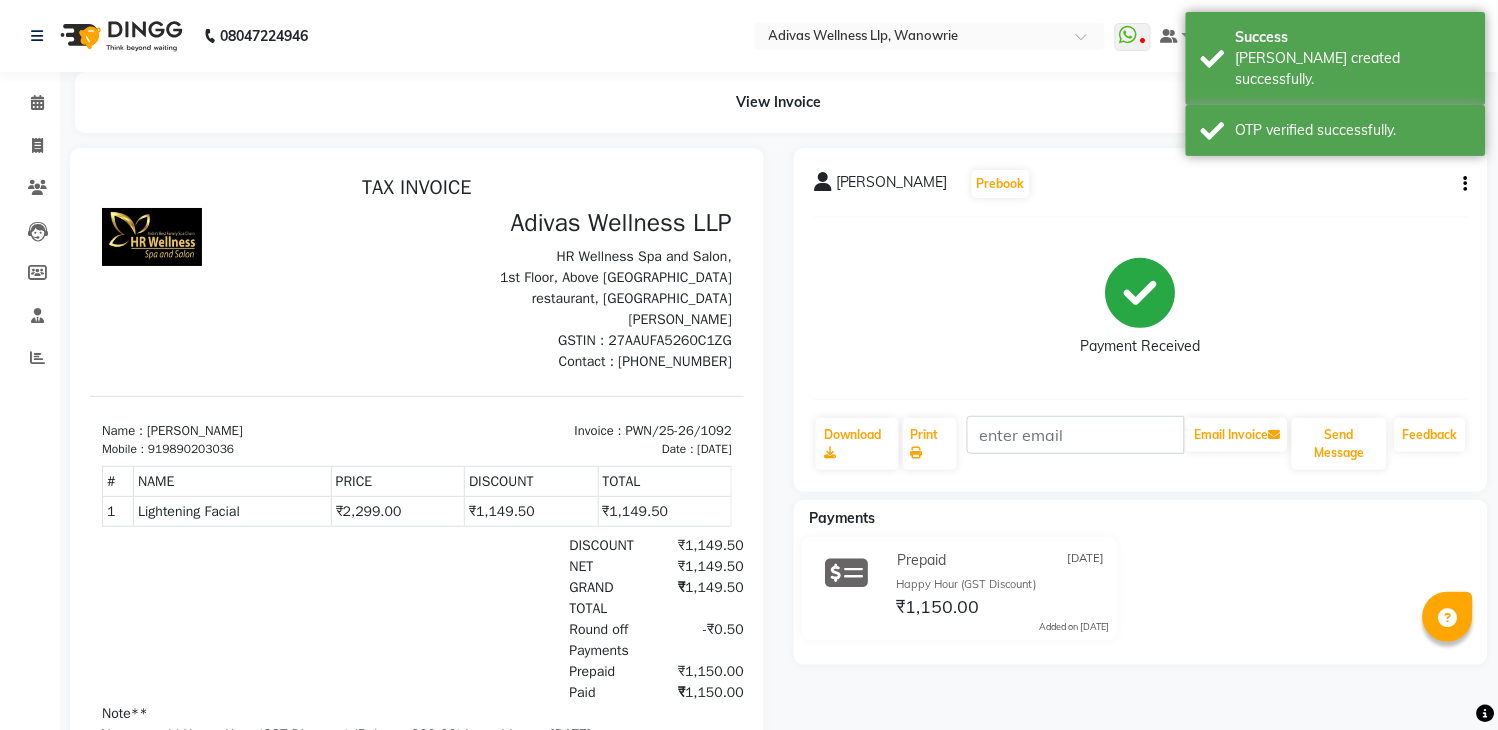 scroll, scrollTop: 15, scrollLeft: 0, axis: vertical 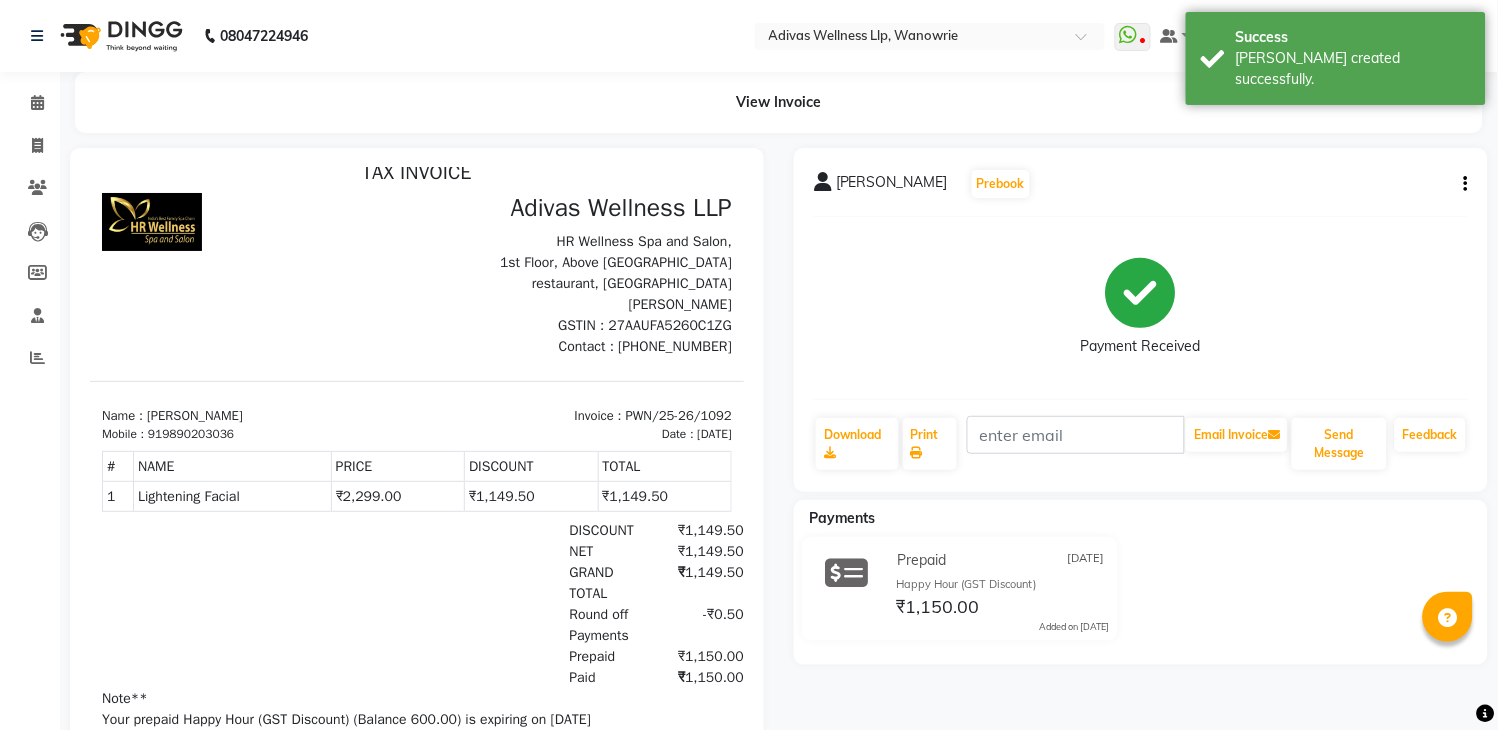 click on "Name  : [PERSON_NAME]
Mobile :
919890203036
Invoice : PWN/25-26/1092
Date  :
[DATE]" at bounding box center [416, 411] 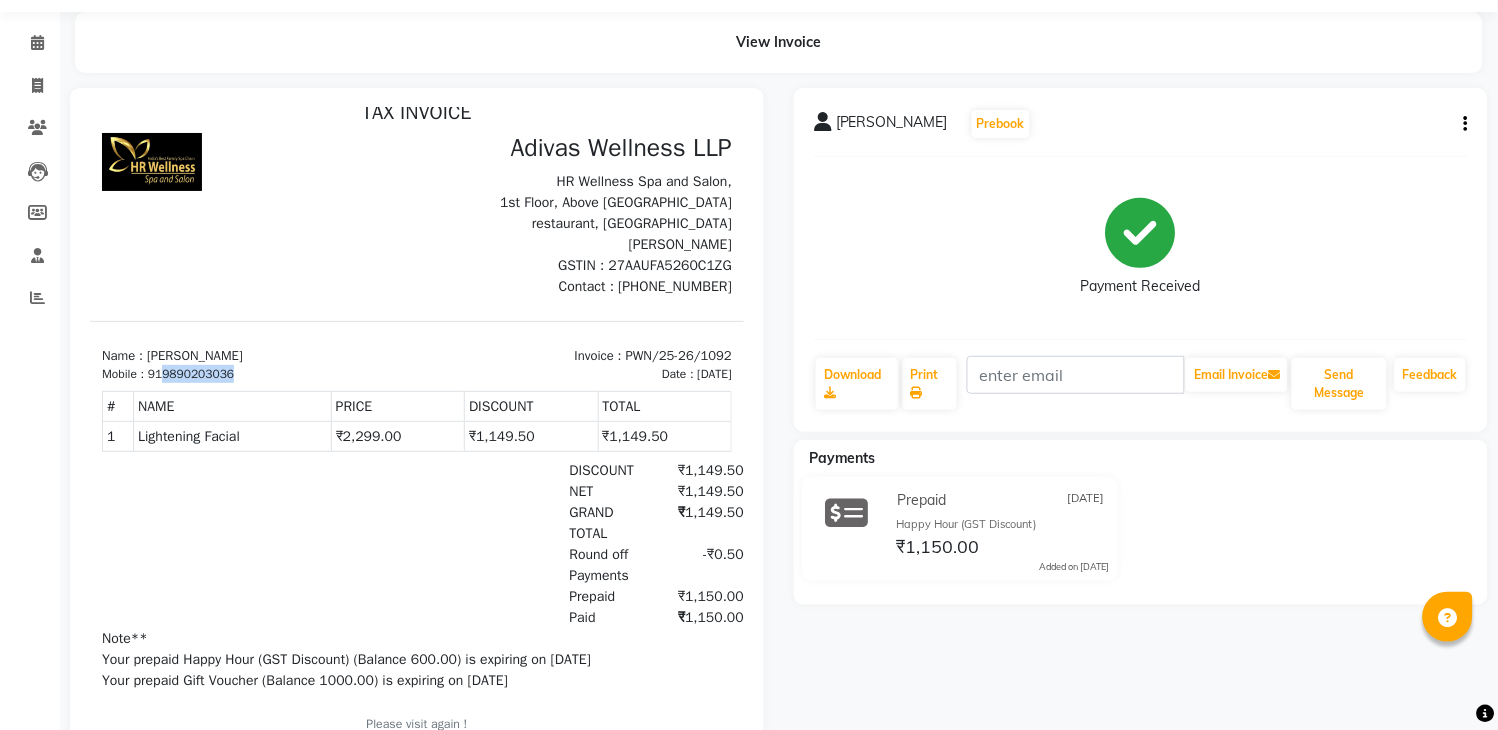 drag, startPoint x: 242, startPoint y: 375, endPoint x: 165, endPoint y: 371, distance: 77.10383 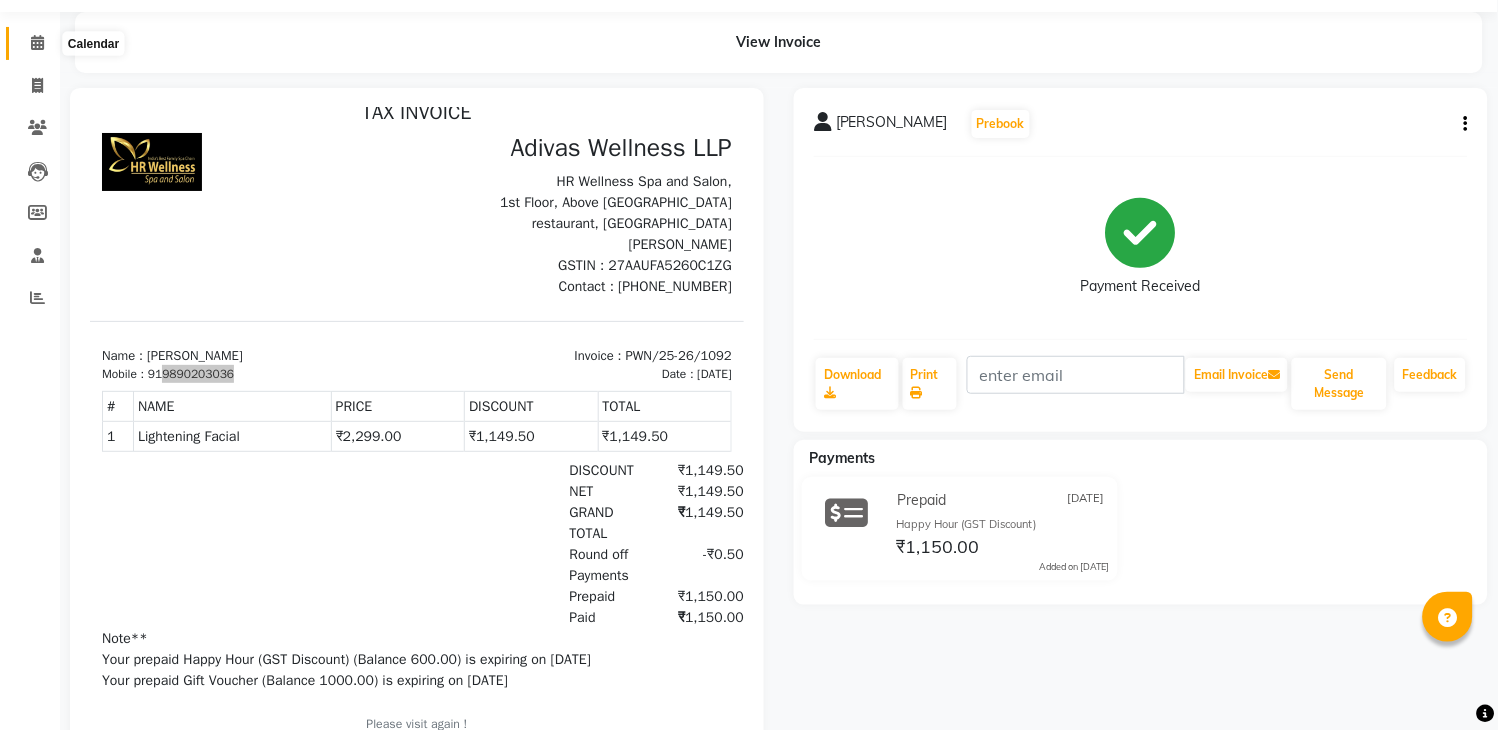 click 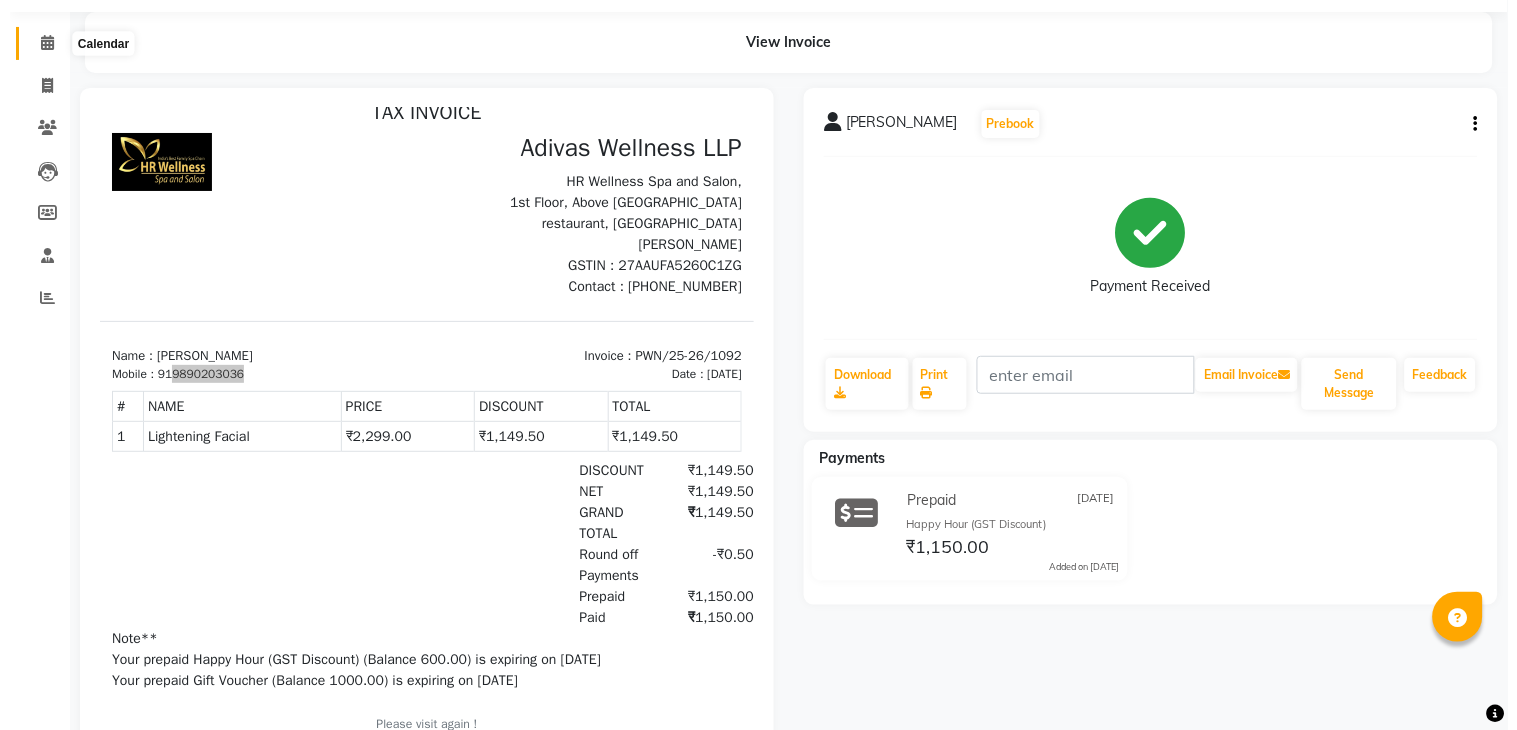 scroll, scrollTop: 0, scrollLeft: 0, axis: both 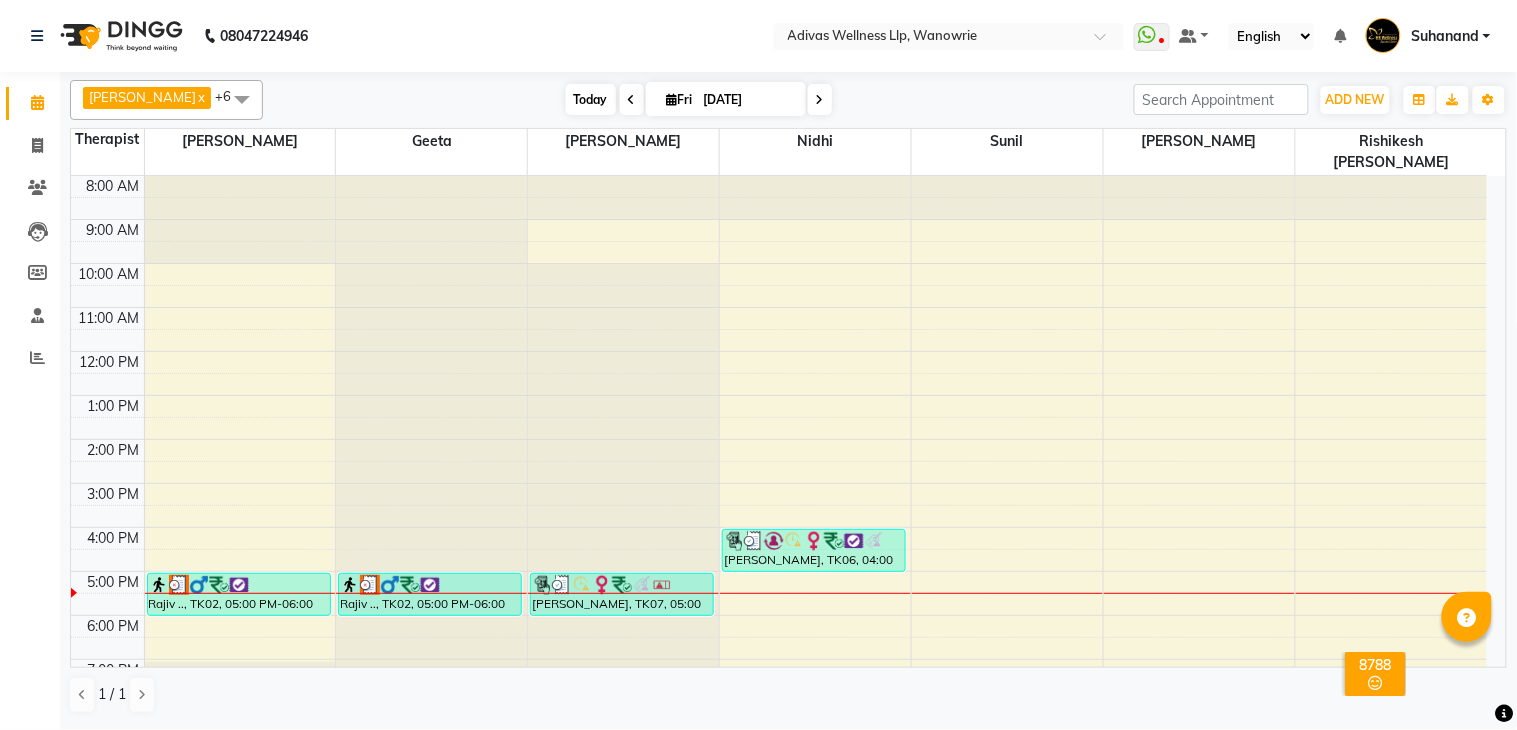 click on "Today" at bounding box center (591, 99) 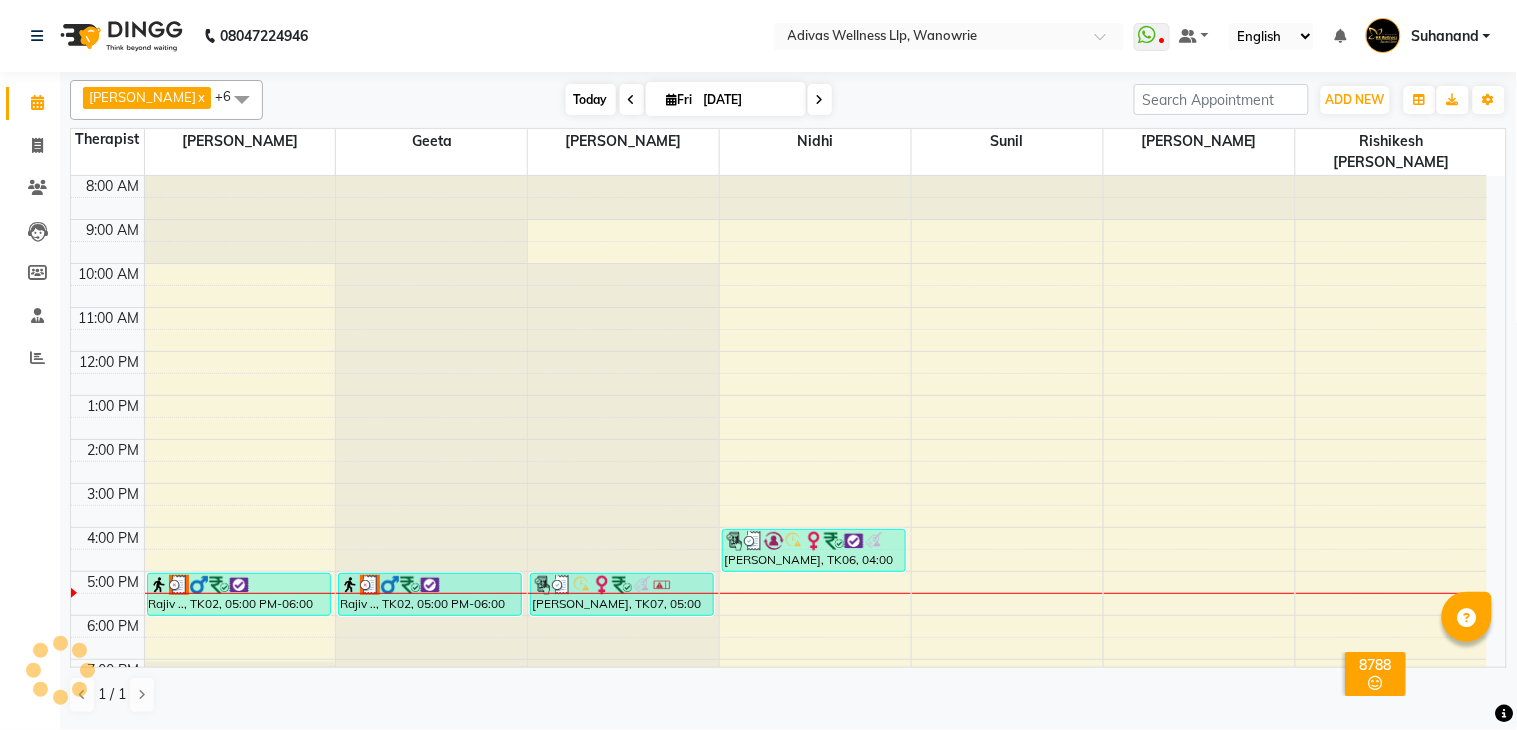 scroll, scrollTop: 63, scrollLeft: 0, axis: vertical 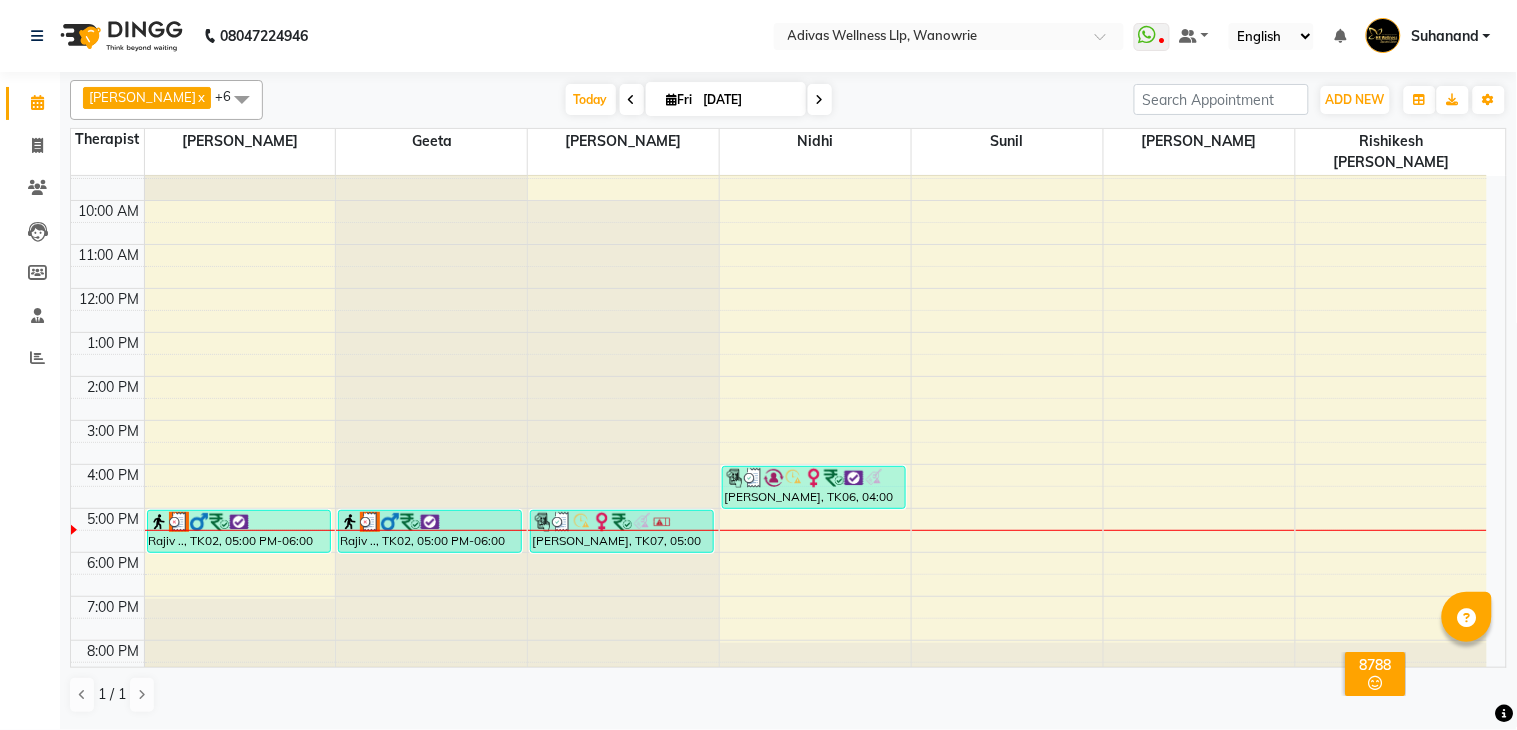 click at bounding box center [820, 100] 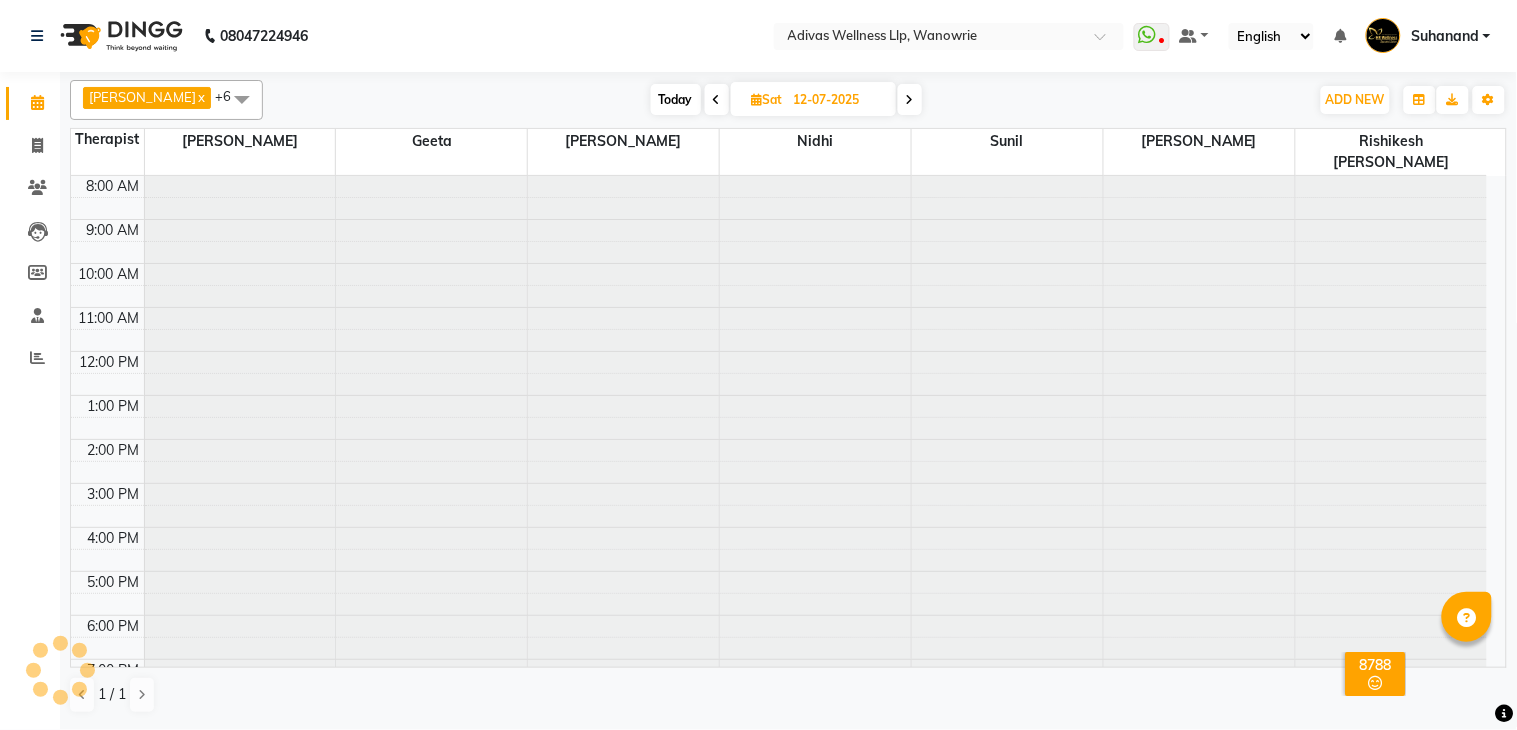 scroll, scrollTop: 63, scrollLeft: 0, axis: vertical 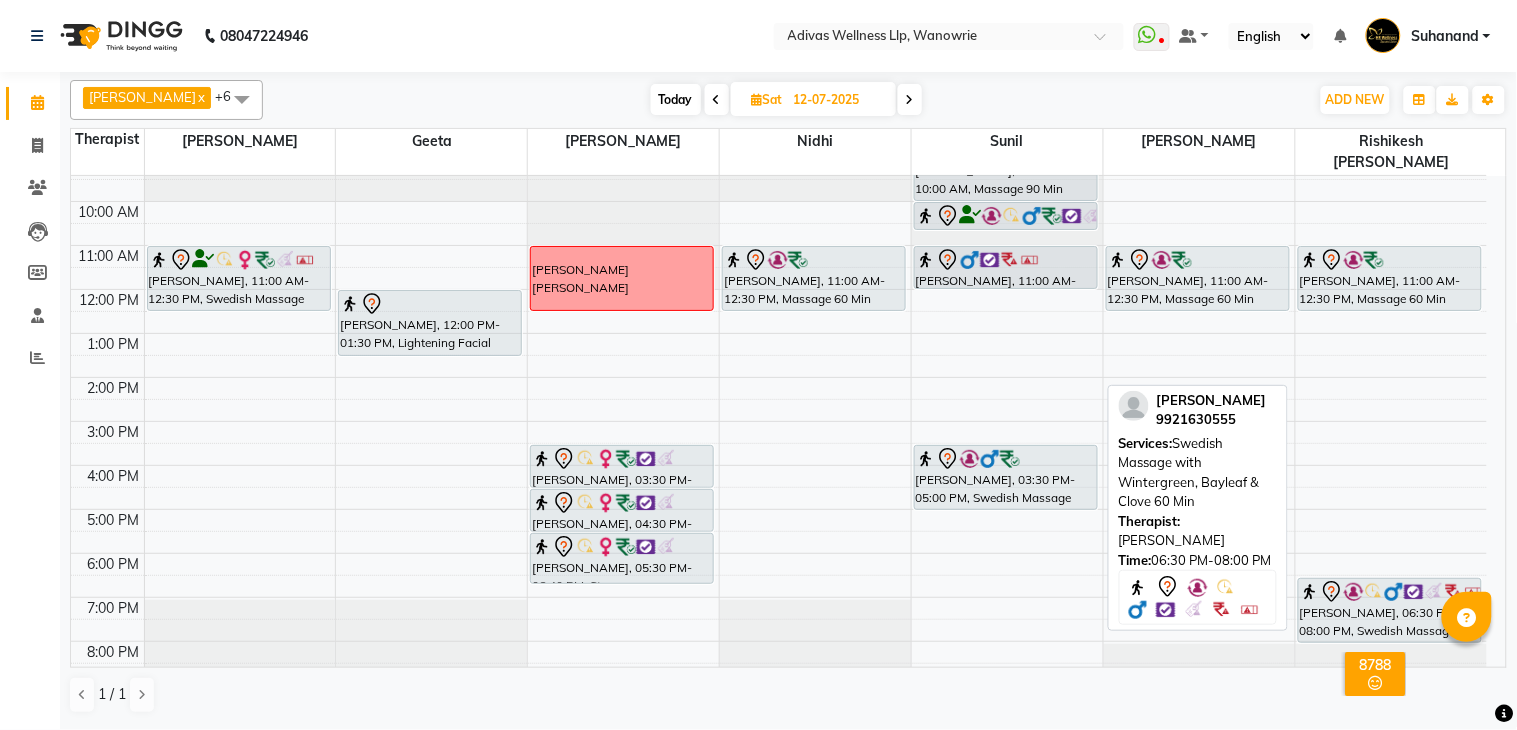 click on "[PERSON_NAME], 06:30 PM-08:00 PM, Swedish Massage with Wintergreen, Bayleaf & Clove 60 Min" at bounding box center (1390, 610) 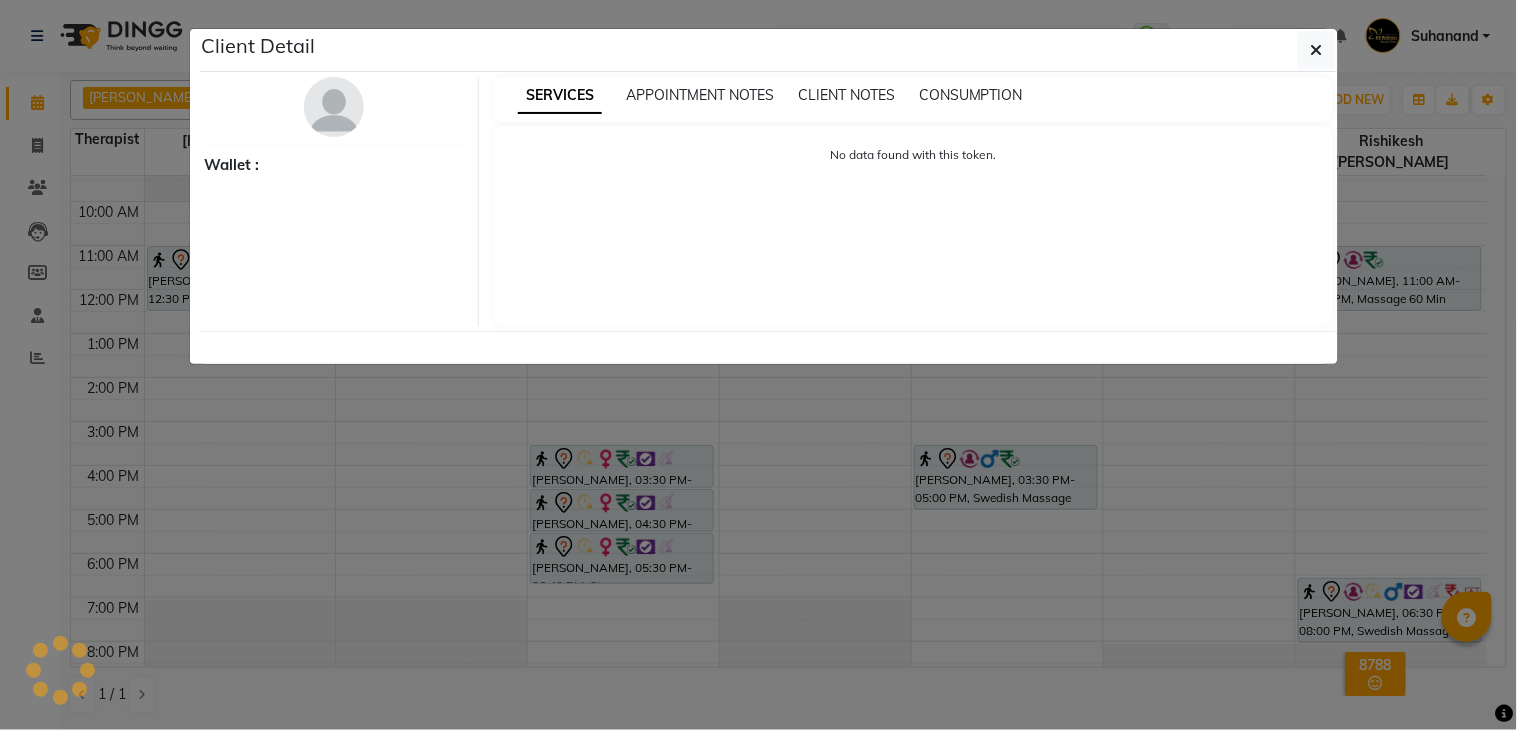 select on "7" 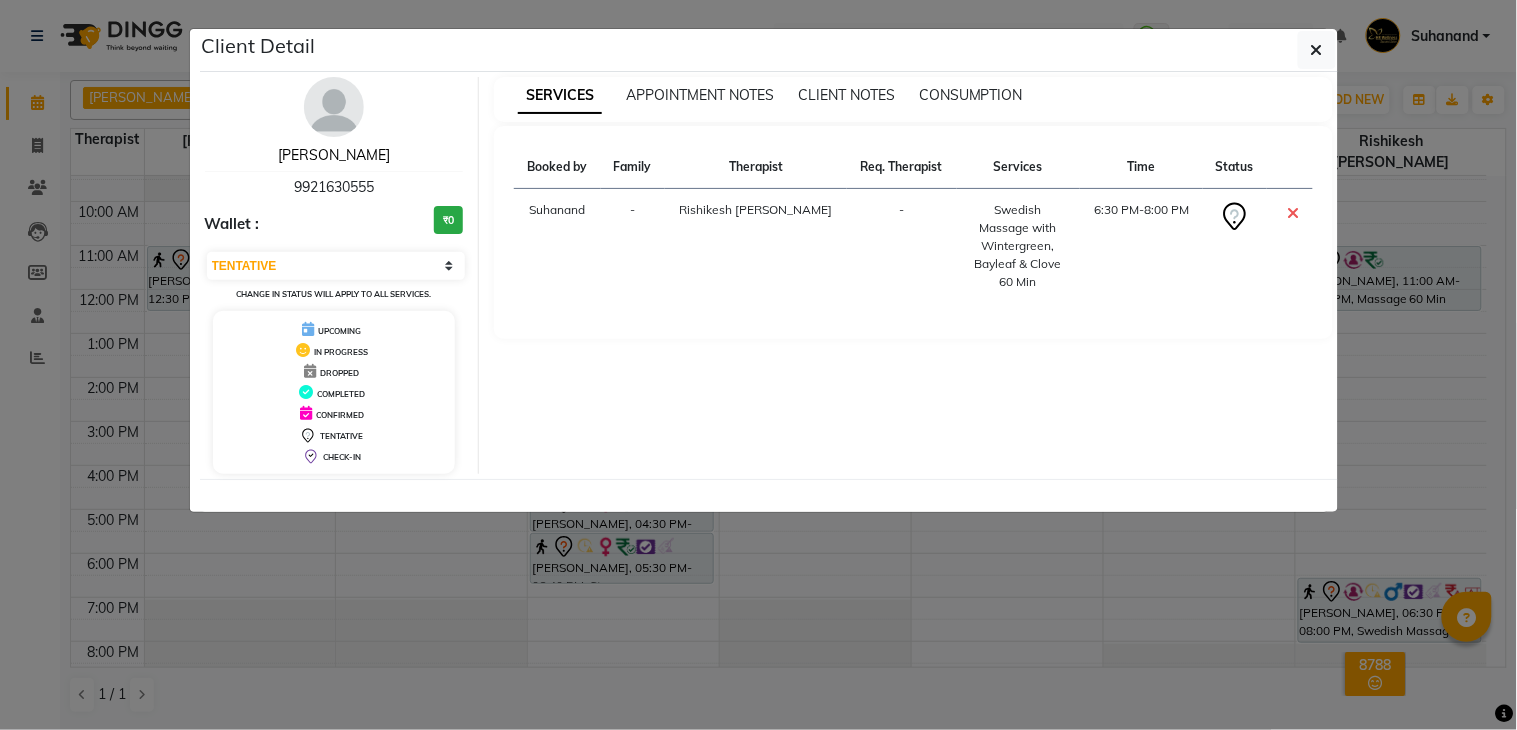 click on "[PERSON_NAME]" at bounding box center (334, 155) 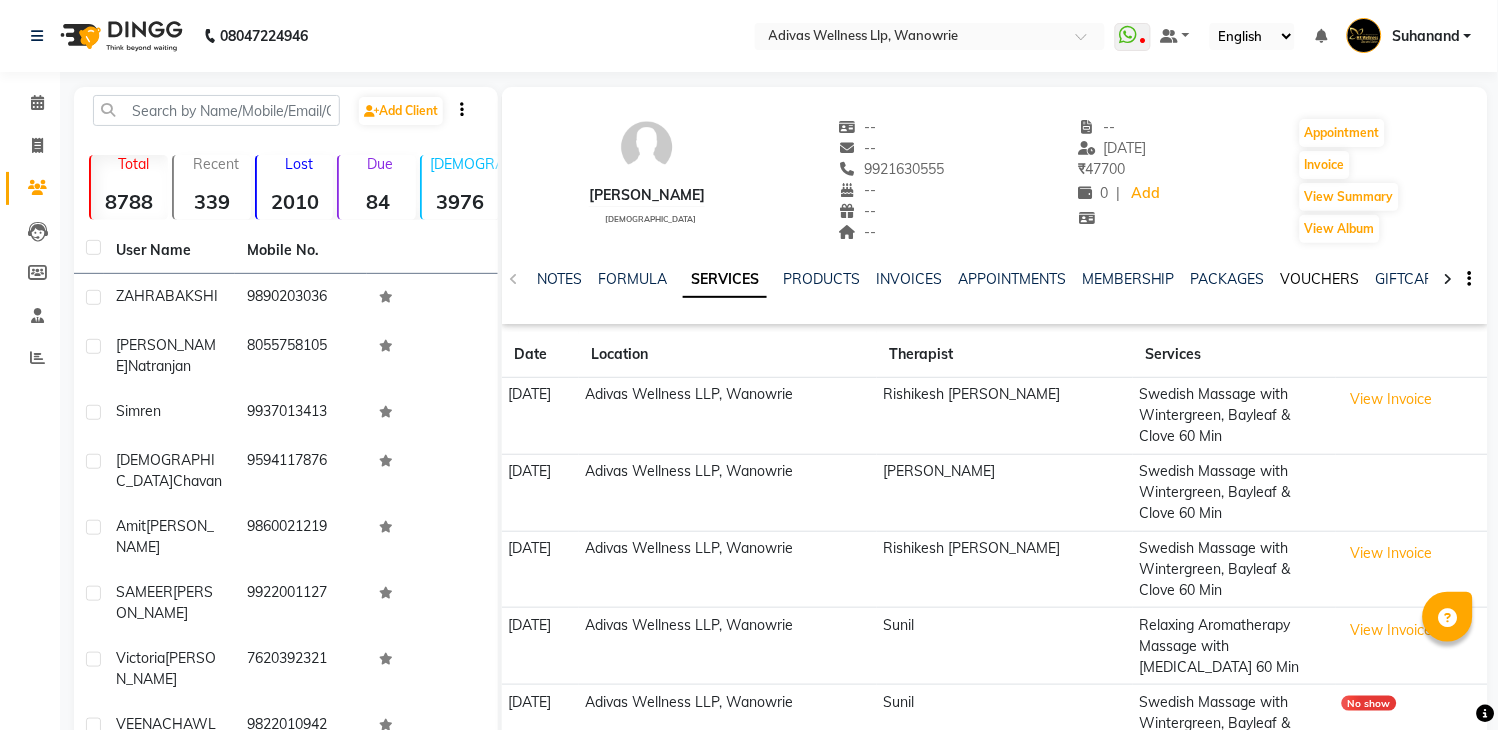 click on "VOUCHERS" 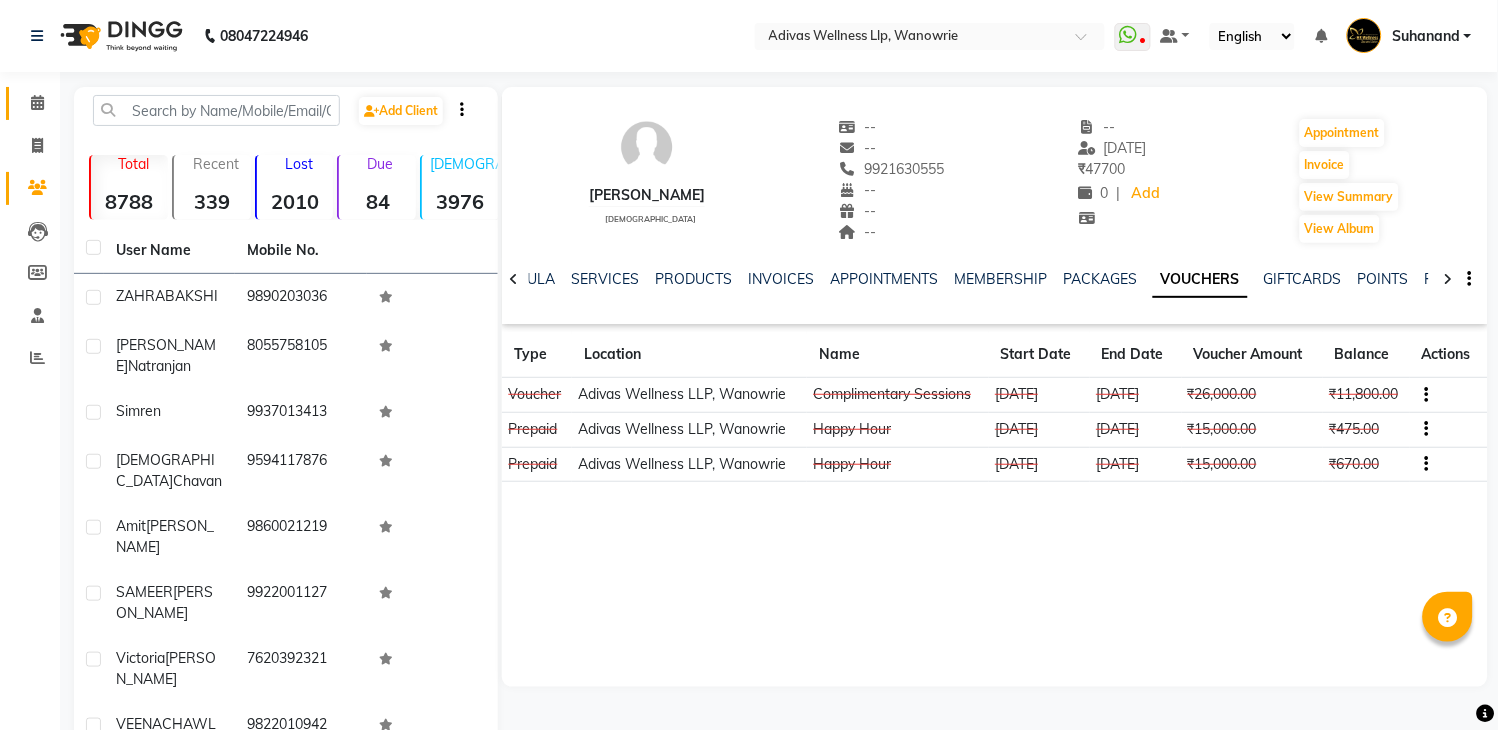 click 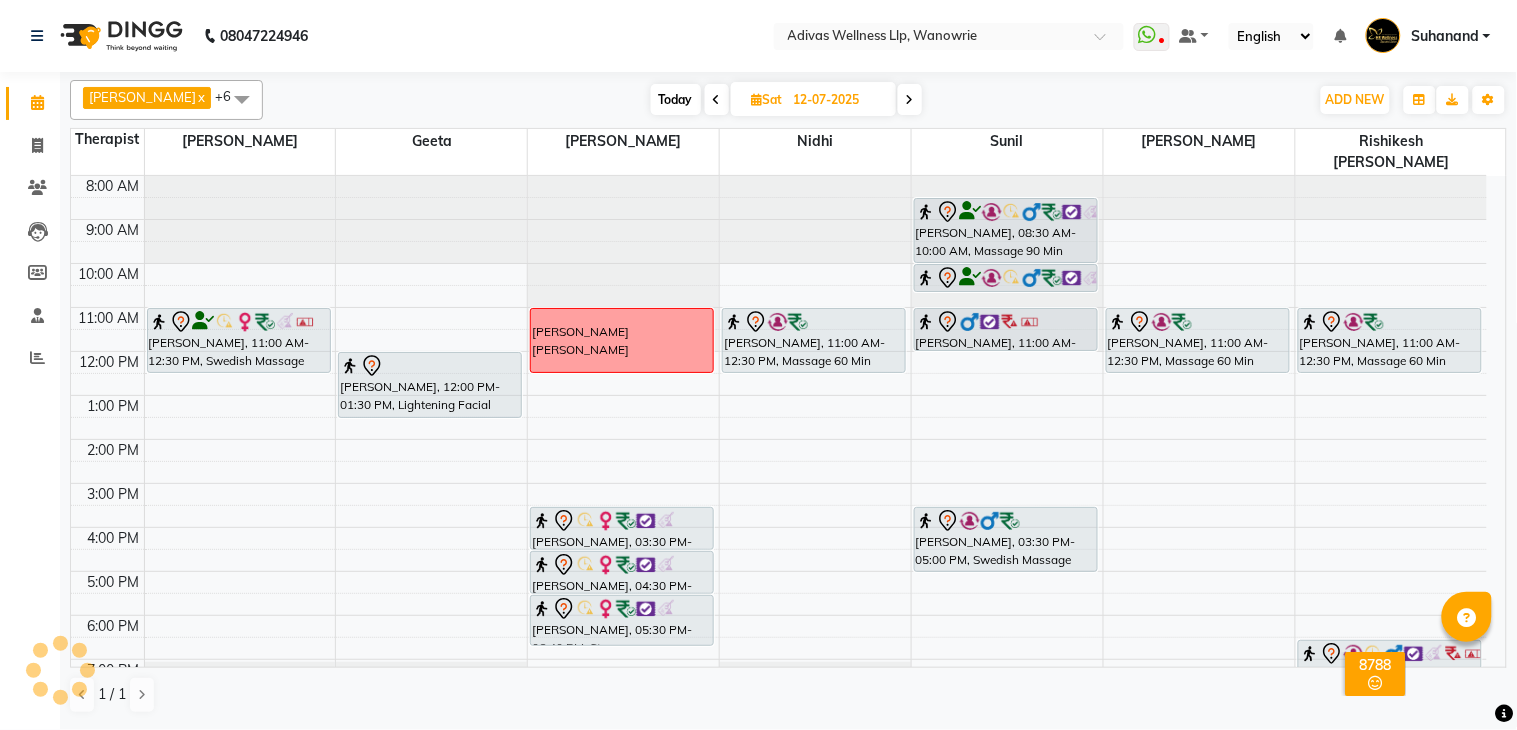 scroll, scrollTop: 0, scrollLeft: 0, axis: both 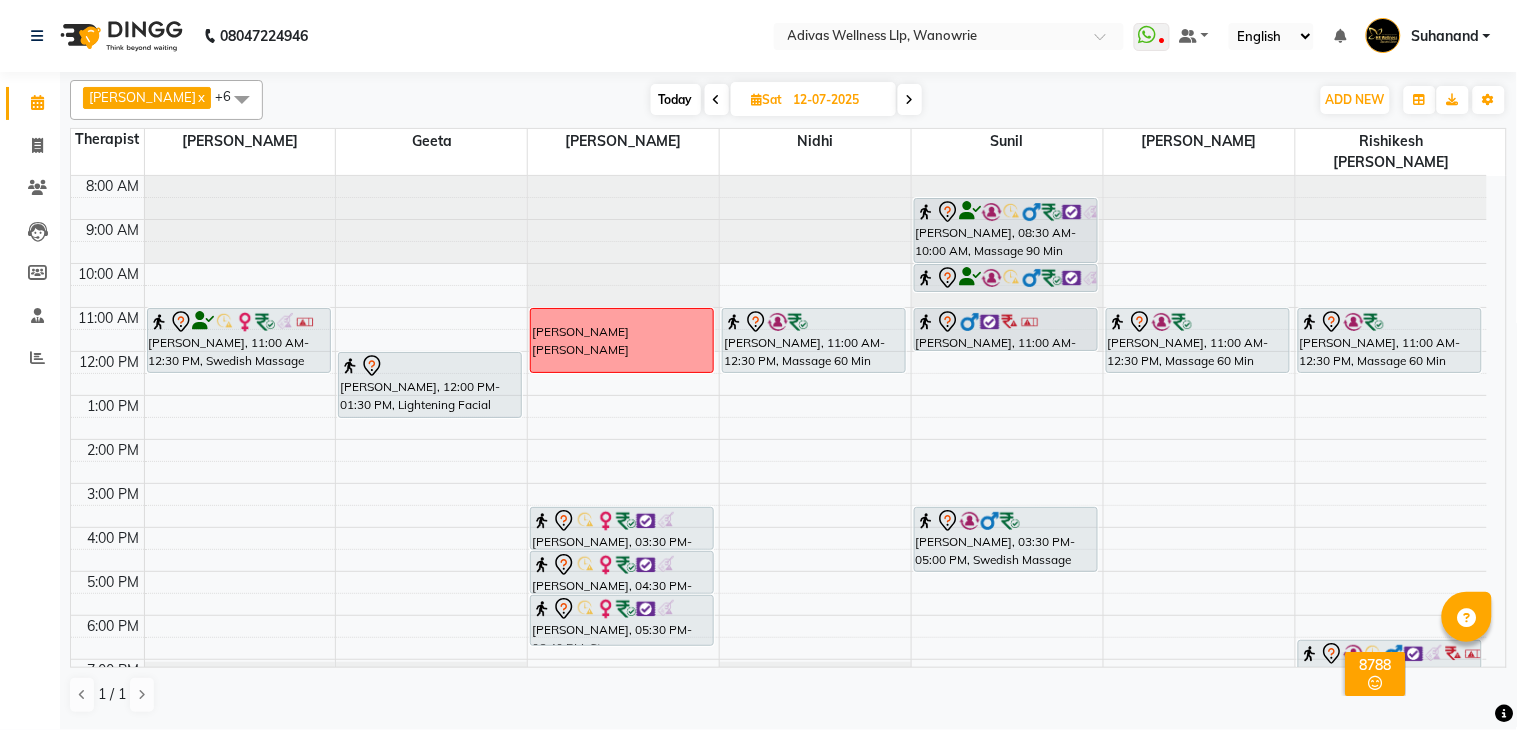 click on "Today" at bounding box center [676, 99] 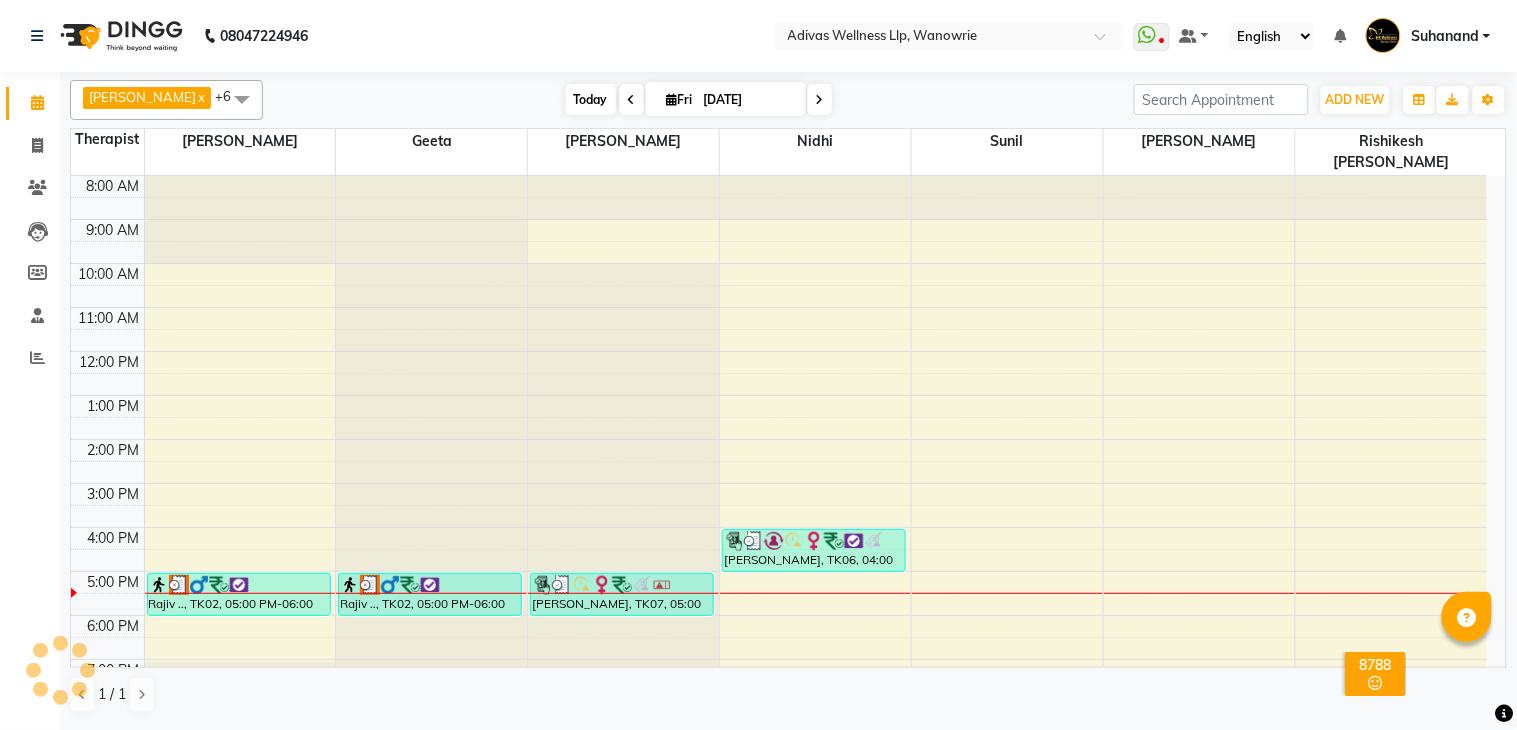 scroll, scrollTop: 63, scrollLeft: 0, axis: vertical 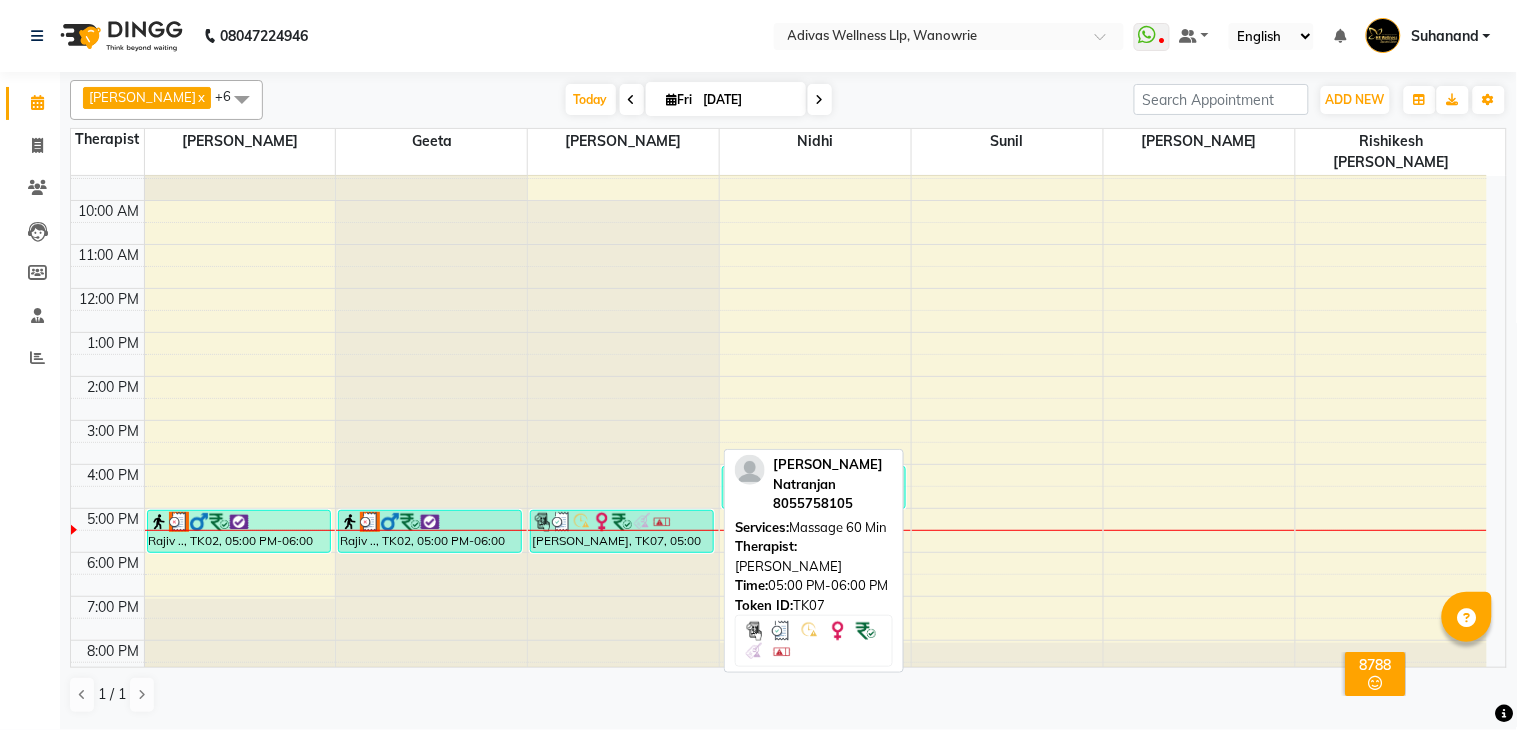 click on "[PERSON_NAME], TK07, 05:00 PM-06:00 PM, Massage 60 Min" at bounding box center (622, 531) 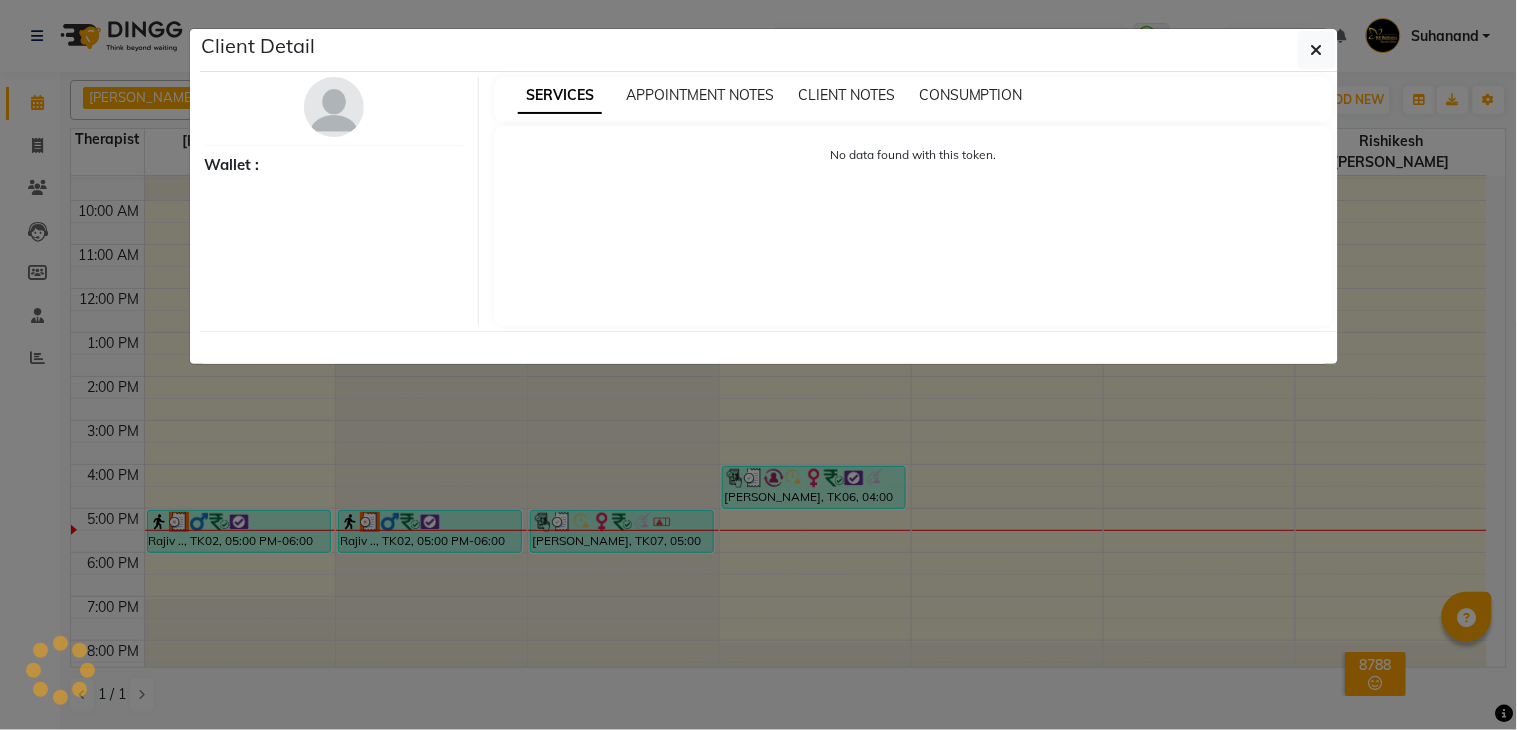 select on "3" 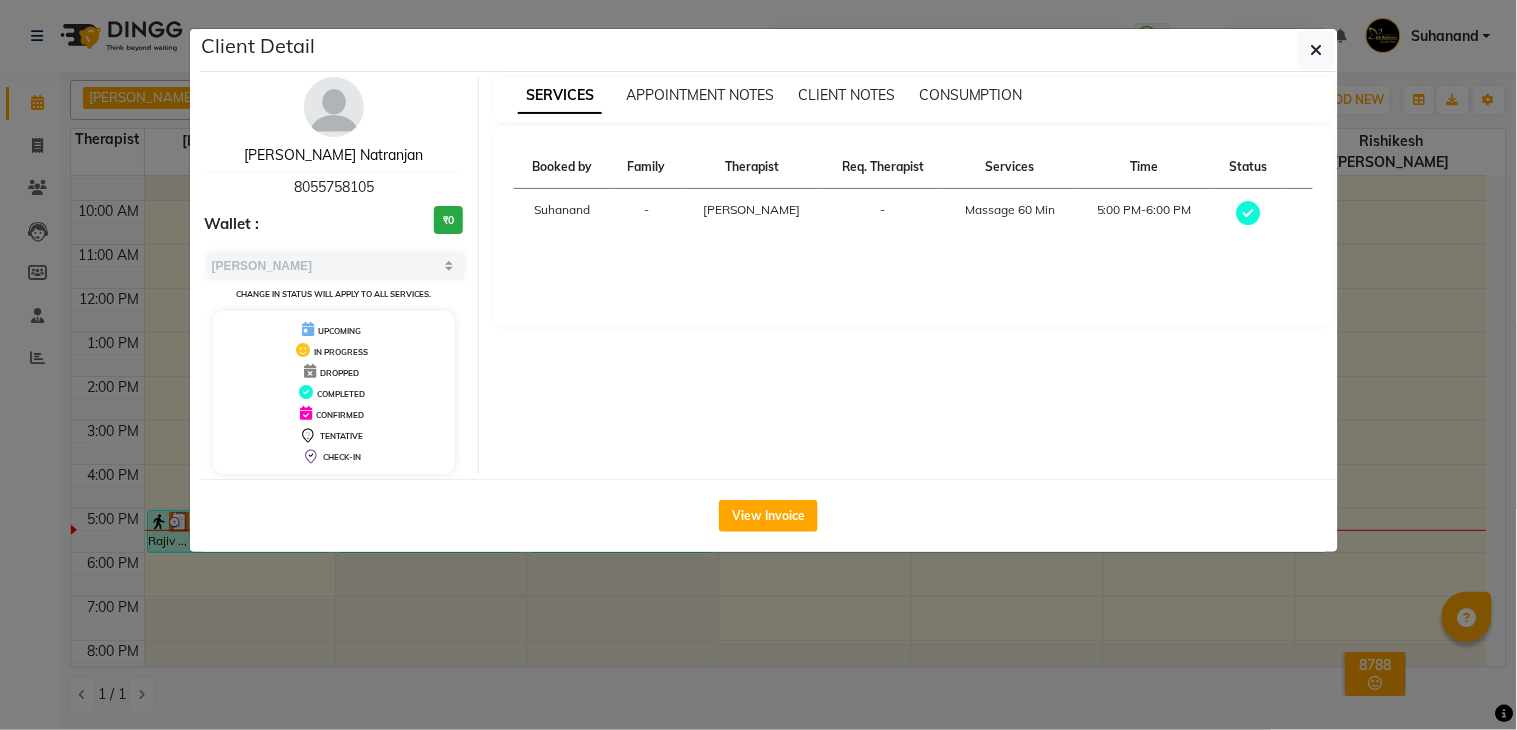click on "[PERSON_NAME] Natranjan" at bounding box center (333, 155) 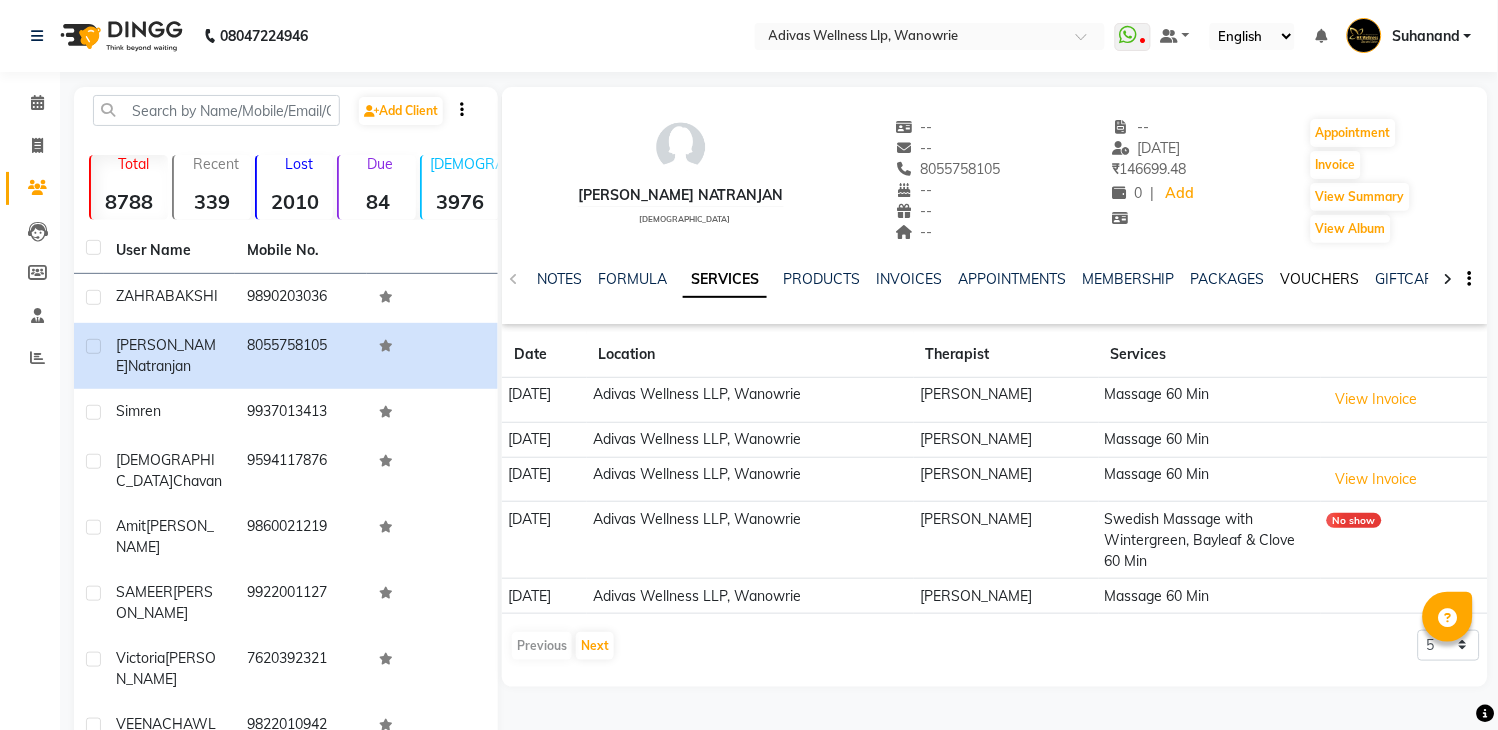 click on "VOUCHERS" 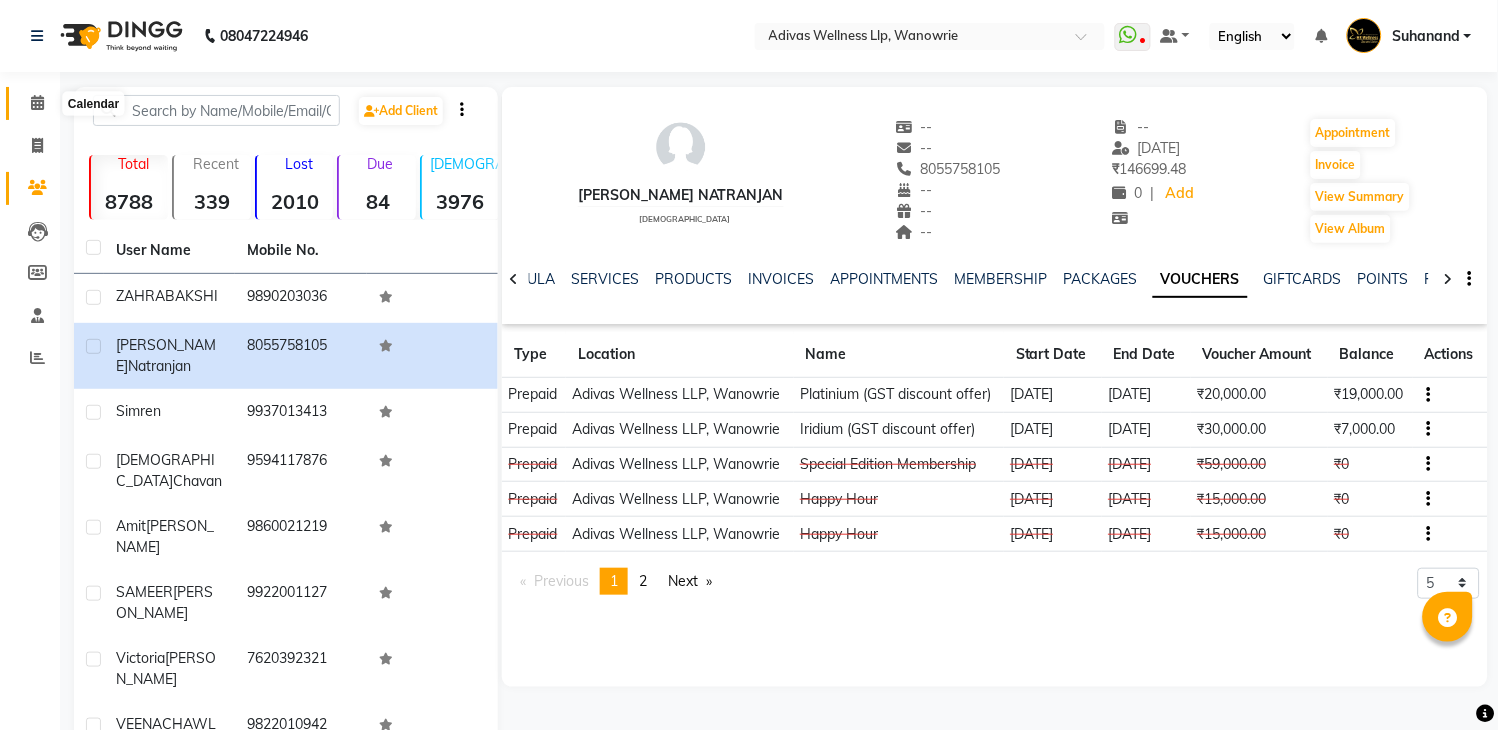 click 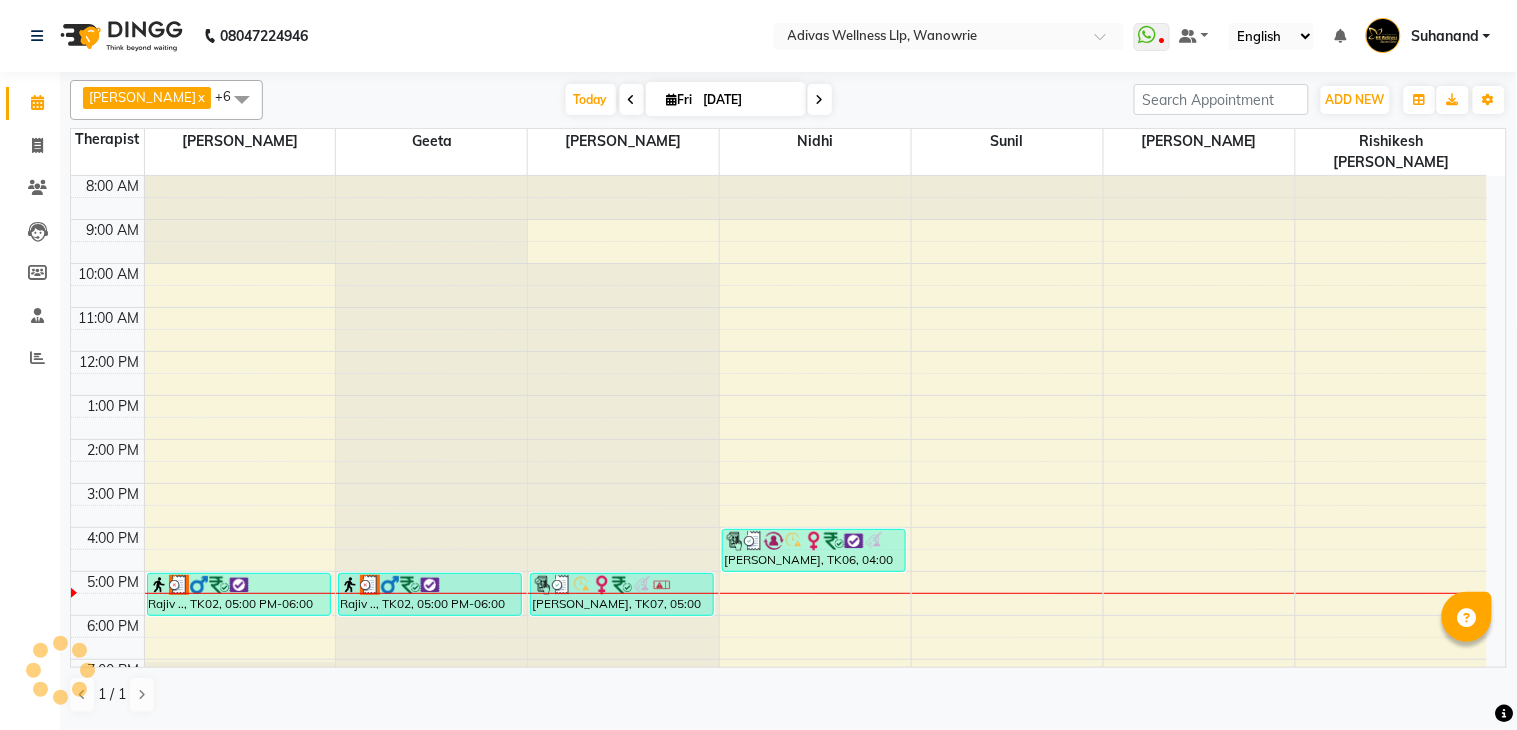 scroll, scrollTop: 0, scrollLeft: 0, axis: both 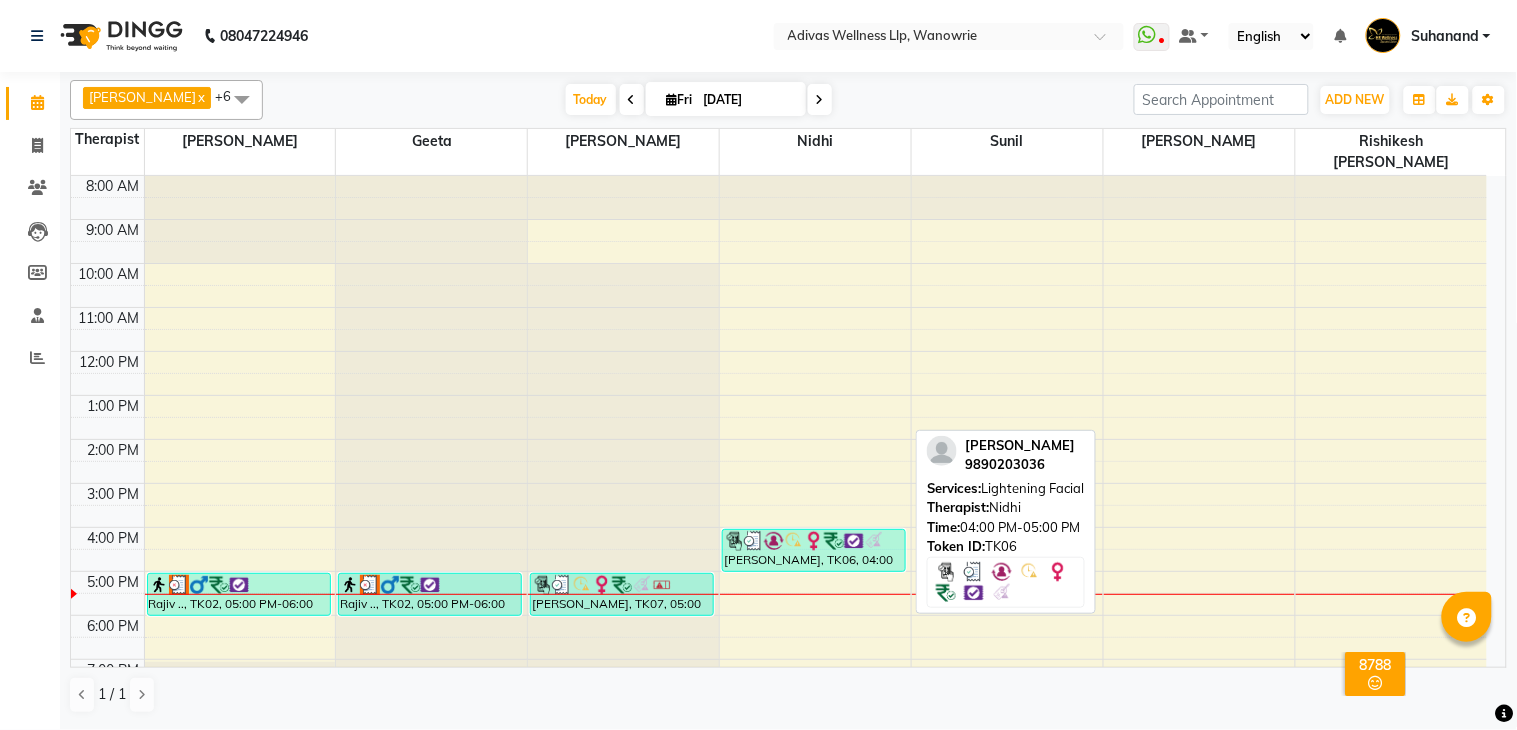 click at bounding box center [854, 541] 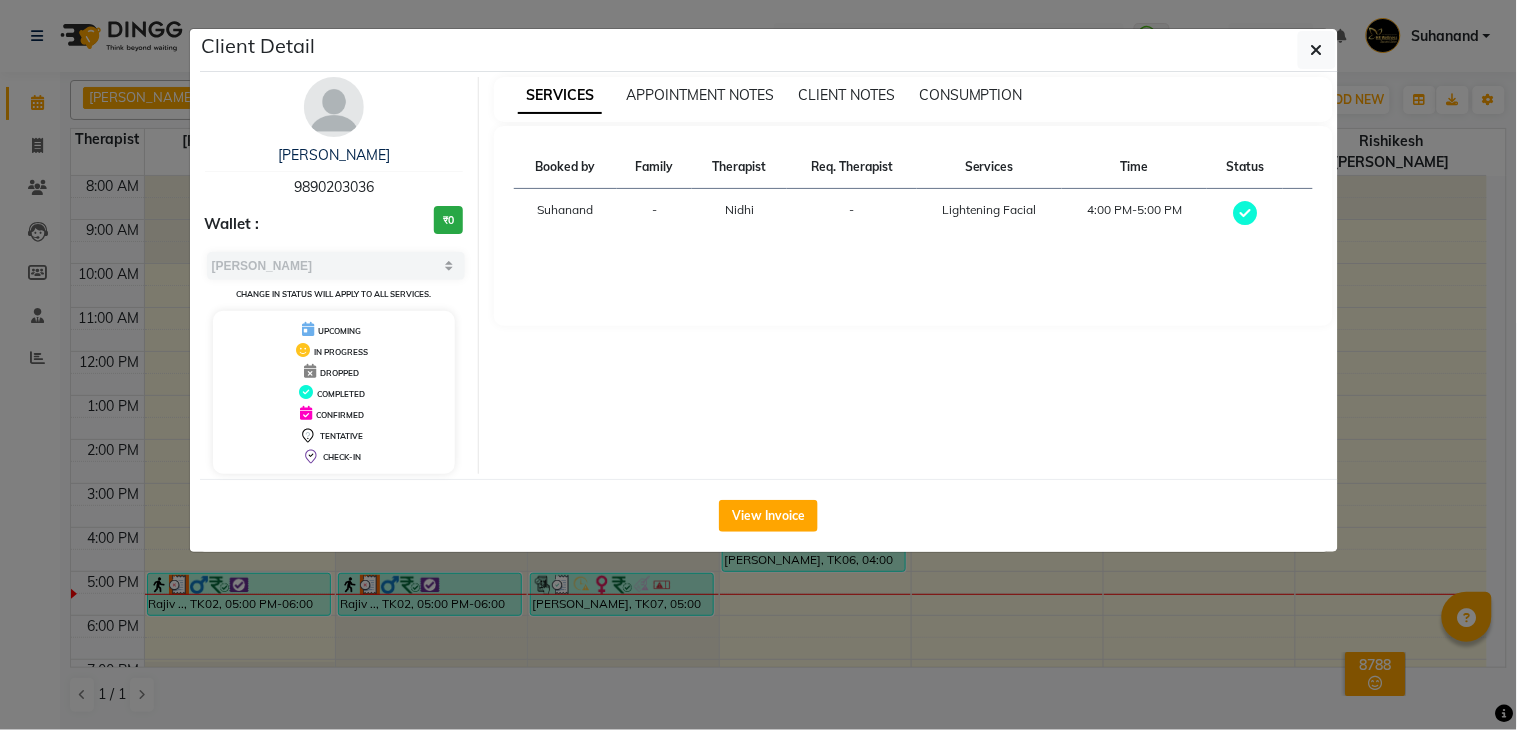click on "9890203036" at bounding box center (334, 187) 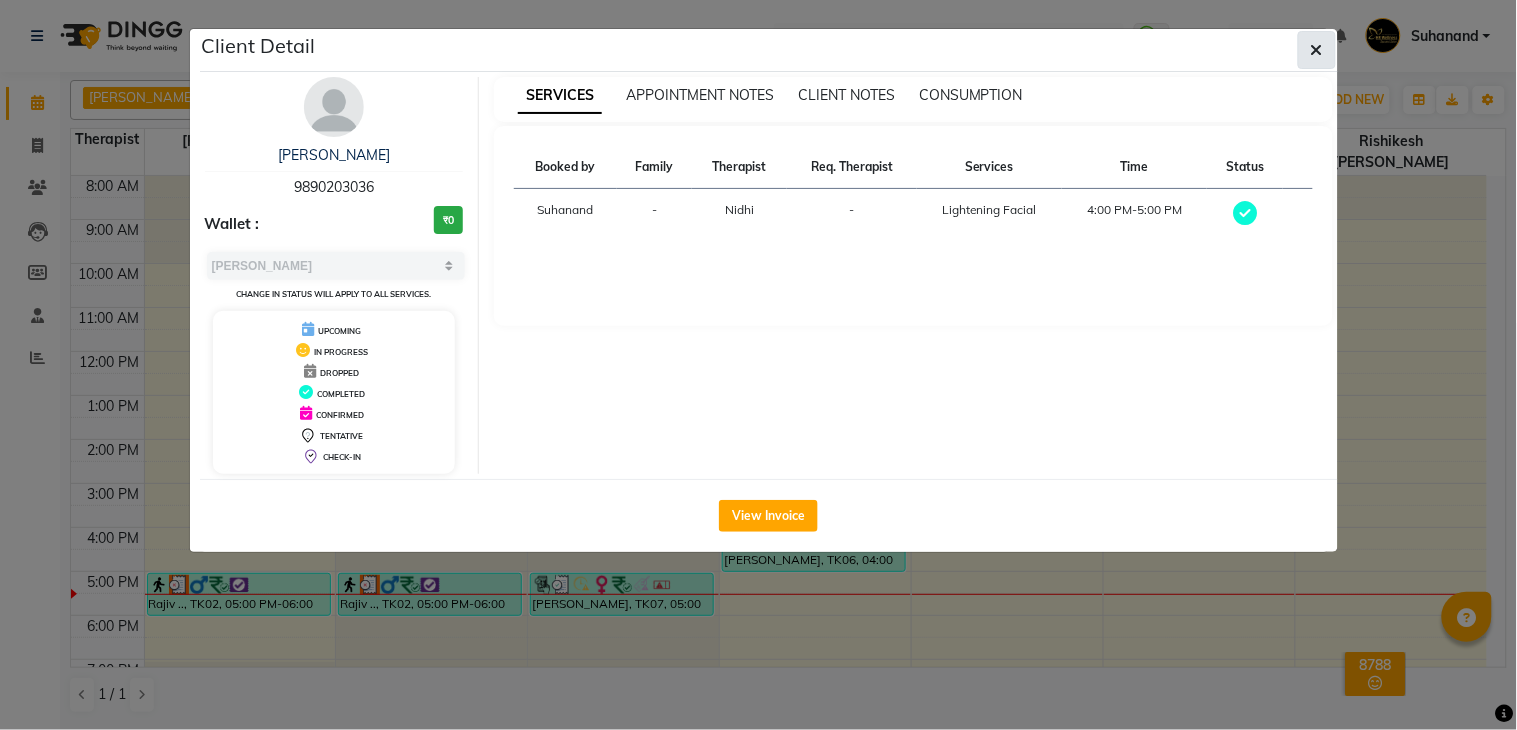 click 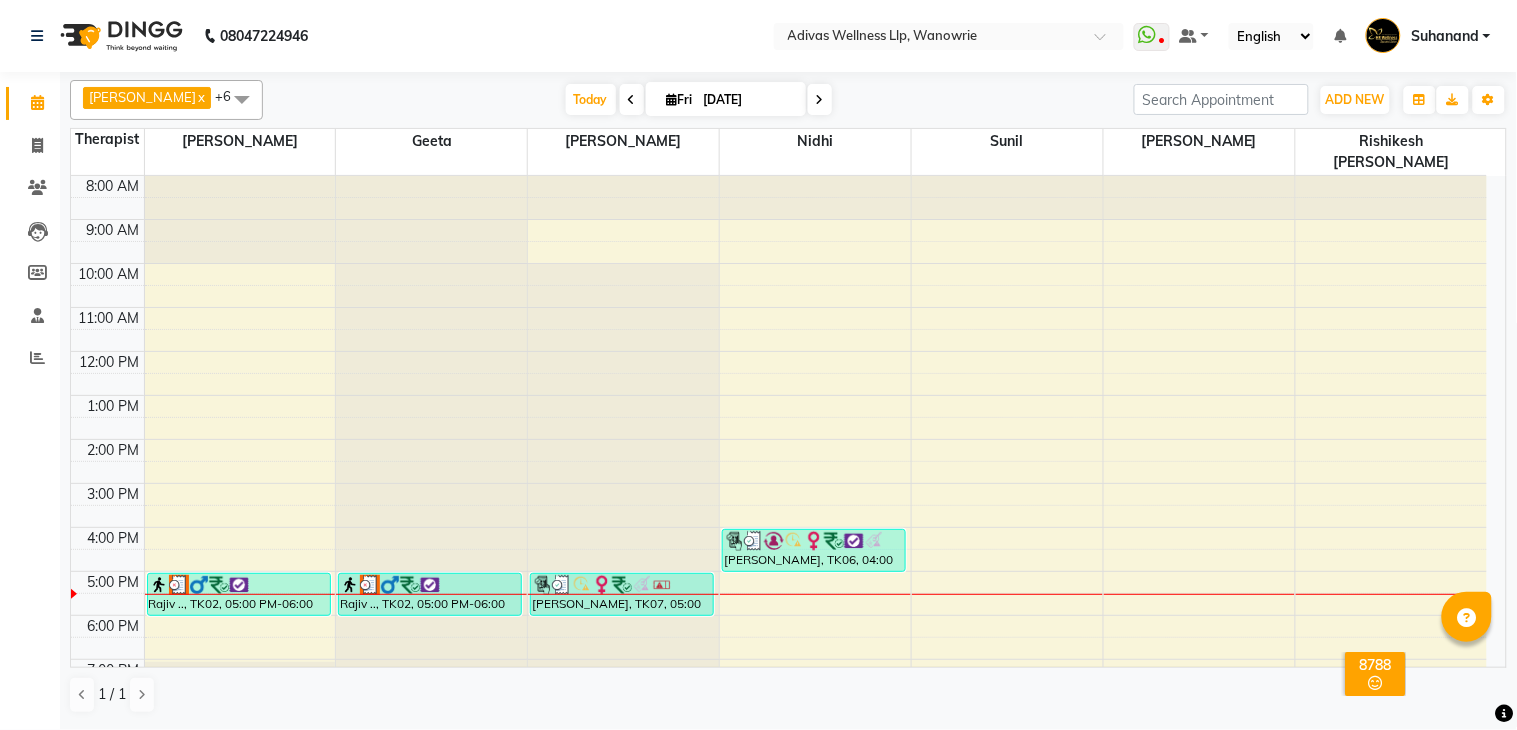 click on "[DATE]" at bounding box center [748, 100] 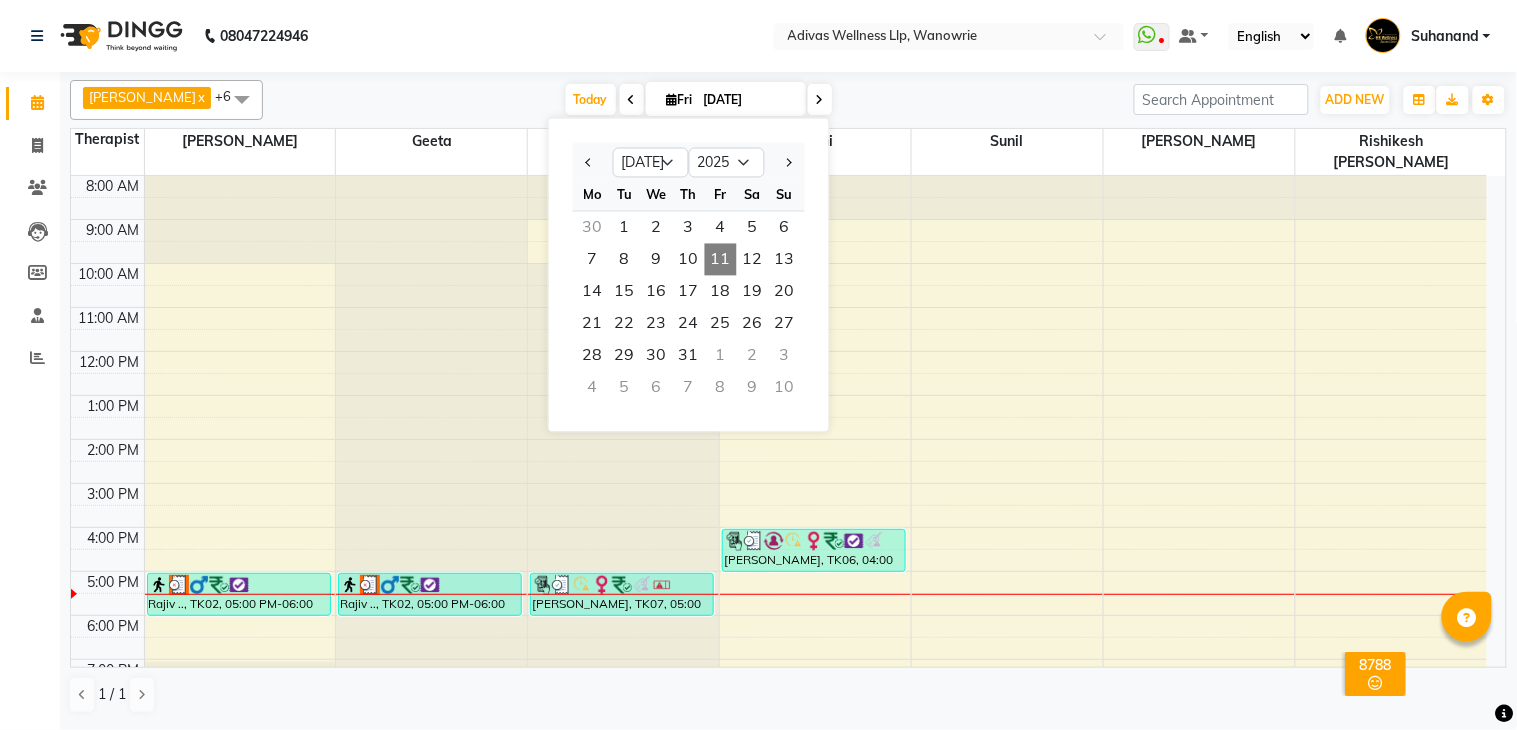 click on "08047224946 Select Location × Adivas Wellness Llp, Wanowrie  WhatsApp Status  ✕ Status:  Disconnected Recent Service Activity: [DATE]     05:30 AM  08047224946 Whatsapp Settings Default Panel My Panel English ENGLISH Español العربية मराठी हिंदी ગુજરાતી தமிழ் 中文 Notifications nothing to show Suhanand Manage Profile Change Password Sign out  Version:3.15.4" 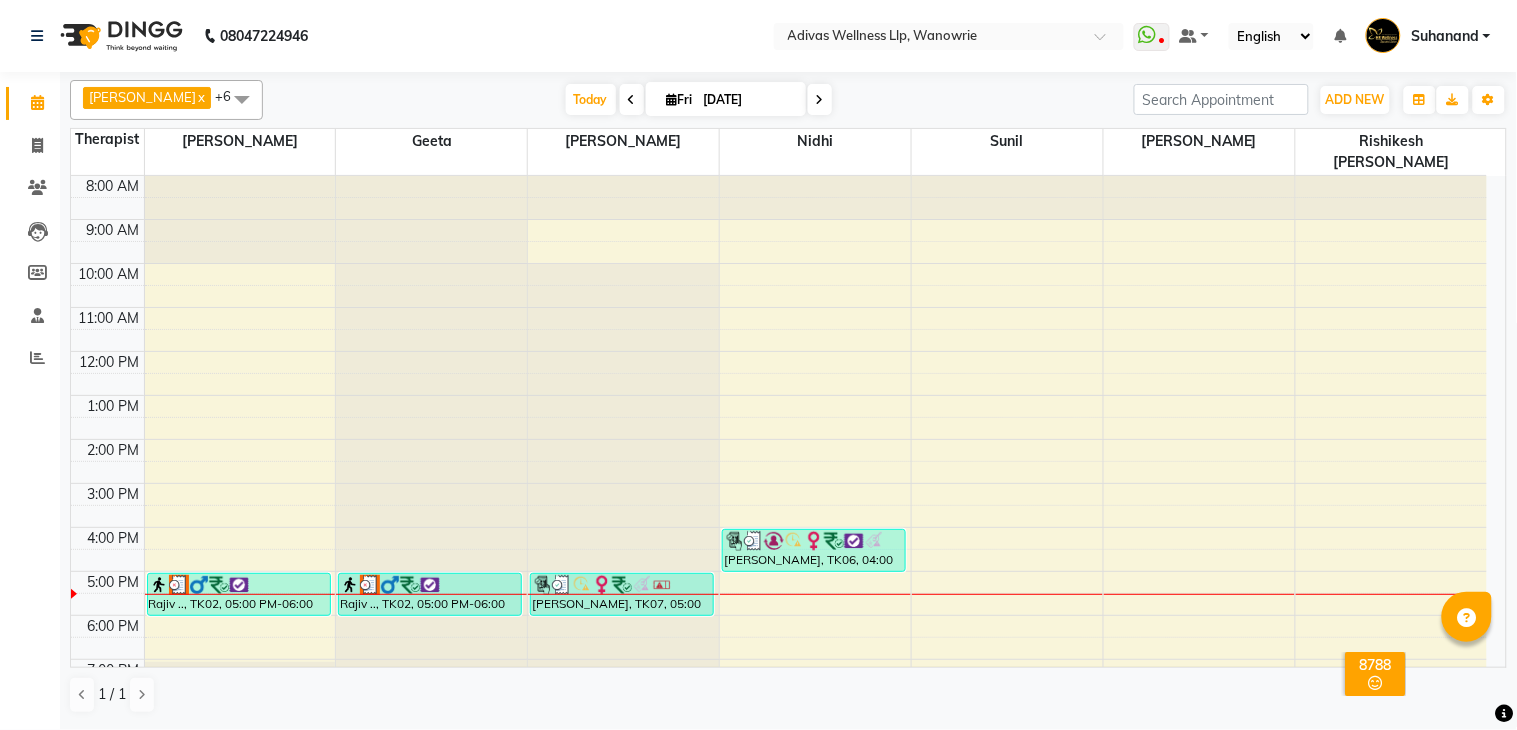 click on "08047224946 Select Location × Adivas Wellness Llp, Wanowrie  WhatsApp Status  ✕ Status:  Disconnected Recent Service Activity: [DATE]     05:30 AM  08047224946 Whatsapp Settings Default Panel My Panel English ENGLISH Español العربية मराठी हिंदी ગુજરાતી தமிழ் 中文 Notifications nothing to show Suhanand Manage Profile Change Password Sign out  Version:3.15.4" 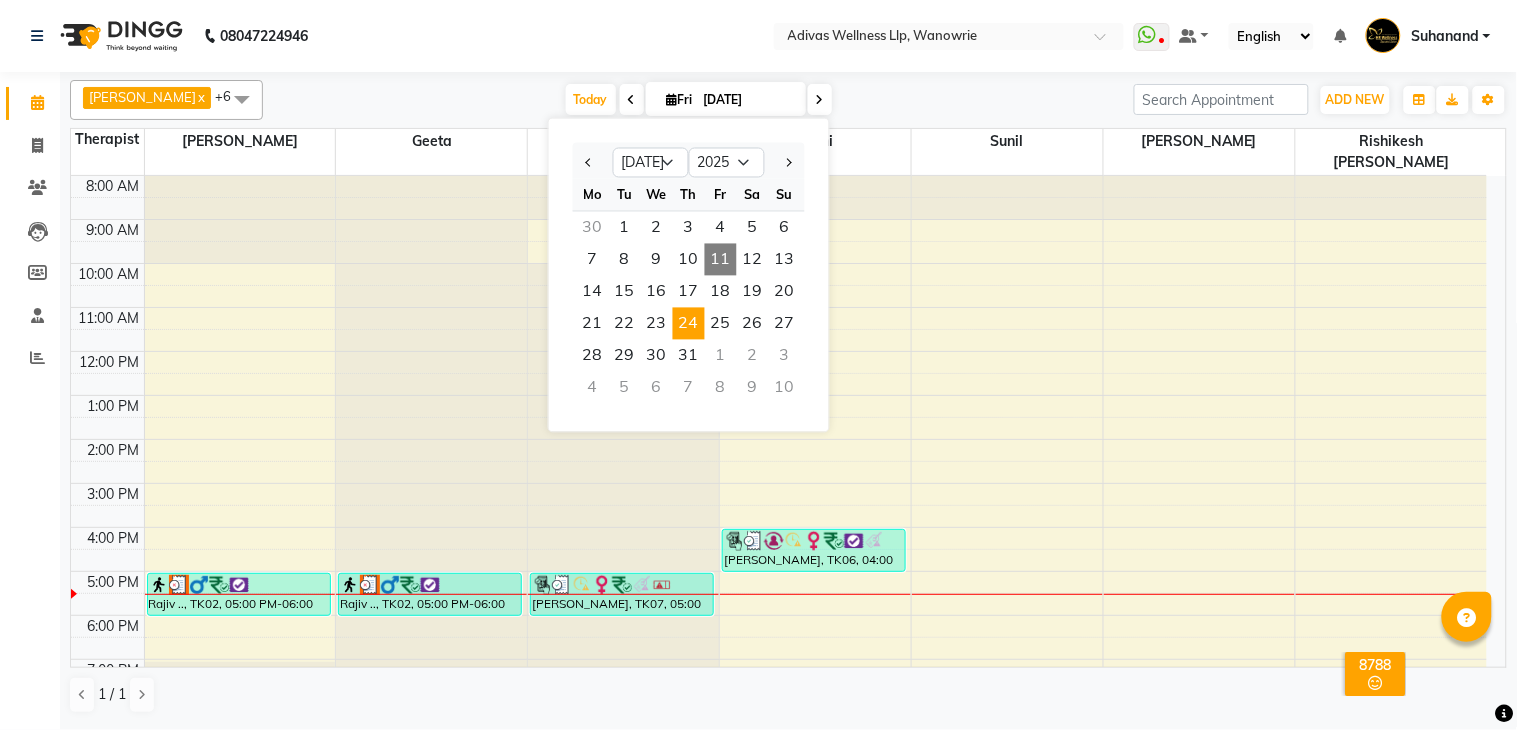 click on "24" at bounding box center (689, 324) 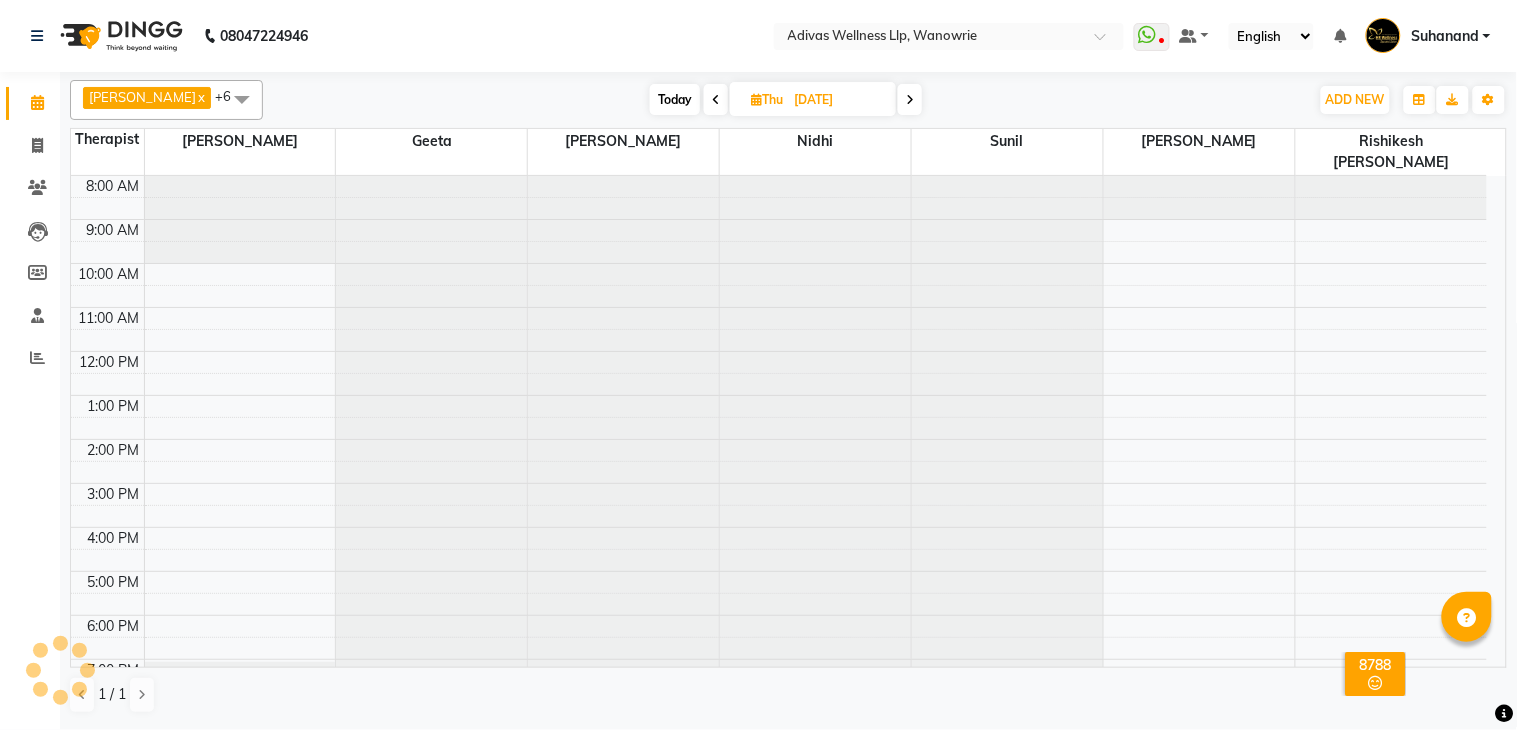 scroll, scrollTop: 63, scrollLeft: 0, axis: vertical 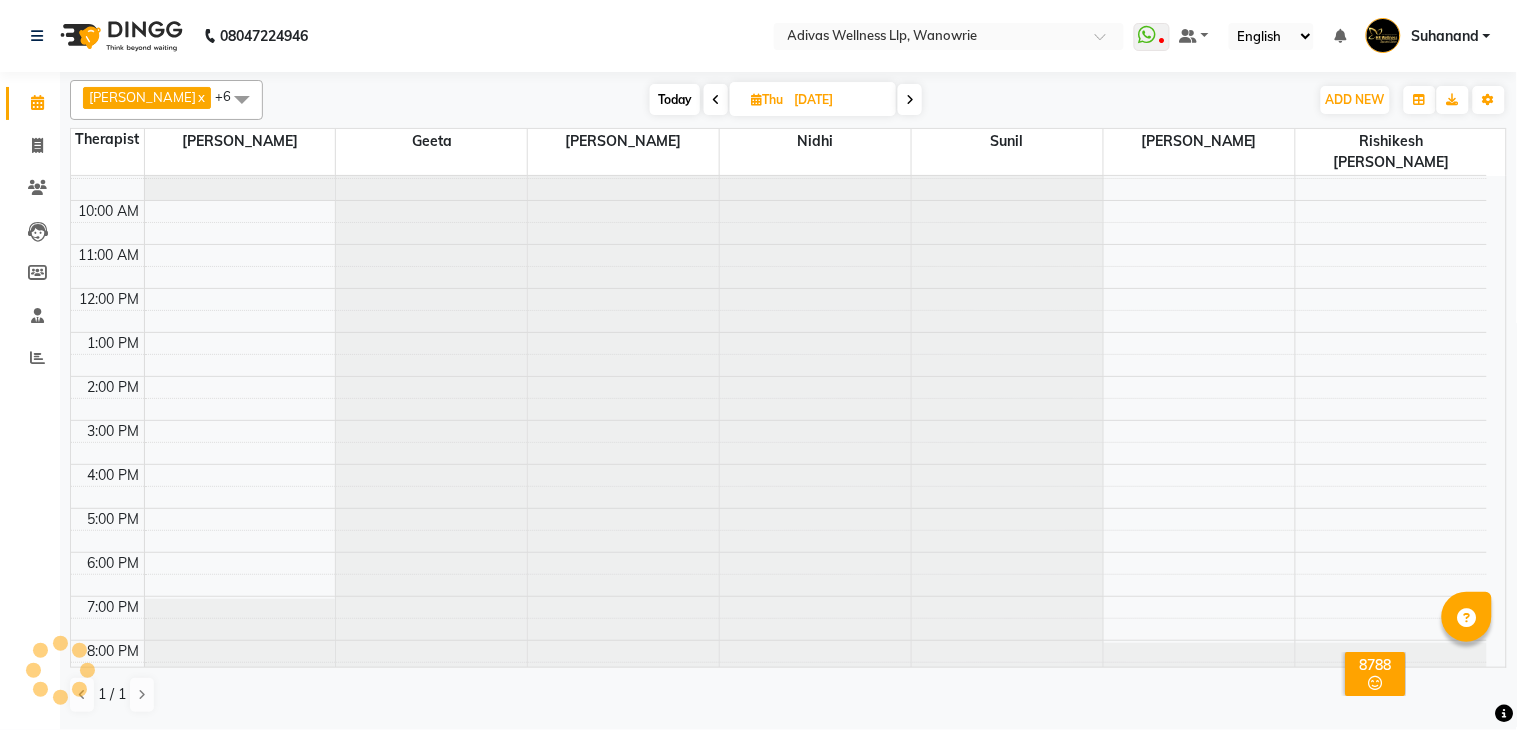 click on "08047224946 Select Location × Adivas Wellness Llp, Wanowrie  WhatsApp Status  ✕ Status:  Disconnected Recent Service Activity: [DATE]     05:30 AM  08047224946 Whatsapp Settings Default Panel My Panel English ENGLISH Español العربية मराठी हिंदी ગુજરાતી தமிழ் 中文 Notifications nothing to show Suhanand Manage Profile Change Password Sign out  Version:3.15.4" 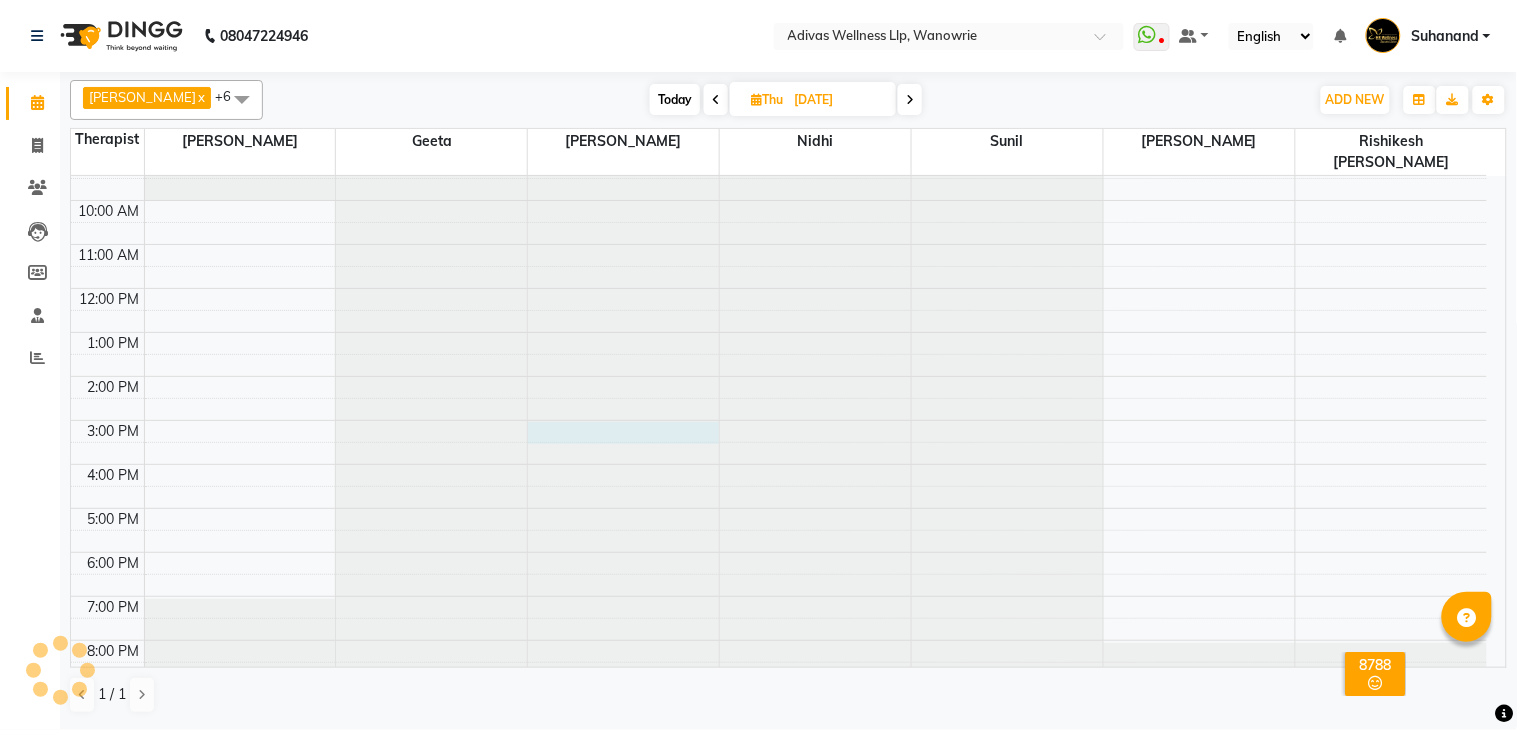 click at bounding box center [623, 113] 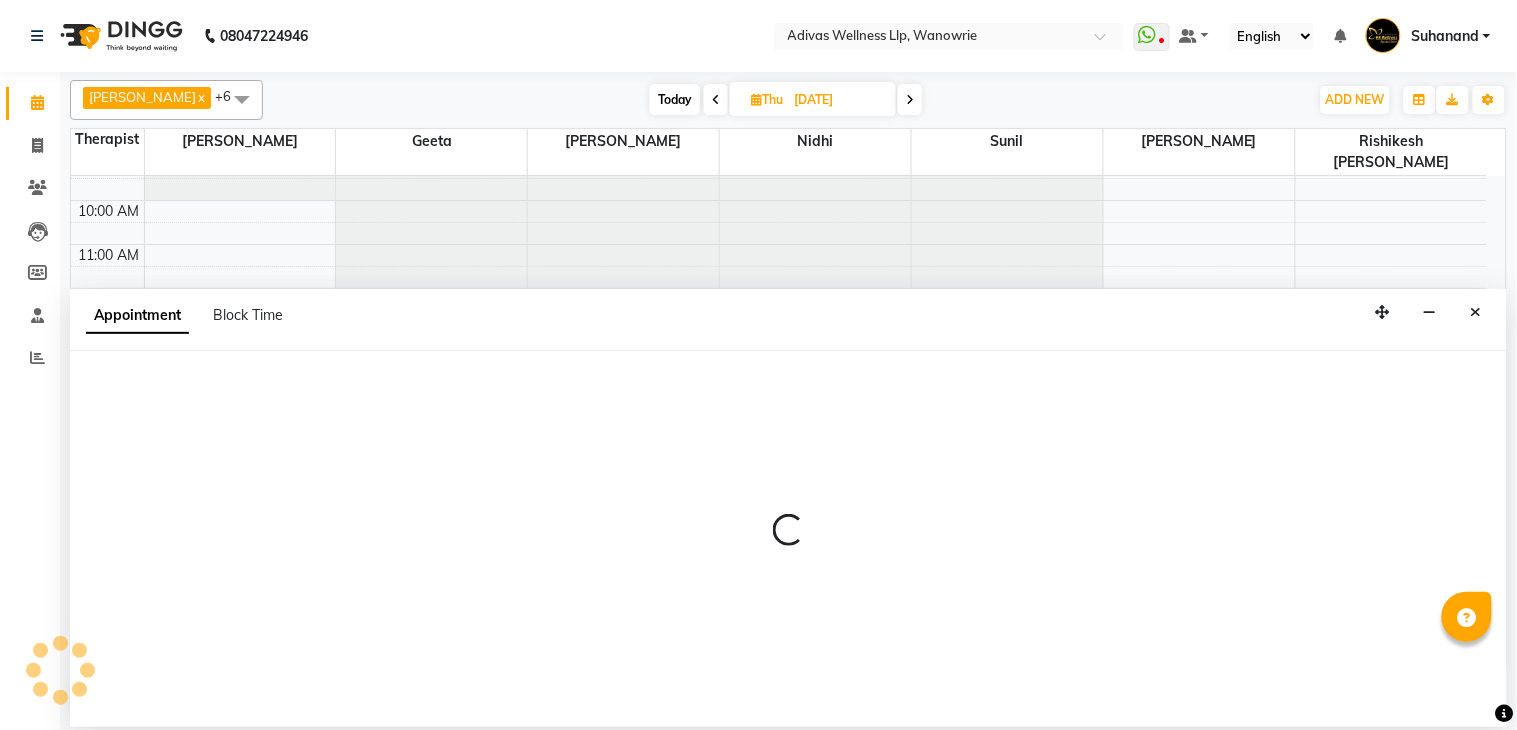select on "18769" 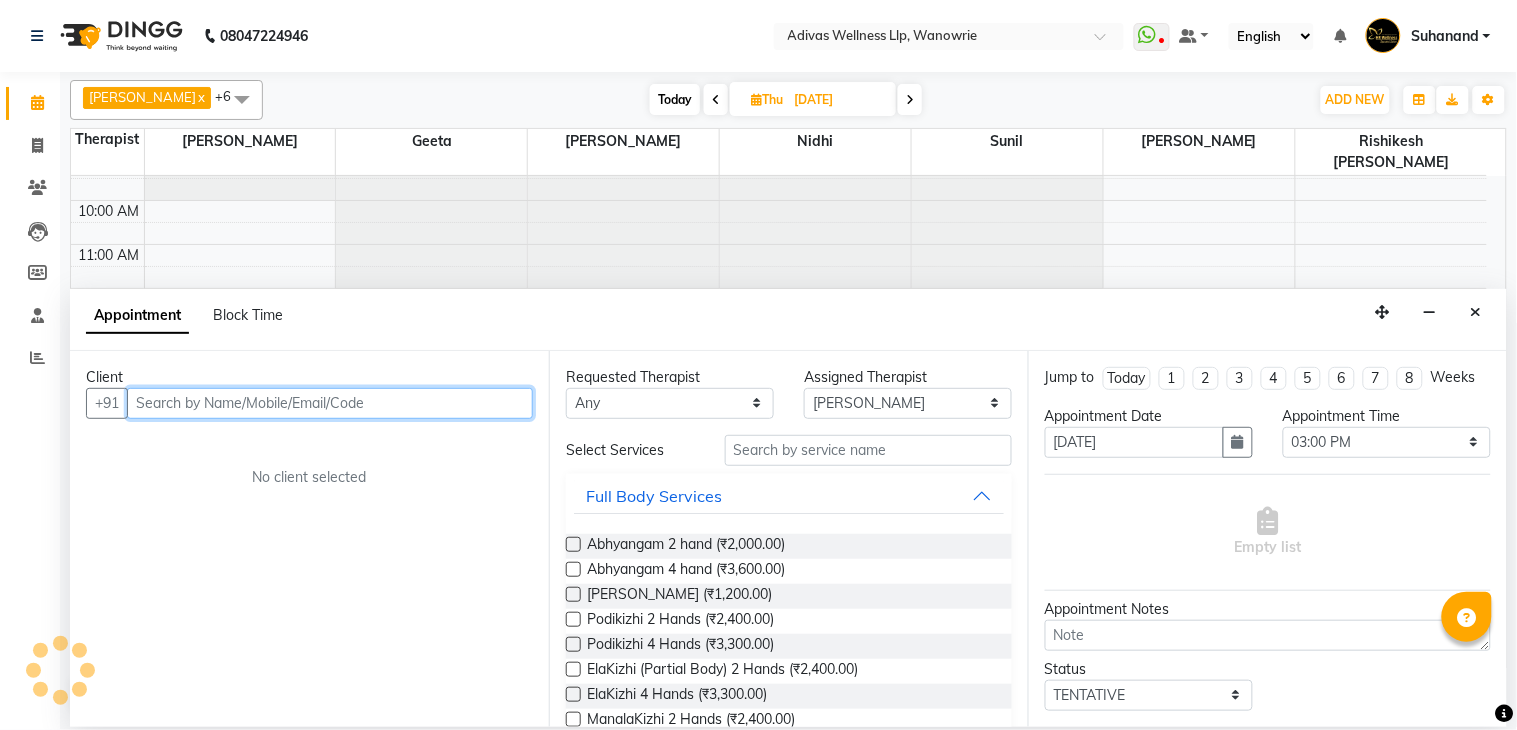 paste on "9890203036" 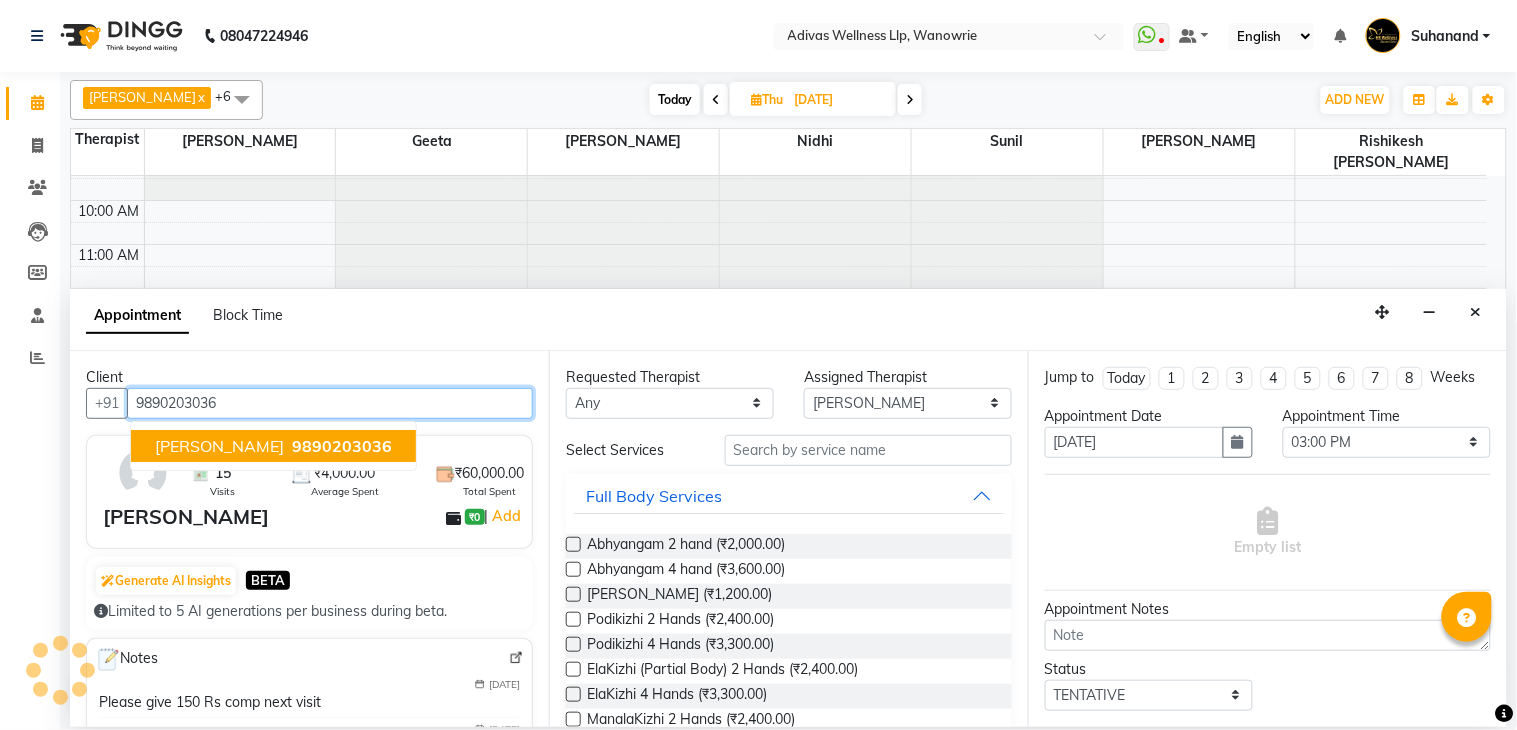 click on "9890203036" at bounding box center [342, 446] 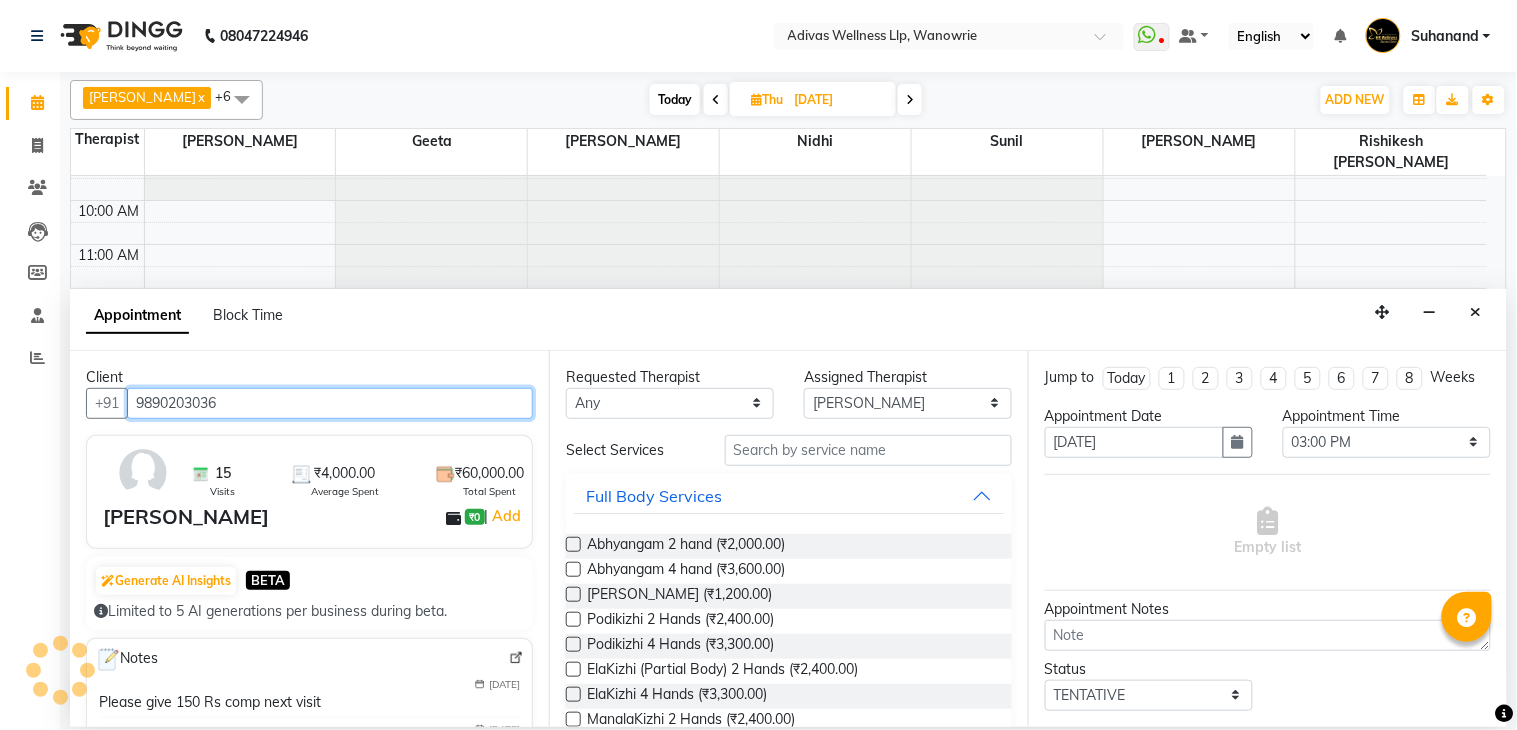 type on "9890203036" 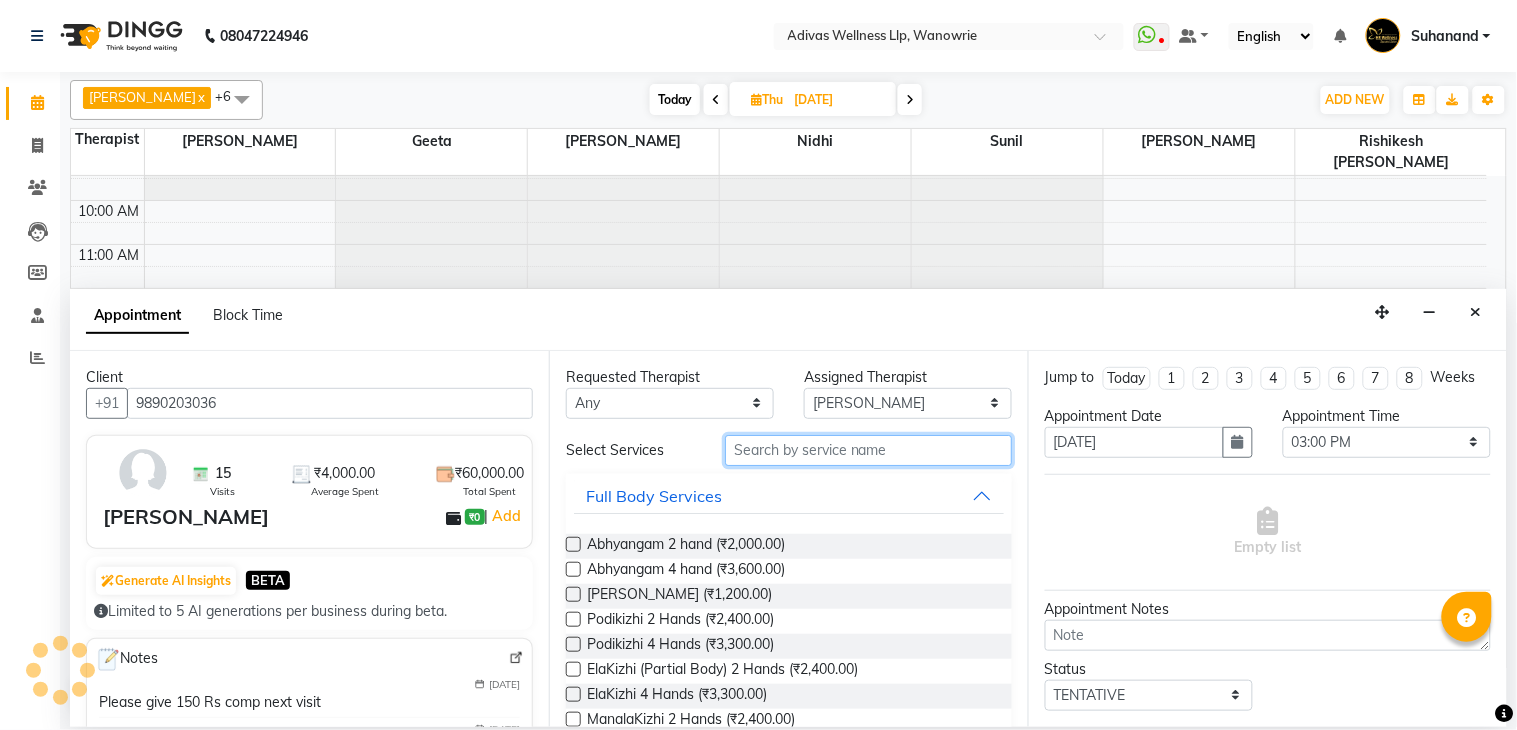 click at bounding box center [868, 450] 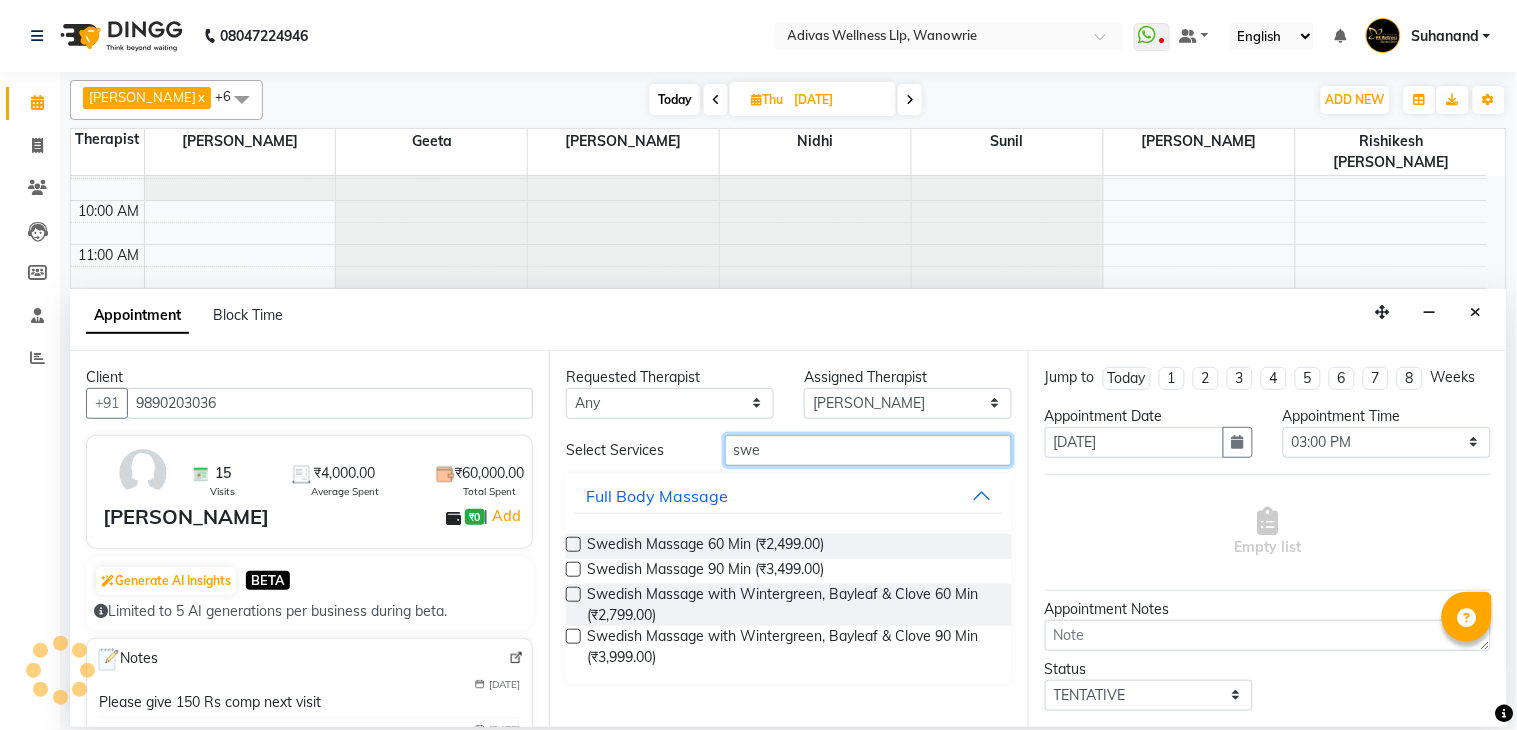 type on "swe" 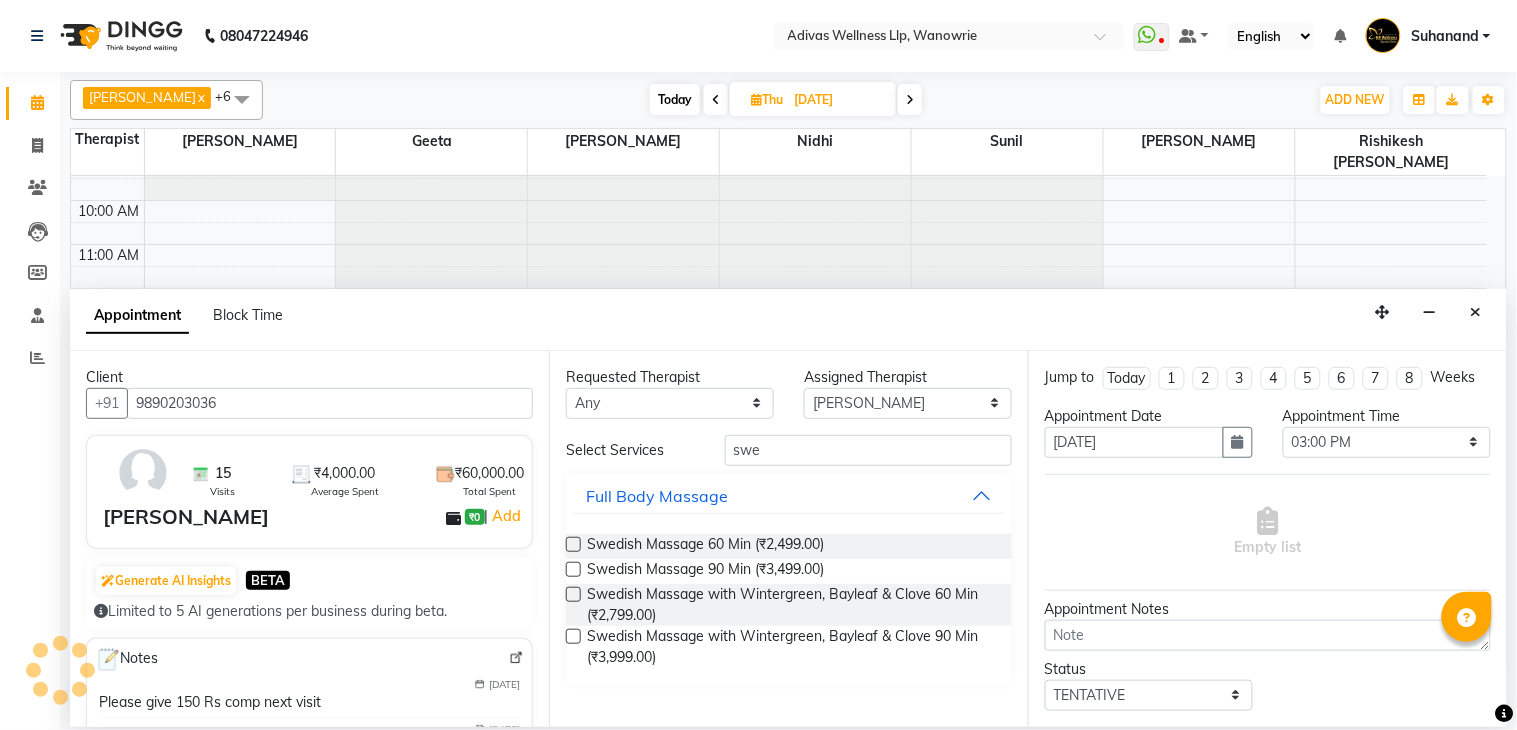 click at bounding box center (573, 594) 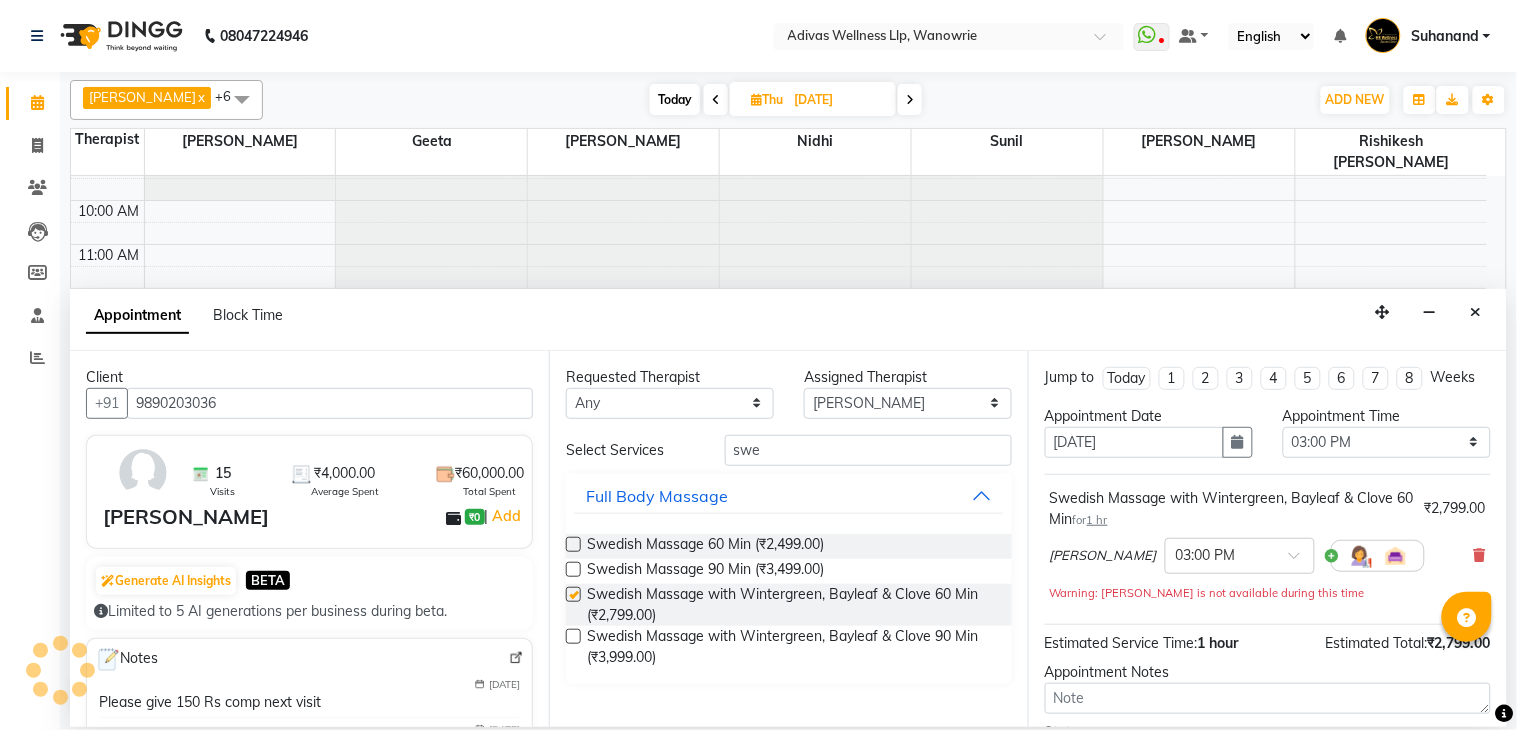 checkbox on "false" 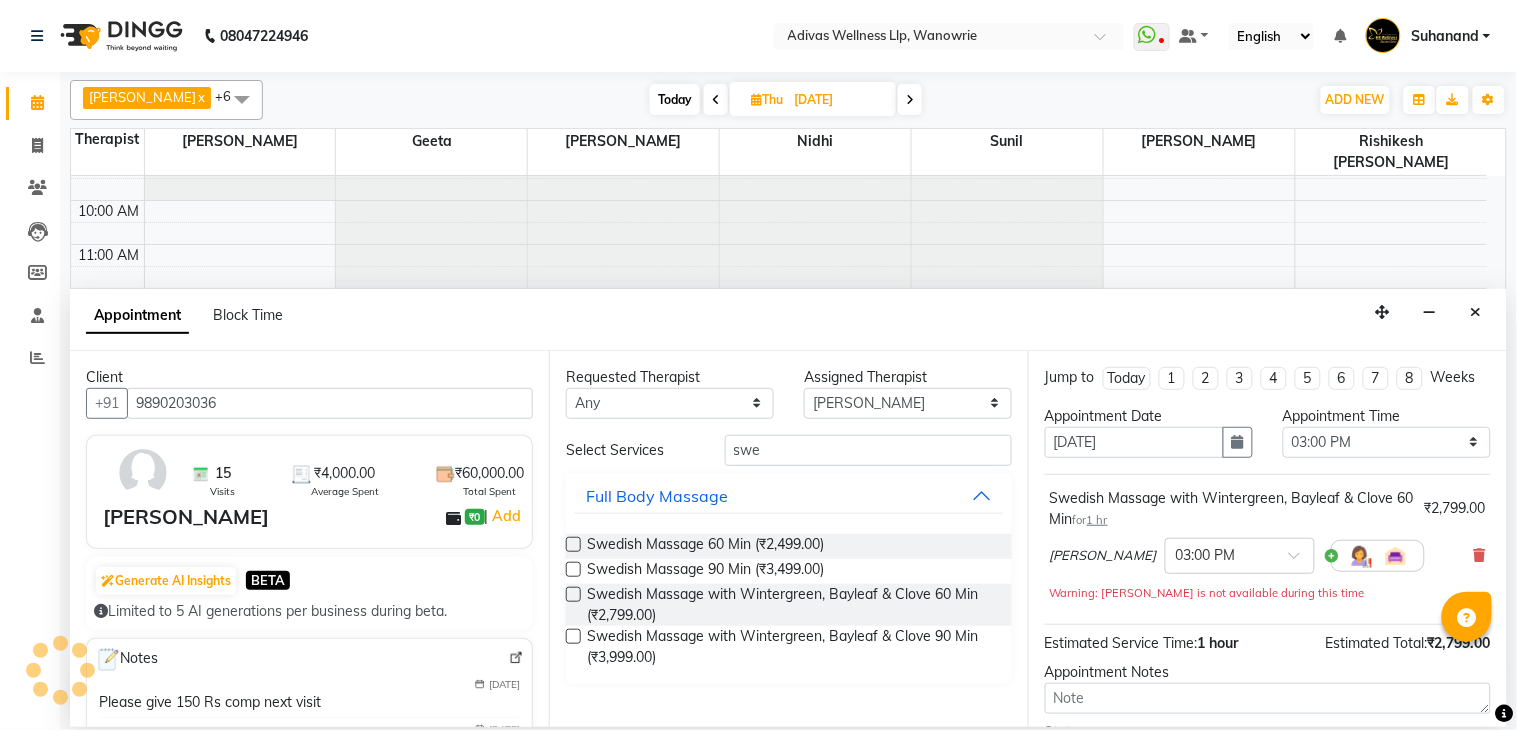 scroll, scrollTop: 192, scrollLeft: 0, axis: vertical 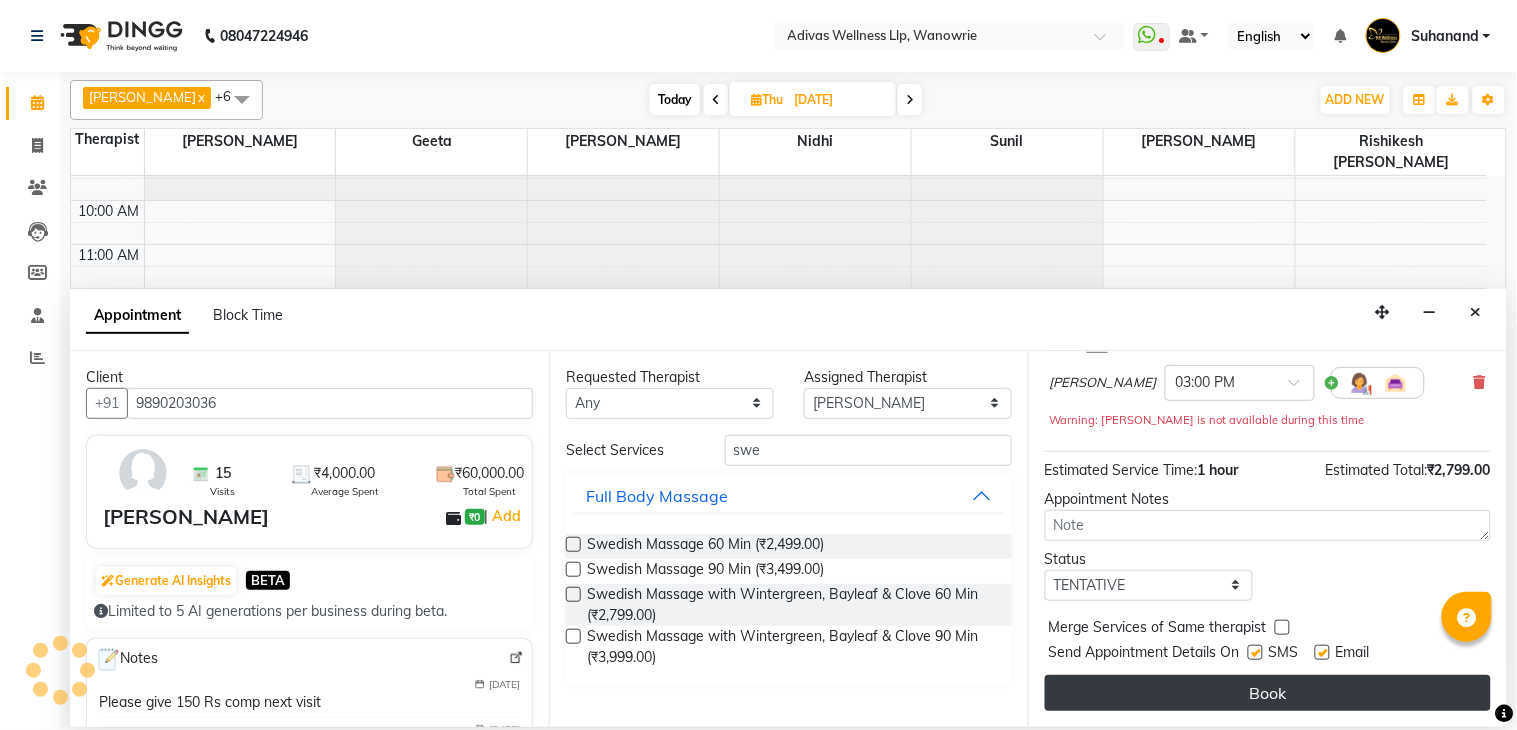 click on "Book" at bounding box center (1268, 693) 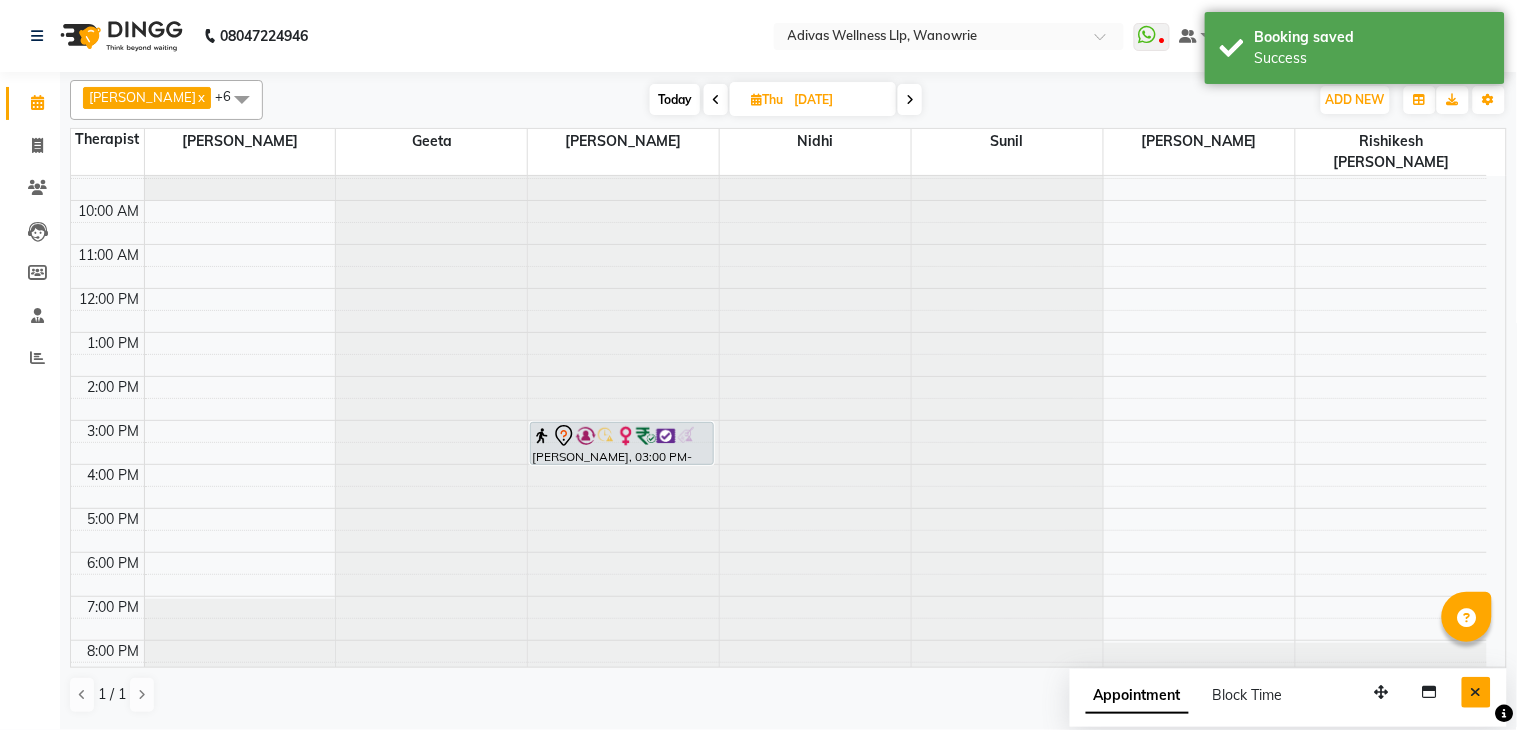click at bounding box center [1476, 692] 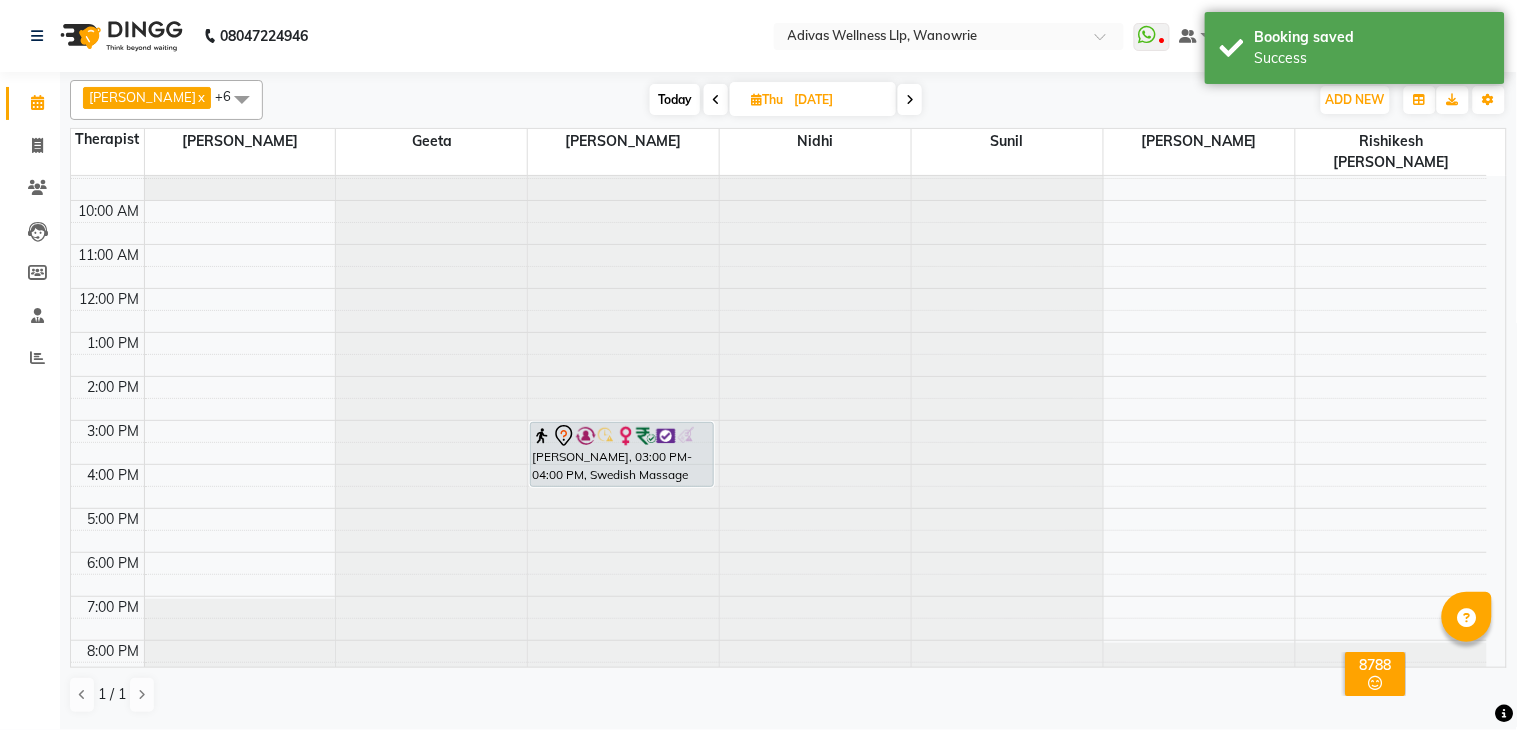 drag, startPoint x: 631, startPoint y: 443, endPoint x: 635, endPoint y: 453, distance: 10.770329 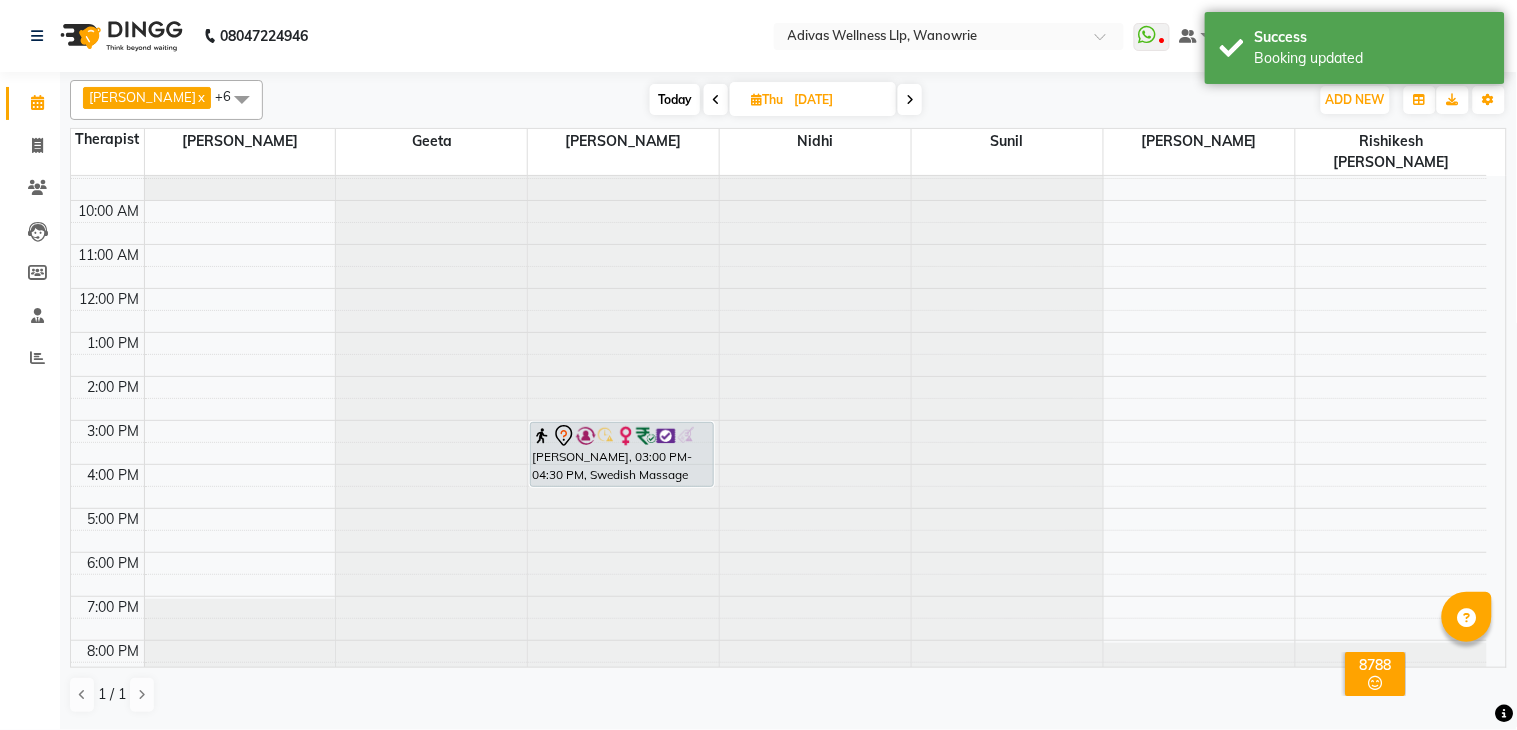 click on "[DATE]" at bounding box center [838, 100] 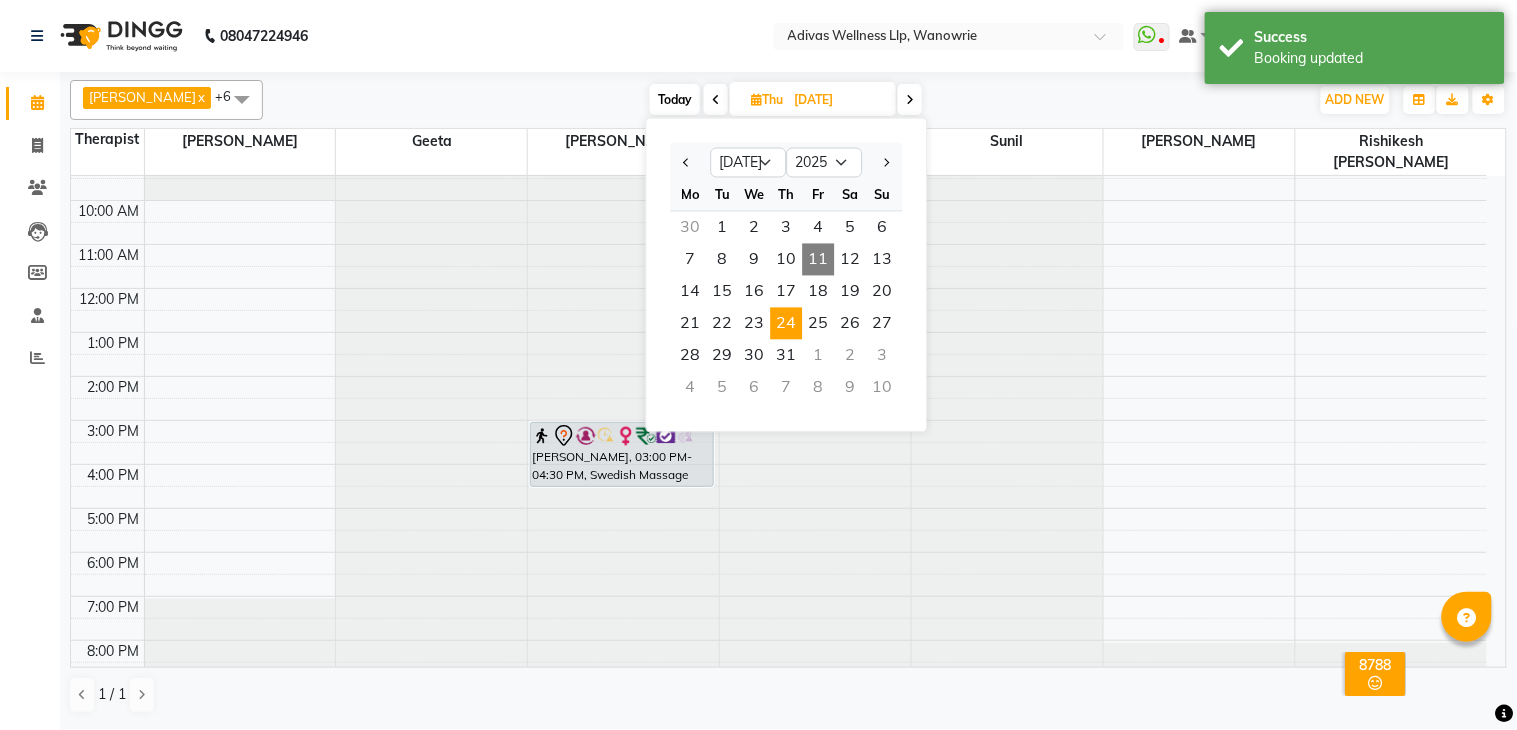 click on "08047224946 Select Location × Adivas Wellness Llp, Wanowrie  WhatsApp Status  ✕ Status:  Disconnected Recent Service Activity: [DATE]     05:30 AM  08047224946 Whatsapp Settings Default Panel My Panel English ENGLISH Español العربية मराठी हिंदी ગુજરાતી தமிழ் 中文 Notifications nothing to show Suhanand Manage Profile Change Password Sign out  Version:3.15.4" 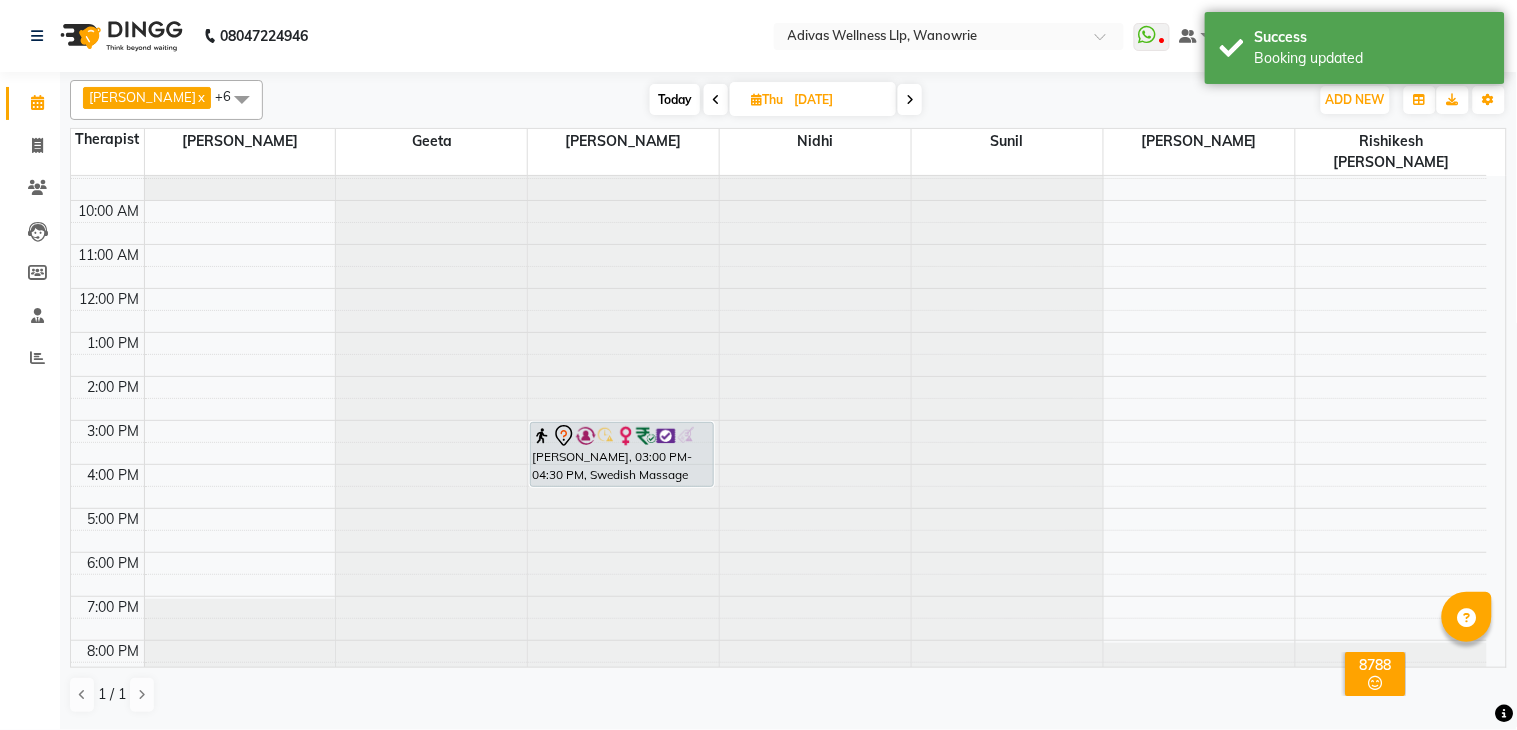 click on "Today" at bounding box center [675, 99] 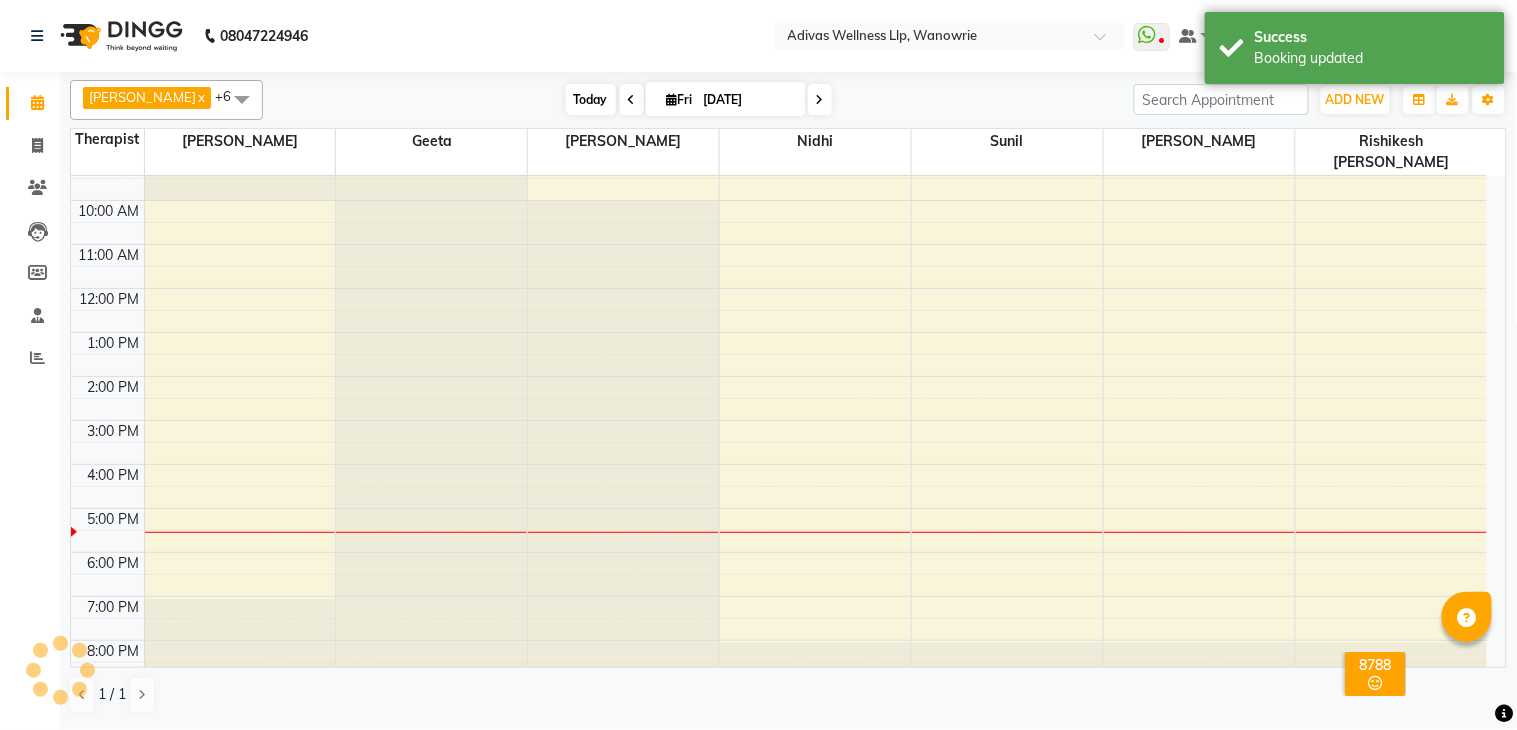 scroll, scrollTop: 63, scrollLeft: 0, axis: vertical 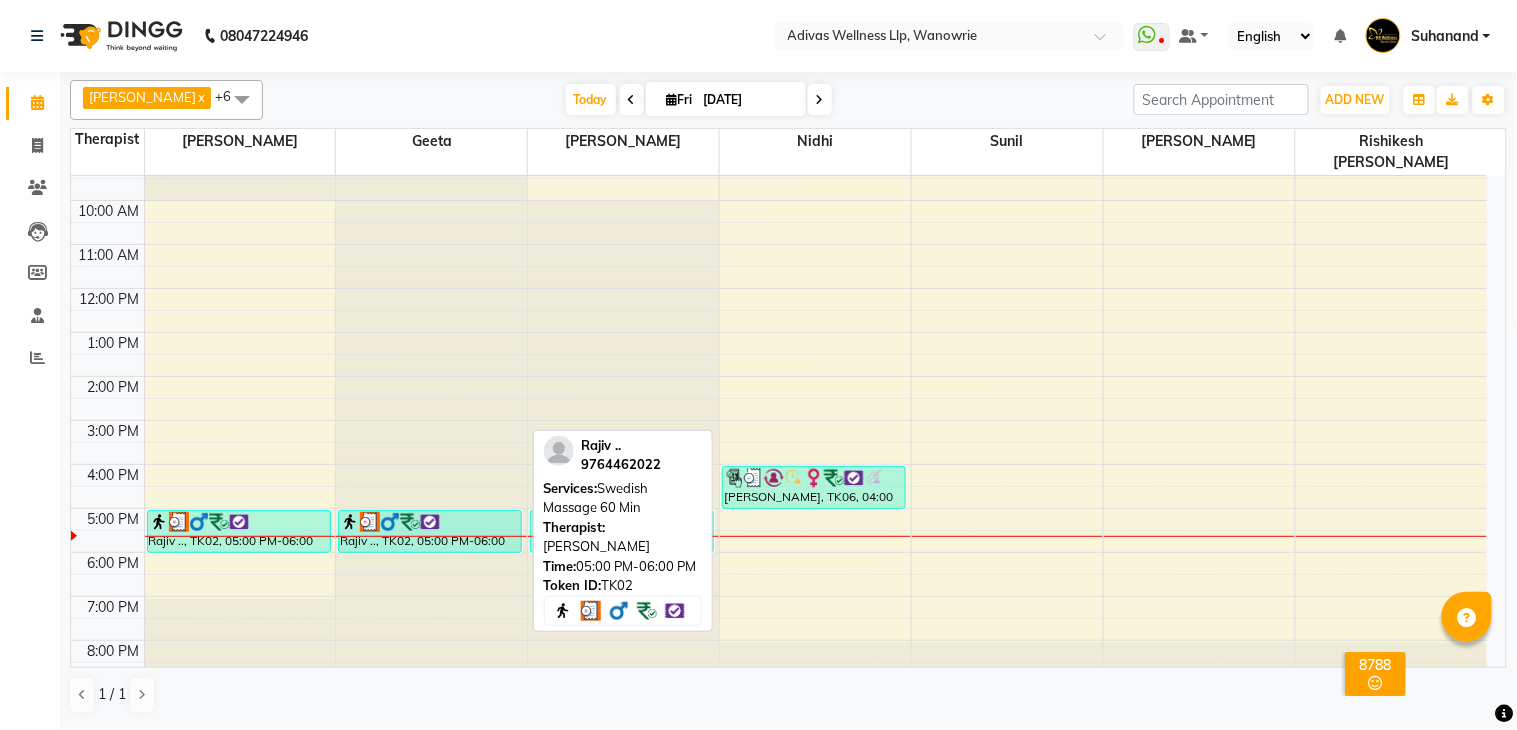 click at bounding box center (239, 522) 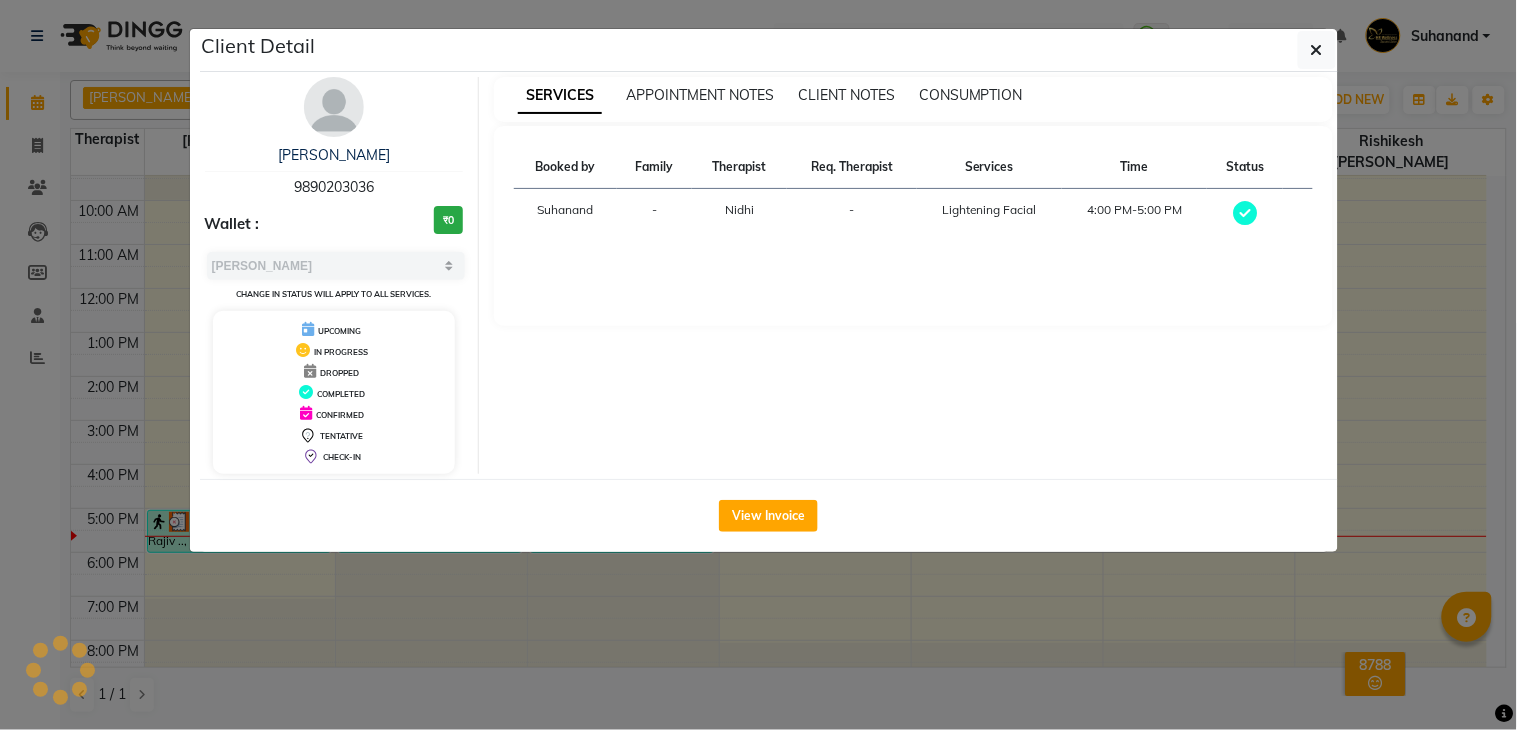 click on "View Invoice" 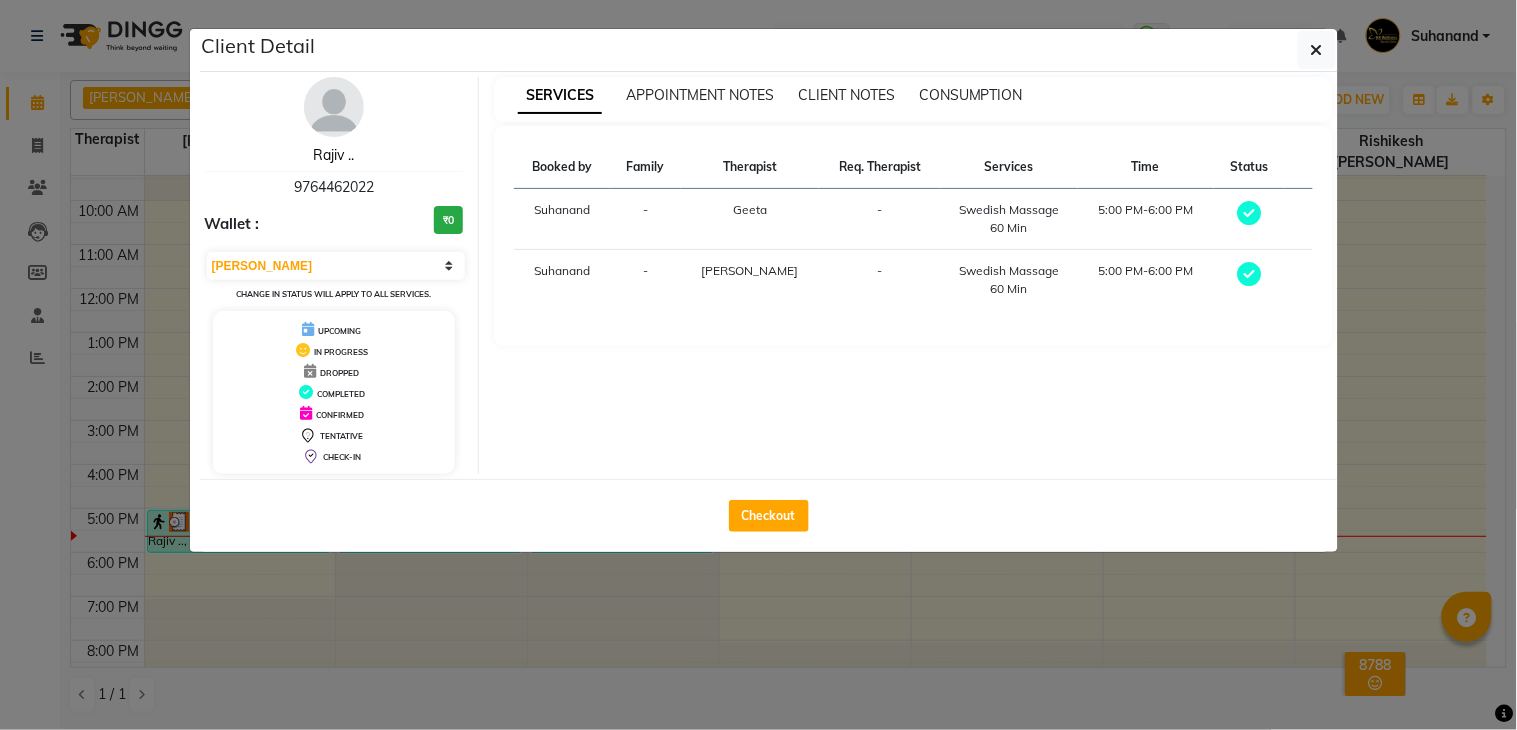 click on "Rajiv .." at bounding box center [333, 155] 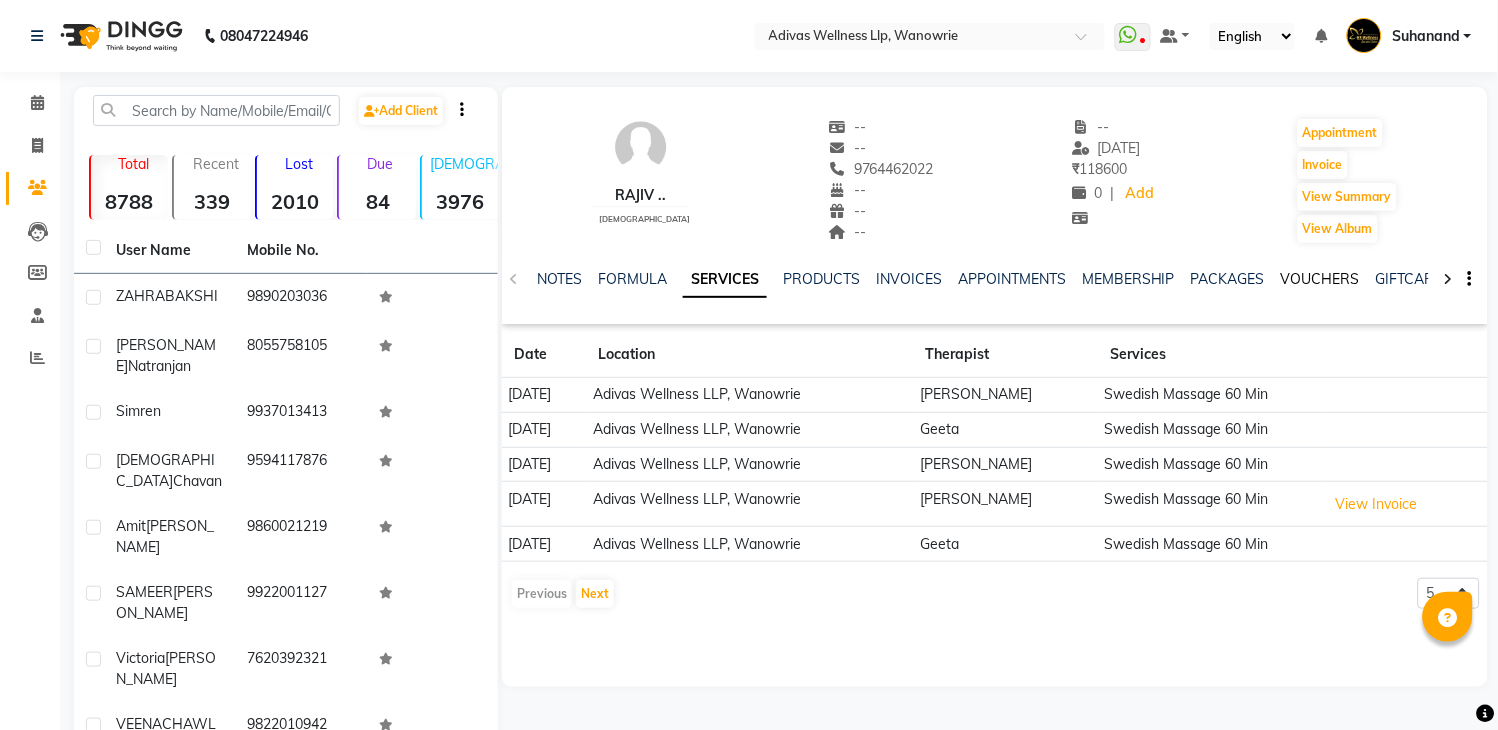 click on "VOUCHERS" 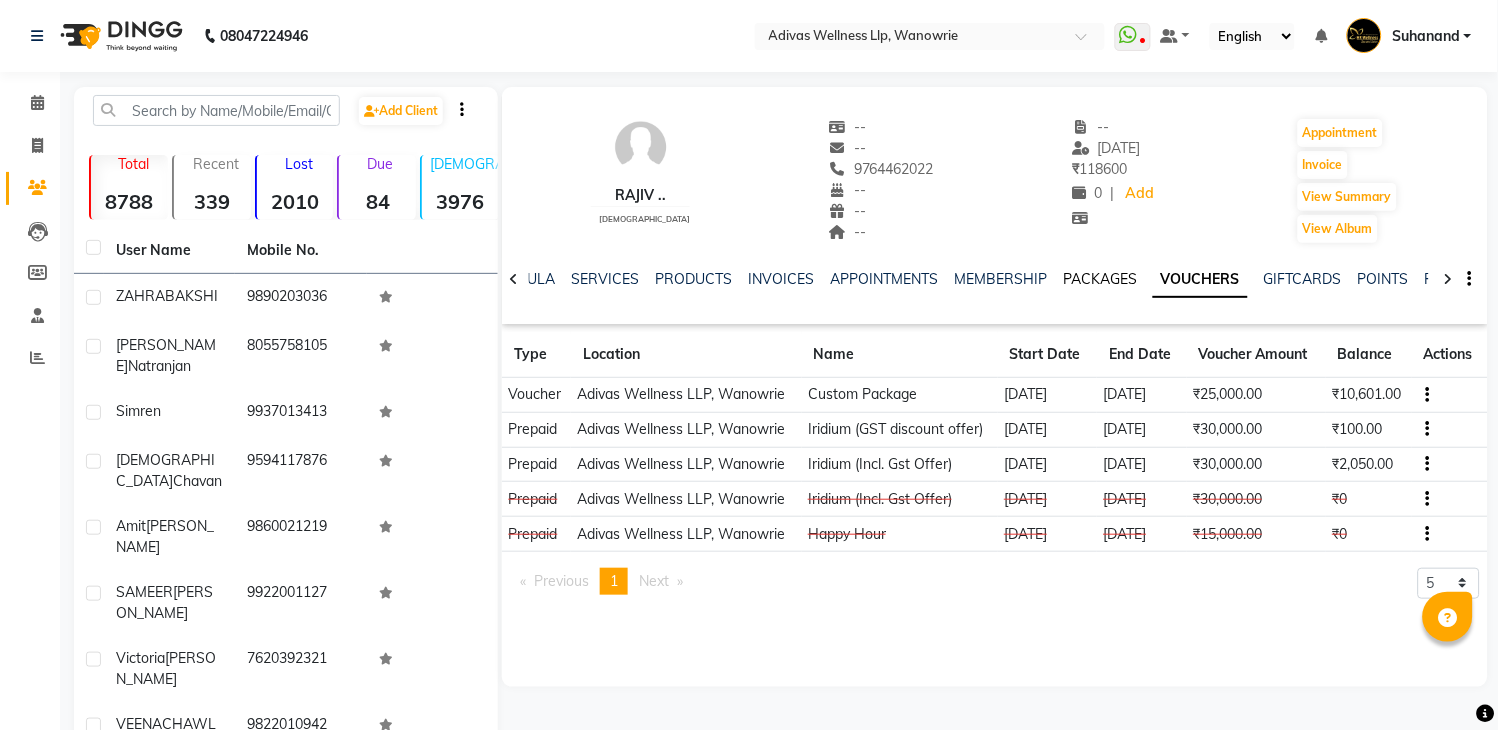 click on "PACKAGES" 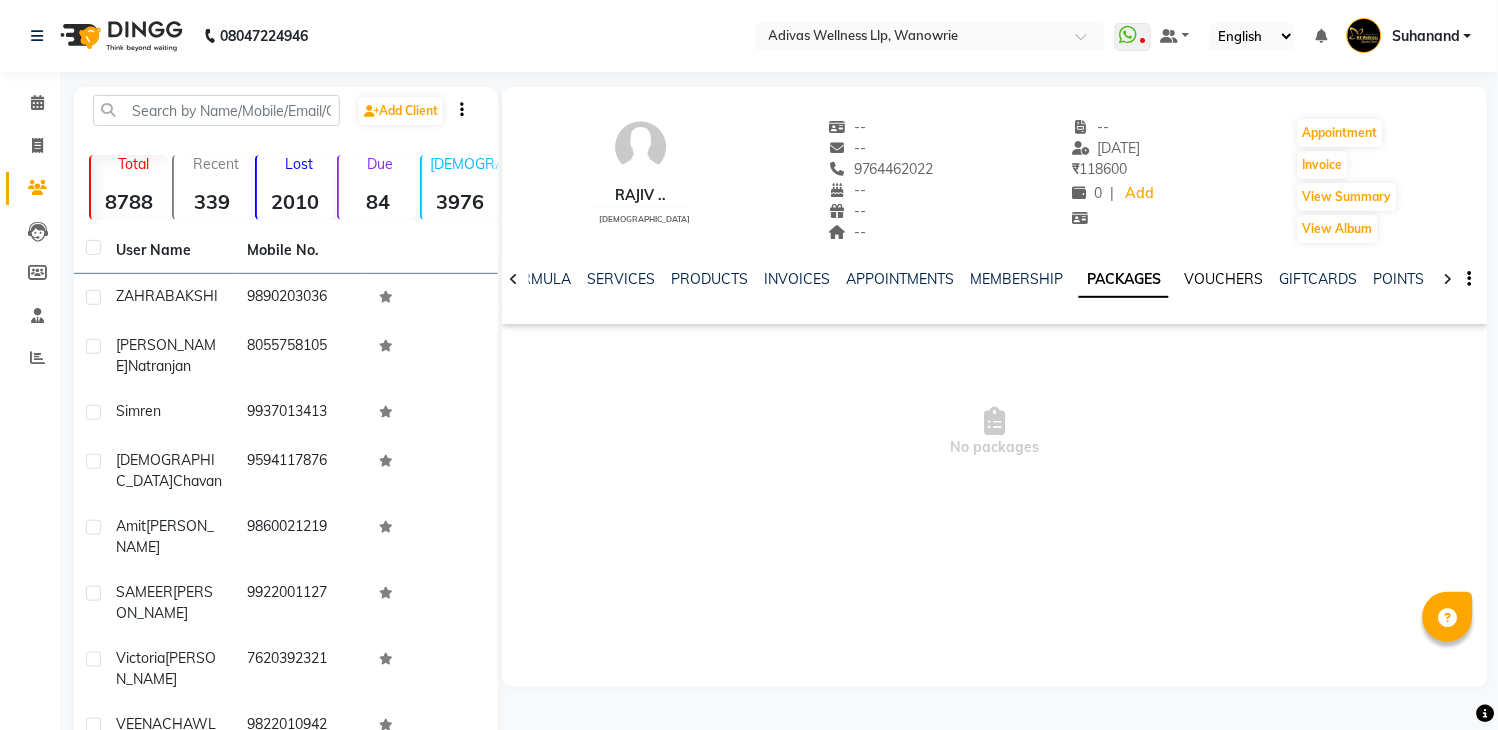 click on "VOUCHERS" 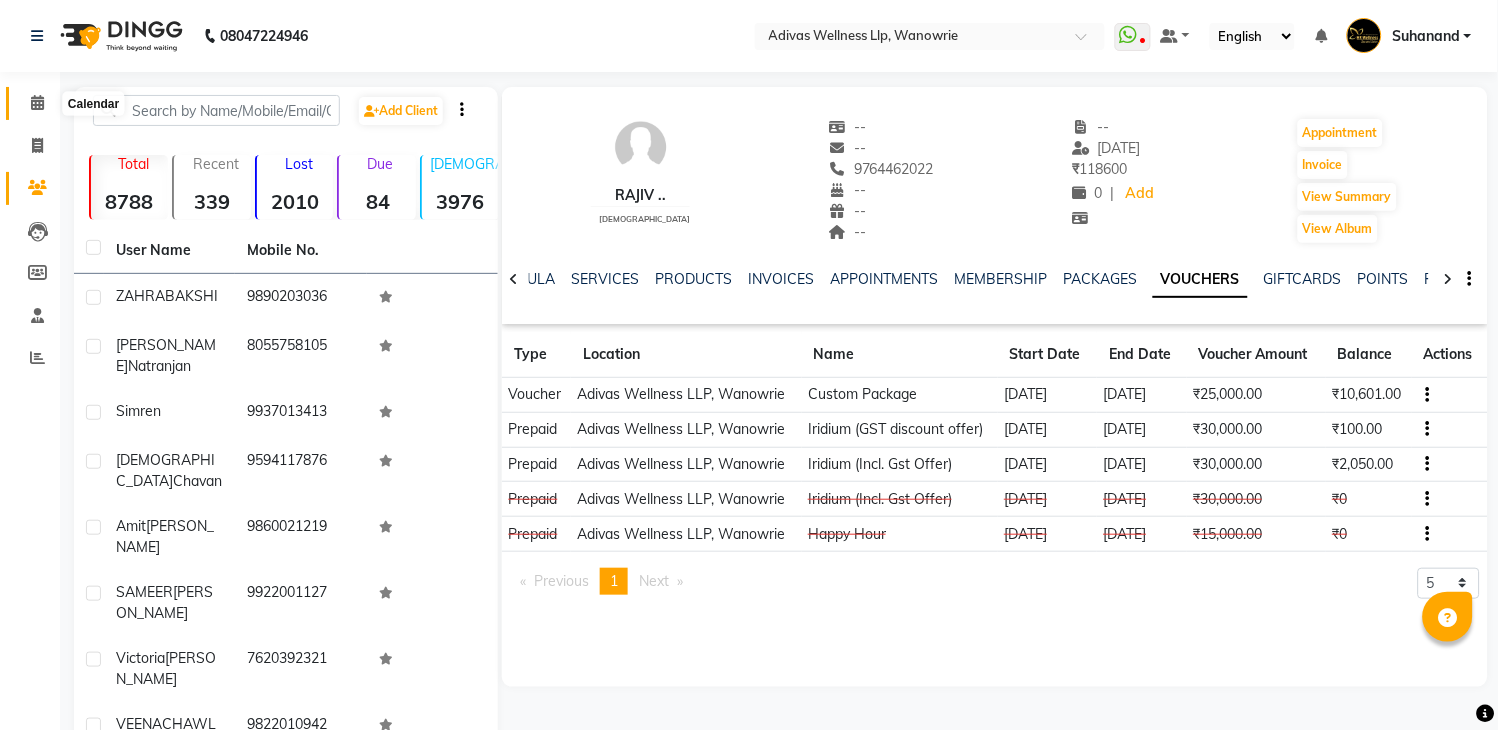 click 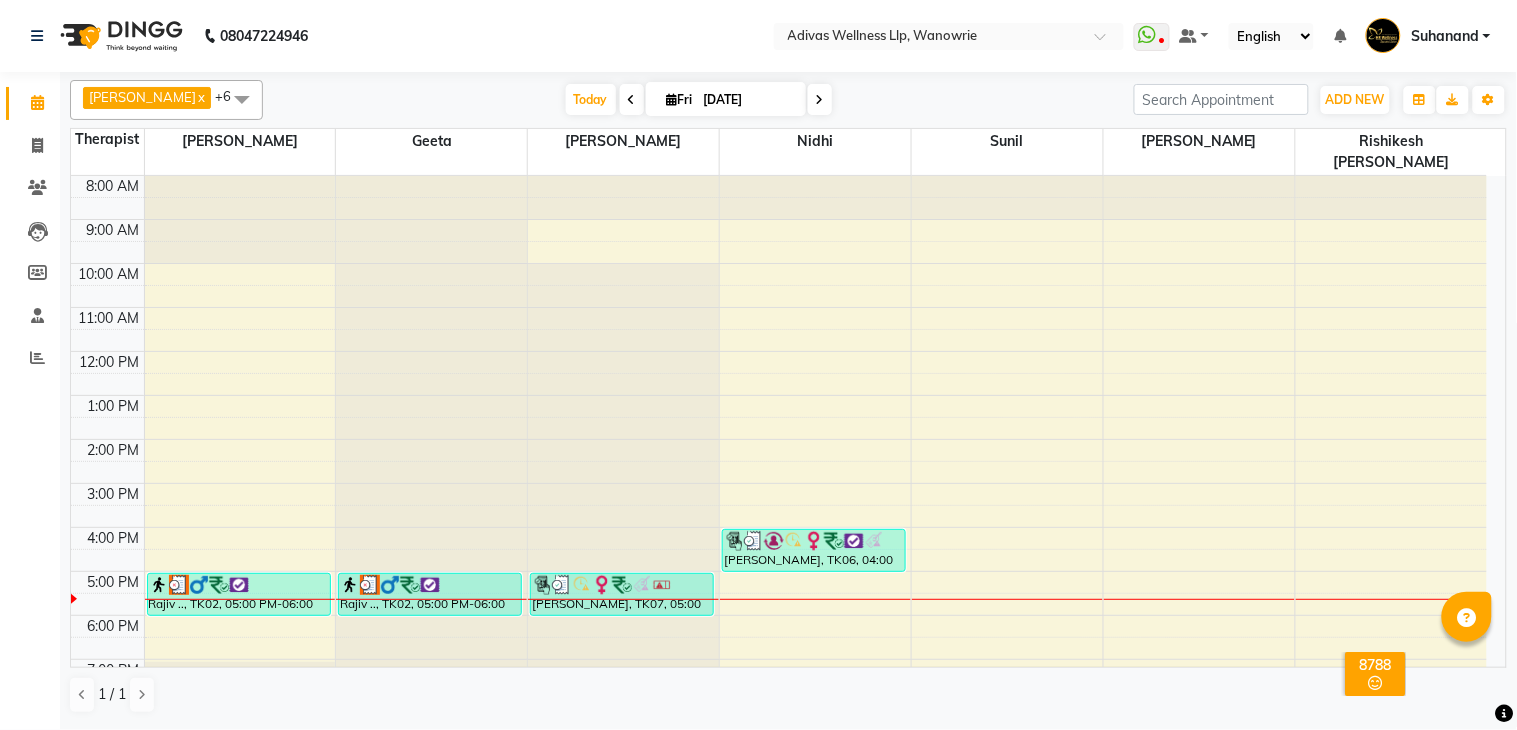 scroll, scrollTop: 0, scrollLeft: 0, axis: both 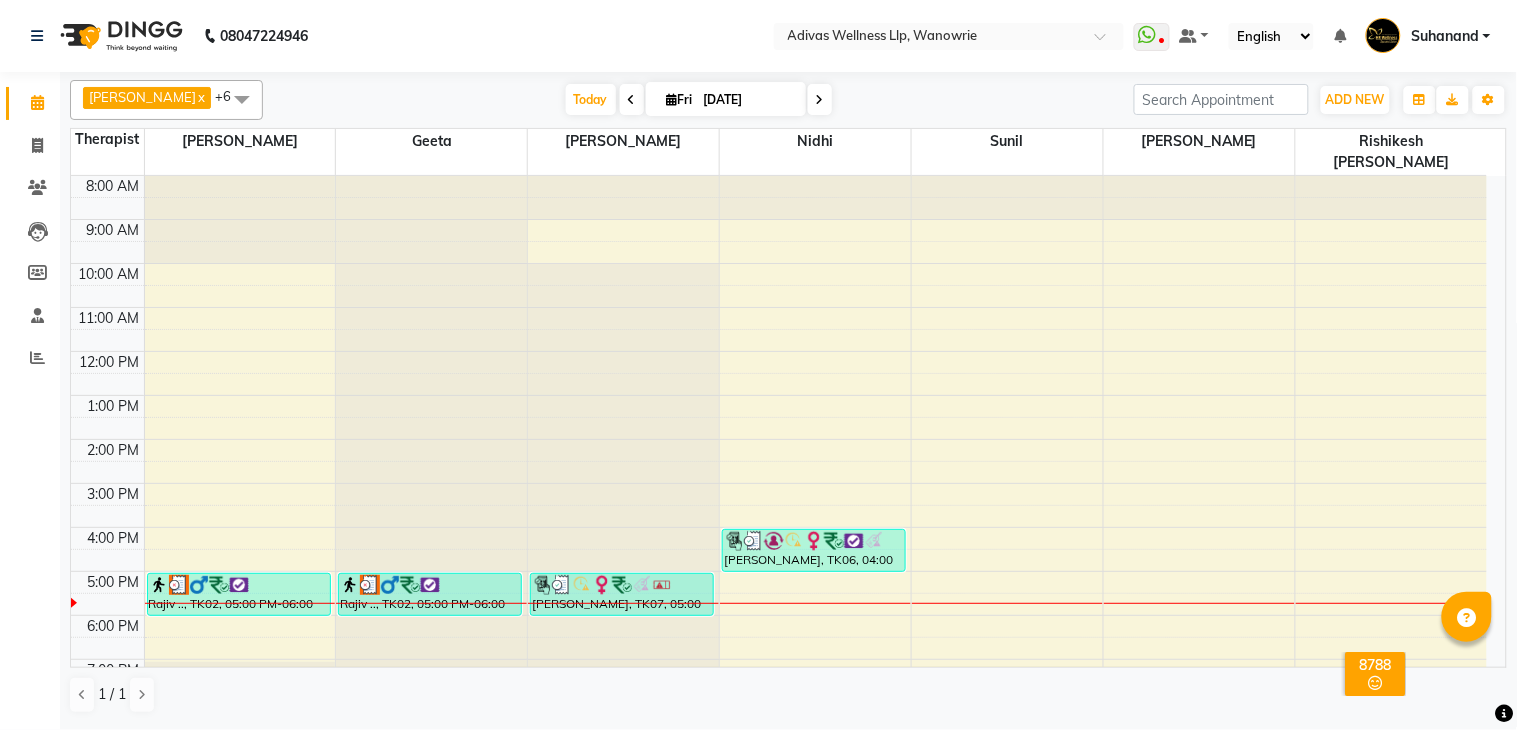 click on "08047224946 Select Location × Adivas Wellness Llp, Wanowrie  WhatsApp Status  ✕ Status:  Disconnected Recent Service Activity: [DATE]     05:30 AM  08047224946 Whatsapp Settings Default Panel My Panel English ENGLISH Español العربية मराठी हिंदी ગુજરાતી தமிழ் 中文 Notifications nothing to show Suhanand Manage Profile Change Password Sign out  Version:3.15.4" 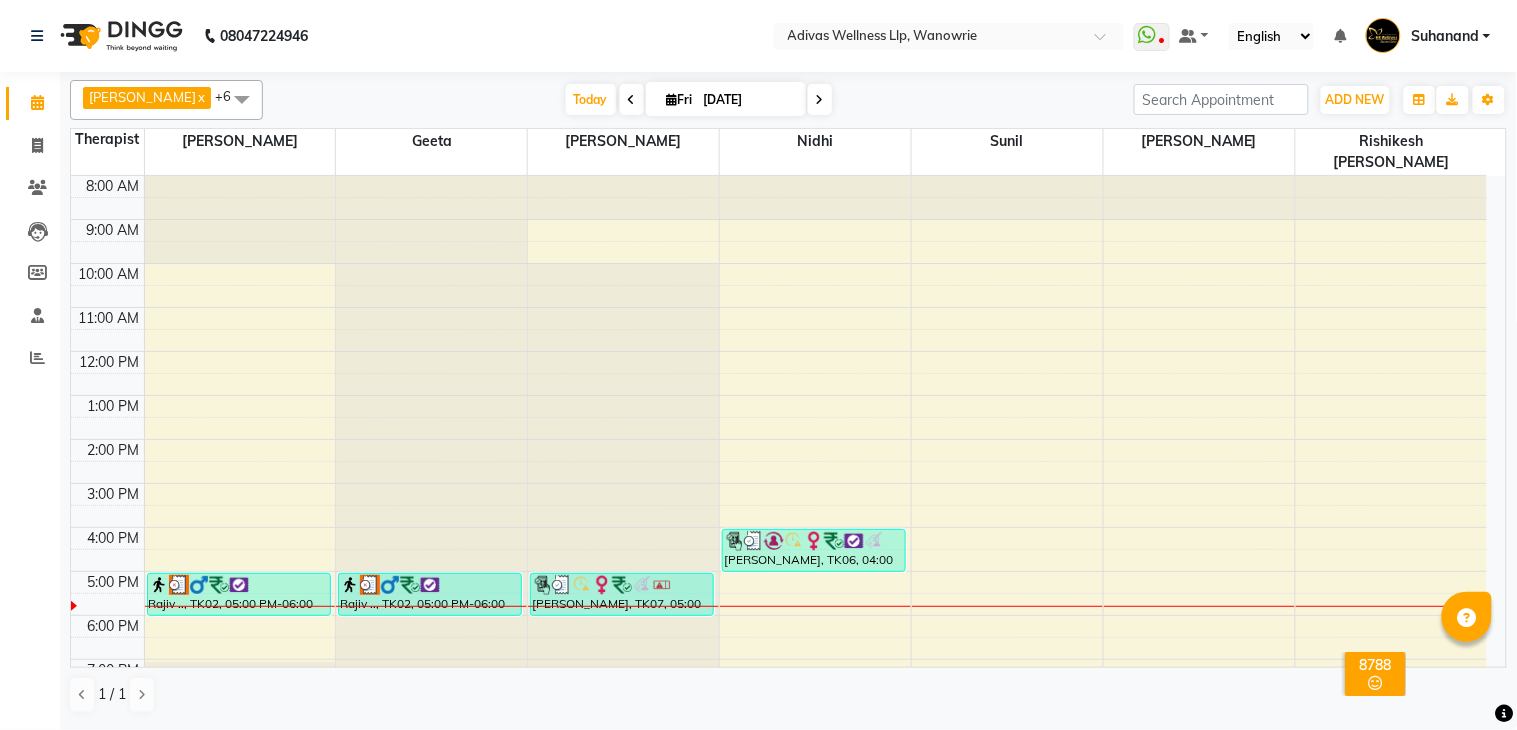 click at bounding box center [820, 99] 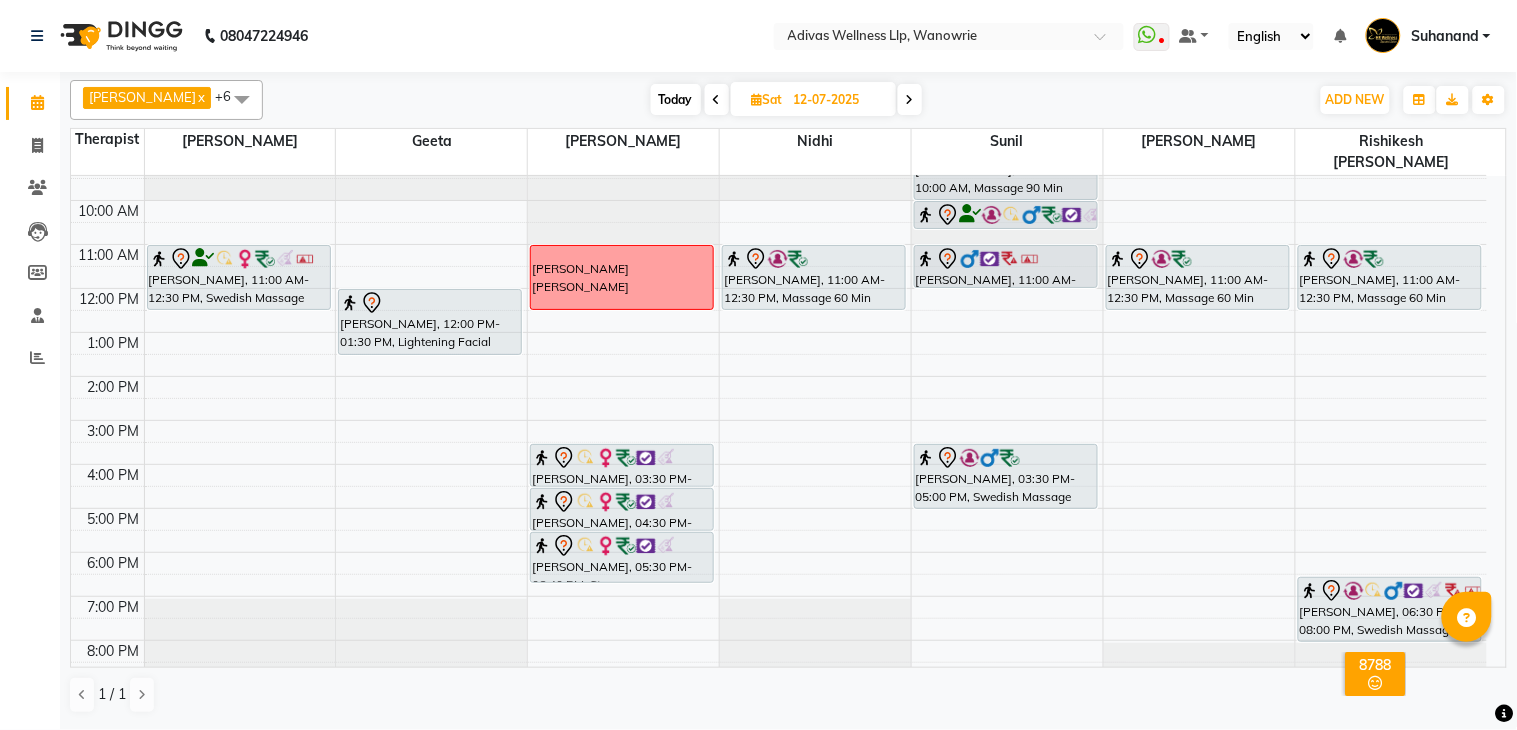 scroll, scrollTop: 0, scrollLeft: 0, axis: both 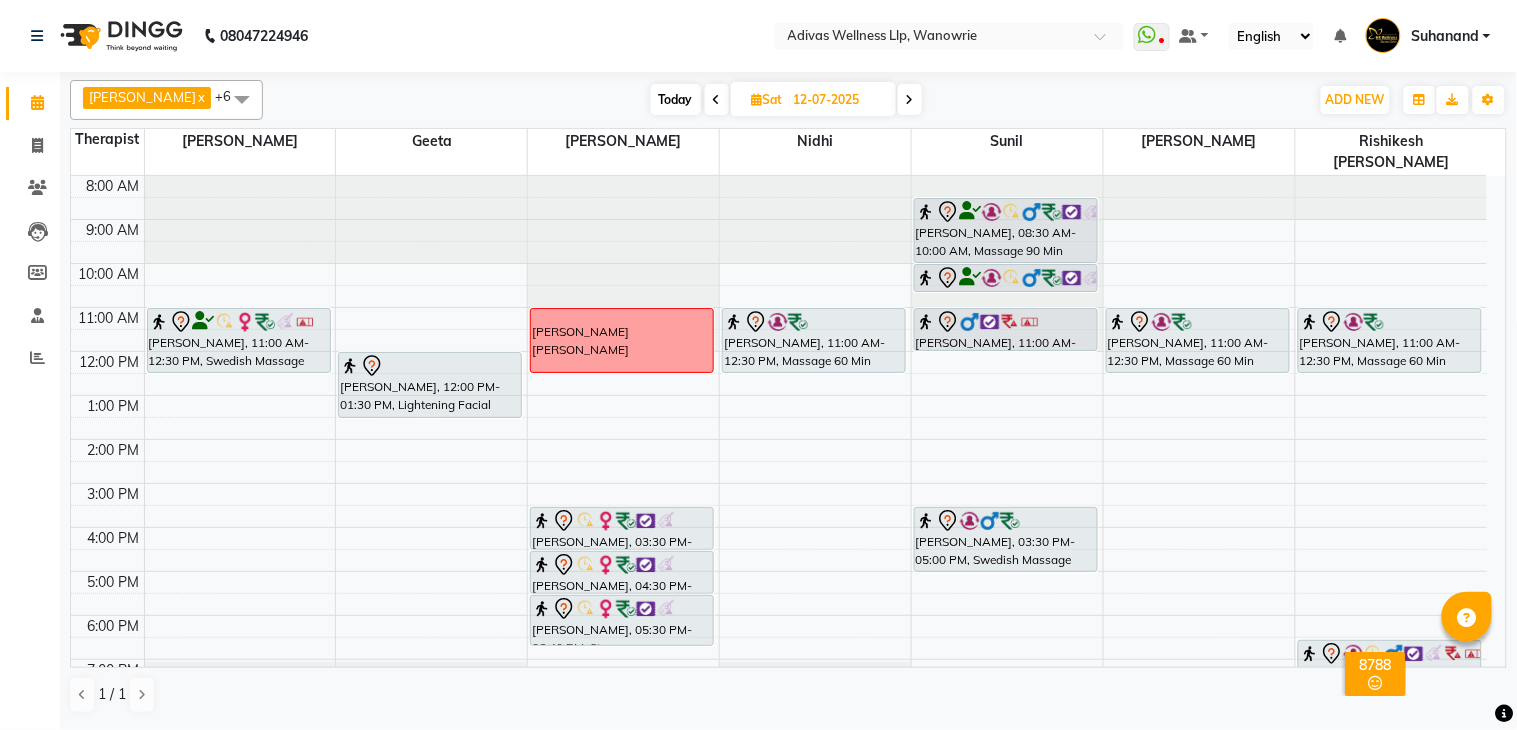 click on "08047224946 Select Location × Adivas Wellness Llp, Wanowrie  WhatsApp Status  ✕ Status:  Disconnected Recent Service Activity: [DATE]     05:30 AM  08047224946 Whatsapp Settings Default Panel My Panel English ENGLISH Español العربية मराठी हिंदी ગુજરાતી தமிழ் 中文 Notifications nothing to show Suhanand Manage Profile Change Password Sign out  Version:3.15.4" 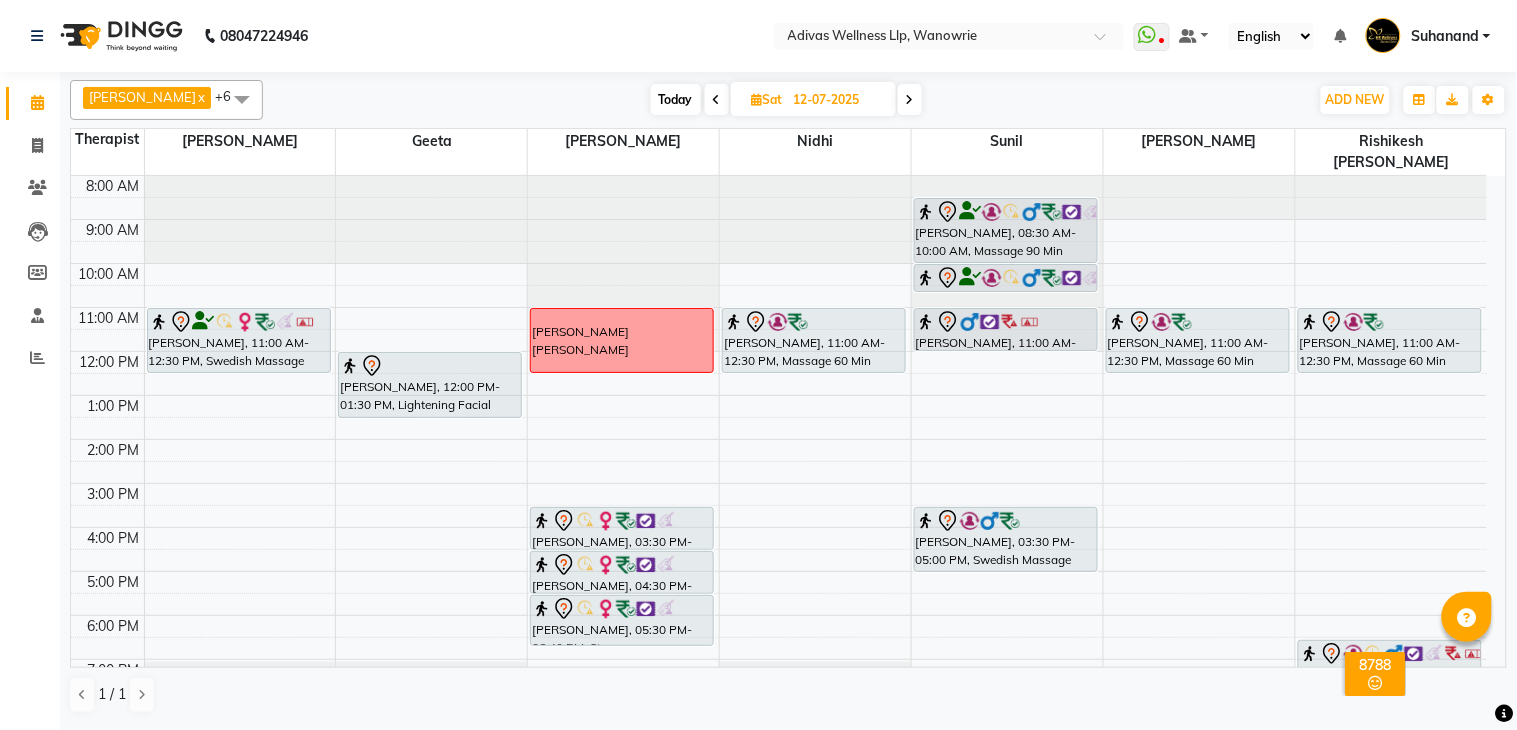 click at bounding box center (910, 100) 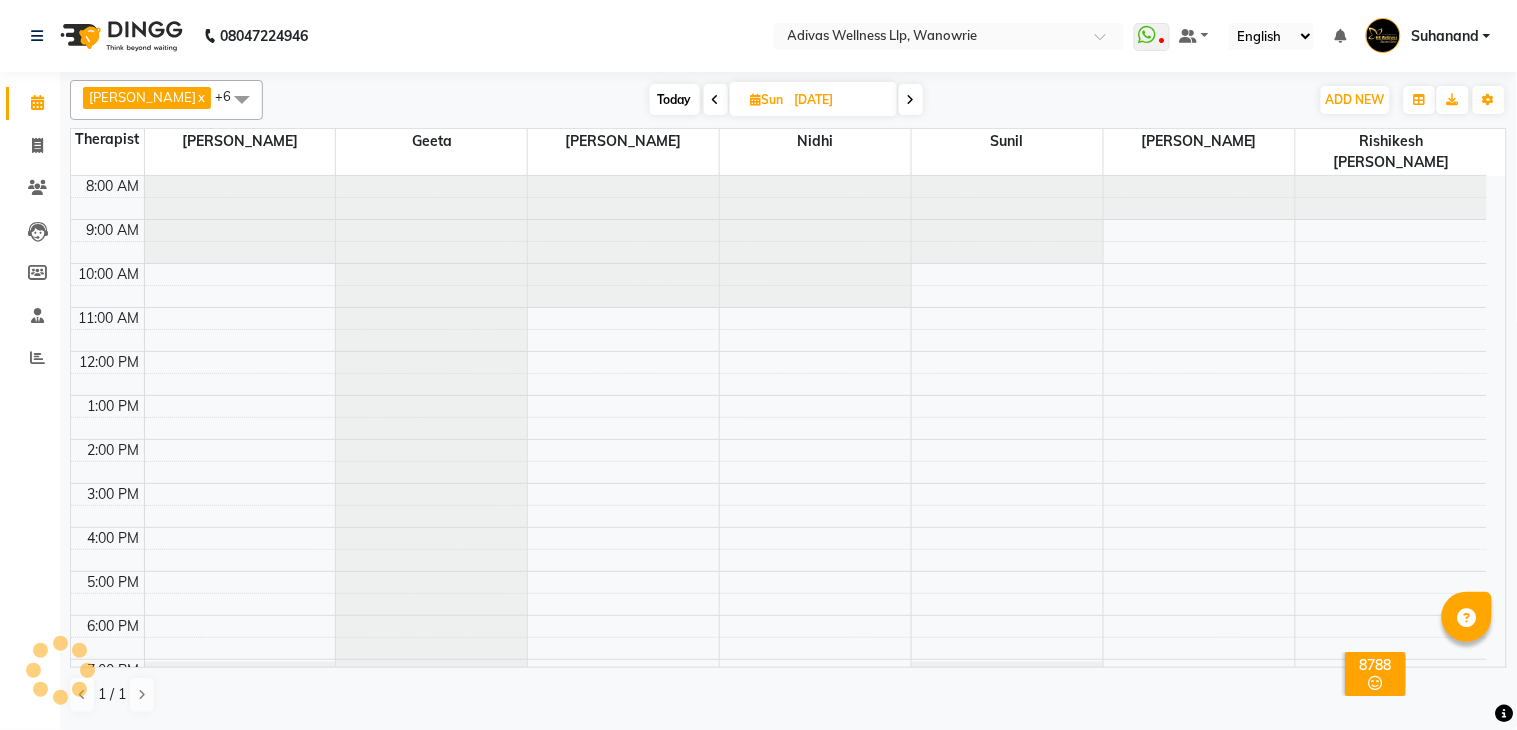 scroll, scrollTop: 63, scrollLeft: 0, axis: vertical 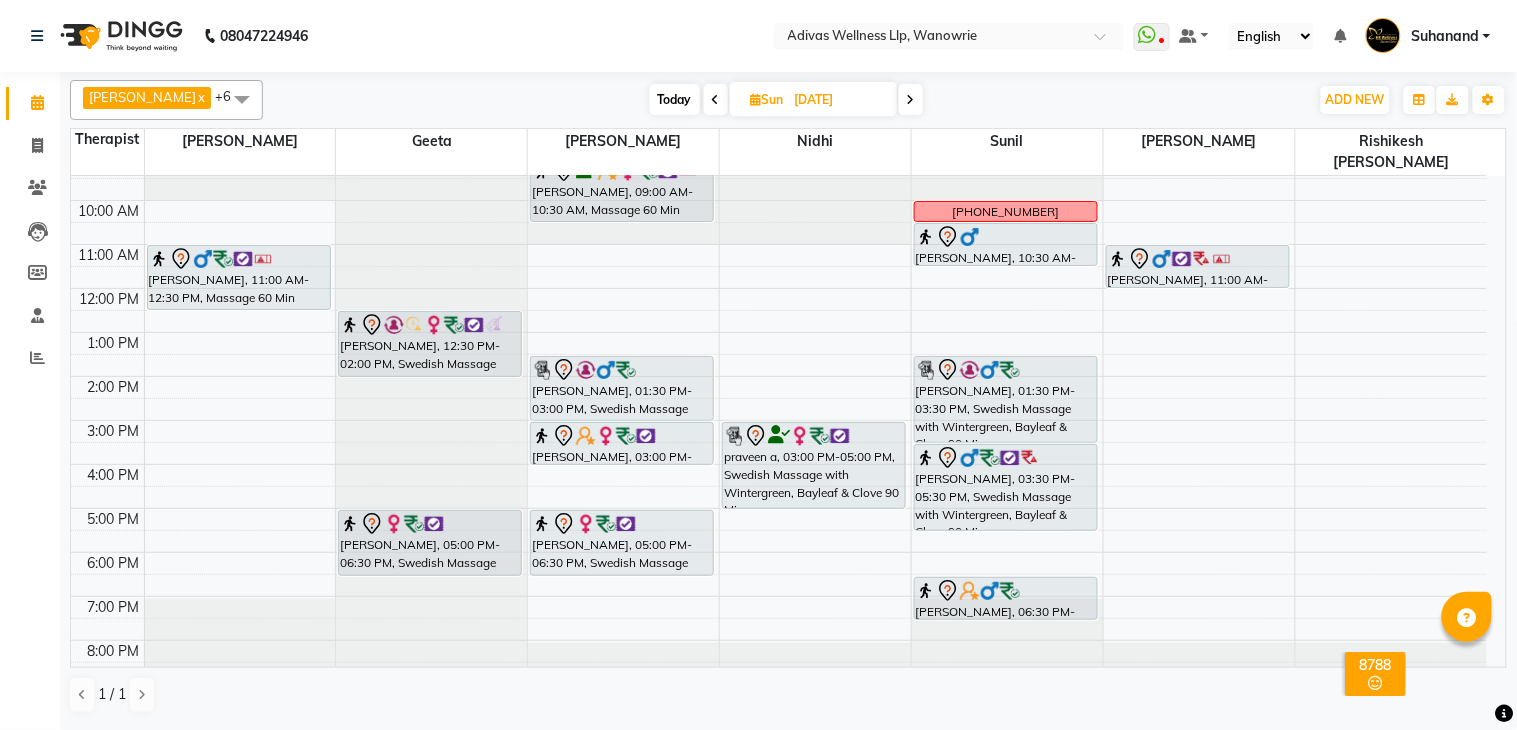 click at bounding box center [716, 100] 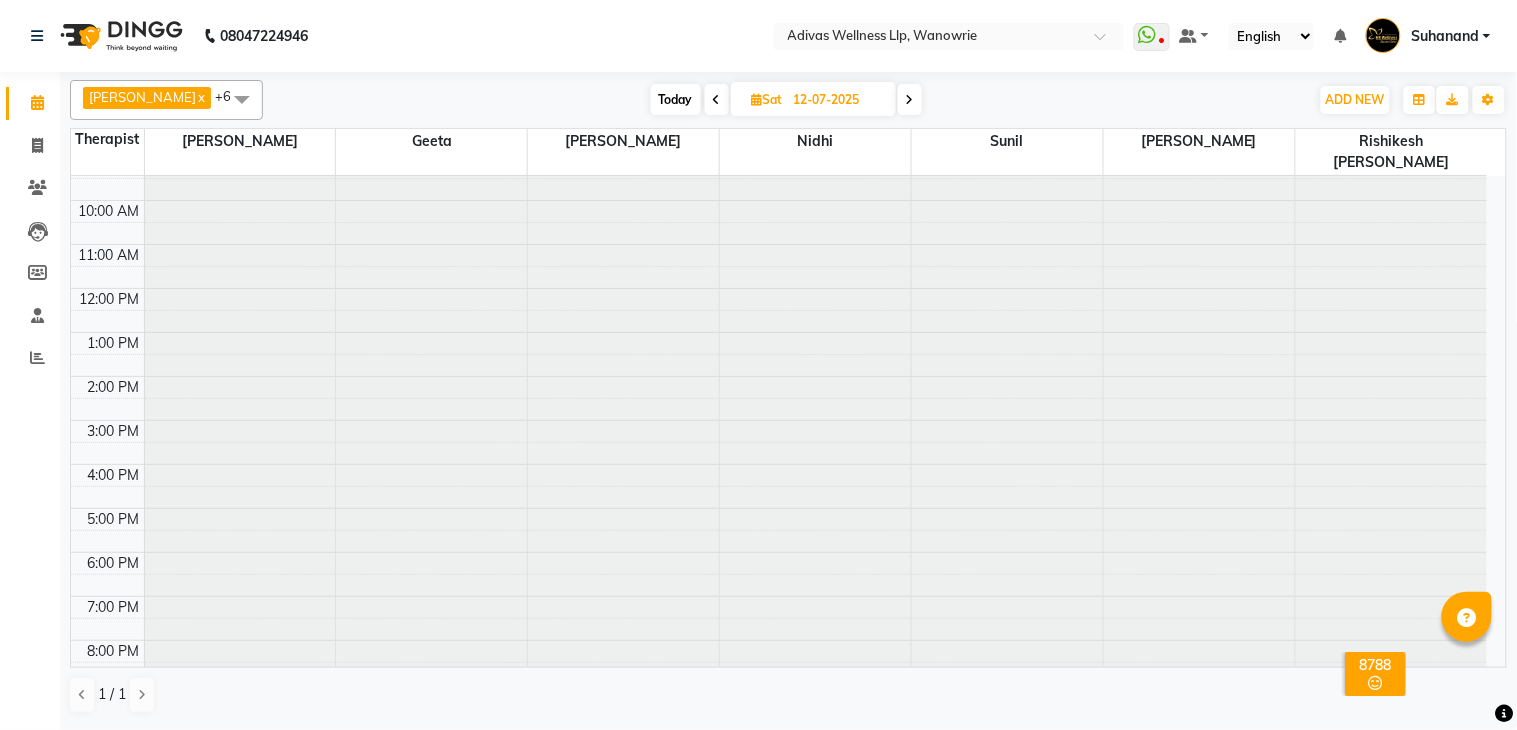 scroll, scrollTop: 63, scrollLeft: 0, axis: vertical 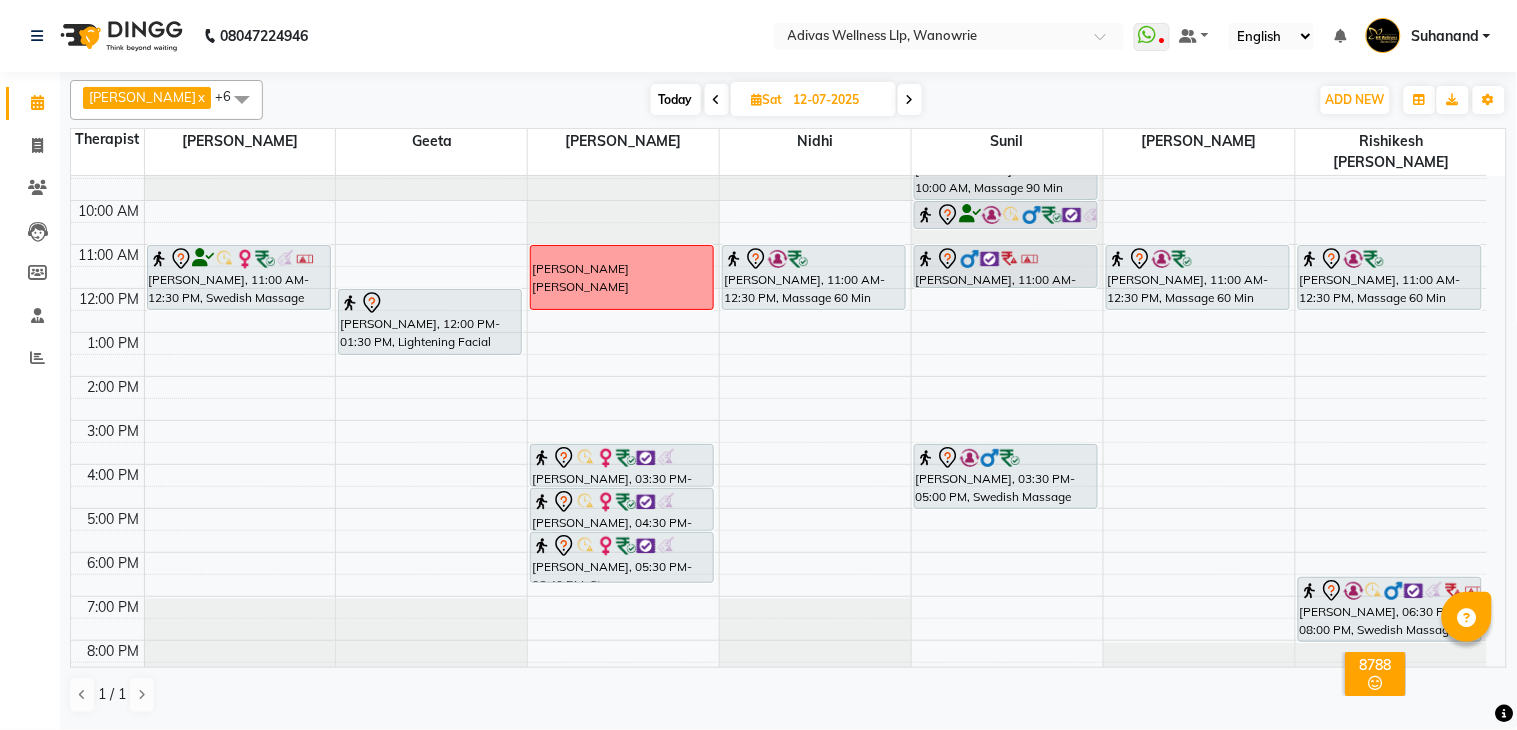 click on "08047224946 Select Location × Adivas Wellness Llp, Wanowrie  WhatsApp Status  ✕ Status:  Disconnected Recent Service Activity: [DATE]     05:30 AM  08047224946 Whatsapp Settings Default Panel My Panel English ENGLISH Español العربية मराठी हिंदी ગુજરાતી தமிழ் 中文 Notifications nothing to show Suhanand Manage Profile Change Password Sign out  Version:3.15.4" 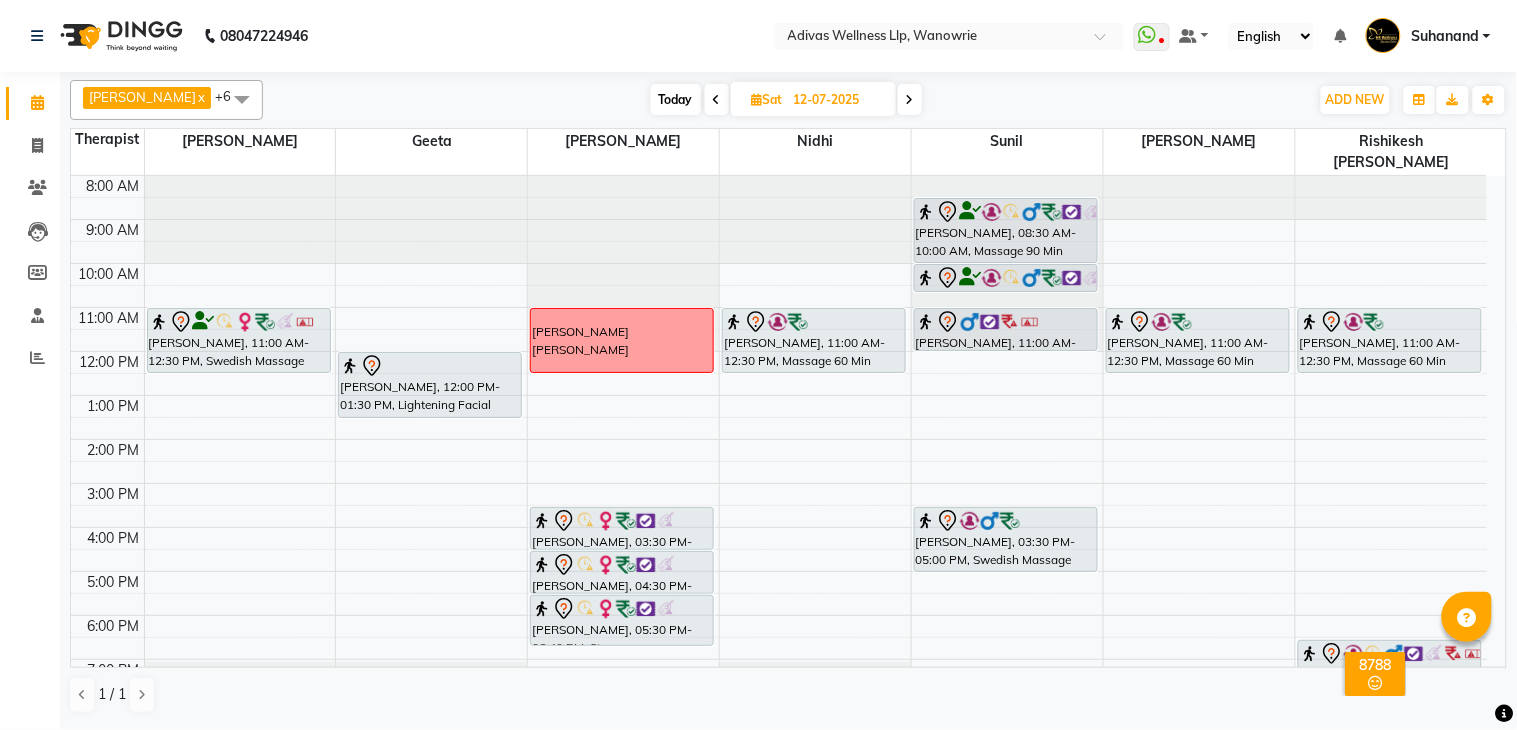 click on "08047224946 Select Location × Adivas Wellness Llp, Wanowrie  WhatsApp Status  ✕ Status:  Disconnected Recent Service Activity: [DATE]     05:30 AM  08047224946 Whatsapp Settings Default Panel My Panel English ENGLISH Español العربية मराठी हिंदी ગુજરાતી தமிழ் 中文 Notifications nothing to show Suhanand Manage Profile Change Password Sign out  Version:3.15.4" 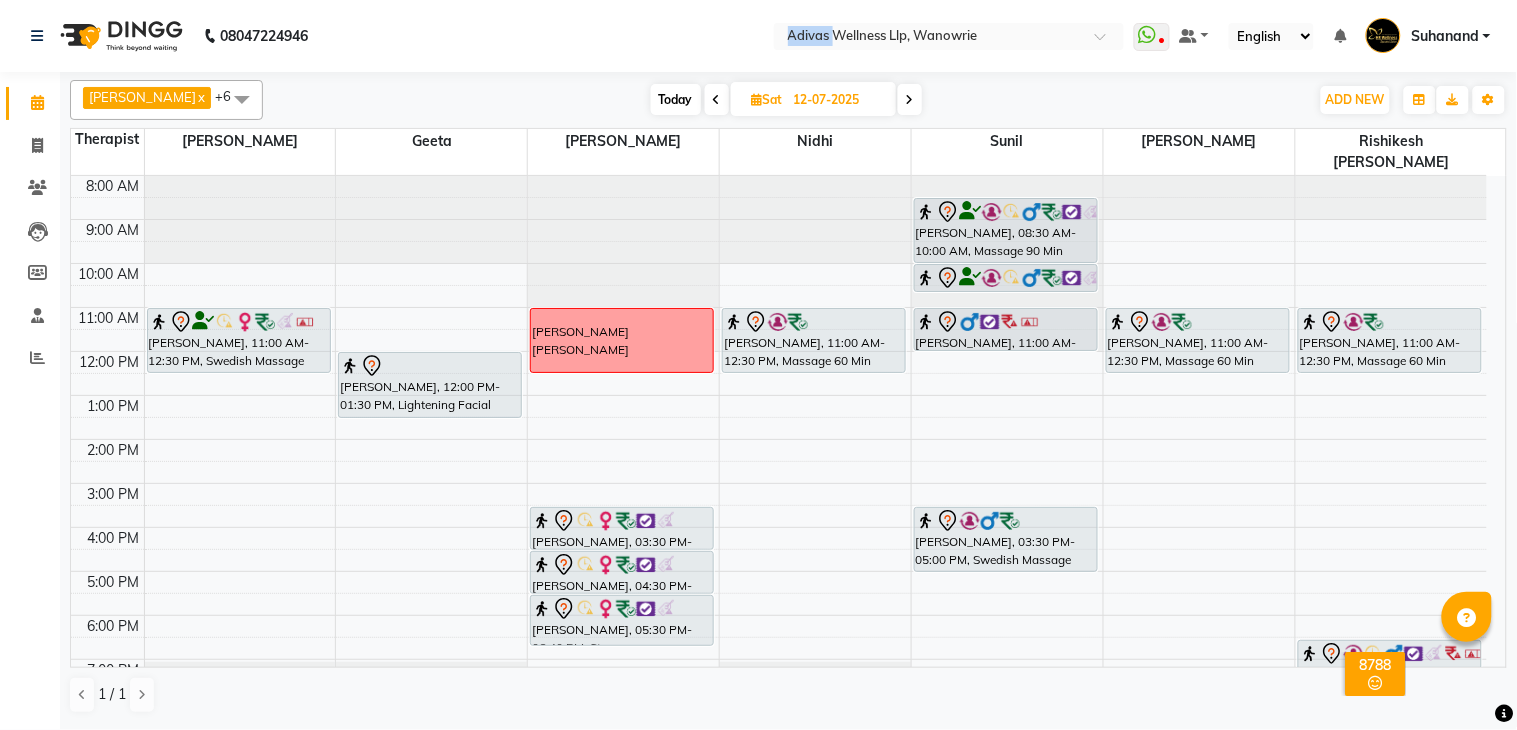 click on "08047224946 Select Location × Adivas Wellness Llp, Wanowrie  WhatsApp Status  ✕ Status:  Disconnected Recent Service Activity: [DATE]     05:30 AM  08047224946 Whatsapp Settings Default Panel My Panel English ENGLISH Español العربية मराठी हिंदी ગુજરાતી தமிழ் 中文 Notifications nothing to show Suhanand Manage Profile Change Password Sign out  Version:3.15.4" 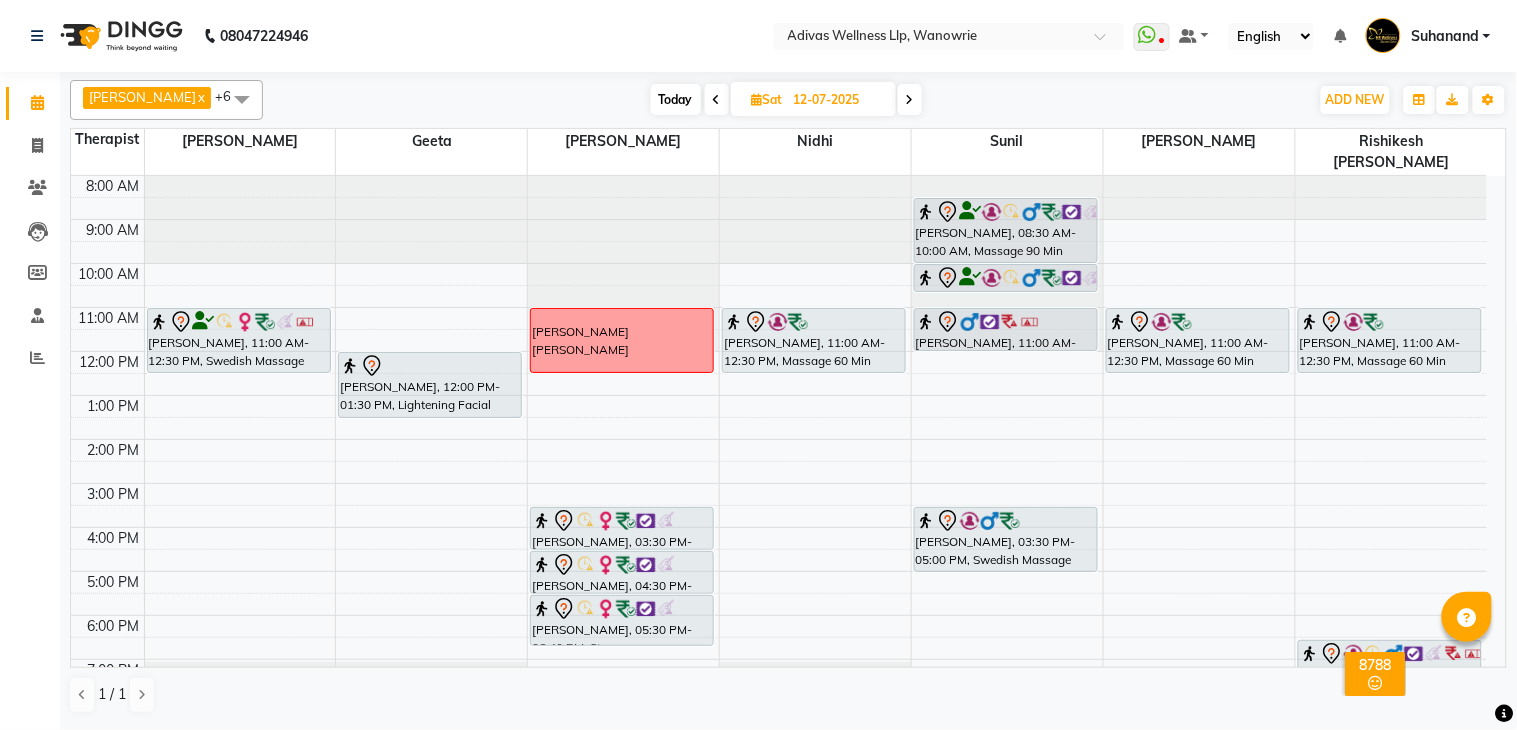 click at bounding box center (910, 99) 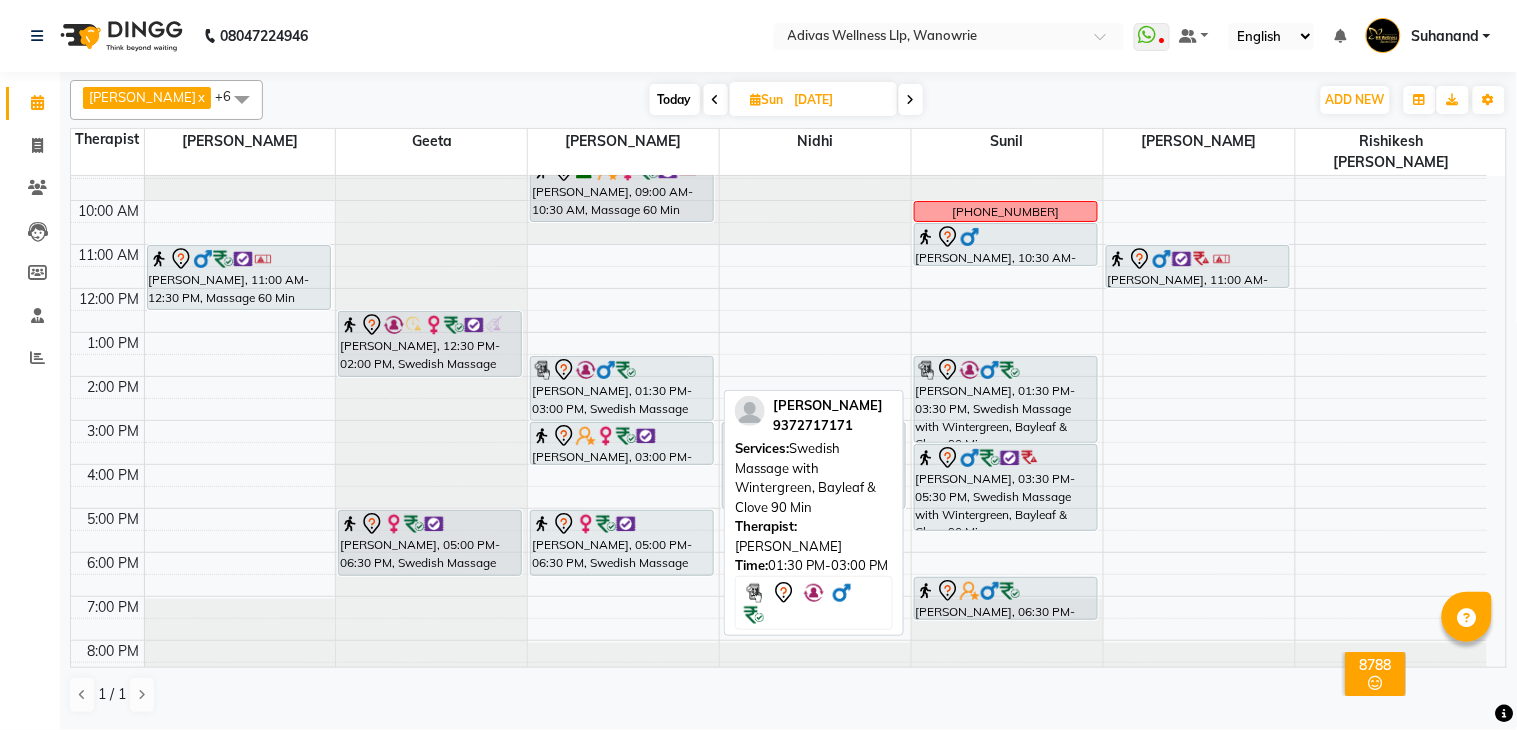scroll, scrollTop: 0, scrollLeft: 0, axis: both 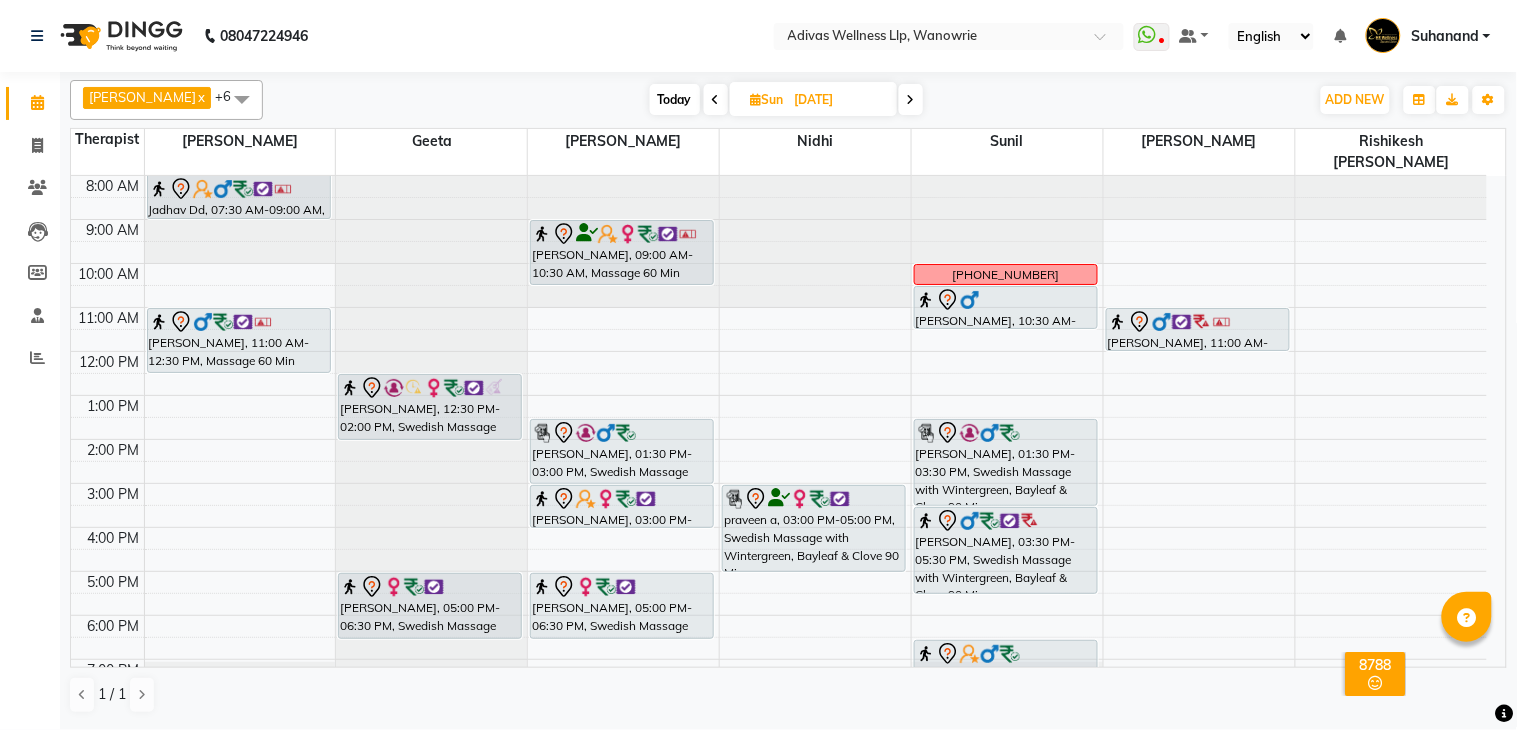 click on "08047224946 Select Location × Adivas Wellness Llp, Wanowrie  WhatsApp Status  ✕ Status:  Disconnected Recent Service Activity: [DATE]     05:30 AM  08047224946 Whatsapp Settings Default Panel My Panel English ENGLISH Español العربية मराठी हिंदी ગુજરાતી தமிழ் 中文 Notifications nothing to show Suhanand Manage Profile Change Password Sign out  Version:3.15.4" 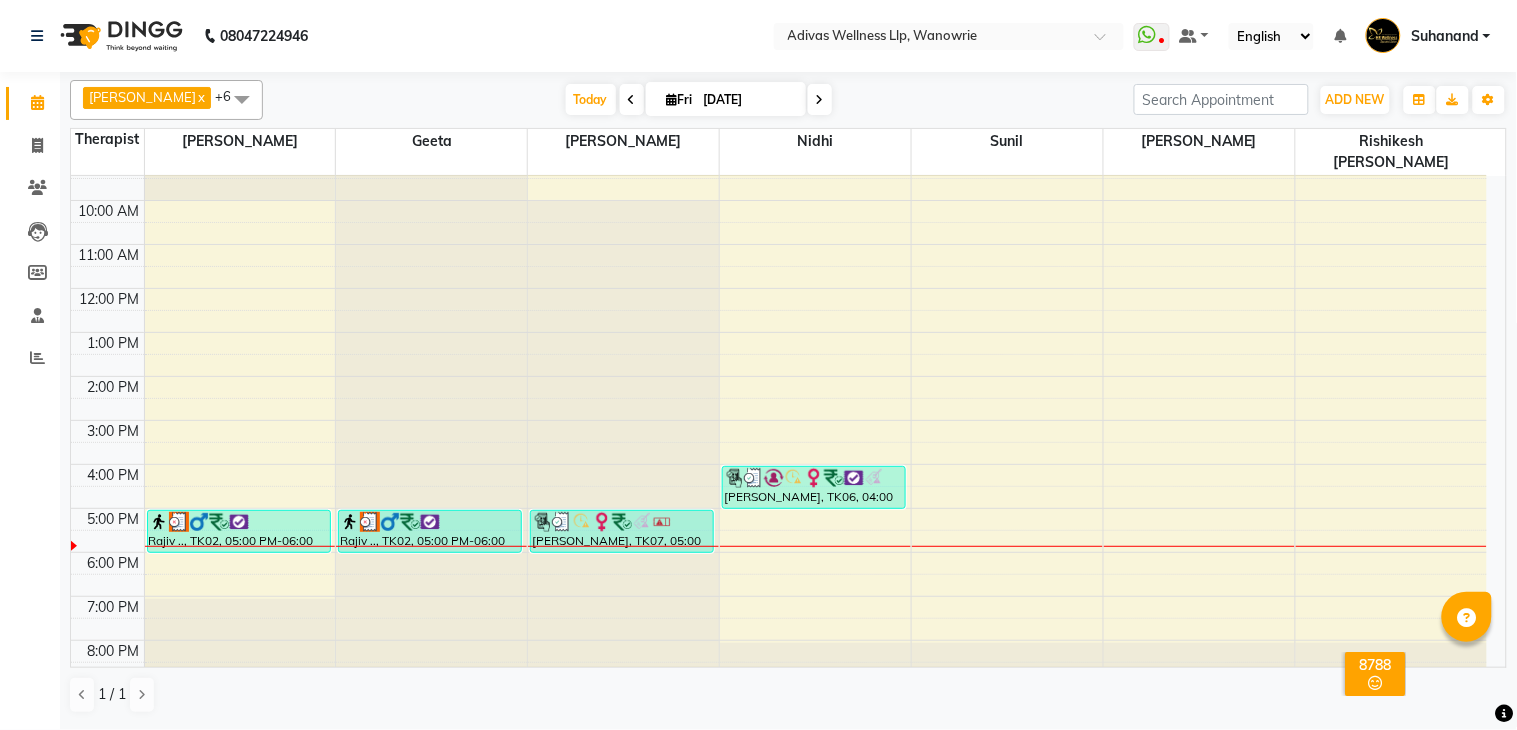 scroll, scrollTop: 0, scrollLeft: 0, axis: both 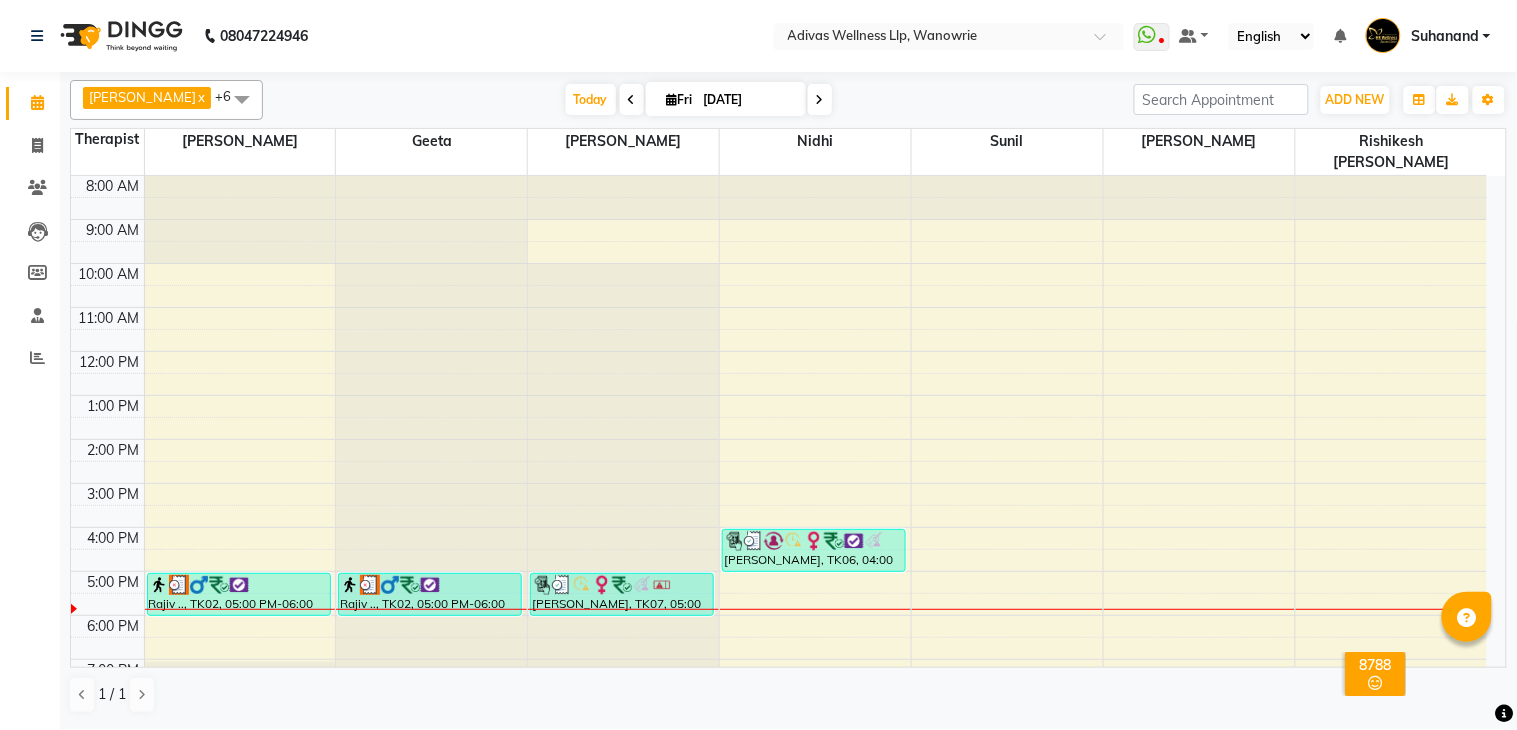 click on "08047224946 Select Location × Adivas Wellness Llp, Wanowrie  WhatsApp Status  ✕ Status:  Disconnected Recent Service Activity: [DATE]     05:30 AM  08047224946 Whatsapp Settings Default Panel My Panel English ENGLISH Español العربية मराठी हिंदी ગુજરાતી தமிழ் 中文 Notifications nothing to show Suhanand Manage Profile Change Password Sign out  Version:3.15.4" 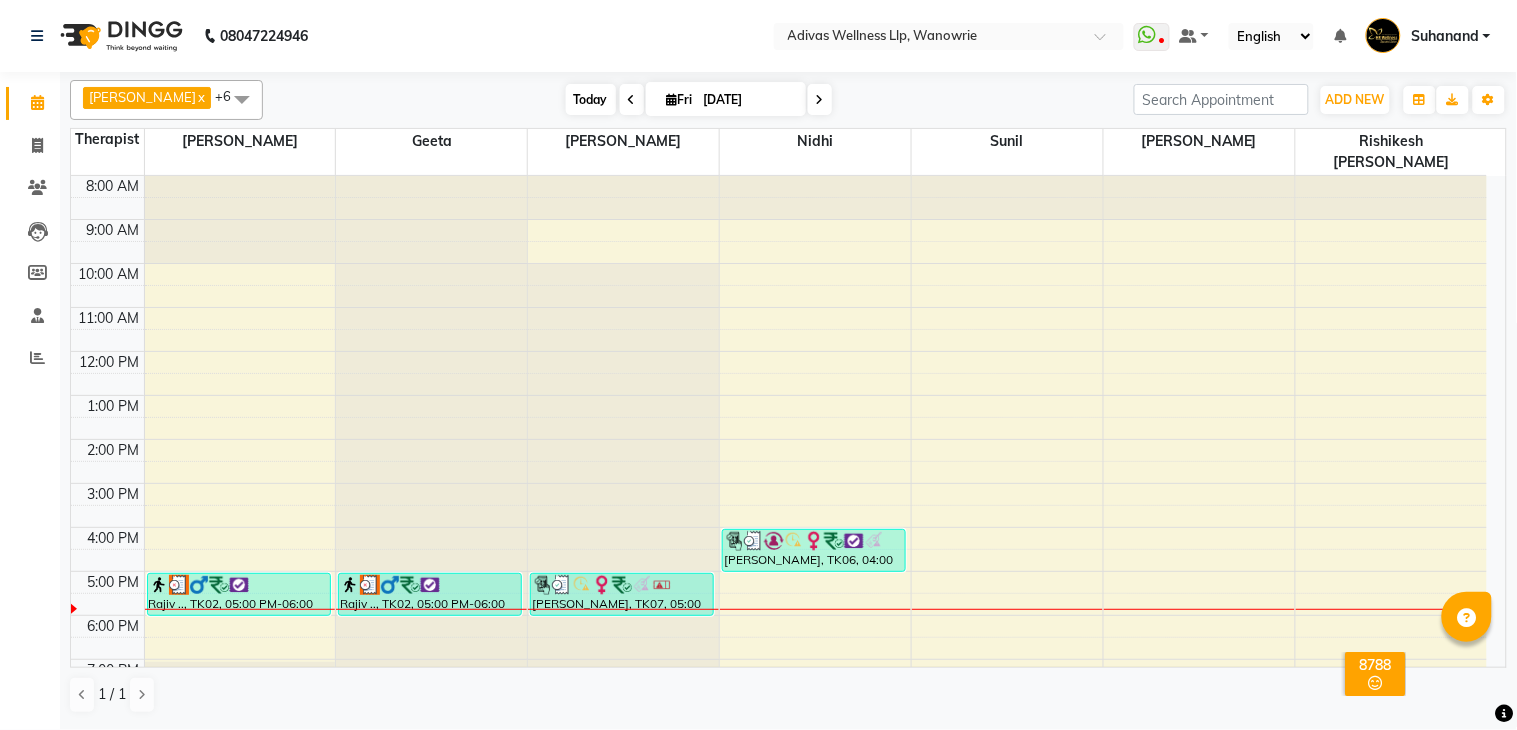 click on "Today" at bounding box center [591, 99] 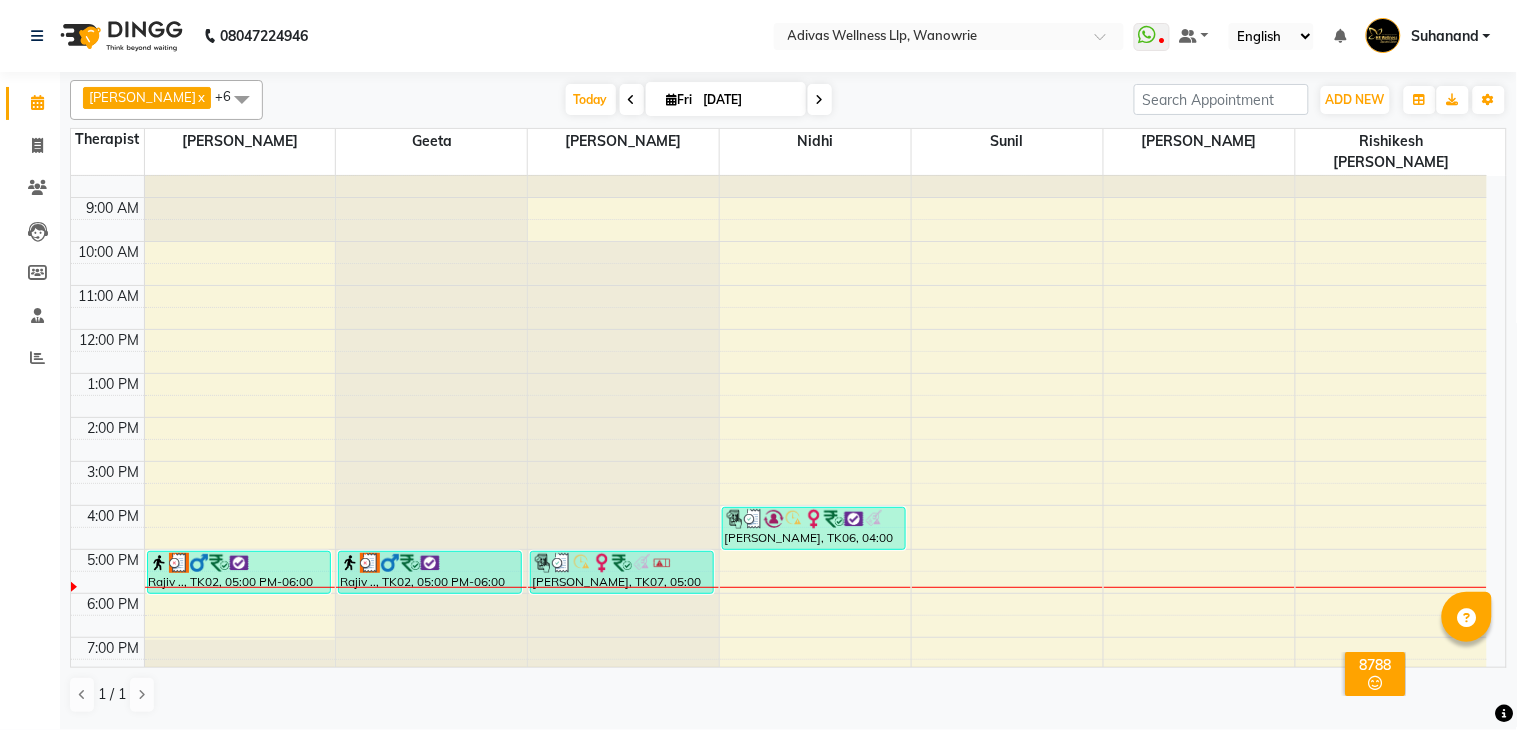 scroll, scrollTop: 0, scrollLeft: 0, axis: both 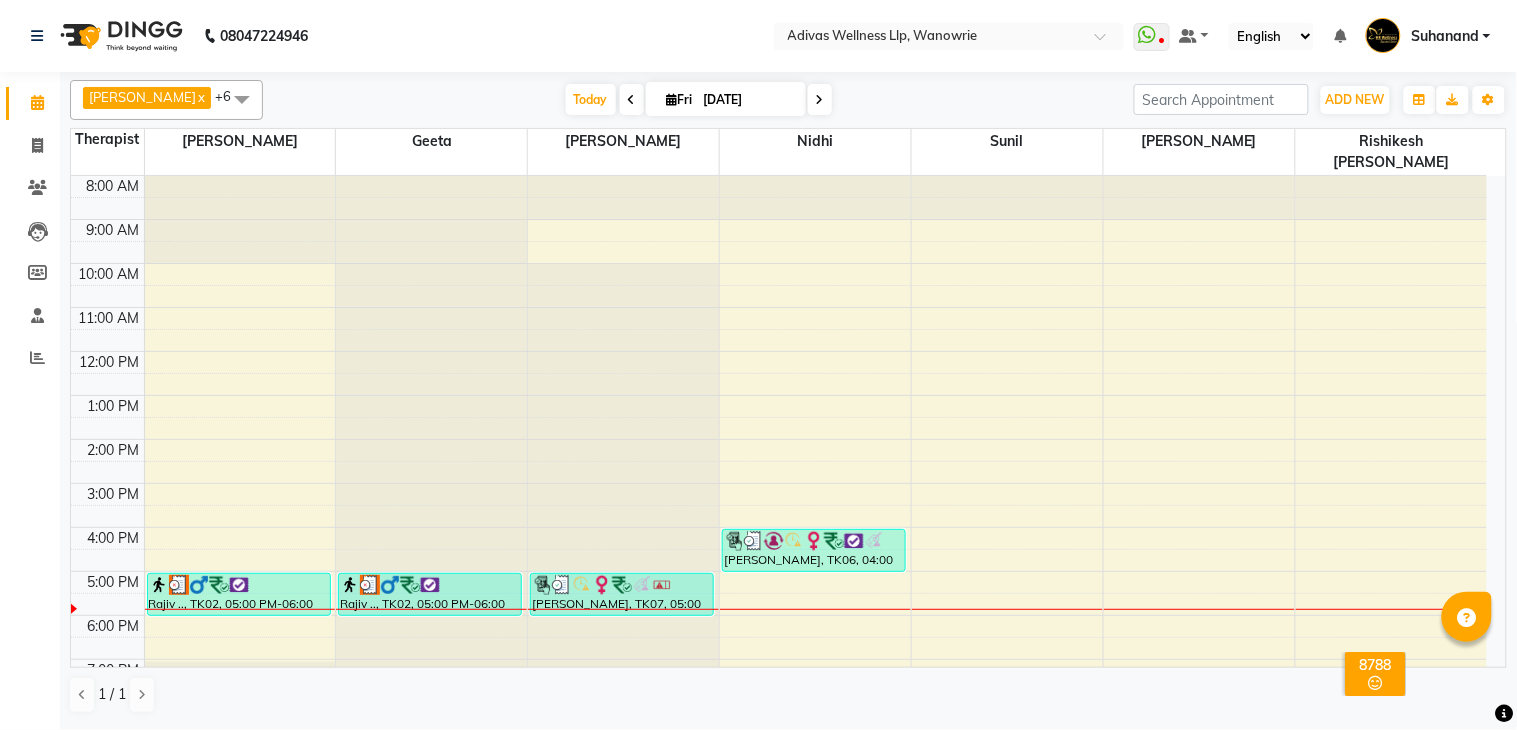 click on "08047224946 Select Location × Adivas Wellness Llp, Wanowrie  WhatsApp Status  ✕ Status:  Disconnected Recent Service Activity: [DATE]     05:30 AM  08047224946 Whatsapp Settings Default Panel My Panel English ENGLISH Español العربية मराठी हिंदी ગુજરાતી தமிழ் 中文 Notifications nothing to show Suhanand Manage Profile Change Password Sign out  Version:3.15.4" 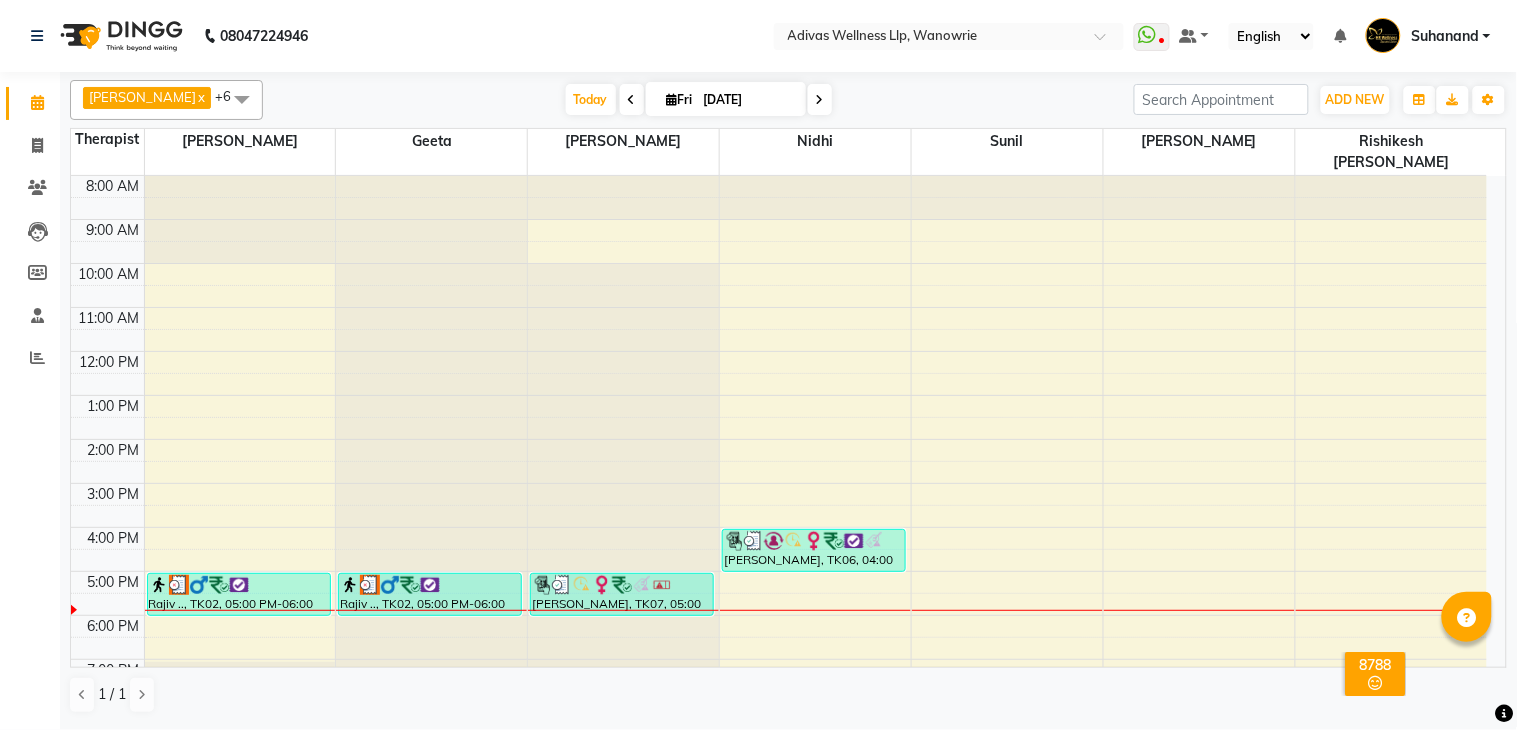 click on "08047224946 Select Location × Adivas Wellness Llp, Wanowrie  WhatsApp Status  ✕ Status:  Disconnected Recent Service Activity: [DATE]     05:30 AM  08047224946 Whatsapp Settings Default Panel My Panel English ENGLISH Español العربية मराठी हिंदी ગુજરાતી தமிழ் 中文 Notifications nothing to show Suhanand Manage Profile Change Password Sign out  Version:3.15.4" 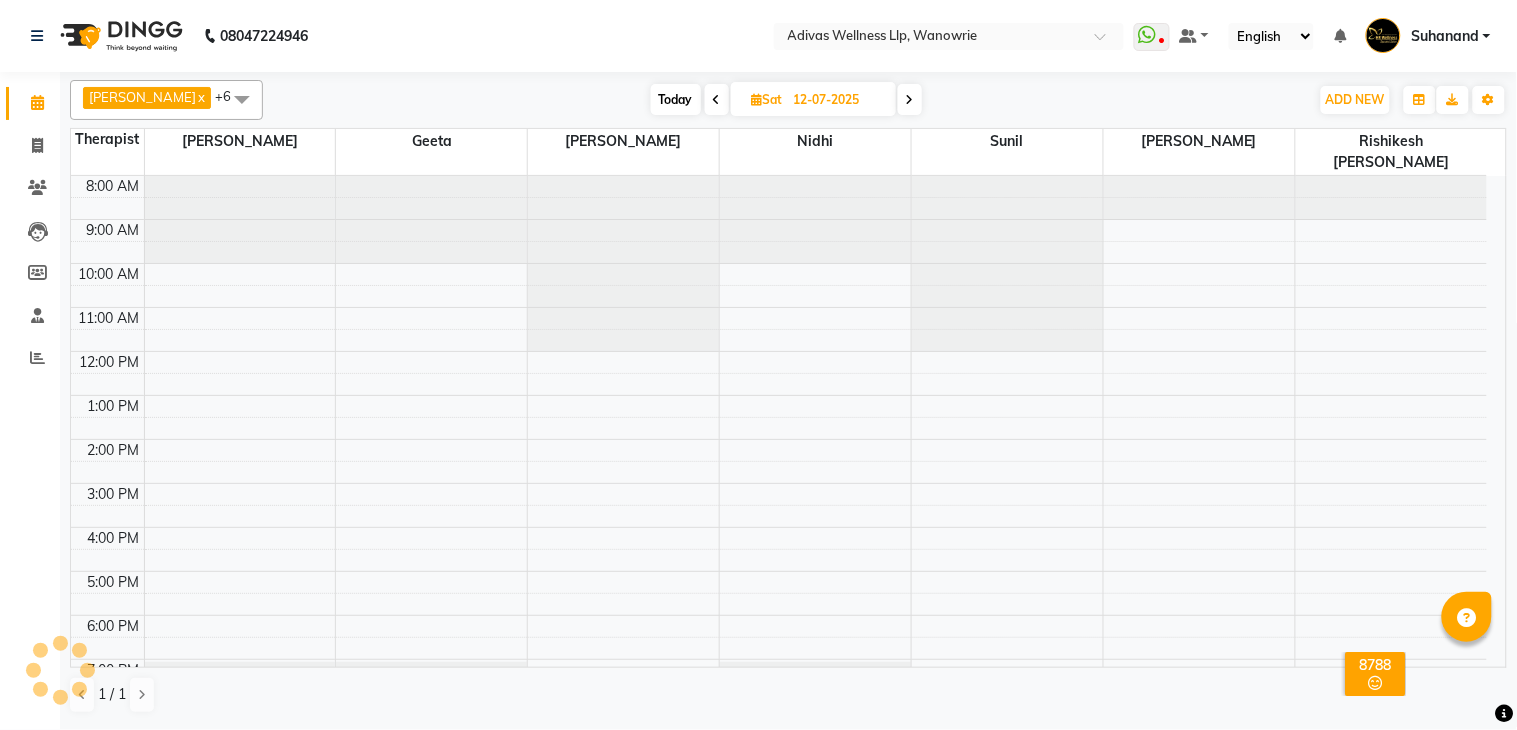 scroll, scrollTop: 63, scrollLeft: 0, axis: vertical 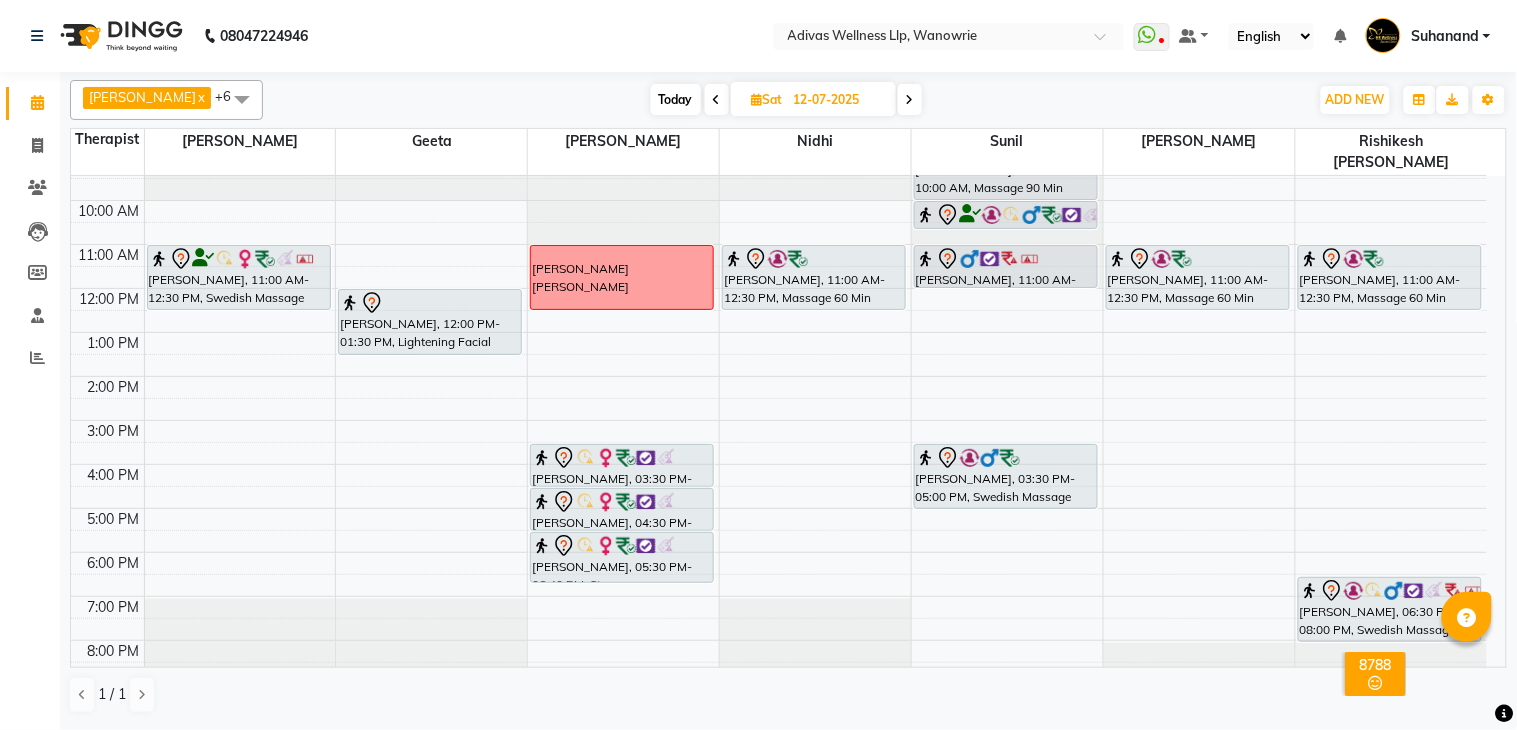 click on "08047224946 Select Location × Adivas Wellness Llp, Wanowrie  WhatsApp Status  ✕ Status:  Disconnected Recent Service Activity: [DATE]     05:30 AM  08047224946 Whatsapp Settings Default Panel My Panel English ENGLISH Español العربية मराठी हिंदी ગુજરાતી தமிழ் 中文 Notifications nothing to show Suhanand Manage Profile Change Password Sign out  Version:3.15.4" 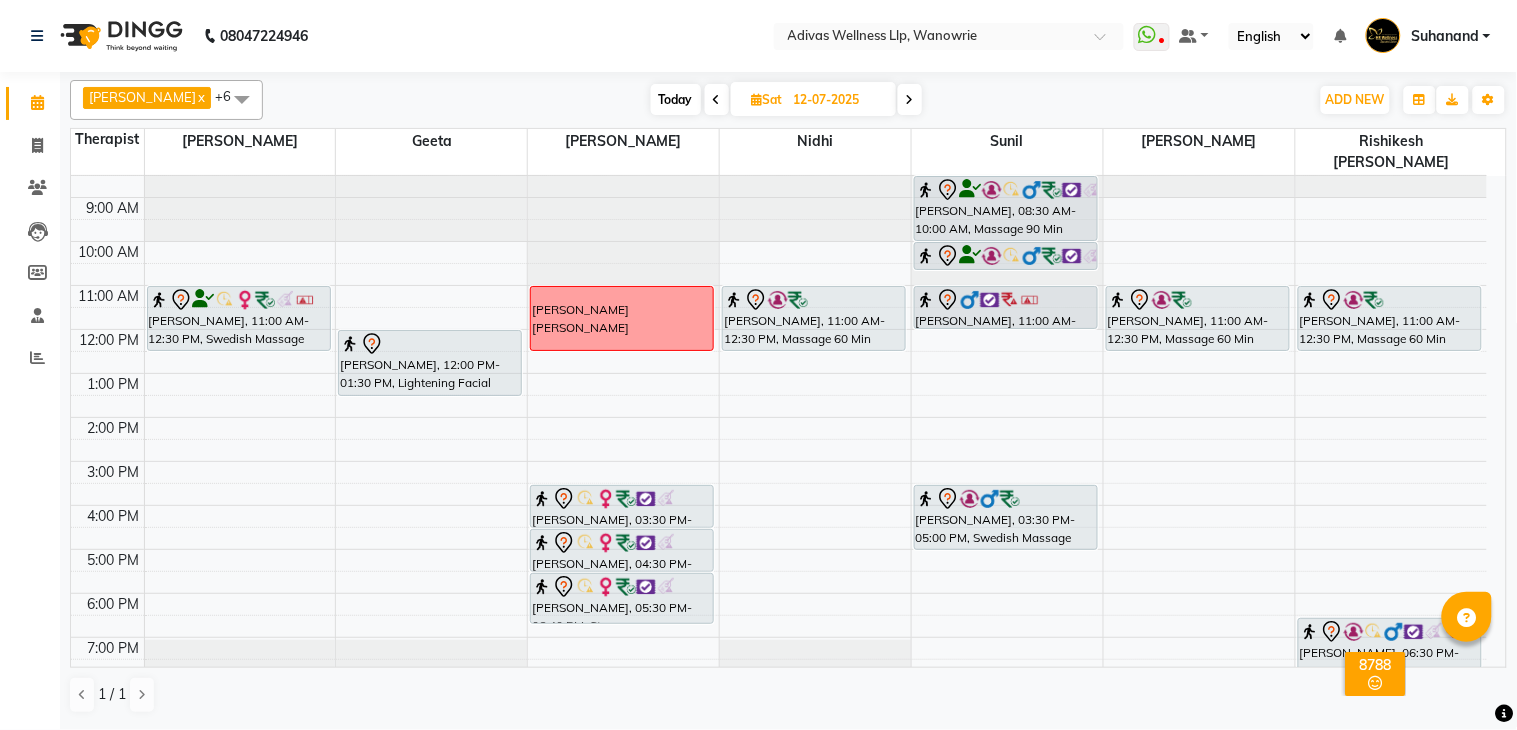scroll, scrollTop: 0, scrollLeft: 0, axis: both 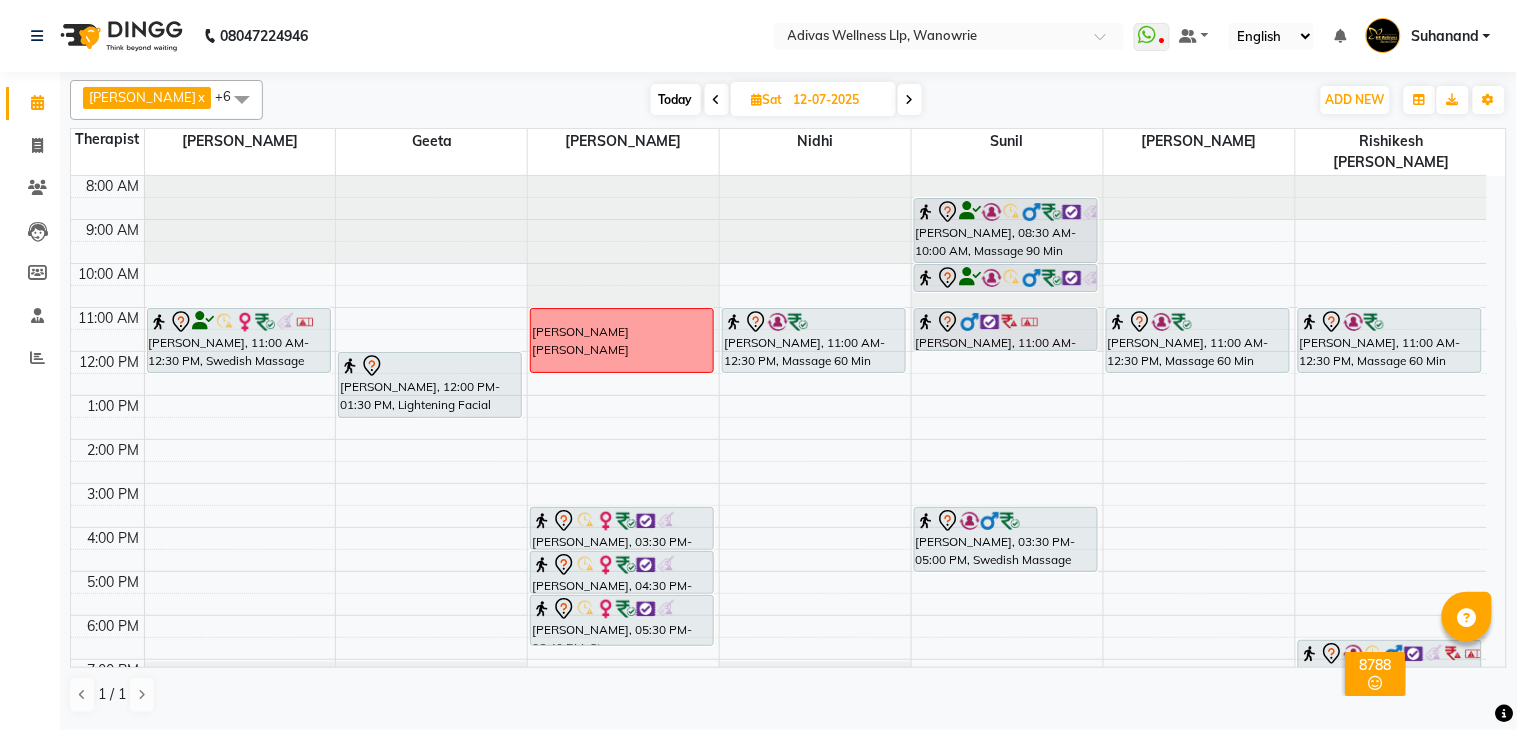 click on "08047224946 Select Location × Adivas Wellness Llp, Wanowrie  WhatsApp Status  ✕ Status:  Disconnected Recent Service Activity: [DATE]     05:30 AM  08047224946 Whatsapp Settings Default Panel My Panel English ENGLISH Español العربية मराठी हिंदी ગુજરાતી தமிழ் 中文 Notifications nothing to show Suhanand Manage Profile Change Password Sign out  Version:3.15.4" 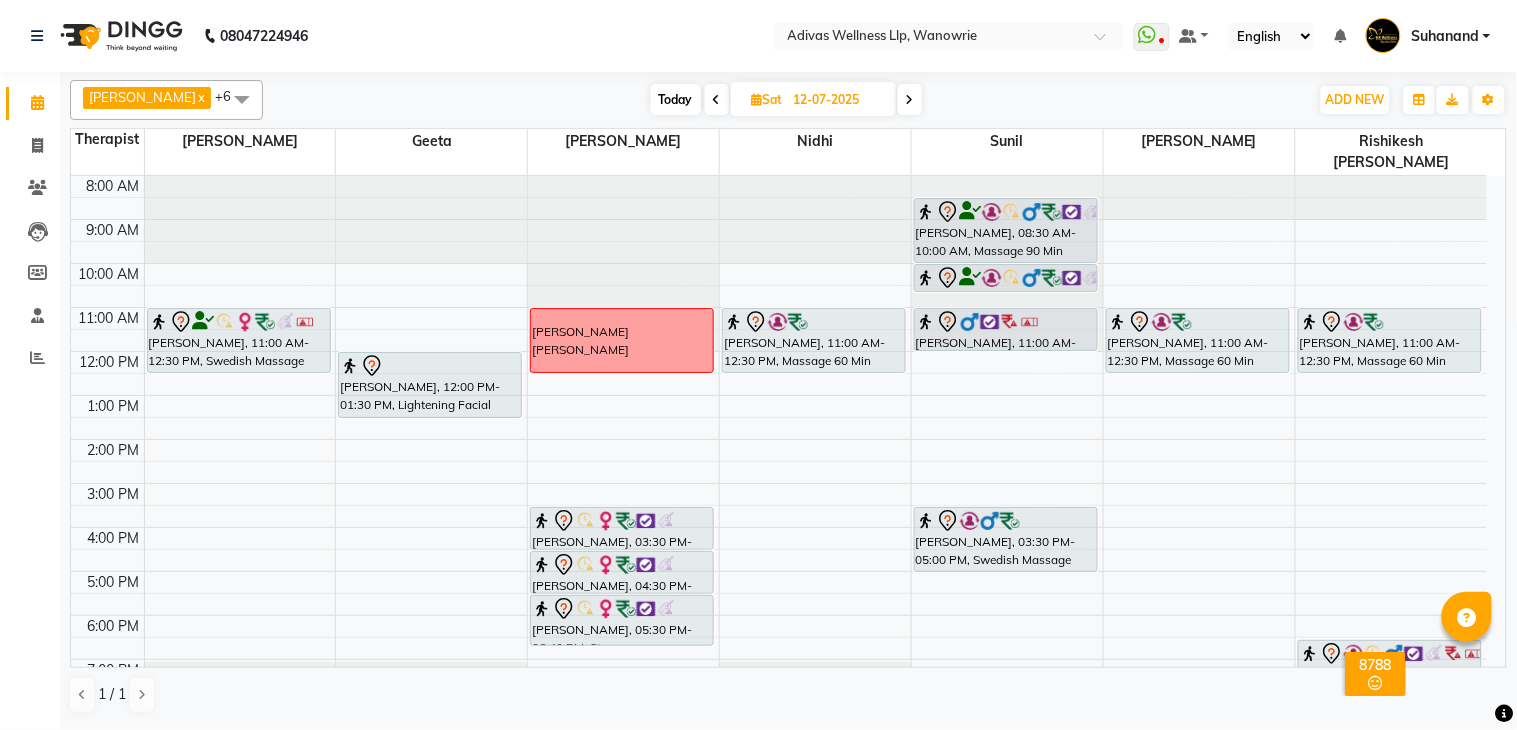 click on "08047224946 Select Location × Adivas Wellness Llp, Wanowrie  WhatsApp Status  ✕ Status:  Disconnected Recent Service Activity: [DATE]     05:30 AM  08047224946 Whatsapp Settings Default Panel My Panel English ENGLISH Español العربية मराठी हिंदी ગુજરાતી தமிழ் 中文 Notifications nothing to show Suhanand Manage Profile Change Password Sign out  Version:3.15.4" 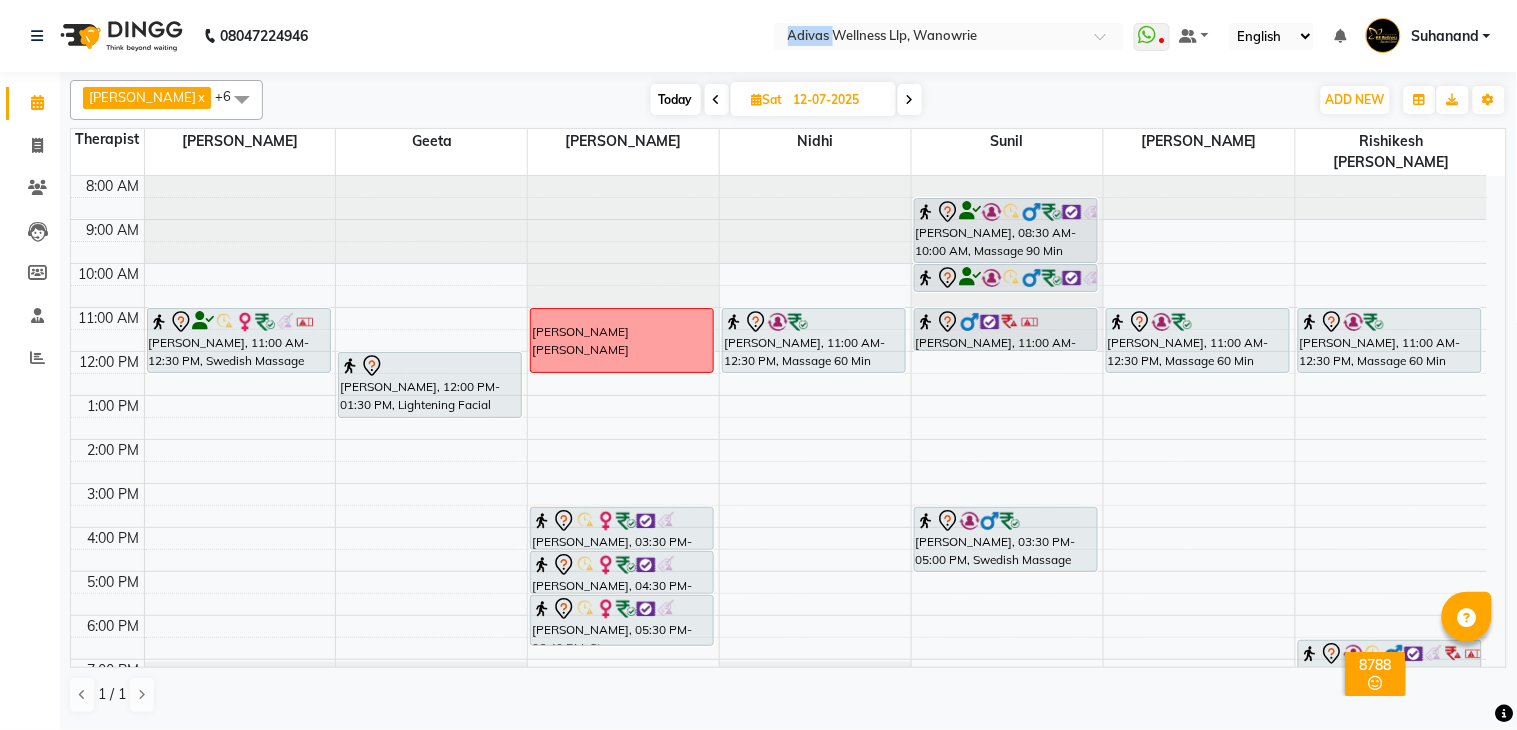 click on "08047224946 Select Location × Adivas Wellness Llp, Wanowrie  WhatsApp Status  ✕ Status:  Disconnected Recent Service Activity: [DATE]     05:30 AM  08047224946 Whatsapp Settings Default Panel My Panel English ENGLISH Español العربية मराठी हिंदी ગુજરાતી தமிழ் 中文 Notifications nothing to show Suhanand Manage Profile Change Password Sign out  Version:3.15.4" 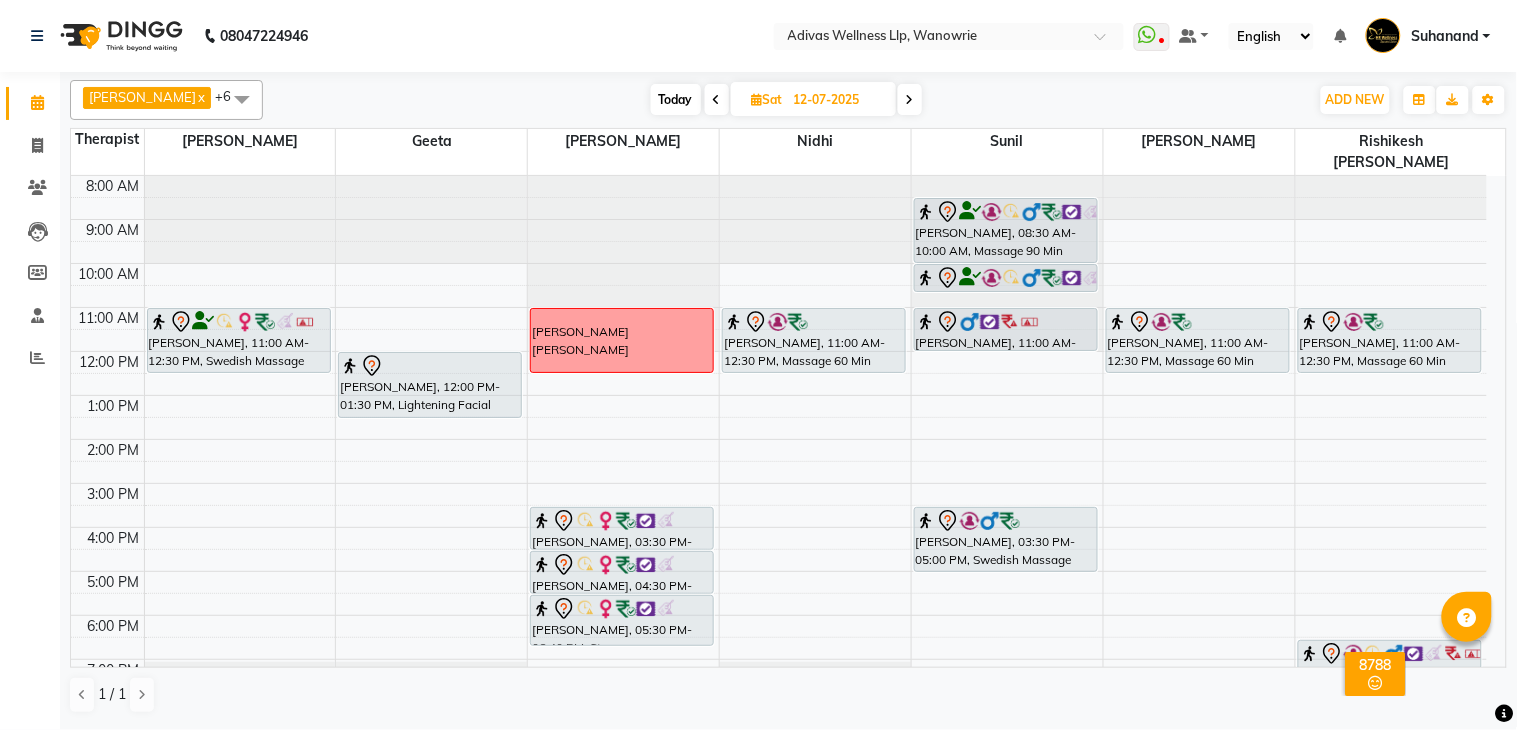 click on "08047224946 Select Location × Adivas Wellness Llp, Wanowrie  WhatsApp Status  ✕ Status:  Disconnected Recent Service Activity: [DATE]     05:30 AM  08047224946 Whatsapp Settings Default Panel My Panel English ENGLISH Español العربية मराठी हिंदी ગુજરાતી தமிழ் 中文 Notifications nothing to show Suhanand Manage Profile Change Password Sign out  Version:3.15.4" 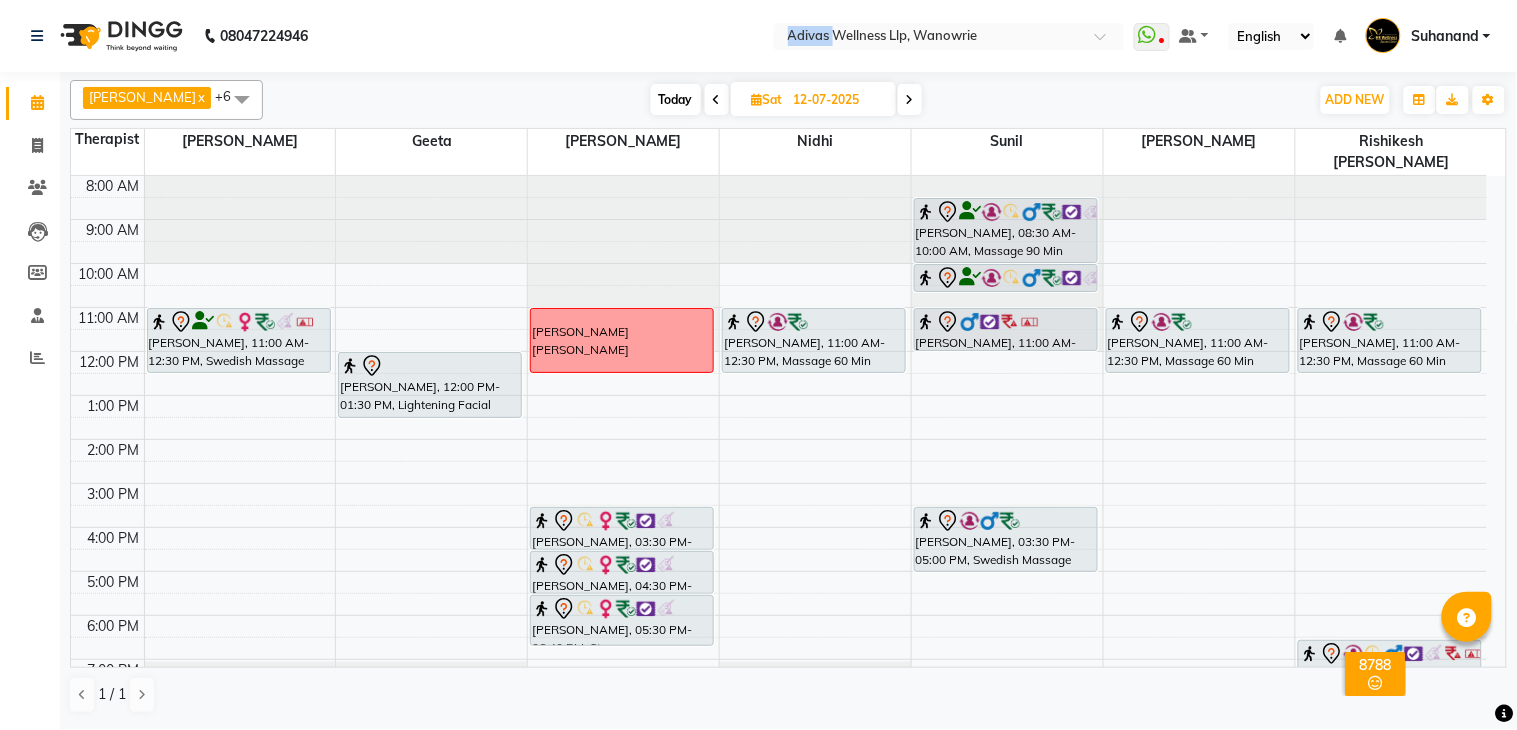 click on "08047224946 Select Location × Adivas Wellness Llp, Wanowrie  WhatsApp Status  ✕ Status:  Disconnected Recent Service Activity: [DATE]     05:30 AM  08047224946 Whatsapp Settings Default Panel My Panel English ENGLISH Español العربية मराठी हिंदी ગુજરાતી தமிழ் 中文 Notifications nothing to show Suhanand Manage Profile Change Password Sign out  Version:3.15.4" 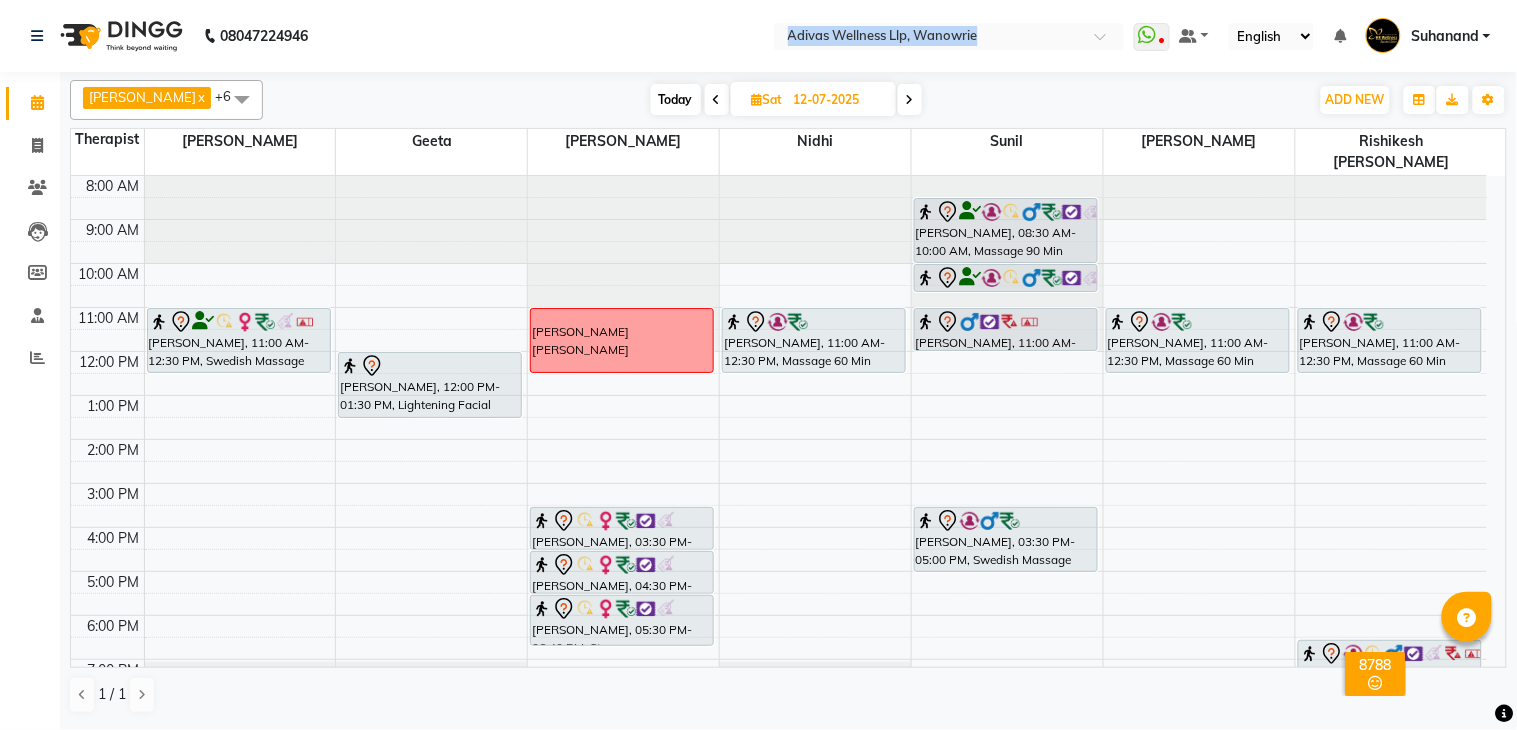 click on "08047224946 Select Location × Adivas Wellness Llp, Wanowrie  WhatsApp Status  ✕ Status:  Disconnected Recent Service Activity: [DATE]     05:30 AM  08047224946 Whatsapp Settings Default Panel My Panel English ENGLISH Español العربية मराठी हिंदी ગુજરાતી தமிழ் 中文 Notifications nothing to show Suhanand Manage Profile Change Password Sign out  Version:3.15.4" 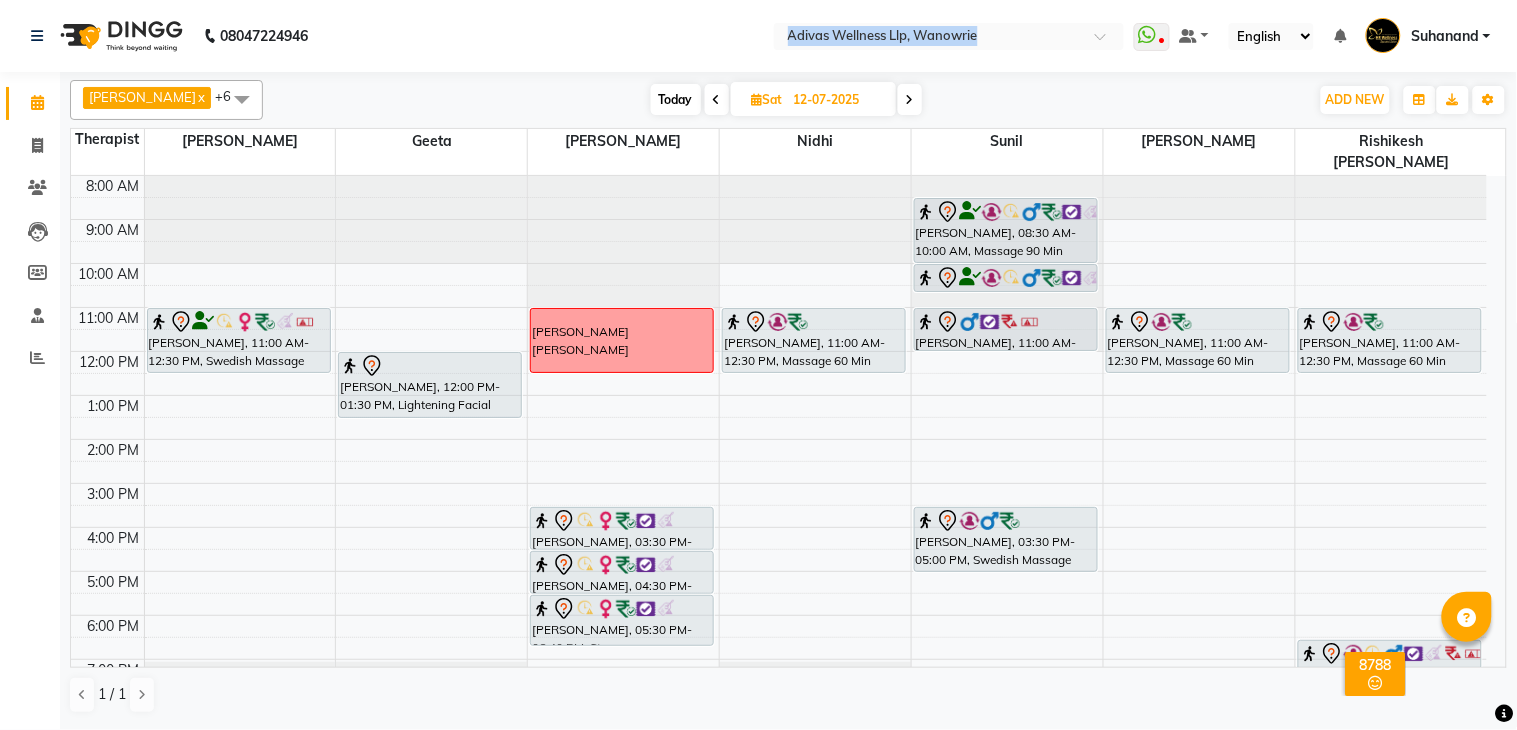 click on "08047224946 Select Location × Adivas Wellness Llp, Wanowrie  WhatsApp Status  ✕ Status:  Disconnected Recent Service Activity: [DATE]     05:30 AM  08047224946 Whatsapp Settings Default Panel My Panel English ENGLISH Español العربية मराठी हिंदी ગુજરાતી தமிழ் 中文 Notifications nothing to show Suhanand Manage Profile Change Password Sign out  Version:3.15.4" 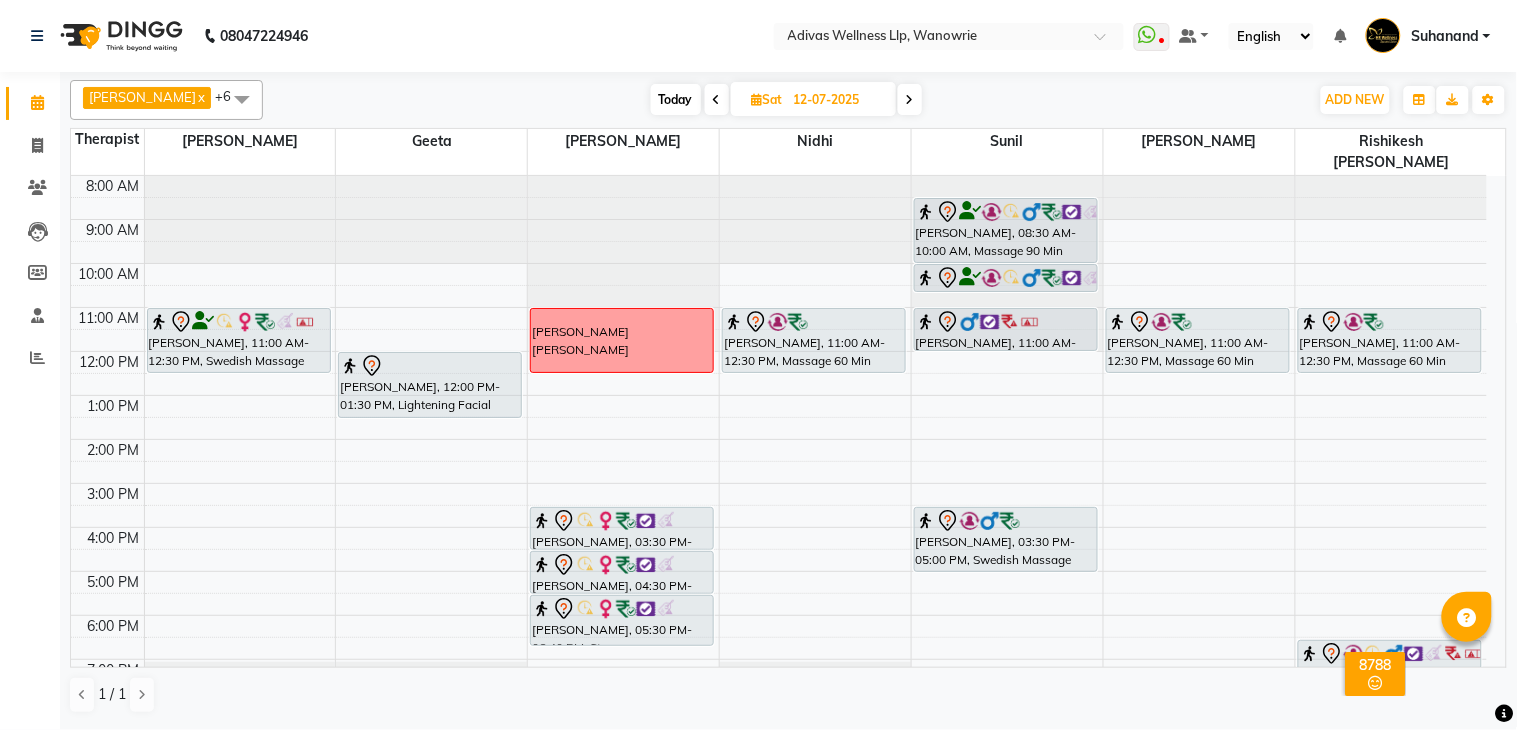 click on "08047224946 Select Location × Adivas Wellness Llp, Wanowrie  WhatsApp Status  ✕ Status:  Disconnected Recent Service Activity: [DATE]     05:30 AM  08047224946 Whatsapp Settings Default Panel My Panel English ENGLISH Español العربية मराठी हिंदी ગુજરાતી தமிழ் 中文 Notifications nothing to show Suhanand Manage Profile Change Password Sign out  Version:3.15.4" 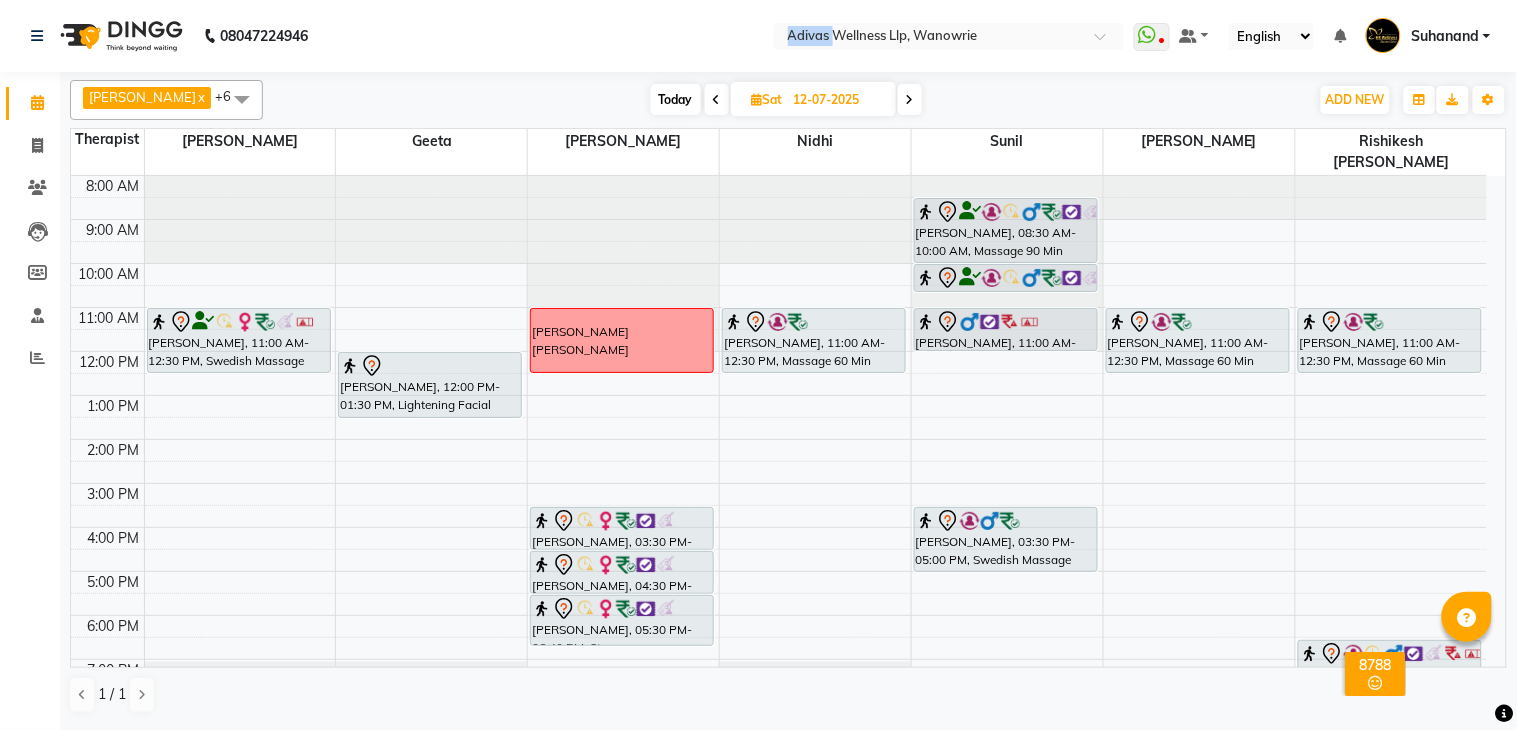 click on "08047224946 Select Location × Adivas Wellness Llp, Wanowrie  WhatsApp Status  ✕ Status:  Disconnected Recent Service Activity: [DATE]     05:30 AM  08047224946 Whatsapp Settings Default Panel My Panel English ENGLISH Español العربية मराठी हिंदी ગુજરાતી தமிழ் 中文 Notifications nothing to show Suhanand Manage Profile Change Password Sign out  Version:3.15.4" 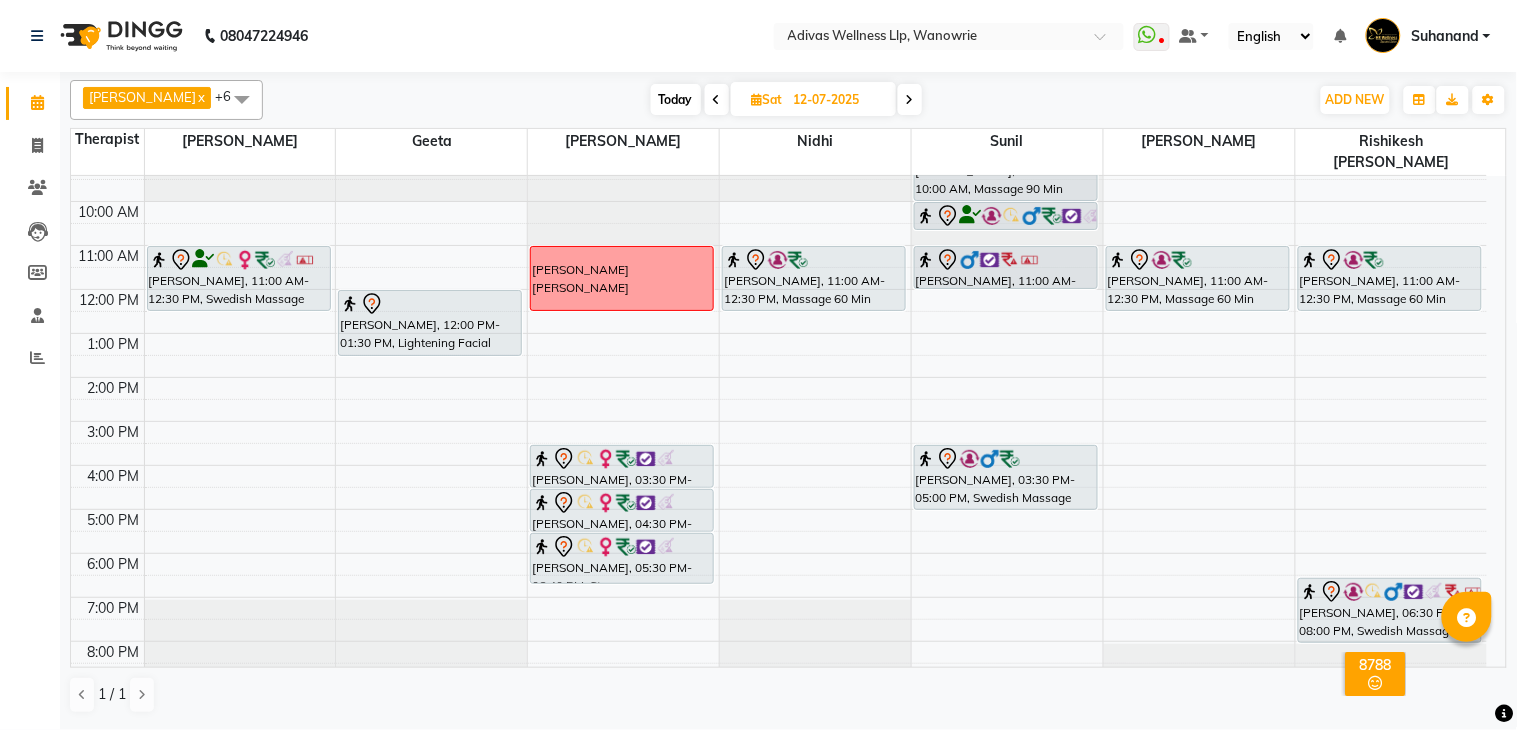 scroll, scrollTop: 0, scrollLeft: 0, axis: both 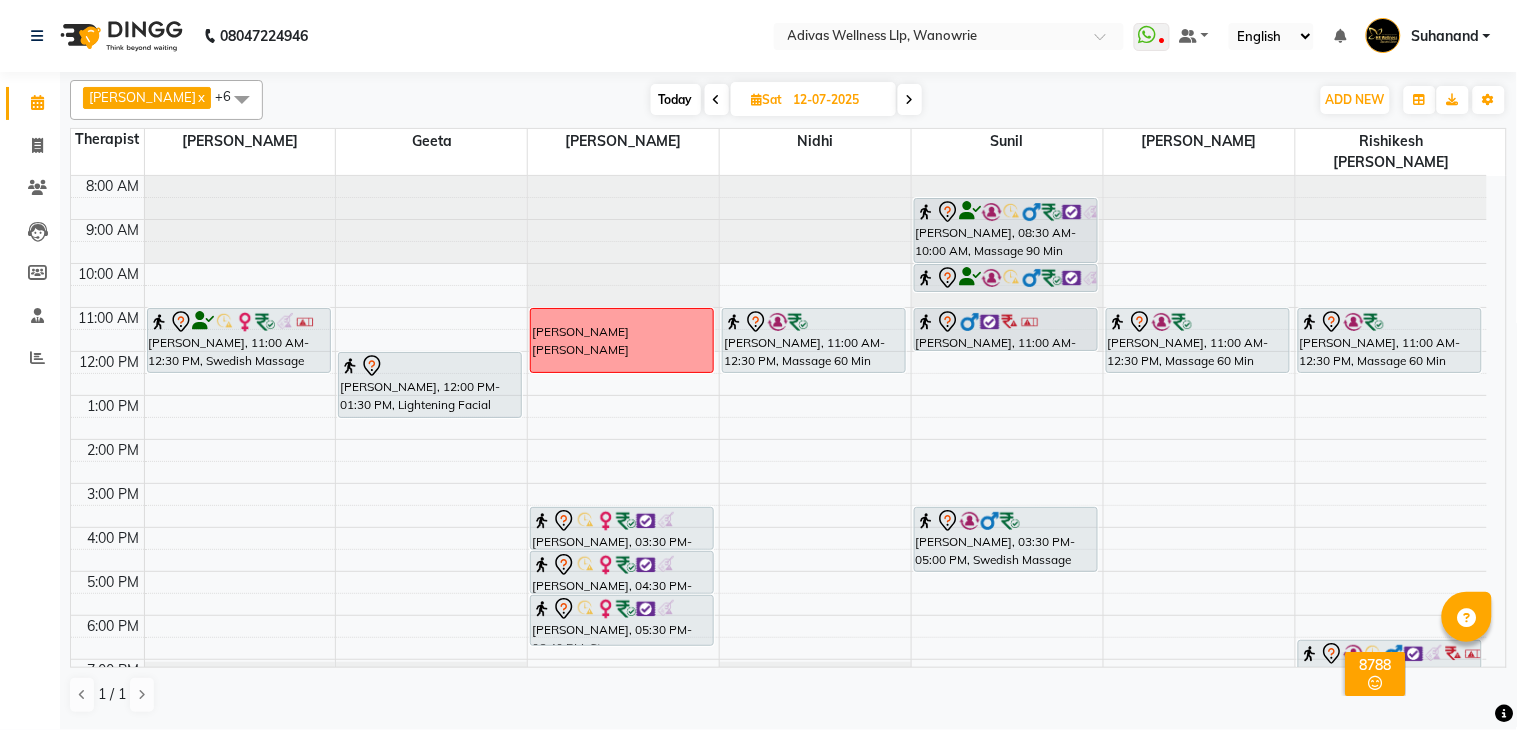 click on "08047224946 Select Location × Adivas Wellness Llp, Wanowrie  WhatsApp Status  ✕ Status:  Disconnected Recent Service Activity: [DATE]     05:30 AM  08047224946 Whatsapp Settings Default Panel My Panel English ENGLISH Español العربية मराठी हिंदी ગુજરાતી தமிழ் 中文 Notifications nothing to show Suhanand Manage Profile Change Password Sign out  Version:3.15.4" 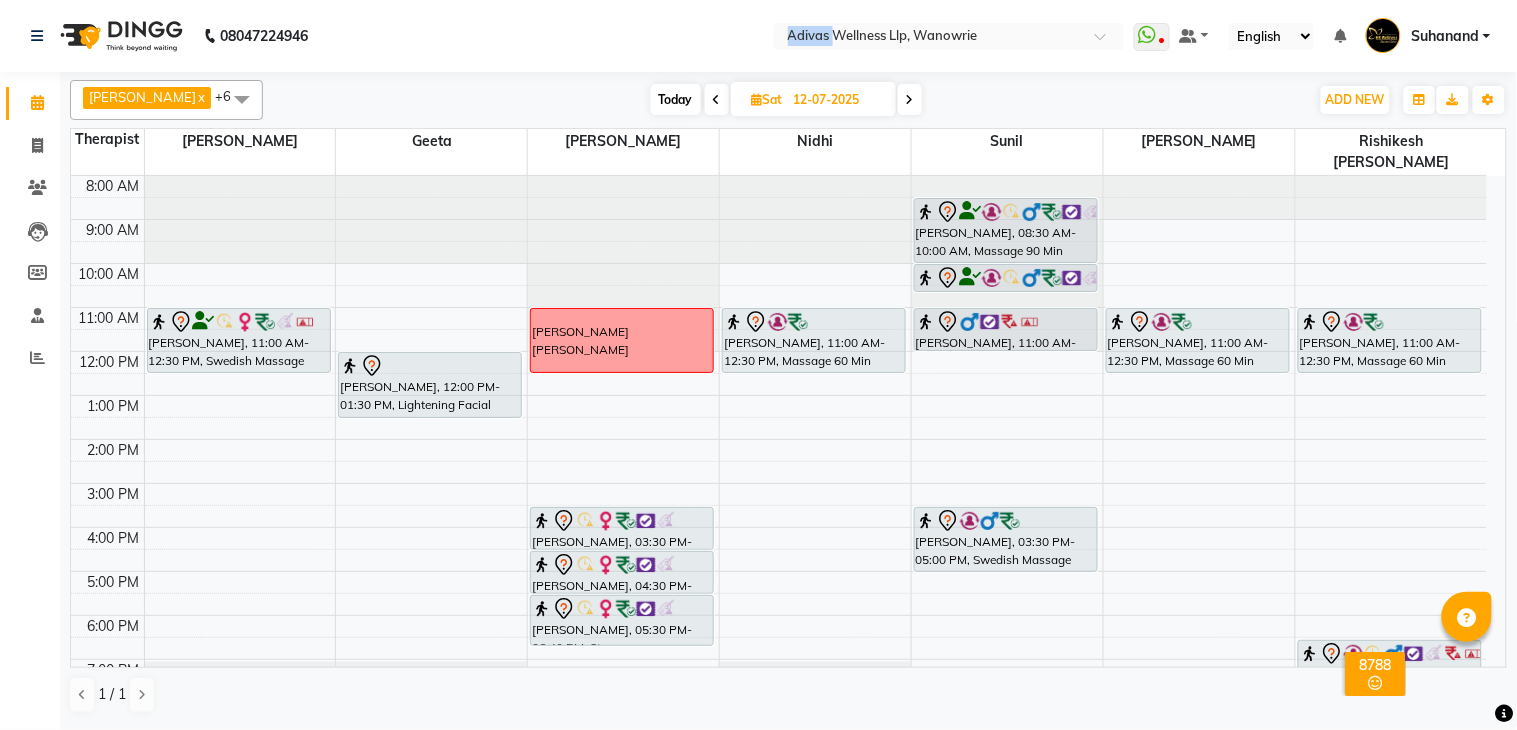 click on "08047224946 Select Location × Adivas Wellness Llp, Wanowrie  WhatsApp Status  ✕ Status:  Disconnected Recent Service Activity: [DATE]     05:30 AM  08047224946 Whatsapp Settings Default Panel My Panel English ENGLISH Español العربية मराठी हिंदी ગુજરાતી தமிழ் 中文 Notifications nothing to show Suhanand Manage Profile Change Password Sign out  Version:3.15.4" 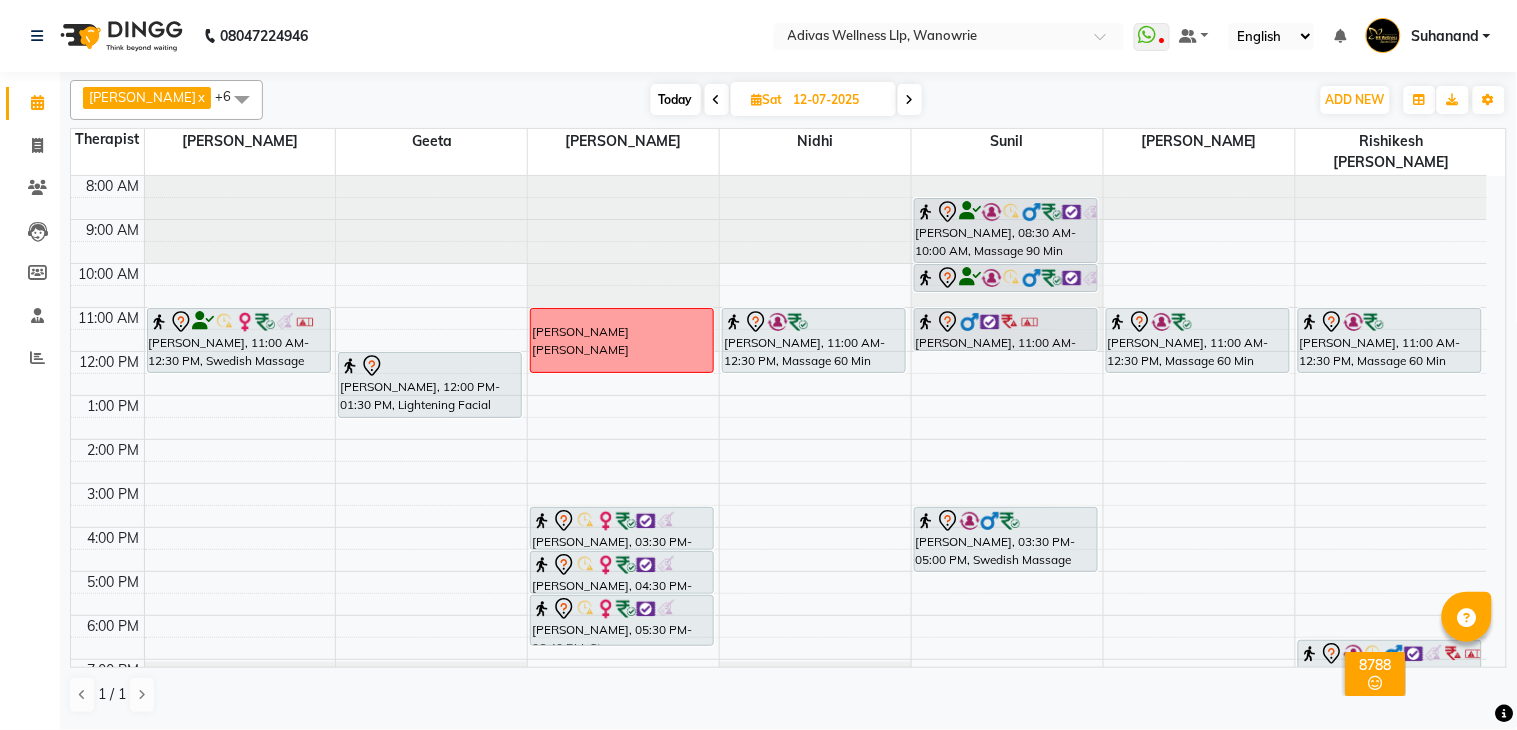 click on "08047224946 Select Location × Adivas Wellness Llp, Wanowrie  WhatsApp Status  ✕ Status:  Disconnected Recent Service Activity: [DATE]     05:30 AM  08047224946 Whatsapp Settings Default Panel My Panel English ENGLISH Español العربية मराठी हिंदी ગુજરાતી தமிழ் 中文 Notifications nothing to show Suhanand Manage Profile Change Password Sign out  Version:3.15.4" 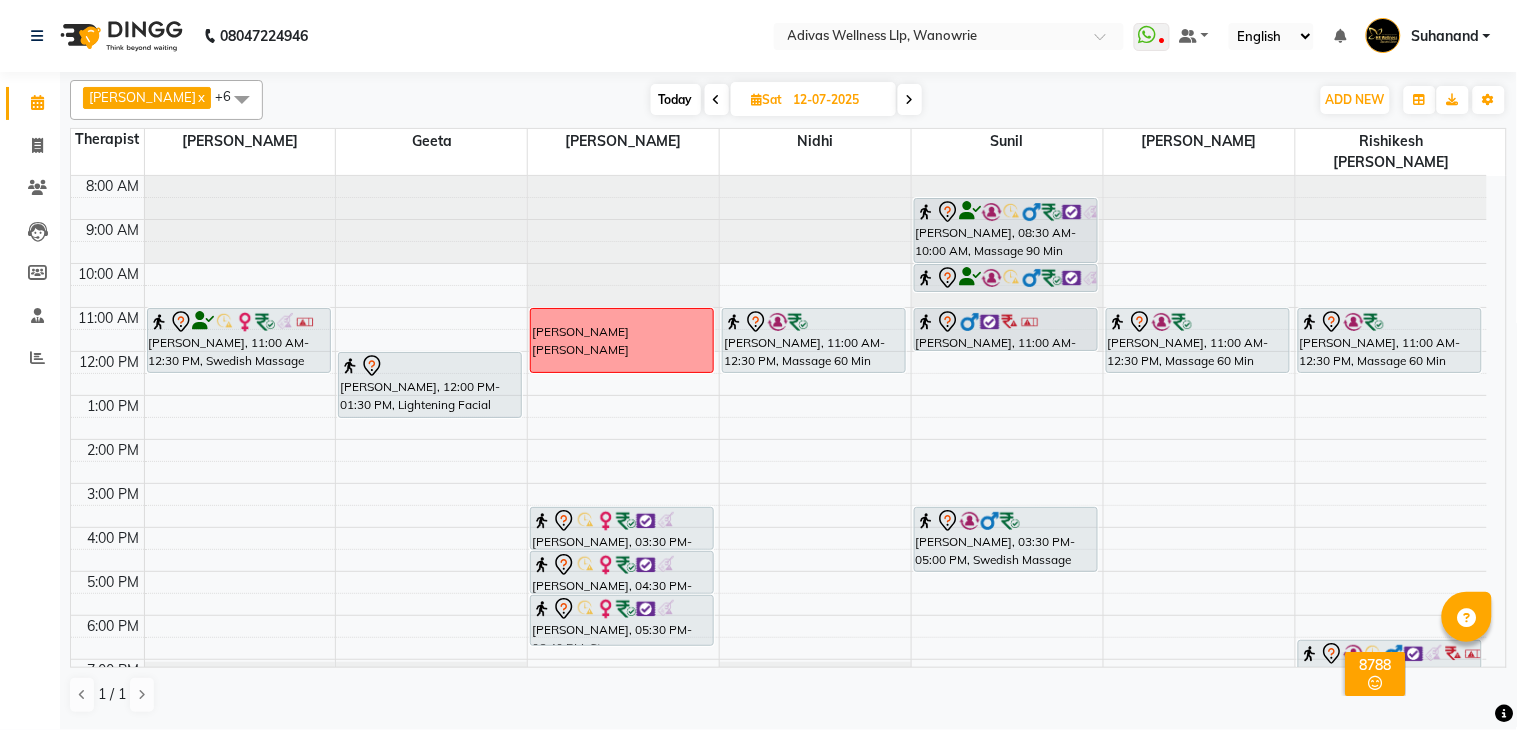 click at bounding box center [910, 100] 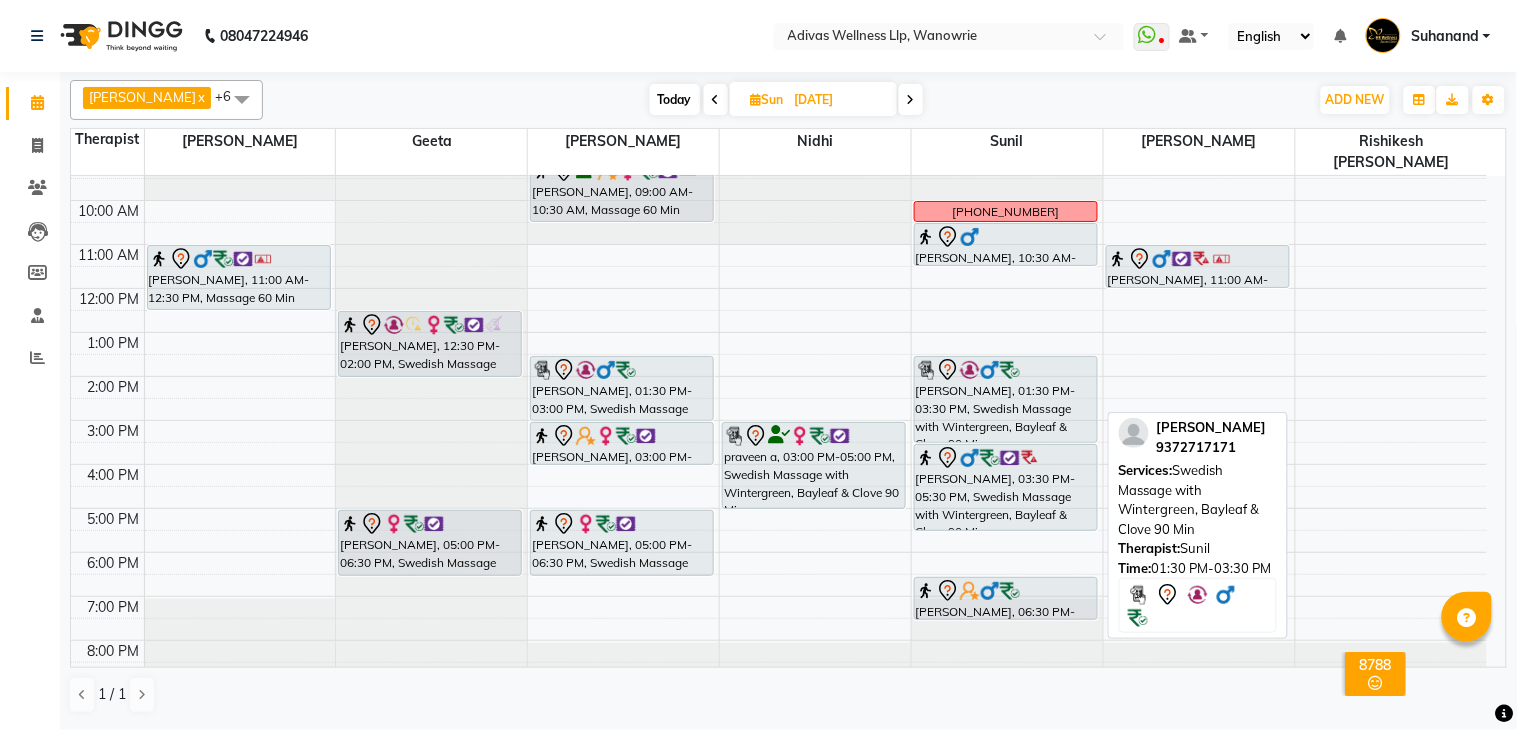 scroll, scrollTop: 0, scrollLeft: 0, axis: both 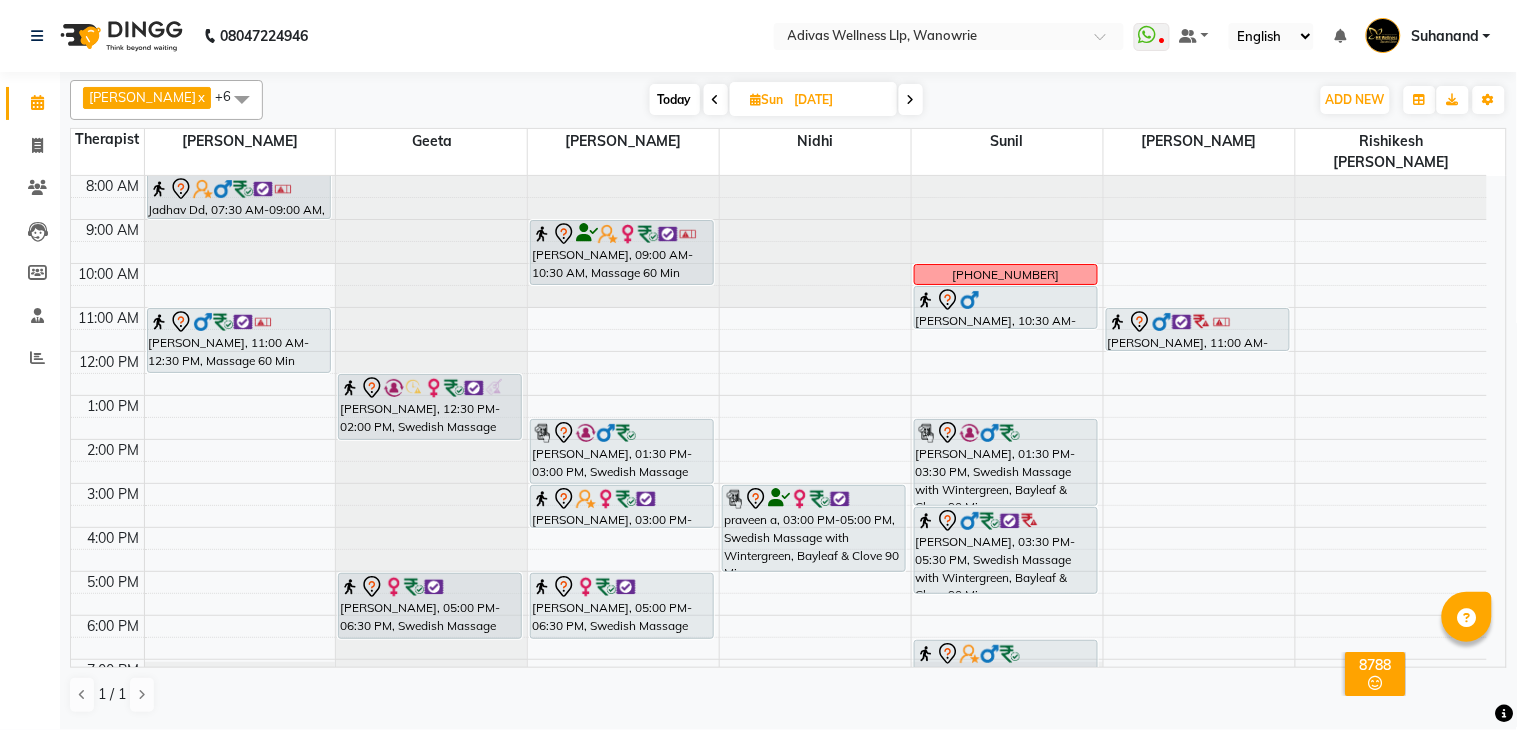 click at bounding box center [716, 100] 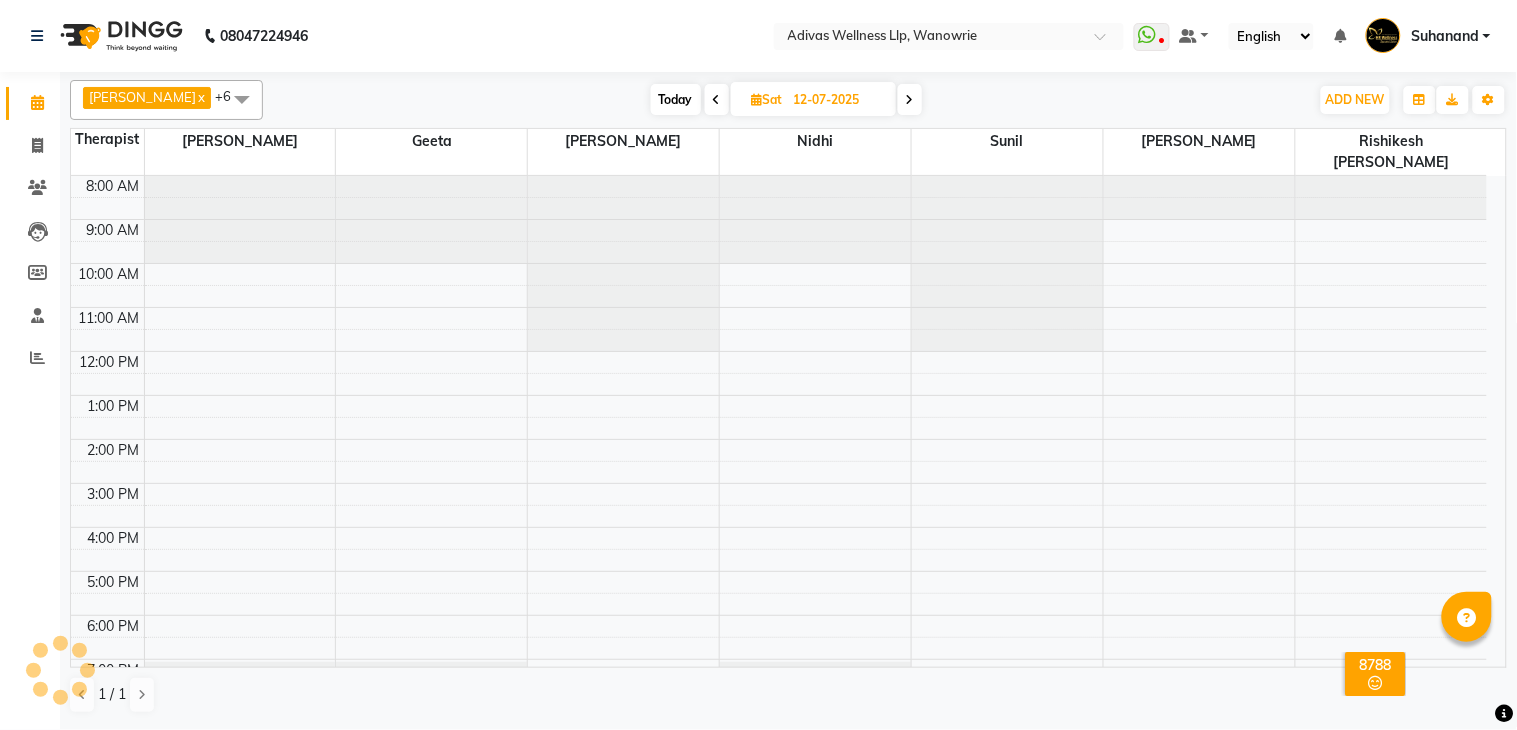 scroll, scrollTop: 63, scrollLeft: 0, axis: vertical 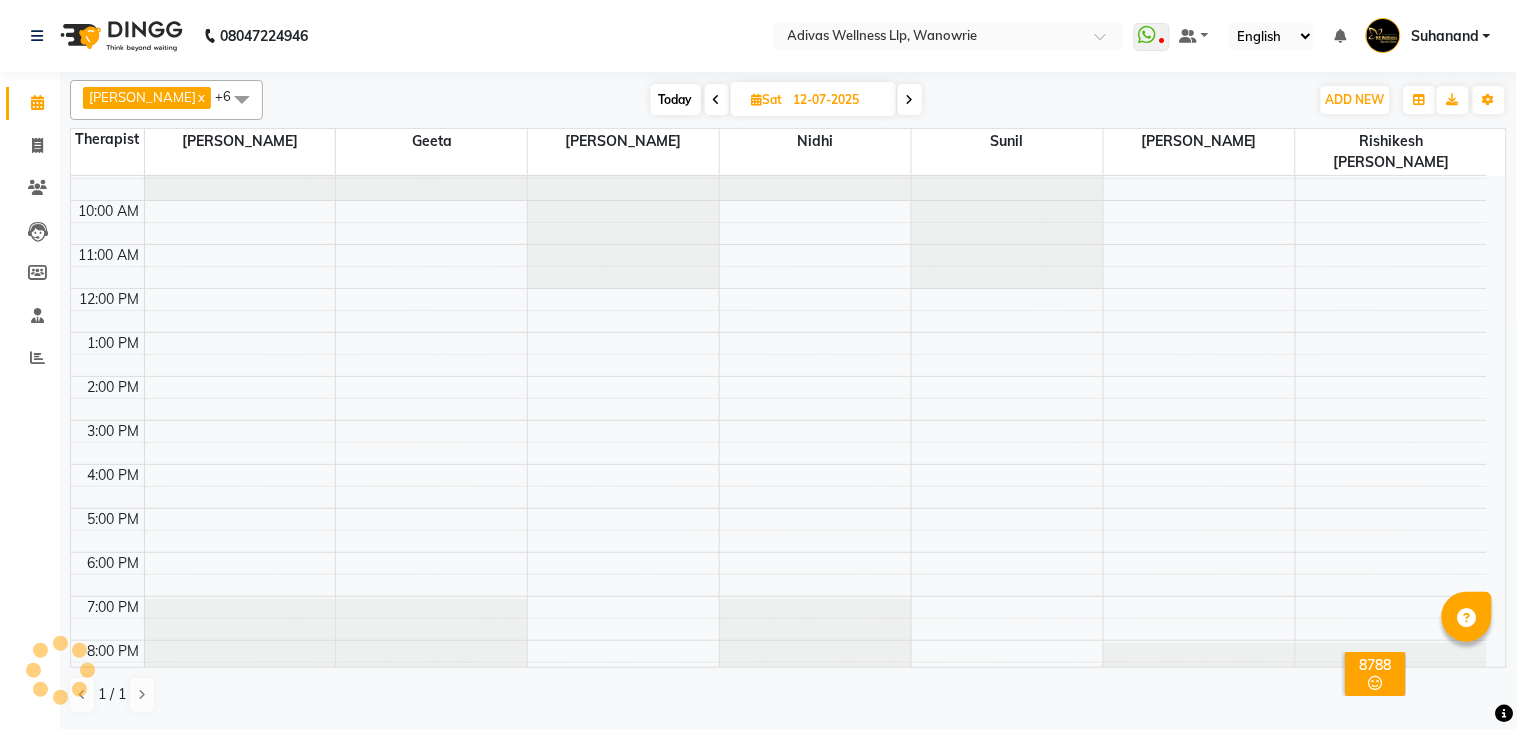 click on "08047224946 Select Location × Adivas Wellness Llp, Wanowrie  WhatsApp Status  ✕ Status:  Disconnected Recent Service Activity: [DATE]     05:30 AM  08047224946 Whatsapp Settings Default Panel My Panel English ENGLISH Español العربية मराठी हिंदी ગુજરાતી தமிழ் 中文 Notifications nothing to show Suhanand Manage Profile Change Password Sign out  Version:3.15.4" 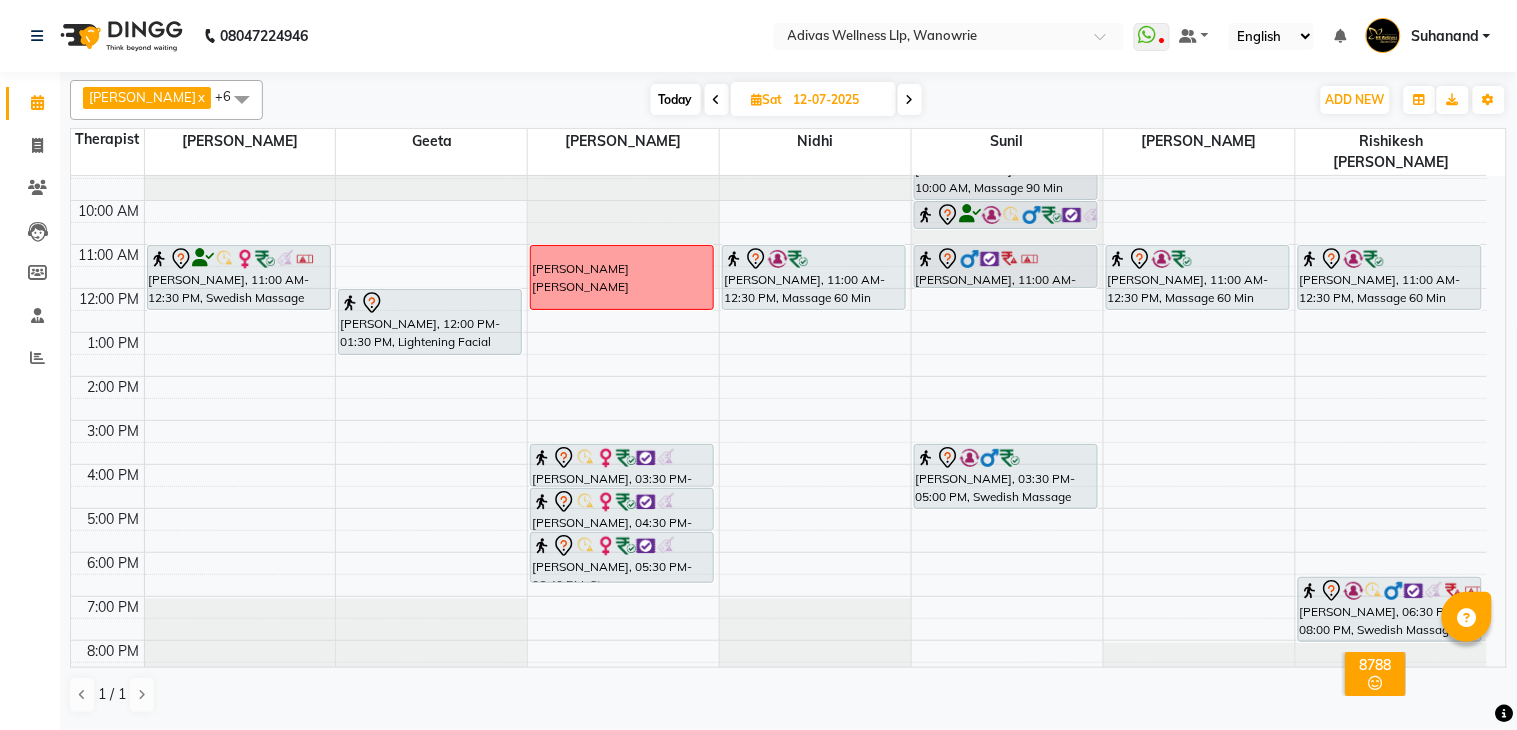 click on "Today" at bounding box center (676, 99) 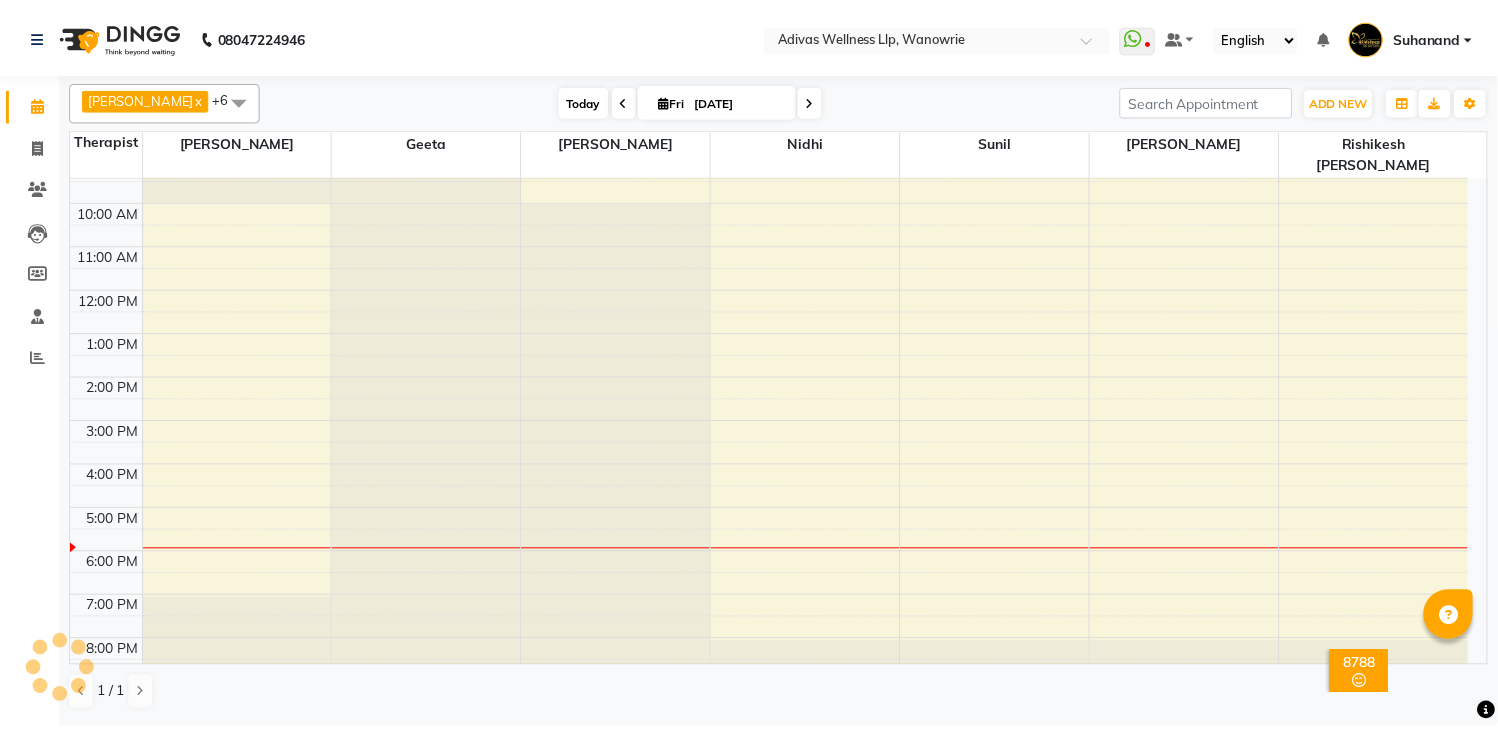 scroll, scrollTop: 63, scrollLeft: 0, axis: vertical 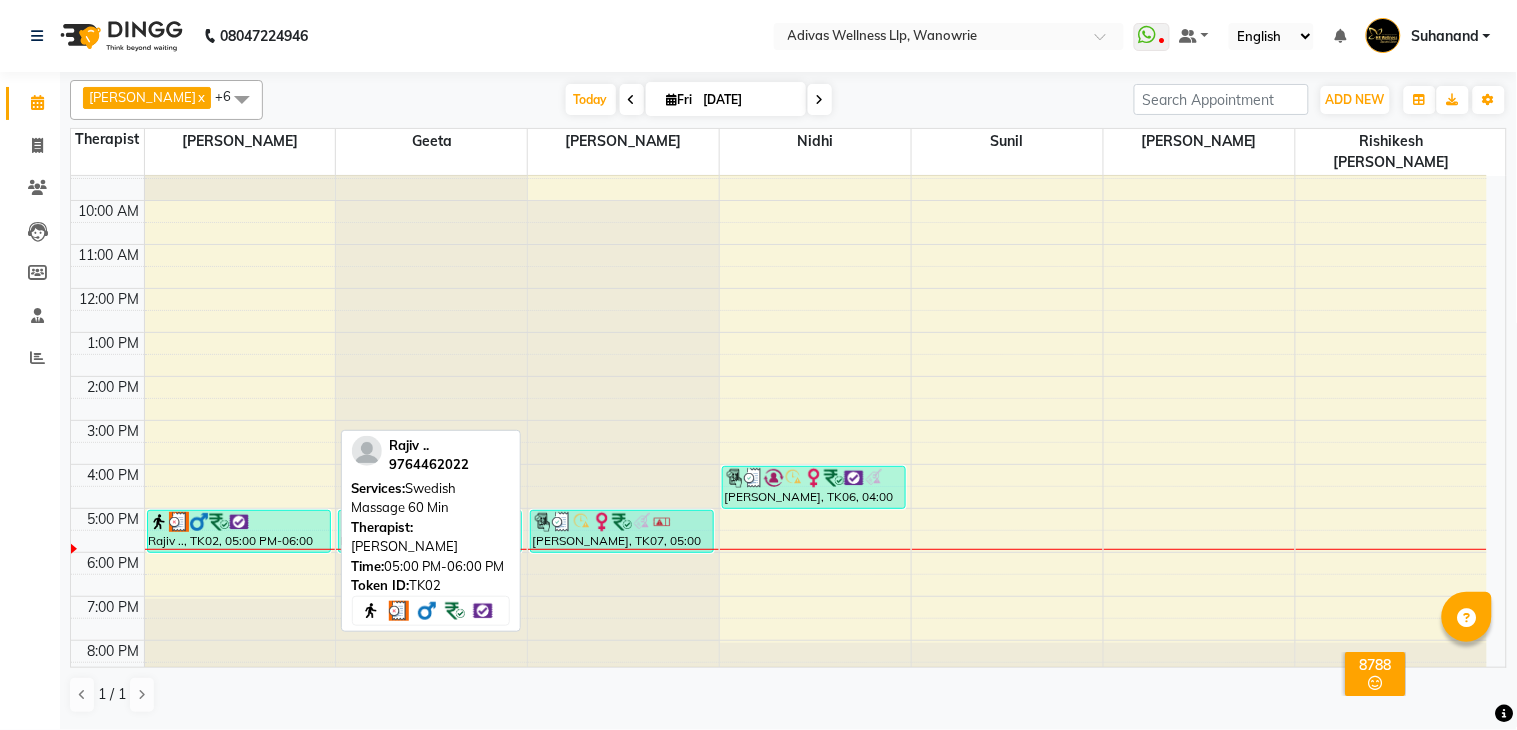 click at bounding box center (239, 522) 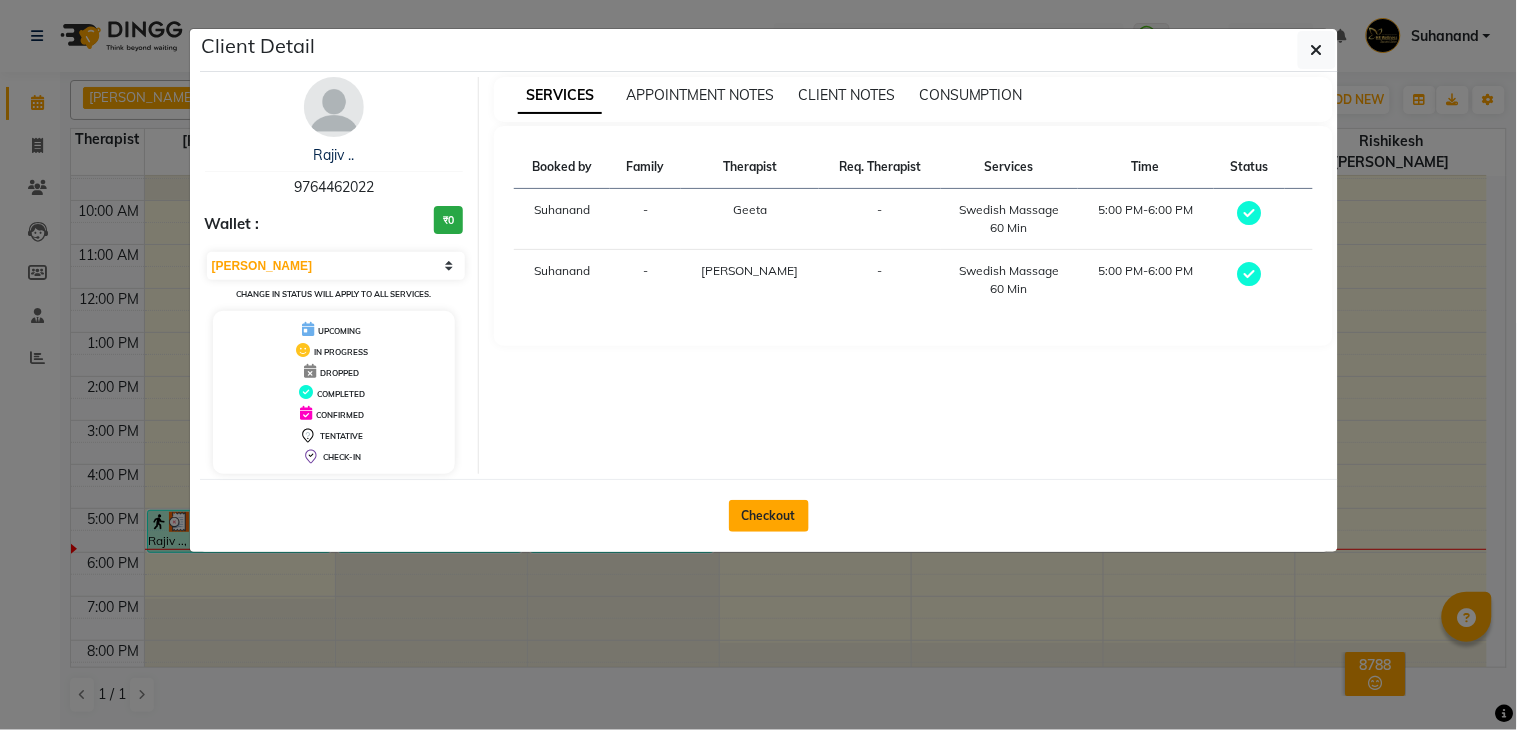 click on "Checkout" 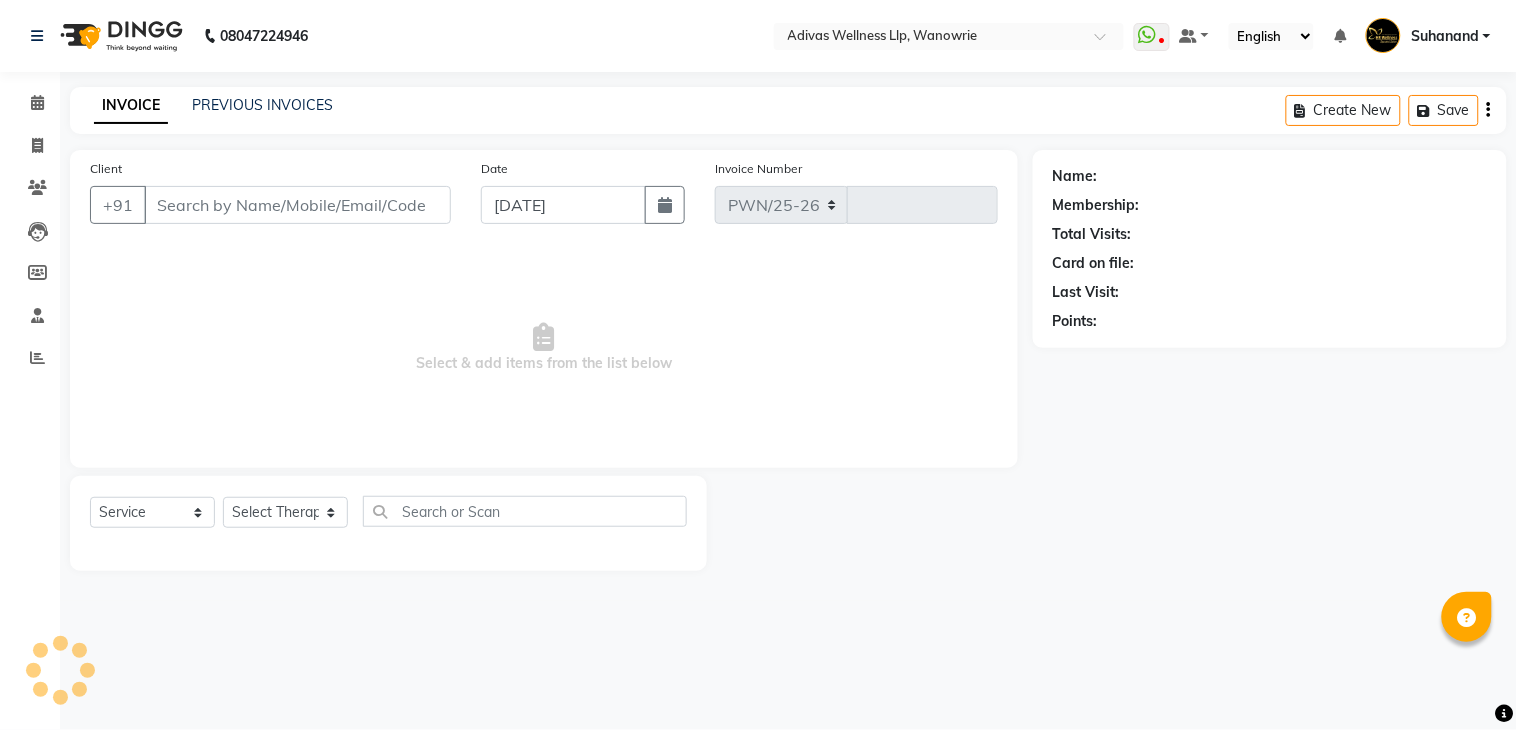 select on "4294" 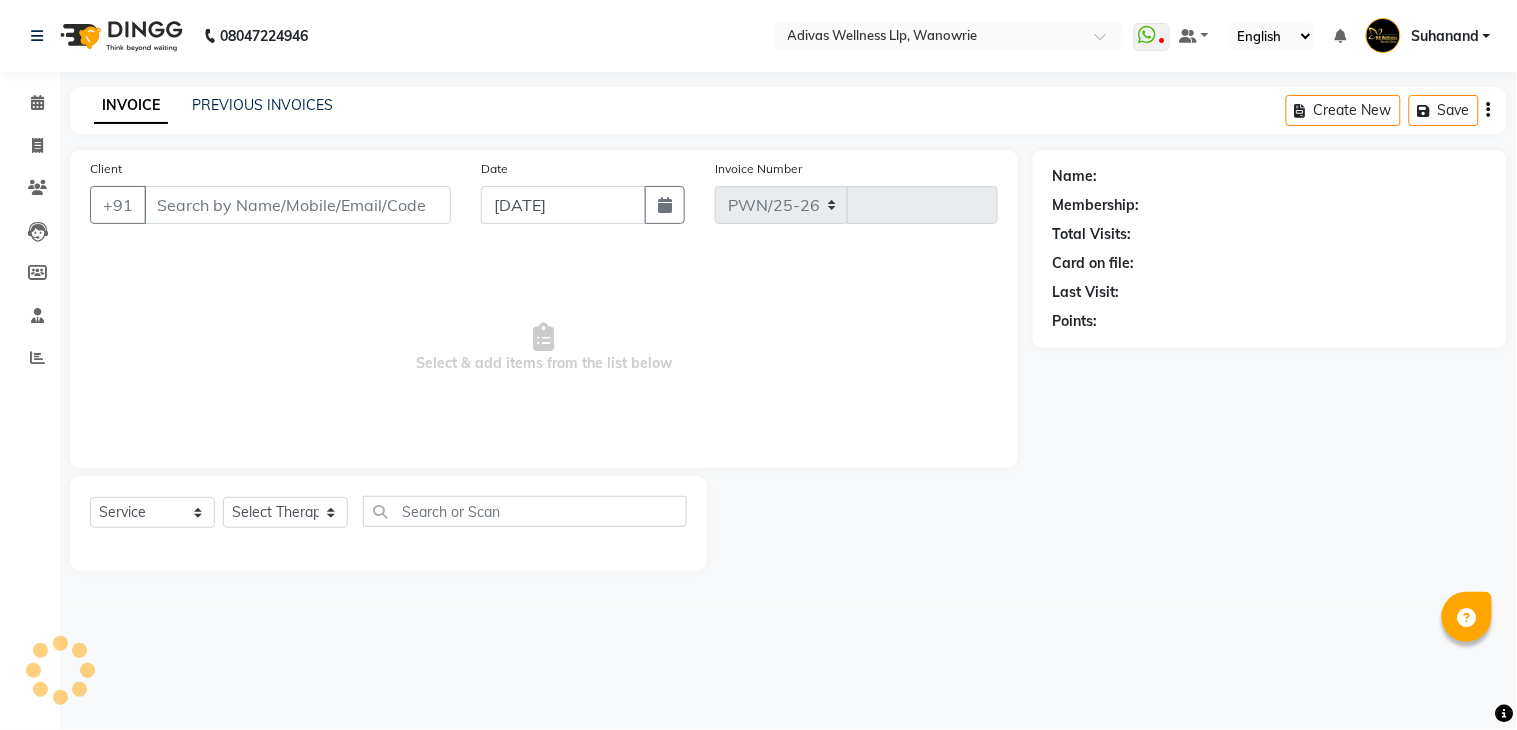 type on "1093" 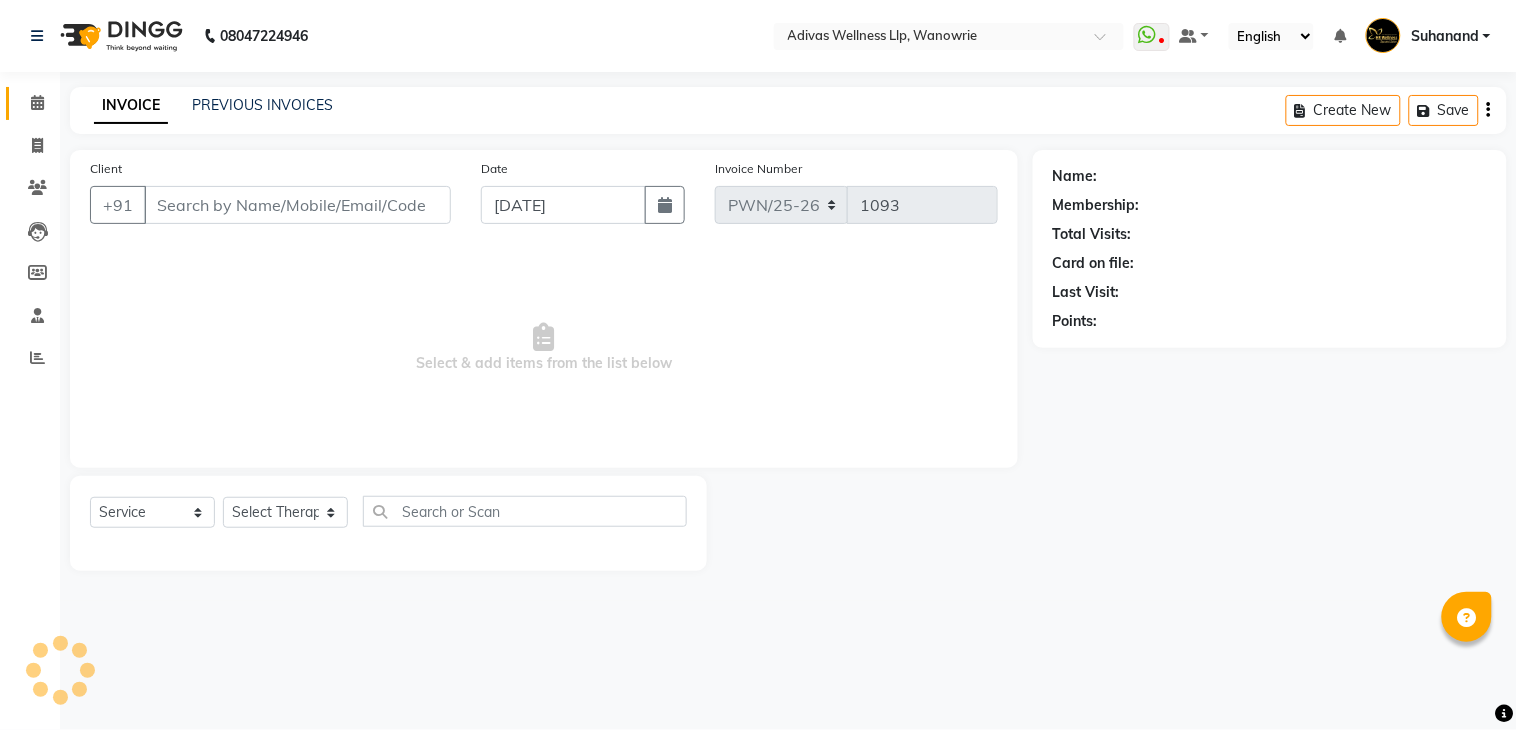 select on "P" 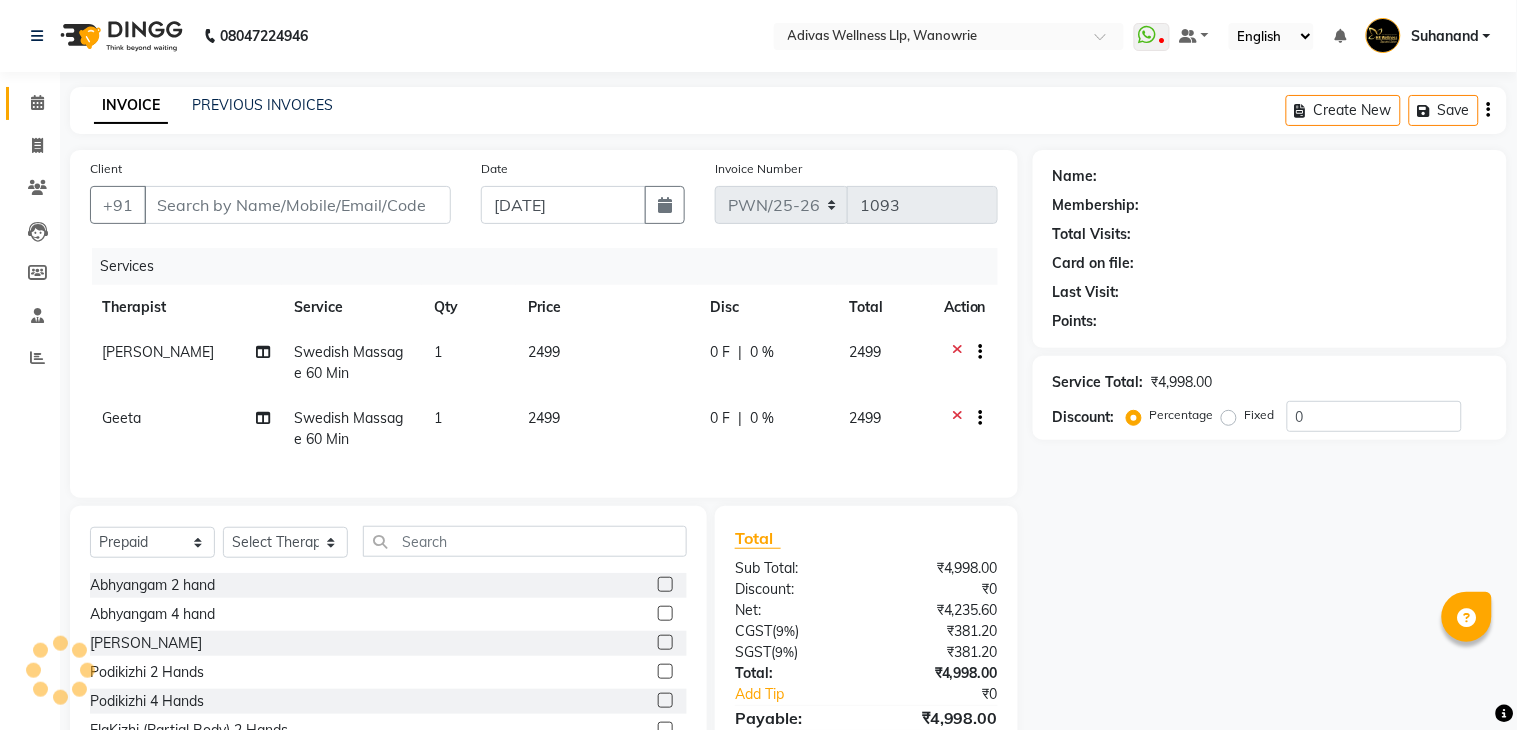 type on "9764462022" 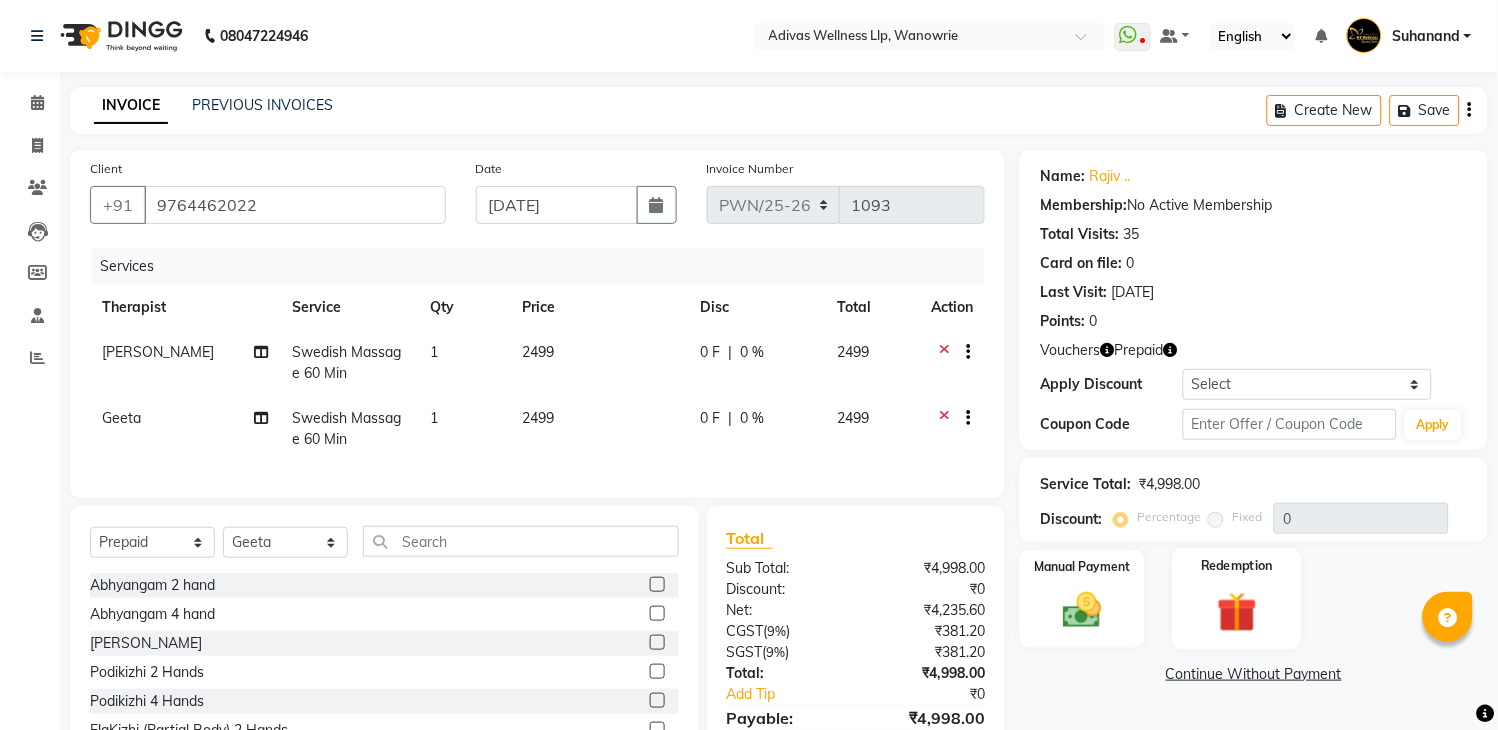 click on "Redemption" 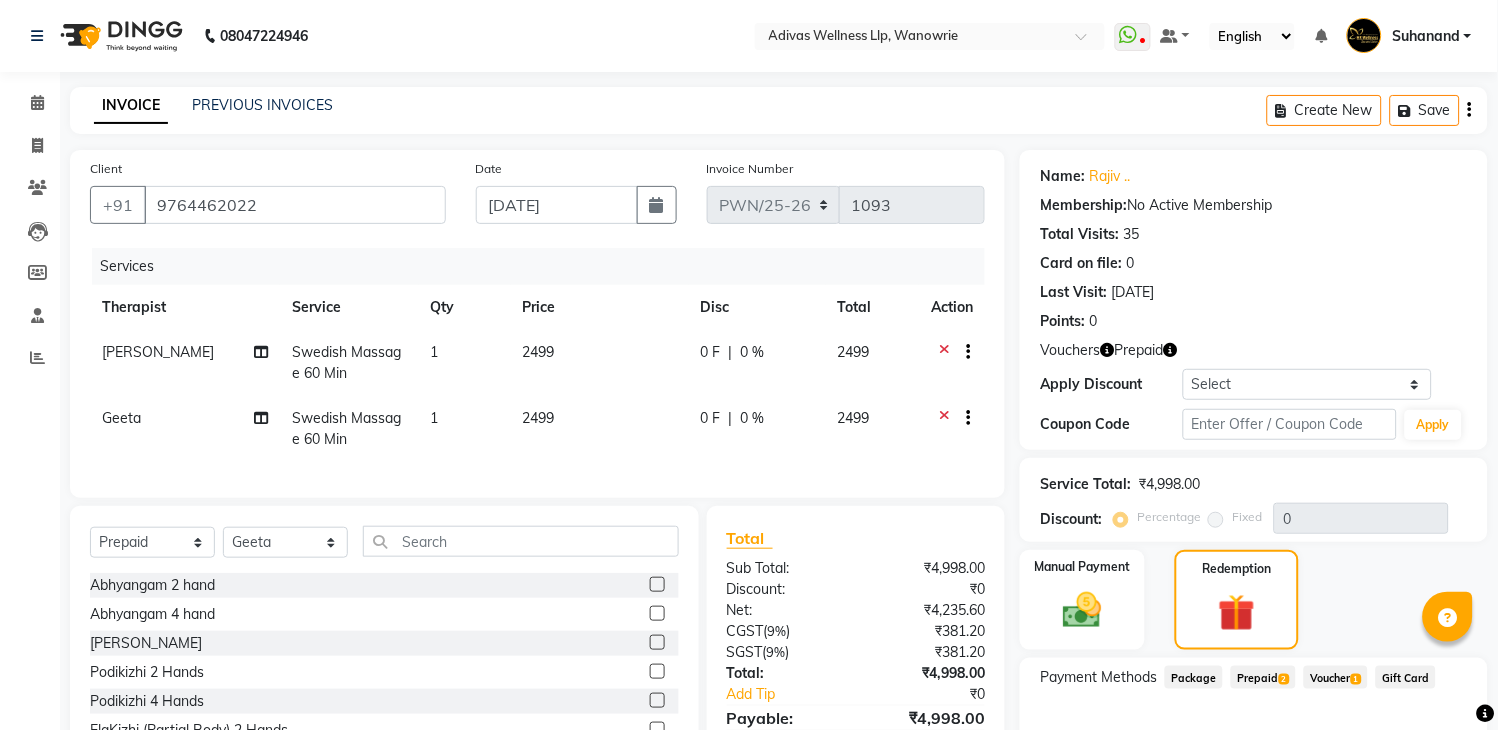 click on "Prepaid  2" 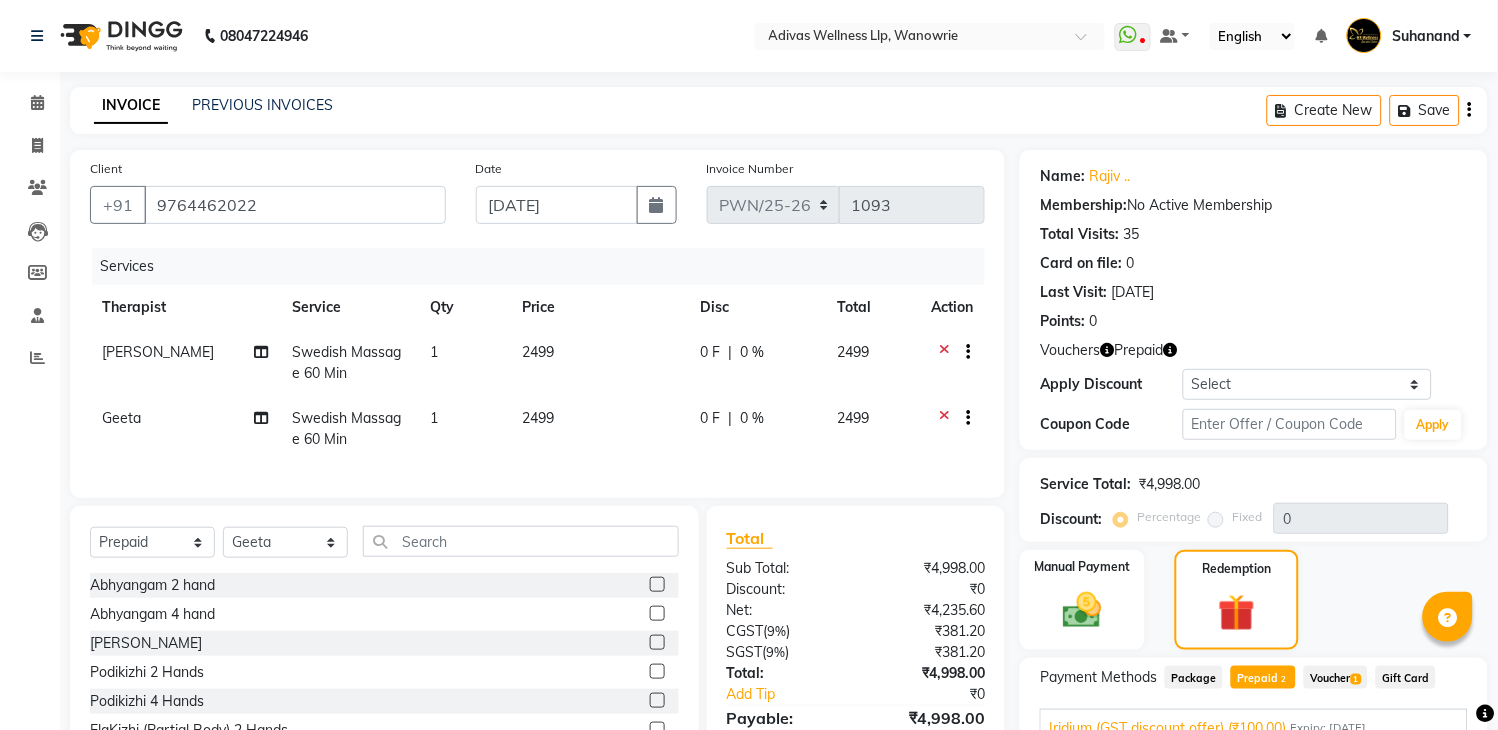 click on "Voucher  1" 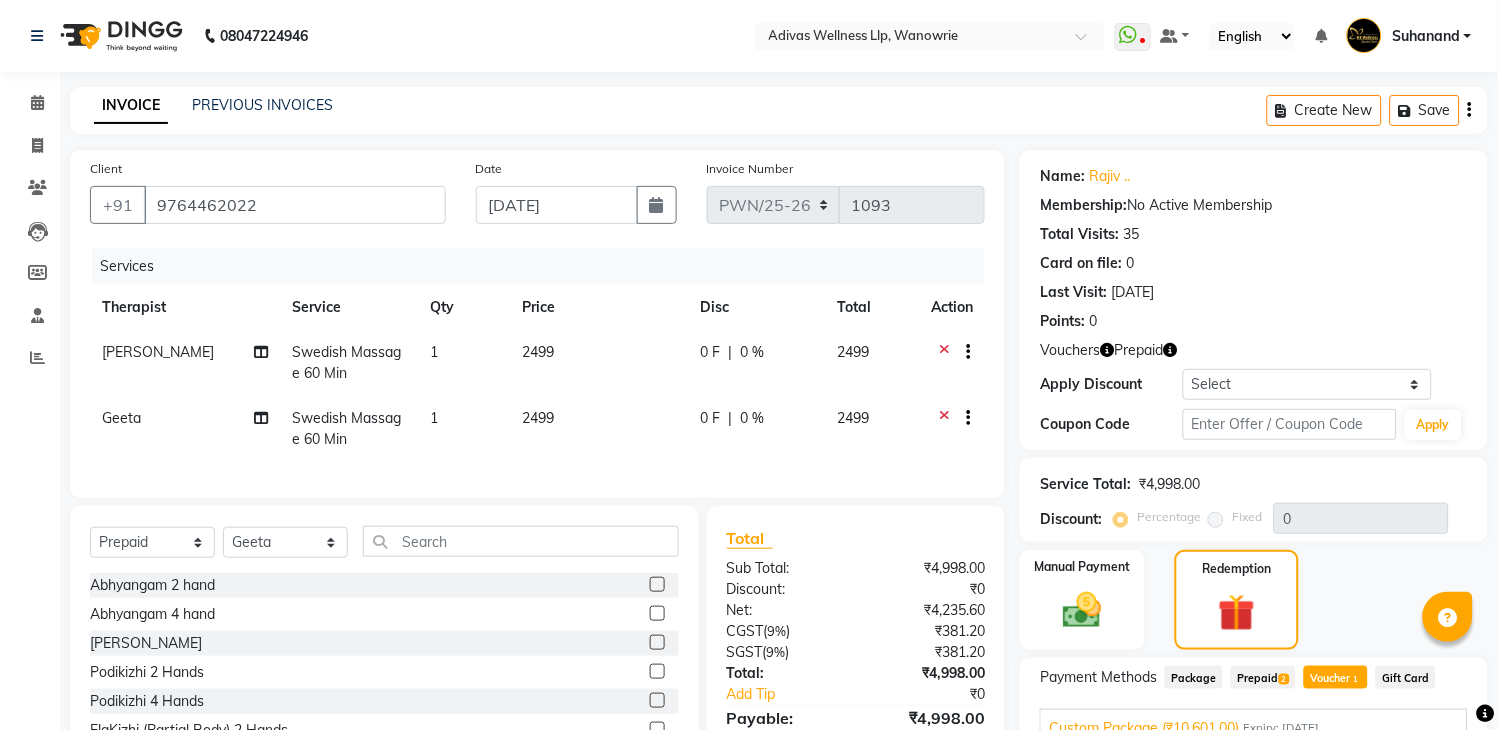 scroll, scrollTop: 134, scrollLeft: 0, axis: vertical 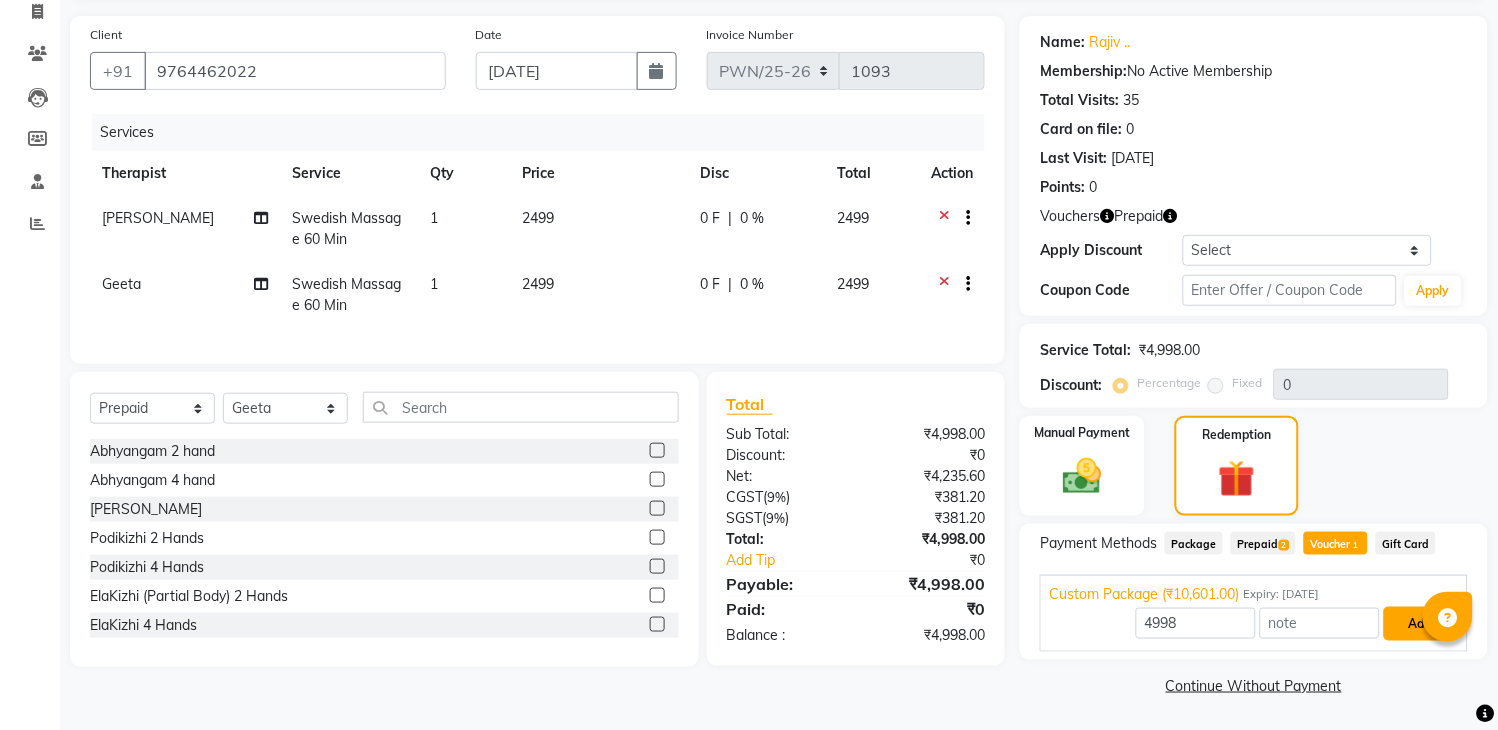 click on "Add" at bounding box center (1420, 624) 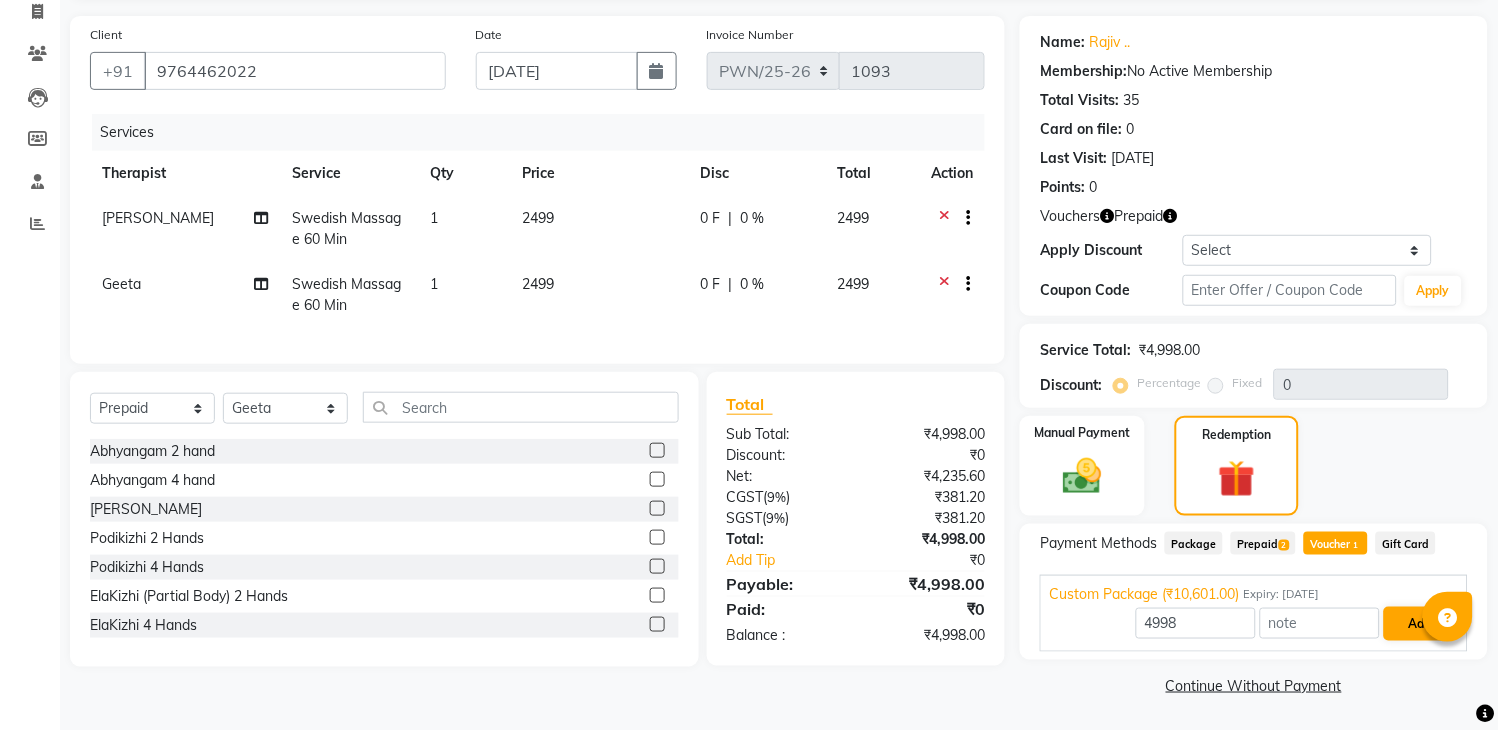 scroll, scrollTop: 120, scrollLeft: 0, axis: vertical 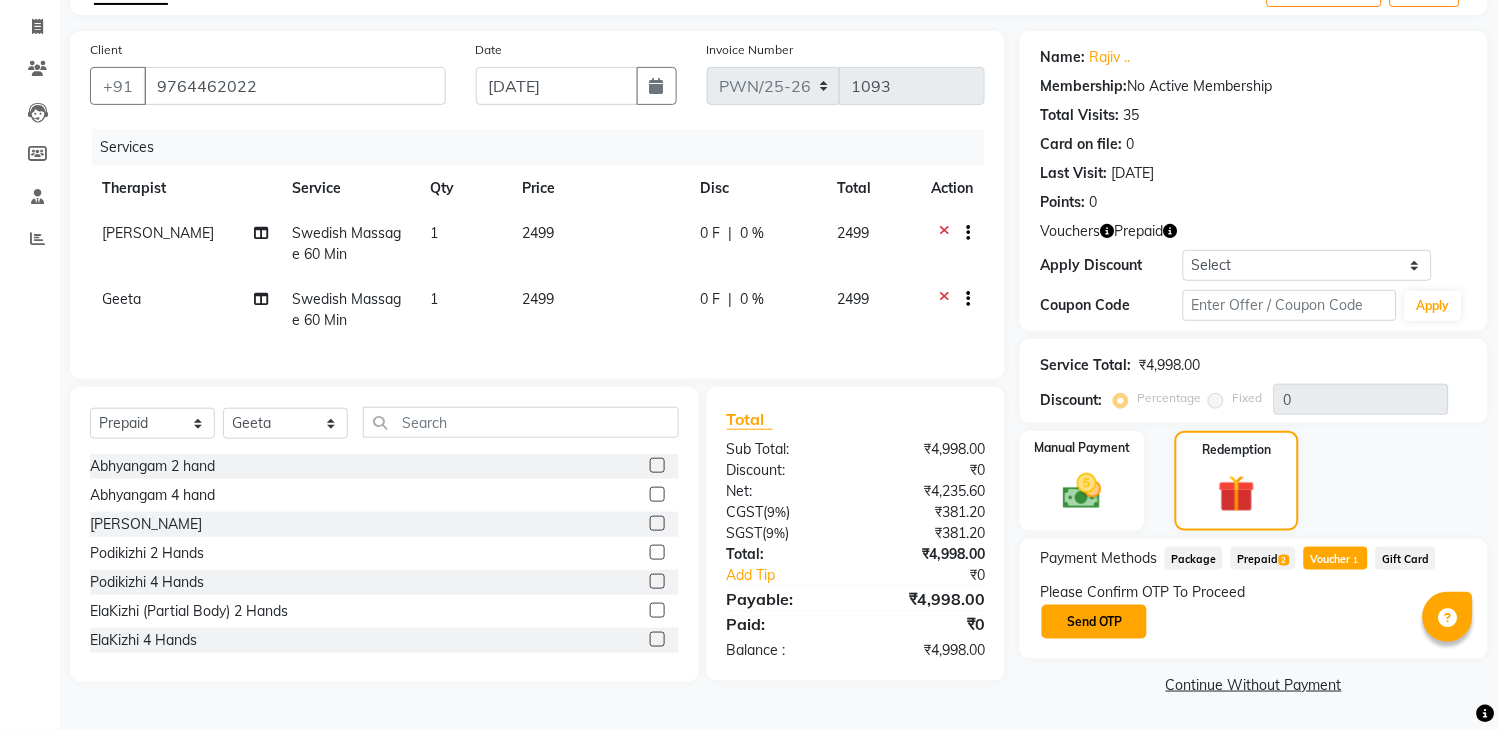 click on "Send OTP" 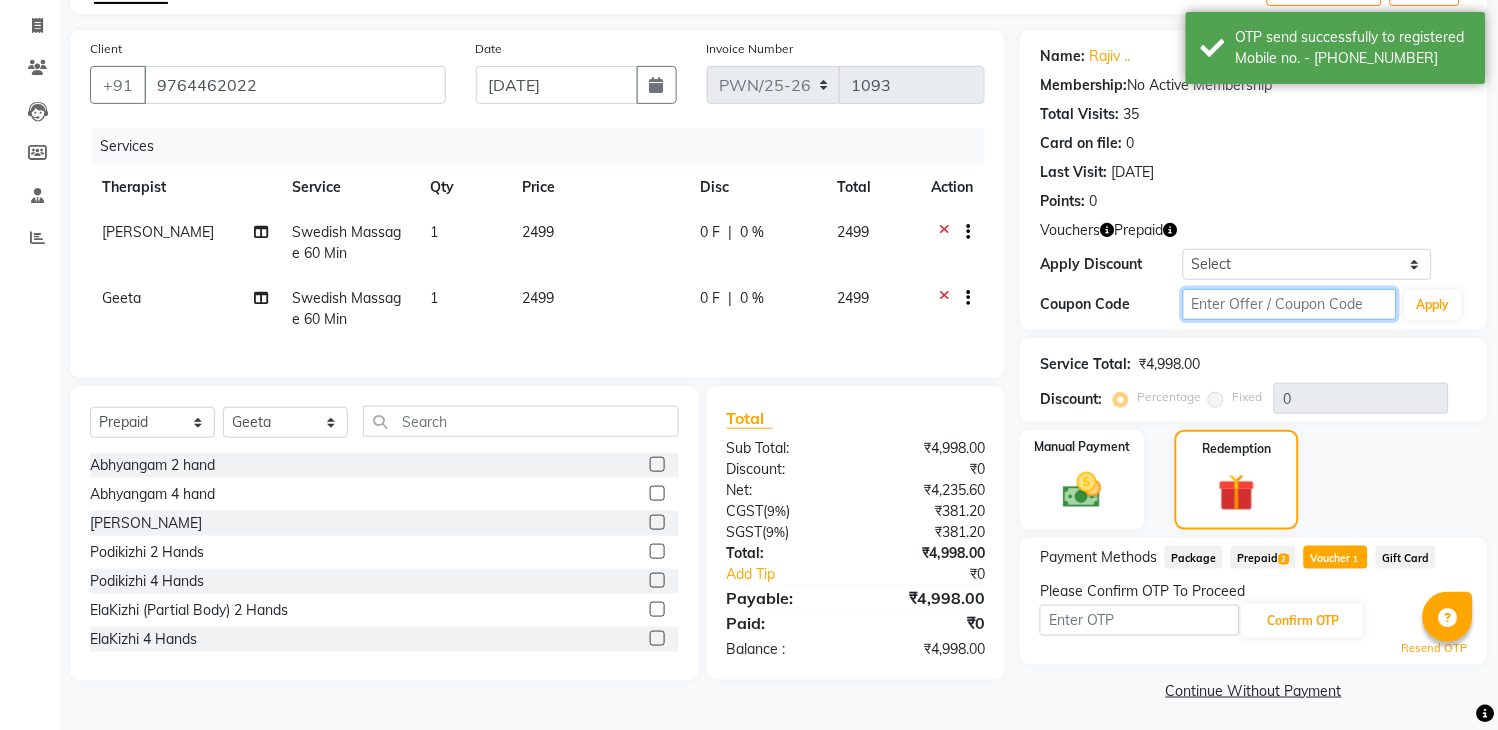 click 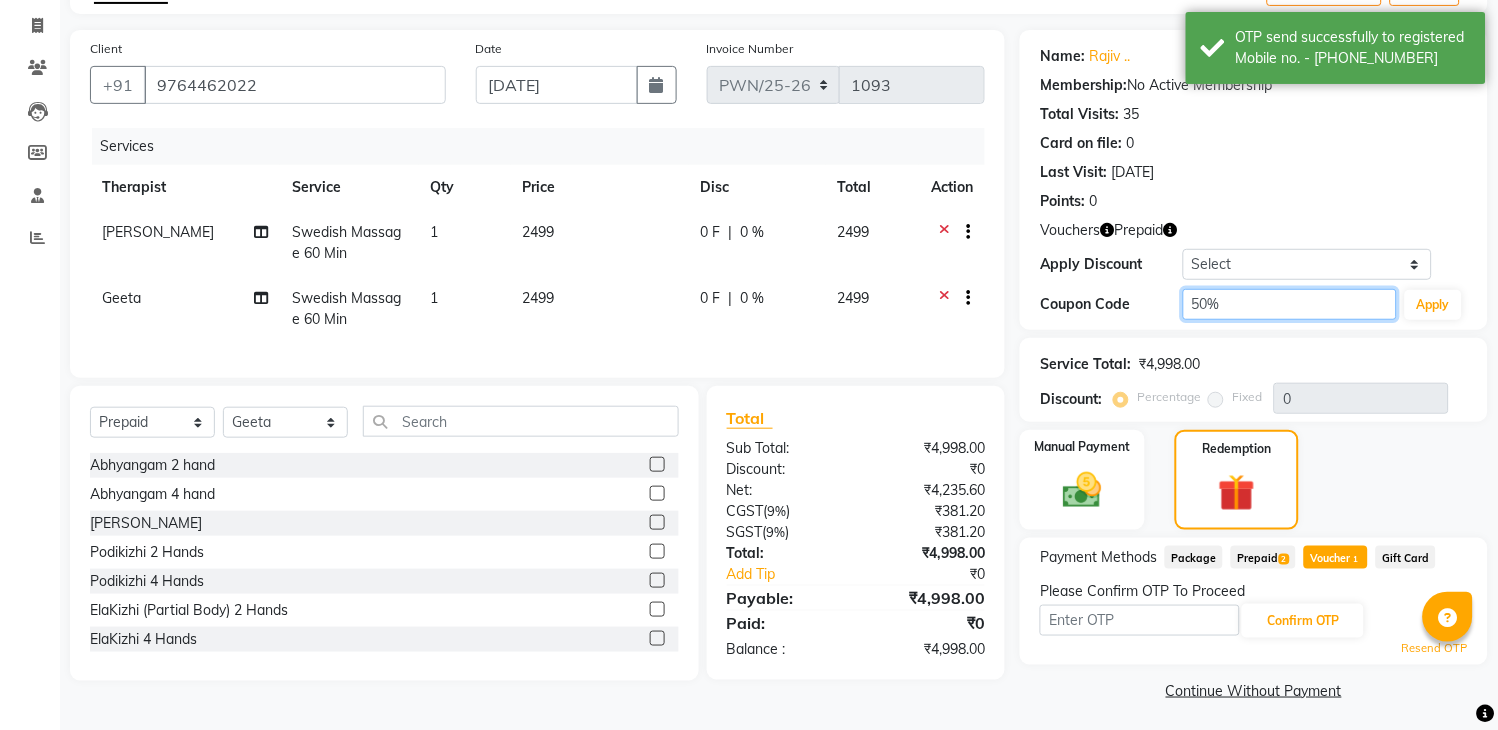 click on "50%" 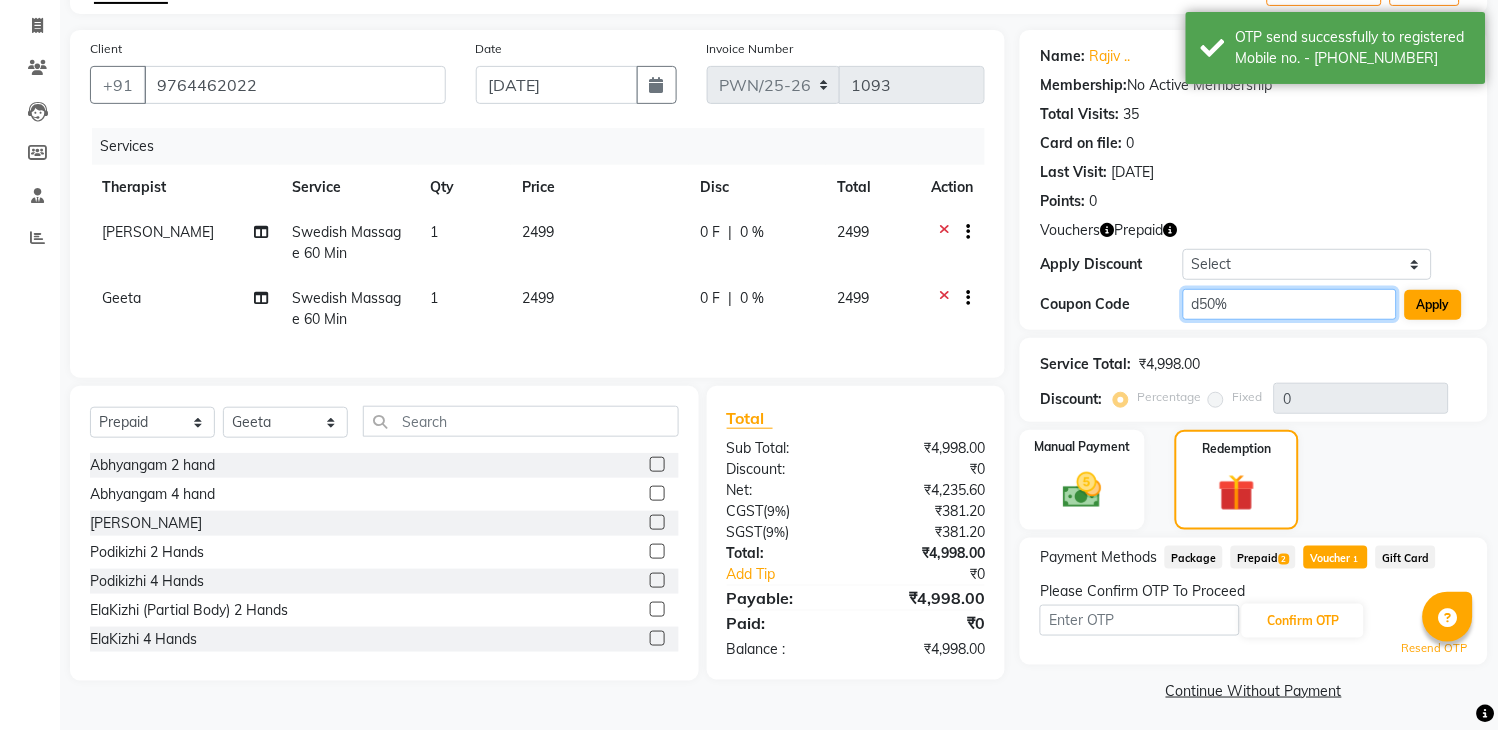type on "d50%" 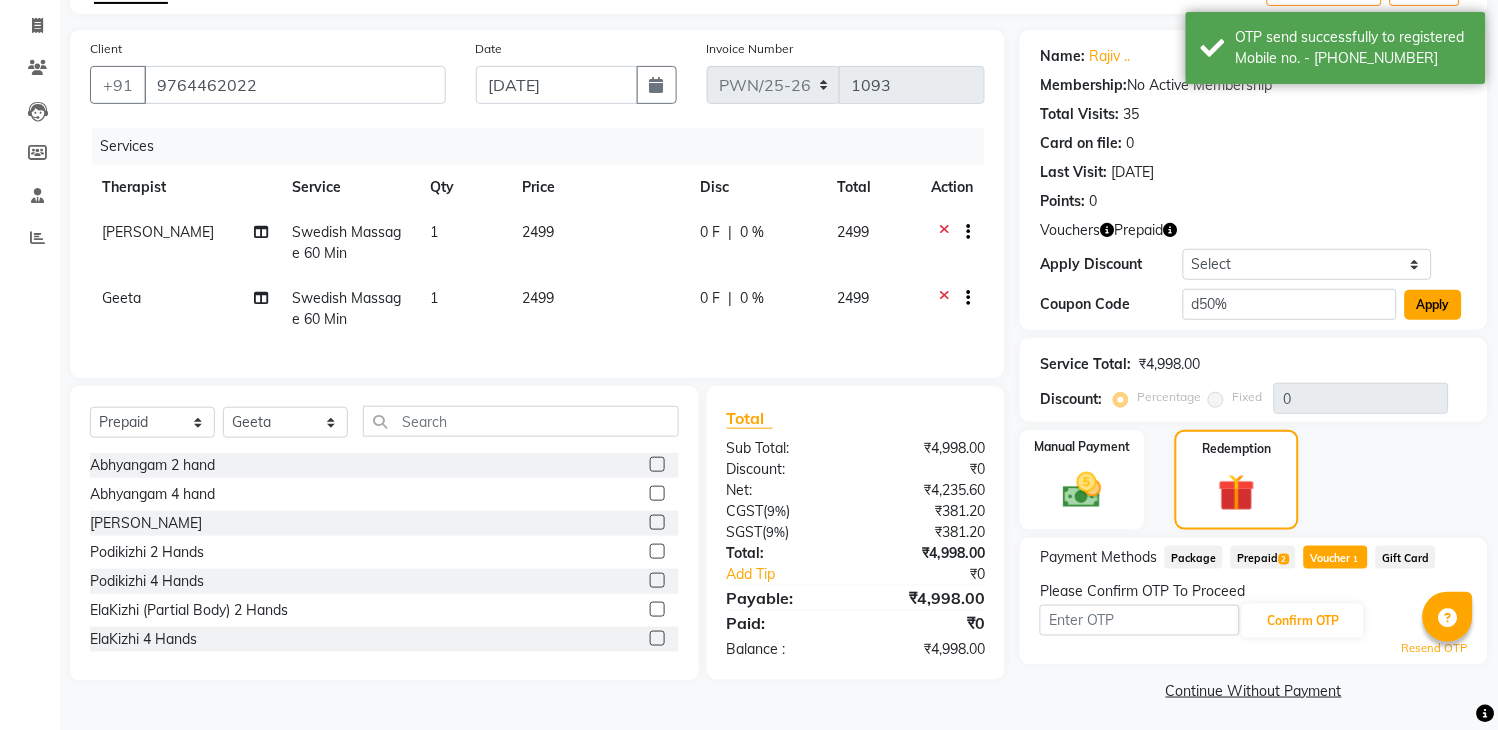 click on "Apply" 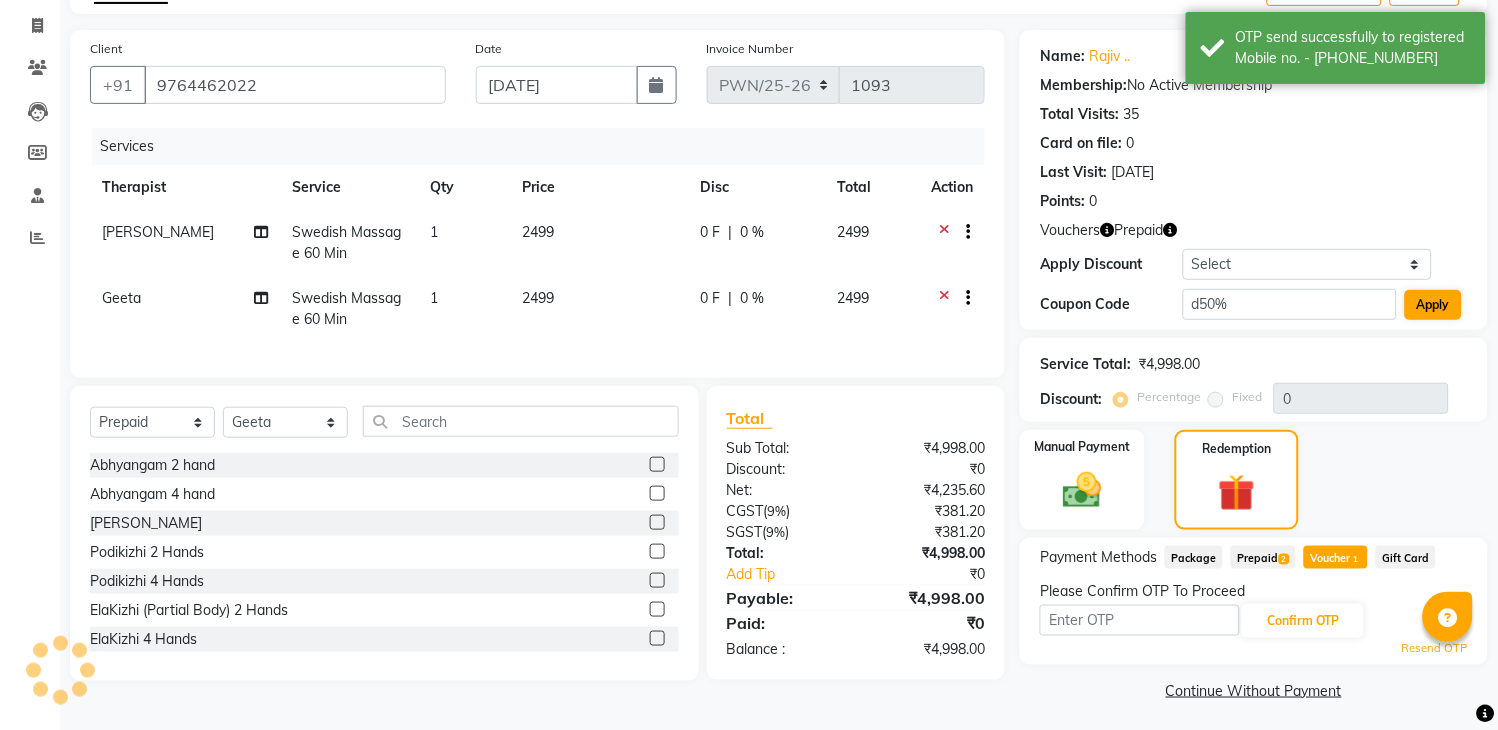 type on "50" 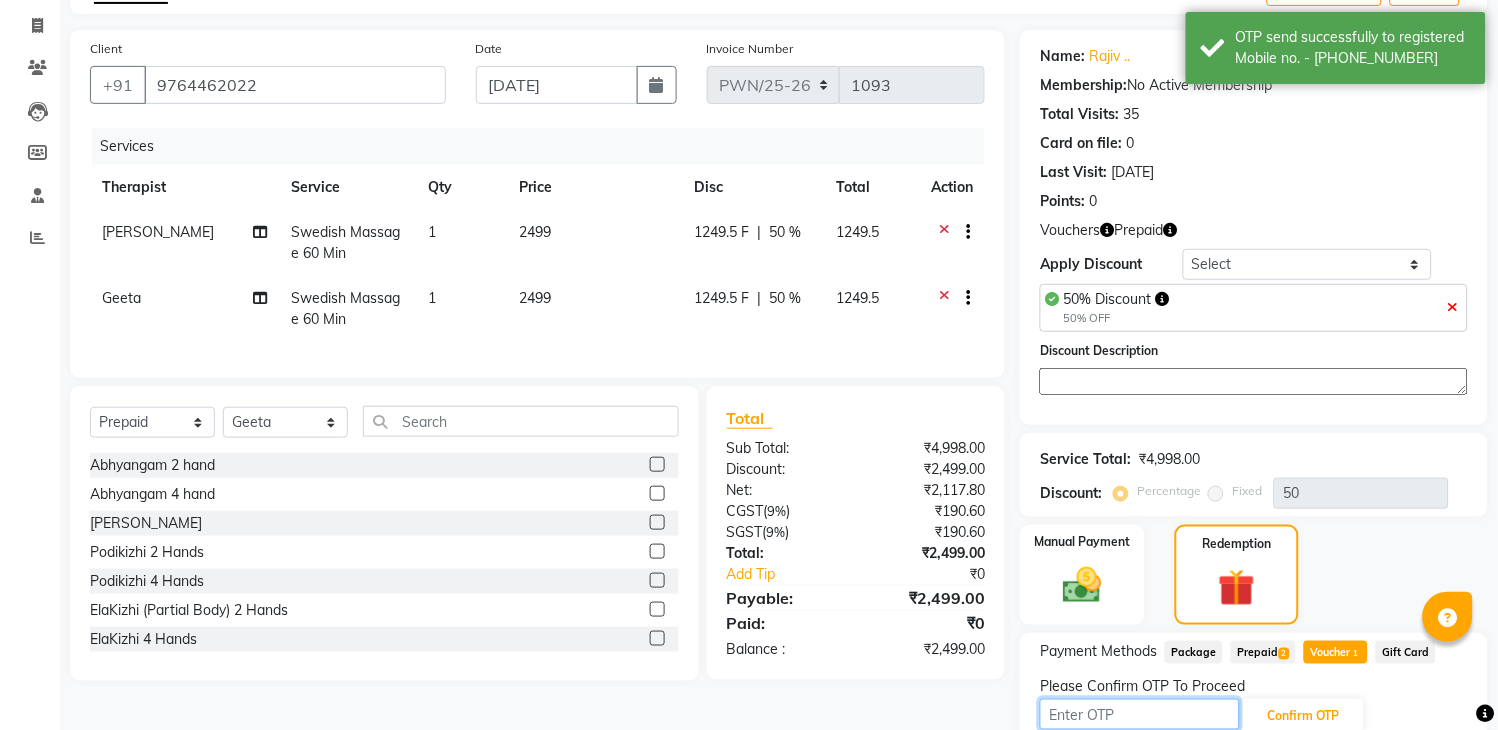 click at bounding box center (1140, 714) 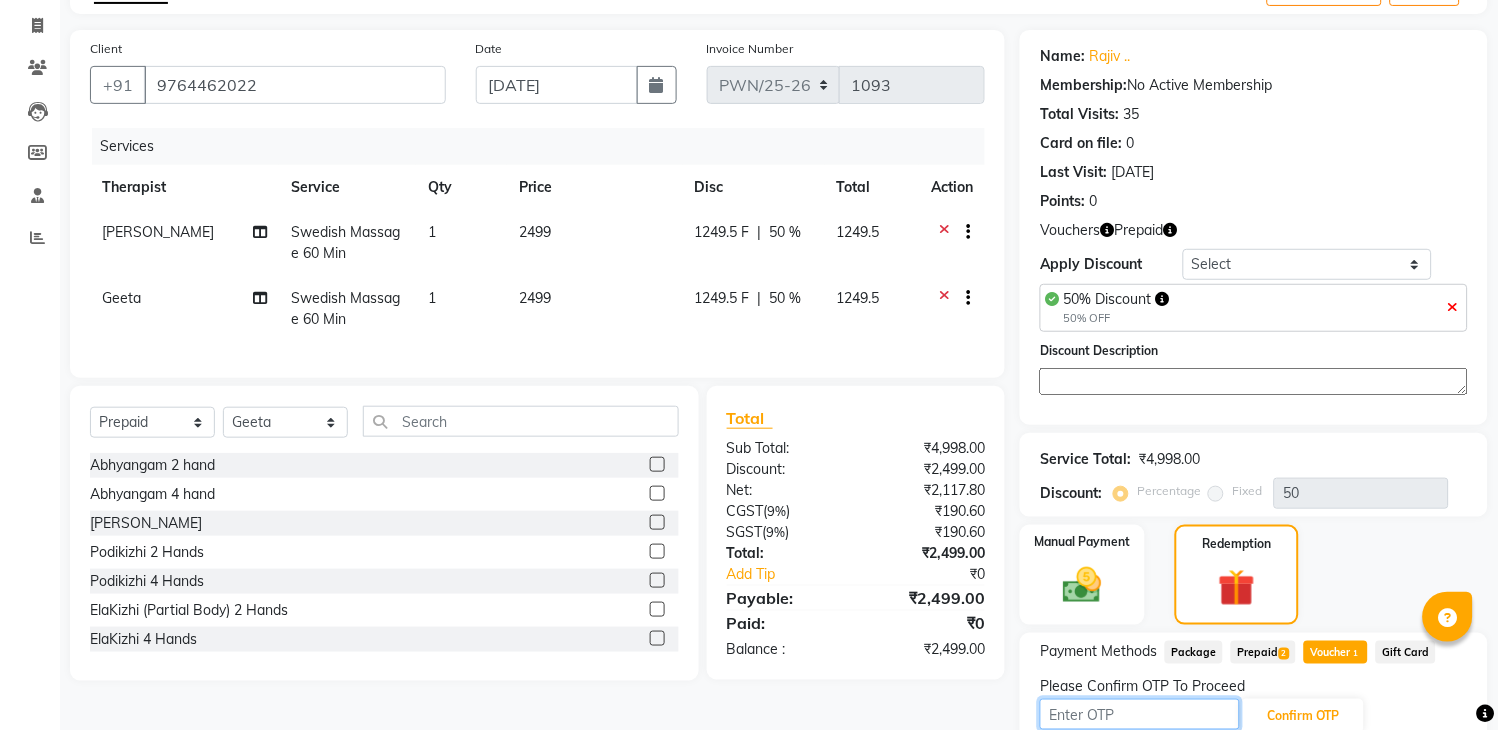 click at bounding box center (1140, 714) 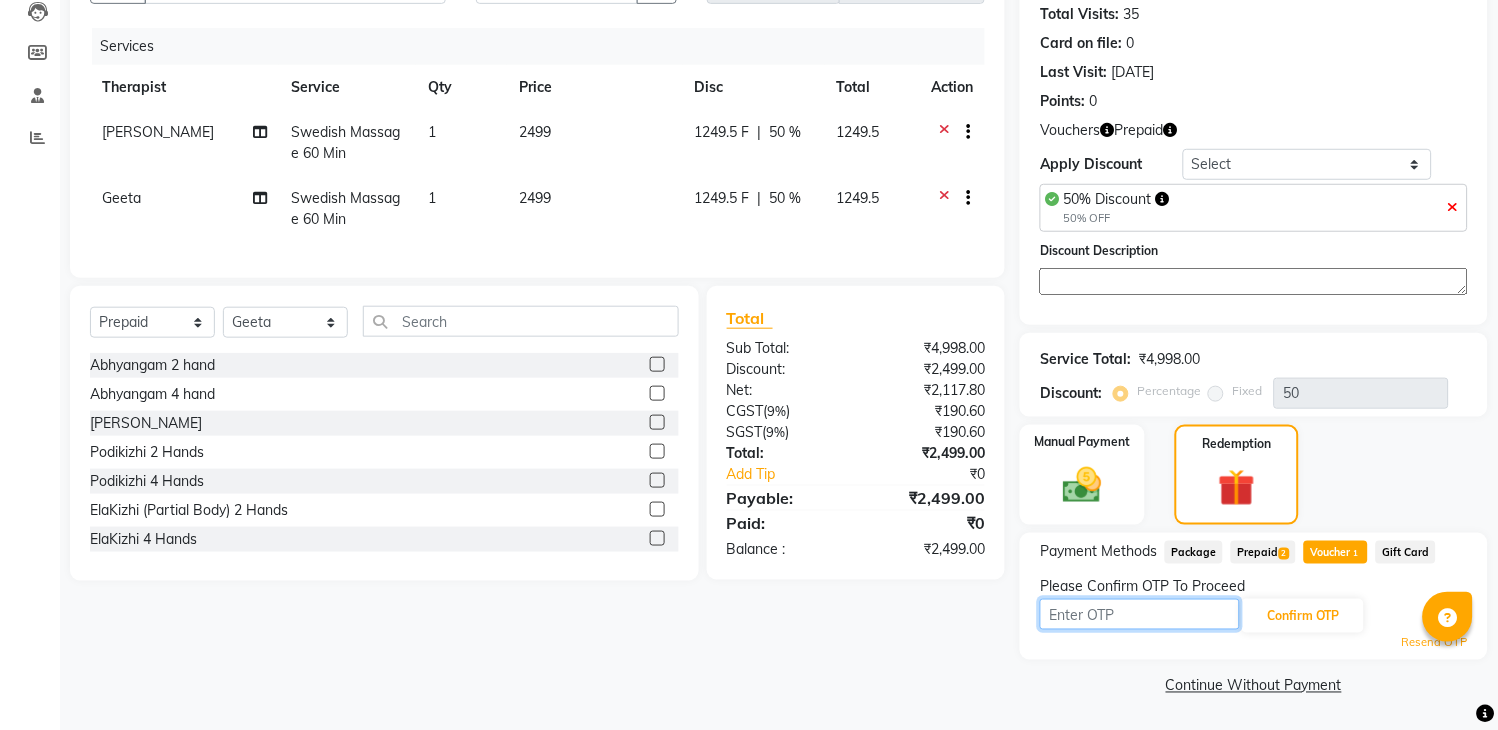 click at bounding box center (1140, 614) 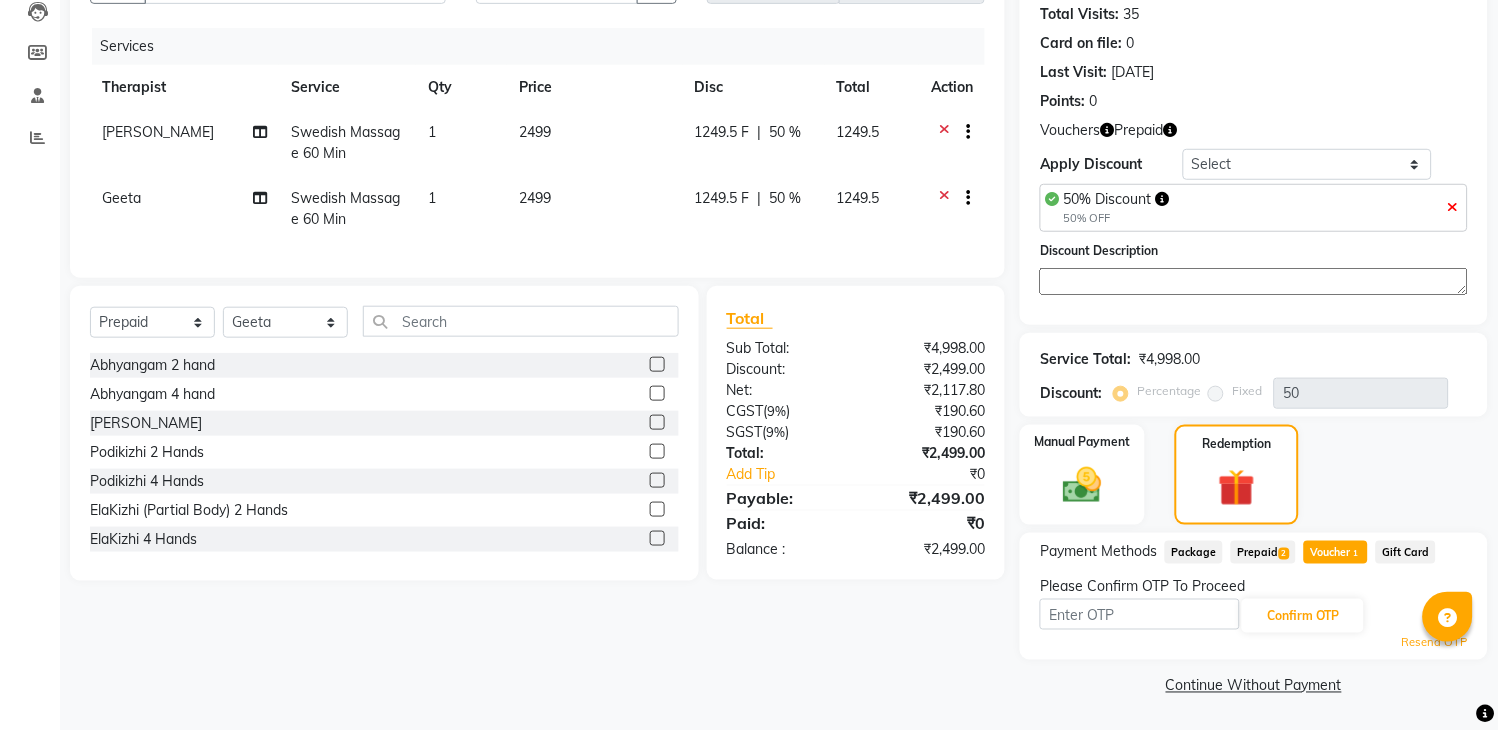 click on "Please Confirm OTP To Proceed" 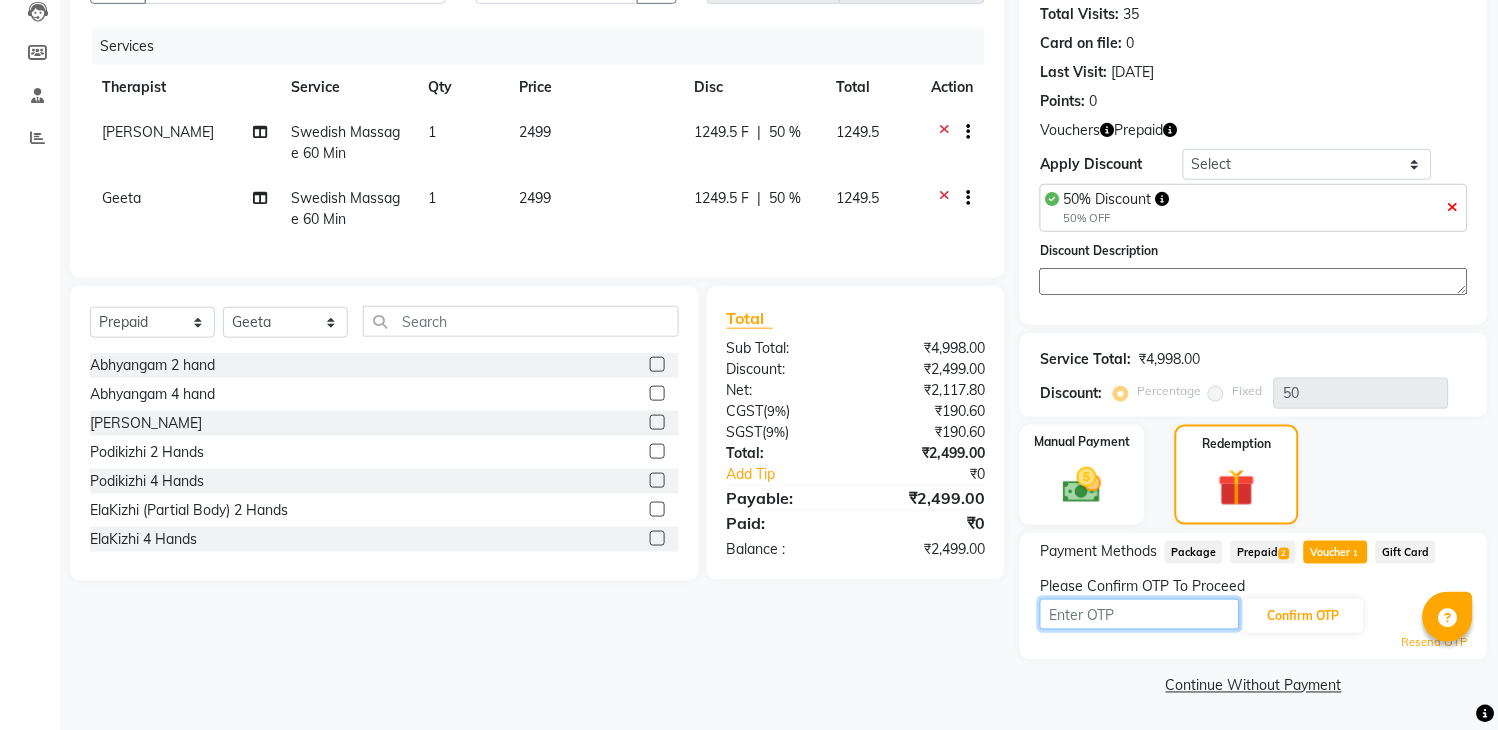 click at bounding box center (1140, 614) 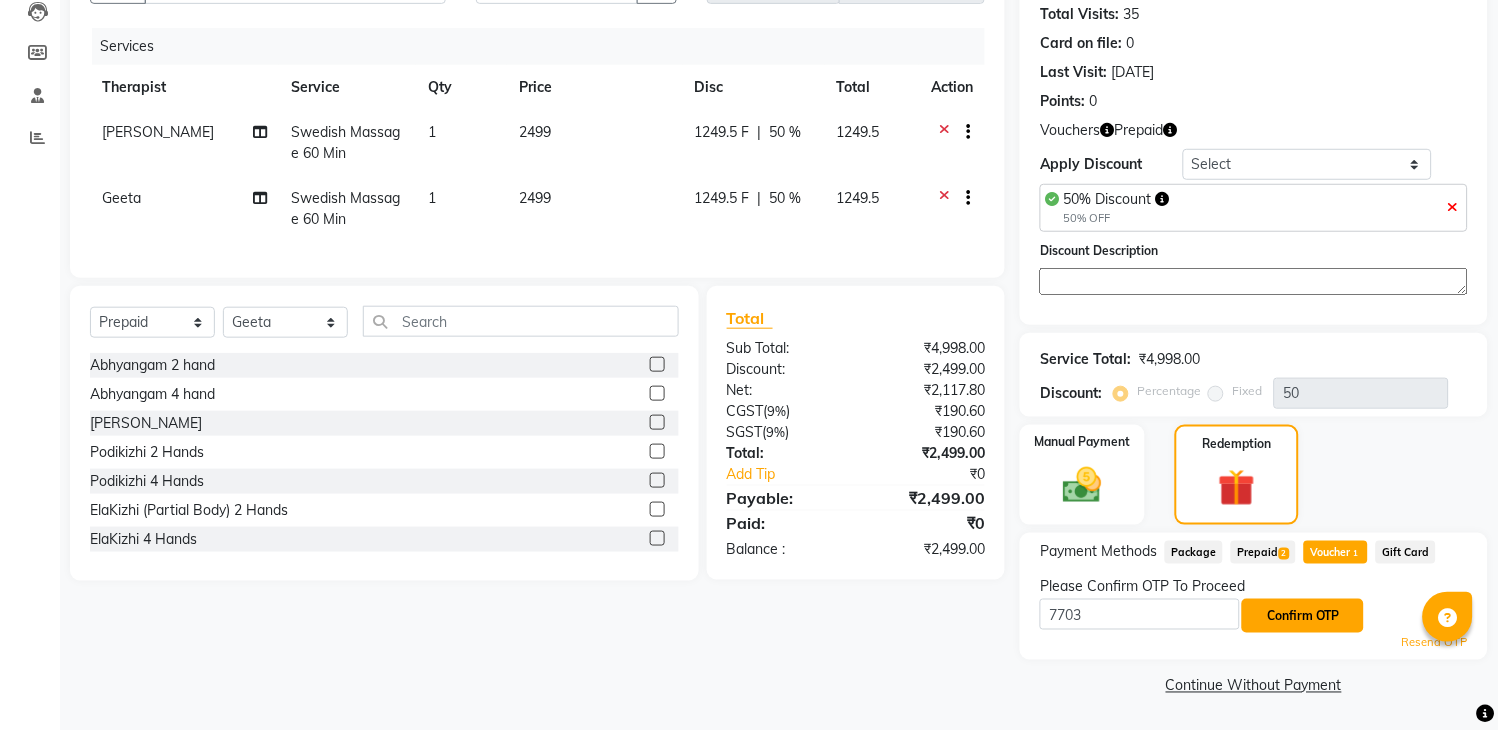 click on "Confirm OTP" 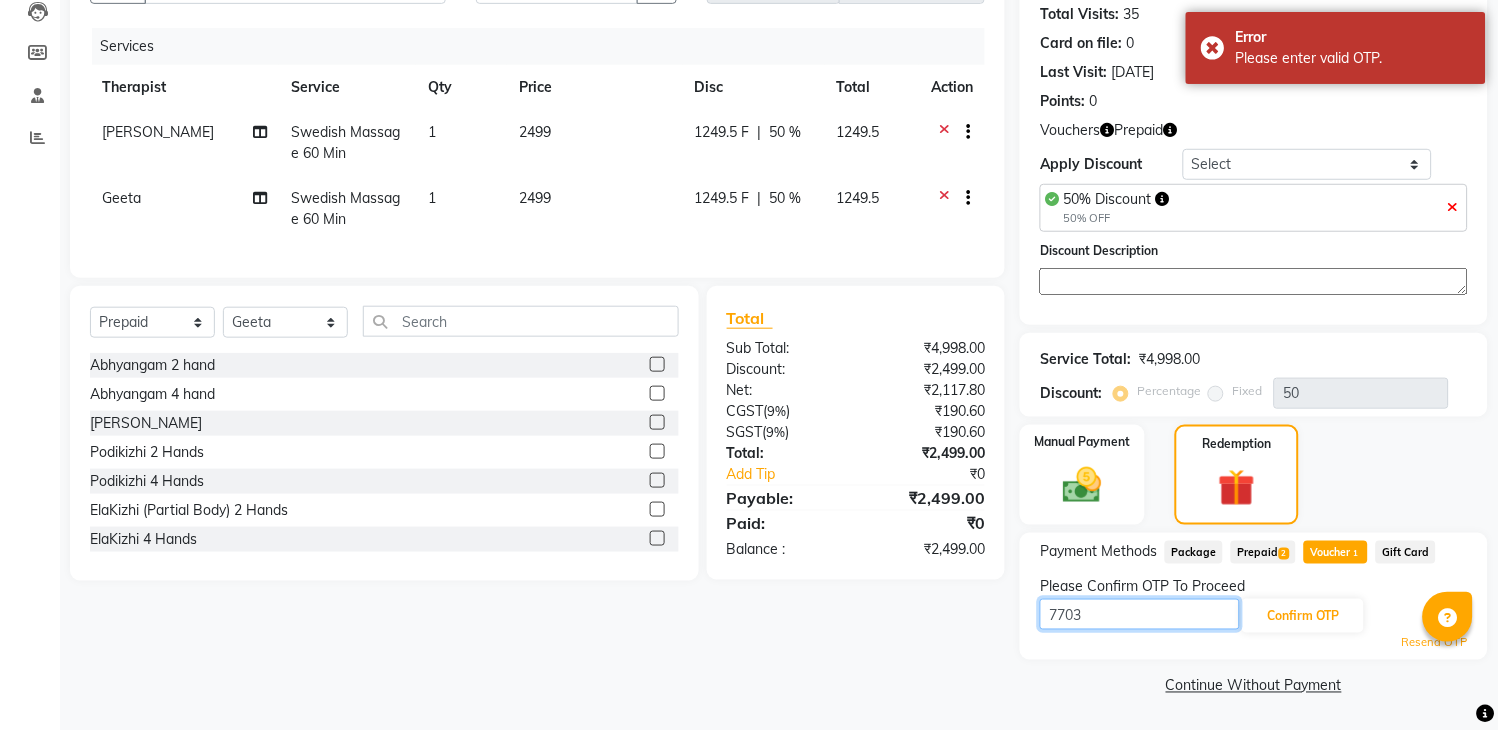 click on "7703" at bounding box center [1140, 614] 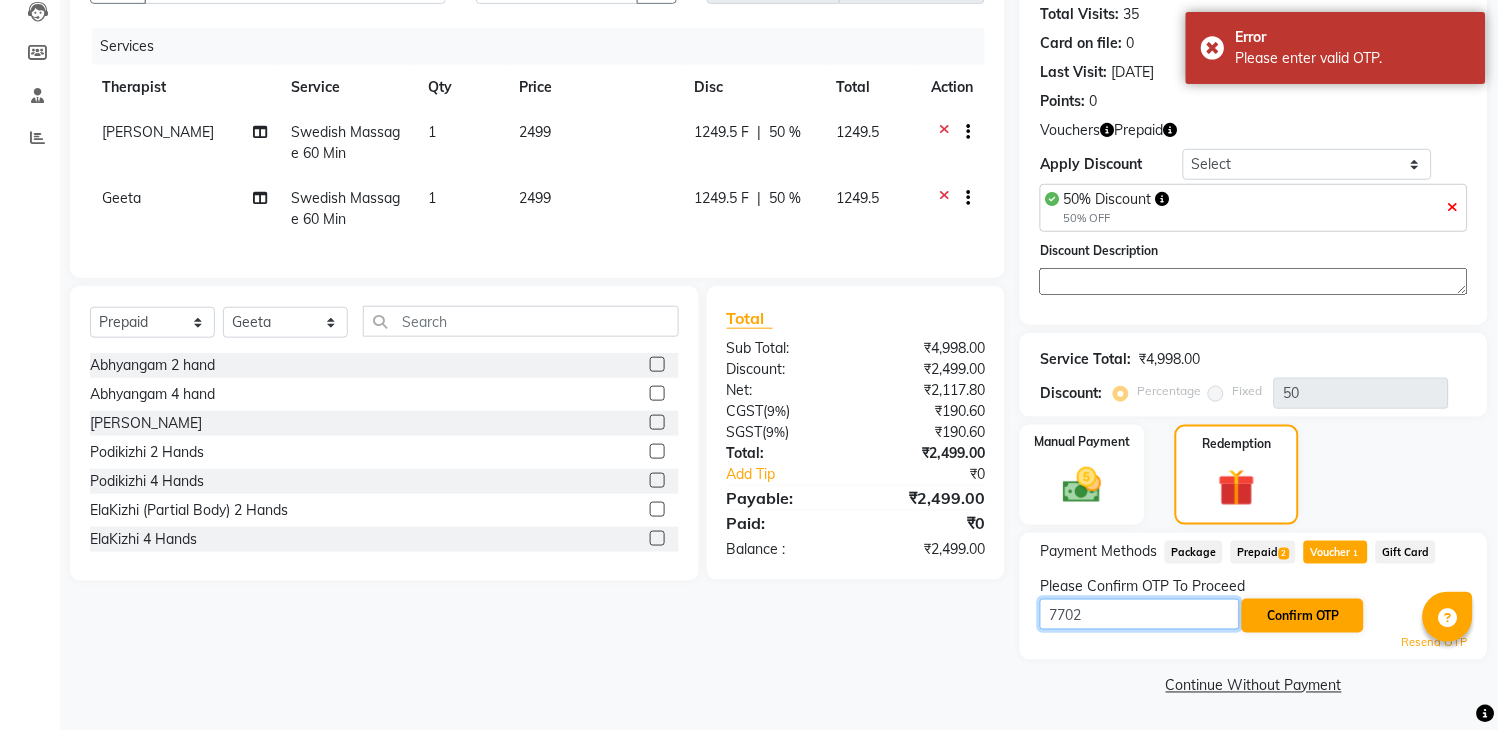 type on "7702" 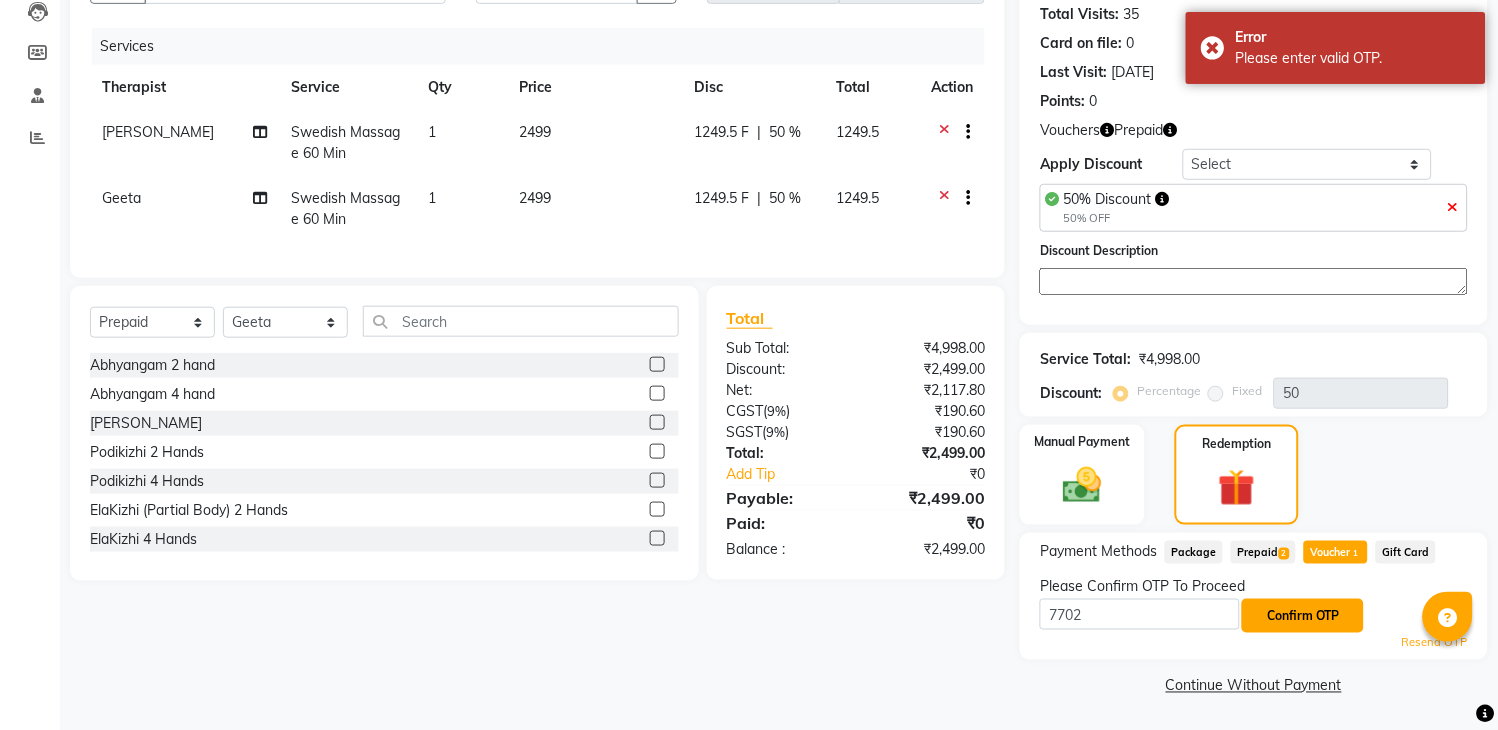 click on "Confirm OTP" 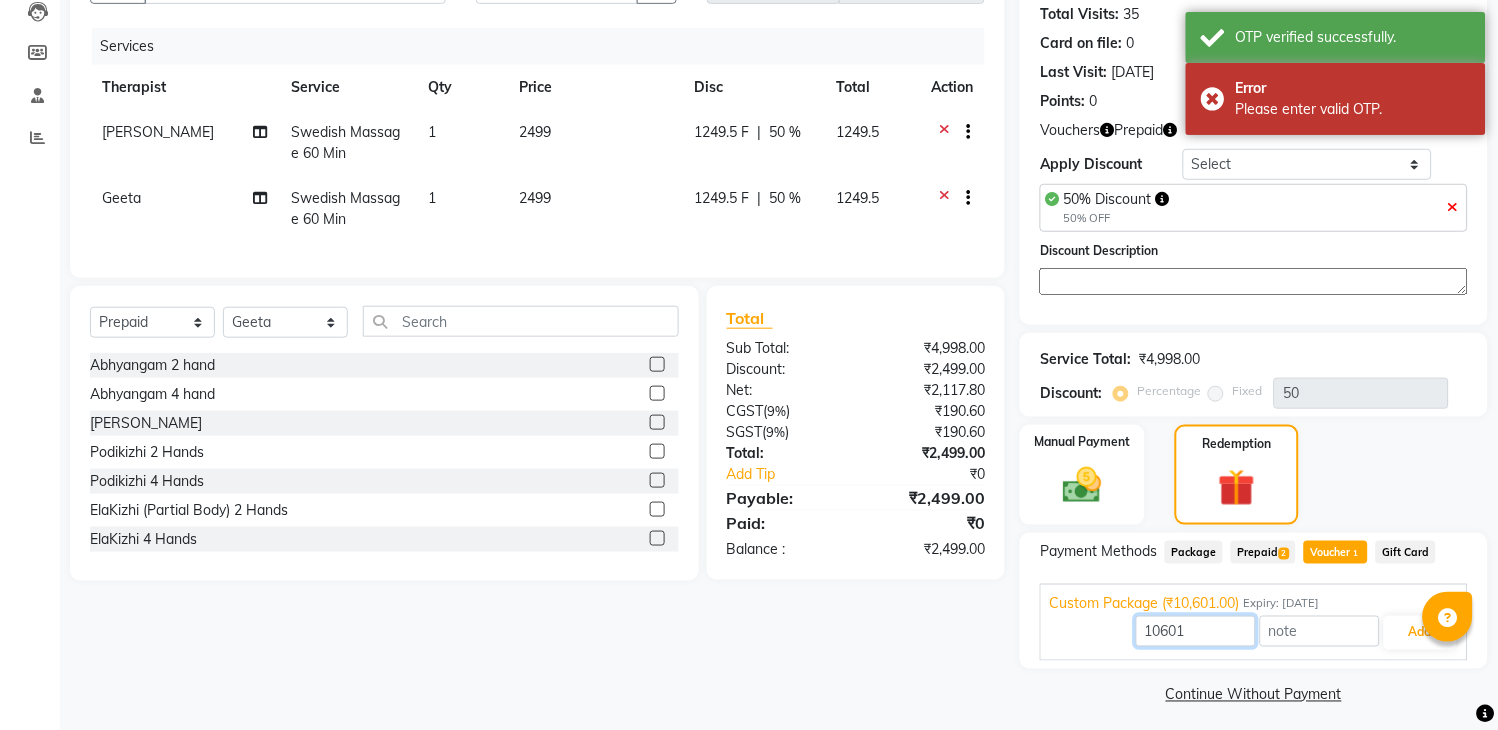 drag, startPoint x: 1198, startPoint y: 625, endPoint x: 1085, endPoint y: 634, distance: 113.35784 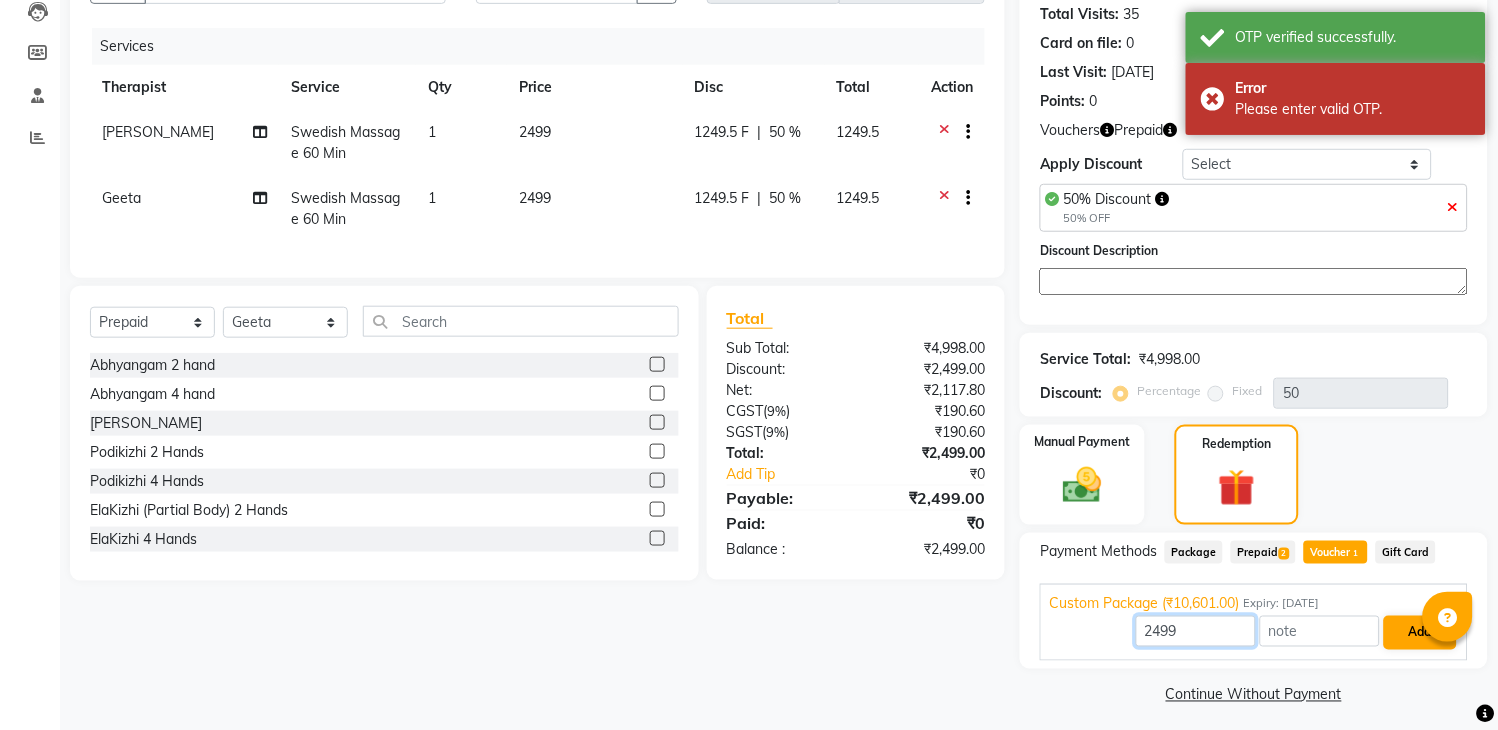 type on "2499" 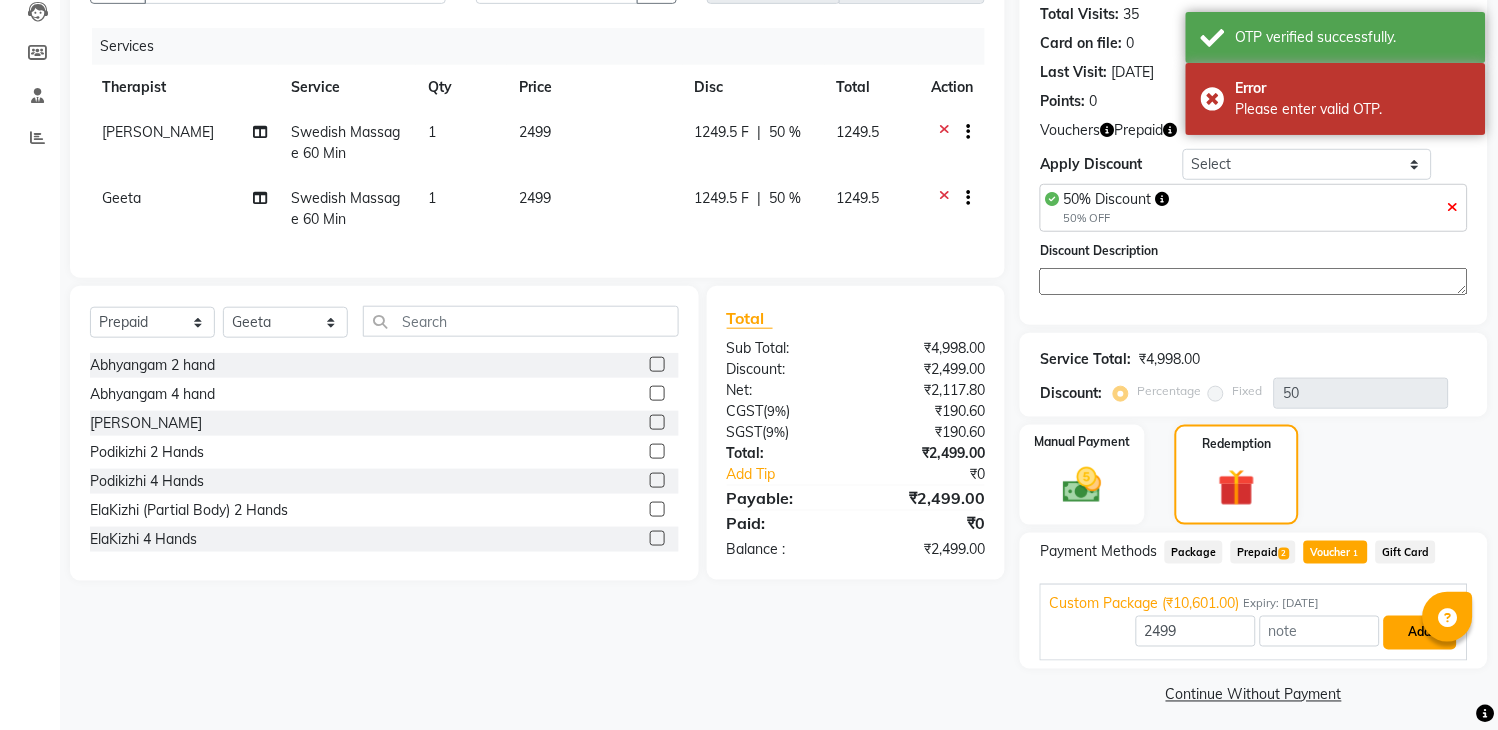 click on "Add" at bounding box center (1420, 633) 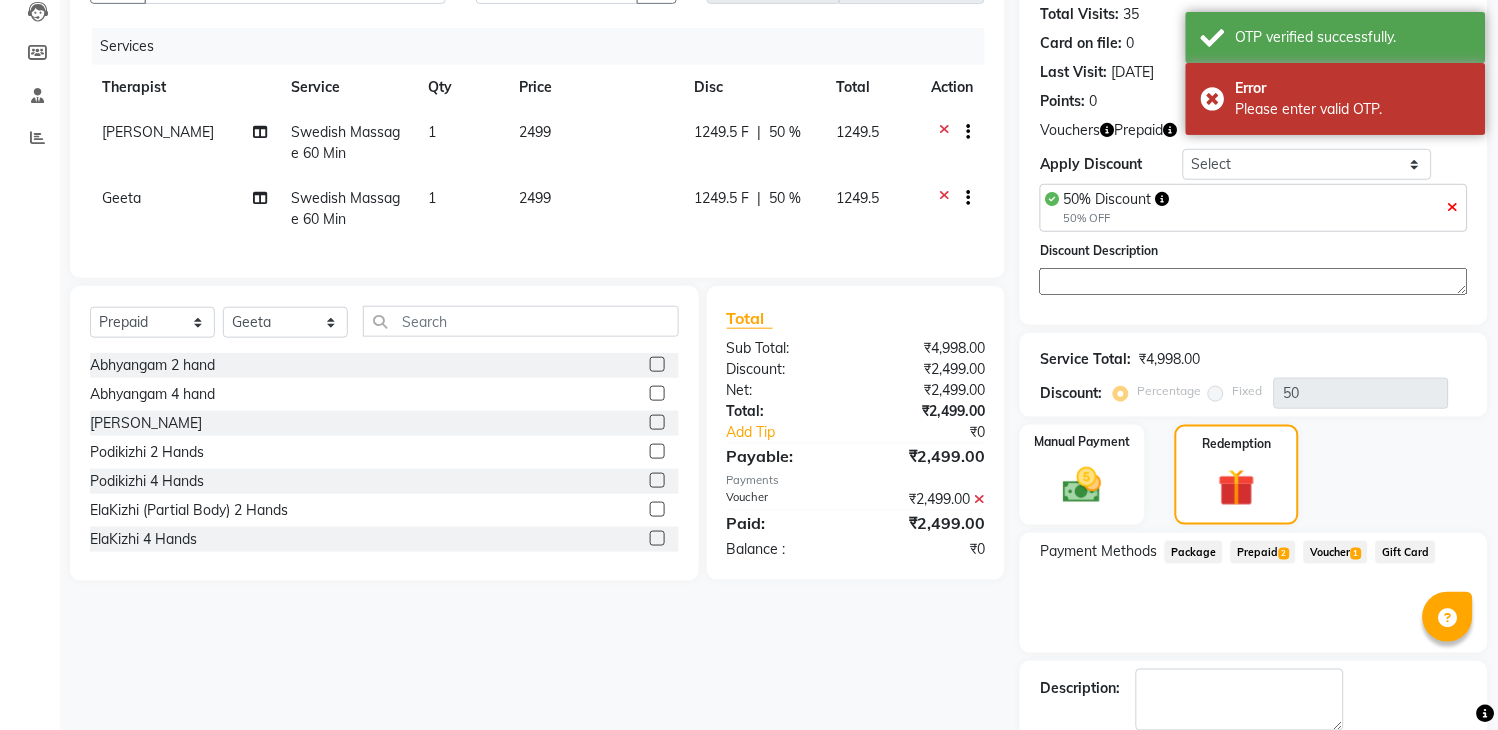 click on "Checkout" 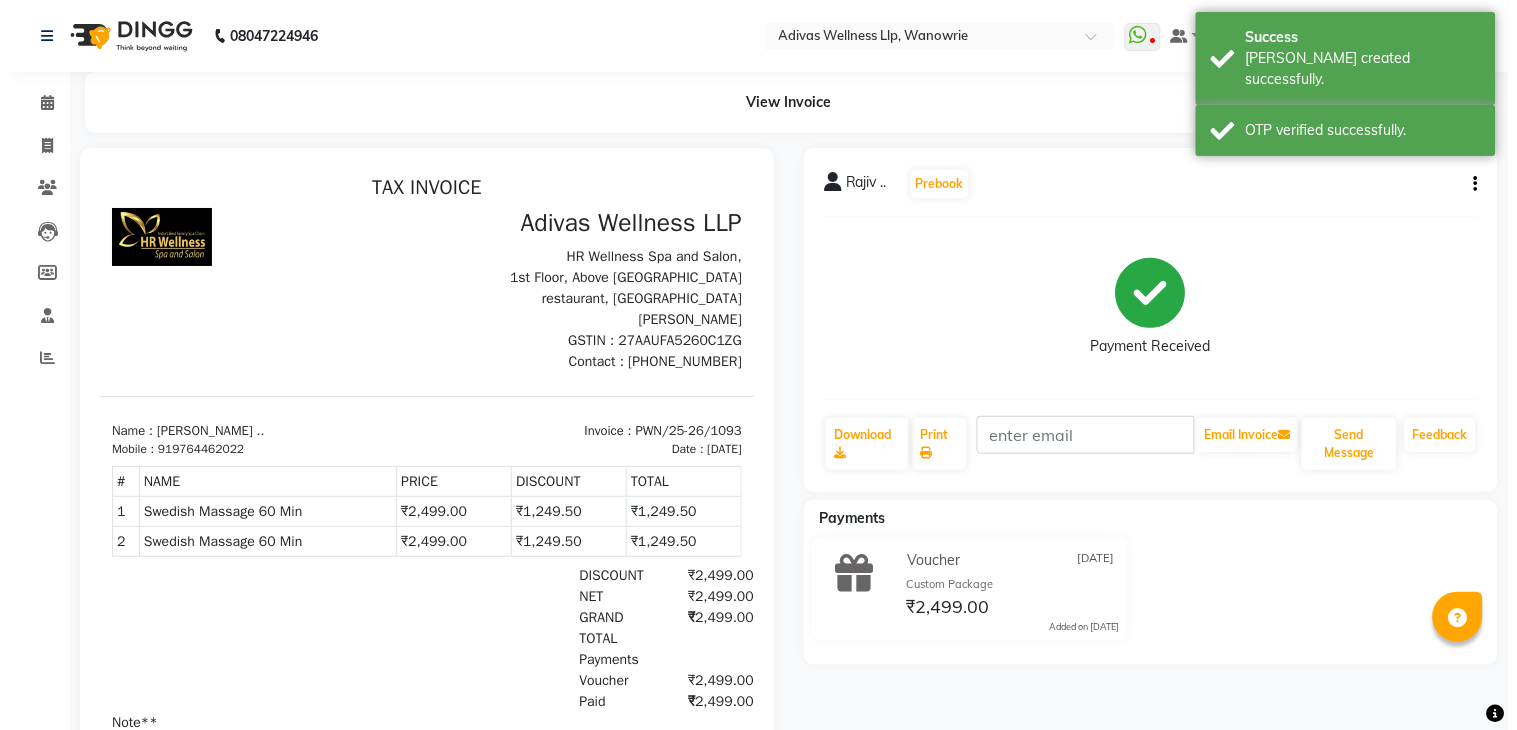 scroll, scrollTop: 0, scrollLeft: 0, axis: both 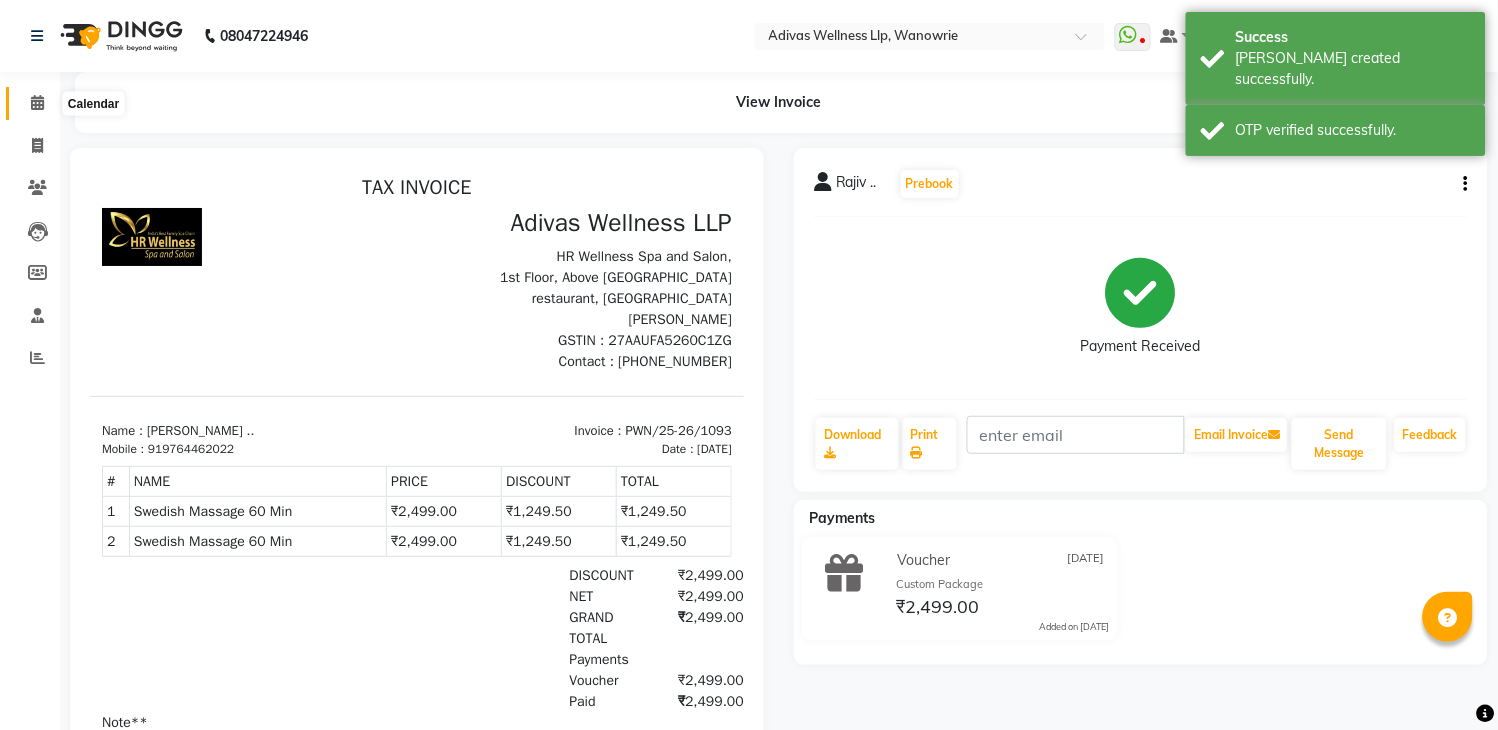 click 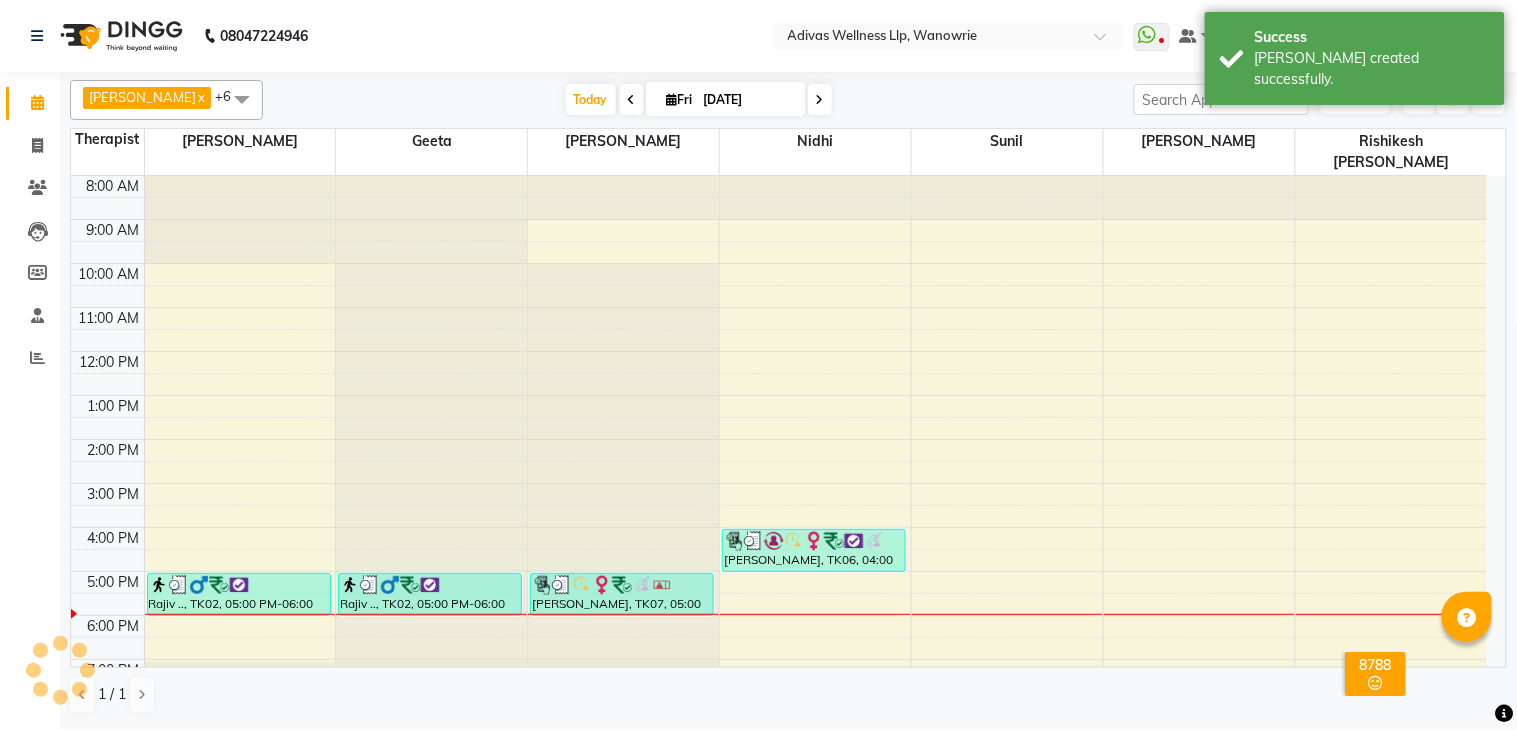 scroll, scrollTop: 0, scrollLeft: 0, axis: both 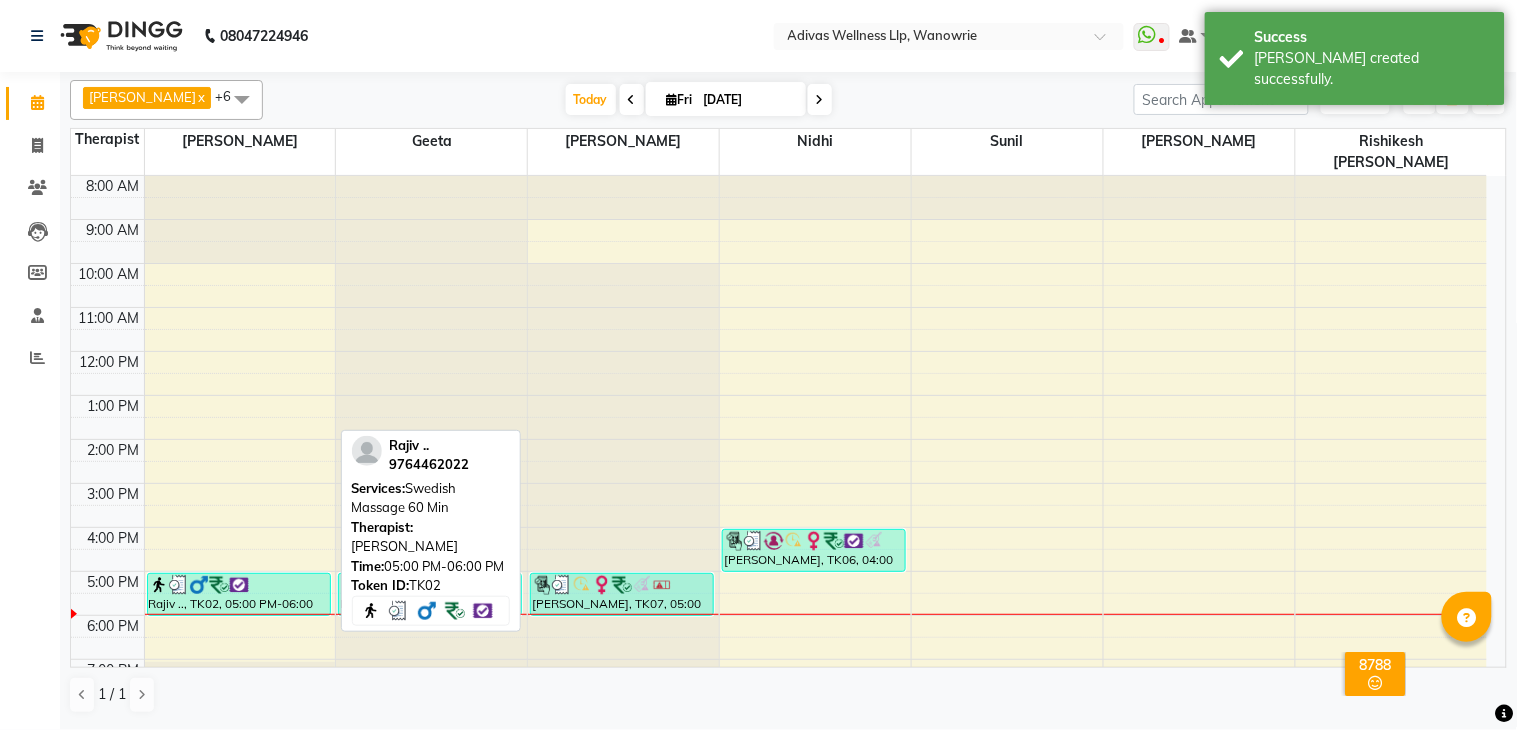 click at bounding box center (239, 585) 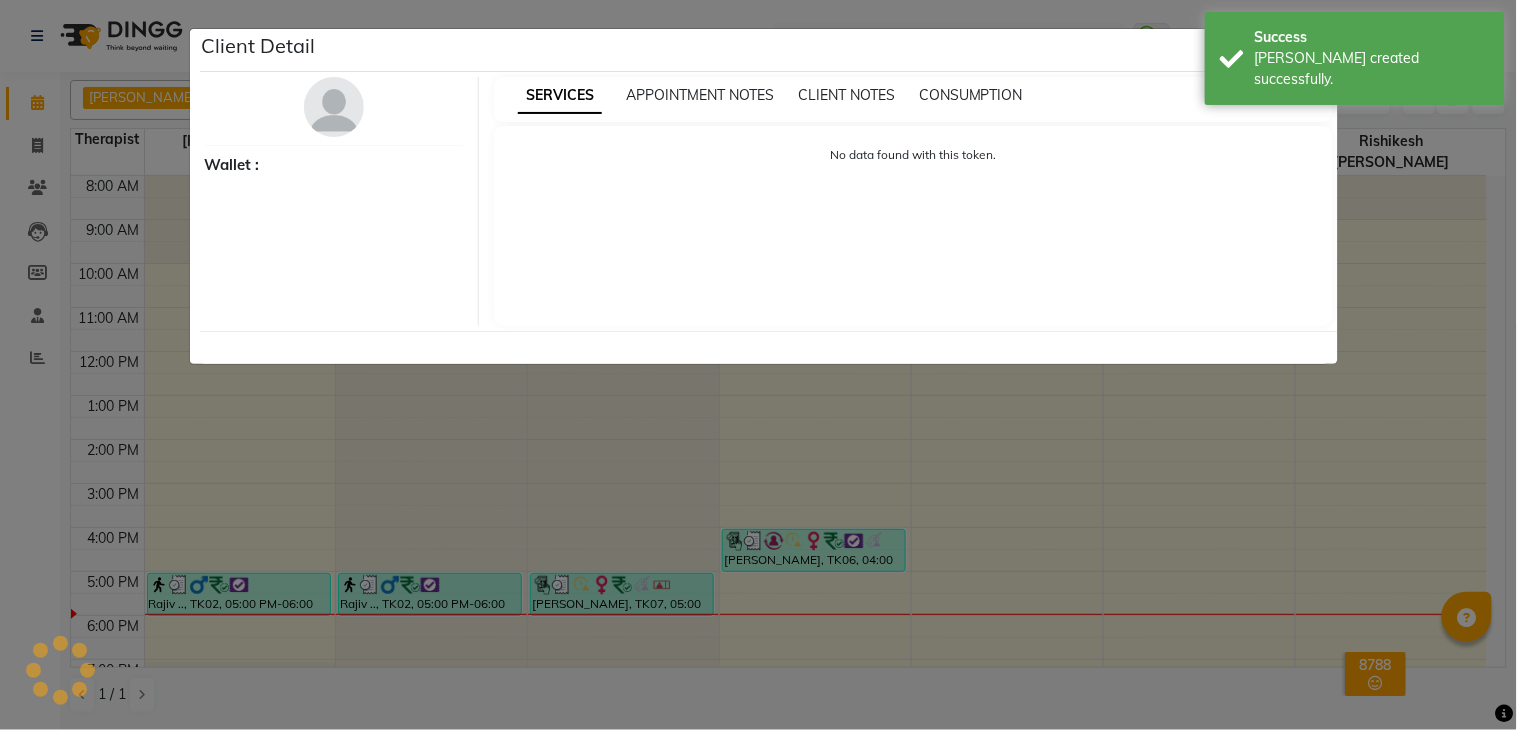 select on "3" 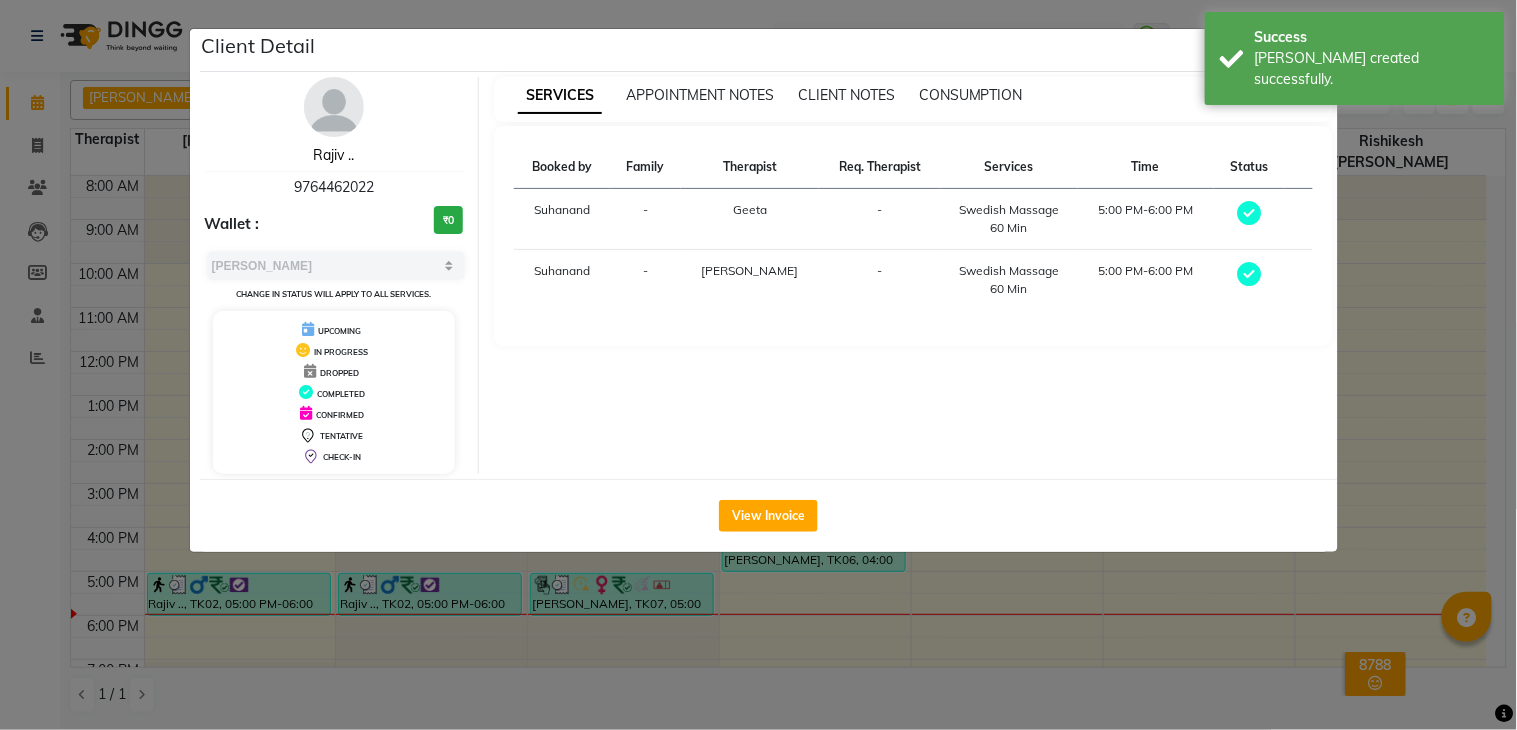 click on "Rajiv .." at bounding box center [333, 155] 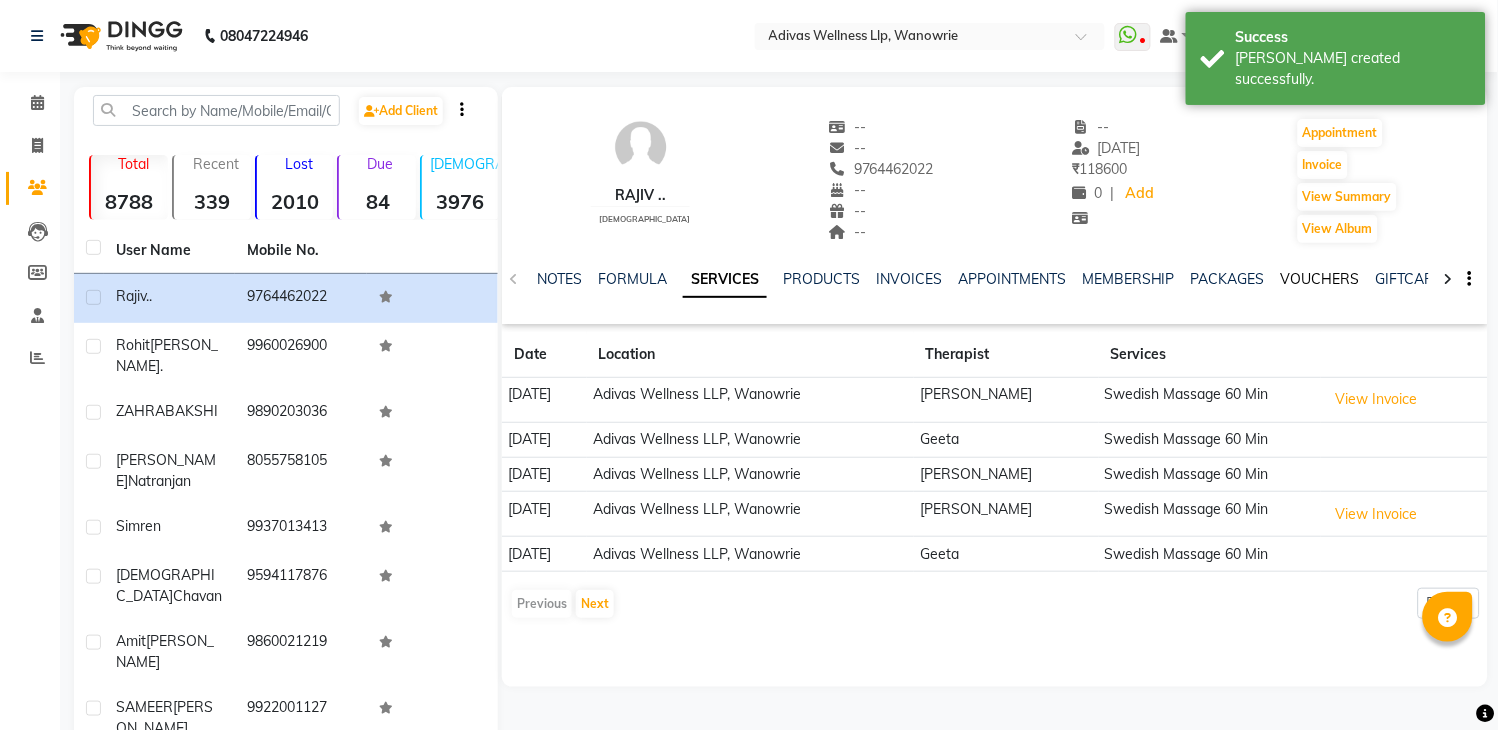 click on "VOUCHERS" 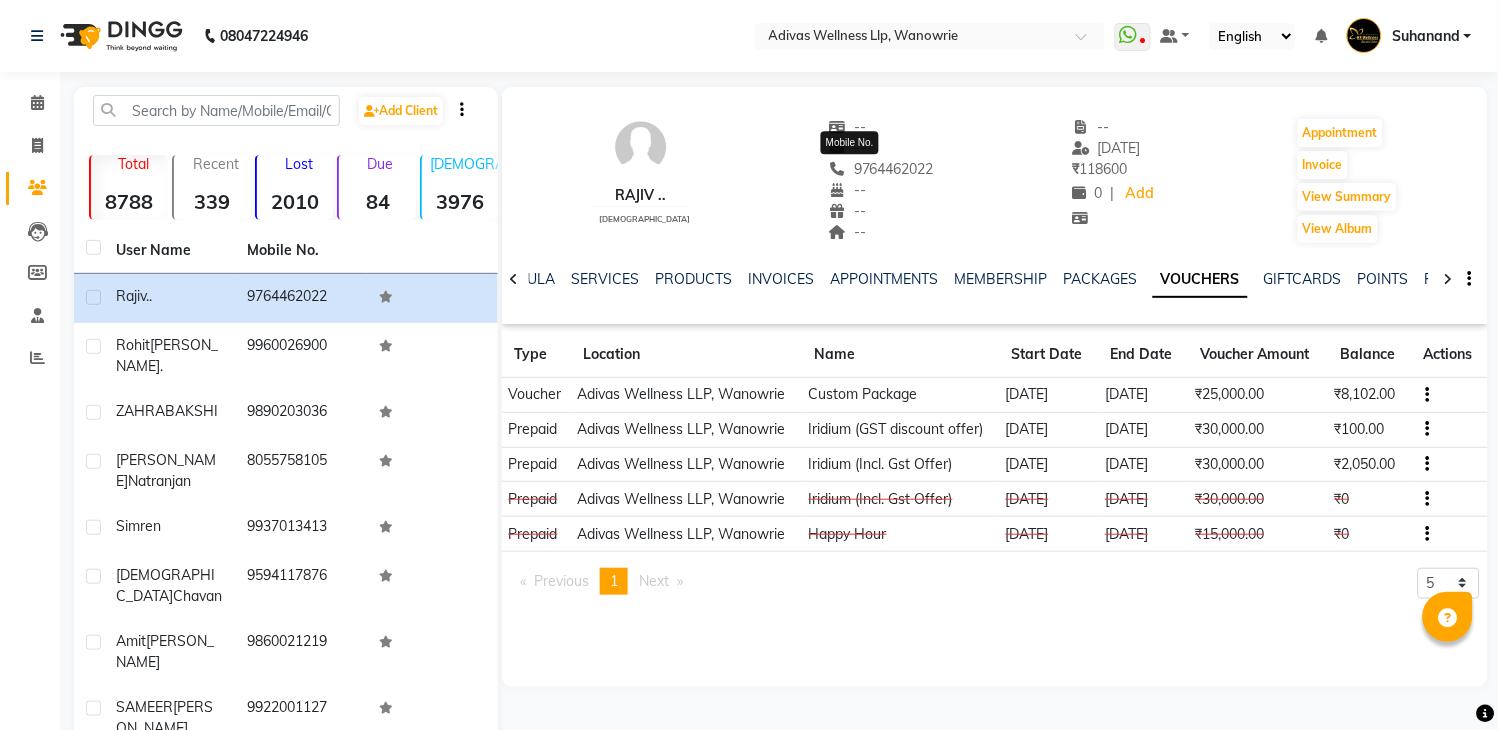 click on "9764462022" 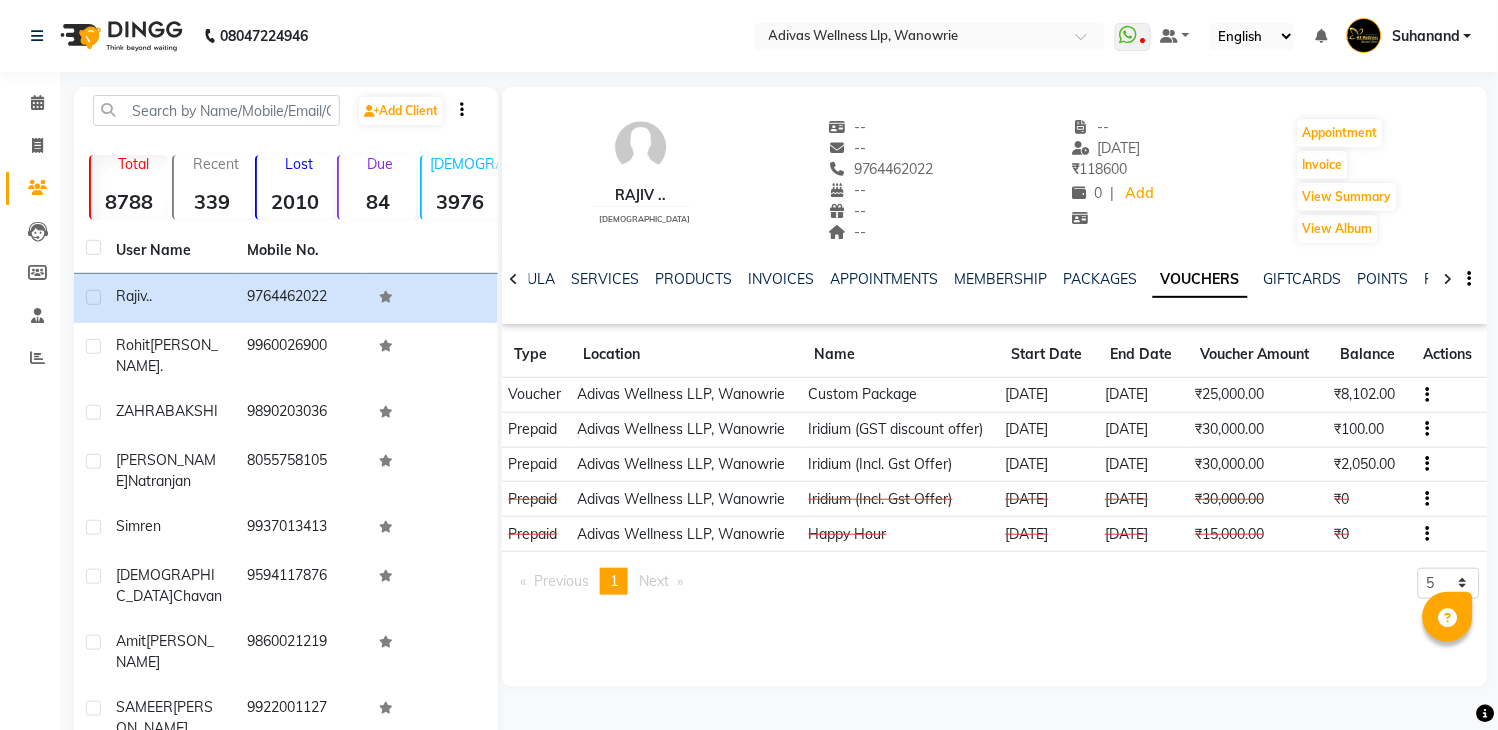 click on "9764462022" 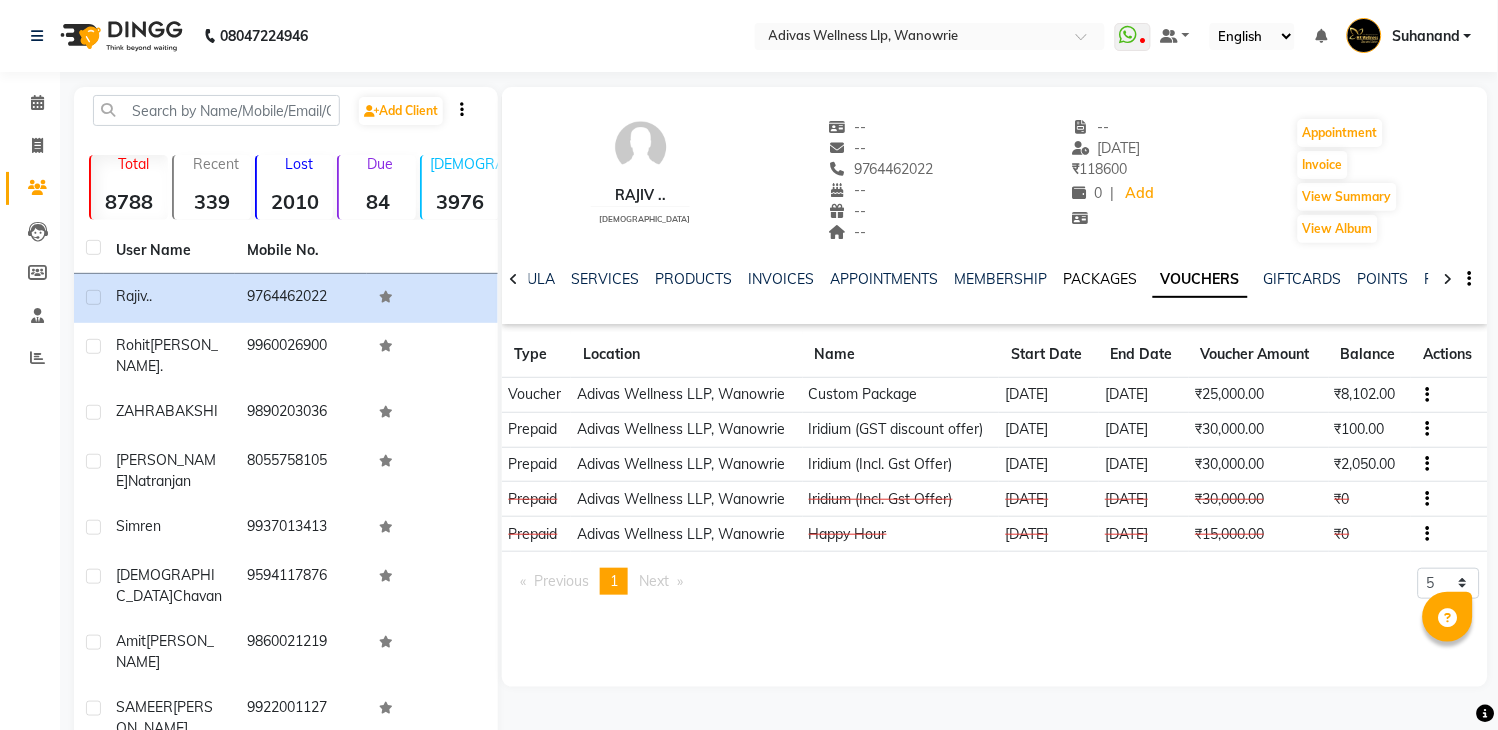 click on "PACKAGES" 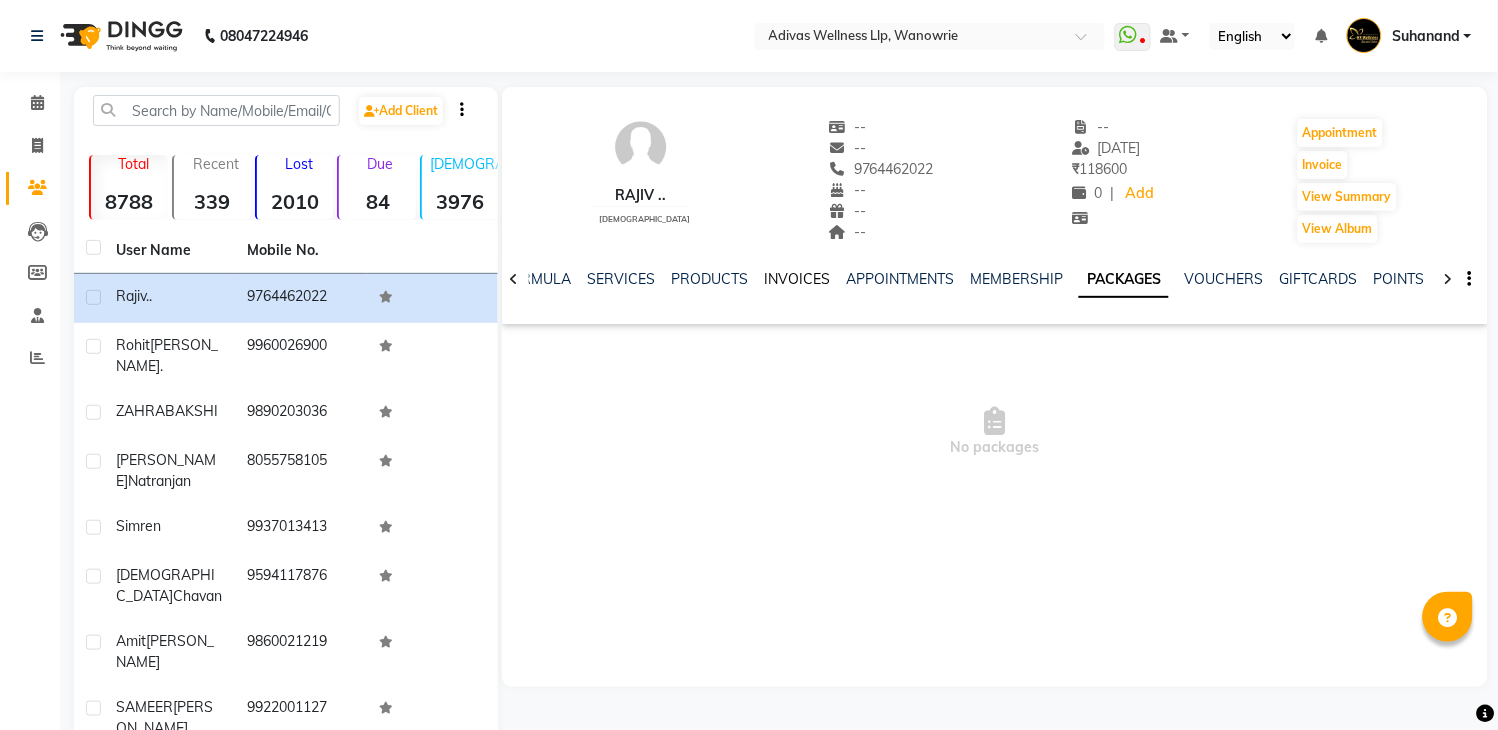 click on "INVOICES" 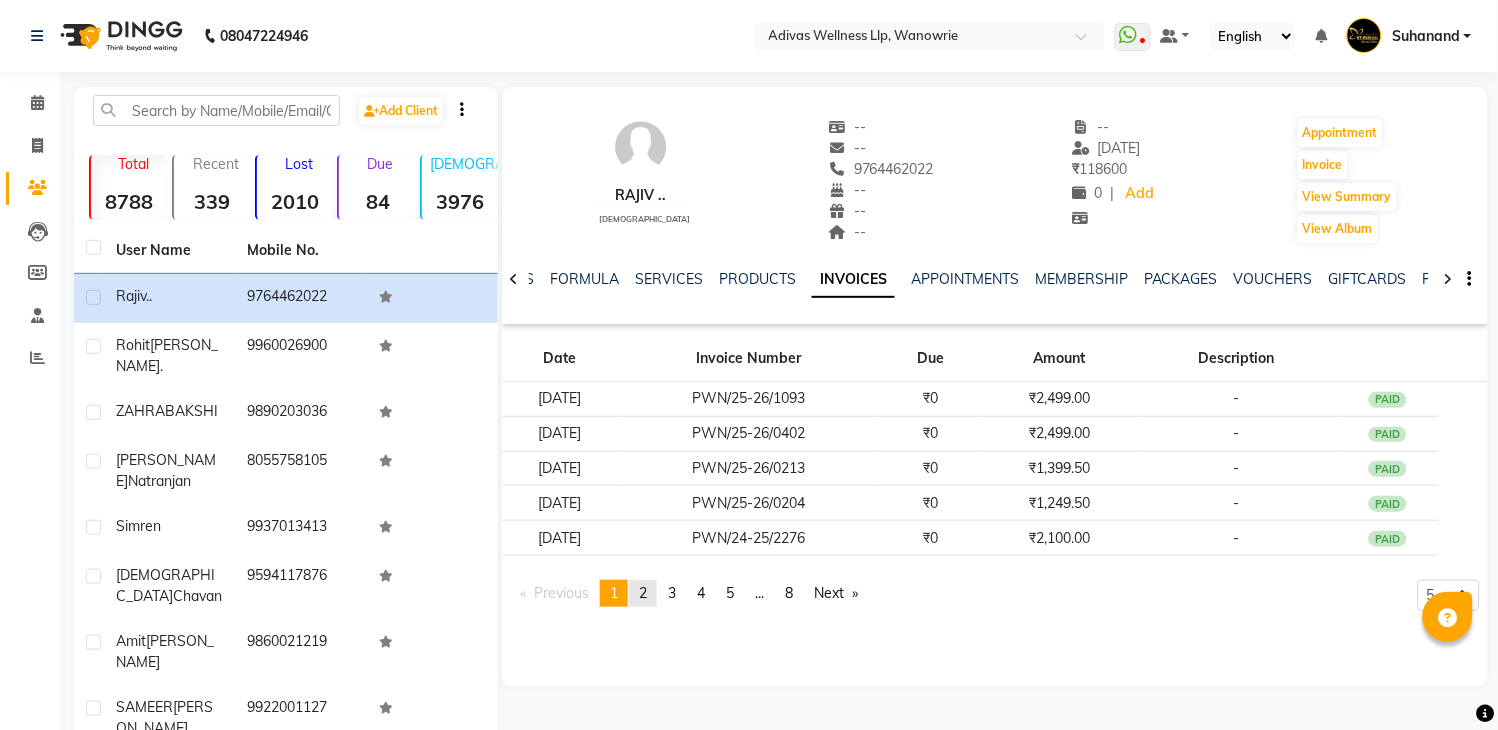 click on "page  2" 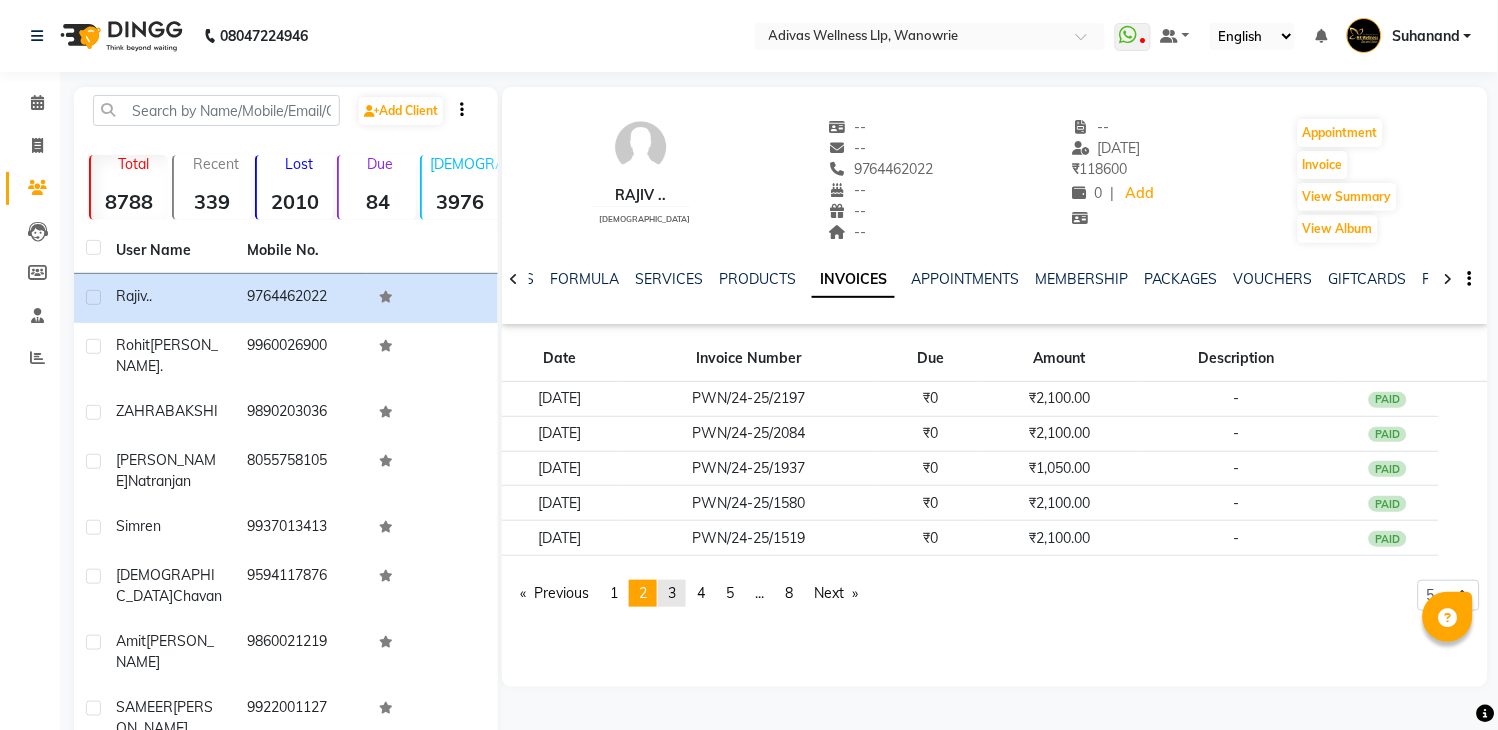 click on "3" 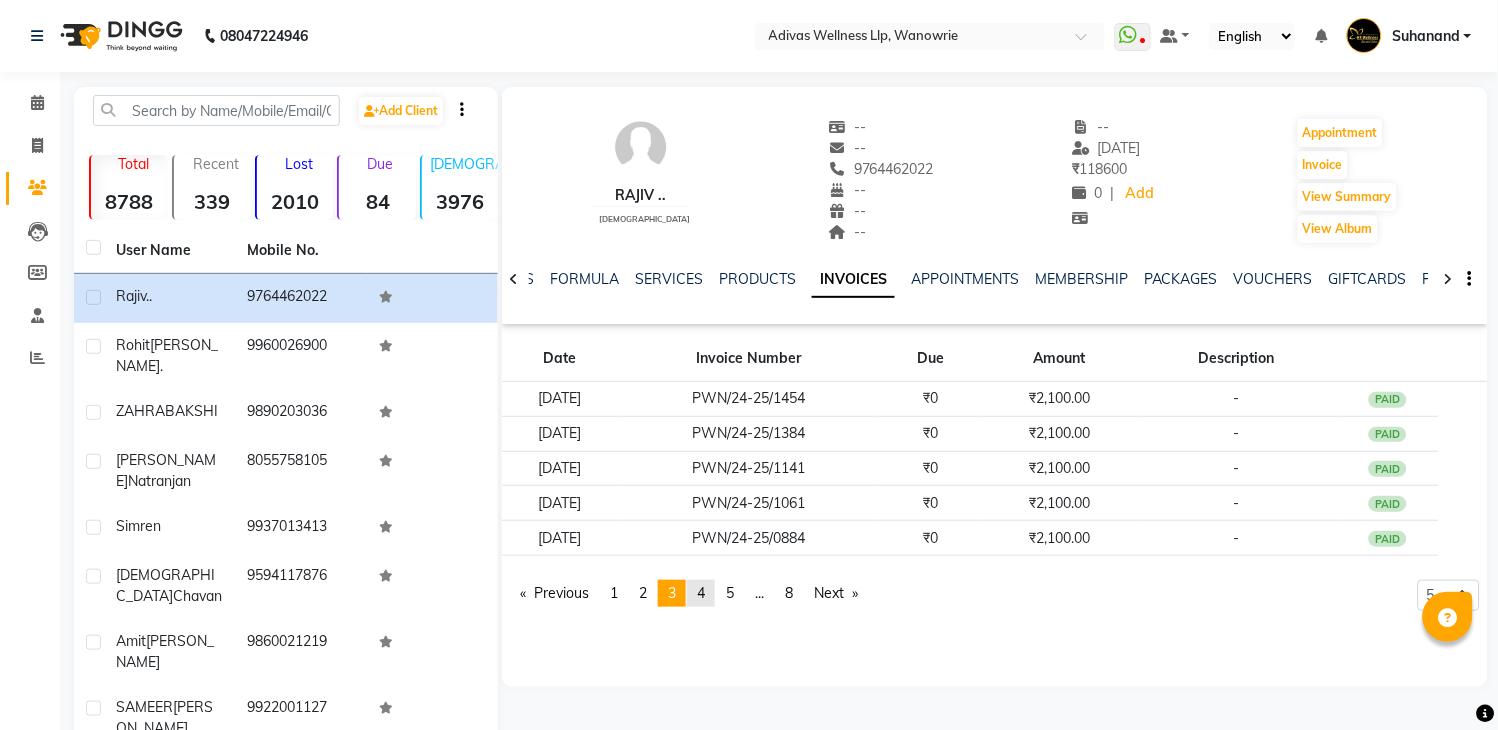 click on "4" 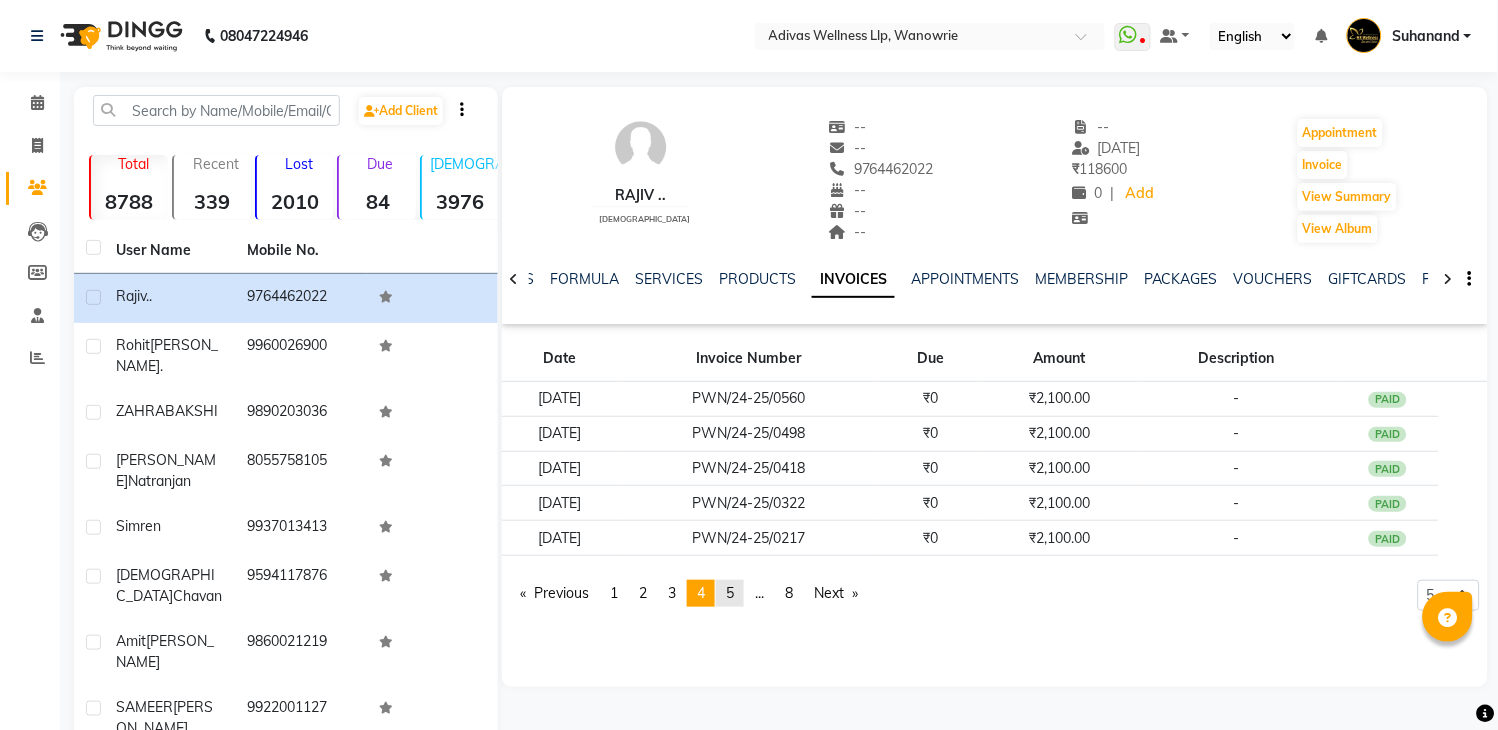 click on "5" 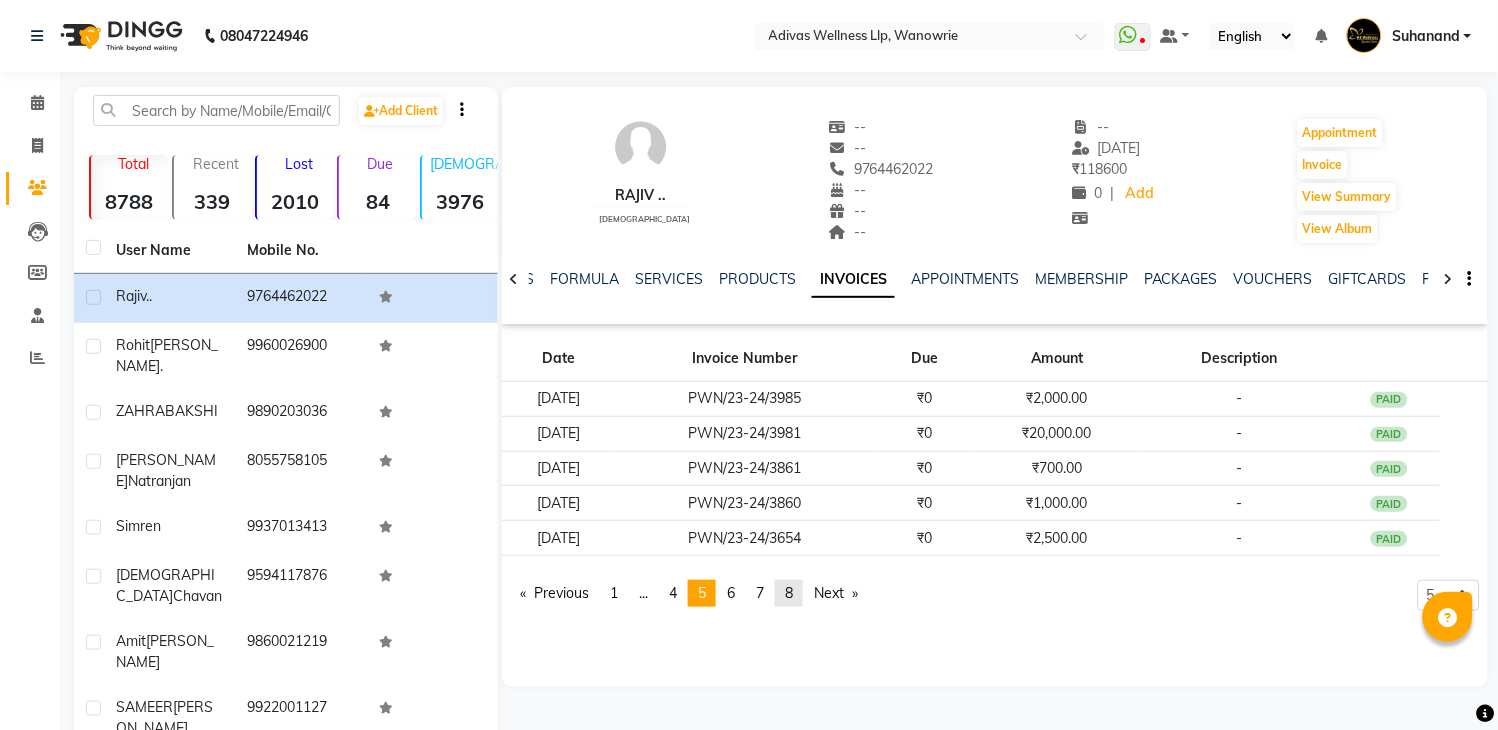 click on "page  8" 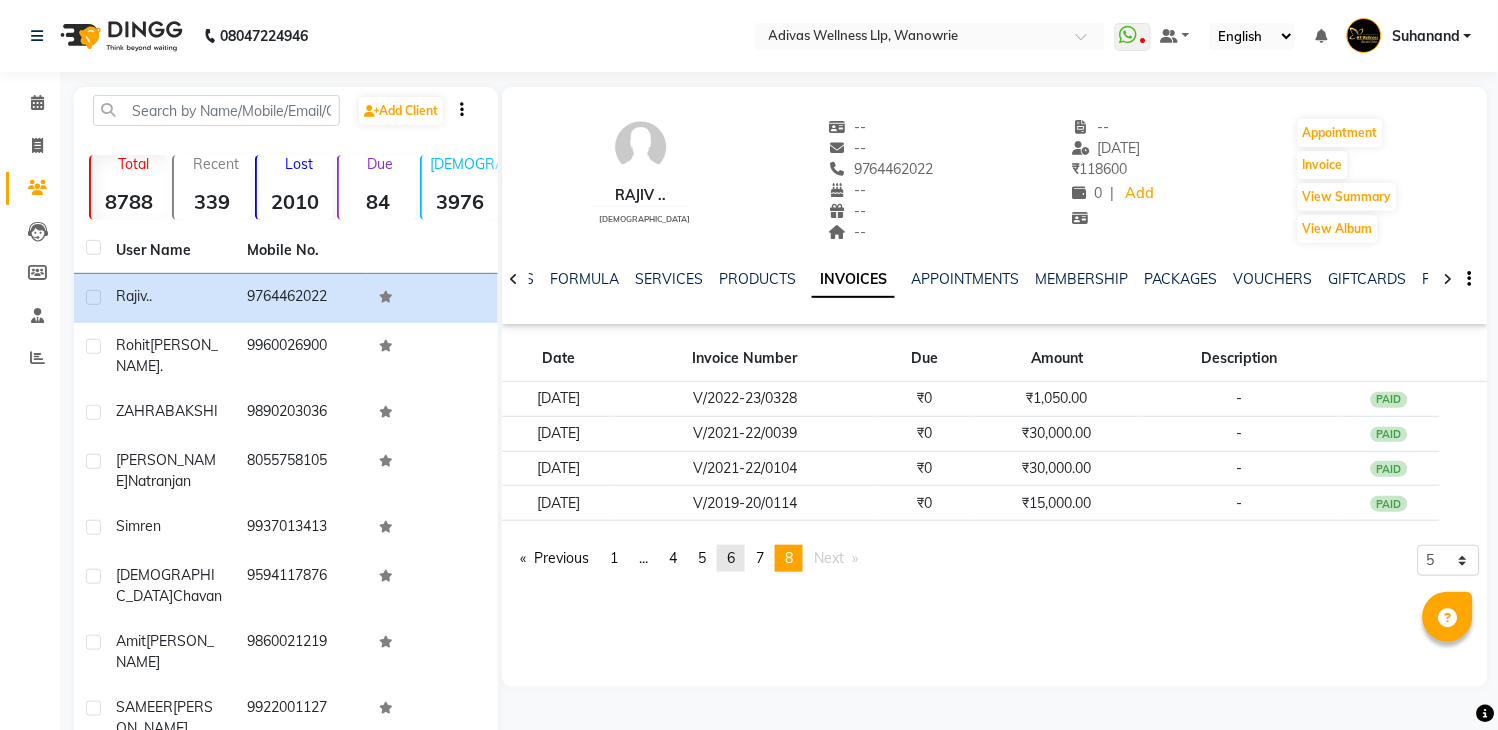 click on "page  6" 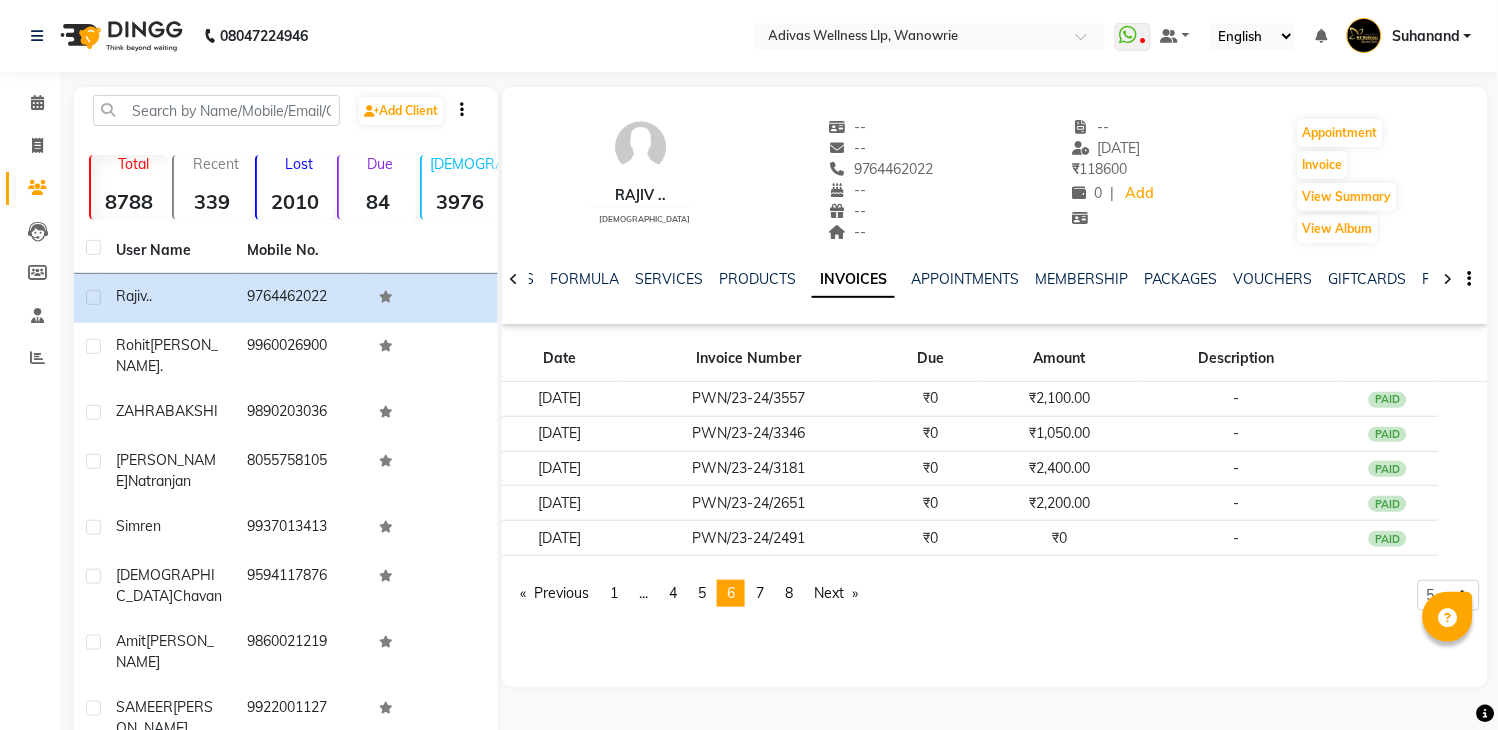click on "Date Invoice Number Due Amount Description [DATE] PWN/23-24/3557 ₹0 ₹2,100.00 -  PAID [DATE] PWN/23-24/3346 ₹0 ₹1,050.00 -  PAID [DATE] PWN/23-24/3181 ₹0 ₹2,400.00 -  PAID [DATE] PWN/23-24/2651 ₹0 ₹2,200.00 -  PAID [DATE] PWN/23-24/2491 ₹0 ₹0 -  PAID  Previous  page  6 / 8  page  1 page  ... page  4 page  5 You're on page  6 page  7 page  8  Next  page 5 10 50 100 500" 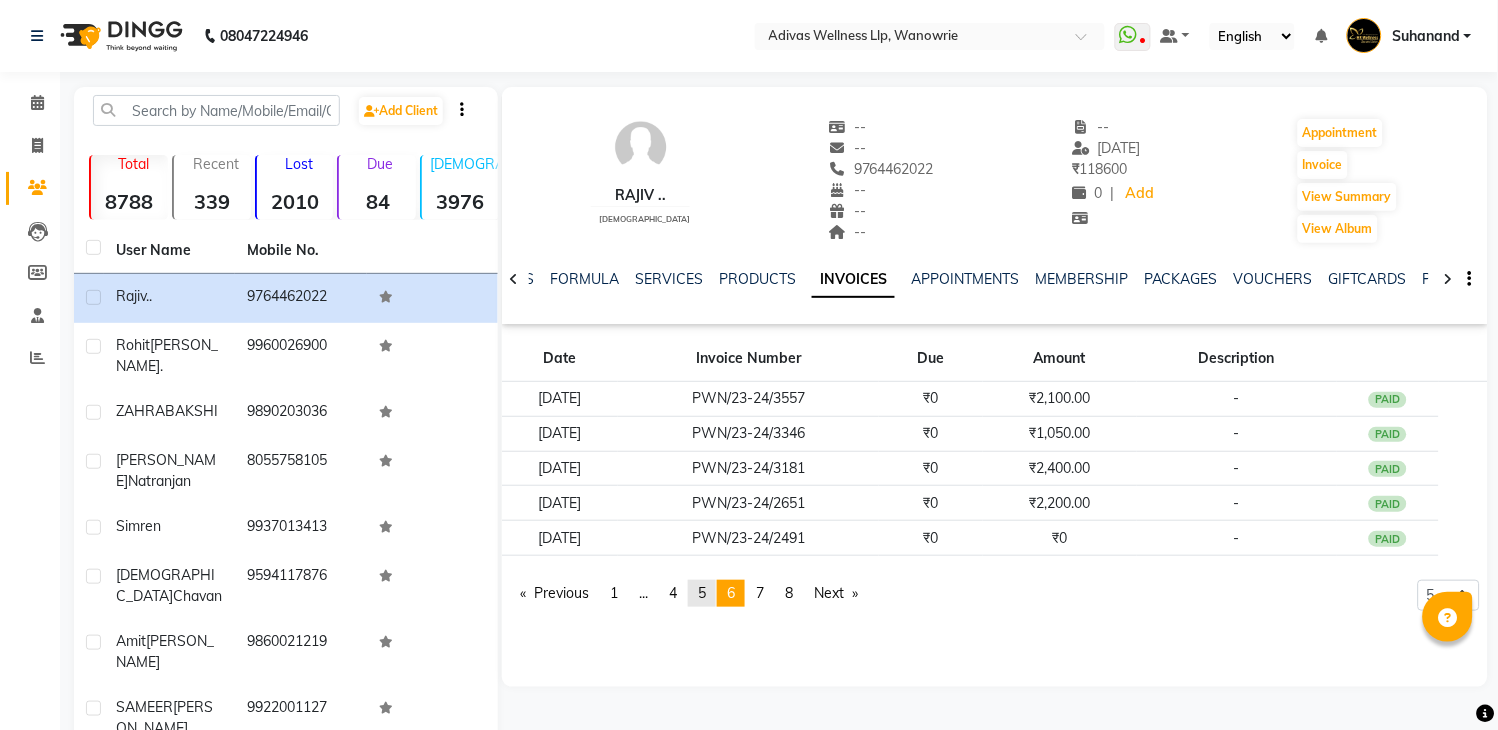 click on "5" 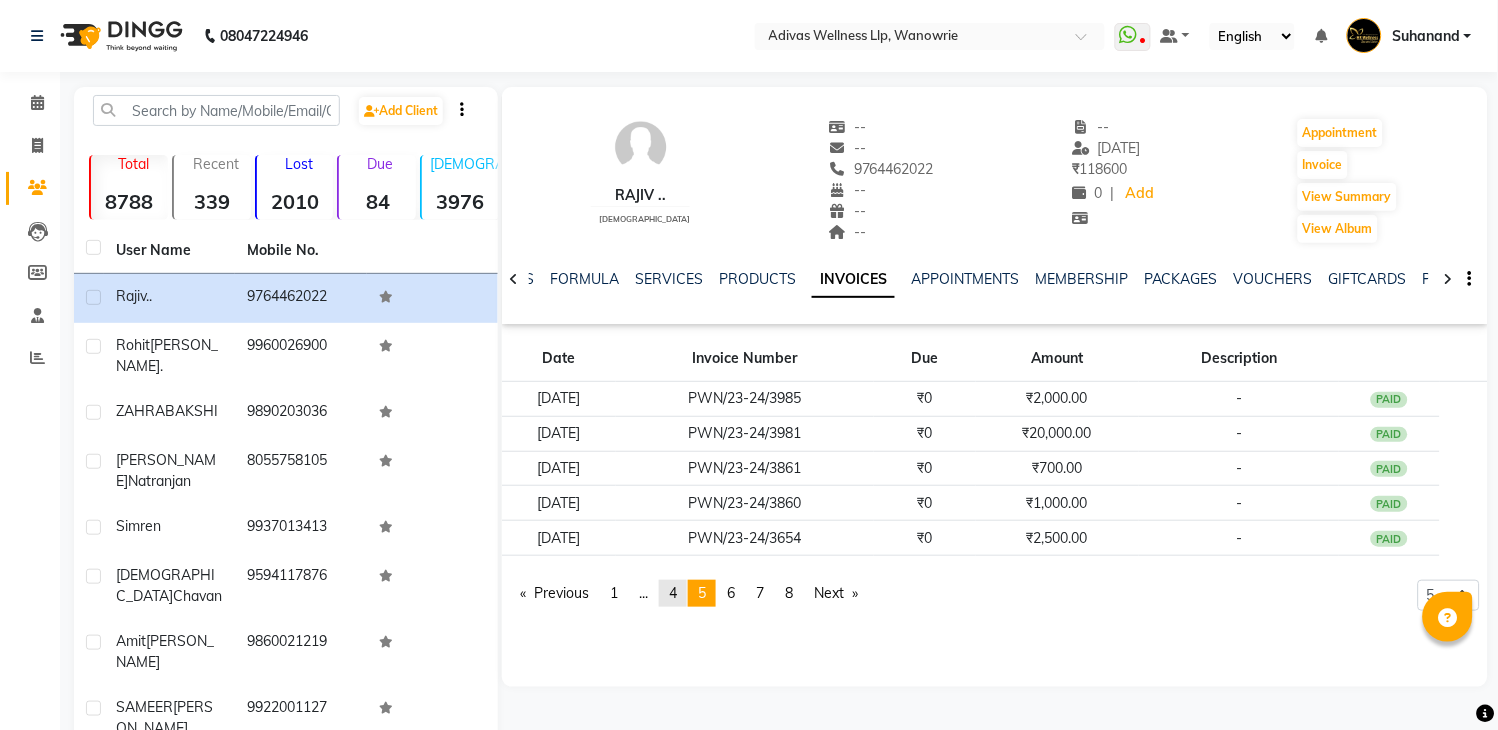 click on "page  4" 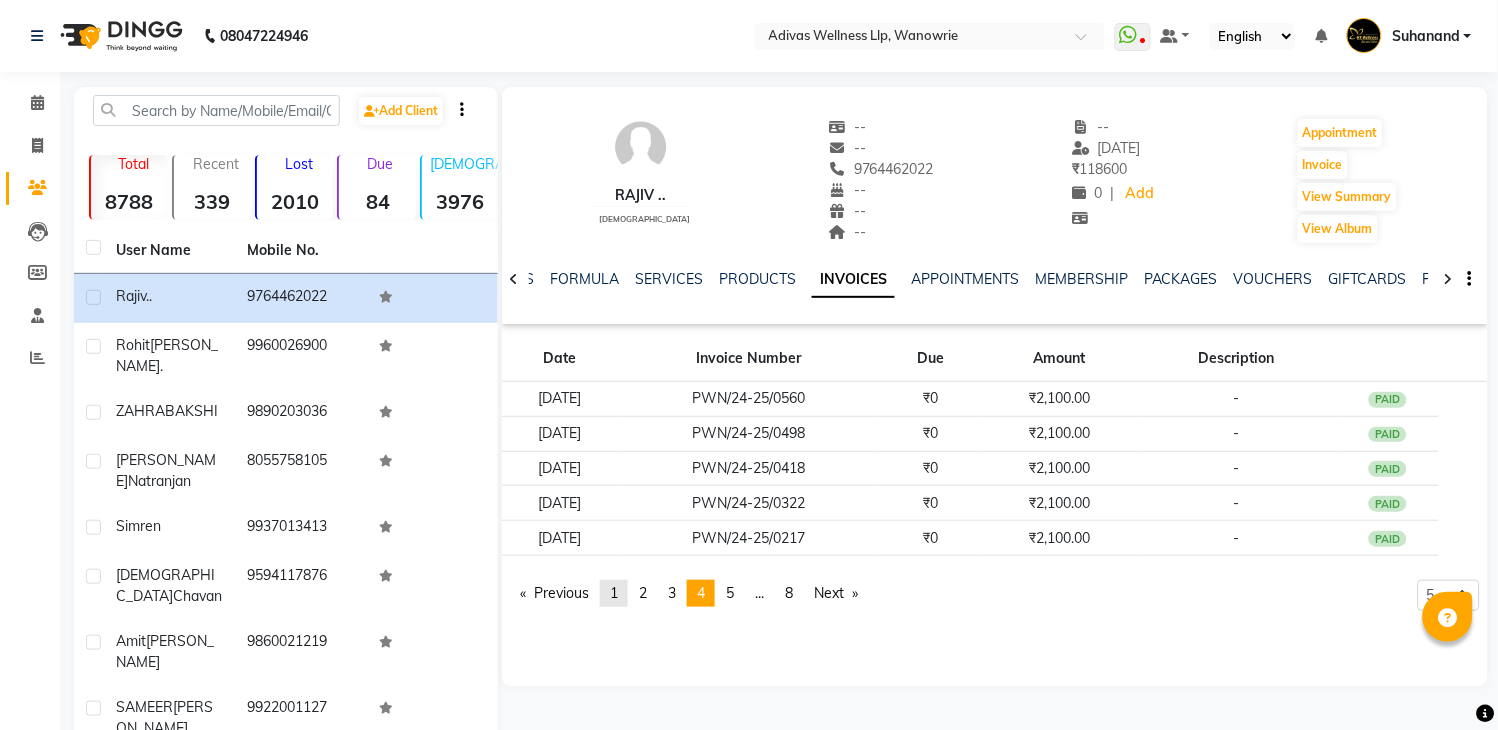 click on "page  1" 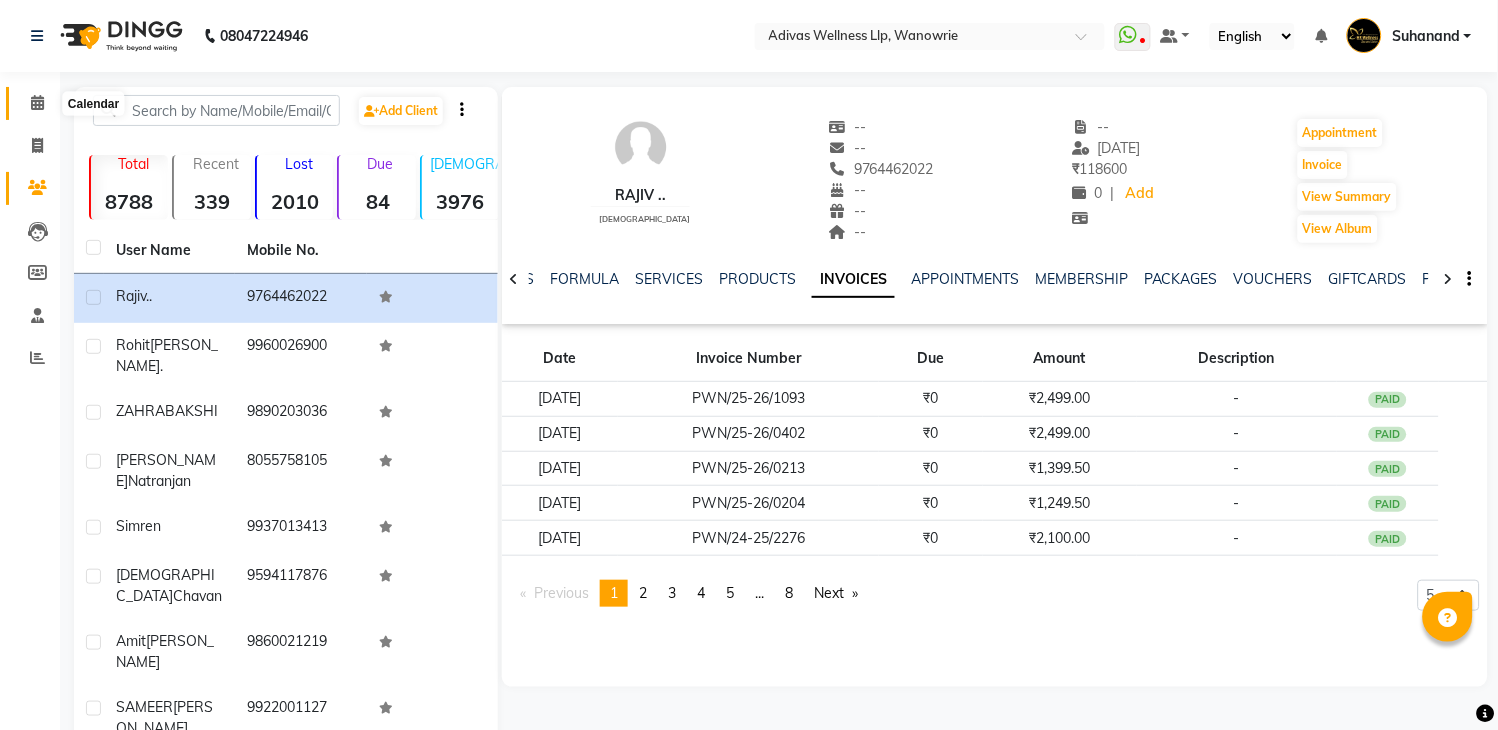 click 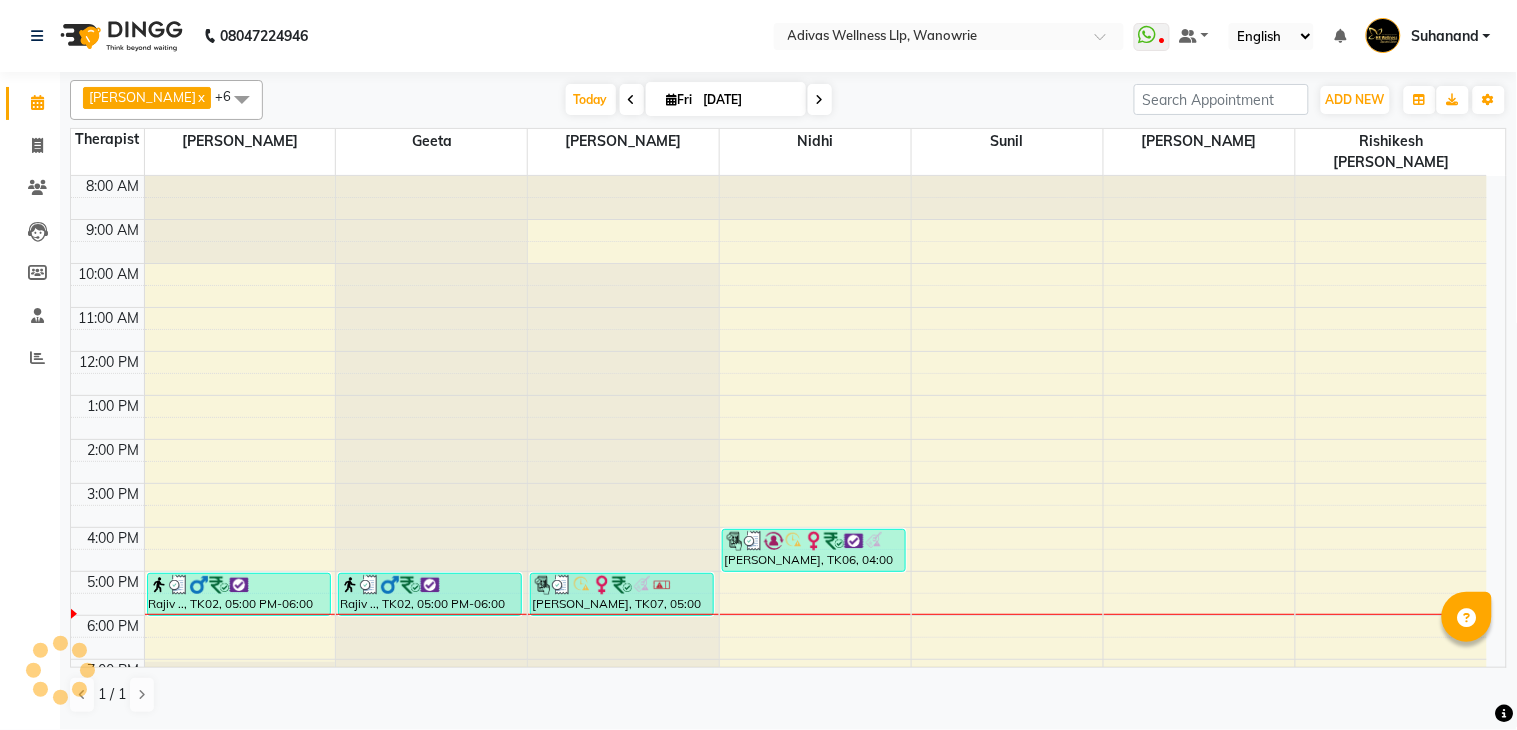 scroll, scrollTop: 0, scrollLeft: 0, axis: both 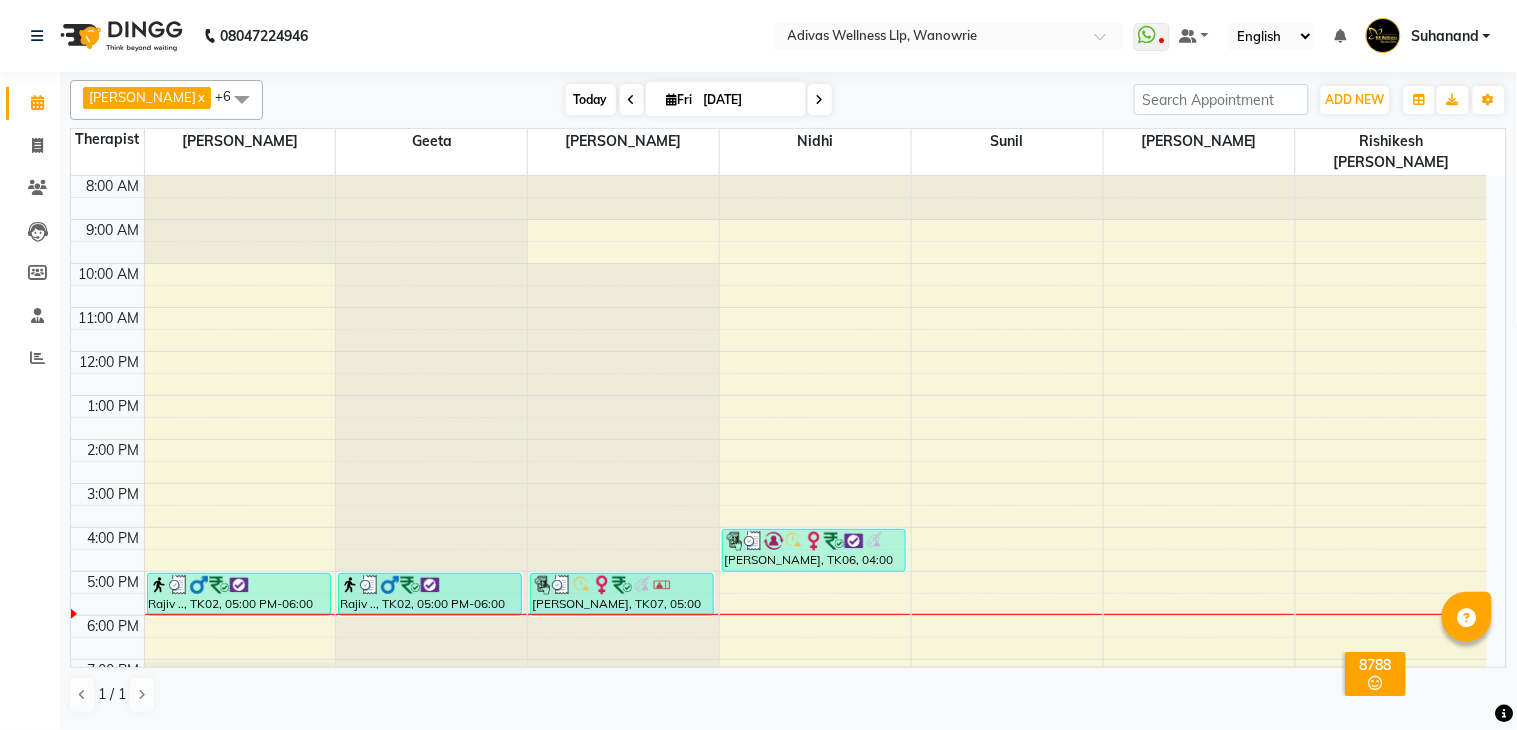 click on "Today" at bounding box center (591, 99) 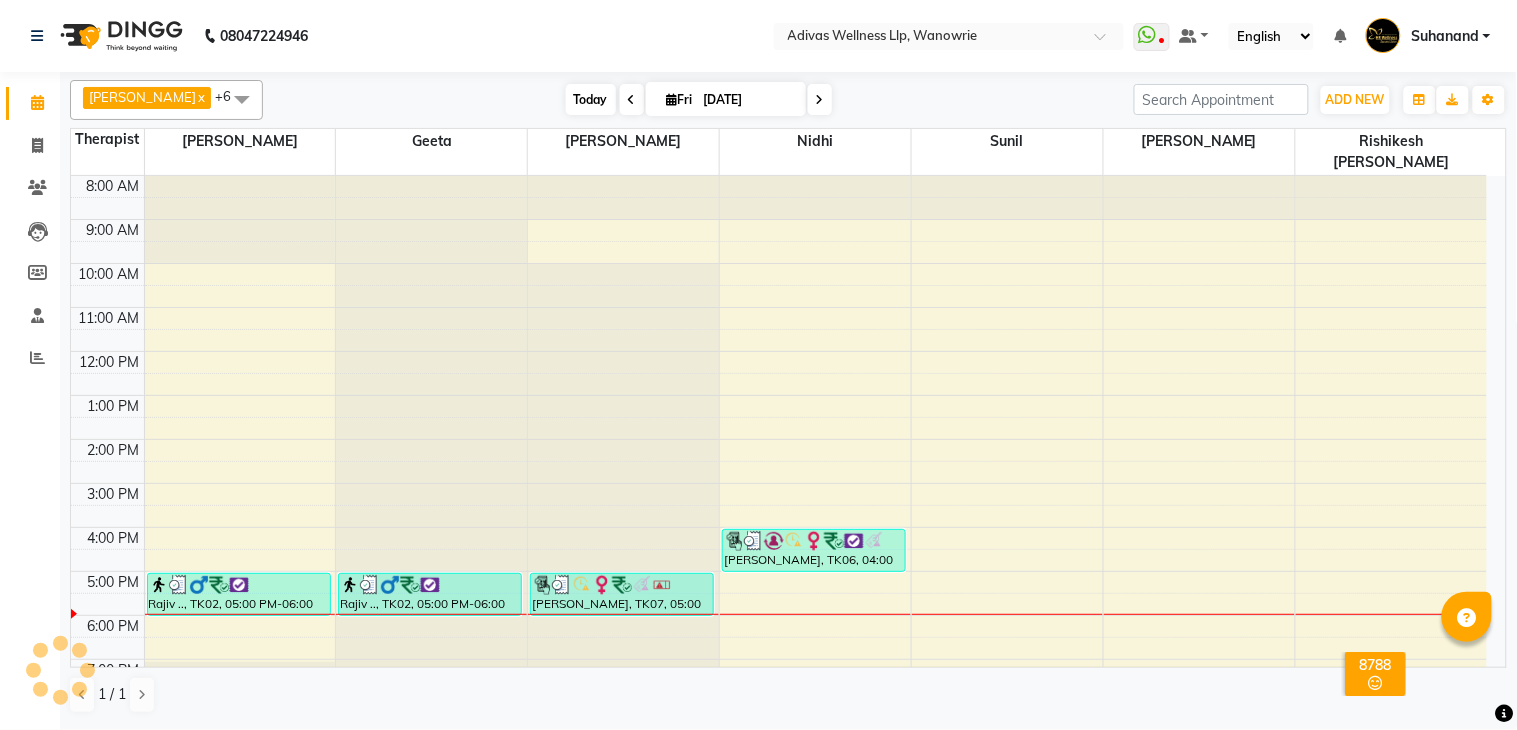 scroll, scrollTop: 63, scrollLeft: 0, axis: vertical 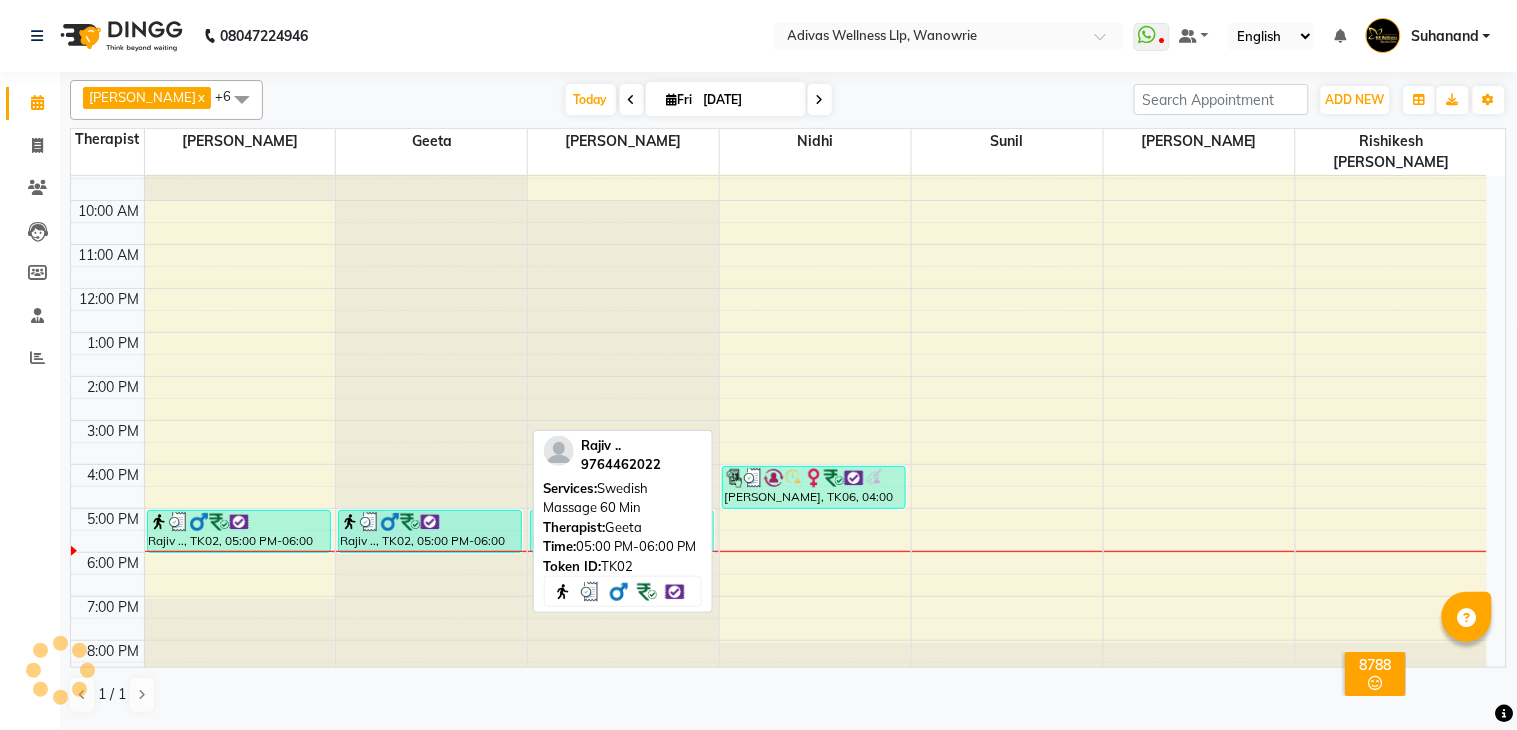 click on "Rajiv .., TK02, 05:00 PM-06:00 PM, Swedish Massage 60 Min" at bounding box center (430, 531) 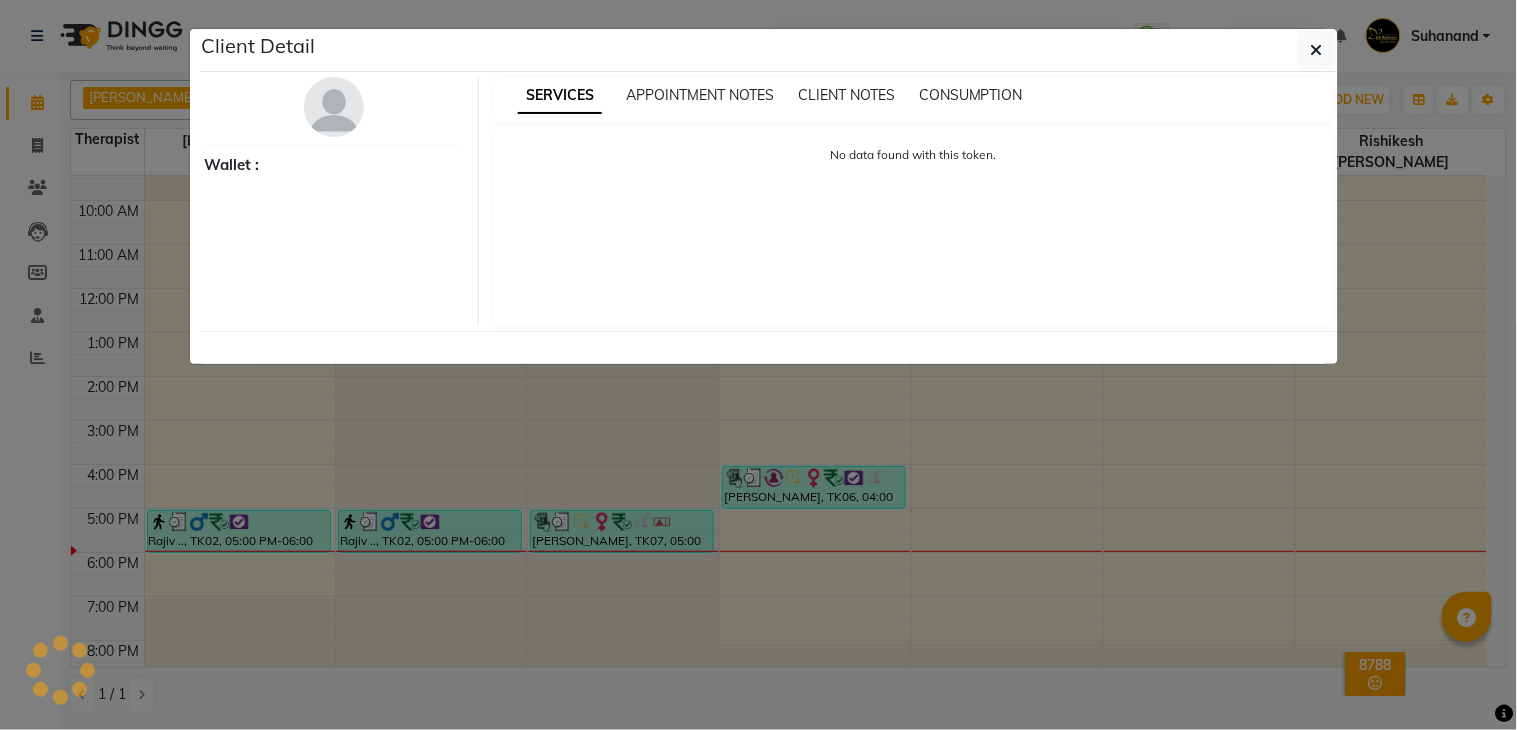 select on "3" 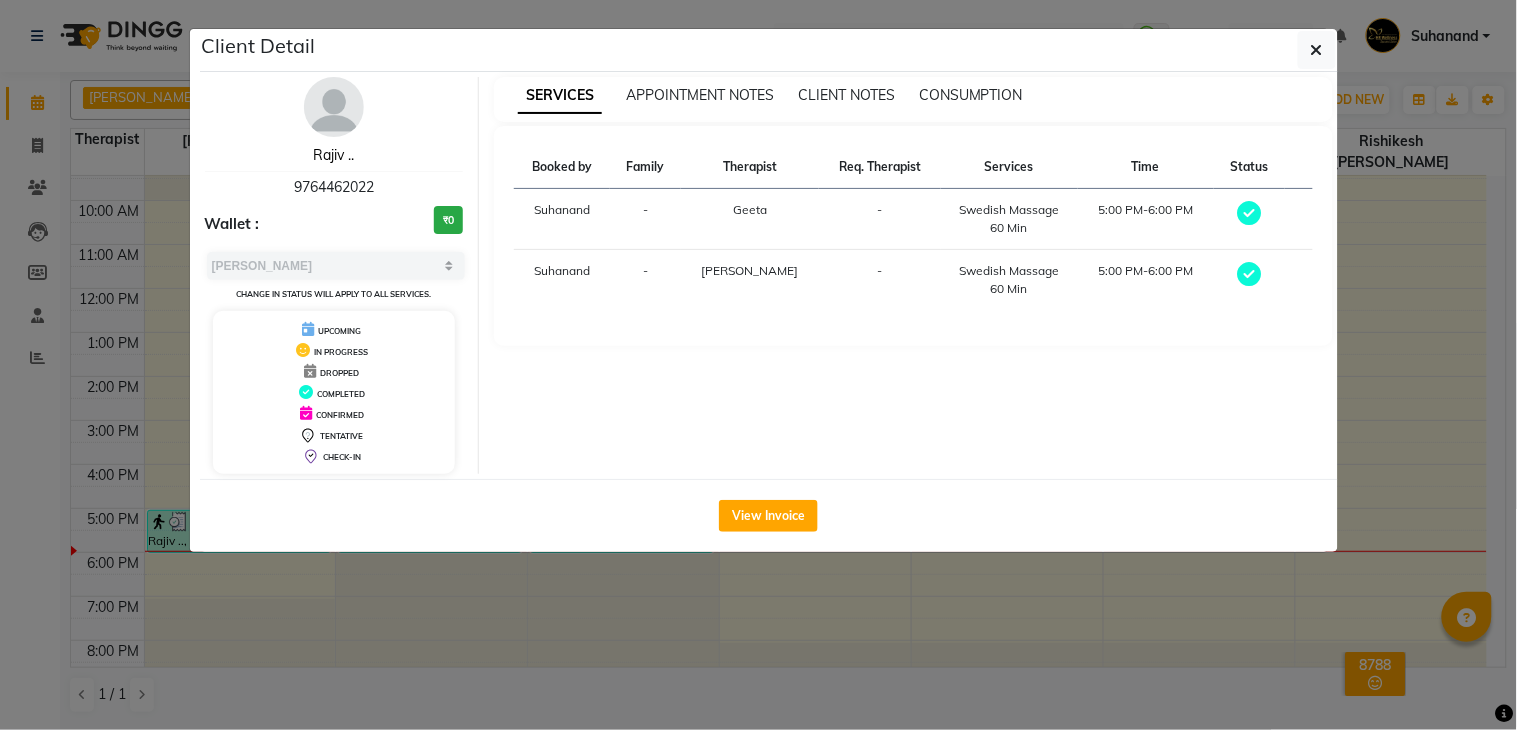 click on "Rajiv .." at bounding box center [333, 155] 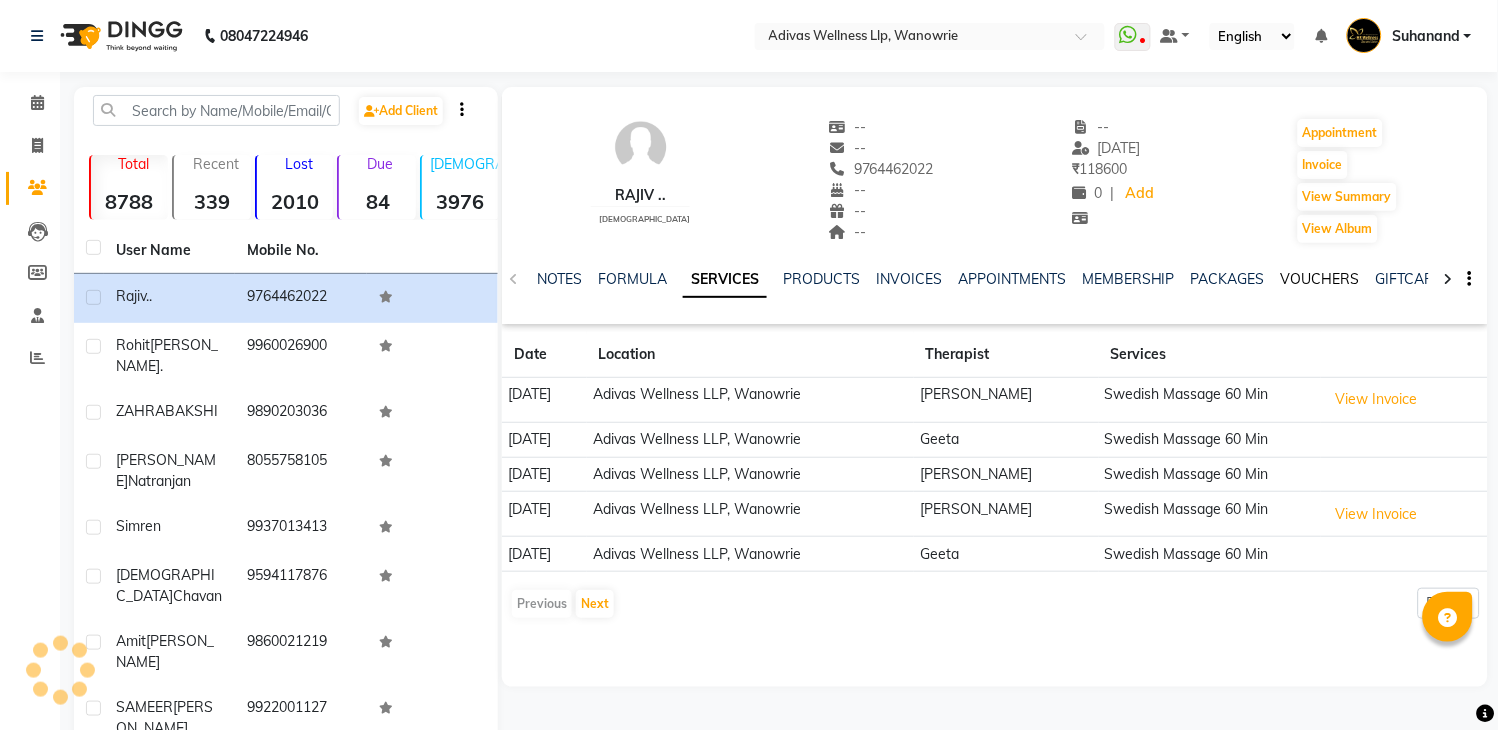 click on "VOUCHERS" 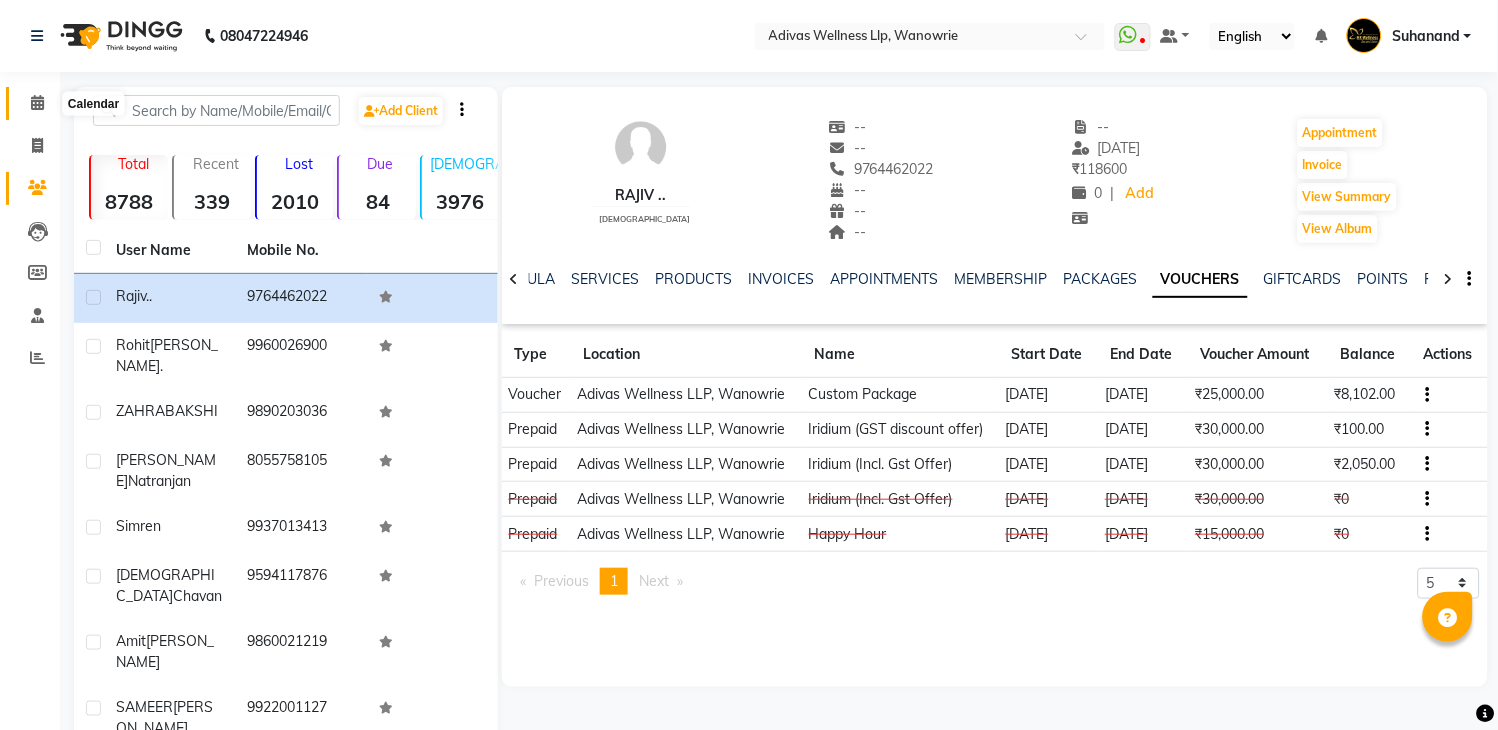 click 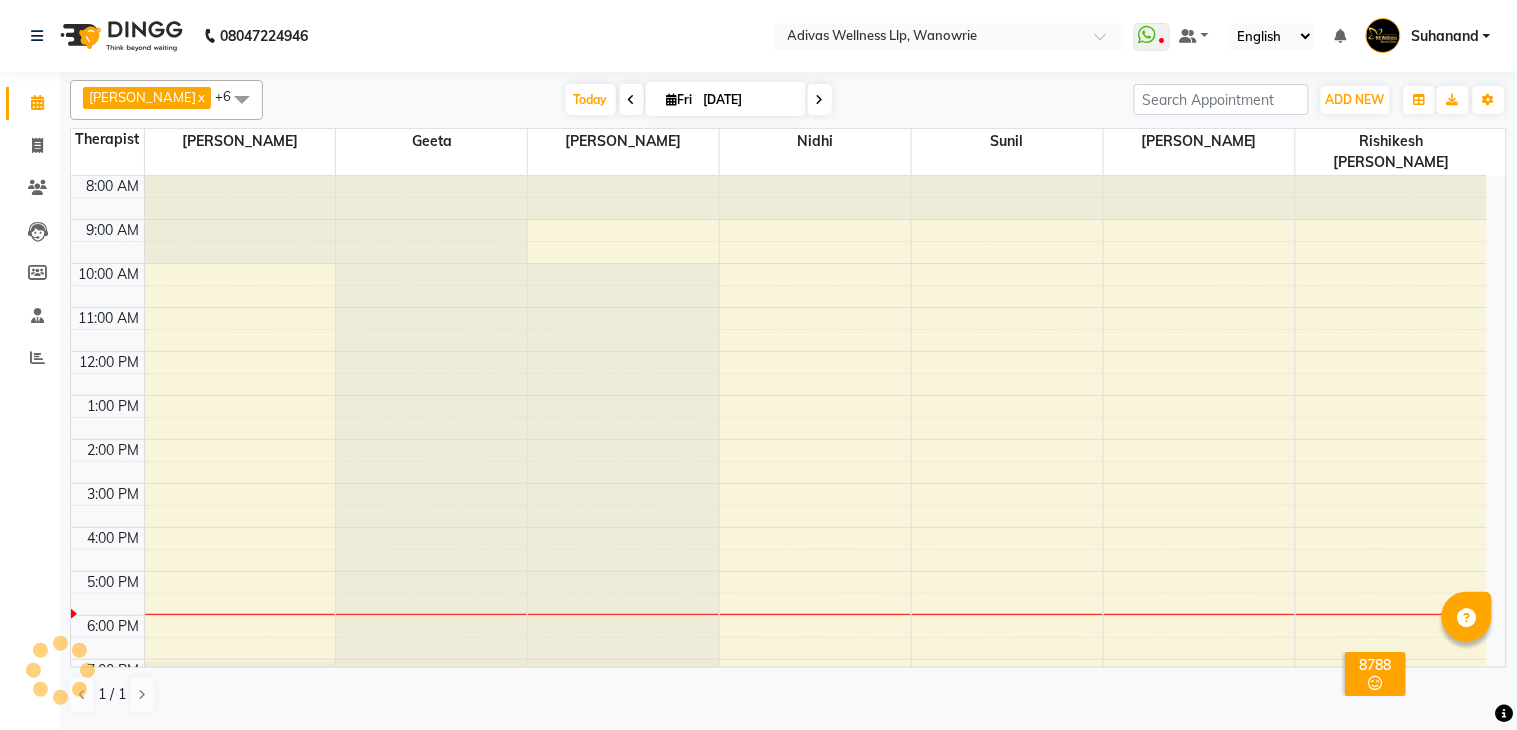 click on "08047224946 Select Location × Adivas Wellness Llp, Wanowrie  WhatsApp Status  ✕ Status:  Disconnected Recent Service Activity: [DATE]     05:30 AM  08047224946 Whatsapp Settings Default Panel My Panel English ENGLISH Español العربية मराठी हिंदी ગુજરાતી தமிழ் 中文 Notifications nothing to show Suhanand Manage Profile Change Password Sign out  Version:3.15.4" 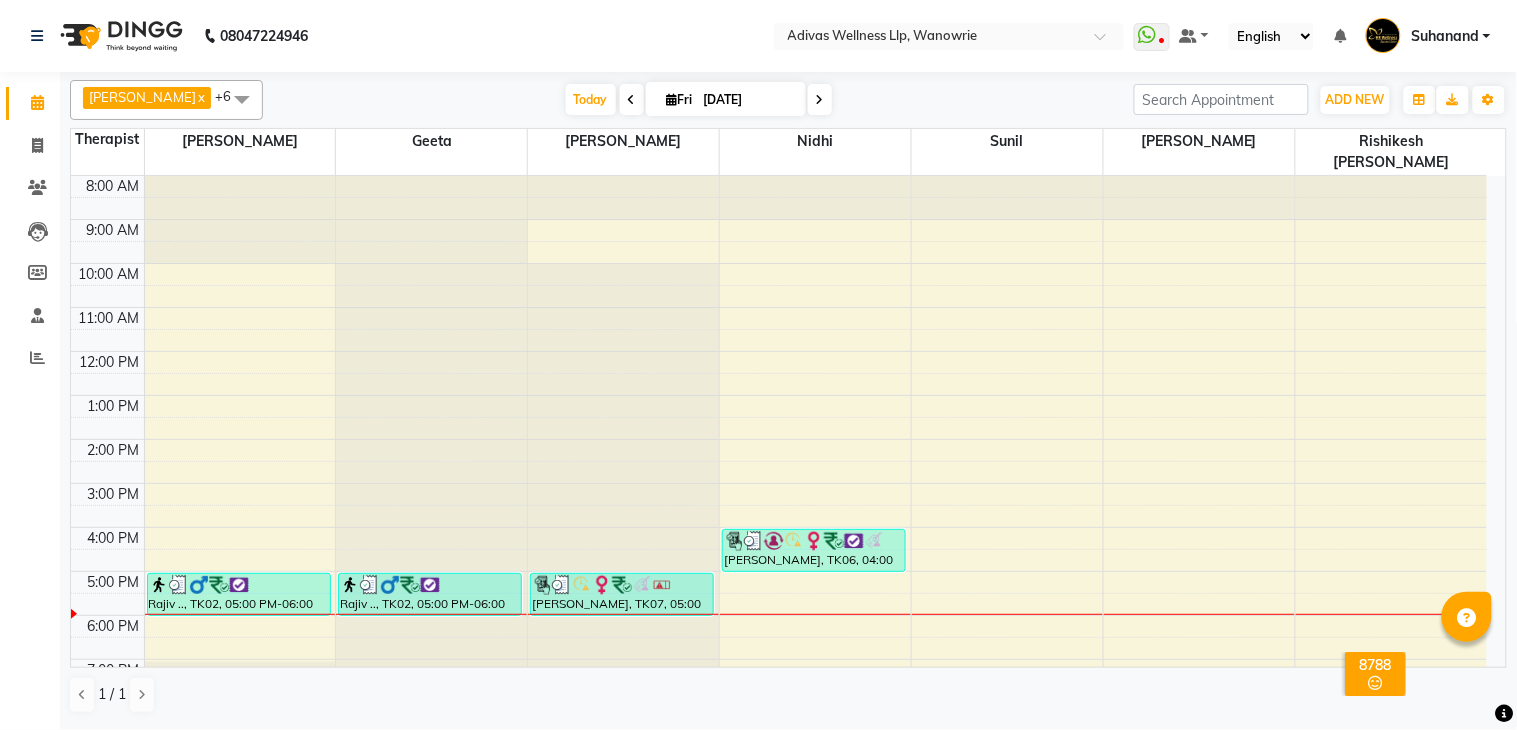 click at bounding box center (820, 100) 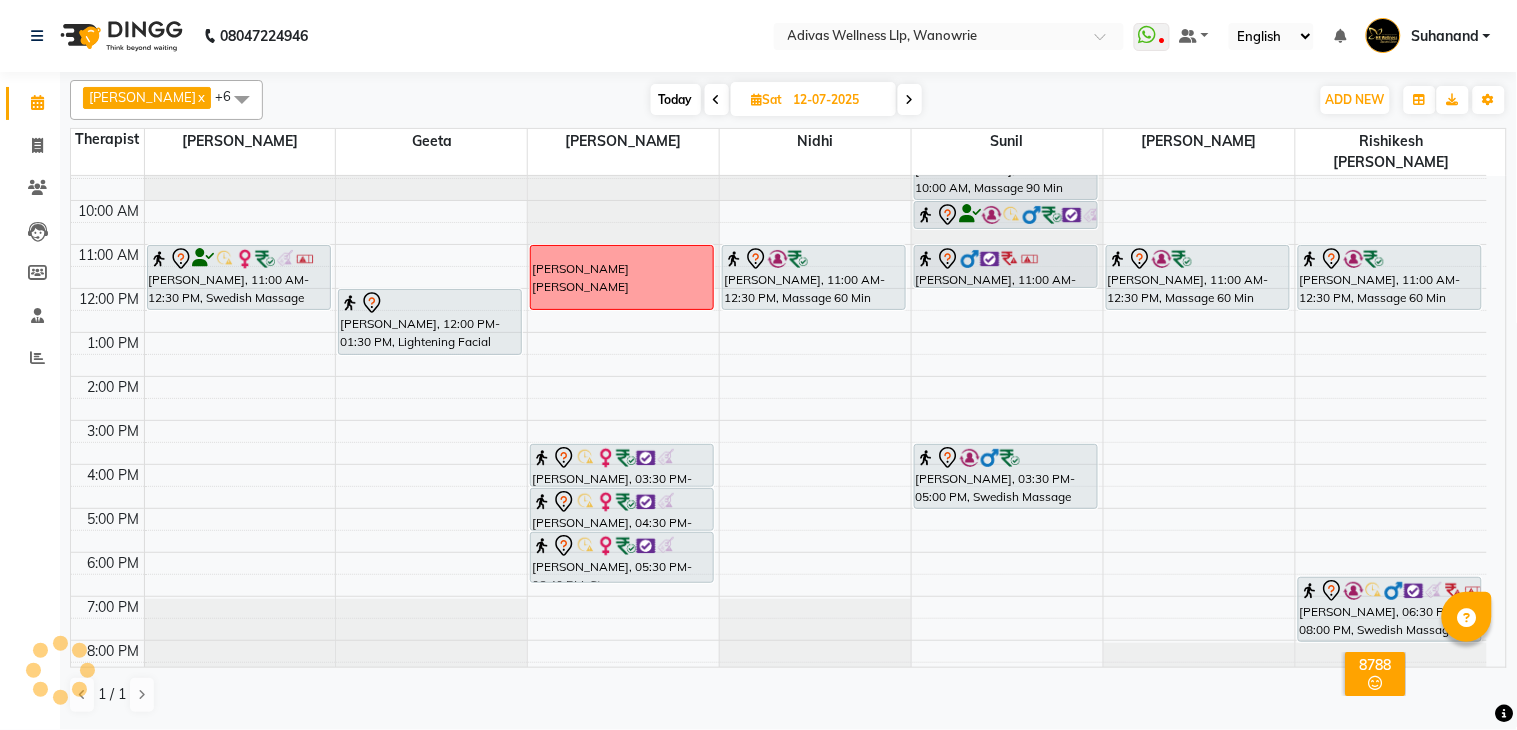 scroll, scrollTop: 0, scrollLeft: 0, axis: both 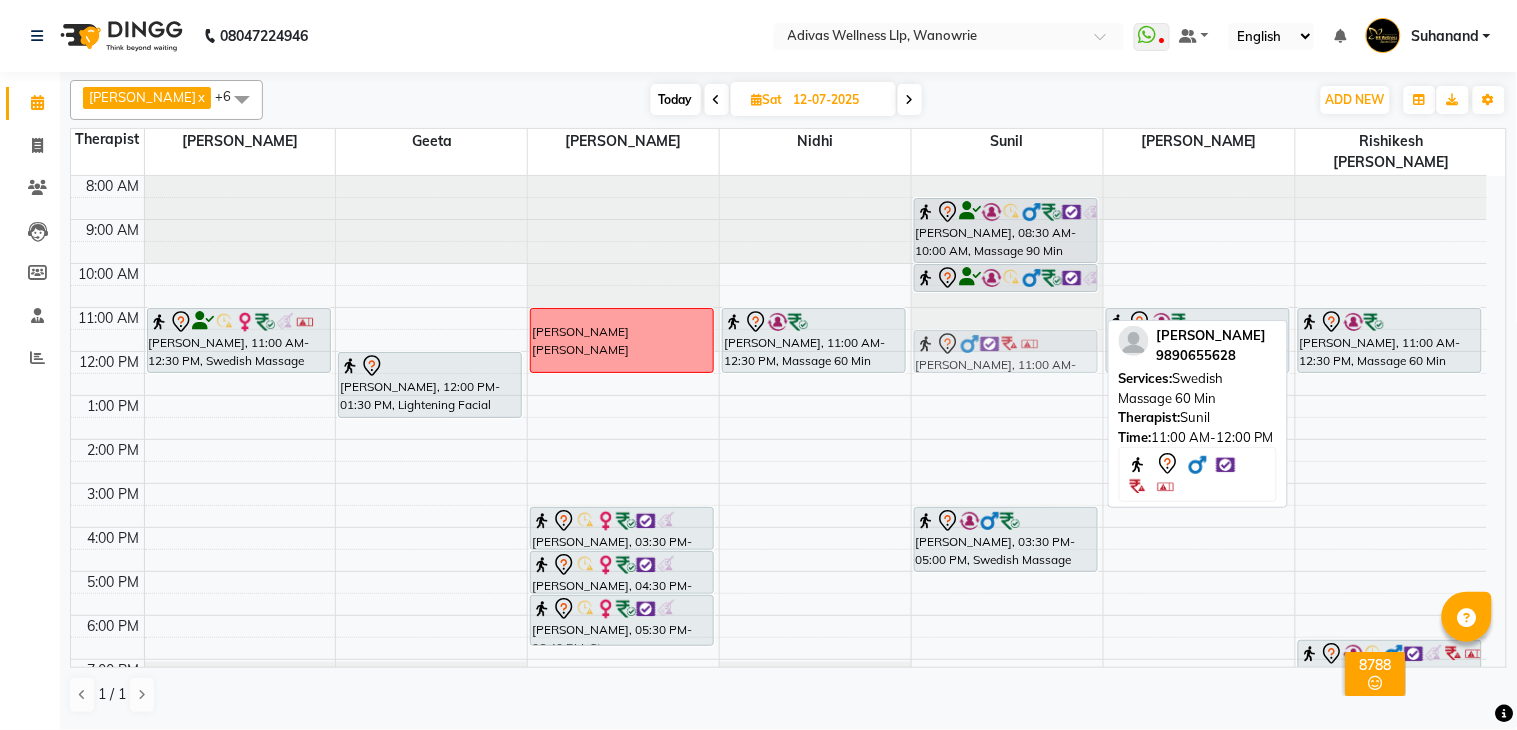 drag, startPoint x: 1001, startPoint y: 310, endPoint x: 1002, endPoint y: 322, distance: 12.0415945 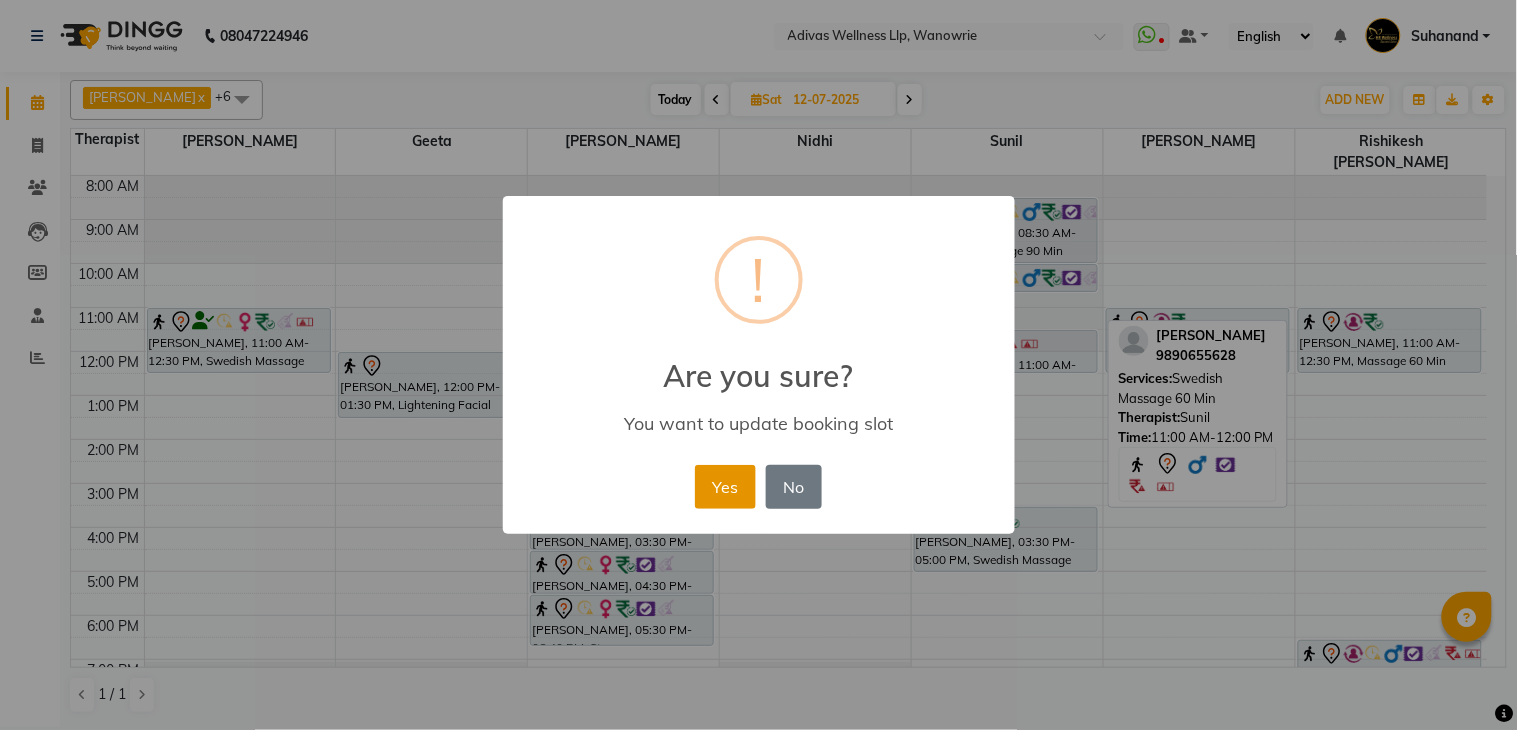 click on "Yes" at bounding box center [725, 487] 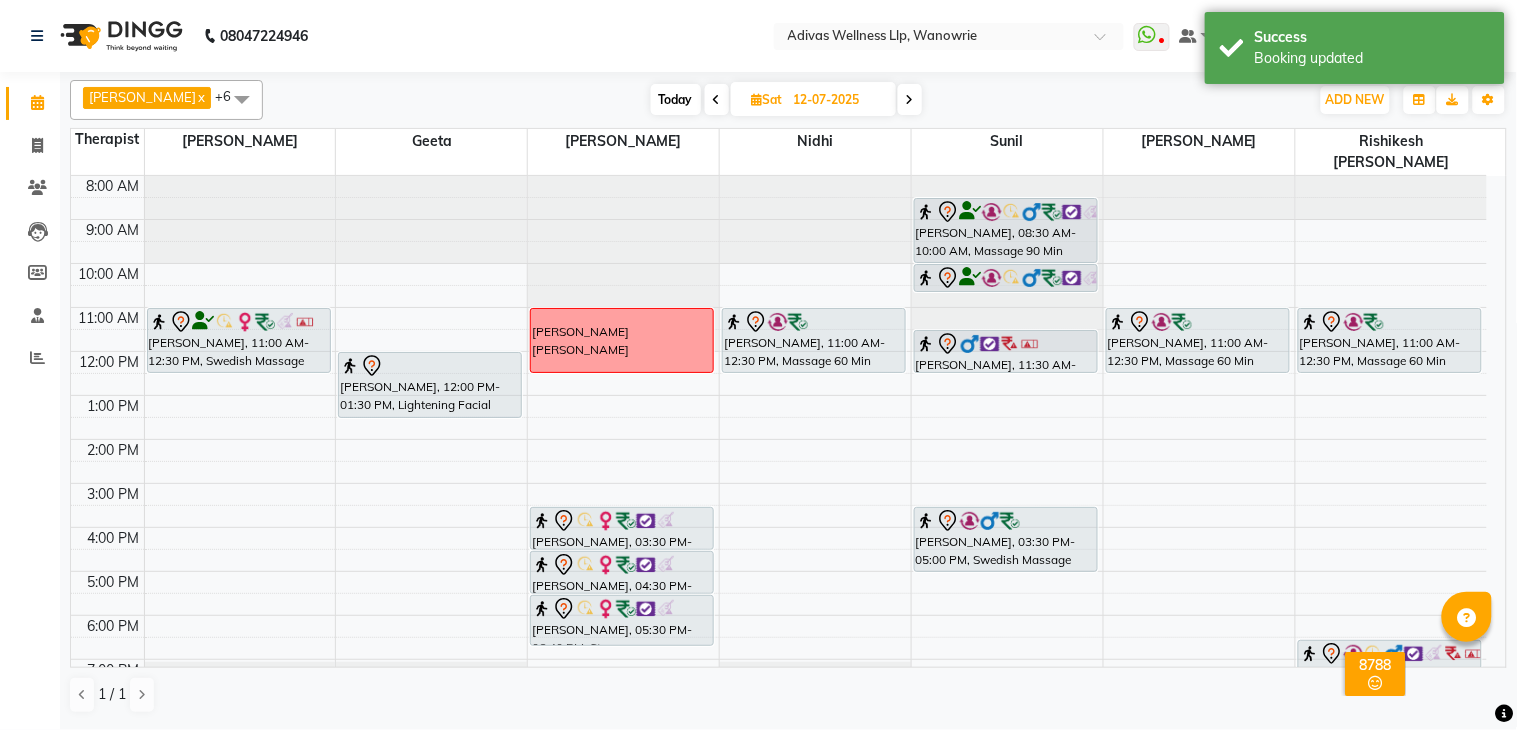 click on "08047224946 Select Location × Adivas Wellness Llp, Wanowrie  WhatsApp Status  ✕ Status:  Disconnected Recent Service Activity: [DATE]     05:30 AM  08047224946 Whatsapp Settings Default Panel My Panel English ENGLISH Español العربية मराठी हिंदी ગુજરાતી தமிழ் 中文 Notifications nothing to show Suhanand Manage Profile Change Password Sign out  Version:3.15.4" 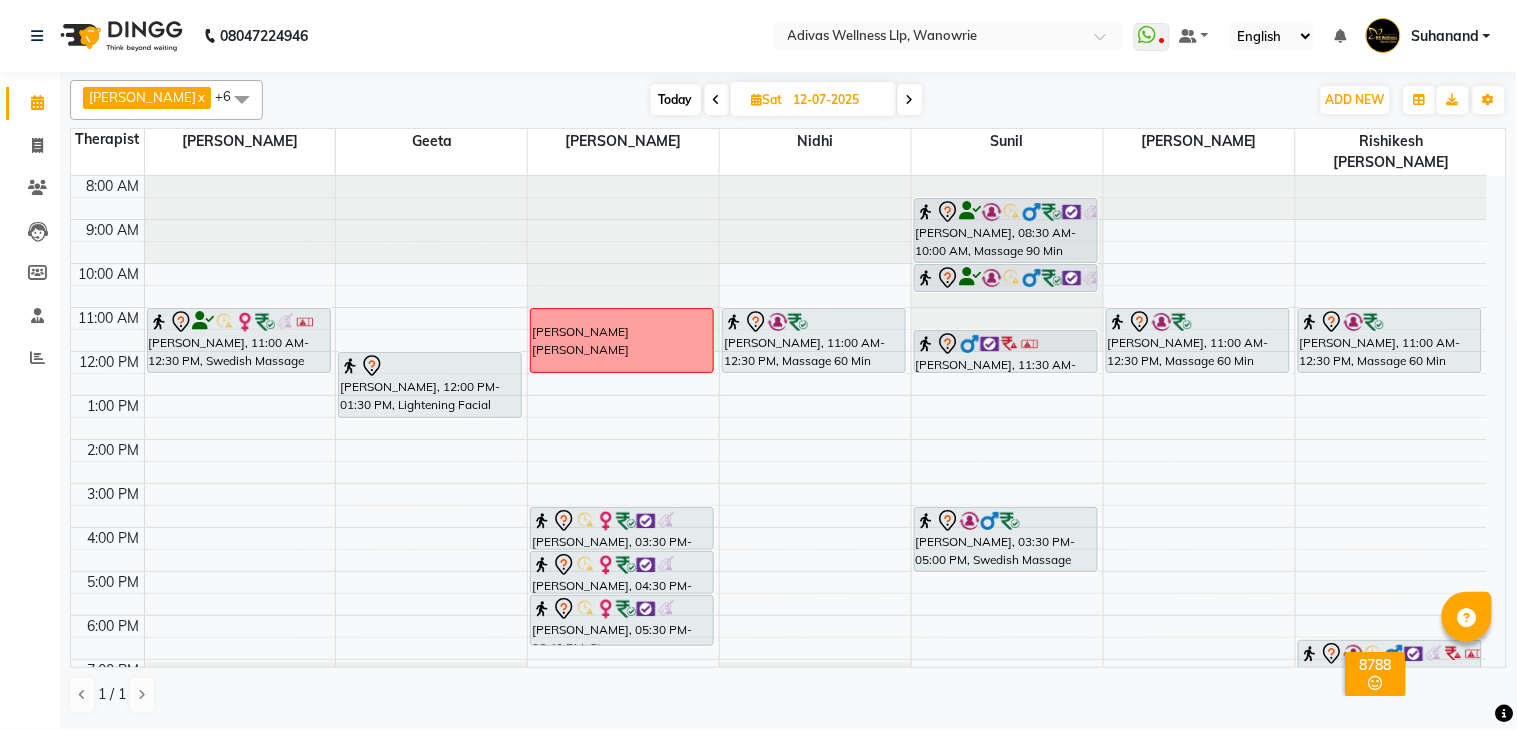 scroll, scrollTop: 62, scrollLeft: 0, axis: vertical 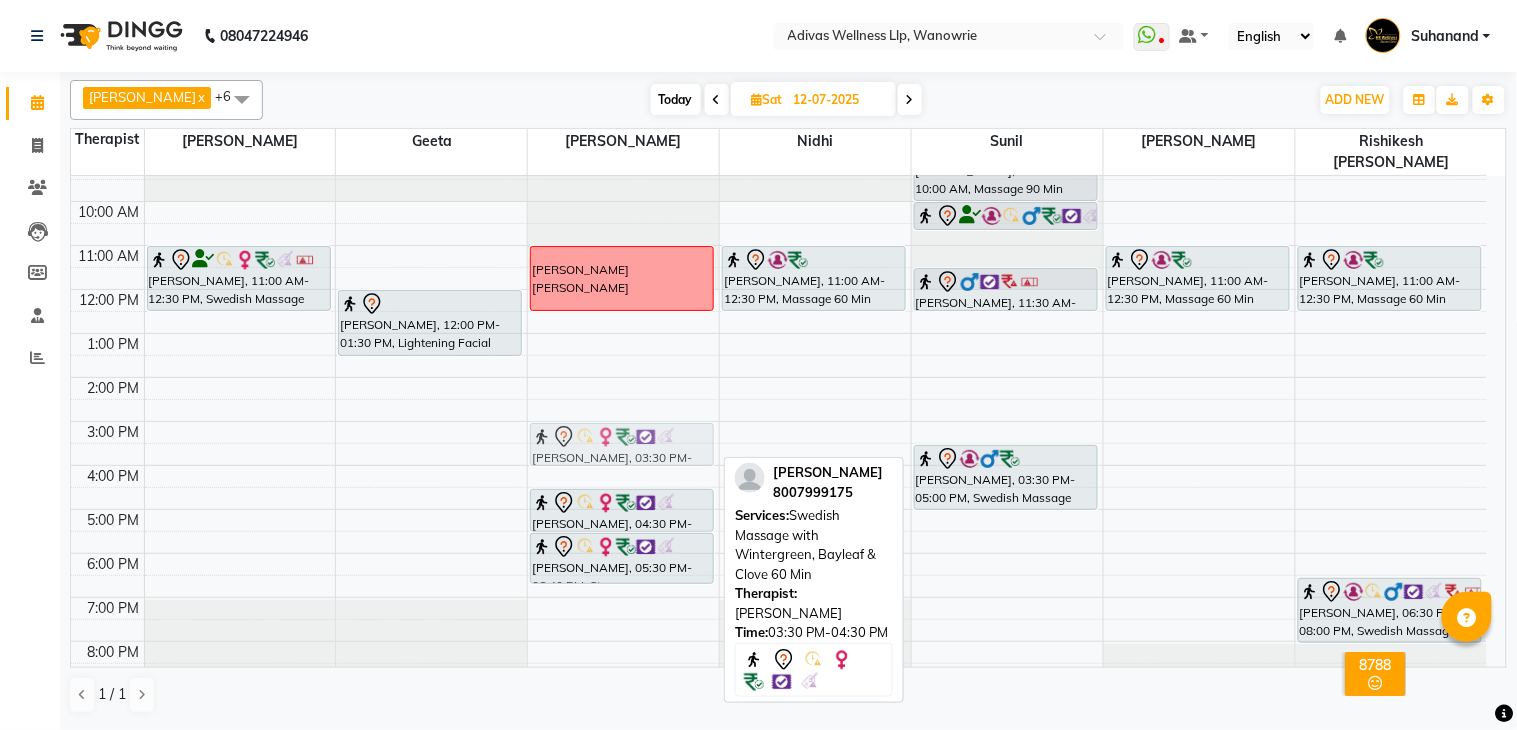 drag, startPoint x: 608, startPoint y: 437, endPoint x: 607, endPoint y: 417, distance: 20.024984 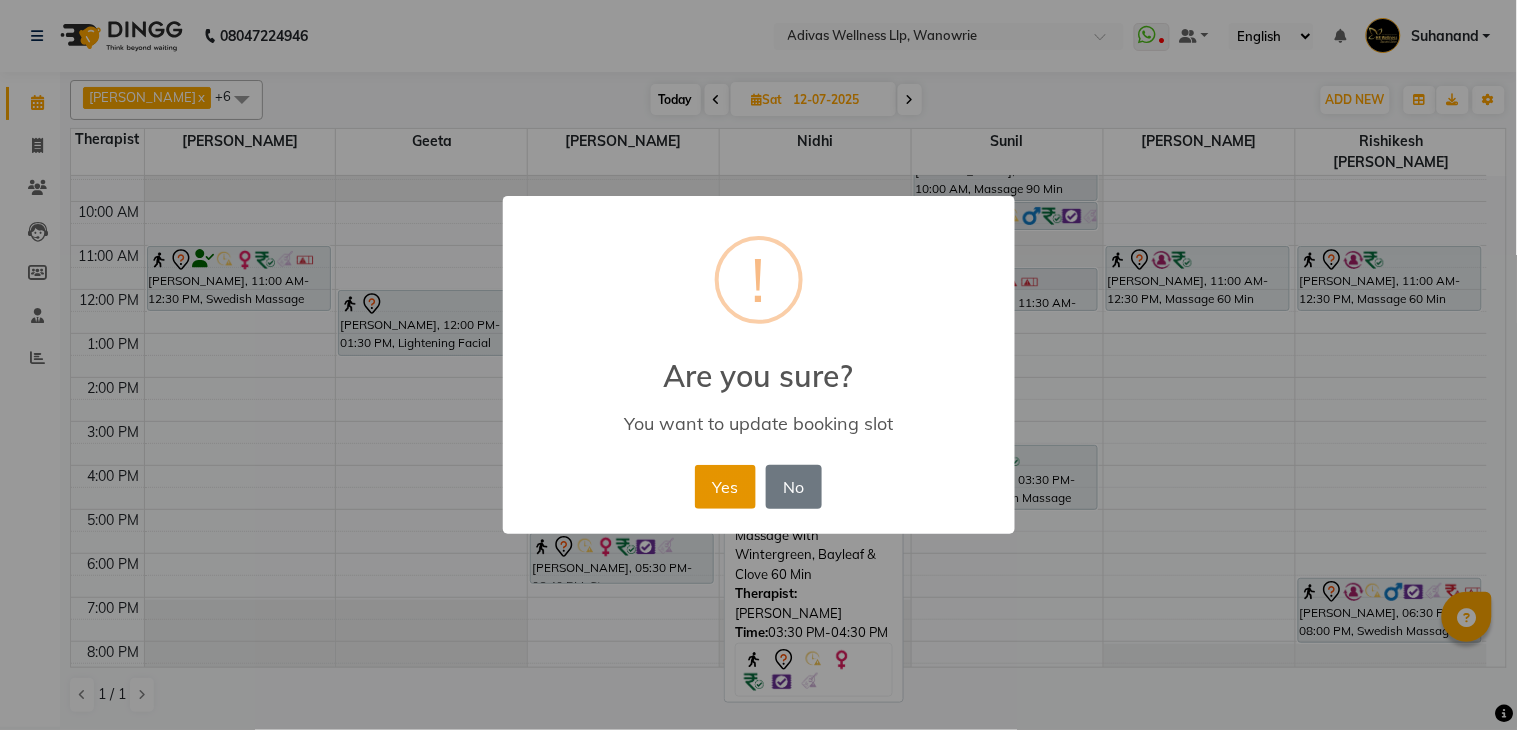 click on "Yes" at bounding box center [725, 487] 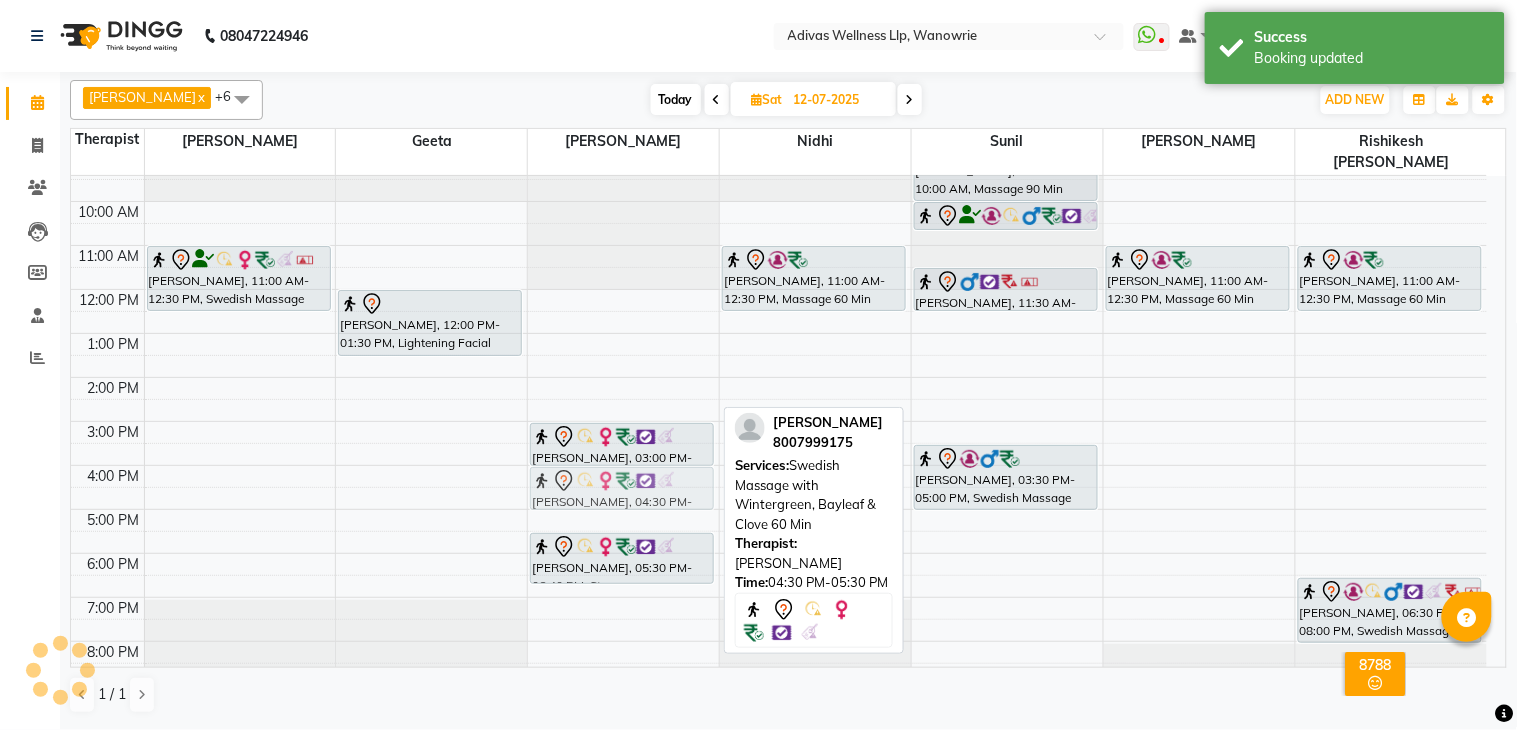 click on "[PERSON_NAME], 03:00 PM-04:00 PM, Swedish Massage with Wintergreen, Bayleaf & Clove 60 Min             [PERSON_NAME], 04:30 PM-05:30 PM, Swedish Massage with Wintergreen, Bayleaf & Clove 60 Min             [PERSON_NAME], 05:30 PM-06:40 PM, Steam             [PERSON_NAME], 04:30 PM-05:30 PM, Swedish Massage with Wintergreen, Bayleaf & Clove 60 Min" at bounding box center [623, 399] 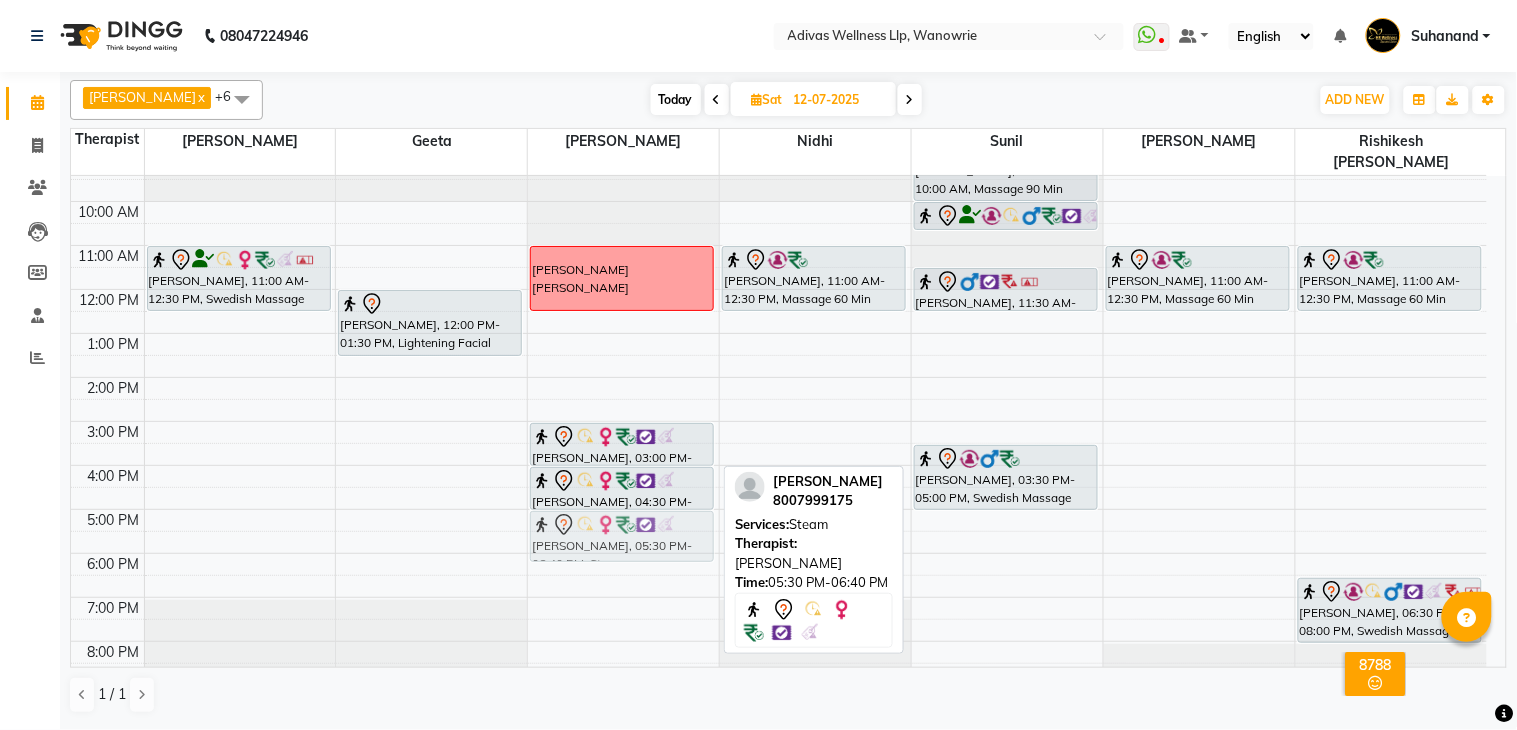 click on "[PERSON_NAME] [PERSON_NAME], 03:00 PM-04:00 PM, Swedish Massage with Wintergreen, Bayleaf & Clove 60 [PERSON_NAME], 04:30 PM-05:30 PM, Swedish Massage with Wintergreen, Bayleaf & Clove 60 Min             [PERSON_NAME], 05:30 PM-06:40 PM, Steam             [PERSON_NAME], 05:30 PM-06:40 PM, Steam" at bounding box center [623, 399] 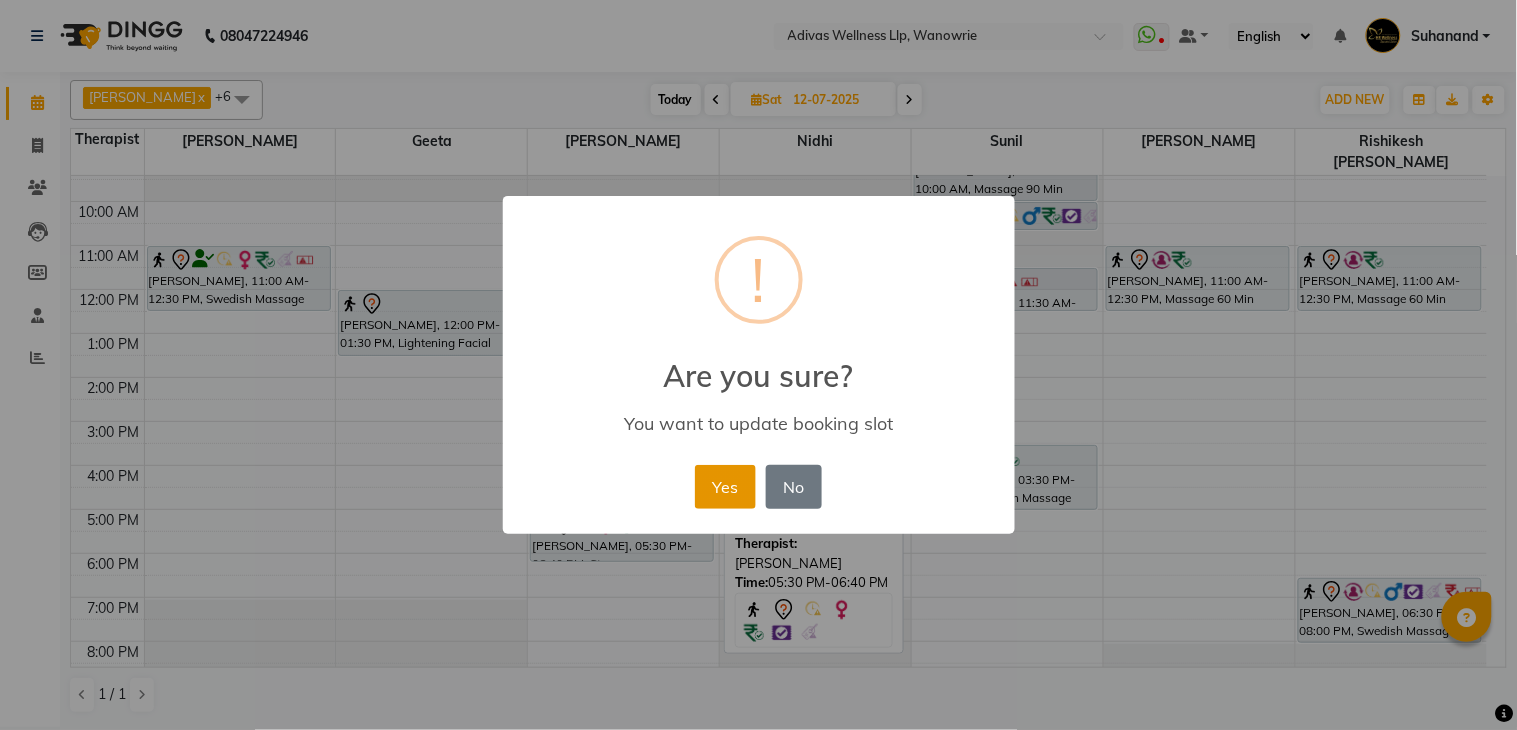 click on "Yes" at bounding box center [725, 487] 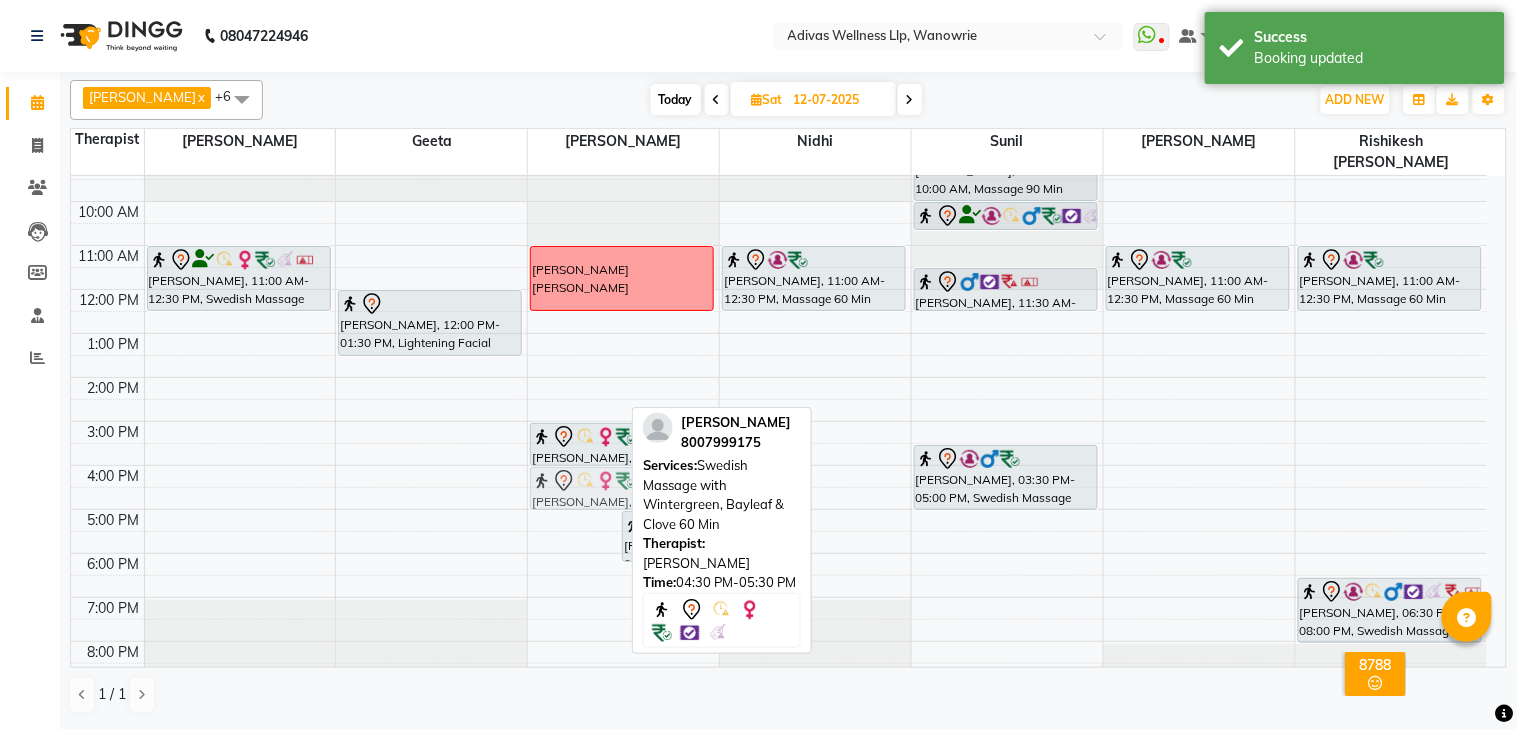 drag, startPoint x: 601, startPoint y: 478, endPoint x: 600, endPoint y: 461, distance: 17.029387 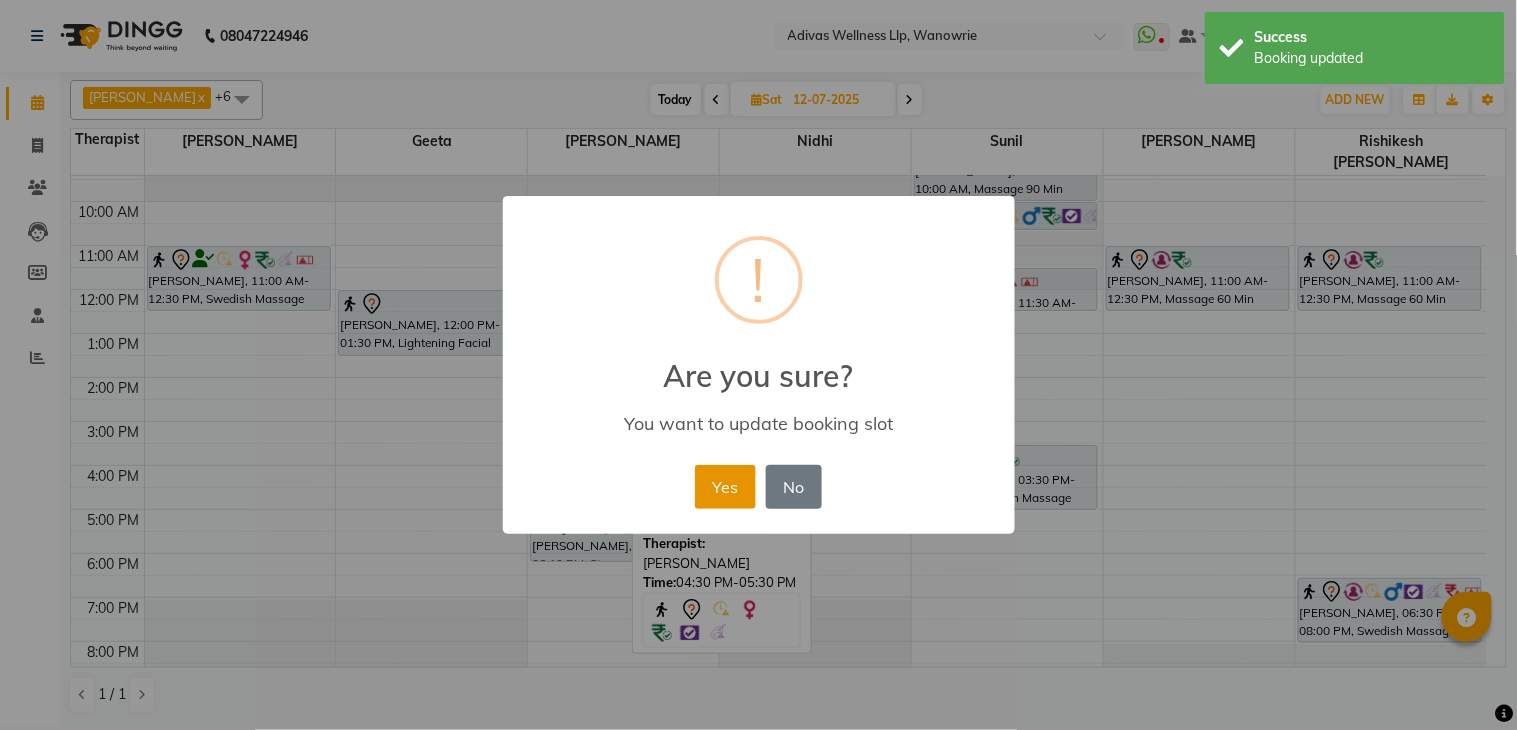 click on "Yes" at bounding box center (725, 487) 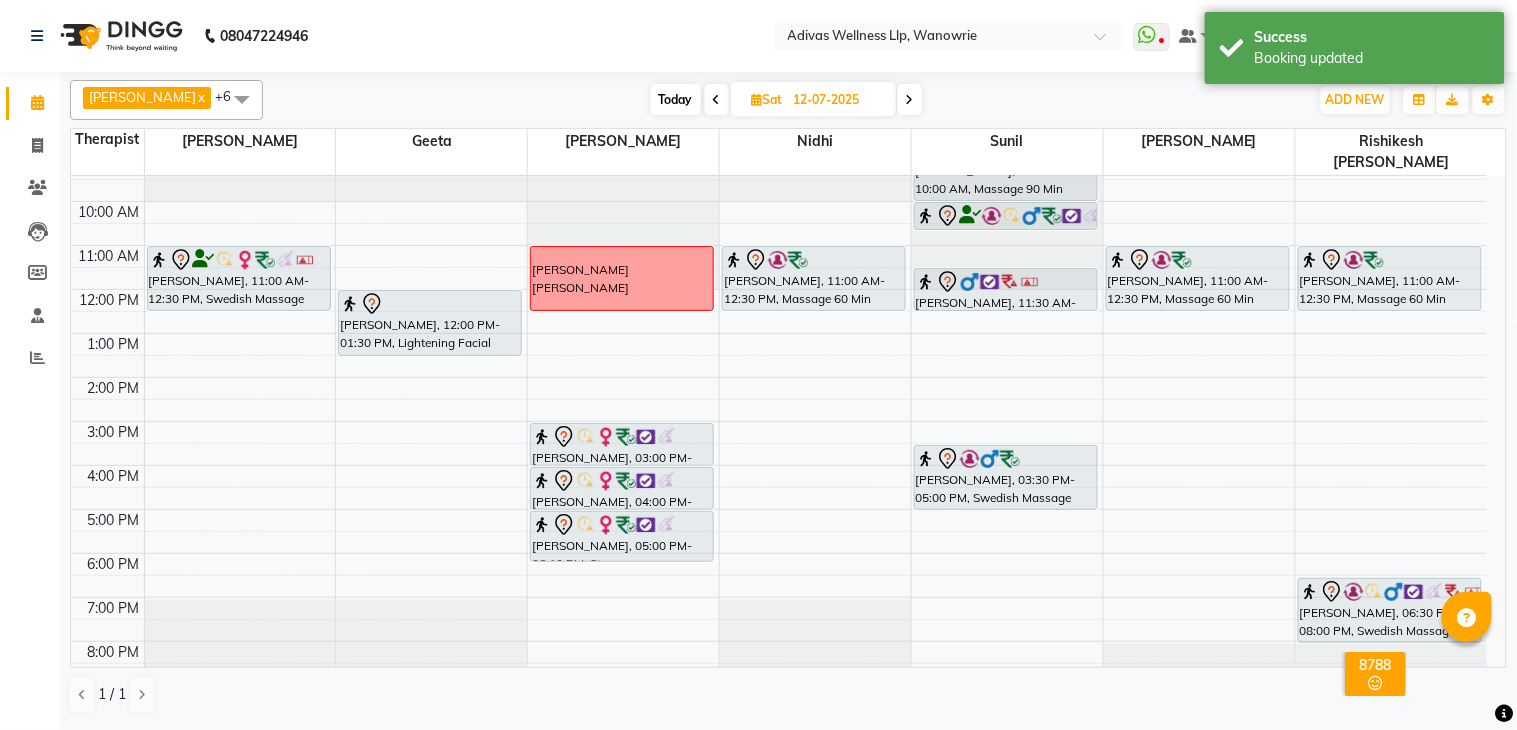 click on "08047224946 Select Location × Adivas Wellness Llp, Wanowrie  WhatsApp Status  ✕ Status:  Disconnected Recent Service Activity: [DATE]     05:30 AM  08047224946 Whatsapp Settings Default Panel My Panel English ENGLISH Español العربية मराठी हिंदी ગુજરાતી தமிழ் 中文 Notifications nothing to show Suhanand Manage Profile Change Password Sign out  Version:3.15.4" 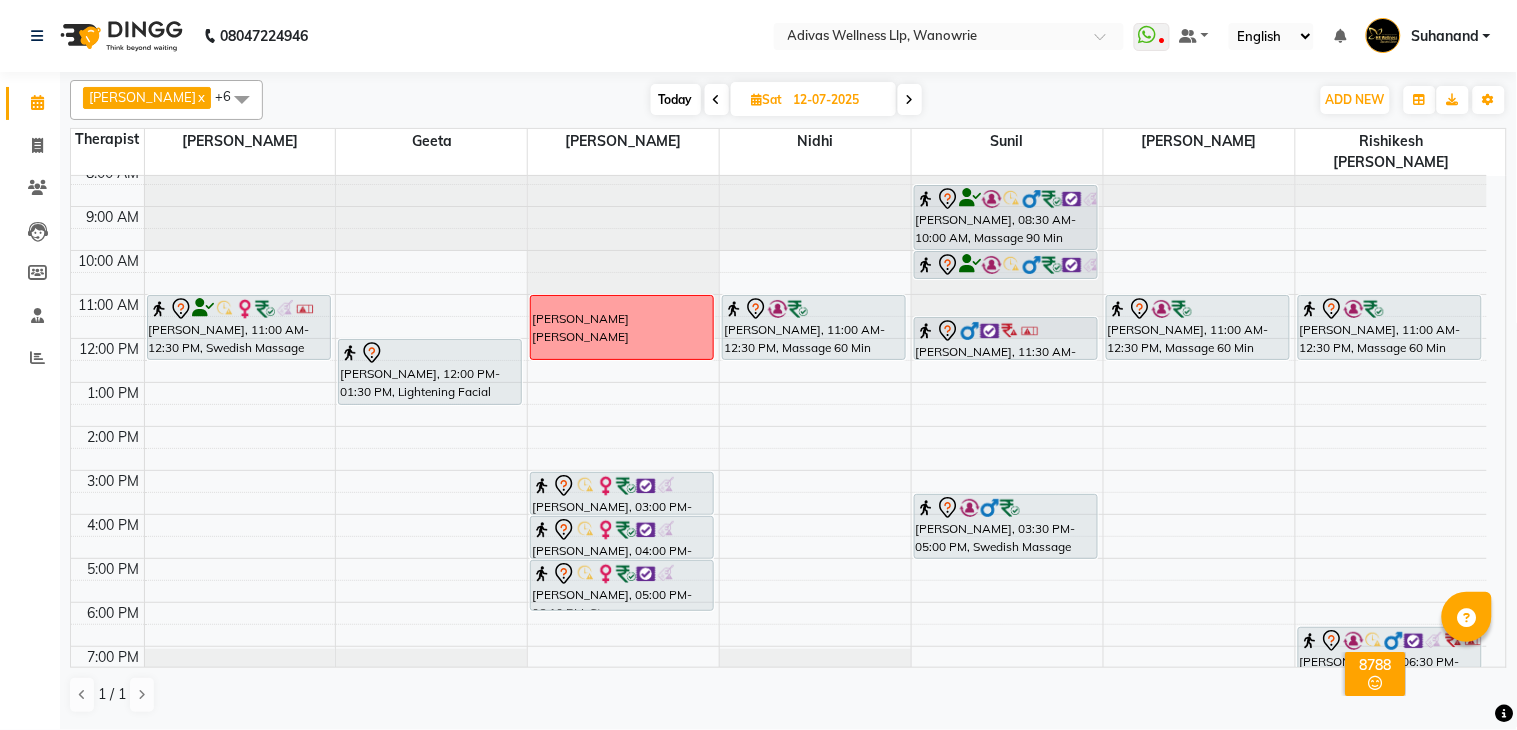 scroll, scrollTop: 0, scrollLeft: 0, axis: both 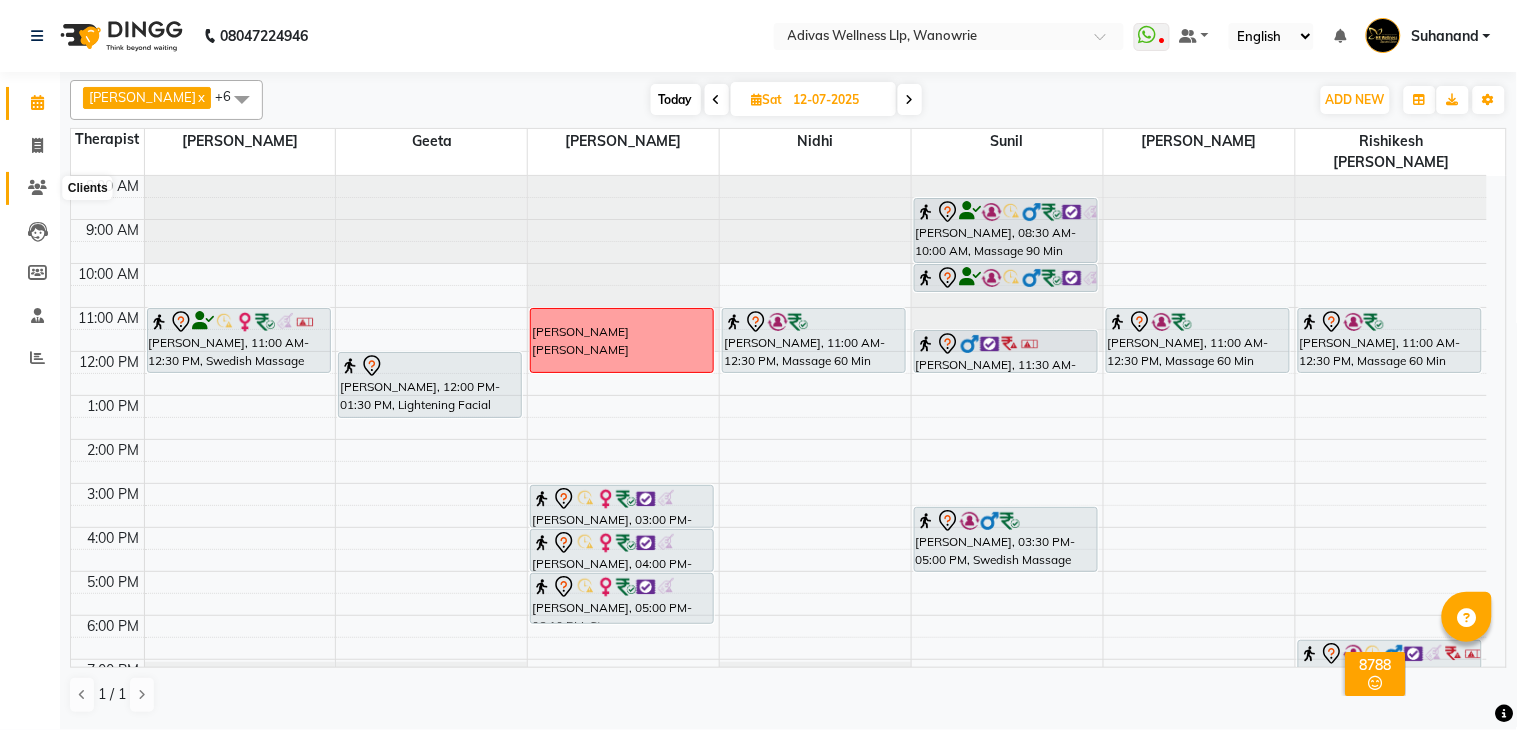 click 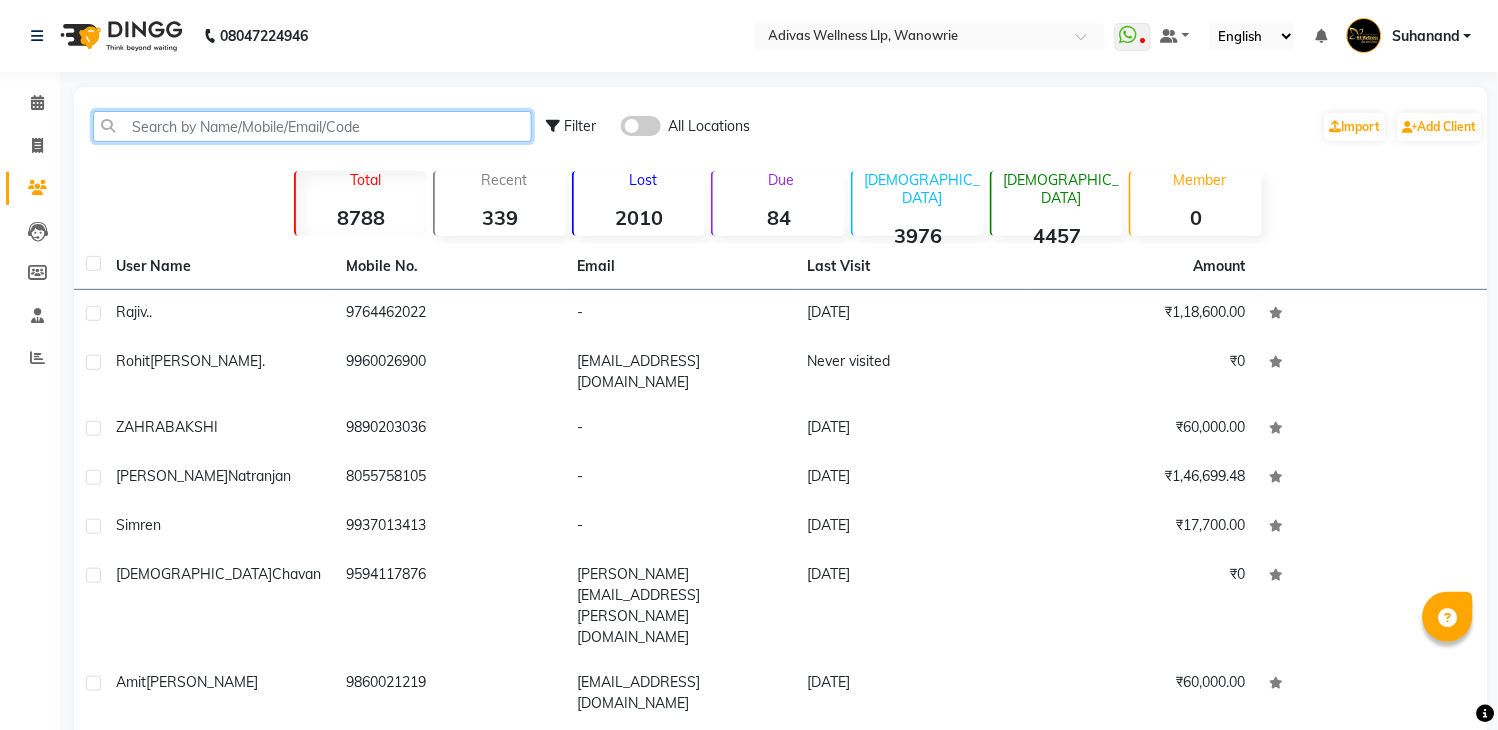 click 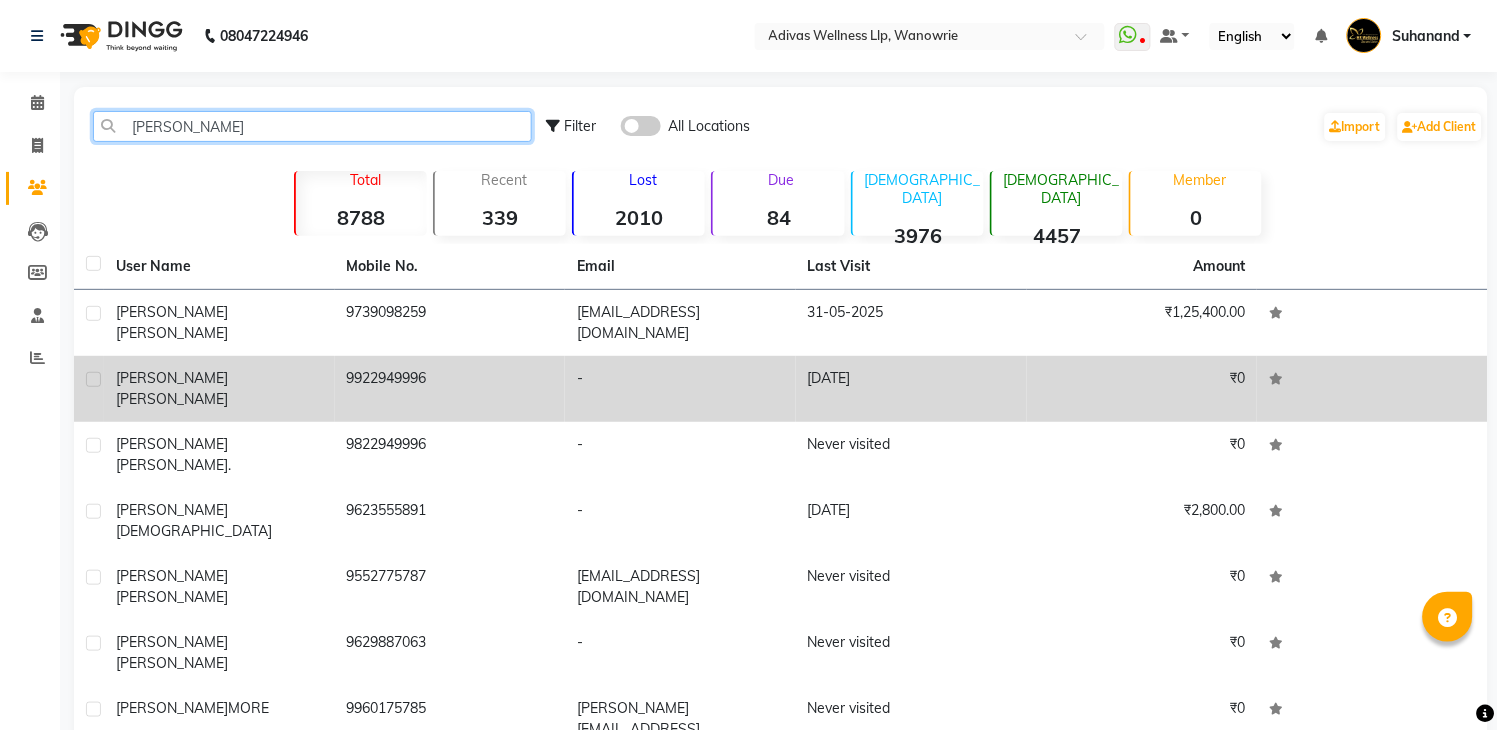 type on "[PERSON_NAME]" 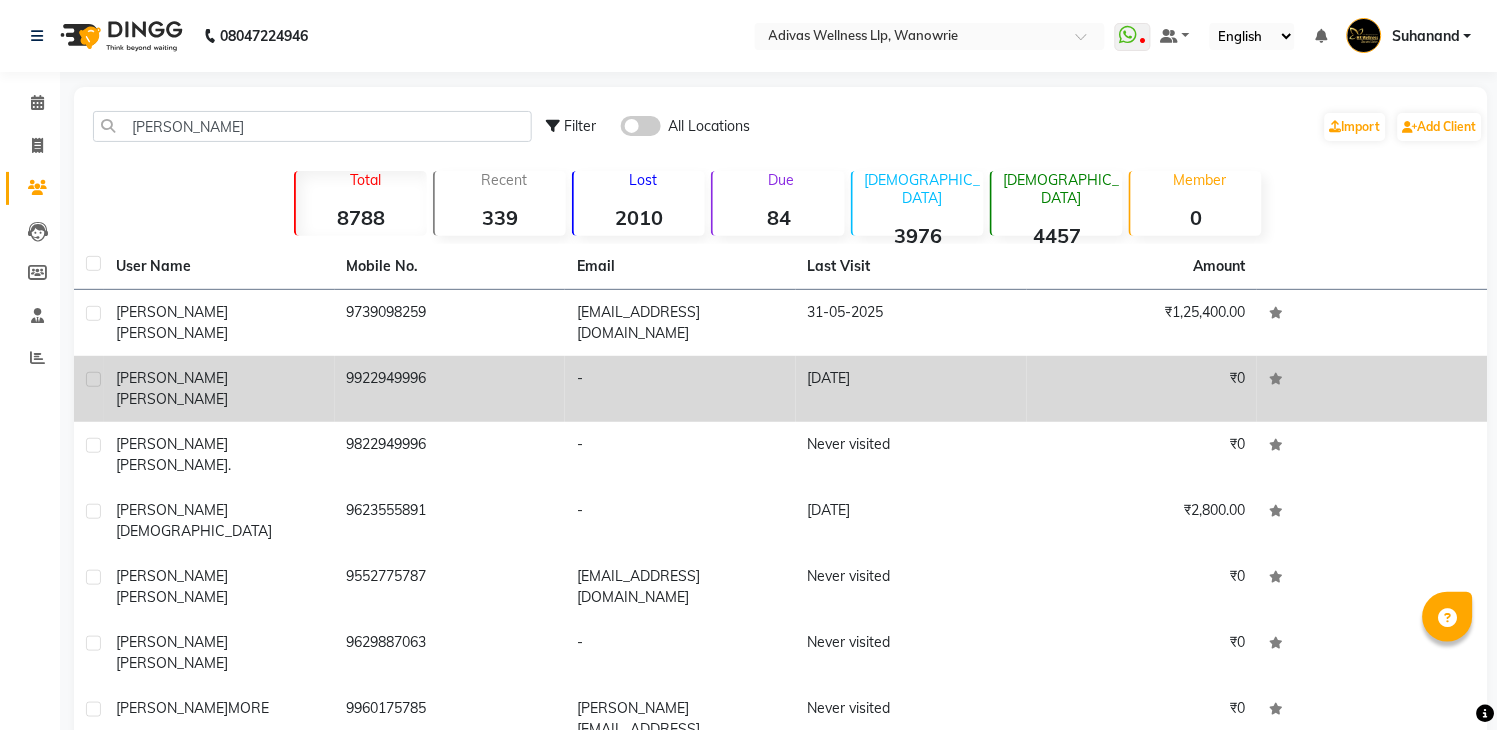 click on "9922949996" 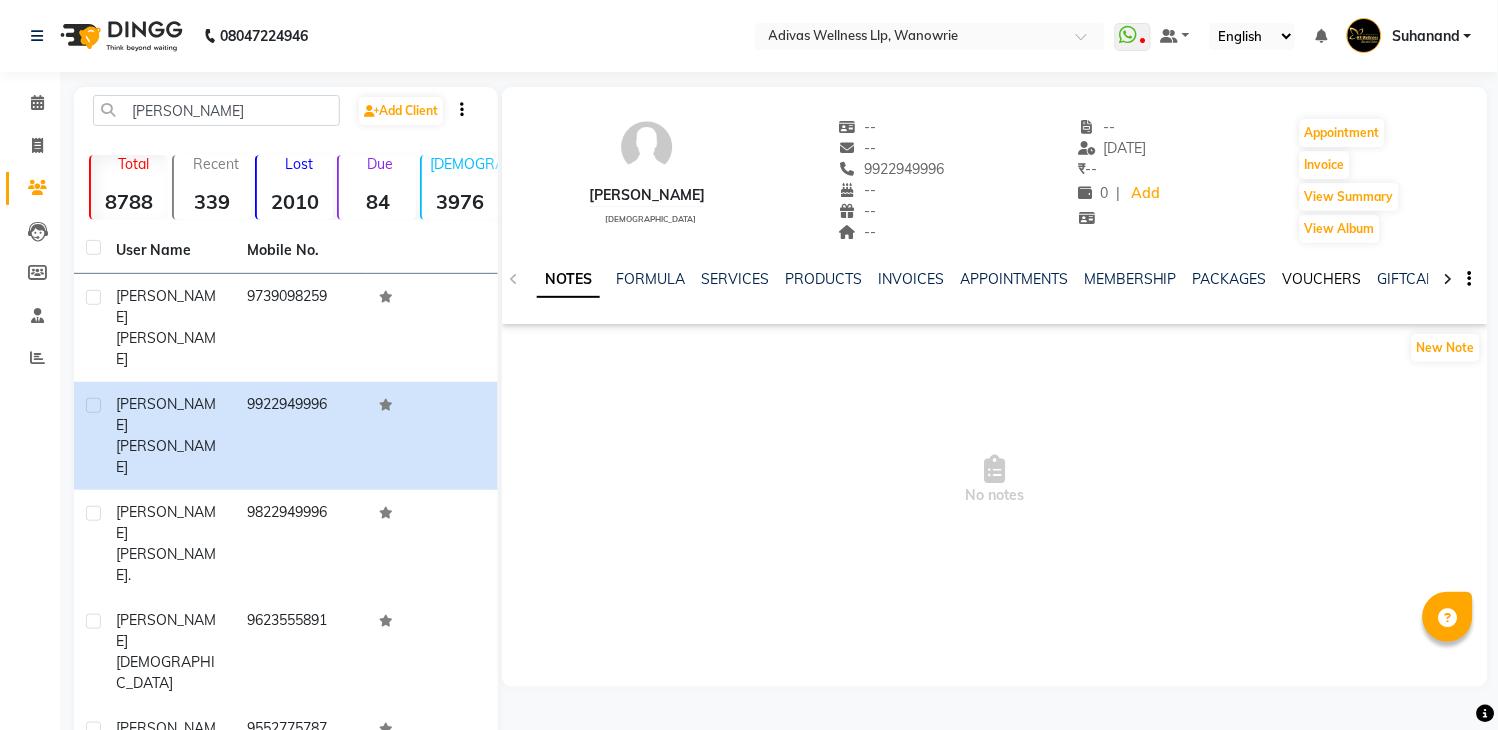 click on "VOUCHERS" 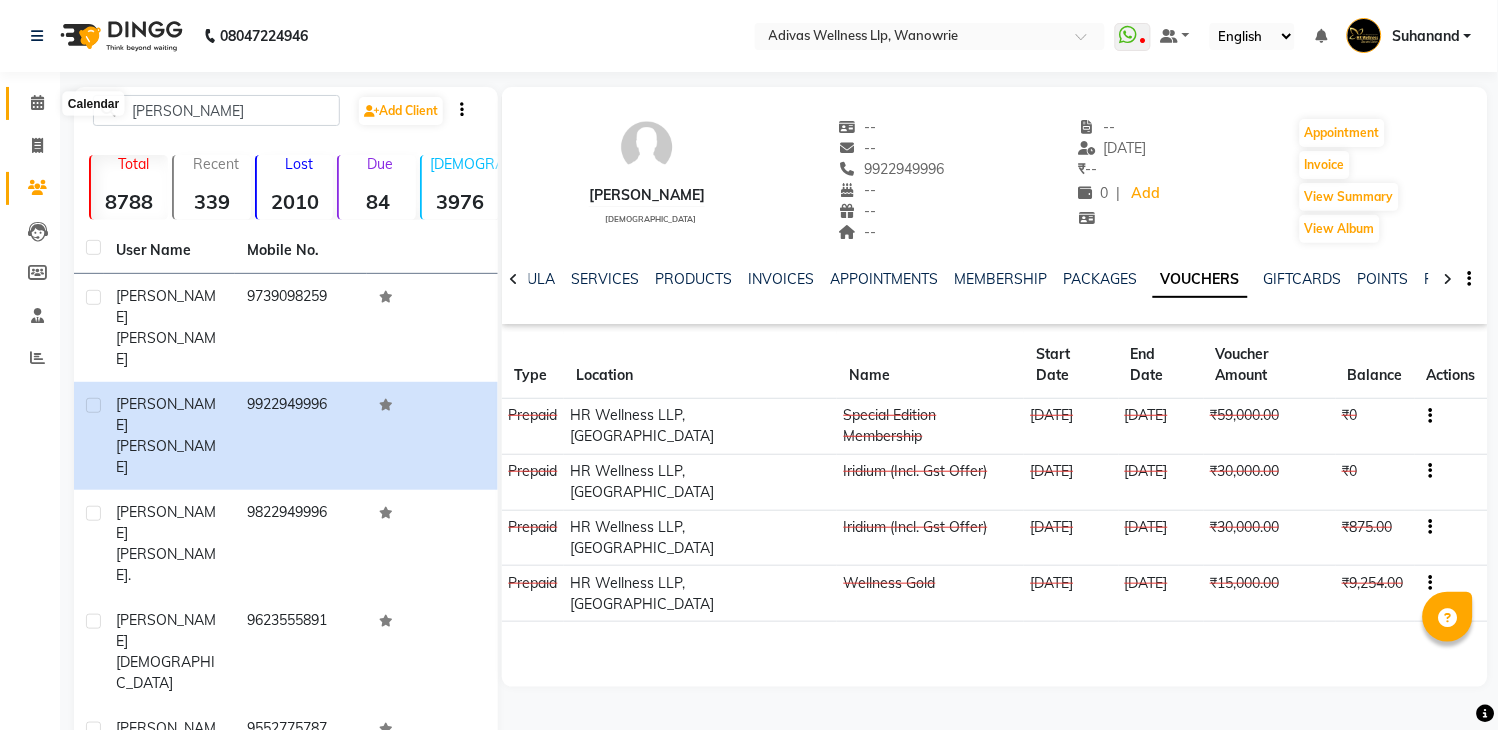 click 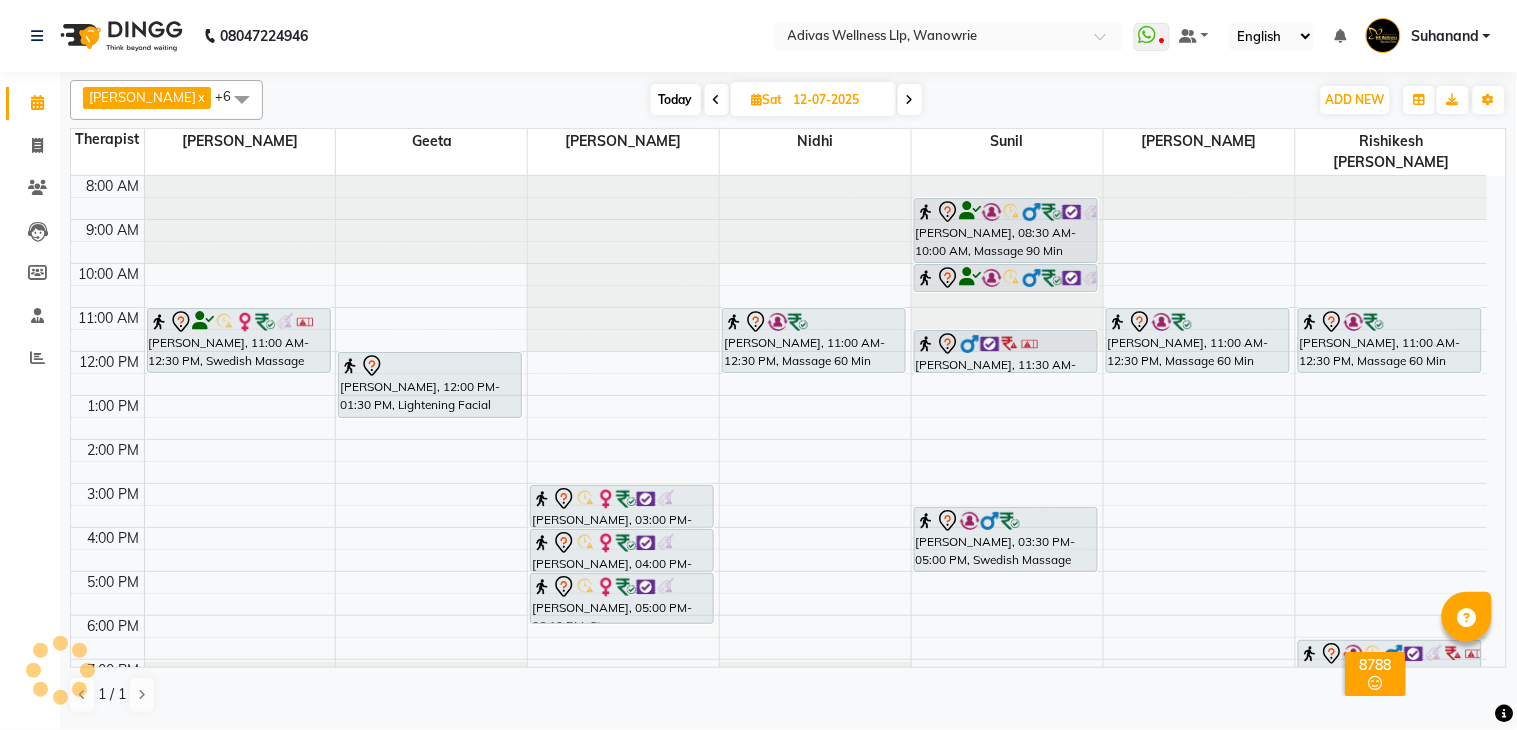 scroll, scrollTop: 0, scrollLeft: 0, axis: both 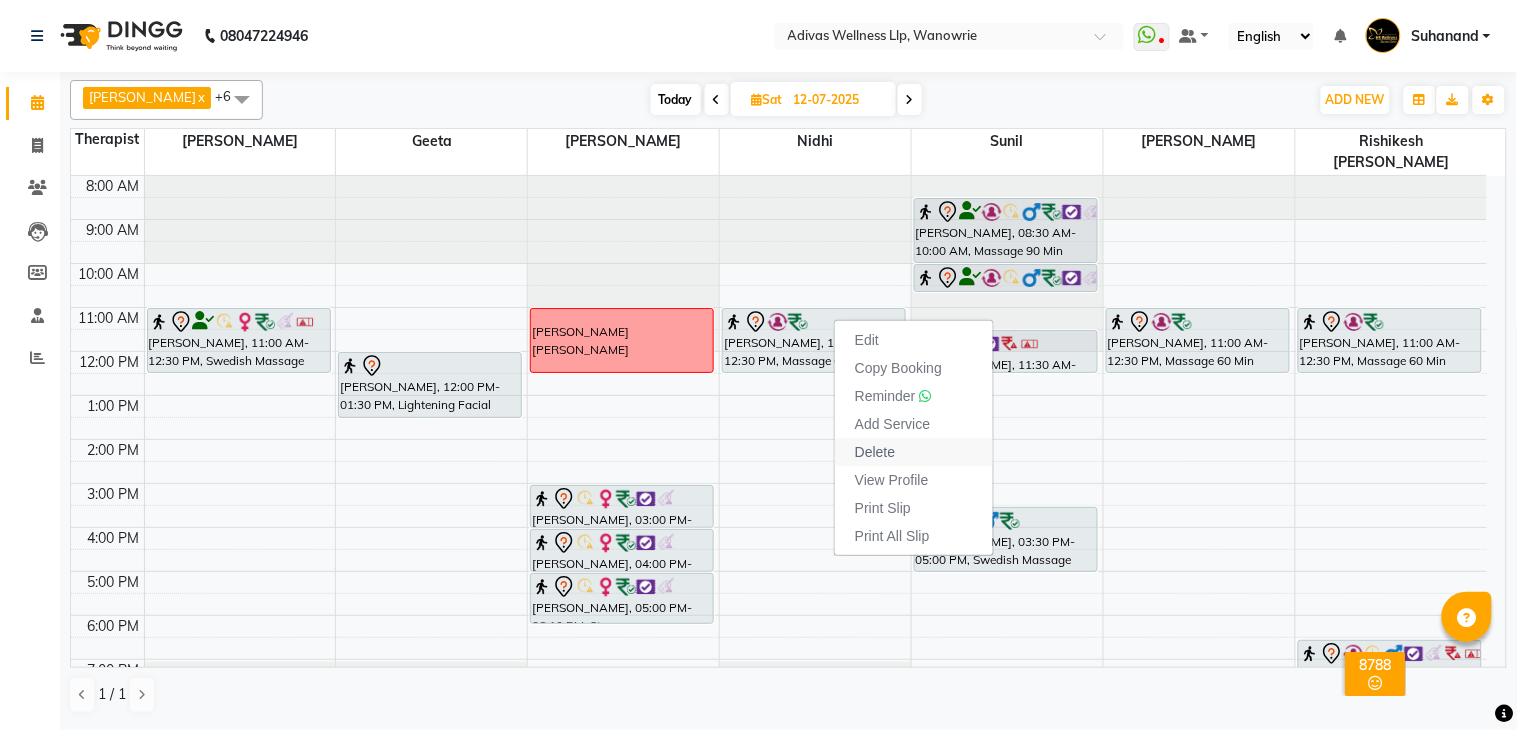 click on "Delete" at bounding box center [914, 452] 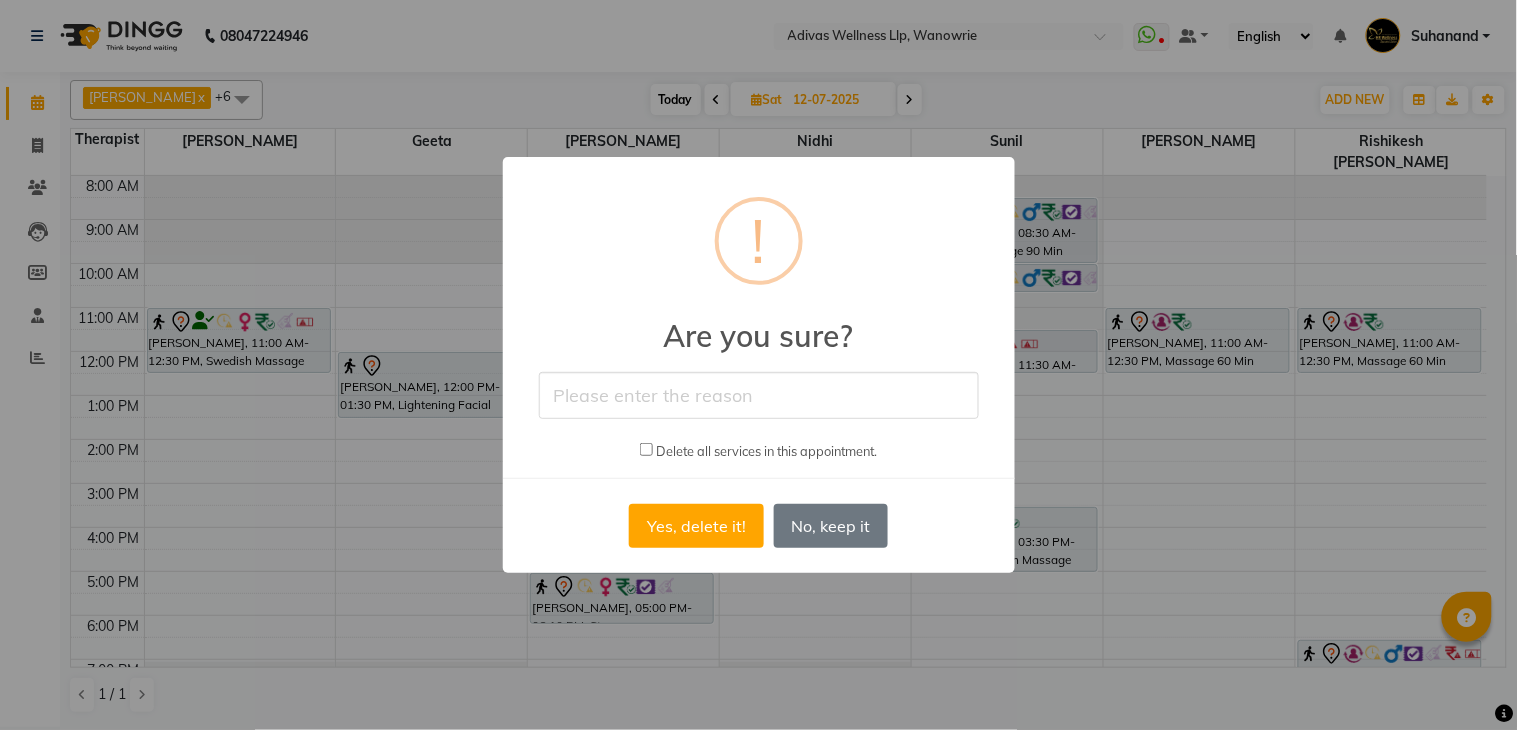 click at bounding box center [759, 395] 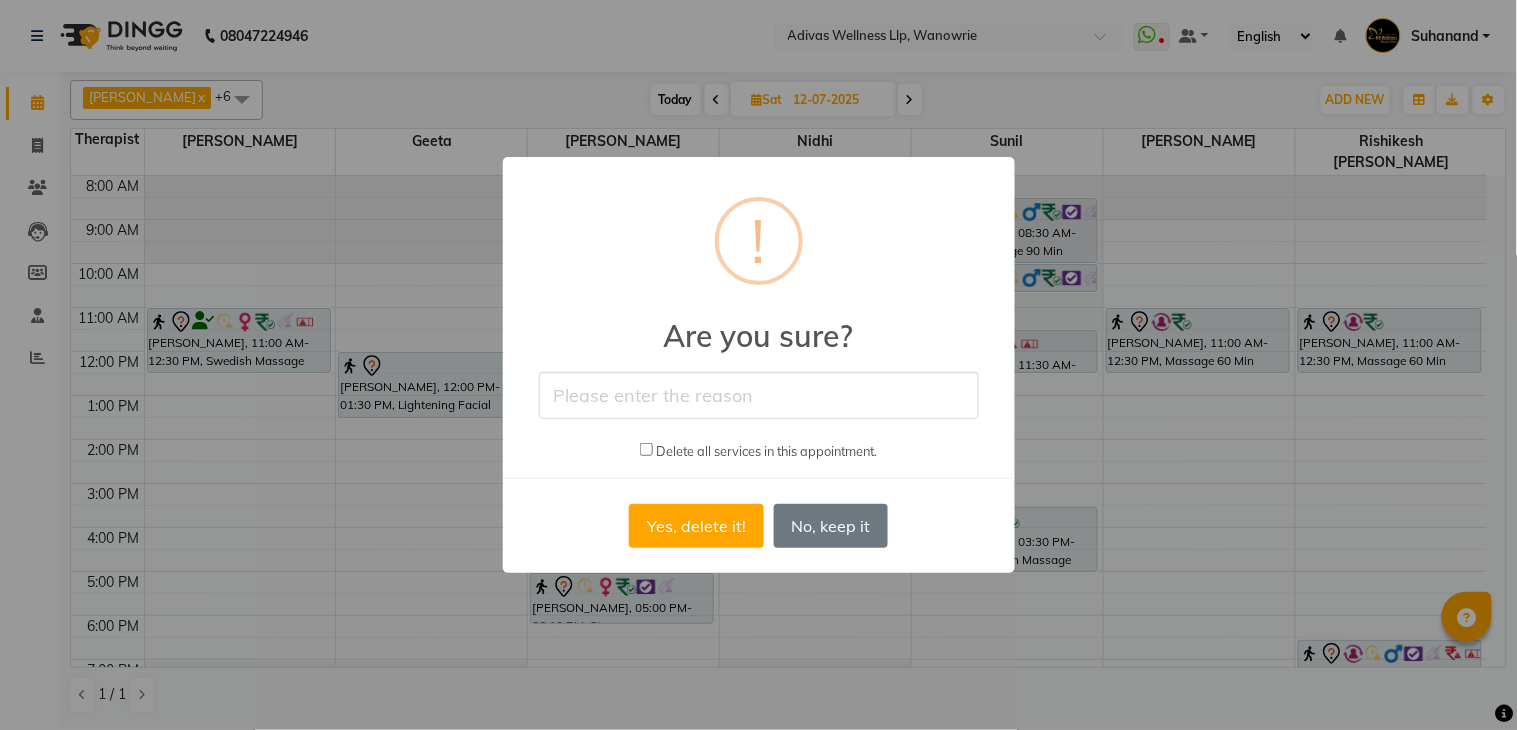 type on "no" 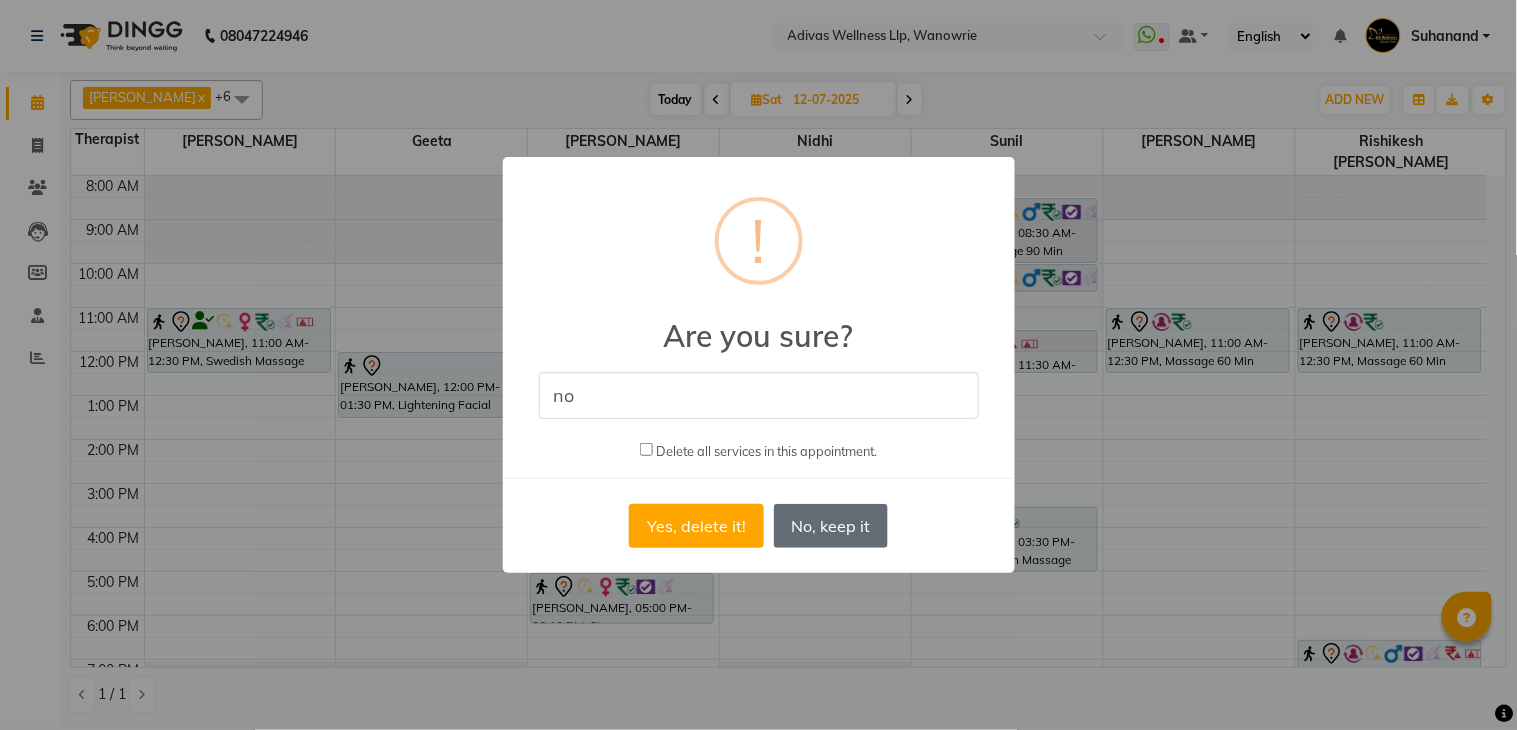 click on "No, keep it" at bounding box center (831, 526) 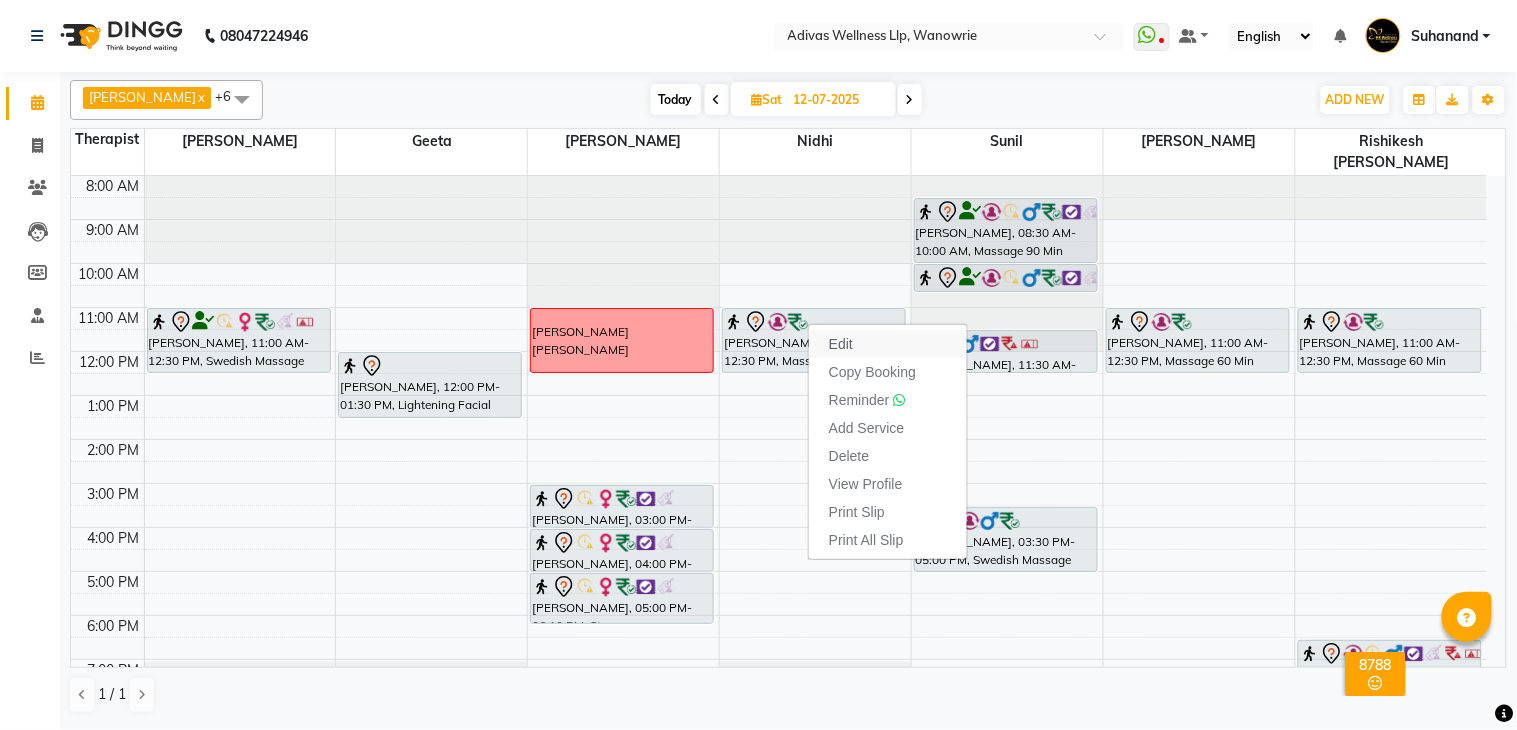 click on "Edit" at bounding box center [841, 344] 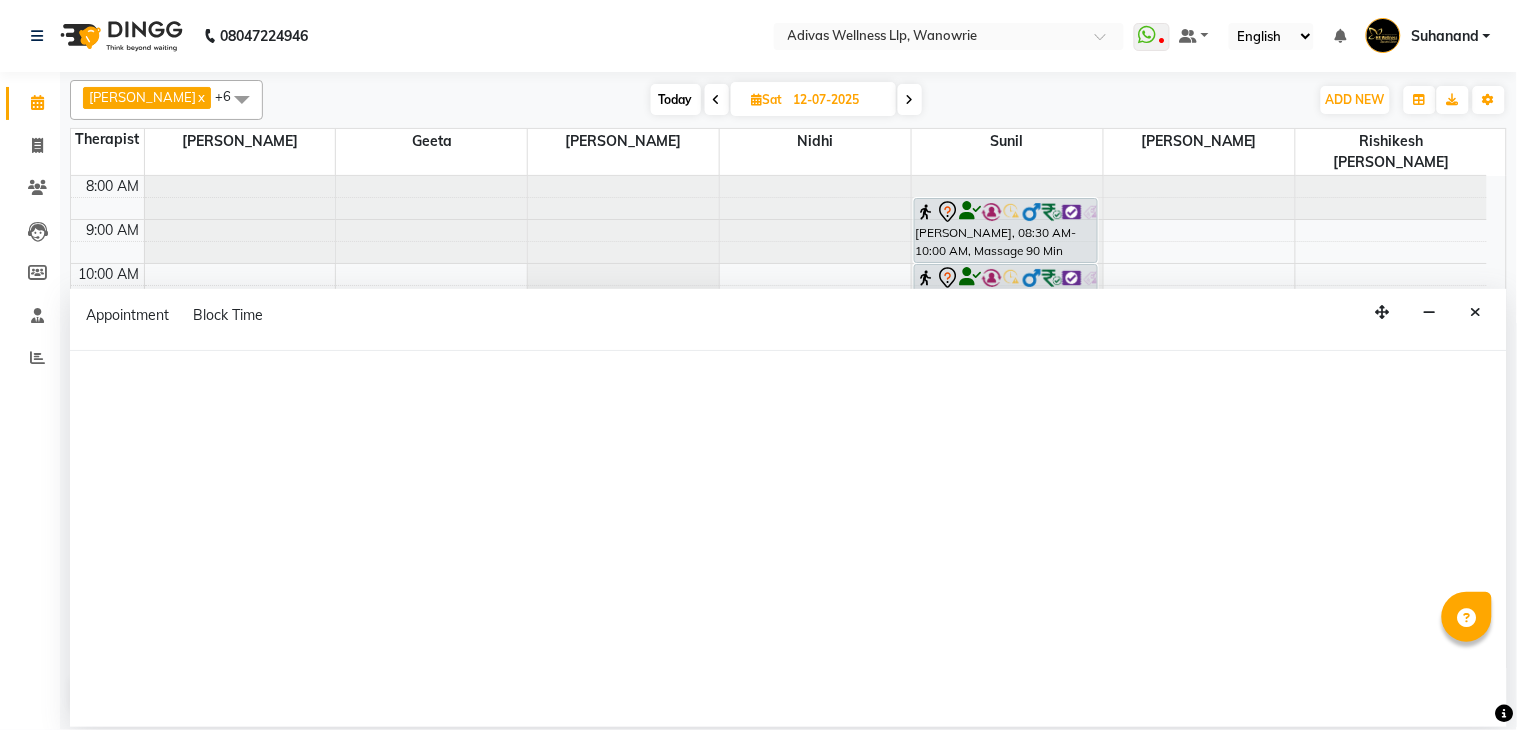 select on "tentative" 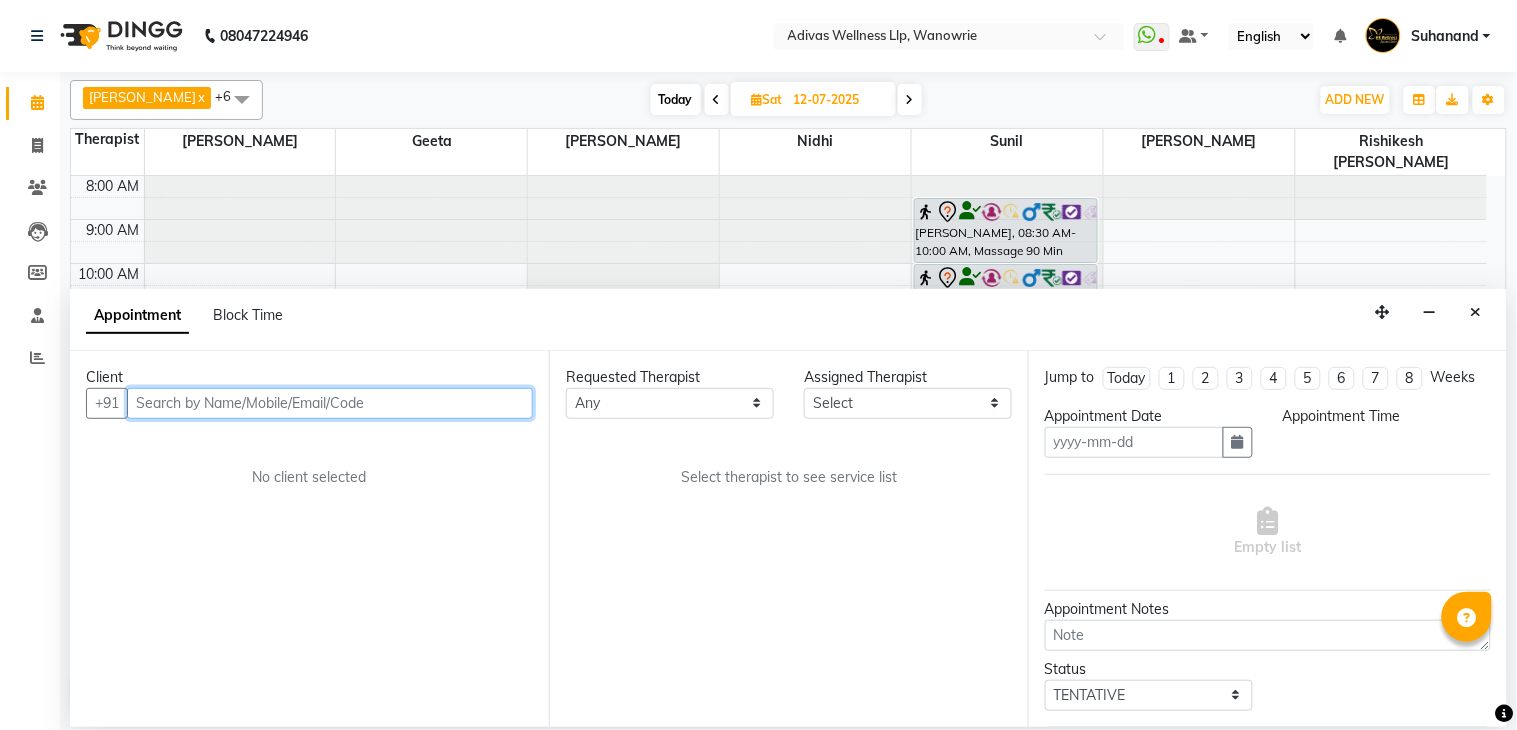 type on "12-07-2025" 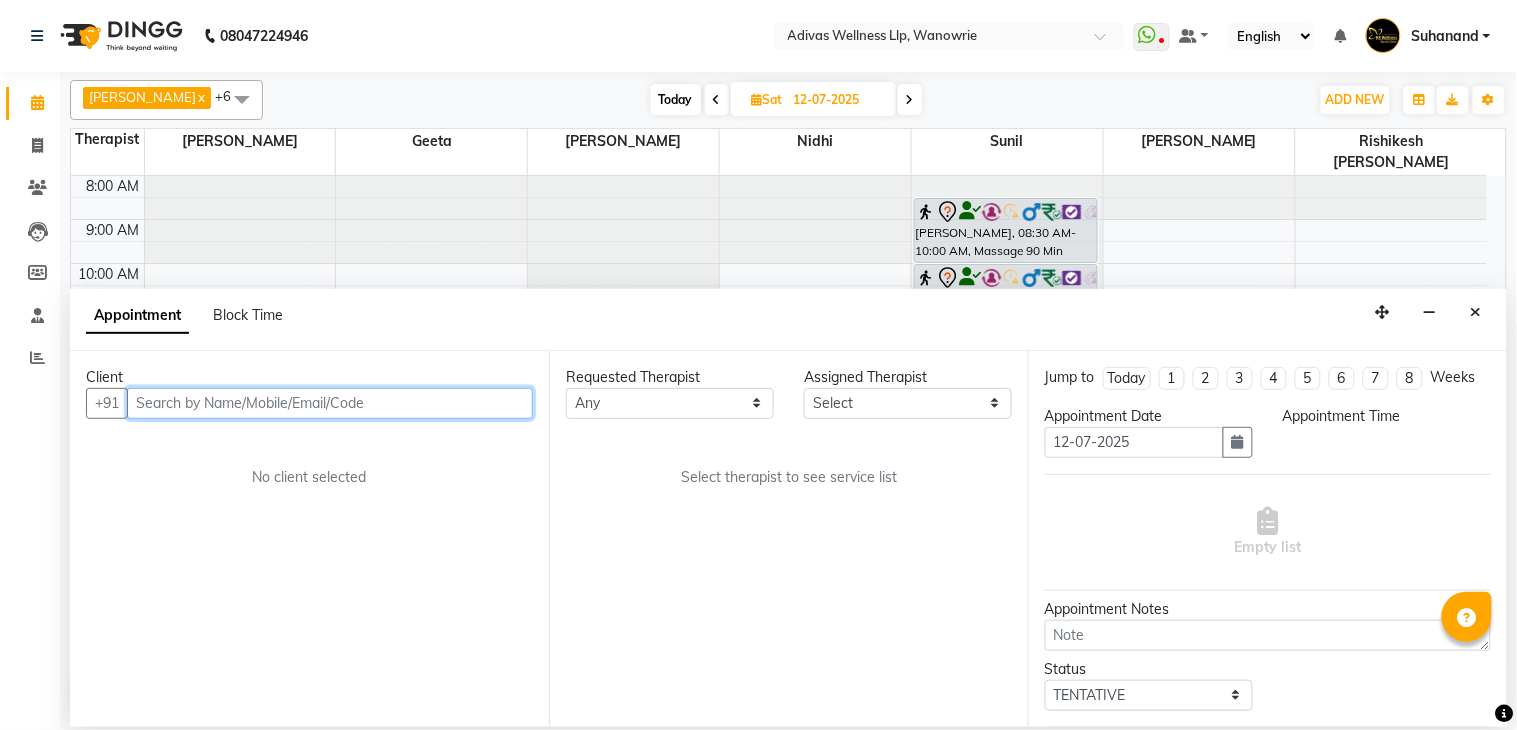 select on "22982" 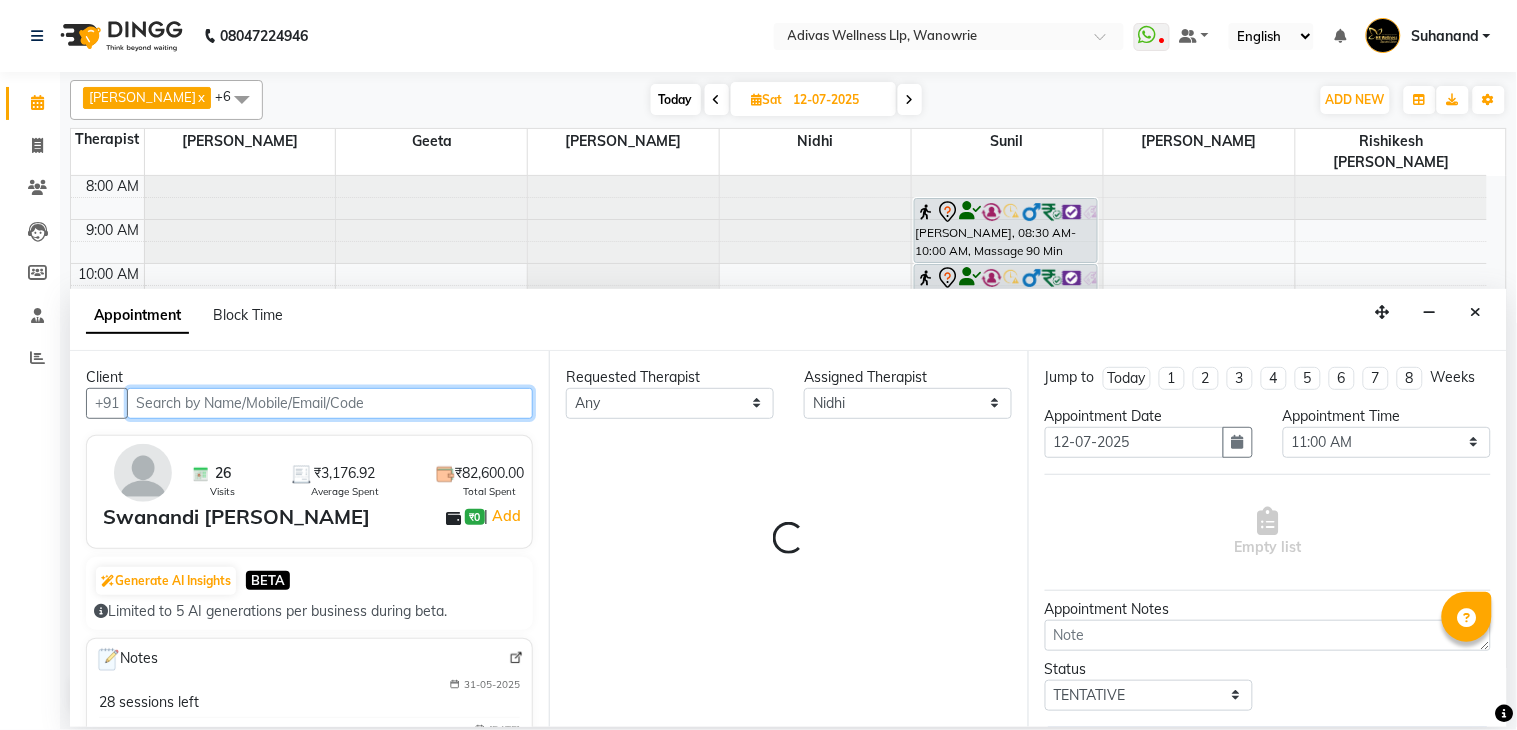 select on "1462" 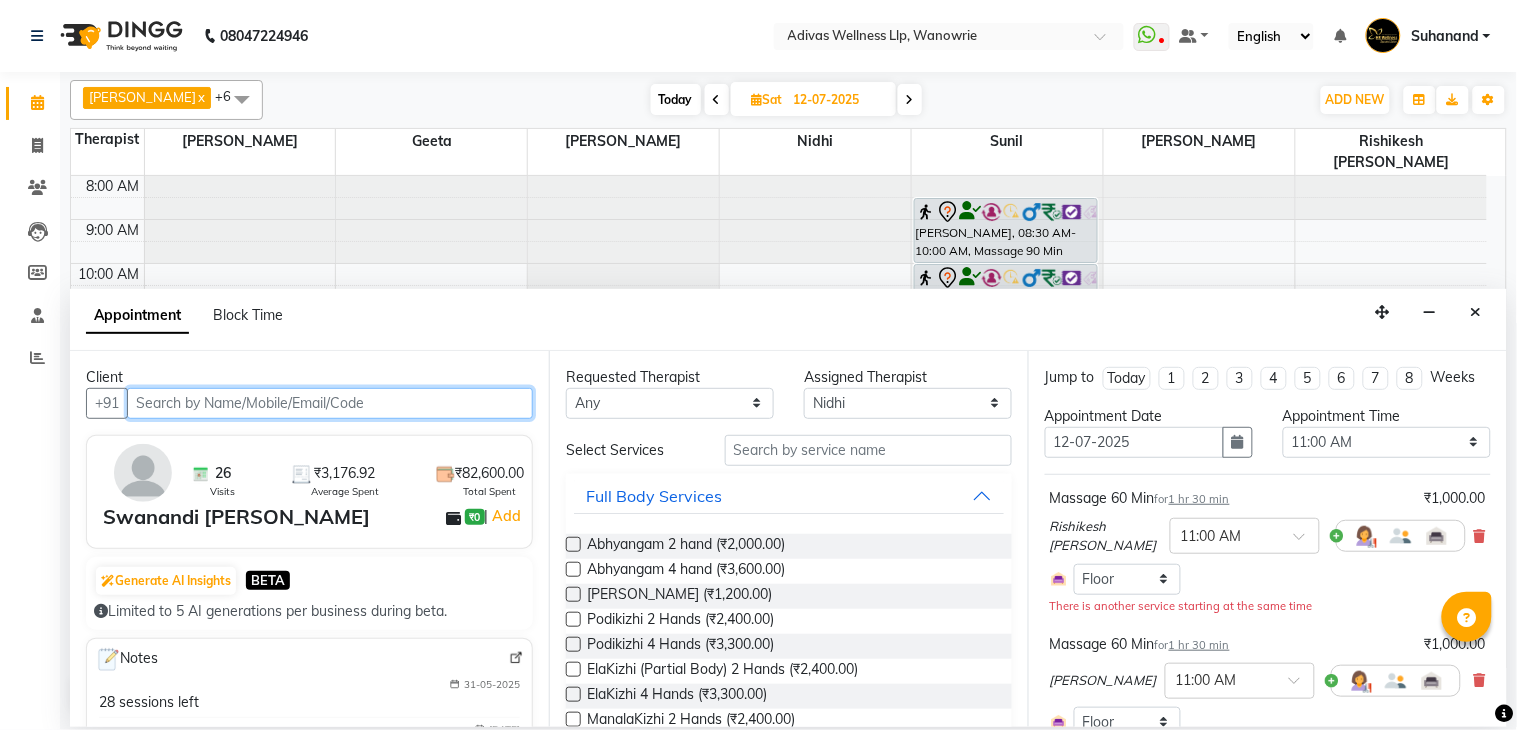 scroll, scrollTop: 63, scrollLeft: 0, axis: vertical 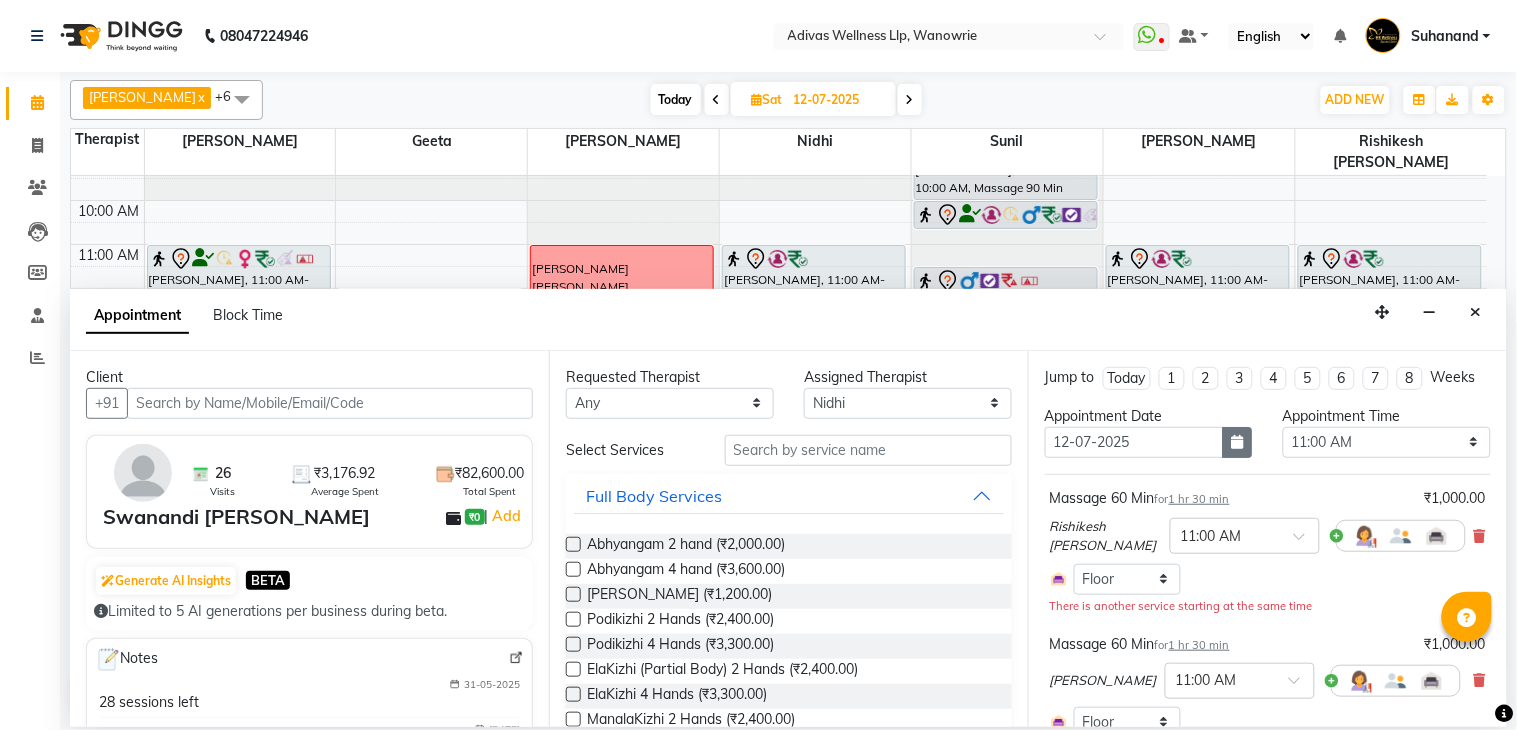 click at bounding box center [1238, 442] 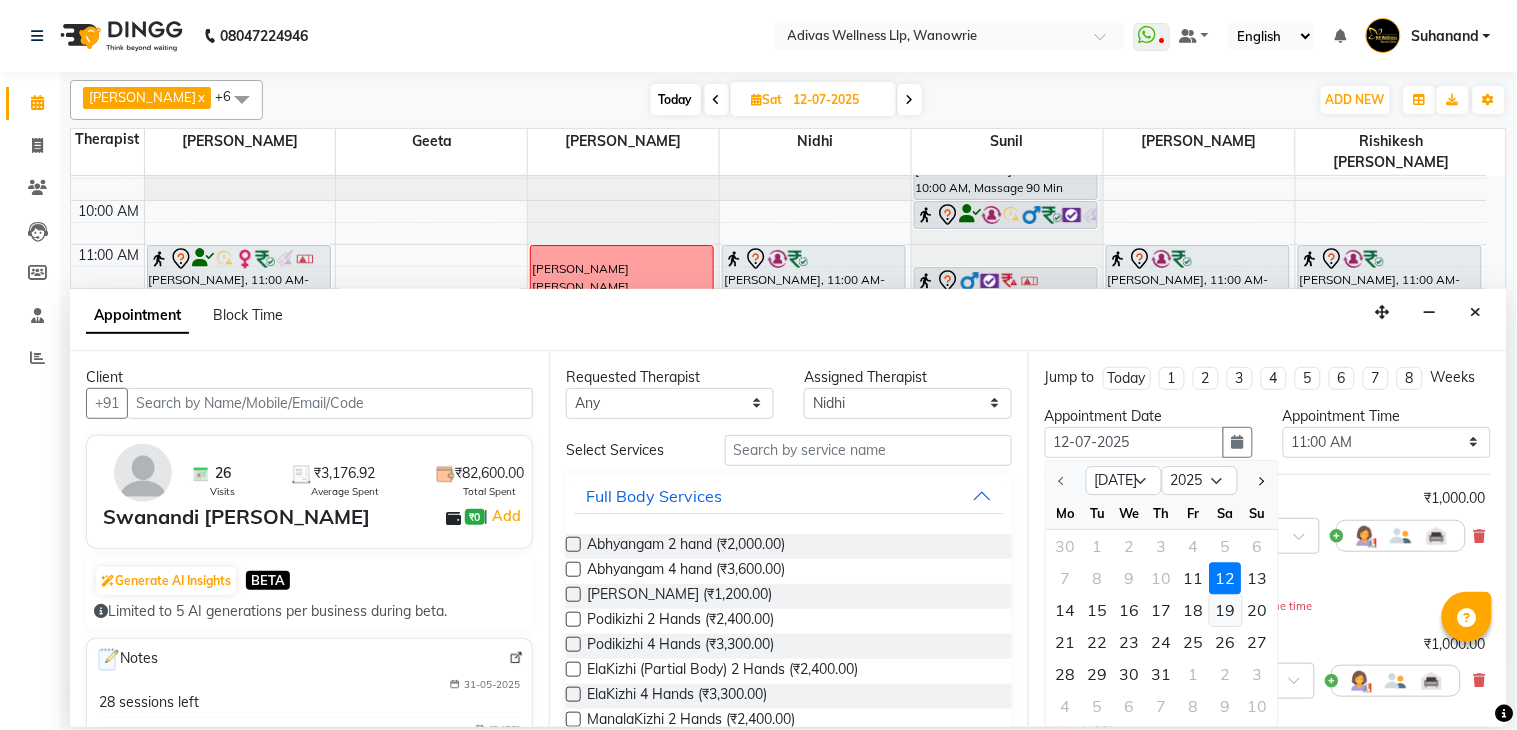 click on "19" at bounding box center [1226, 610] 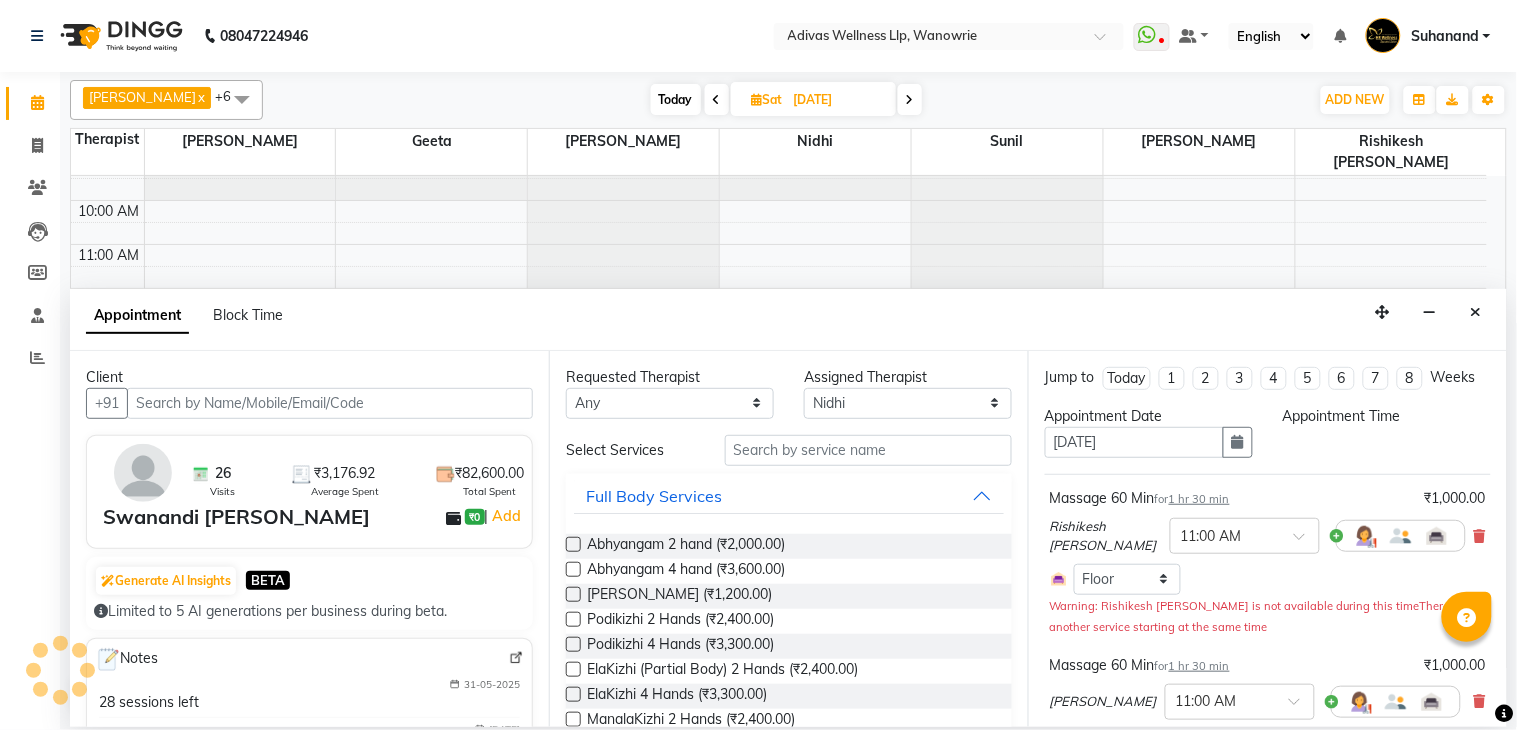 scroll, scrollTop: 63, scrollLeft: 0, axis: vertical 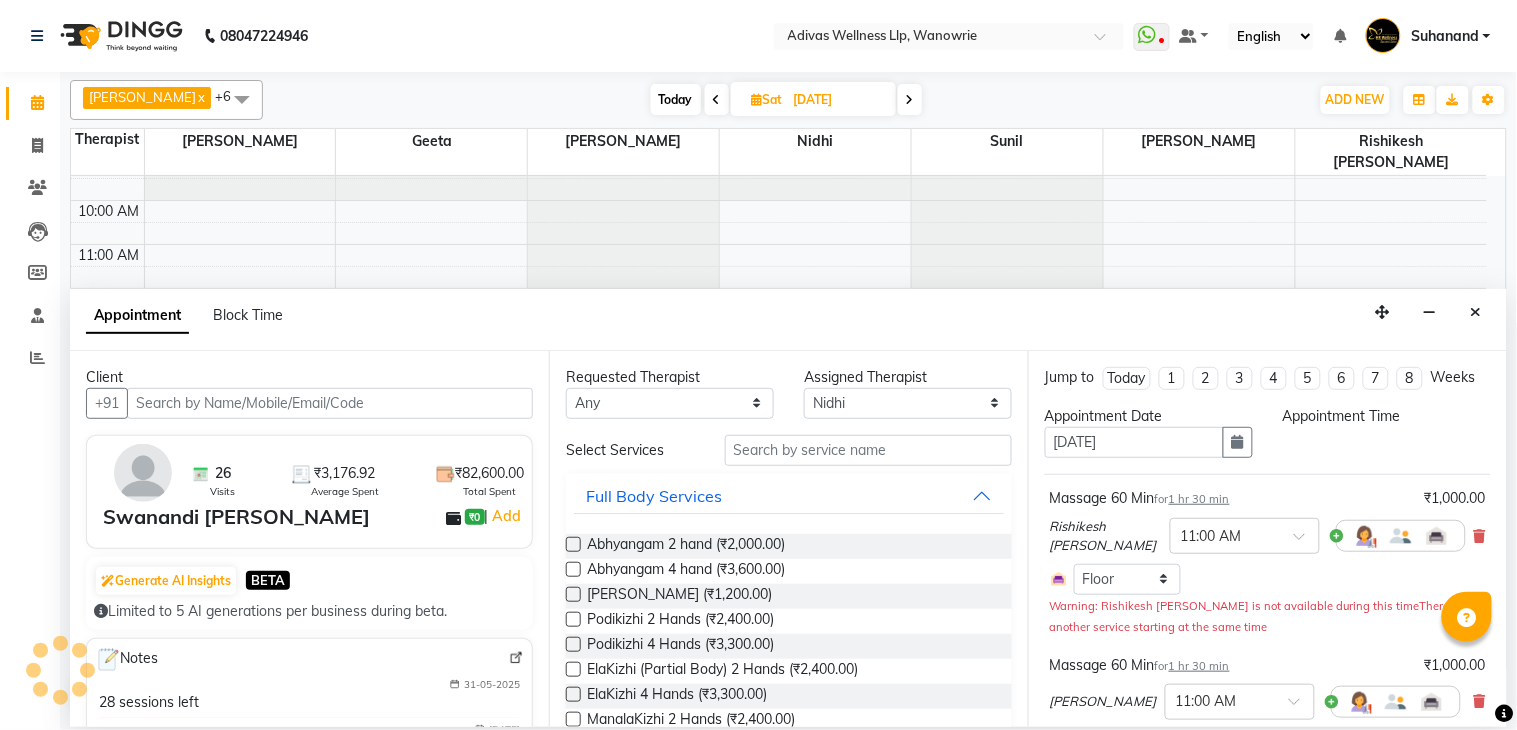 select on "660" 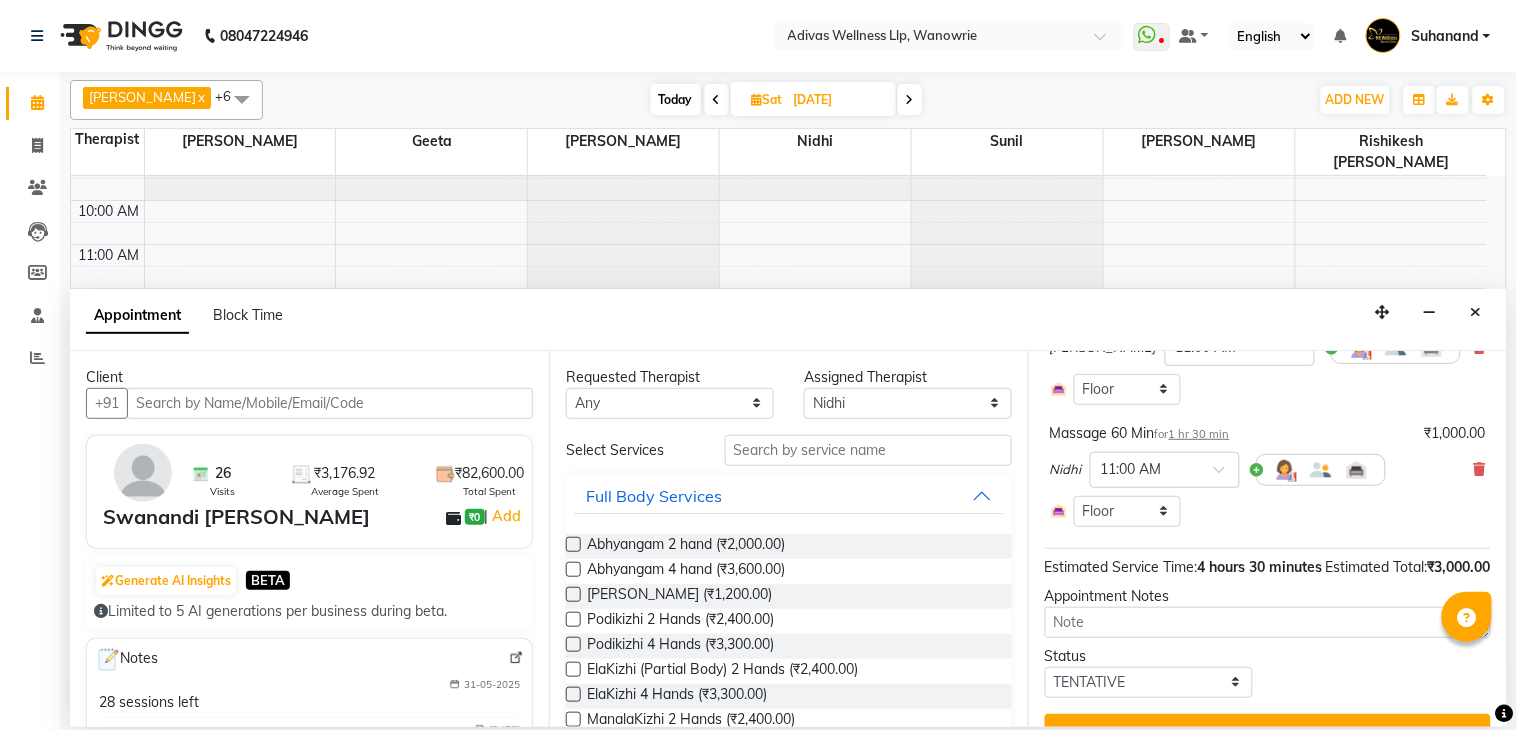 scroll, scrollTop: 412, scrollLeft: 0, axis: vertical 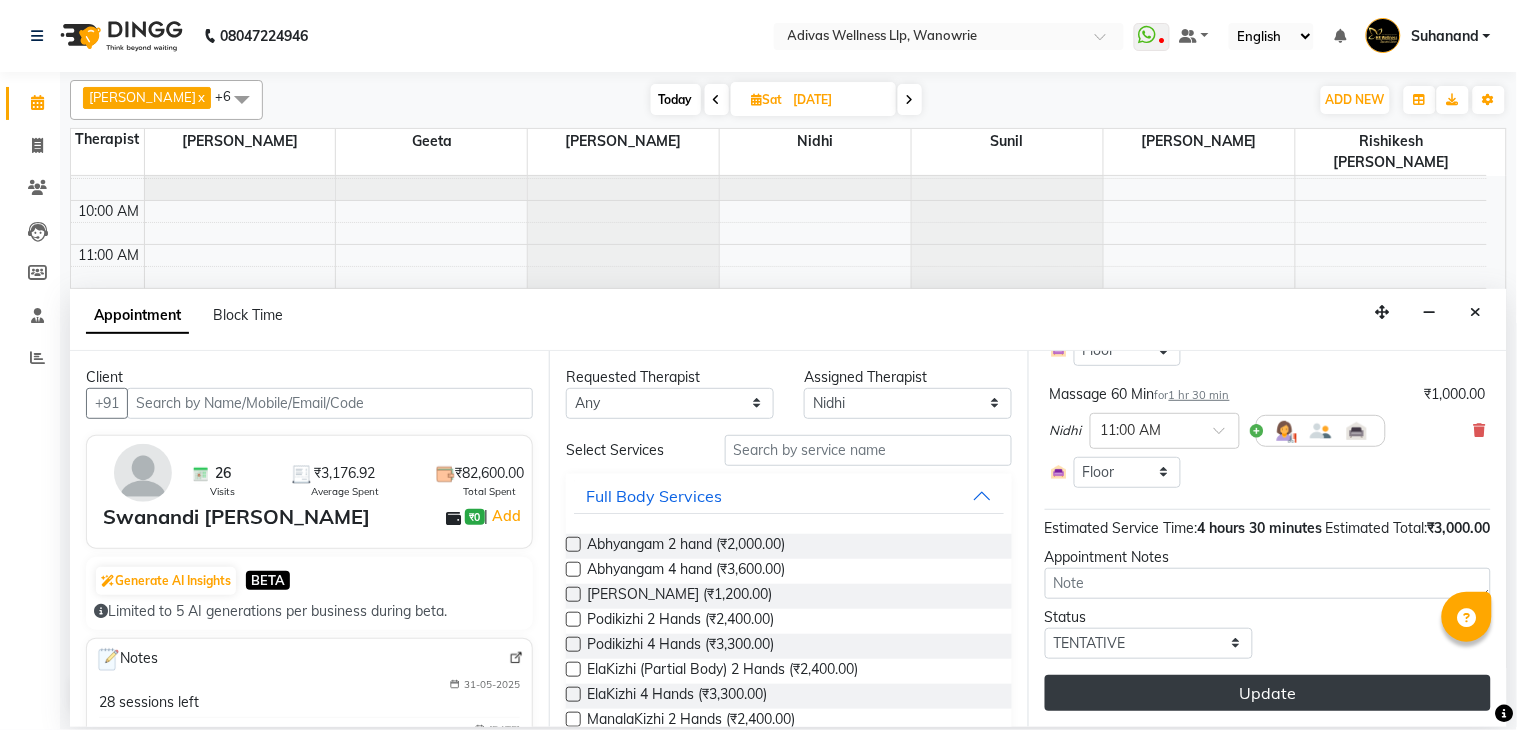 click on "Update" at bounding box center [1268, 693] 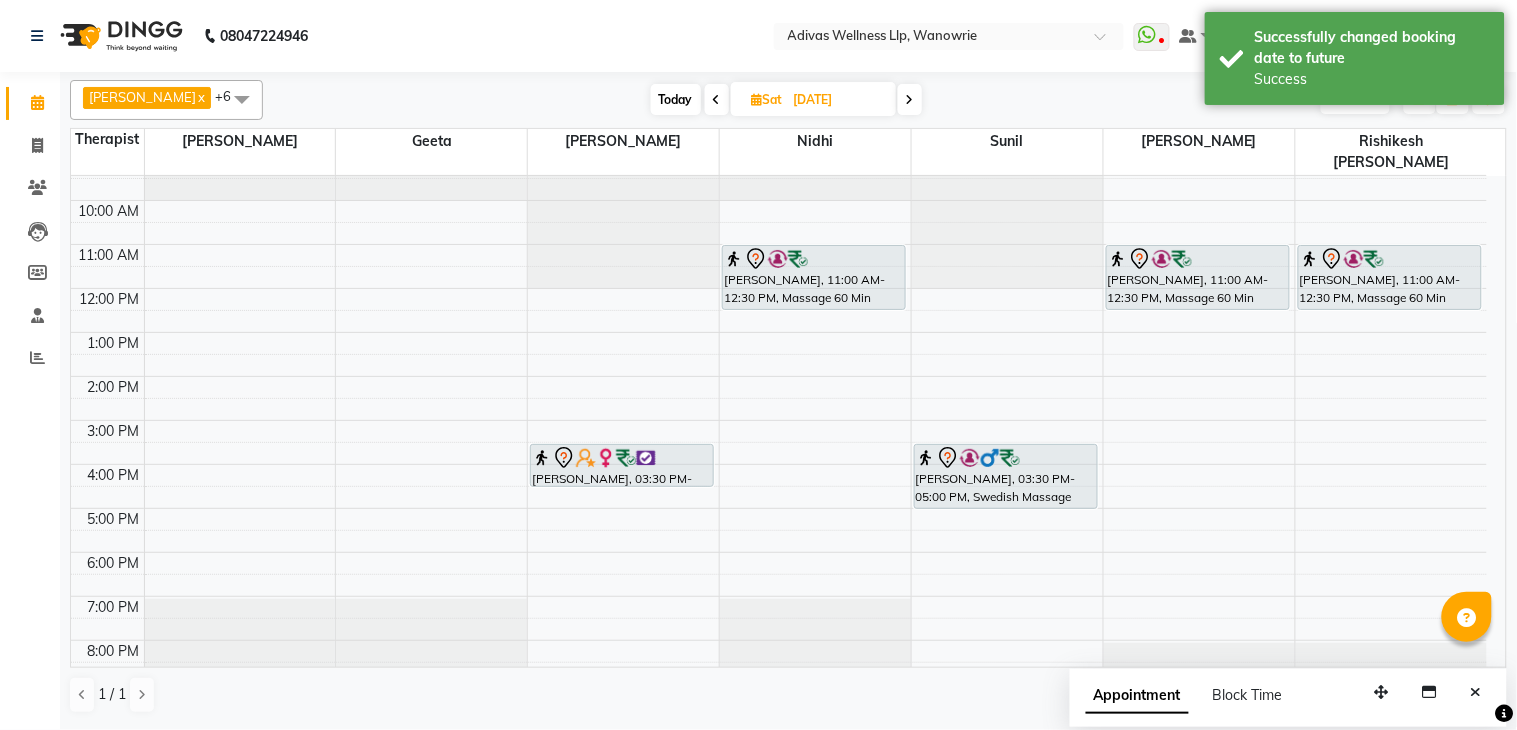 click on "Today" at bounding box center [676, 99] 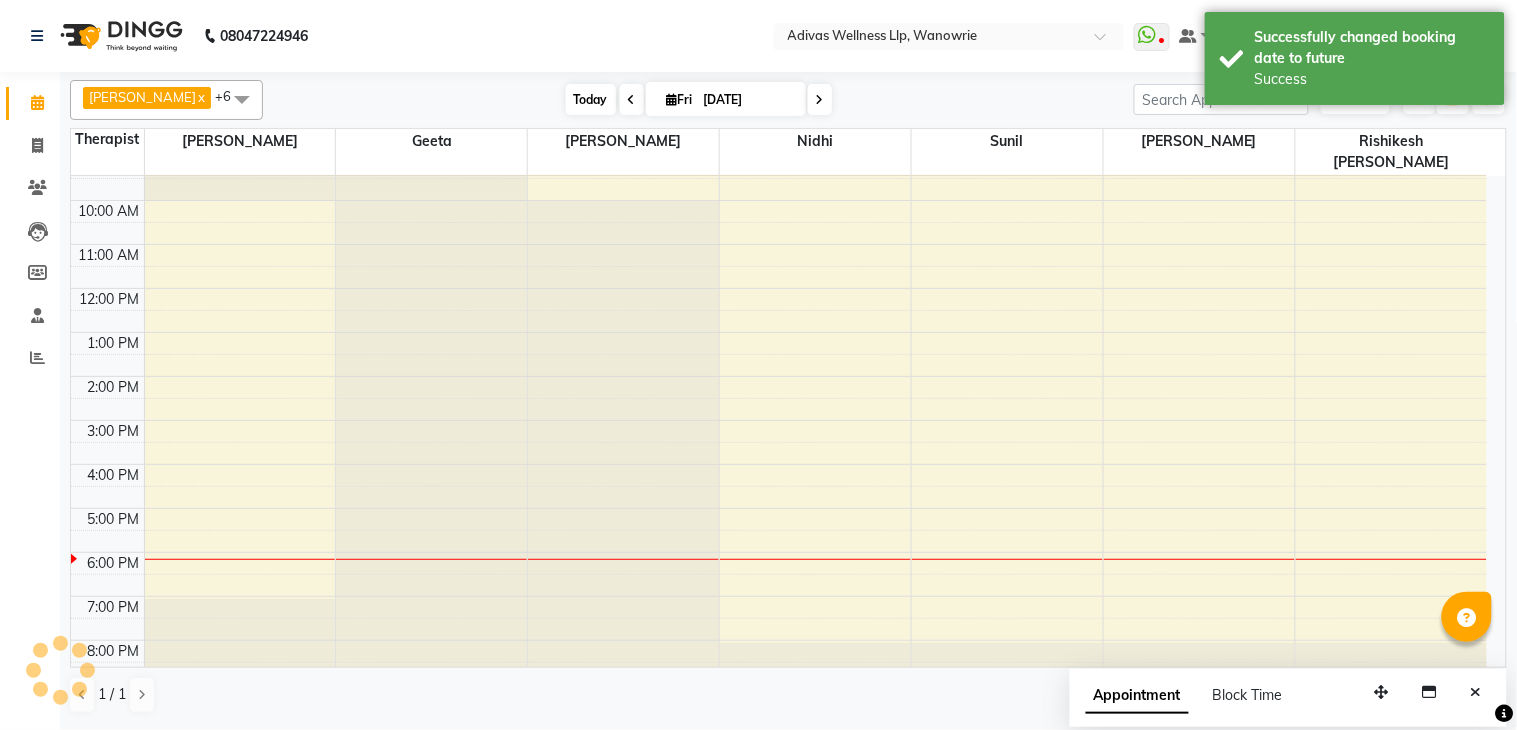 scroll, scrollTop: 63, scrollLeft: 0, axis: vertical 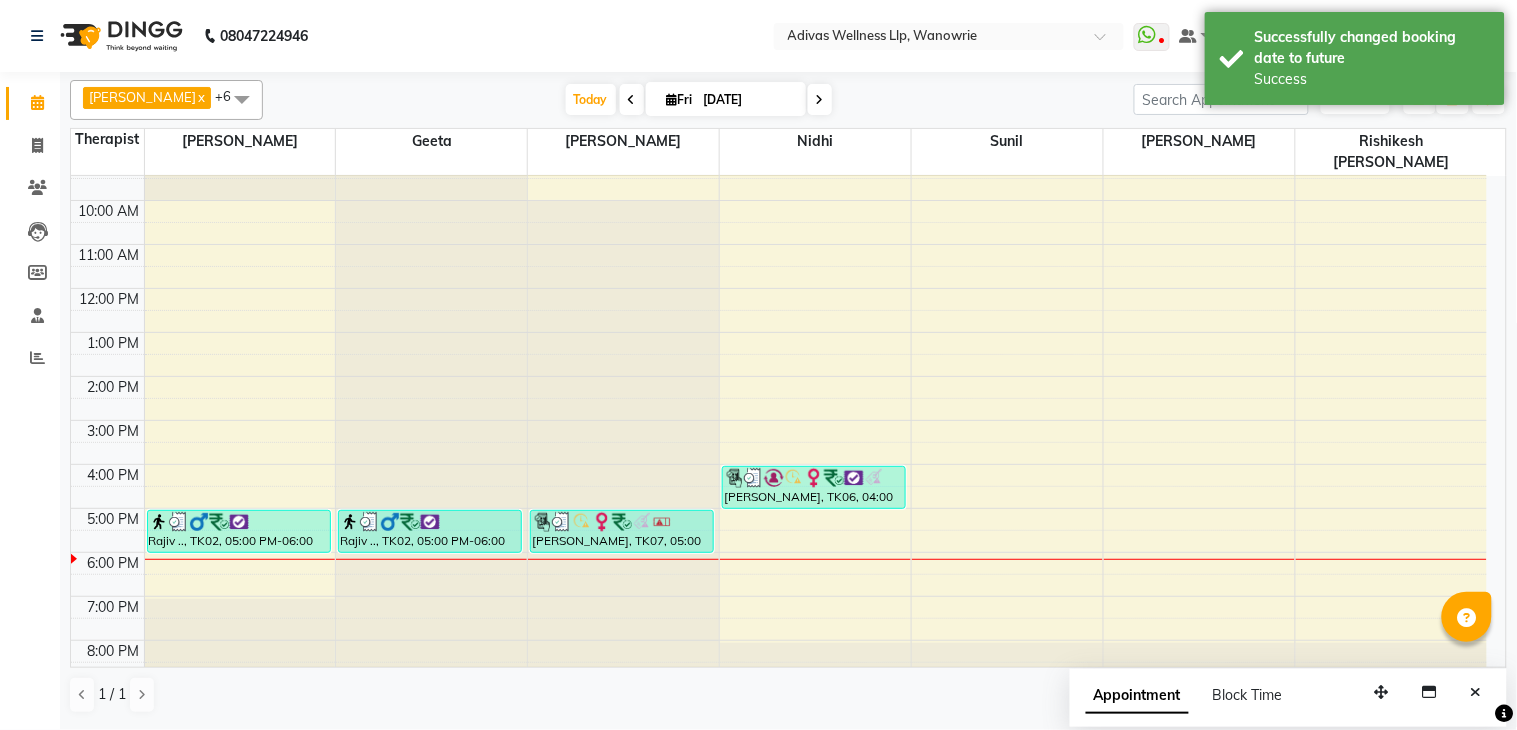click on "08047224946 Select Location × Adivas Wellness Llp, Wanowrie  WhatsApp Status  ✕ Status:  Disconnected Recent Service Activity: [DATE]     05:30 AM  08047224946 Whatsapp Settings Default Panel My Panel English ENGLISH Español العربية मराठी हिंदी ગુજરાતી தமிழ் 中文 Notifications nothing to show Suhanand Manage Profile Change Password Sign out  Version:3.15.4" 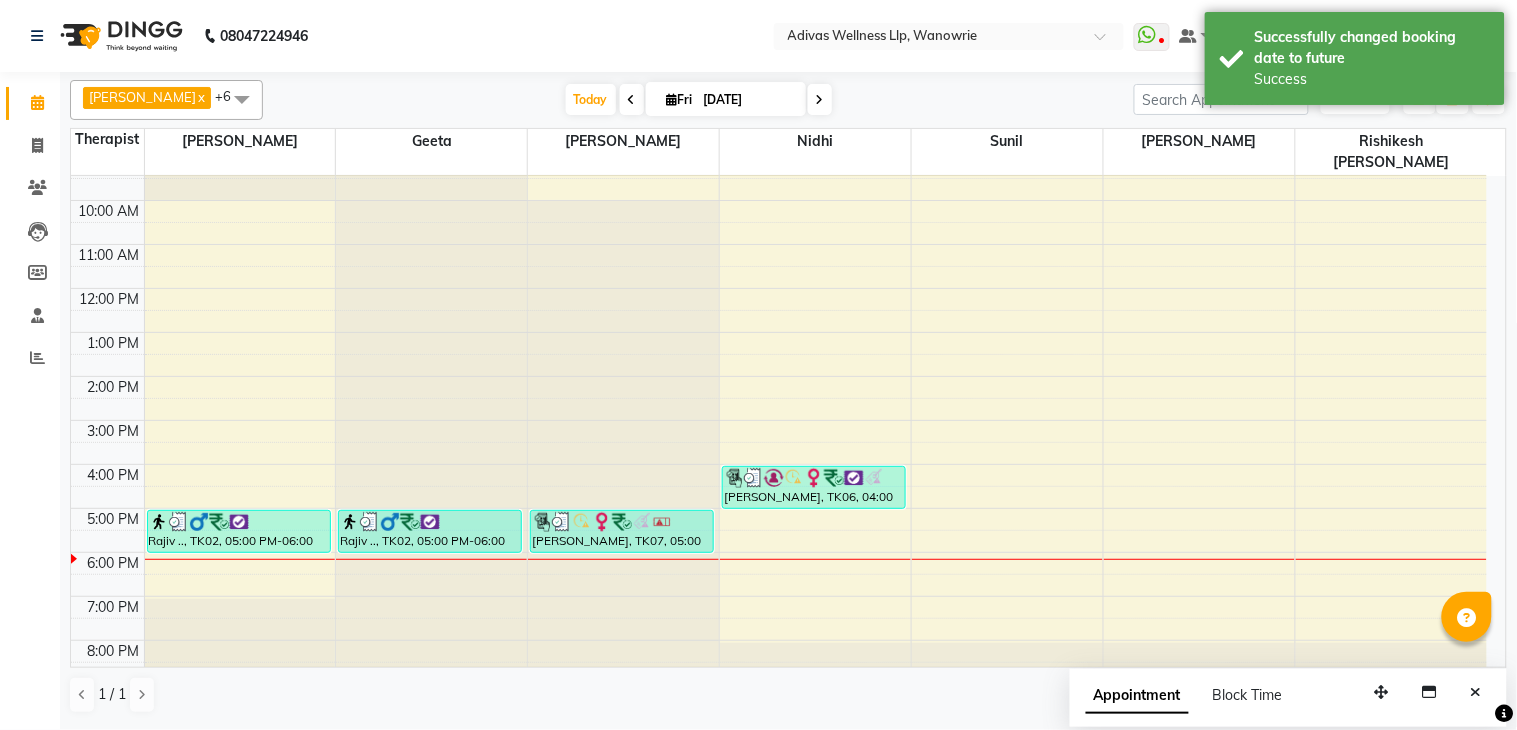 scroll, scrollTop: 0, scrollLeft: 0, axis: both 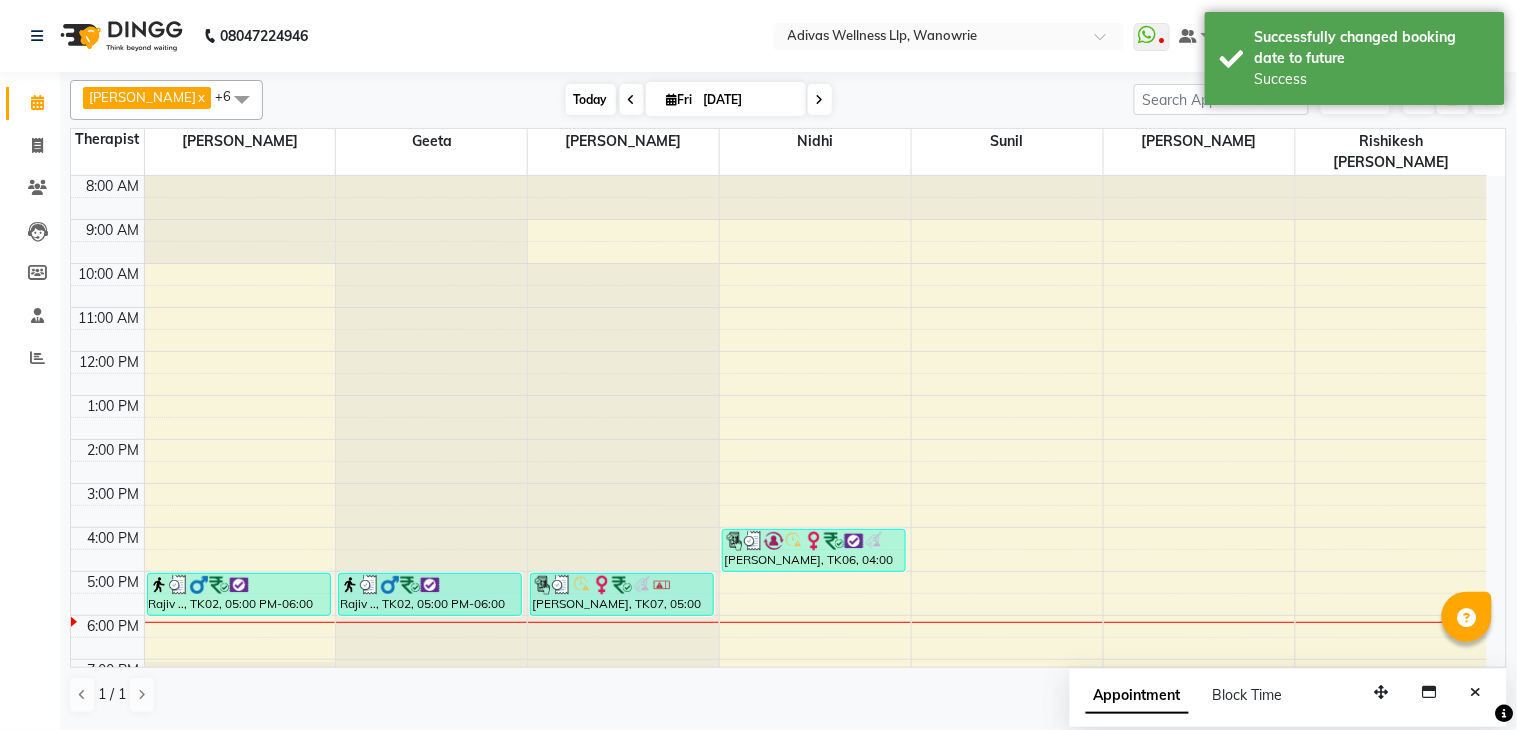 click on "Today" at bounding box center [591, 99] 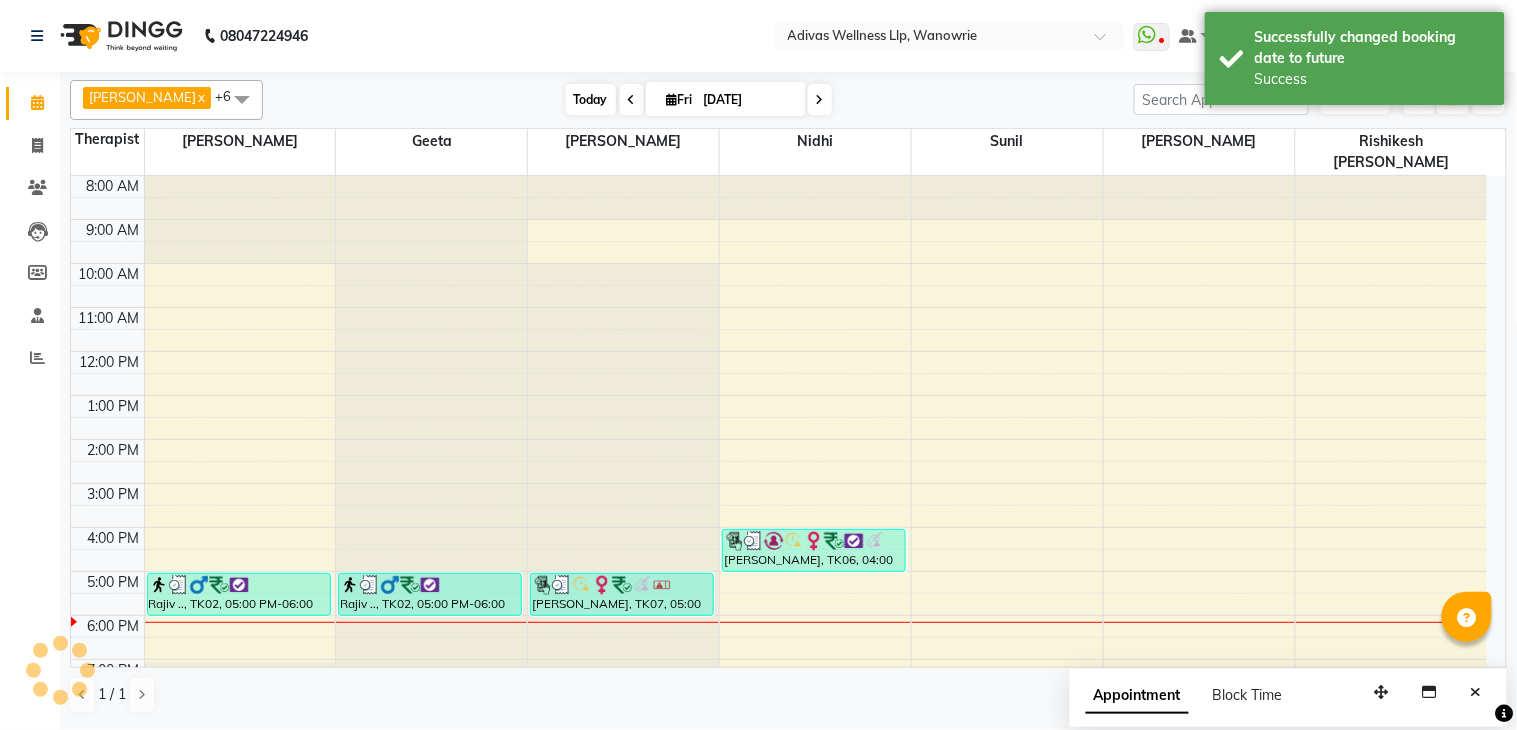 scroll, scrollTop: 63, scrollLeft: 0, axis: vertical 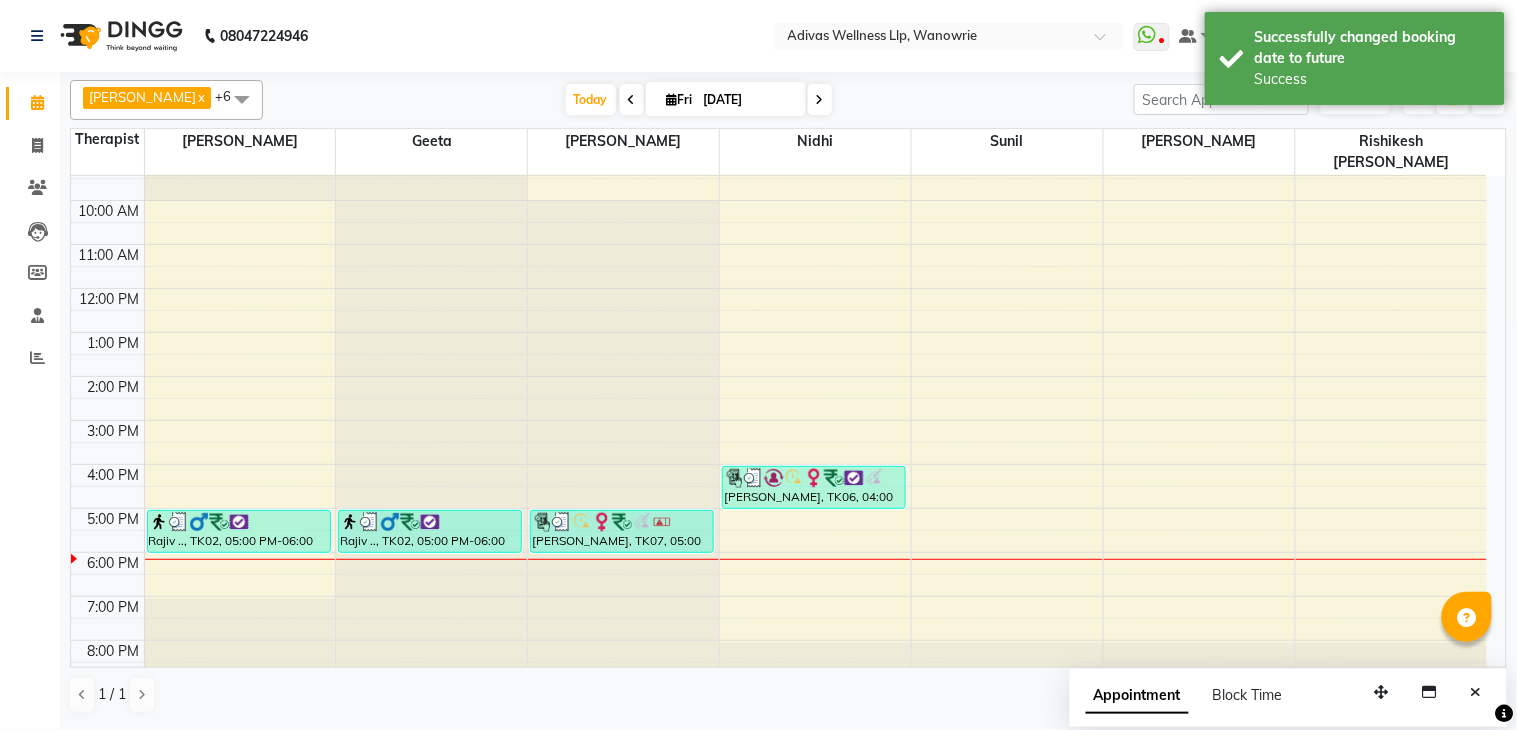 click at bounding box center (820, 99) 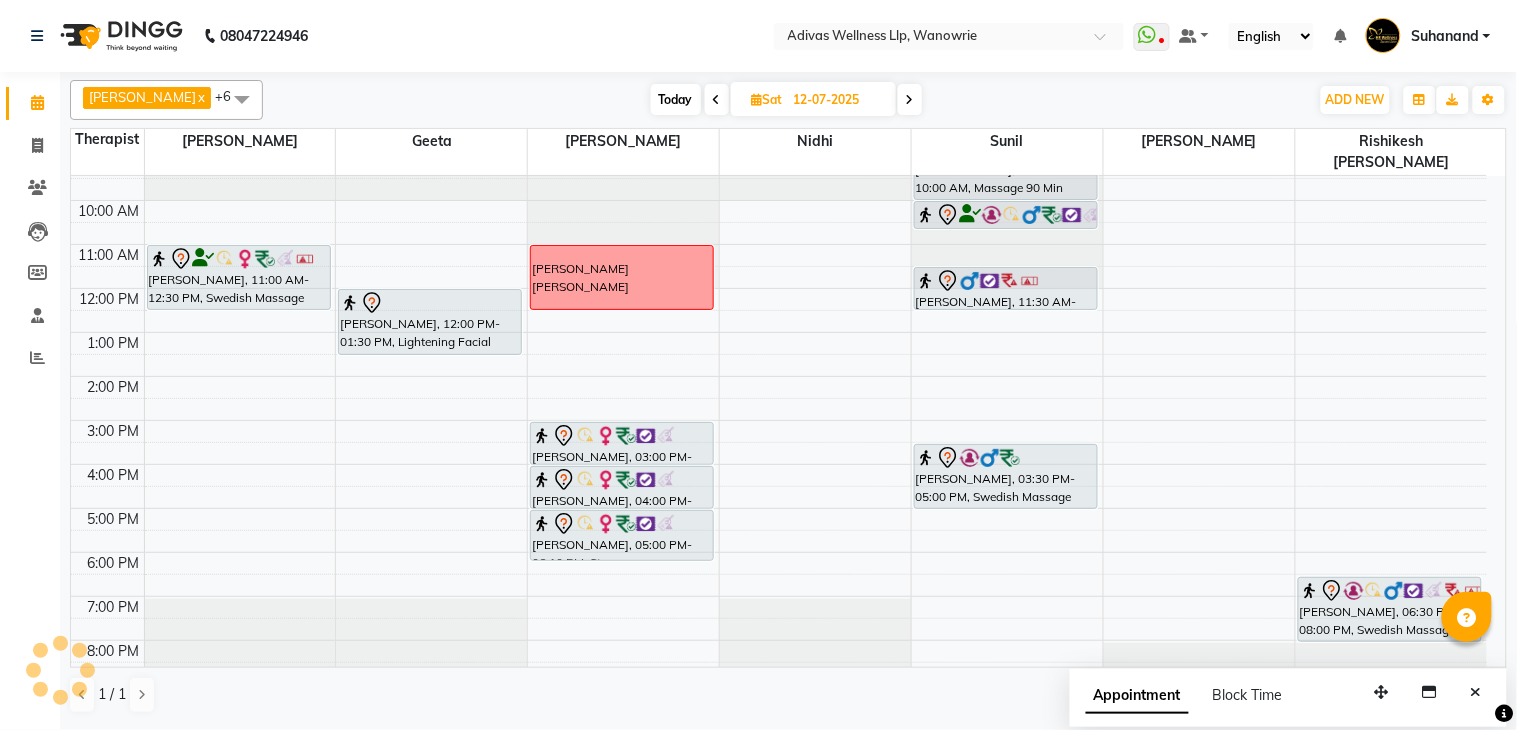 scroll, scrollTop: 0, scrollLeft: 0, axis: both 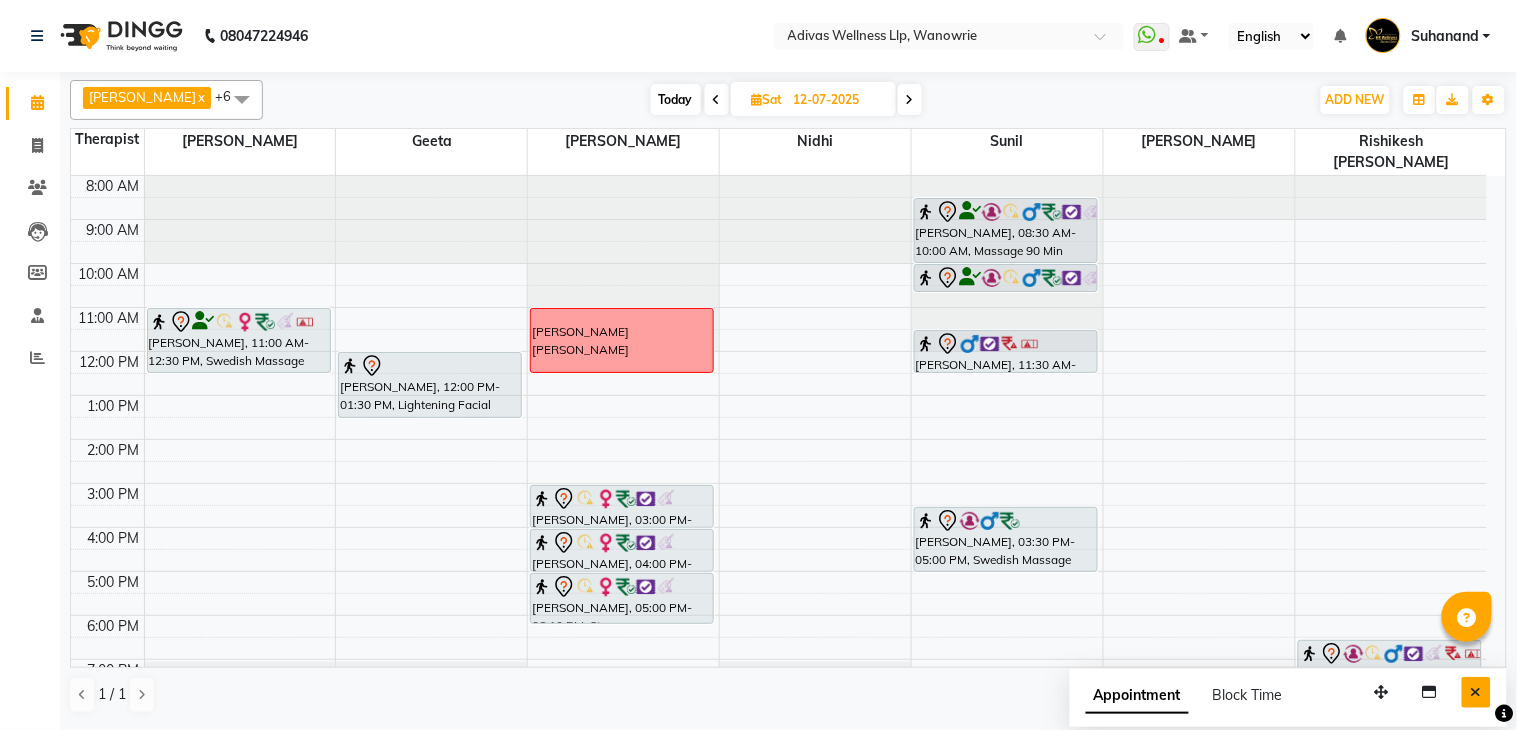 click at bounding box center [1476, 692] 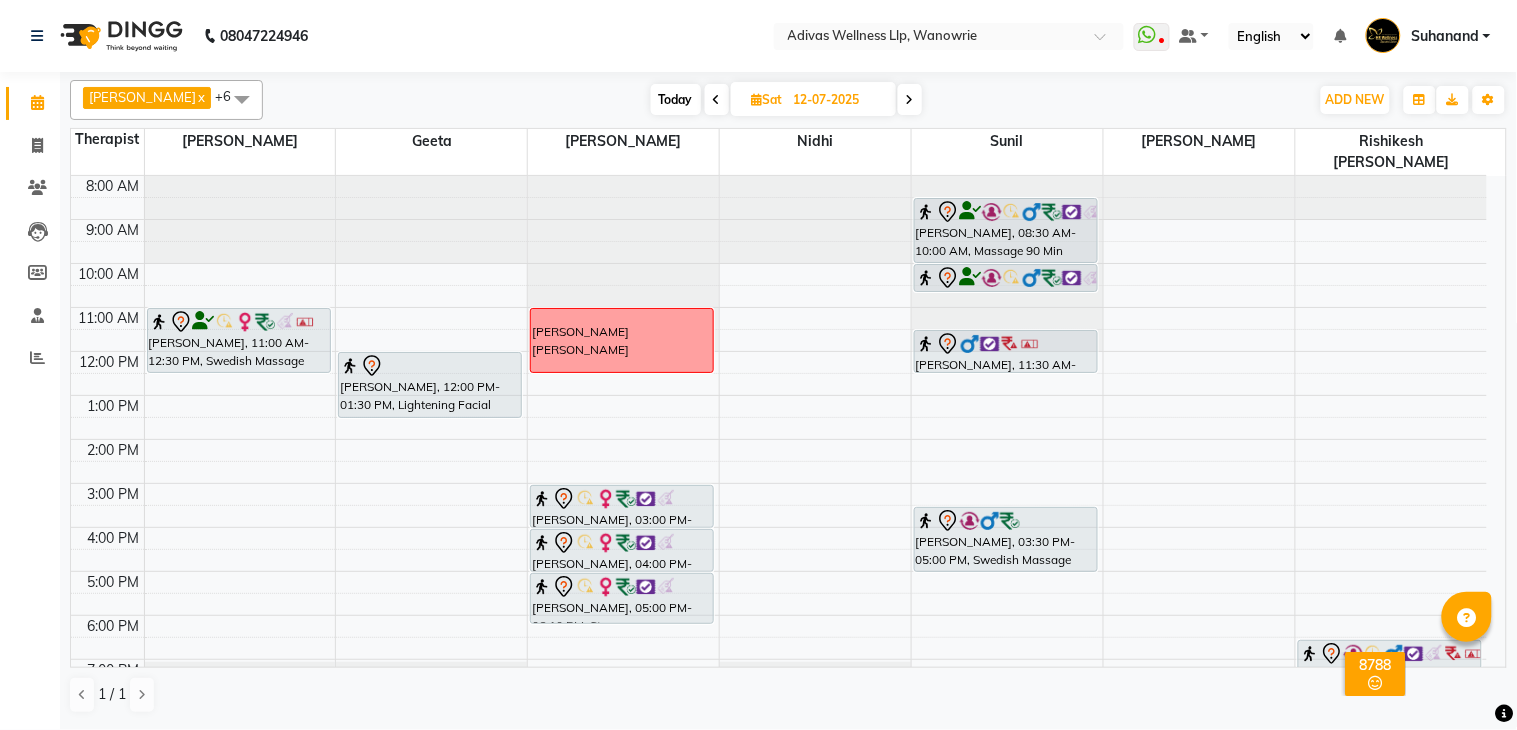 click on "08047224946 Select Location × Adivas Wellness Llp, Wanowrie  WhatsApp Status  ✕ Status:  Disconnected Recent Service Activity: [DATE]     05:30 AM  08047224946 Whatsapp Settings Default Panel My Panel English ENGLISH Español العربية मराठी हिंदी ગુજરાતી தமிழ் 中文 Notifications nothing to show Suhanand Manage Profile Change Password Sign out  Version:3.15.4" 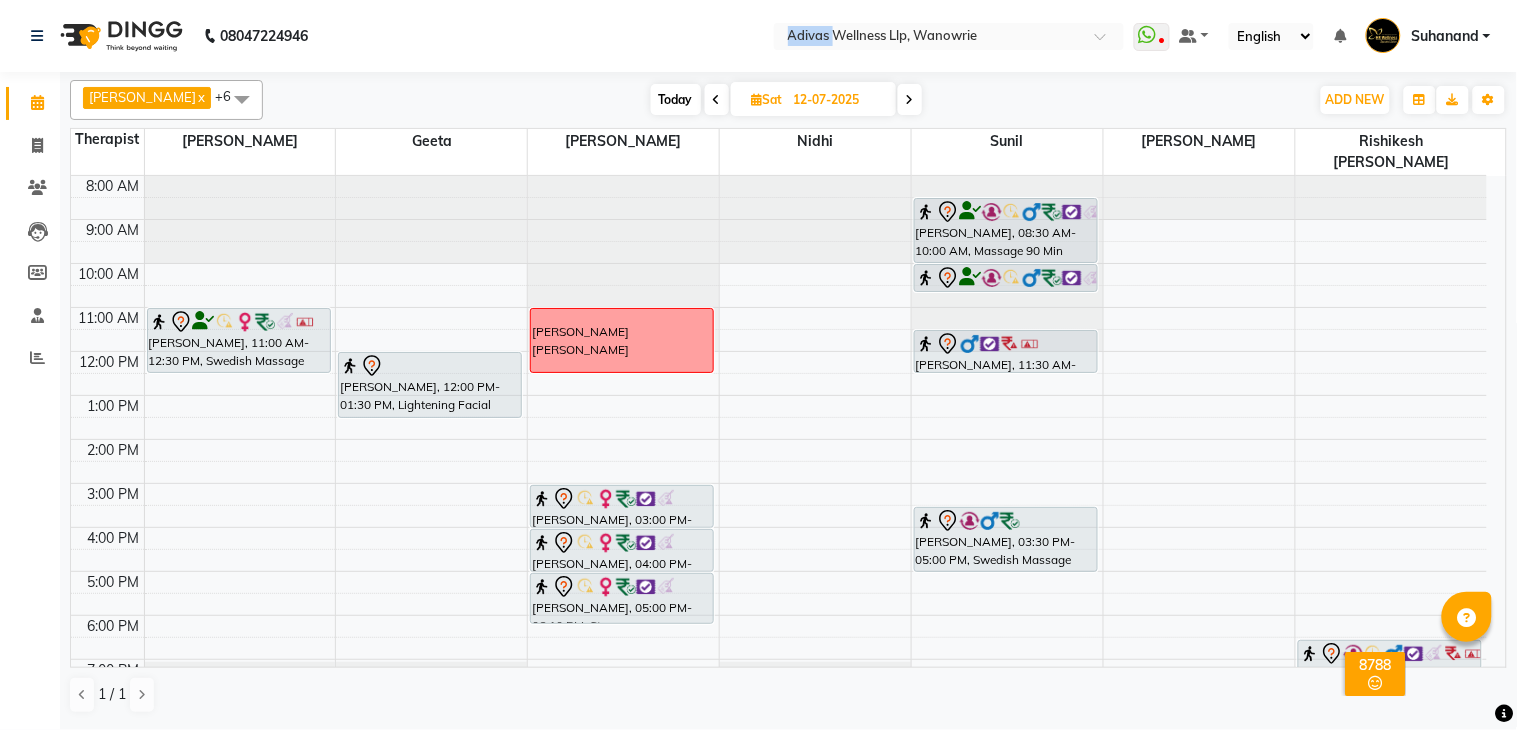 click on "08047224946 Select Location × Adivas Wellness Llp, Wanowrie  WhatsApp Status  ✕ Status:  Disconnected Recent Service Activity: [DATE]     05:30 AM  08047224946 Whatsapp Settings Default Panel My Panel English ENGLISH Español العربية मराठी हिंदी ગુજરાતી தமிழ் 中文 Notifications nothing to show Suhanand Manage Profile Change Password Sign out  Version:3.15.4" 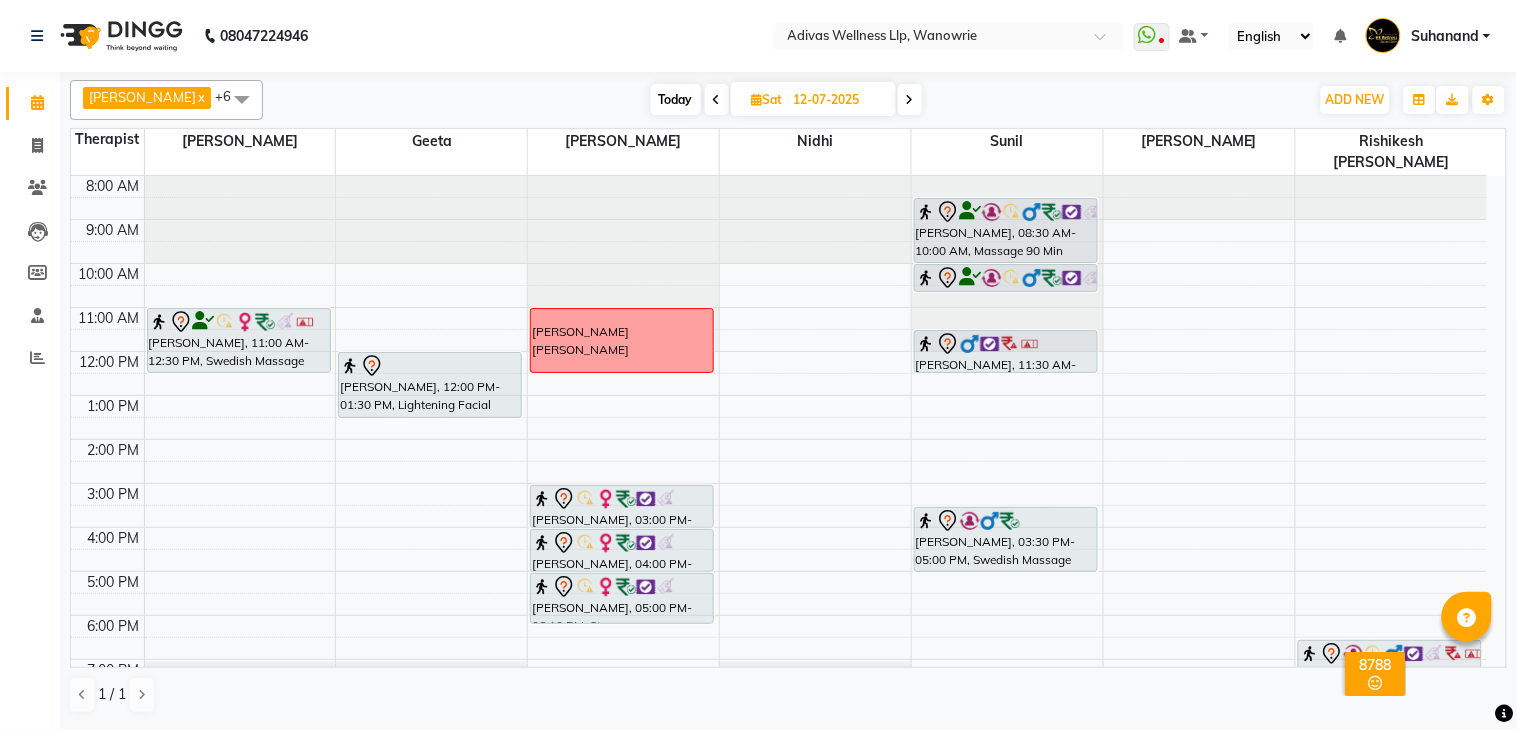 click on "08047224946 Select Location × Adivas Wellness Llp, Wanowrie  WhatsApp Status  ✕ Status:  Disconnected Recent Service Activity: [DATE]     05:30 AM  08047224946 Whatsapp Settings Default Panel My Panel English ENGLISH Español العربية मराठी हिंदी ગુજરાતી தமிழ் 中文 Notifications nothing to show Suhanand Manage Profile Change Password Sign out  Version:3.15.4" 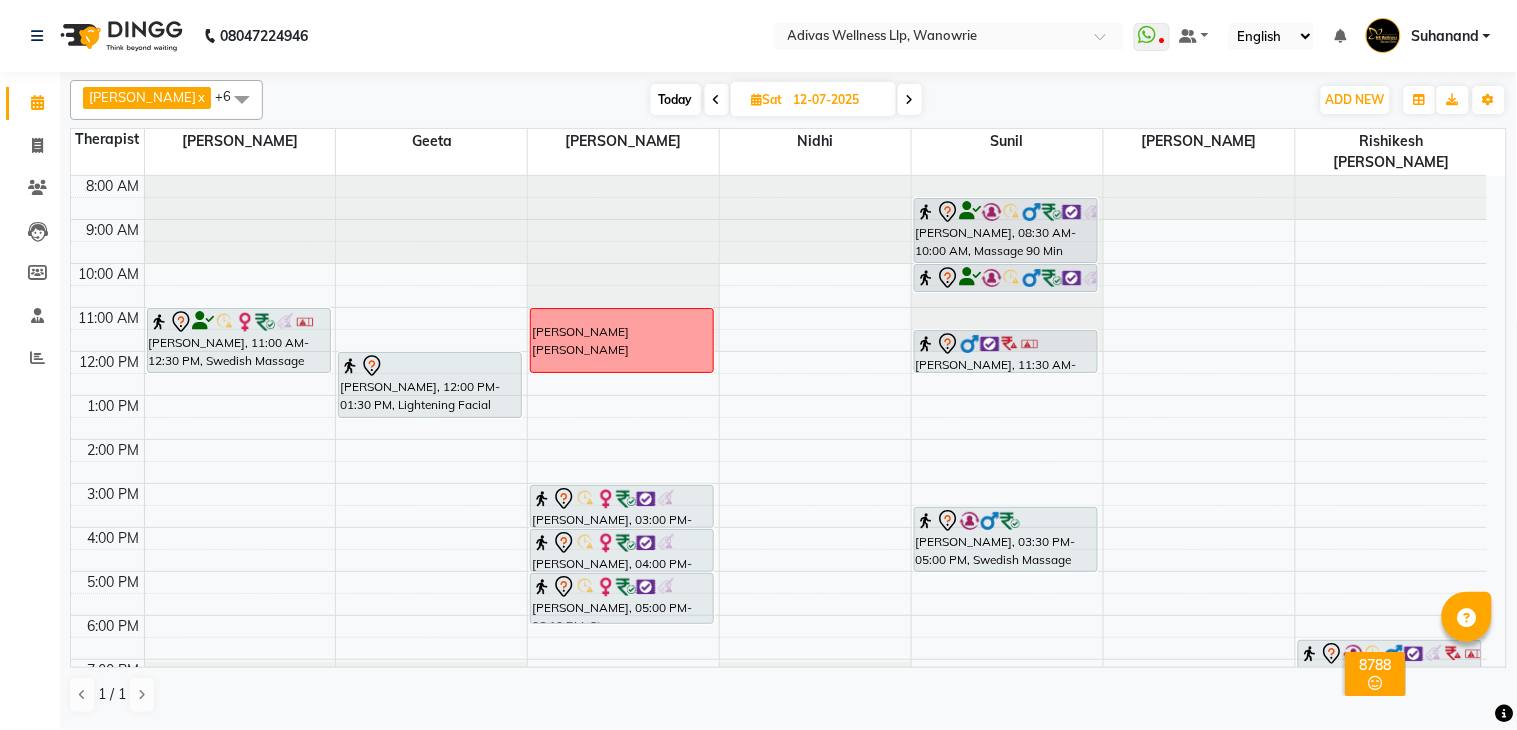 click on "08047224946 Select Location × Adivas Wellness Llp, Wanowrie  WhatsApp Status  ✕ Status:  Disconnected Recent Service Activity: [DATE]     05:30 AM  08047224946 Whatsapp Settings Default Panel My Panel English ENGLISH Español العربية मराठी हिंदी ગુજરાતી தமிழ் 中文 Notifications nothing to show Suhanand Manage Profile Change Password Sign out  Version:3.15.4" 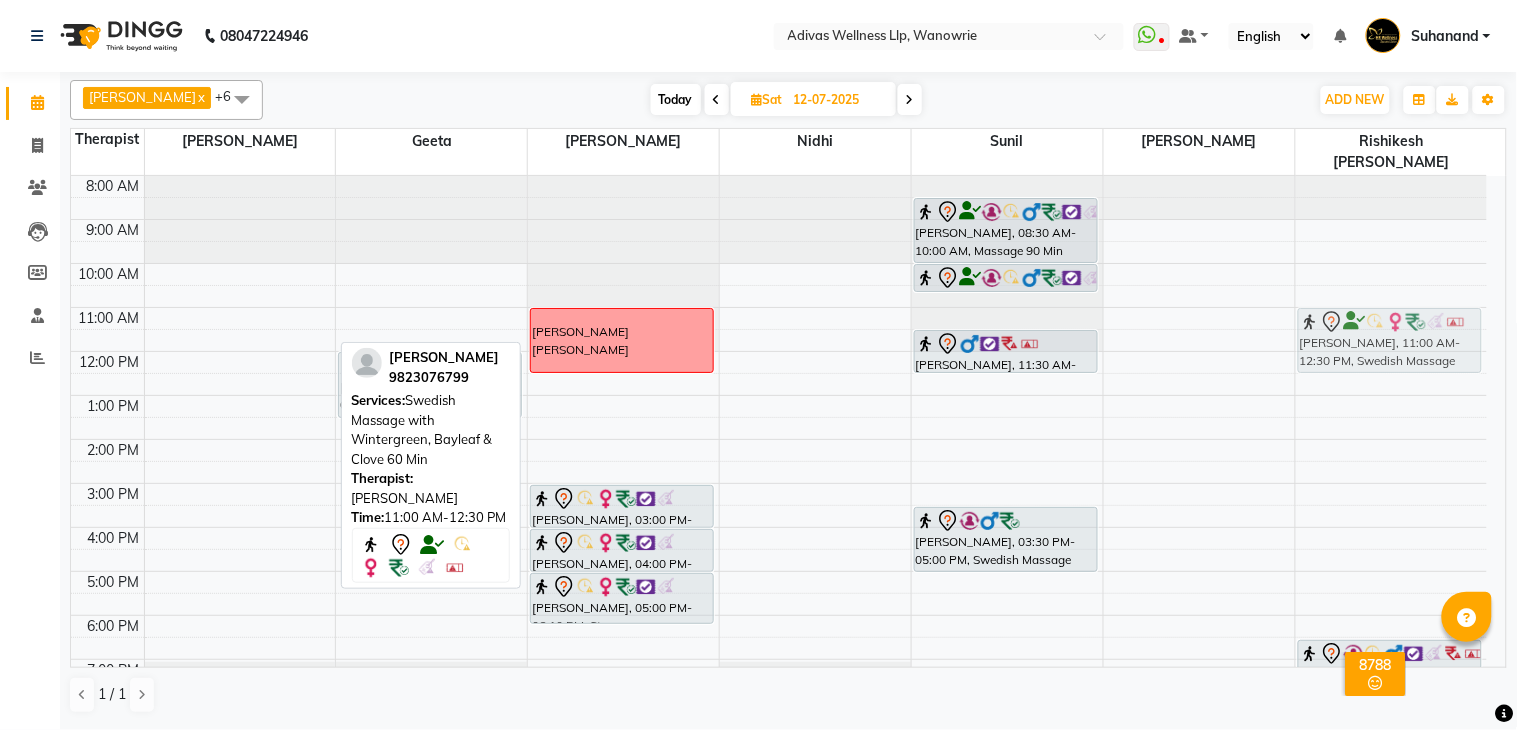 drag, startPoint x: 247, startPoint y: 306, endPoint x: 1336, endPoint y: 296, distance: 1089.0459 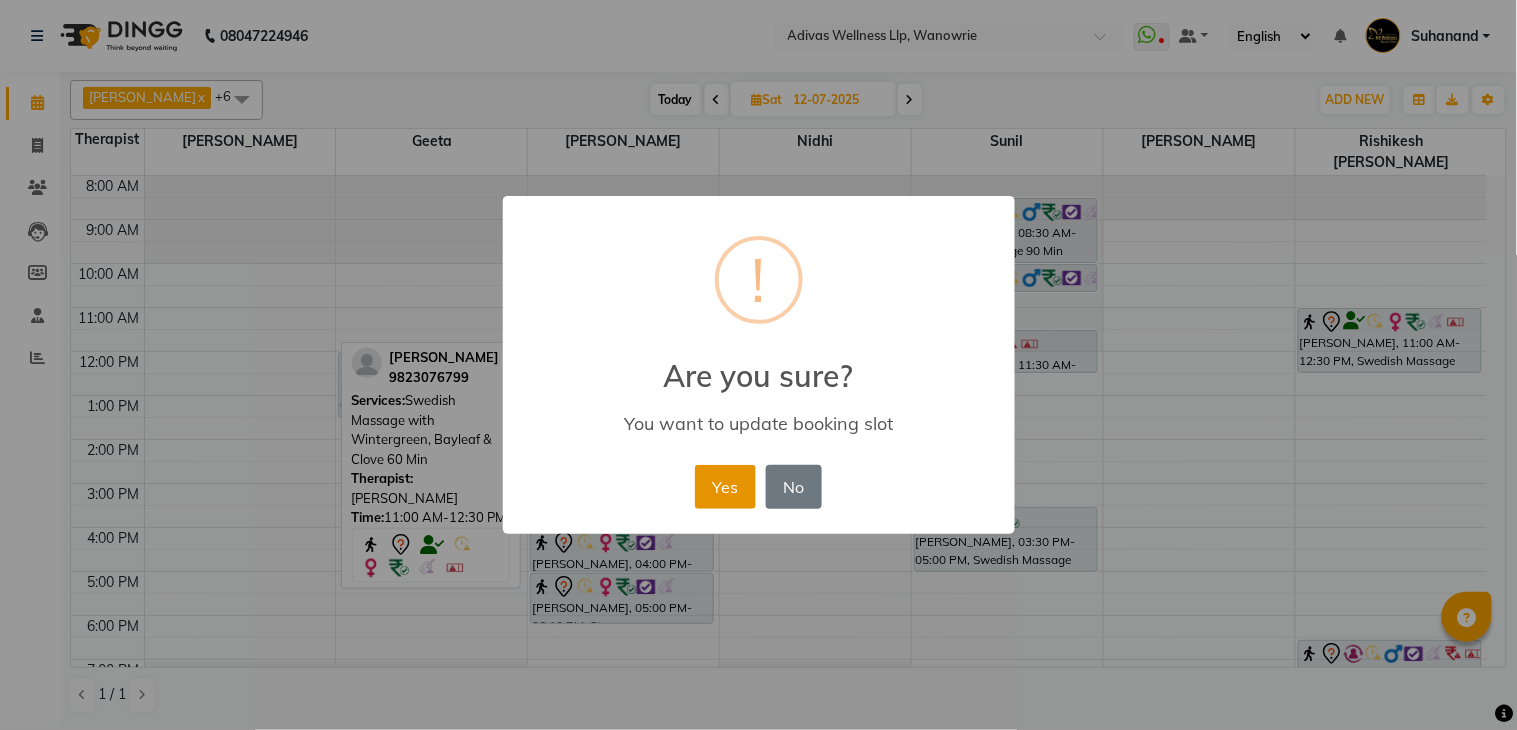 click on "Yes" at bounding box center [725, 487] 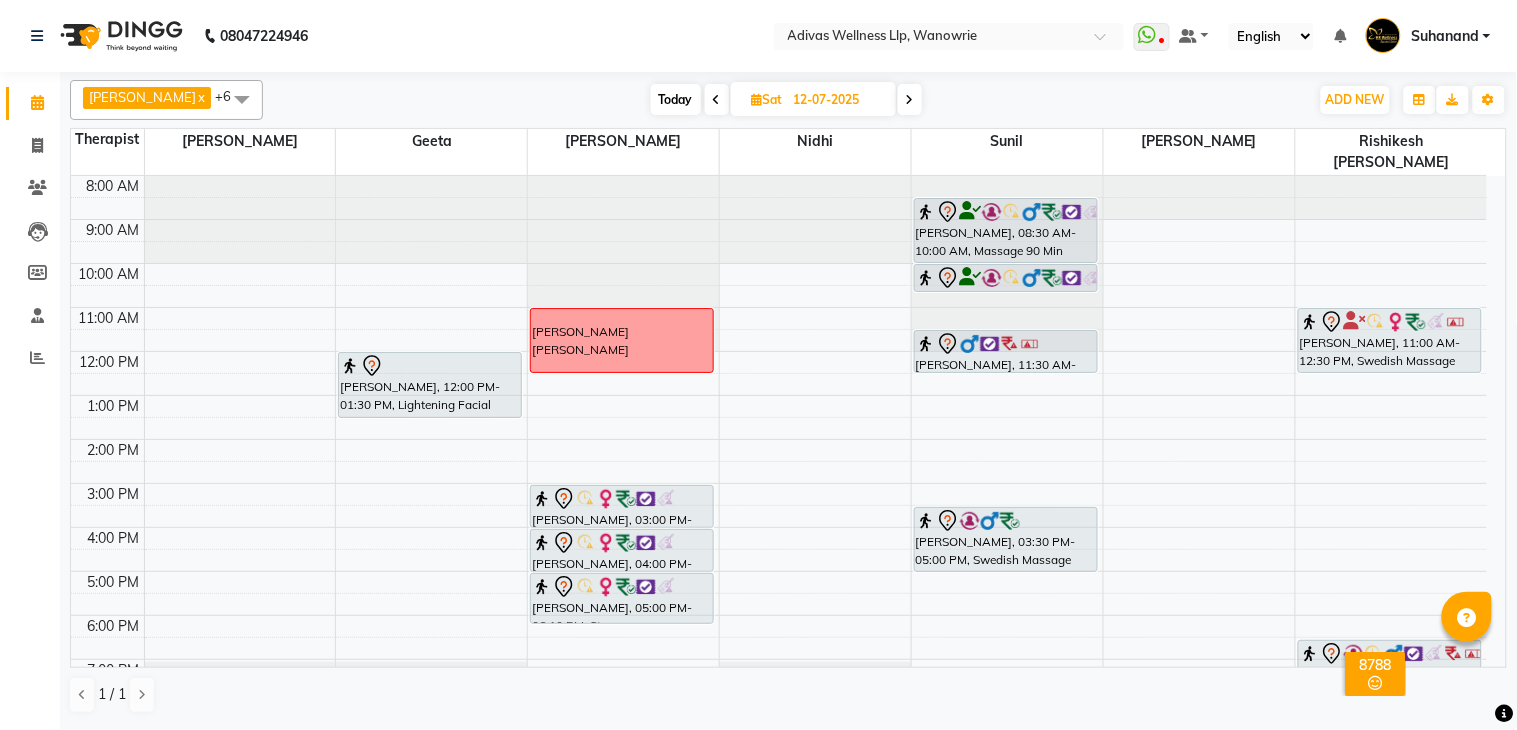 click on "8:00 AM 9:00 AM 10:00 AM 11:00 AM 12:00 PM 1:00 PM 2:00 PM 3:00 PM 4:00 PM 5:00 PM 6:00 PM 7:00 PM 8:00 PM             [PERSON_NAME][GEOGRAPHIC_DATA], 12:00 PM-01:30 PM, Lightening Facial  [PERSON_NAME] [PERSON_NAME], 03:00 PM-04:00 PM, Swedish Massage with Wintergreen, Bayleaf & Clove 60 Min             [PERSON_NAME], 04:00 PM-05:00 PM, Swedish Massage with Wintergreen, Bayleaf & Clove 60 Min             [PERSON_NAME], 05:00 PM-06:10 PM, Steam             [PERSON_NAME] YERLA, 08:30 AM-10:00 AM, Massage 90 Min             [PERSON_NAME] YERLA, 10:00 AM-10:40 AM, Steam             [PERSON_NAME], 11:30 AM-12:30 PM, Swedish Massage 60 Min             [PERSON_NAME], 03:30 PM-05:00 PM, Swedish Massage with Wintergreen, Bayleaf & Clove 60 Min             [PERSON_NAME], 11:00 AM-12:30 PM, Swedish Massage with Wintergreen, Bayleaf & Clove 60 [PERSON_NAME], 06:30 PM-08:00 PM, Swedish Massage with Wintergreen, Bayleaf & Clove 60 Min" at bounding box center (779, 461) 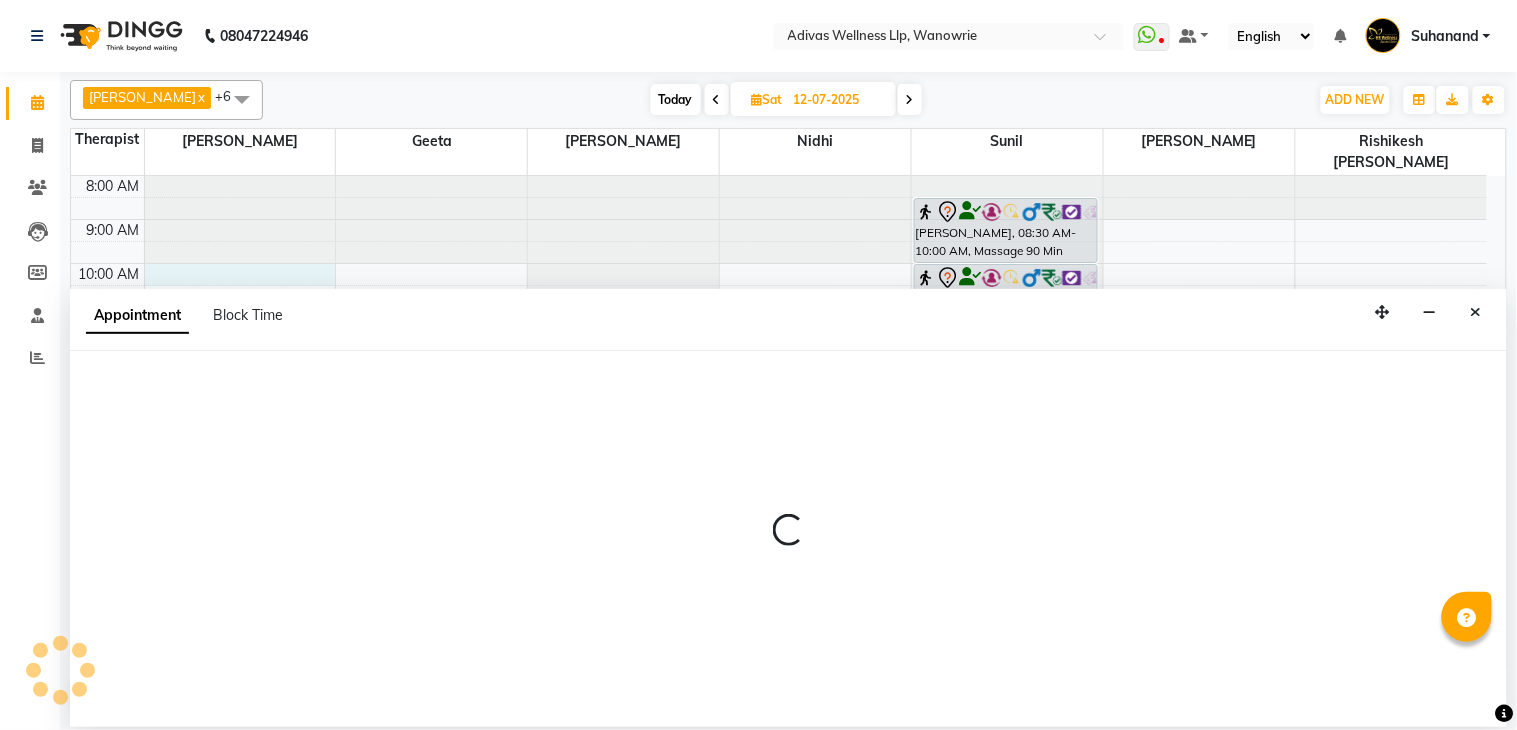 select on "17276" 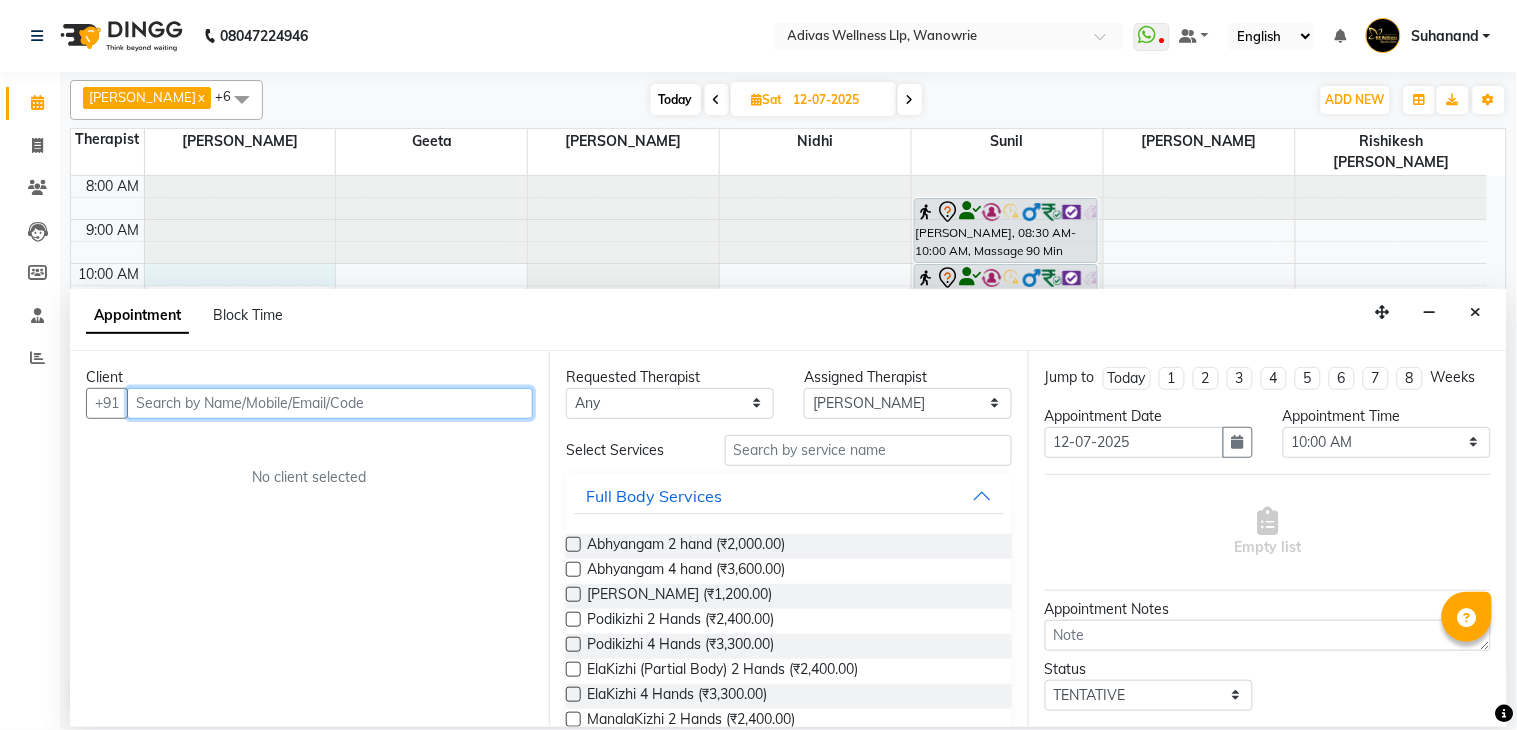 click at bounding box center [330, 403] 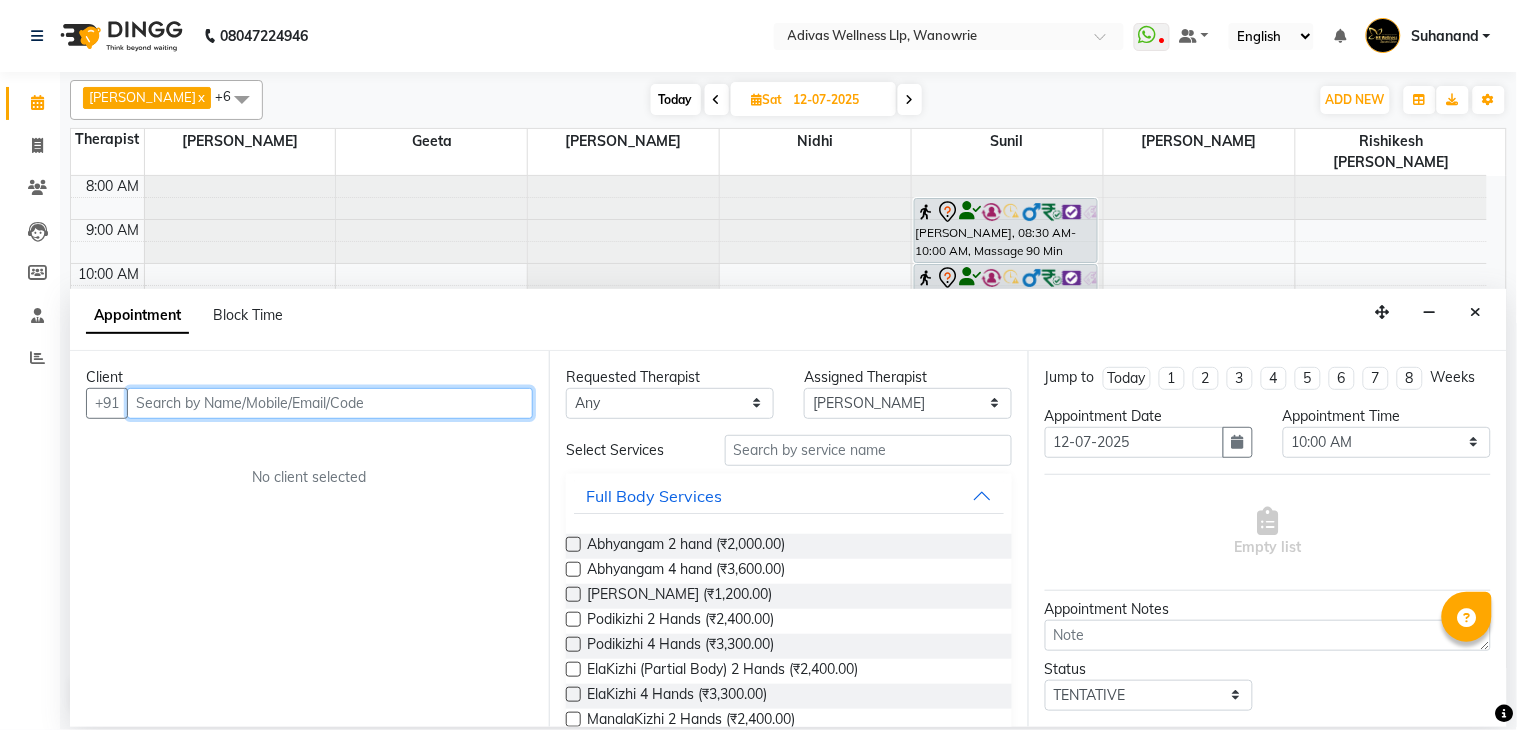 click at bounding box center [330, 403] 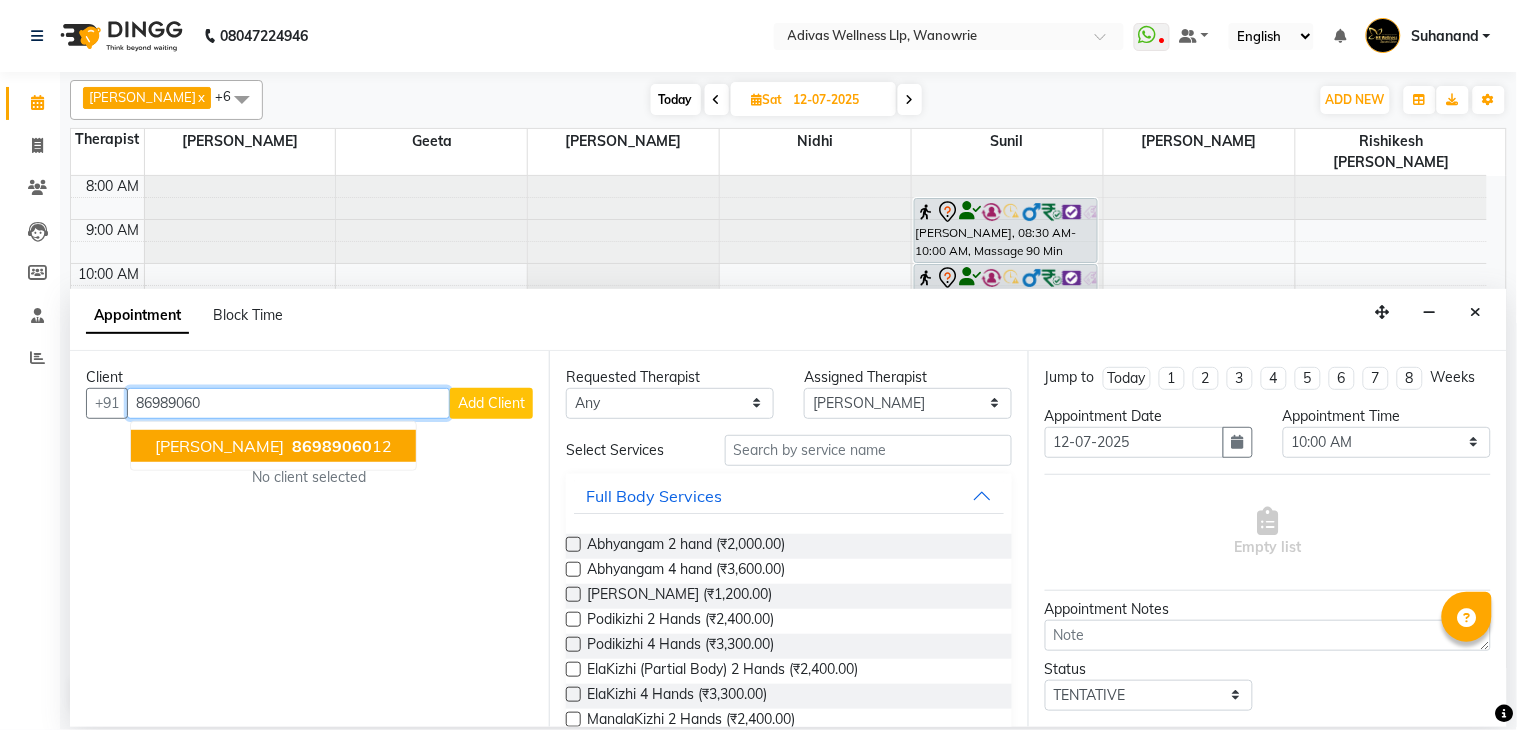 click on "[PERSON_NAME]" at bounding box center (219, 446) 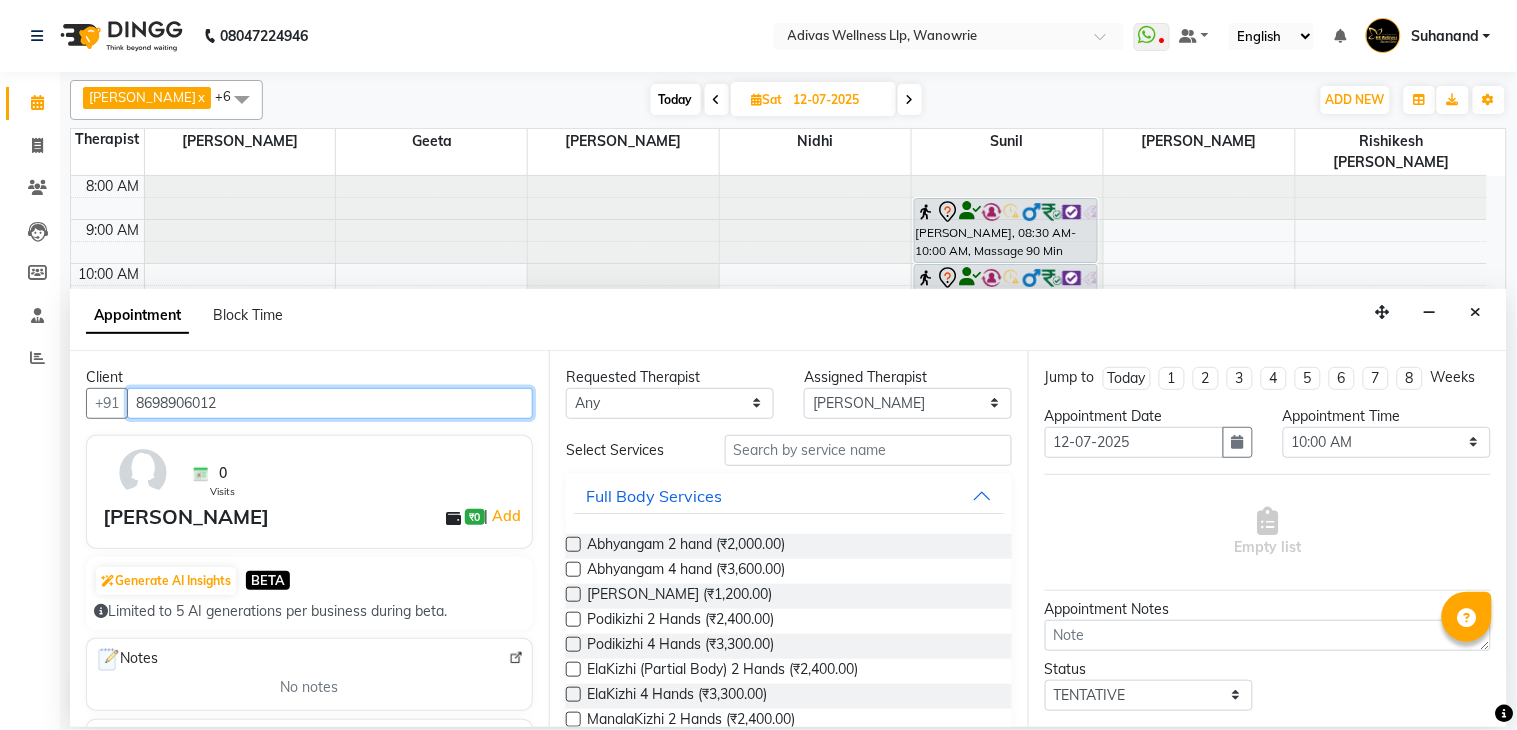type on "8698906012" 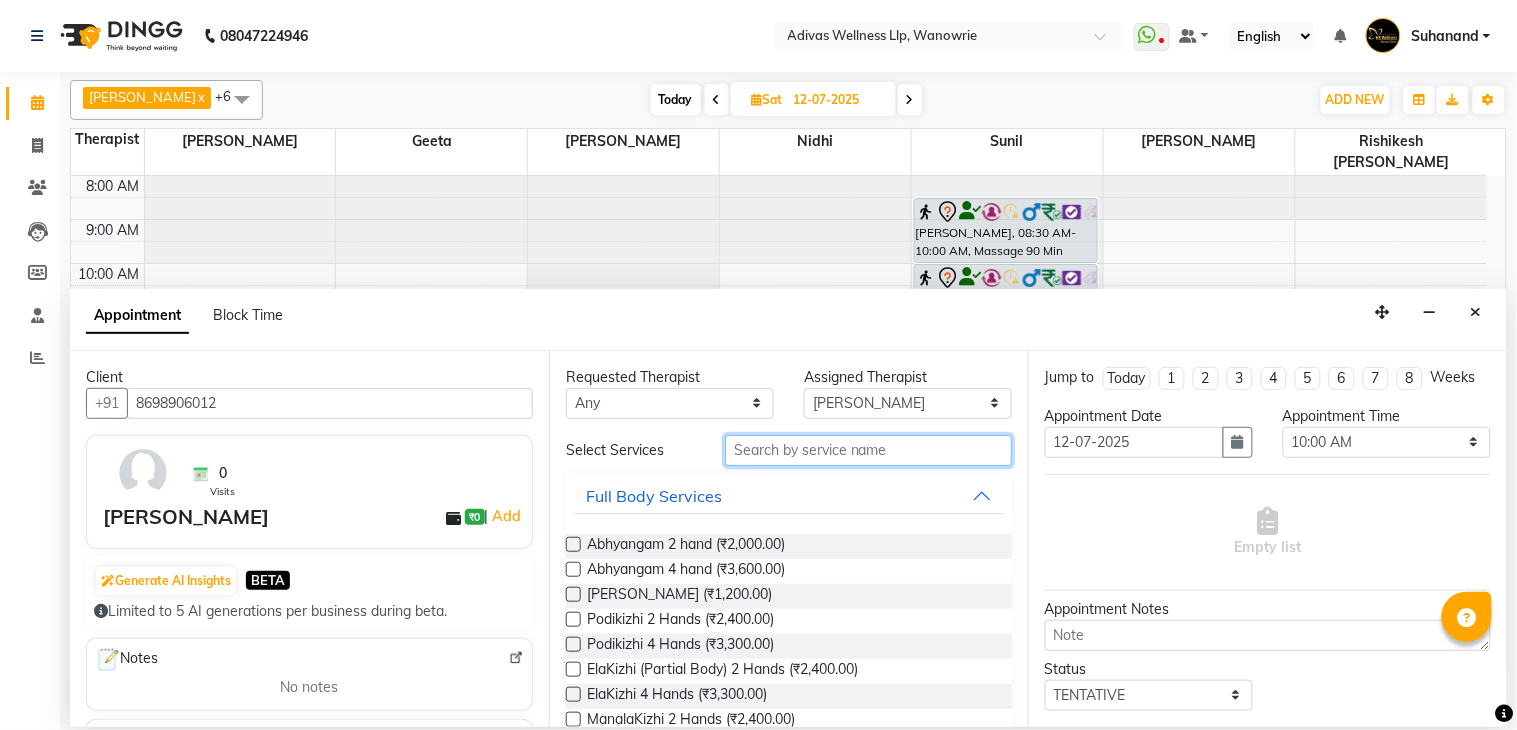 click at bounding box center (868, 450) 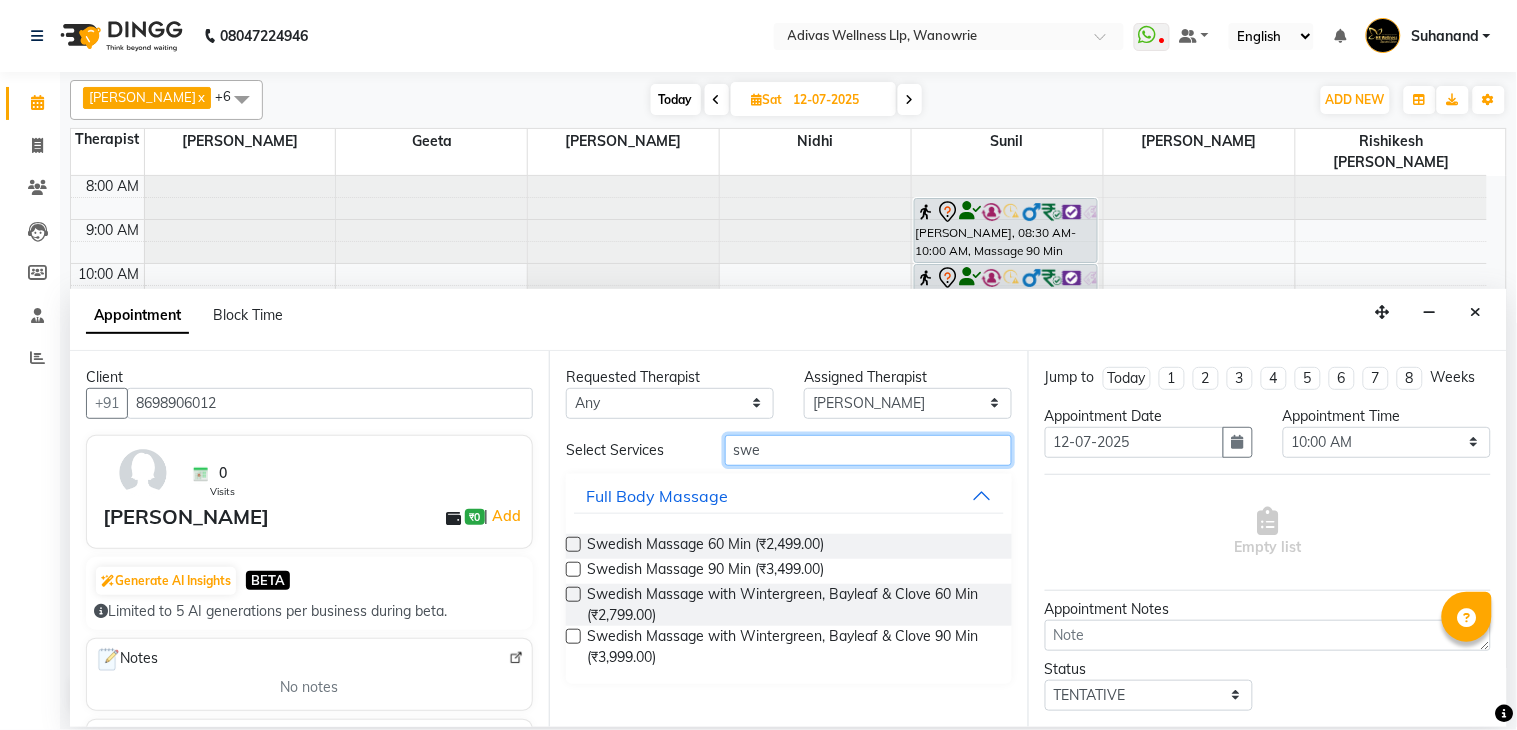 type on "swe" 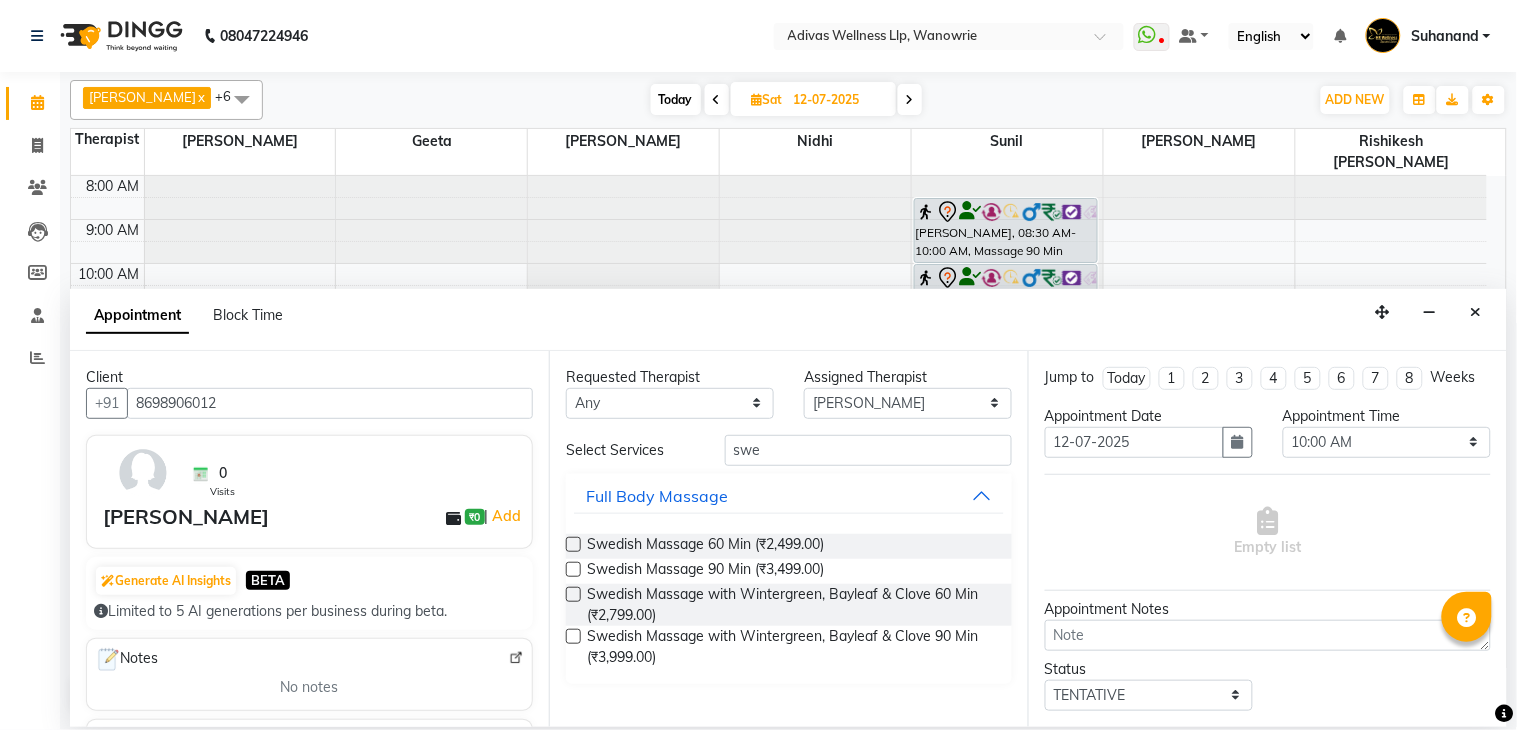 click on "Swedish Massage with Wintergreen, Bayleaf & Clove 90 Min (₹3,999.00)" at bounding box center [789, 647] 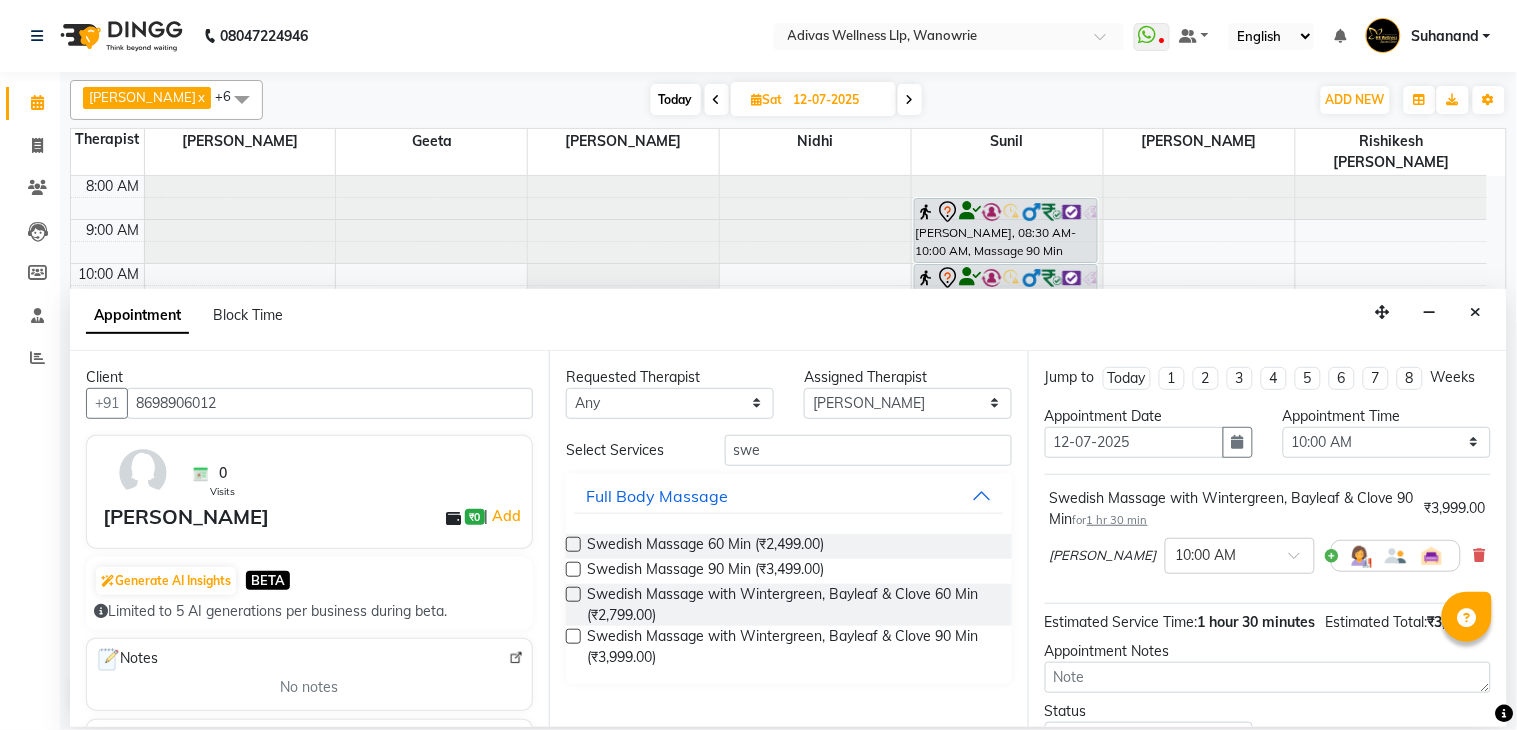 click at bounding box center (573, 636) 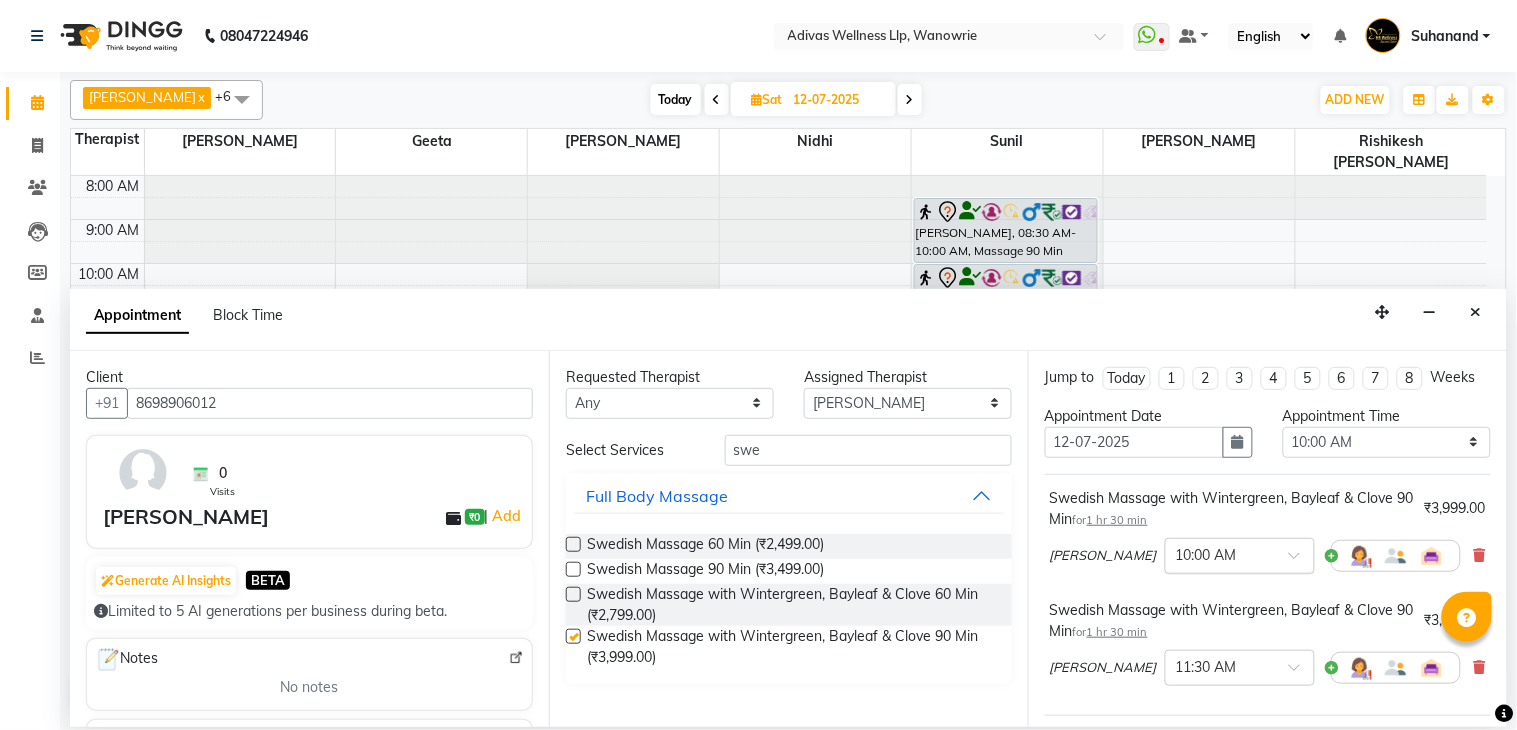 checkbox on "false" 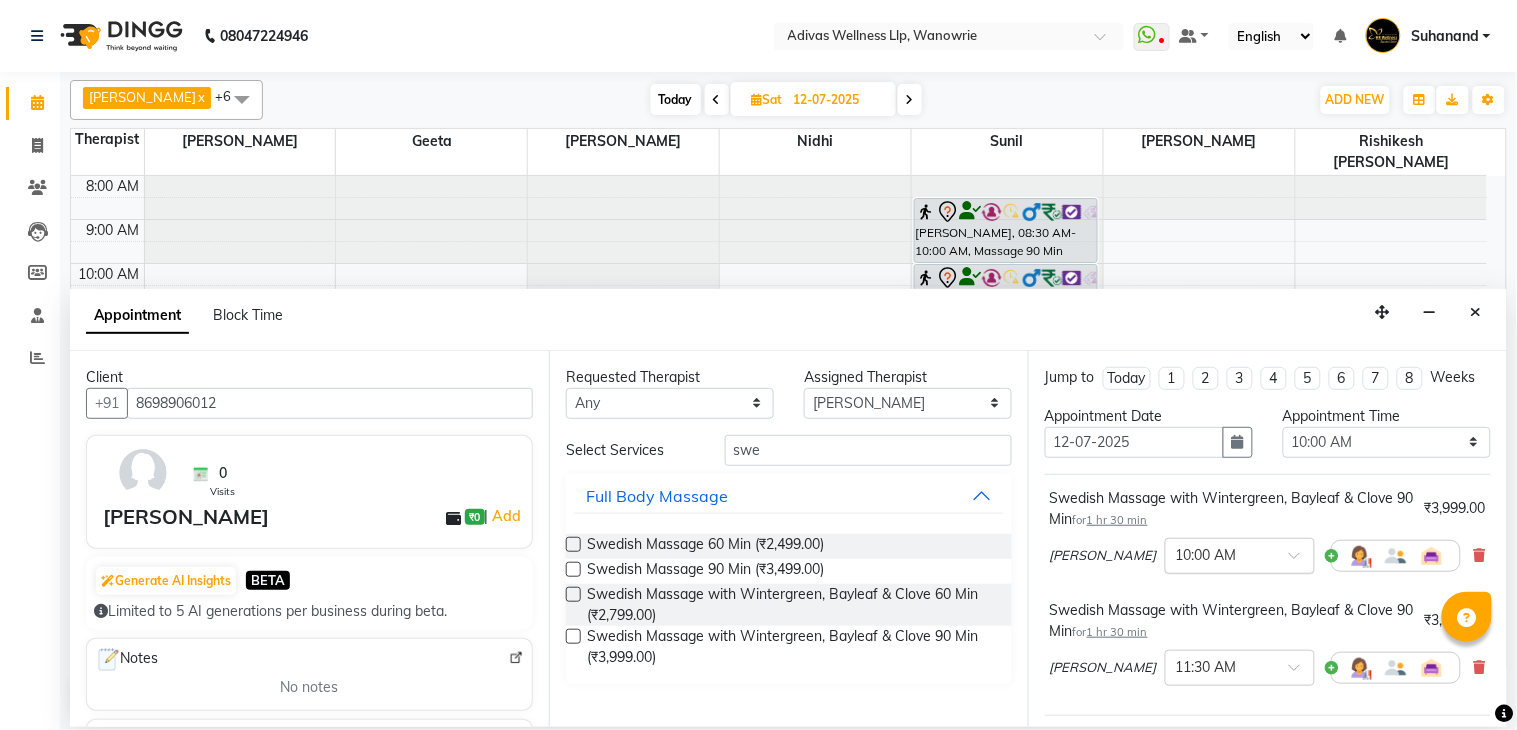 scroll, scrollTop: 111, scrollLeft: 0, axis: vertical 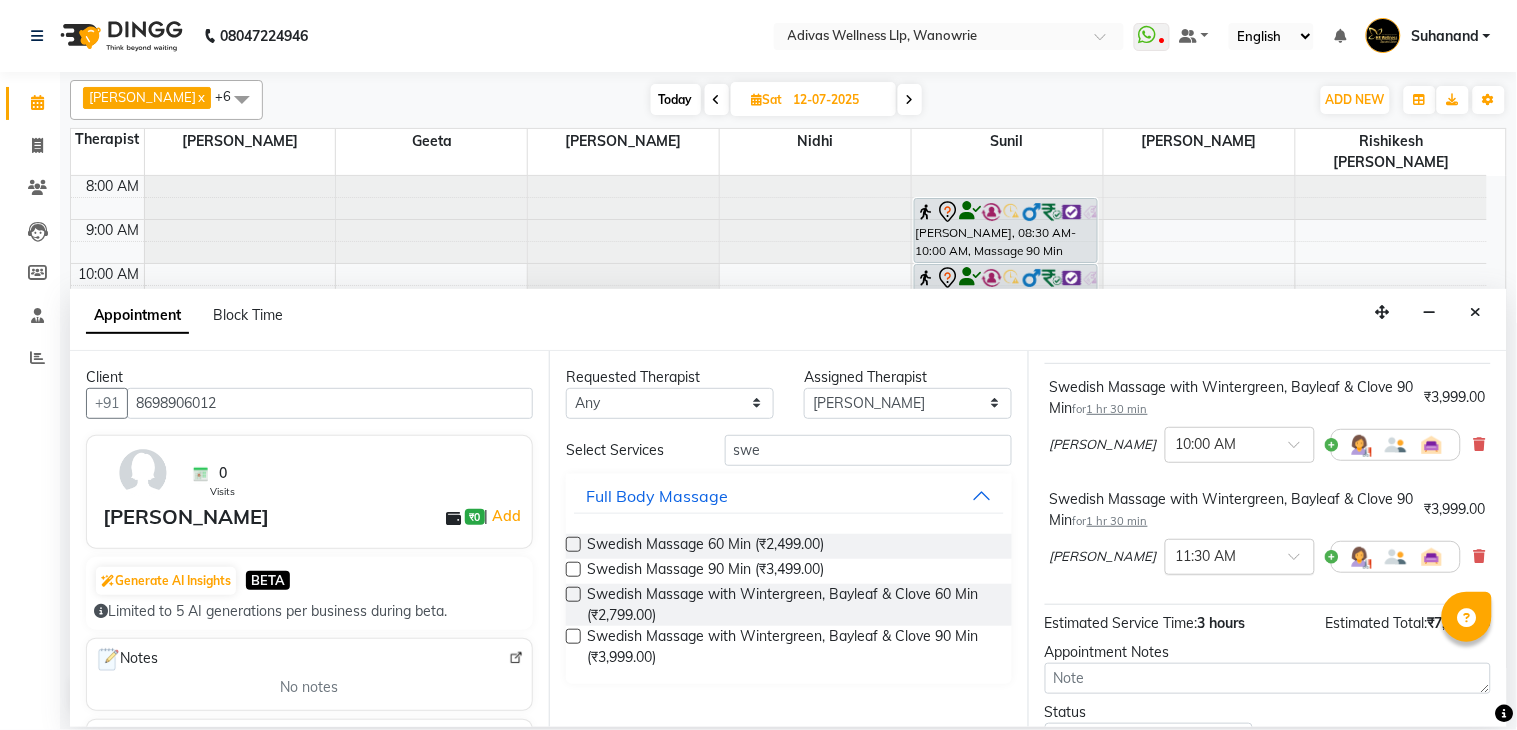 click on "× 11:30 AM" at bounding box center (1240, 557) 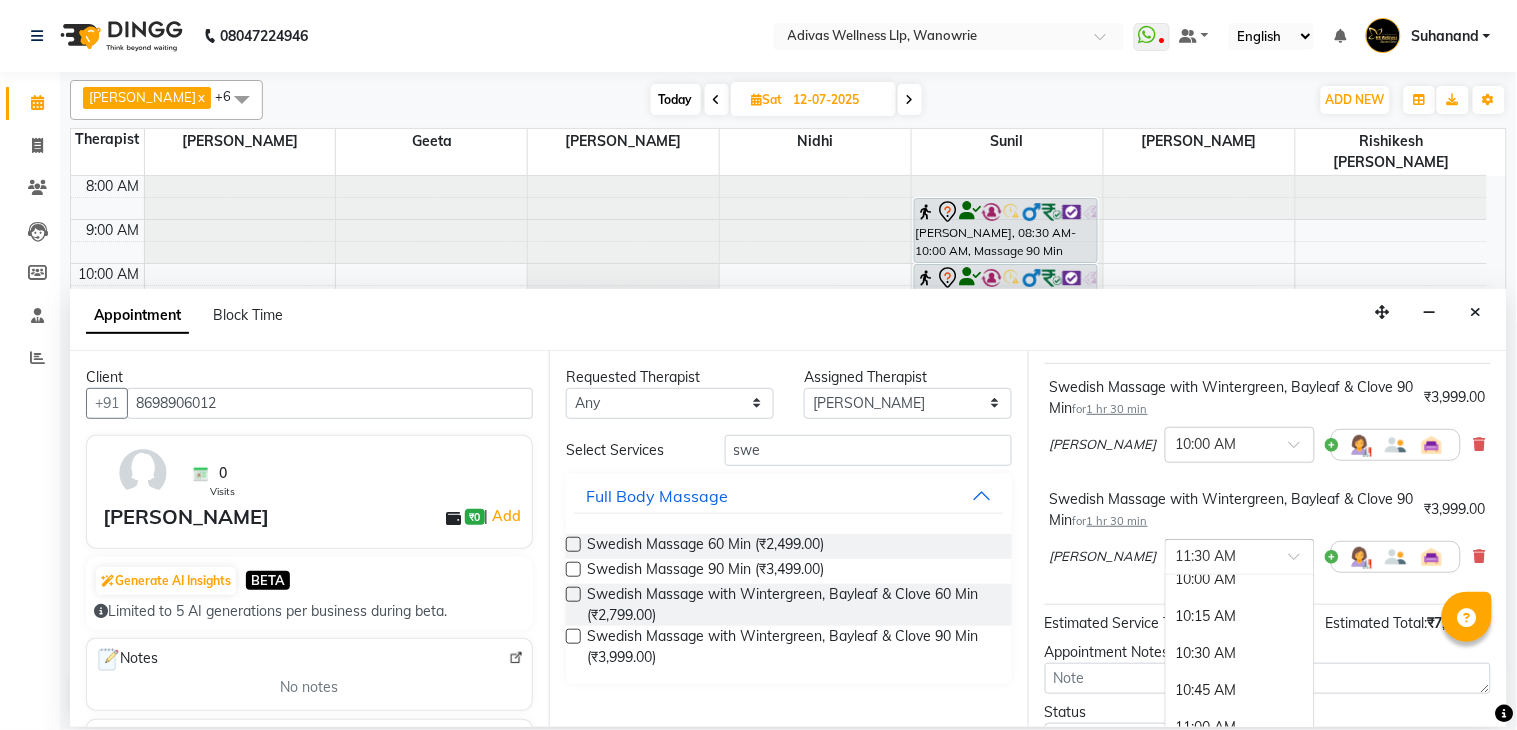 scroll, scrollTop: 156, scrollLeft: 0, axis: vertical 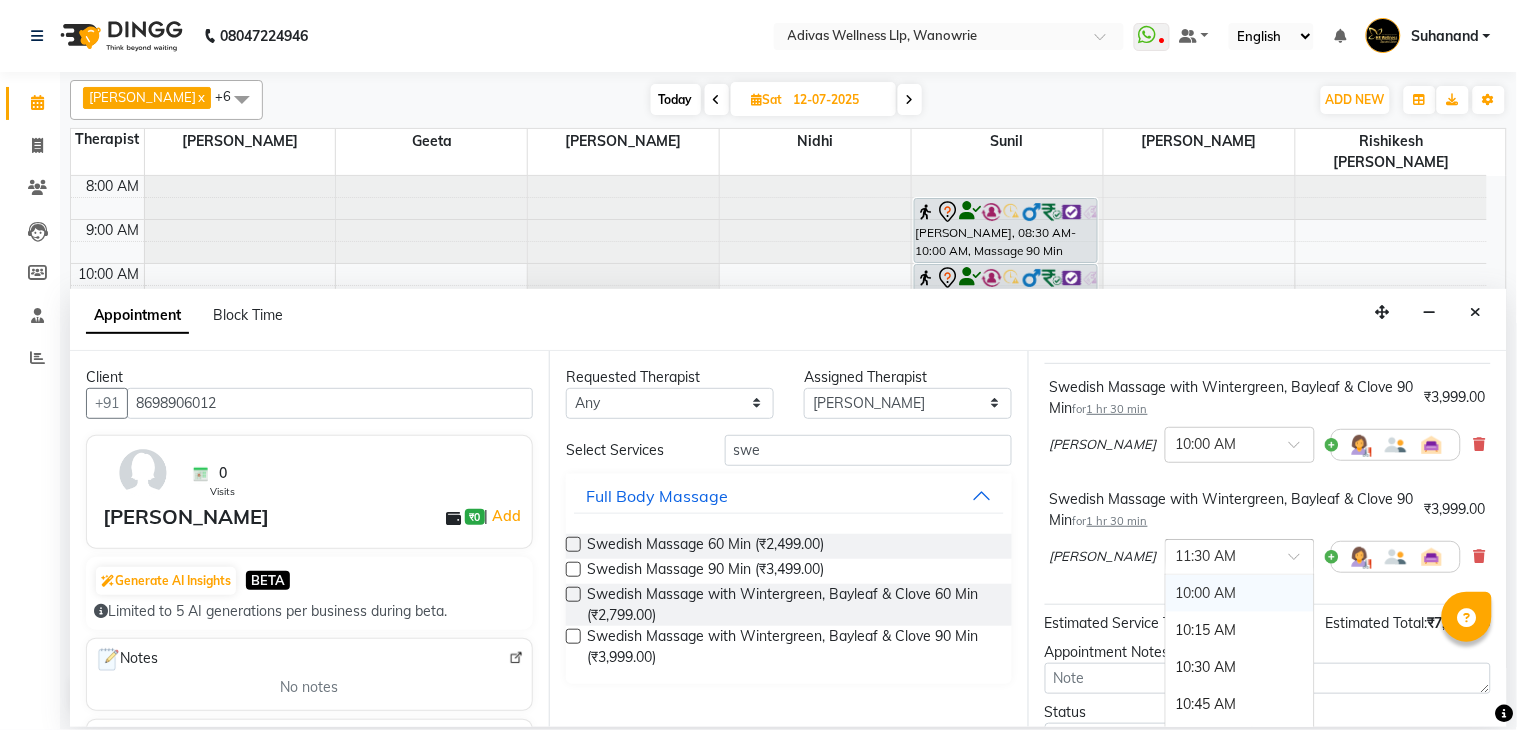 click on "10:00 AM" at bounding box center (1240, 593) 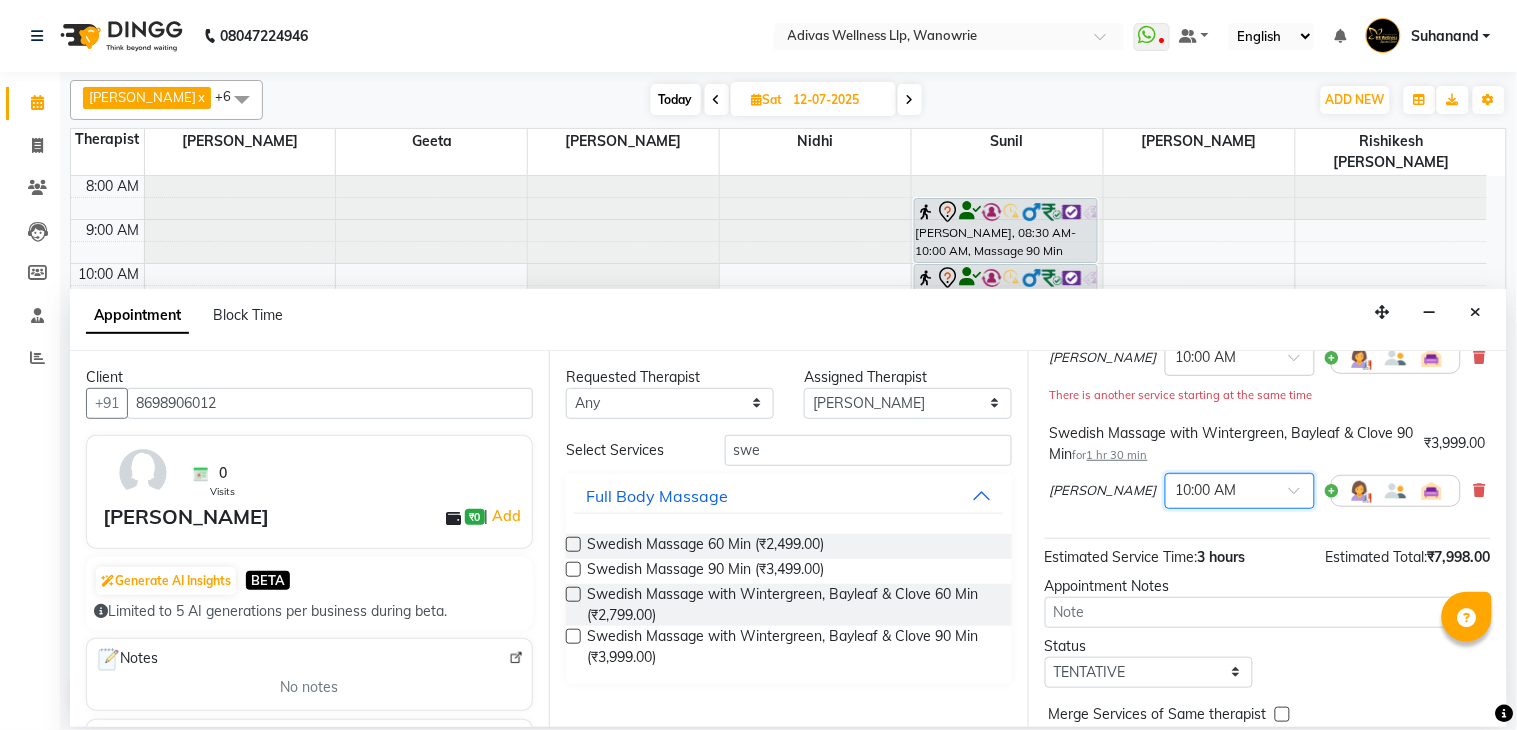 scroll, scrollTop: 304, scrollLeft: 0, axis: vertical 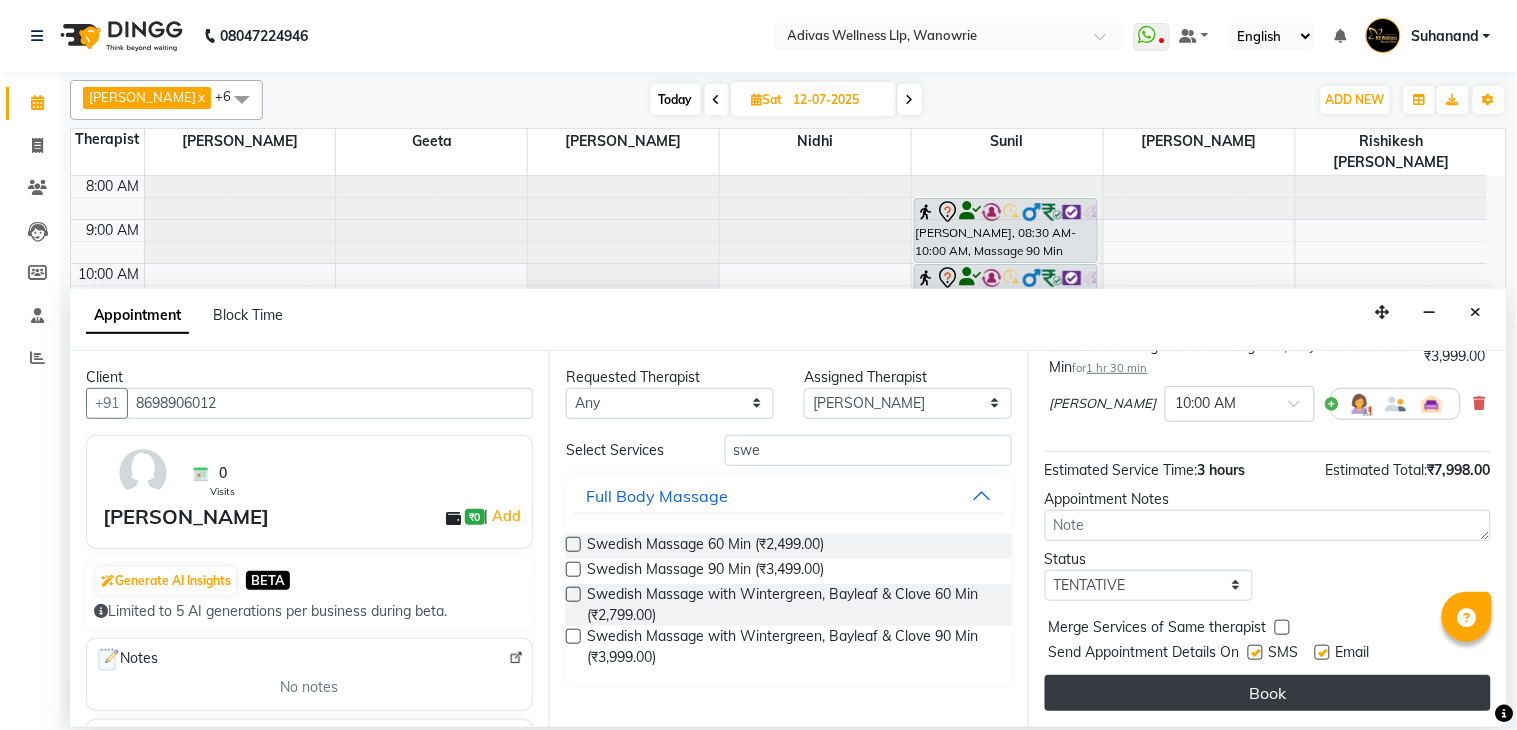 click on "Book" at bounding box center (1268, 693) 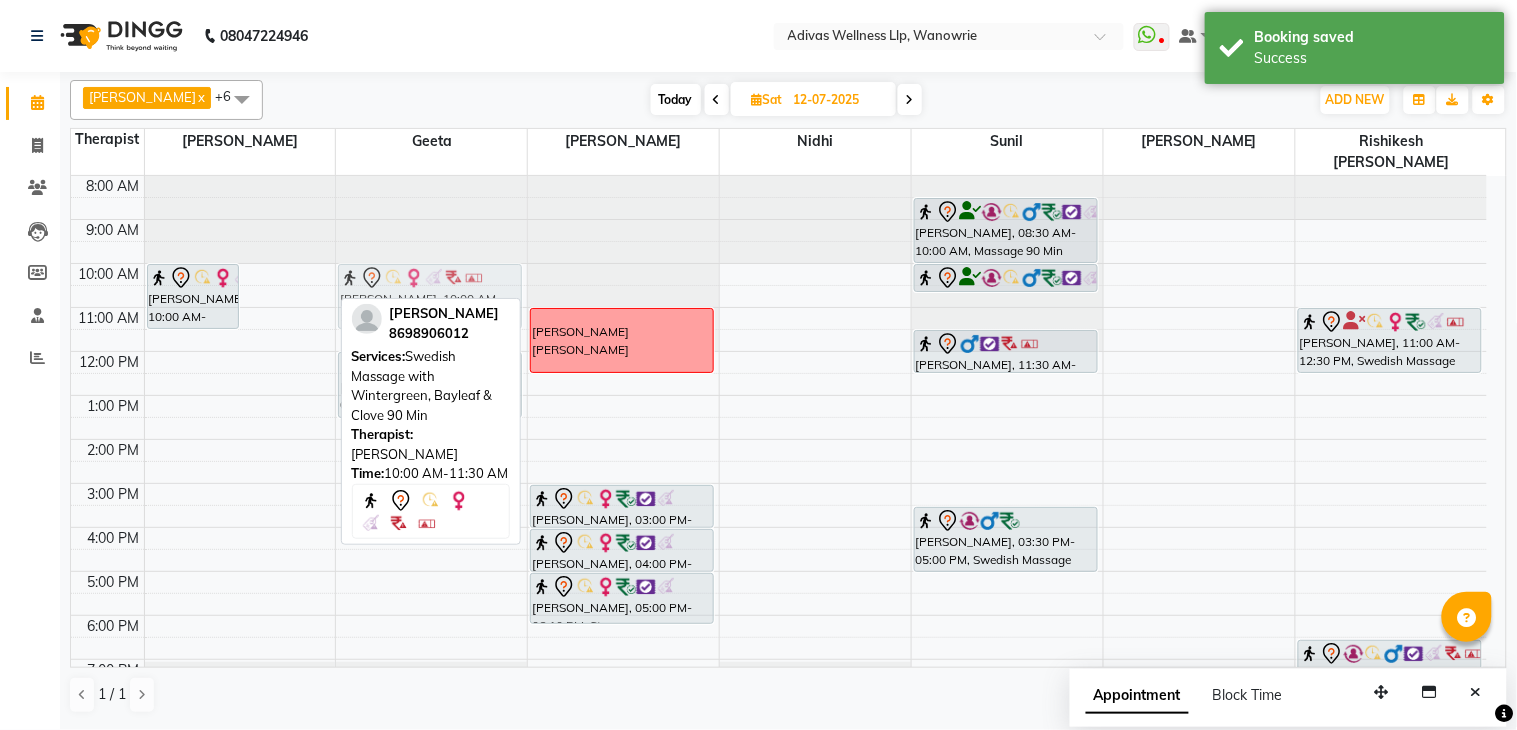 drag, startPoint x: 288, startPoint y: 260, endPoint x: 341, endPoint y: 261, distance: 53.009434 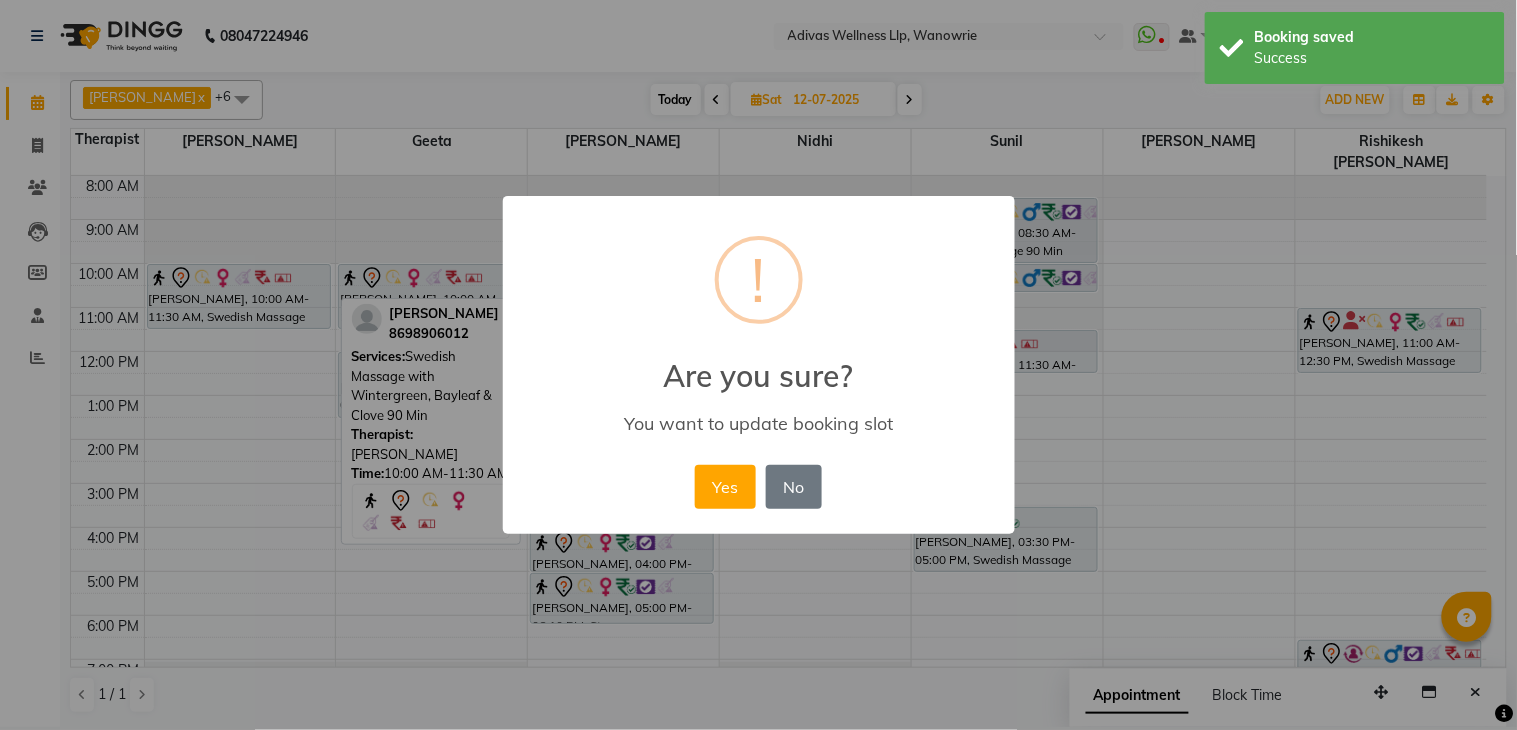click on "Yes" at bounding box center (725, 487) 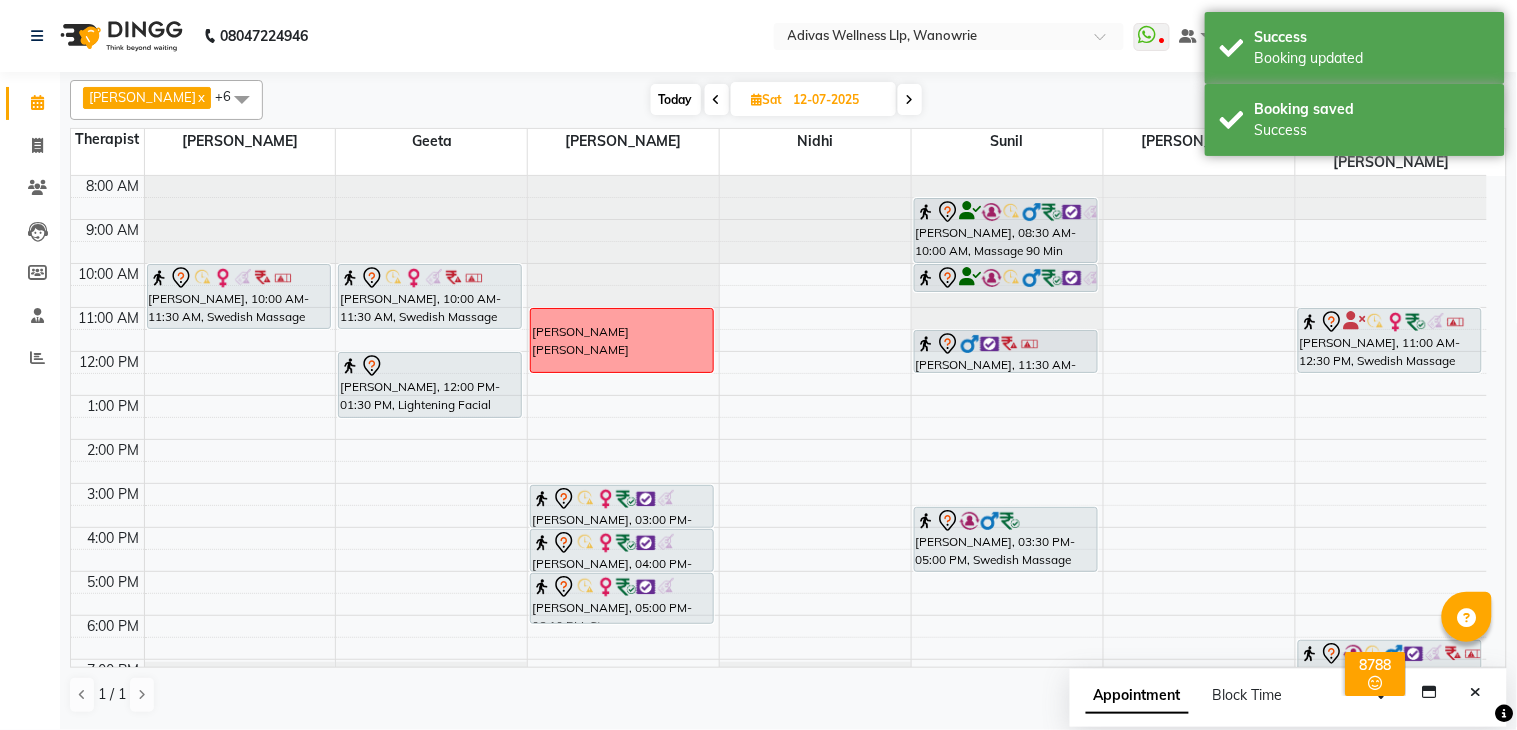 click on "08047224946 Select Location × Adivas Wellness Llp, Wanowrie  WhatsApp Status  ✕ Status:  Disconnected Recent Service Activity: [DATE]     05:30 AM  08047224946 Whatsapp Settings Default Panel My Panel English ENGLISH Español العربية मराठी हिंदी ગુજરાતી தமிழ் 中文 Notifications nothing to show Suhanand Manage Profile Change Password Sign out  Version:3.15.4" 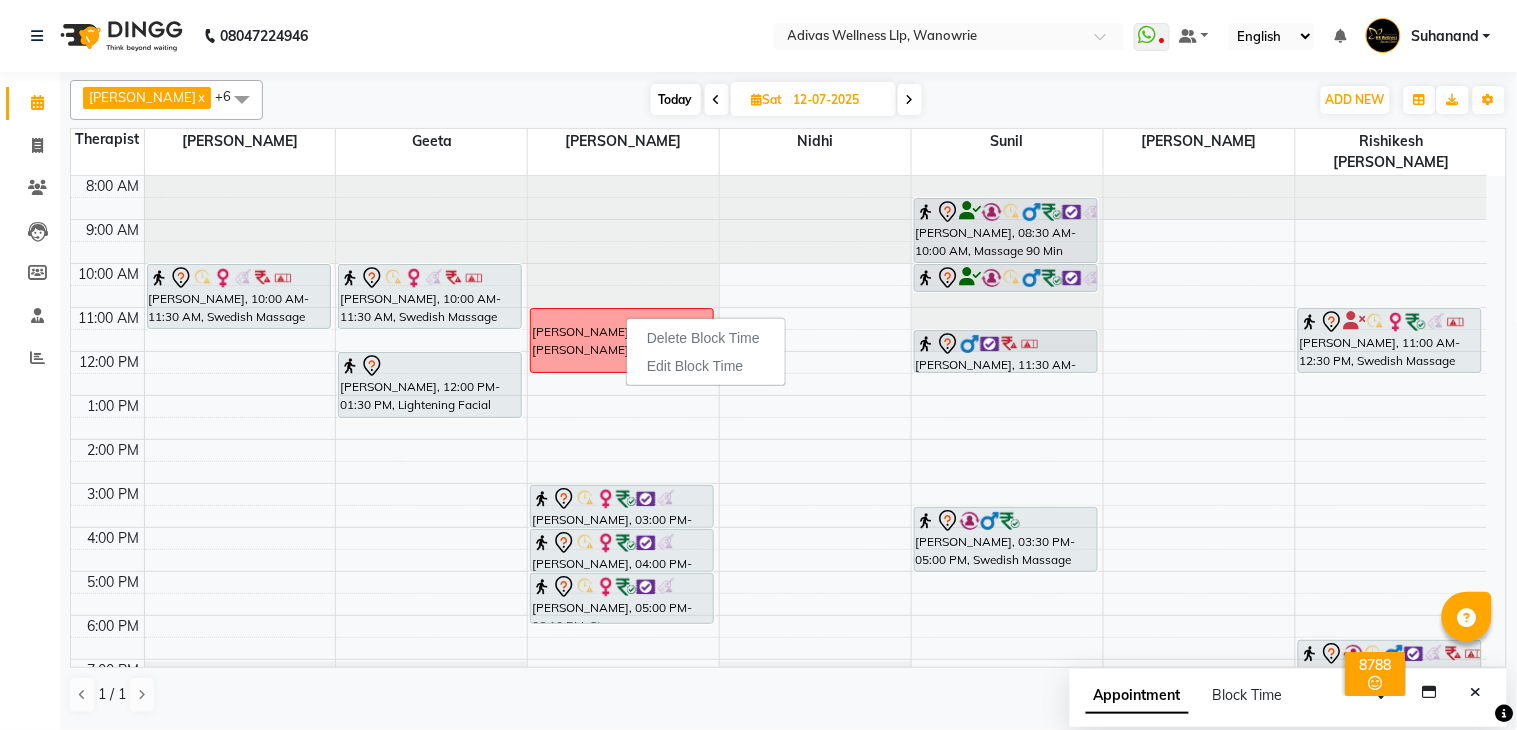 click on "08047224946 Select Location × Adivas Wellness Llp, Wanowrie  WhatsApp Status  ✕ Status:  Disconnected Recent Service Activity: [DATE]     05:30 AM  08047224946 Whatsapp Settings Default Panel My Panel English ENGLISH Español العربية मराठी हिंदी ગુજરાતી தமிழ் 中文 Notifications nothing to show Suhanand Manage Profile Change Password Sign out  Version:3.15.4" 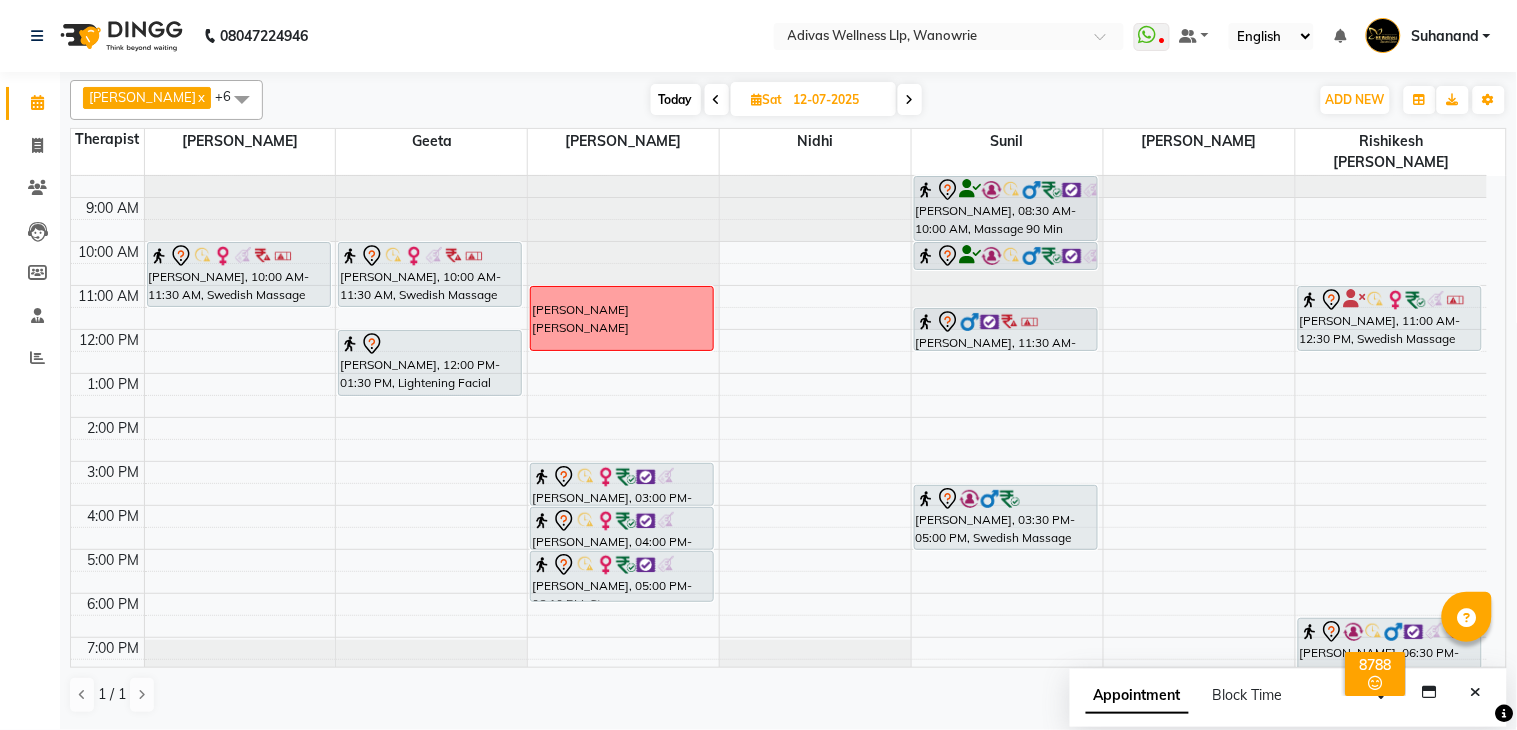 scroll, scrollTop: 0, scrollLeft: 0, axis: both 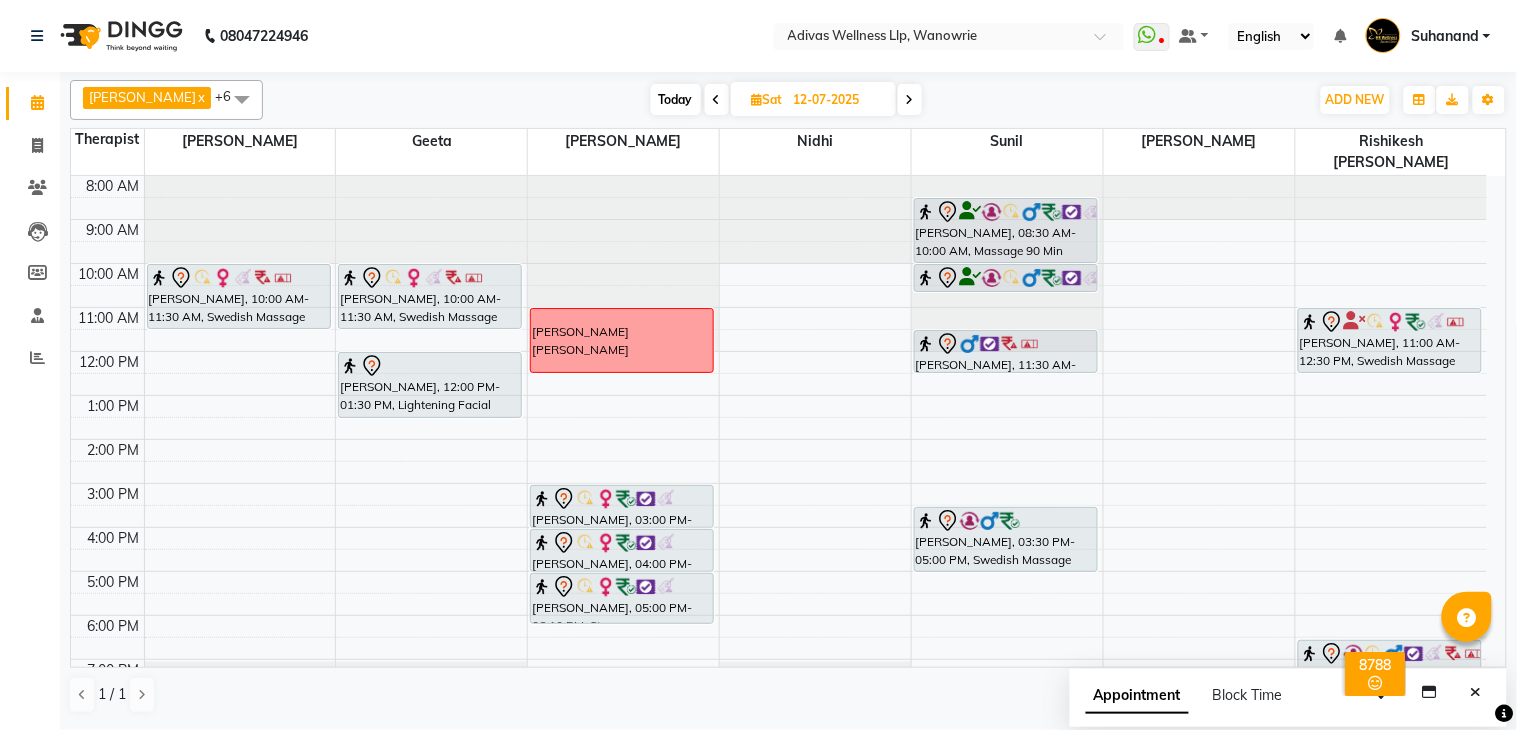 click on "8:00 AM 9:00 AM 10:00 AM 11:00 AM 12:00 PM 1:00 PM 2:00 PM 3:00 PM 4:00 PM 5:00 PM 6:00 PM 7:00 PM 8:00 PM             [PERSON_NAME], 10:00 AM-11:30 AM, Swedish Massage with Wintergreen, Bayleaf & Clove 90 Min             [PERSON_NAME], 10:00 AM-11:30 AM, Swedish Massage with Wintergreen, Bayleaf & Clove 90 Min             [PERSON_NAME], 12:00 PM-01:30 PM, Lightening Facial  [PERSON_NAME] [PERSON_NAME], 03:00 PM-04:00 PM, Swedish Massage with Wintergreen, Bayleaf & Clove 60 Min             [PERSON_NAME], 04:00 PM-05:00 PM, Swedish Massage with Wintergreen, Bayleaf & Clove 60 Min             [PERSON_NAME], 05:00 PM-06:10 PM, Steam             [PERSON_NAME] YERLA, 08:30 AM-10:00 AM, Massage 90 Min             [PERSON_NAME] YERLA, 10:00 AM-10:40 AM, Steam             [PERSON_NAME], 11:30 AM-12:30 PM, Swedish Massage 60 Min             [PERSON_NAME], 03:30 PM-05:00 PM, Swedish Massage with Wintergreen, Bayleaf & Clove 60 Min" at bounding box center (779, 461) 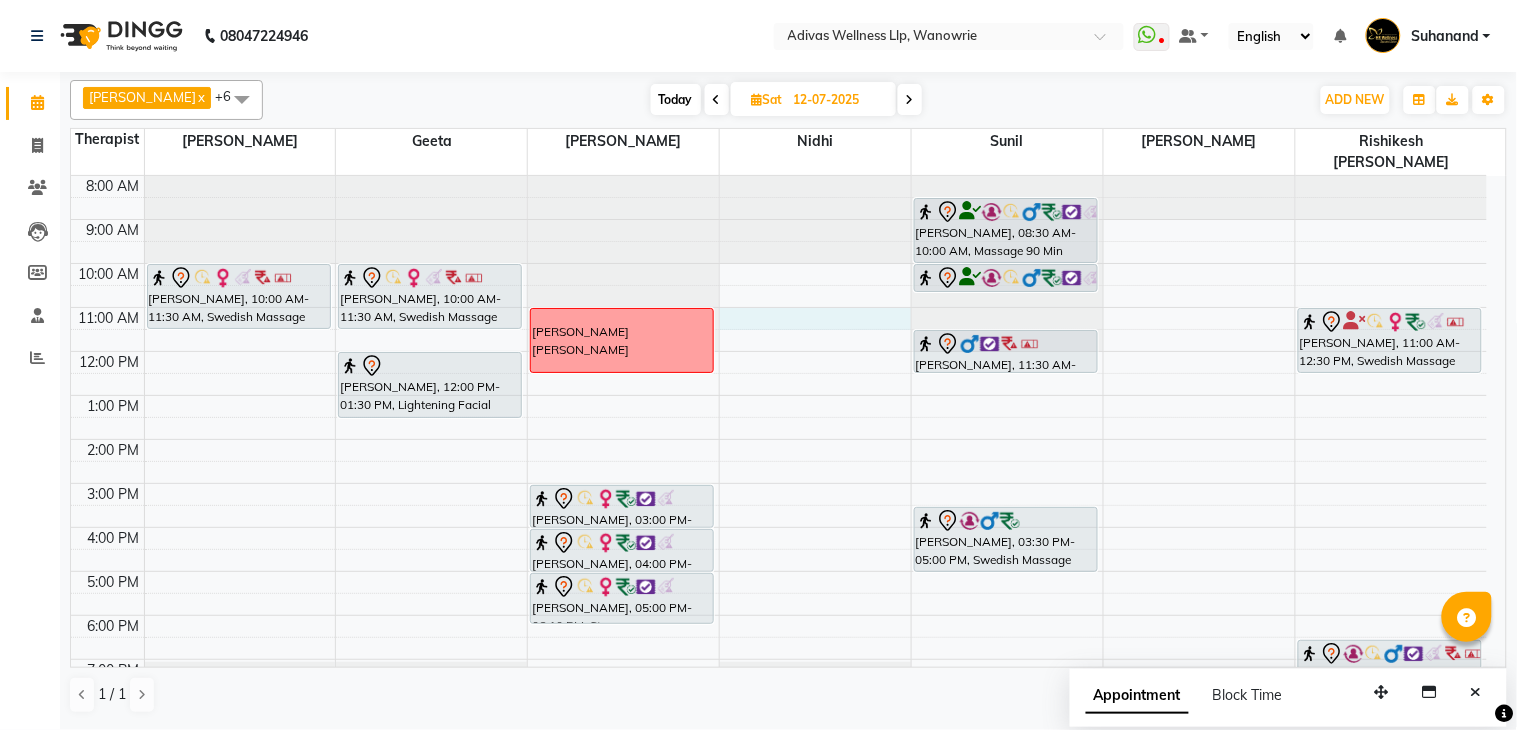 select on "22982" 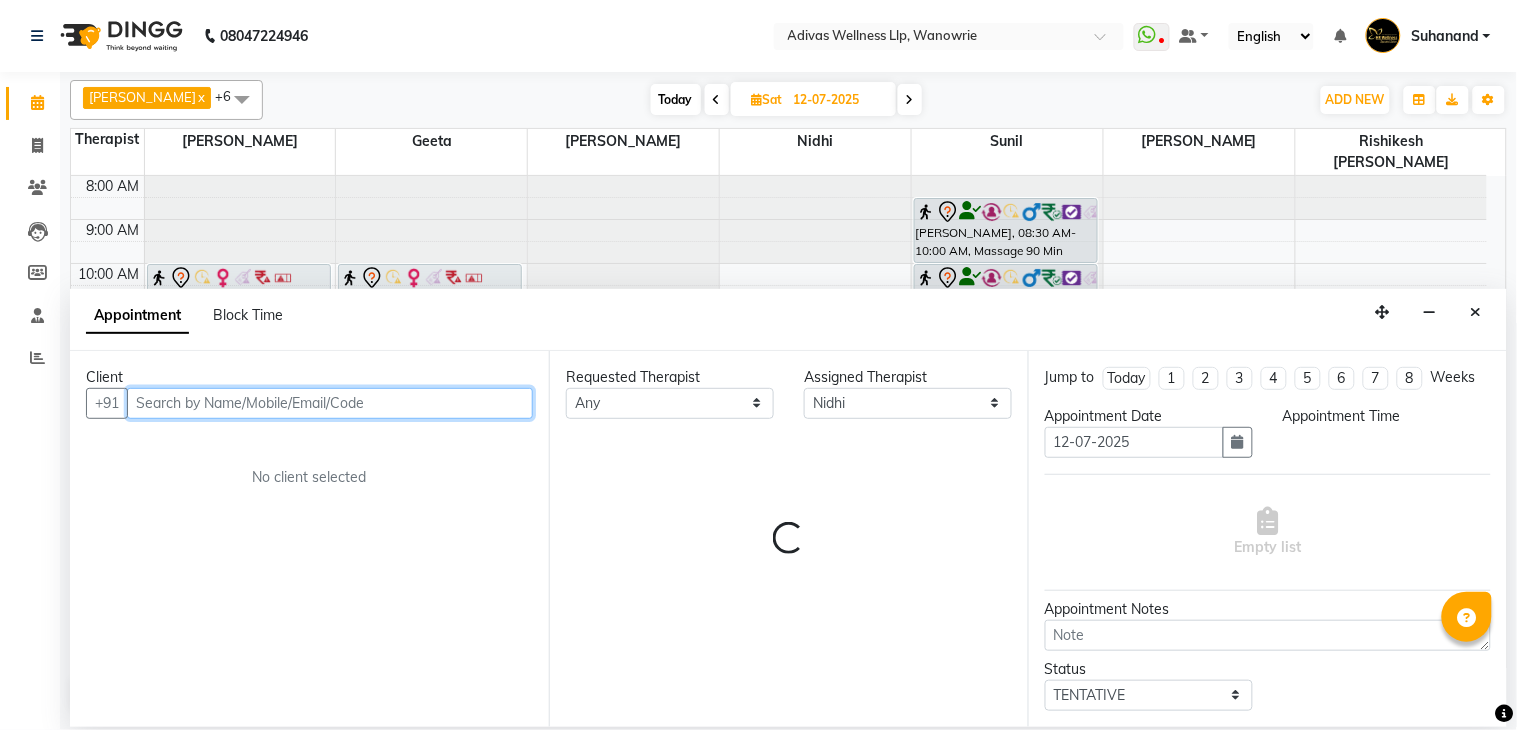 select on "660" 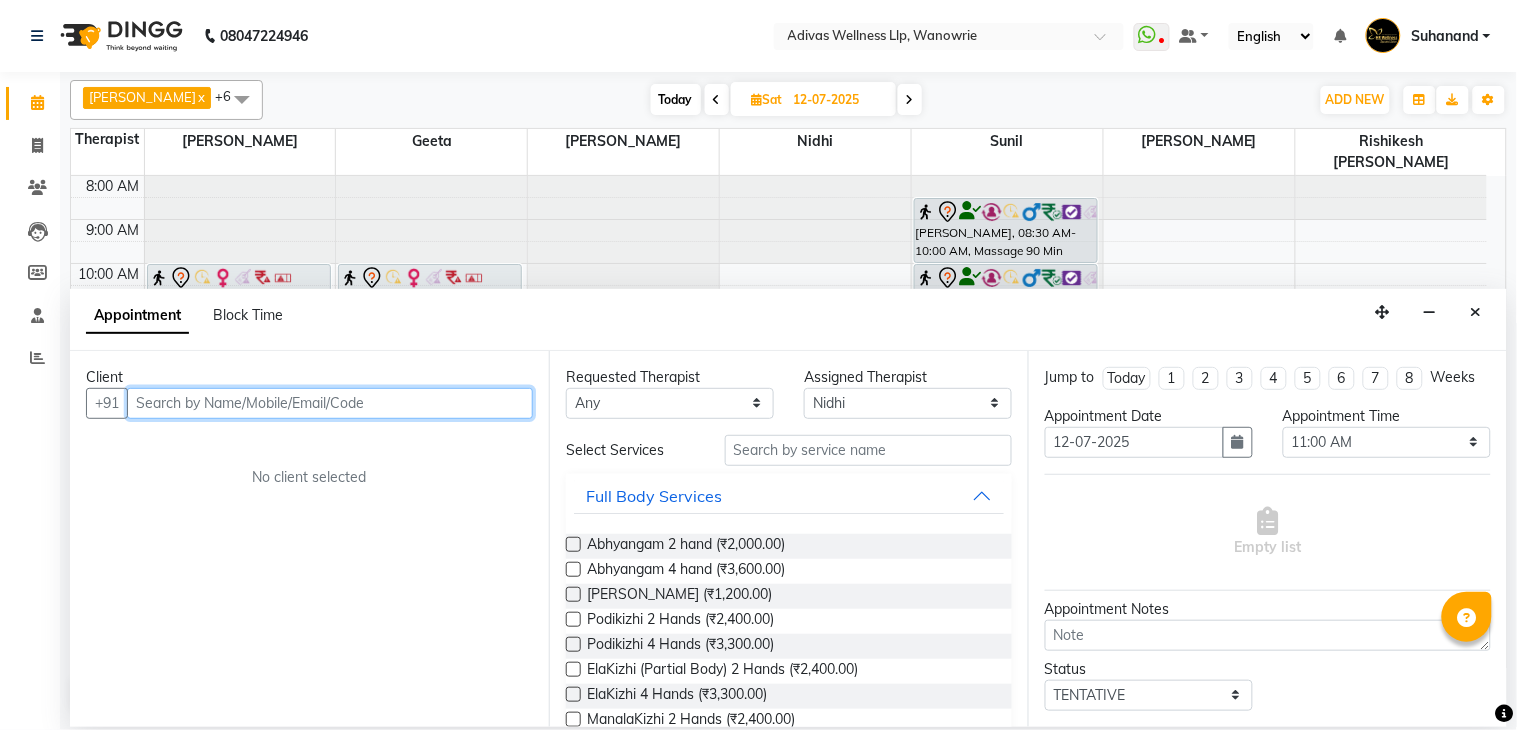 paste on "99303 30092" 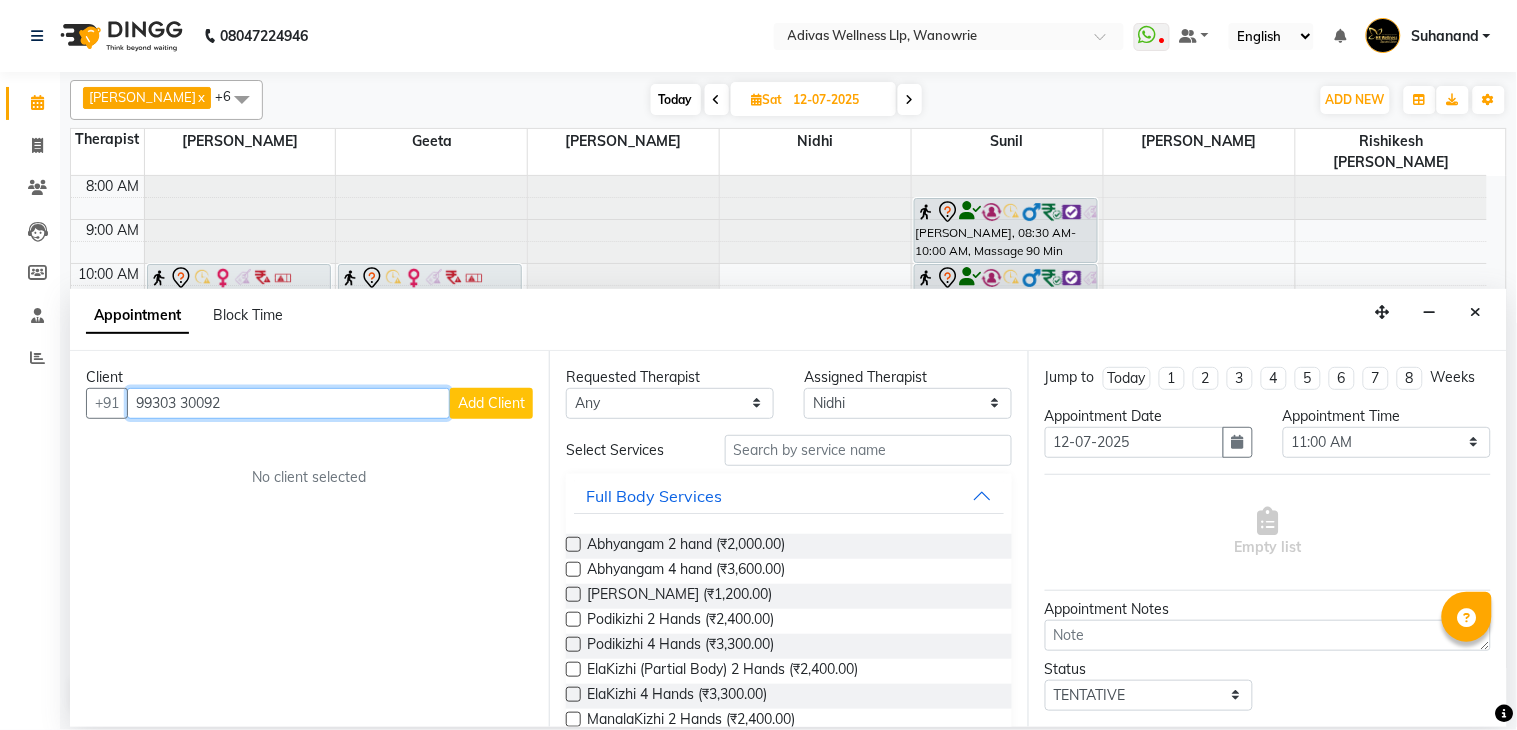 click on "99303 30092" at bounding box center (288, 403) 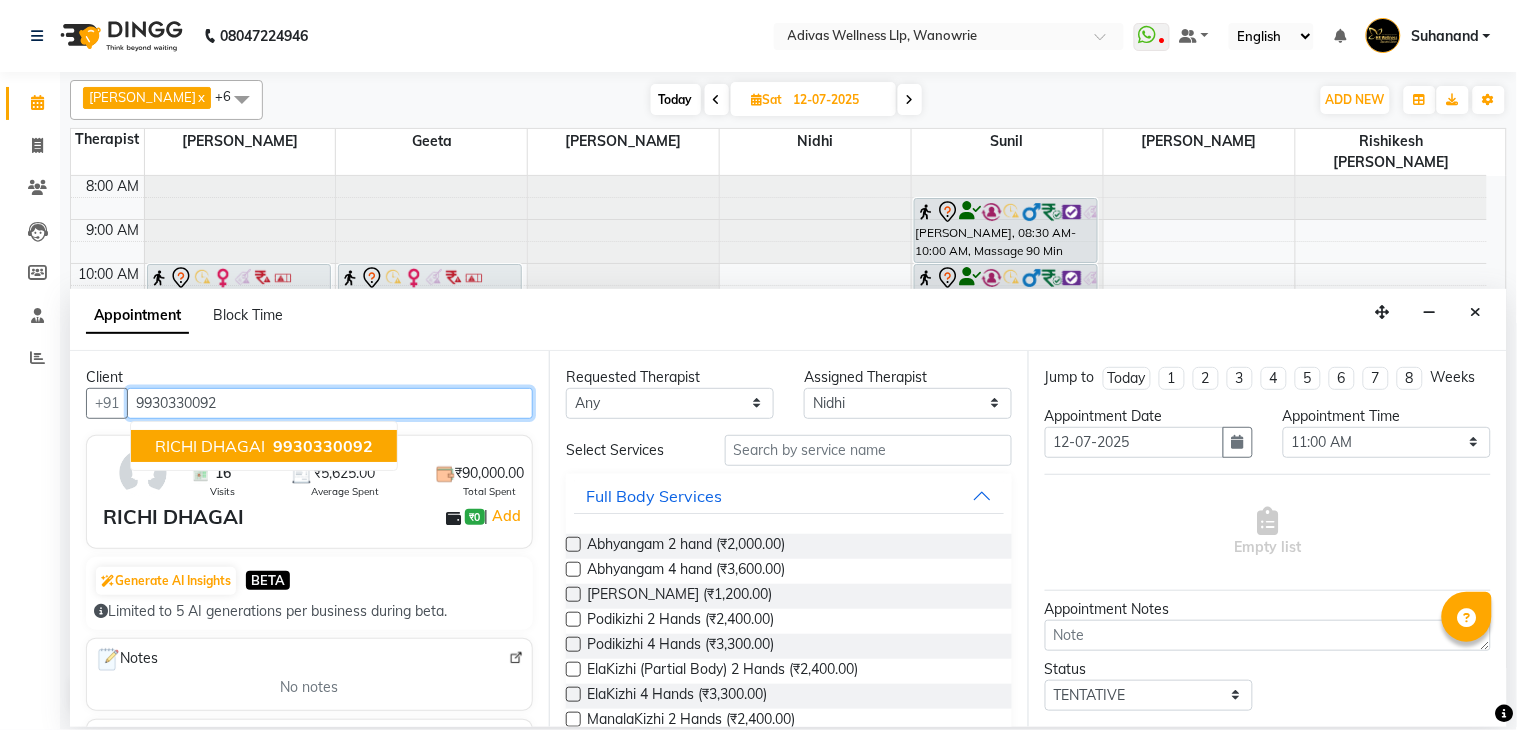 click on "RICHI DHAGAI" at bounding box center (210, 446) 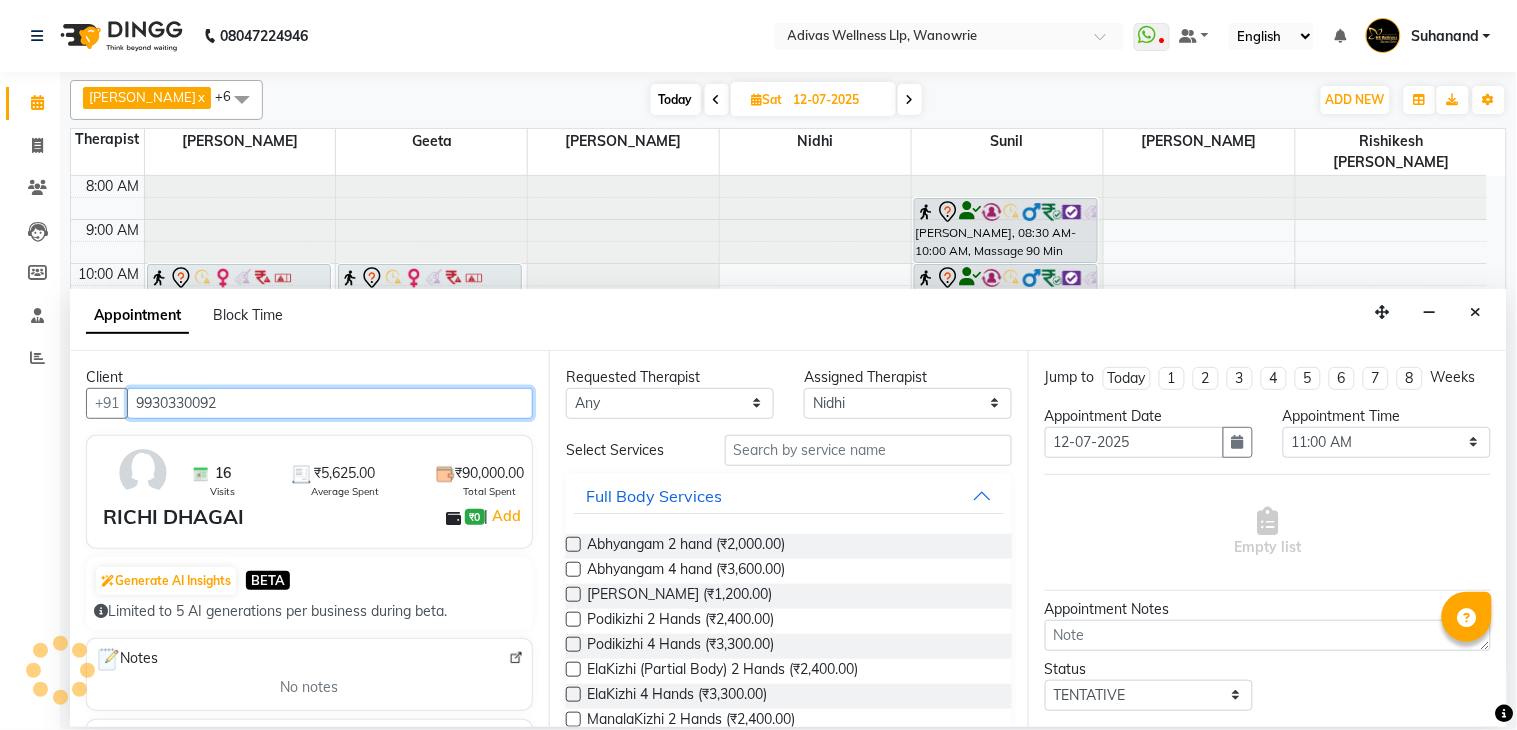type on "9930330092" 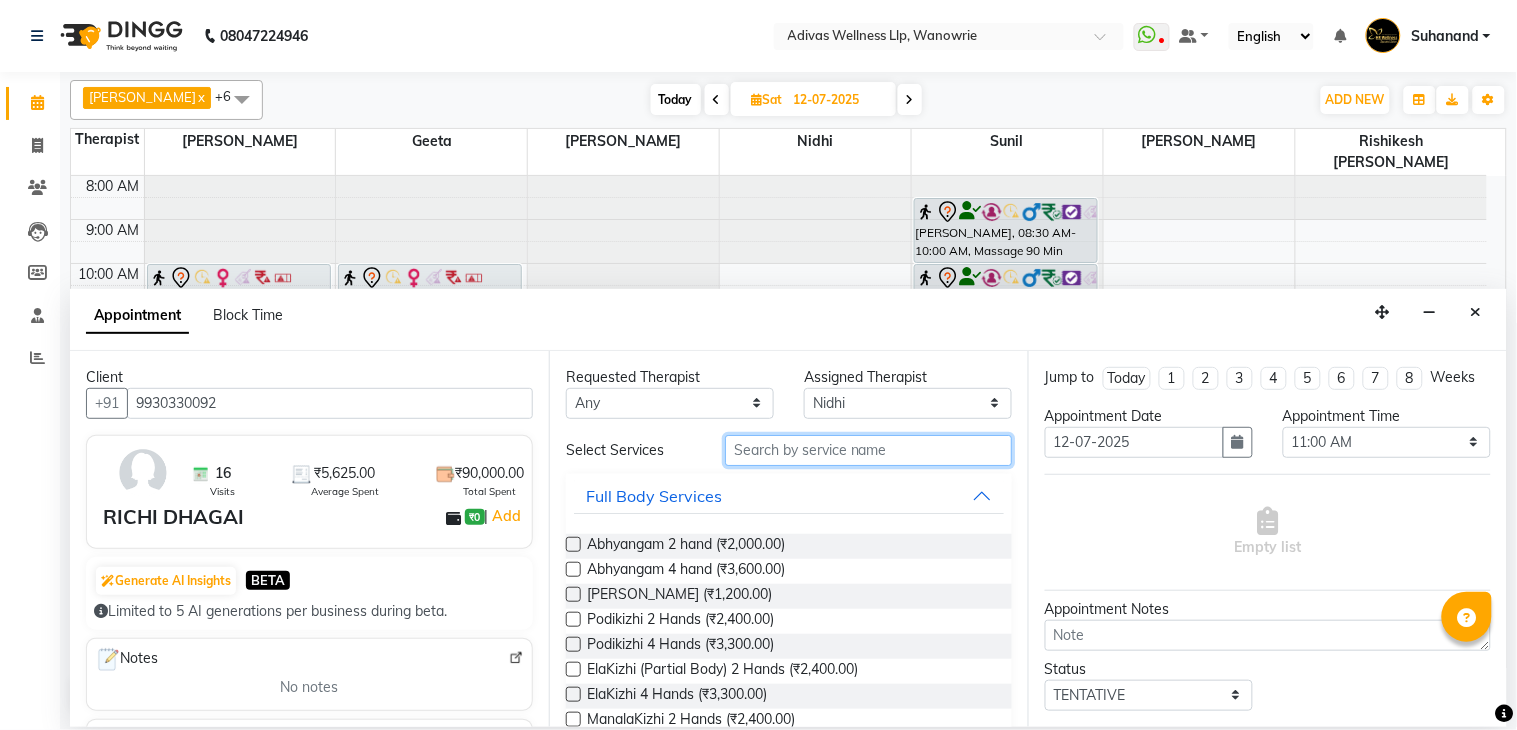 click at bounding box center [868, 450] 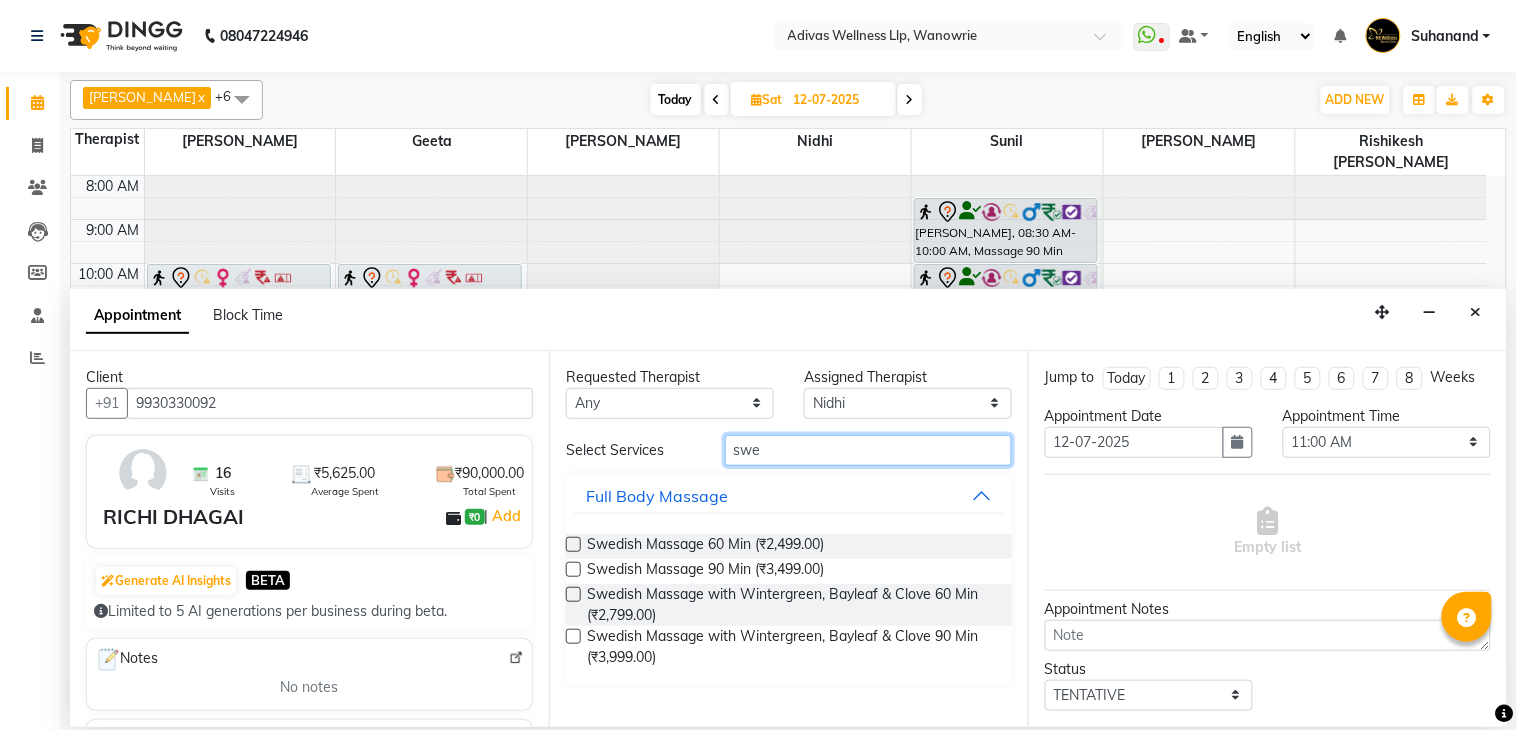 type on "swe" 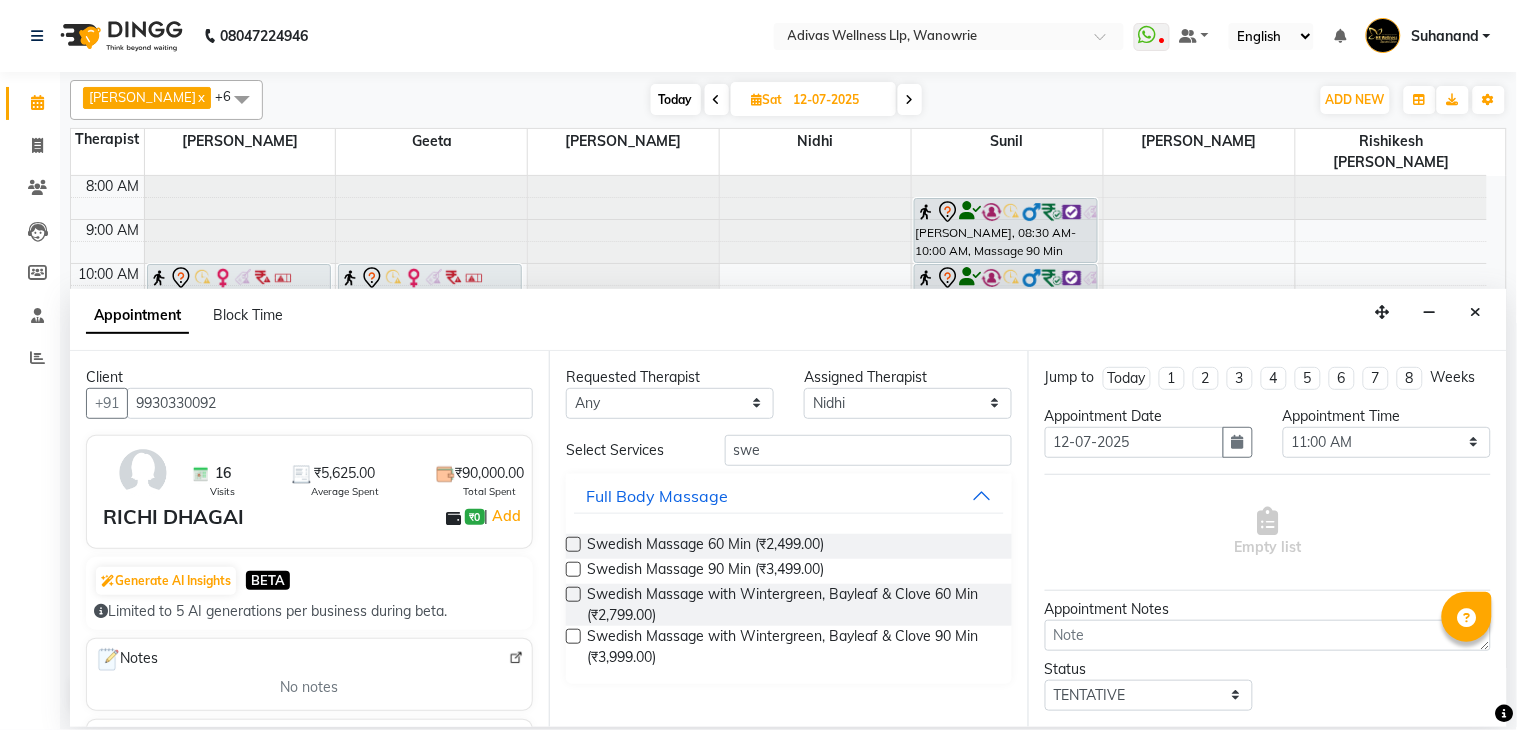 click at bounding box center (573, 544) 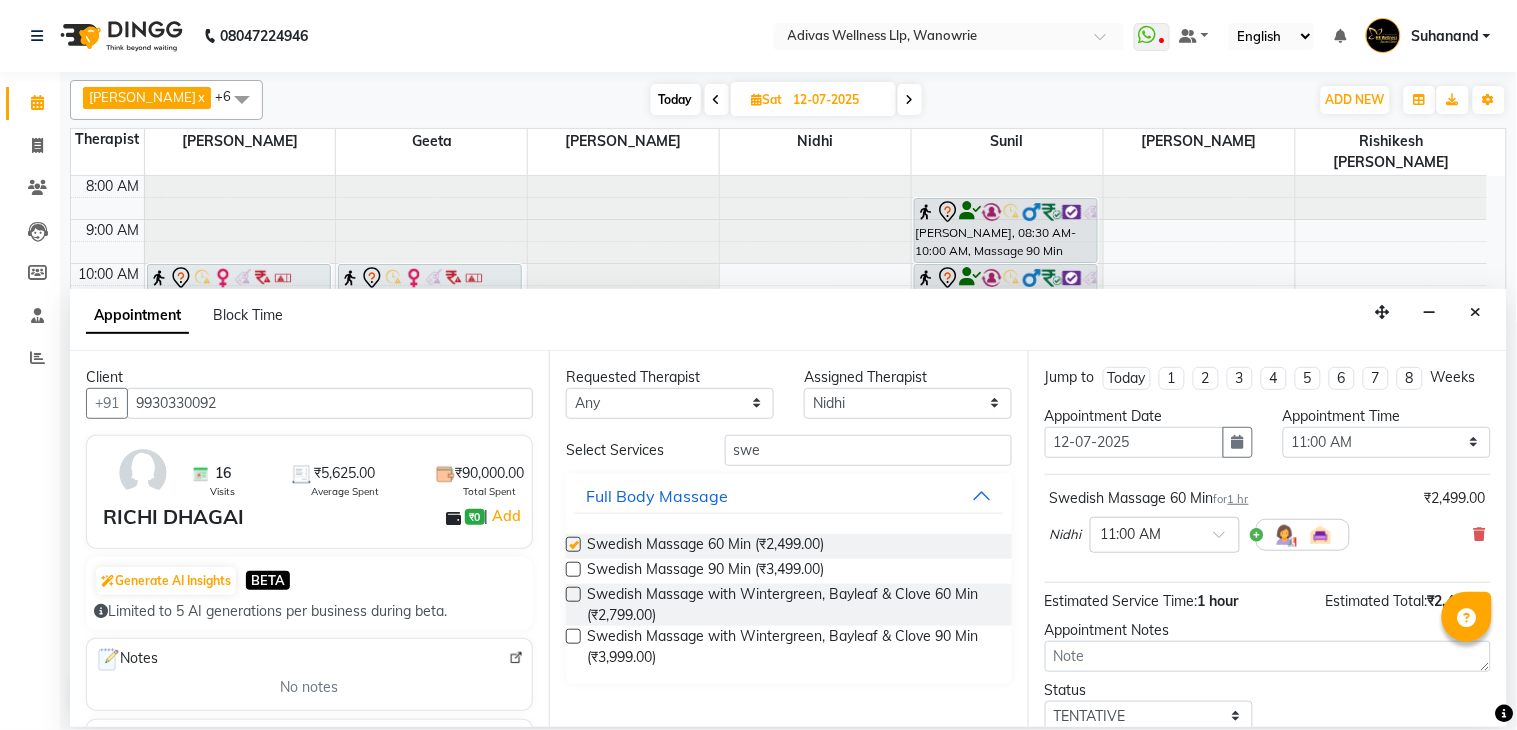 scroll, scrollTop: 151, scrollLeft: 0, axis: vertical 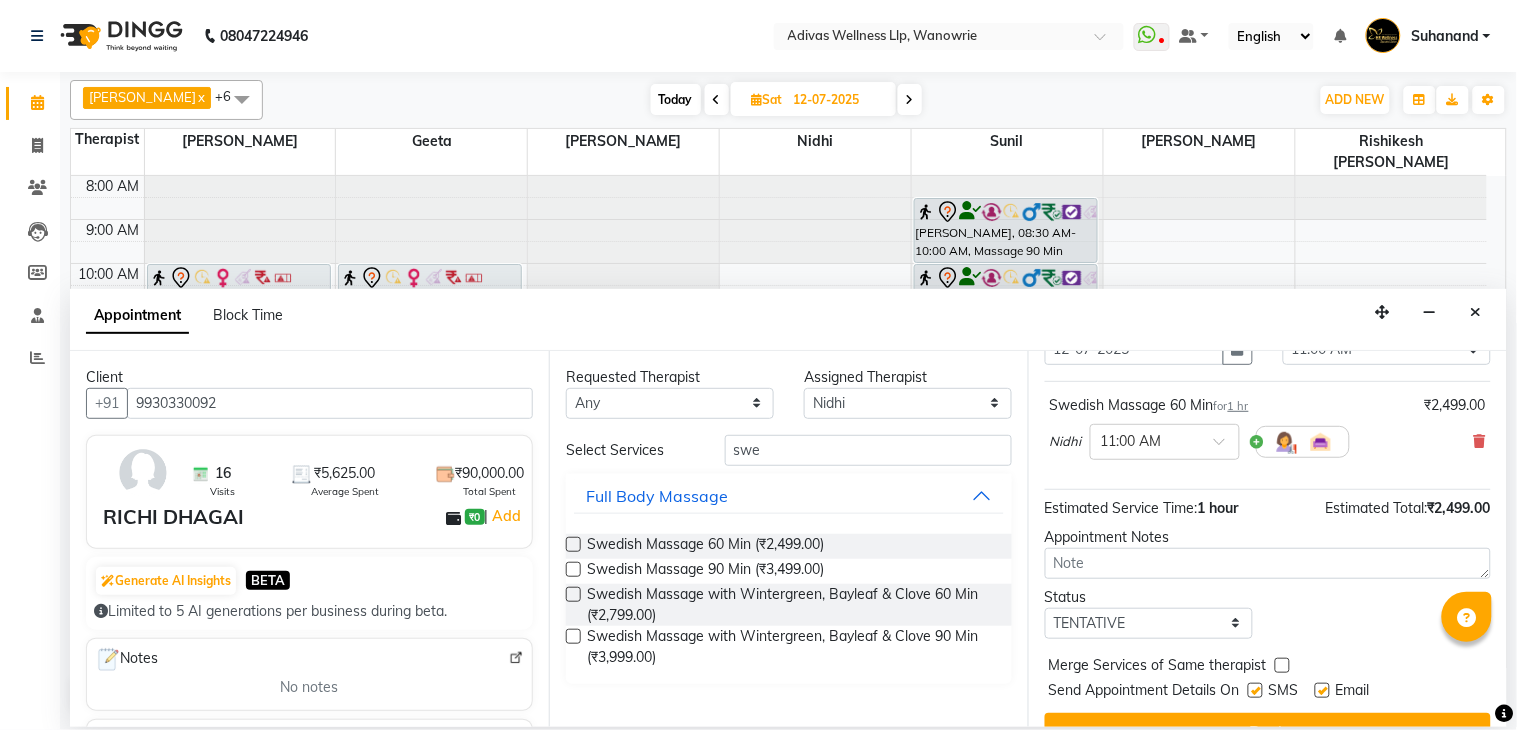 checkbox on "false" 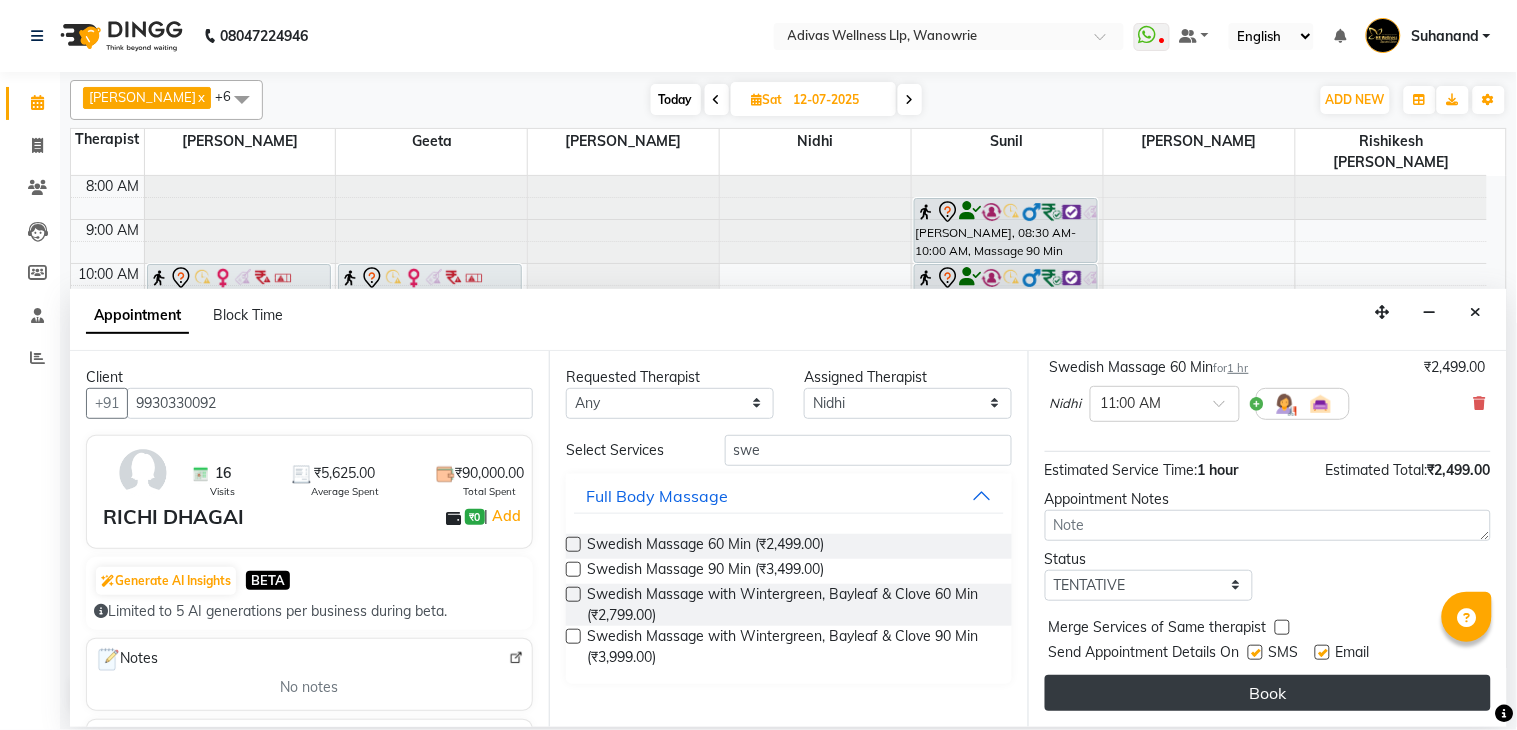 click on "Book" at bounding box center [1268, 693] 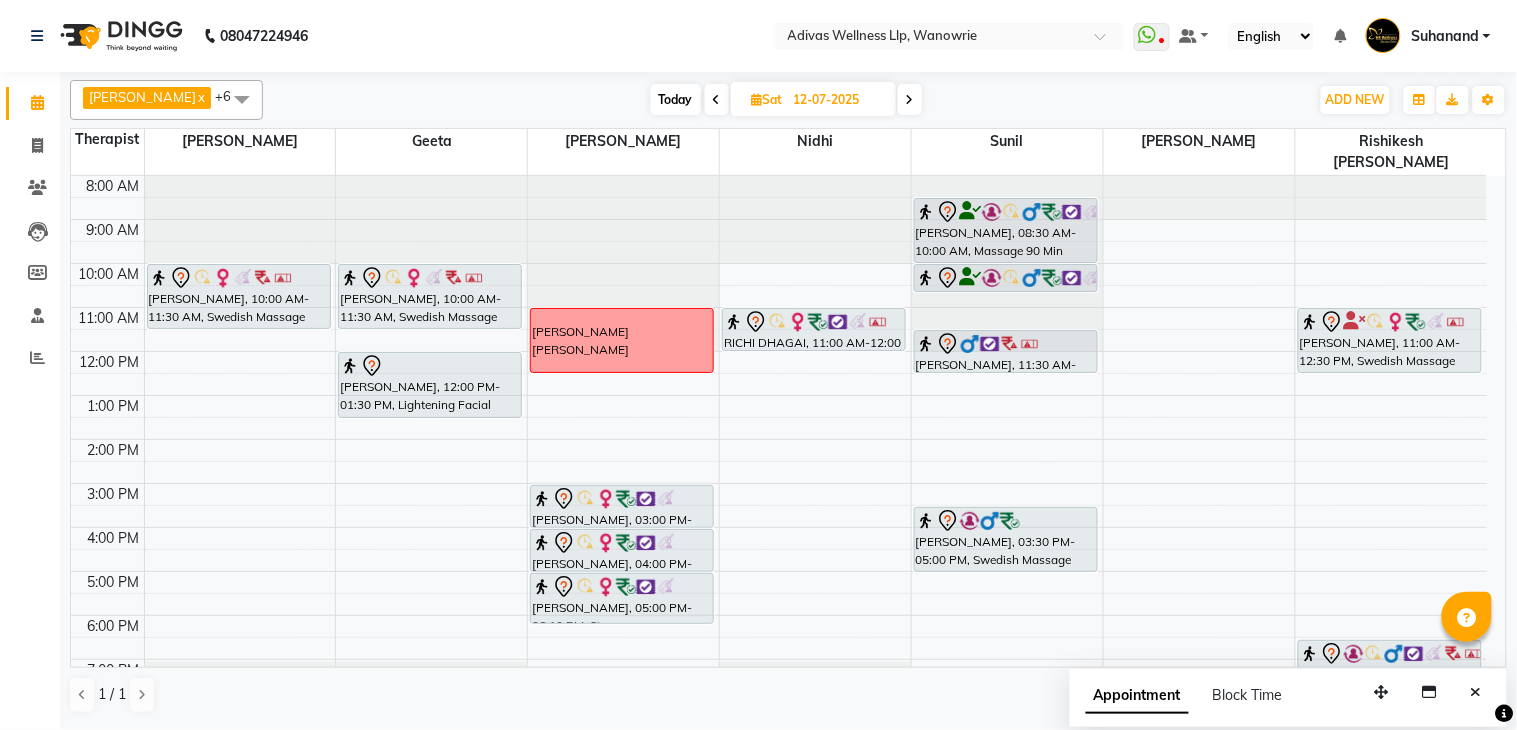 click on "08047224946 Select Location × Adivas Wellness Llp, Wanowrie  WhatsApp Status  ✕ Status:  Disconnected Recent Service Activity: [DATE]     05:30 AM  08047224946 Whatsapp Settings Default Panel My Panel English ENGLISH Español العربية मराठी हिंदी ગુજરાતી தமிழ் 中文 Notifications nothing to show Suhanand Manage Profile Change Password Sign out  Version:3.15.4" 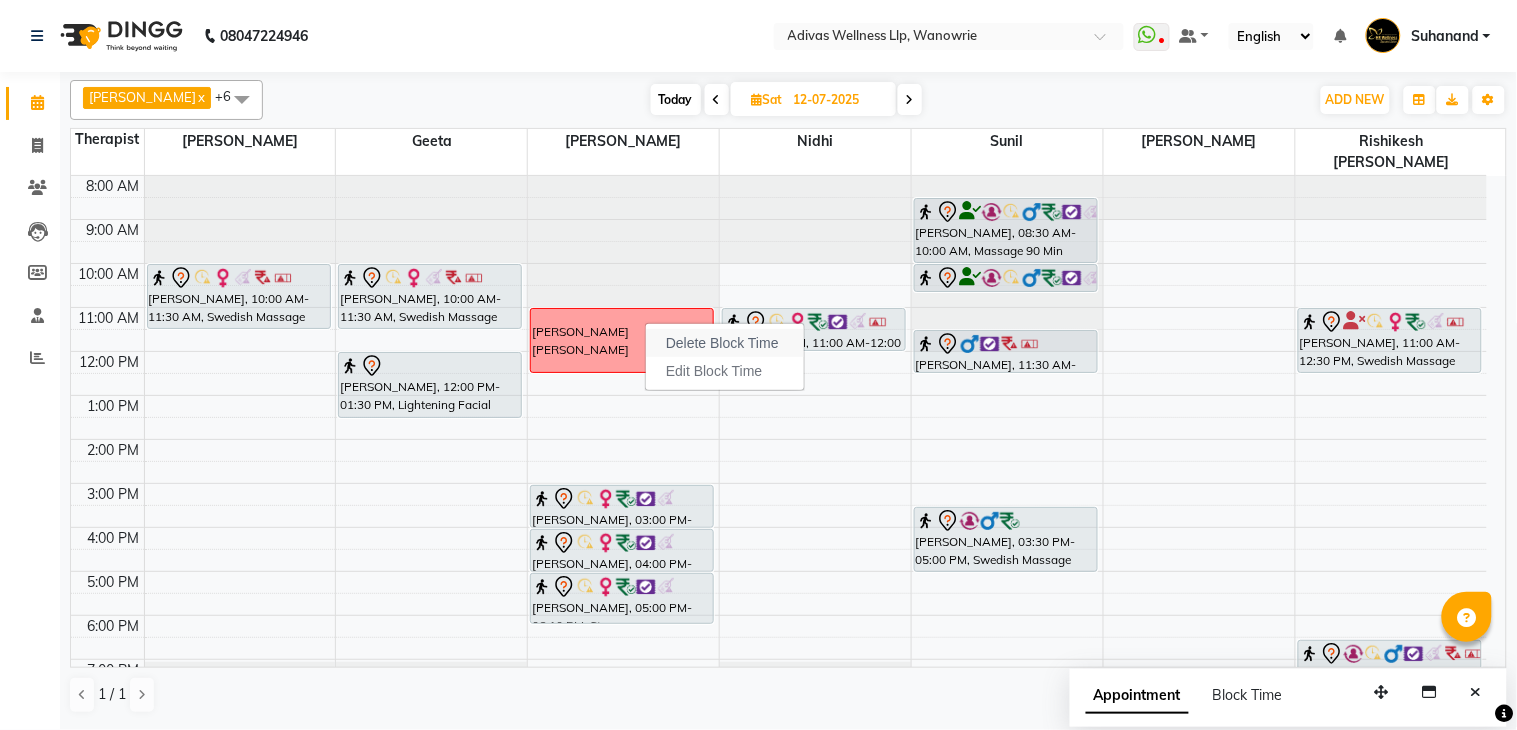 click on "Delete Block Time" at bounding box center [722, 343] 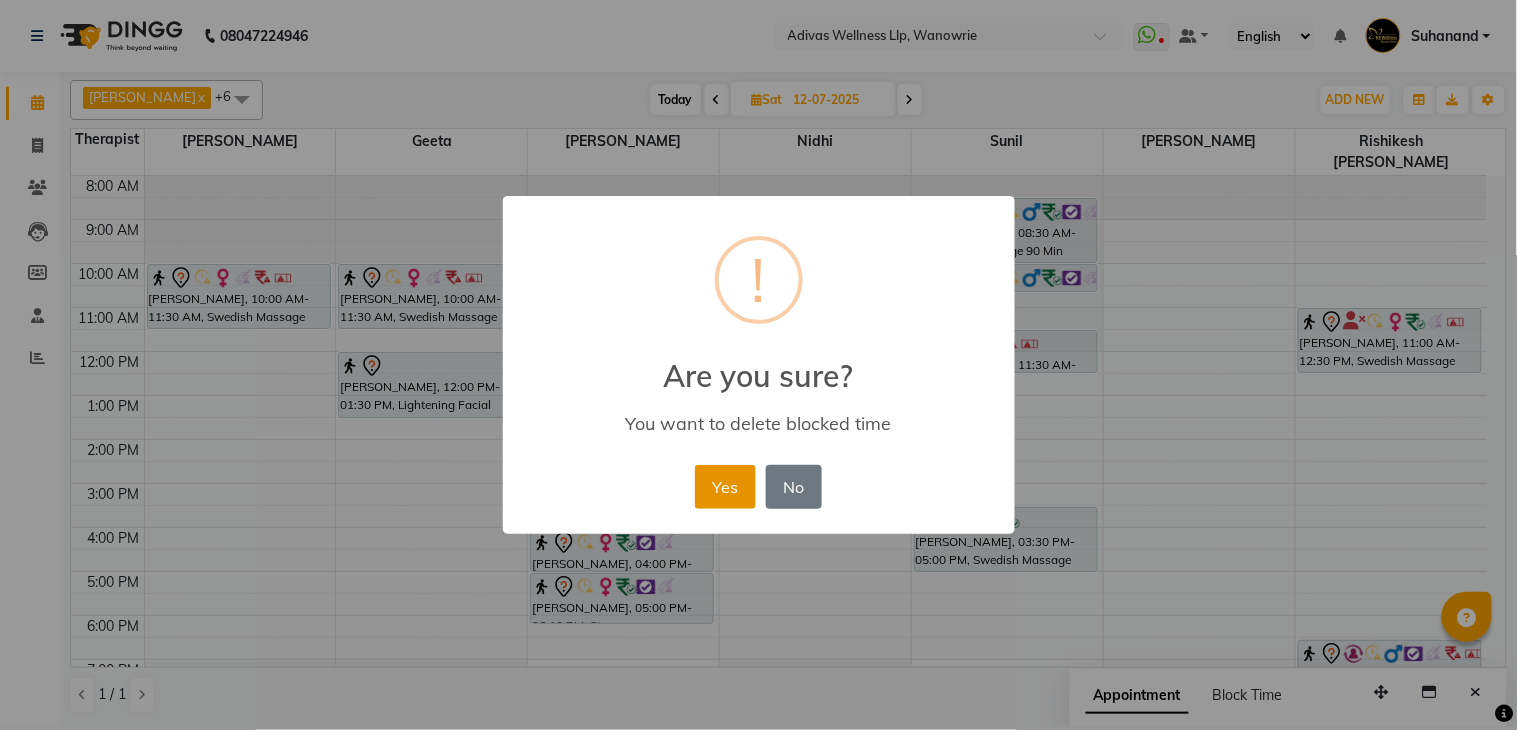 click on "Yes" at bounding box center (725, 487) 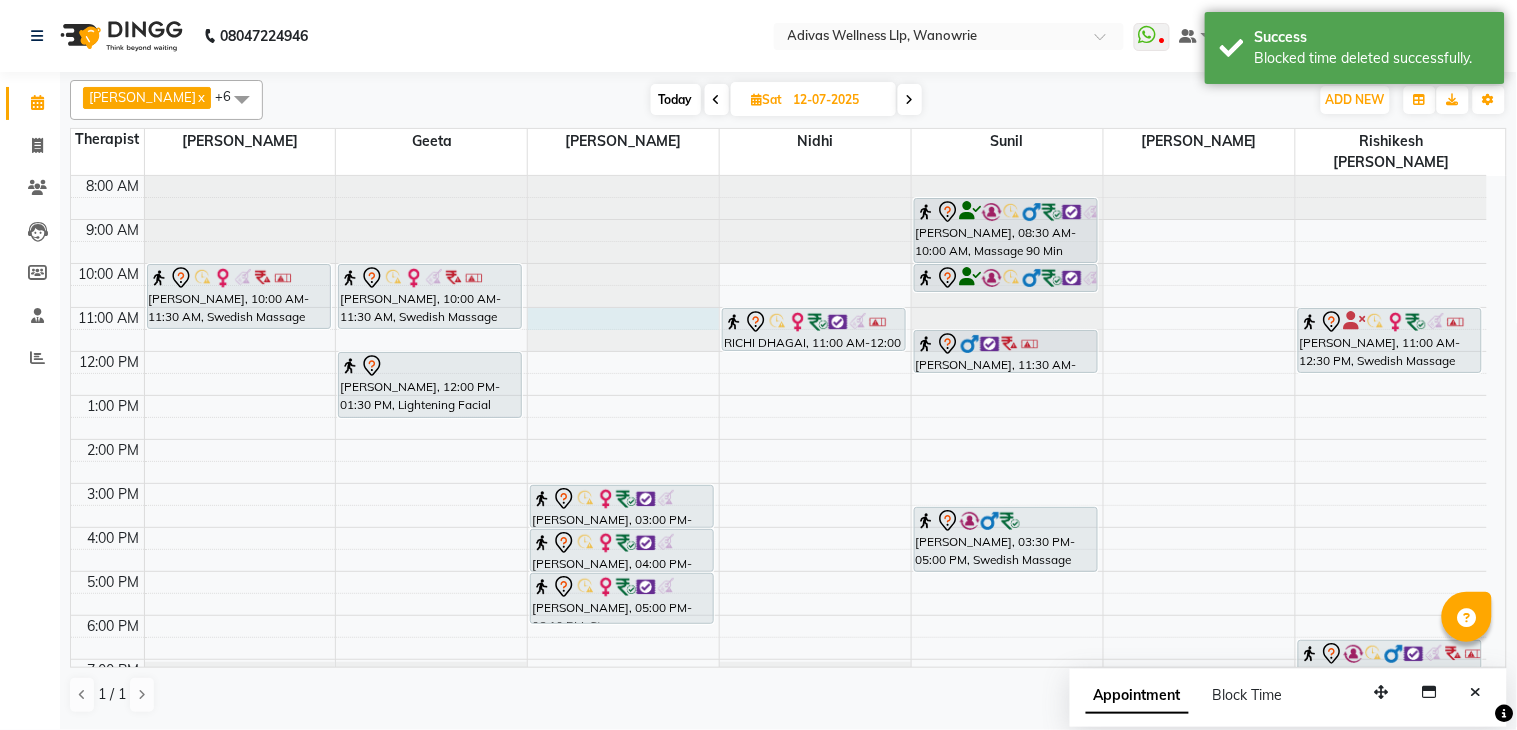 click at bounding box center [623, 176] 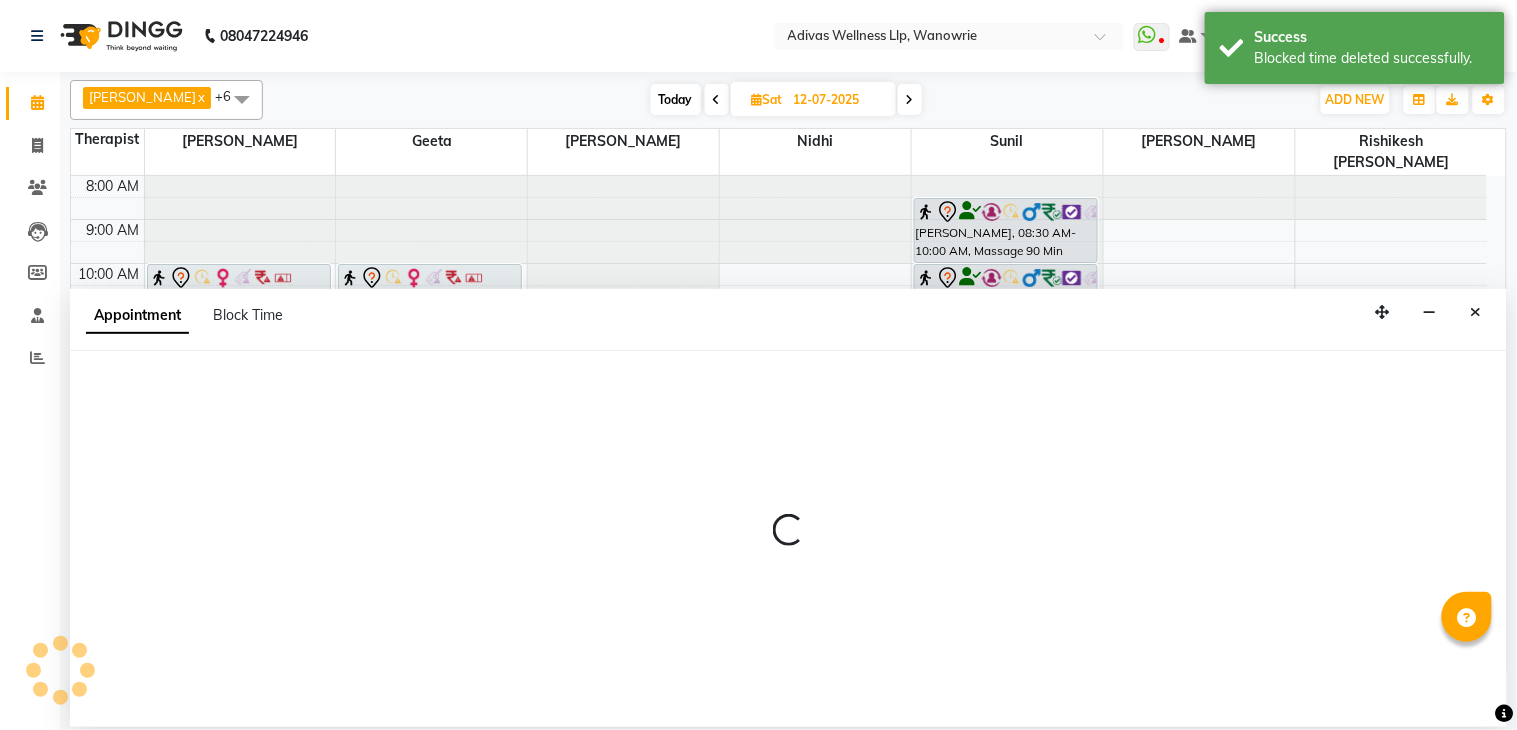 select on "18769" 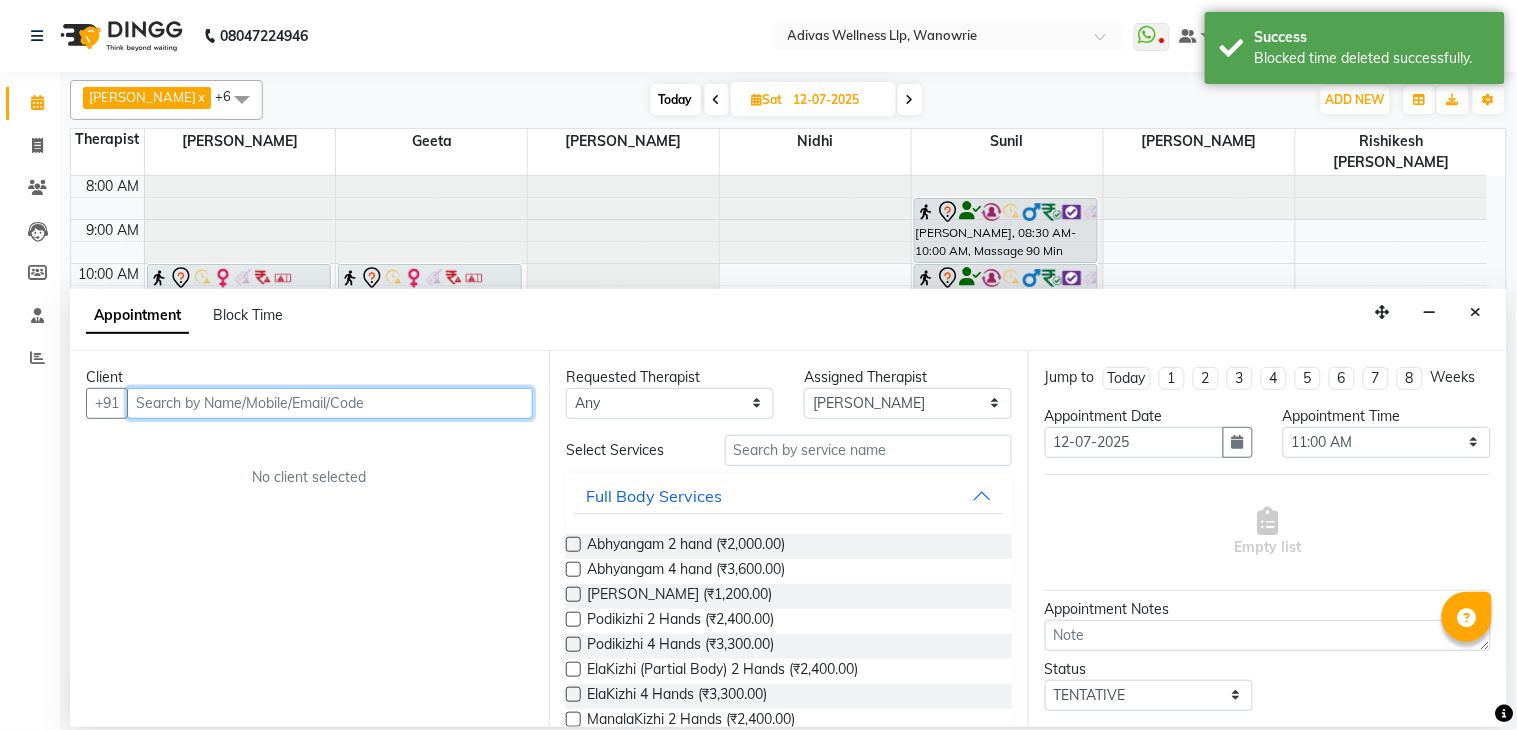 paste on "96238 55299" 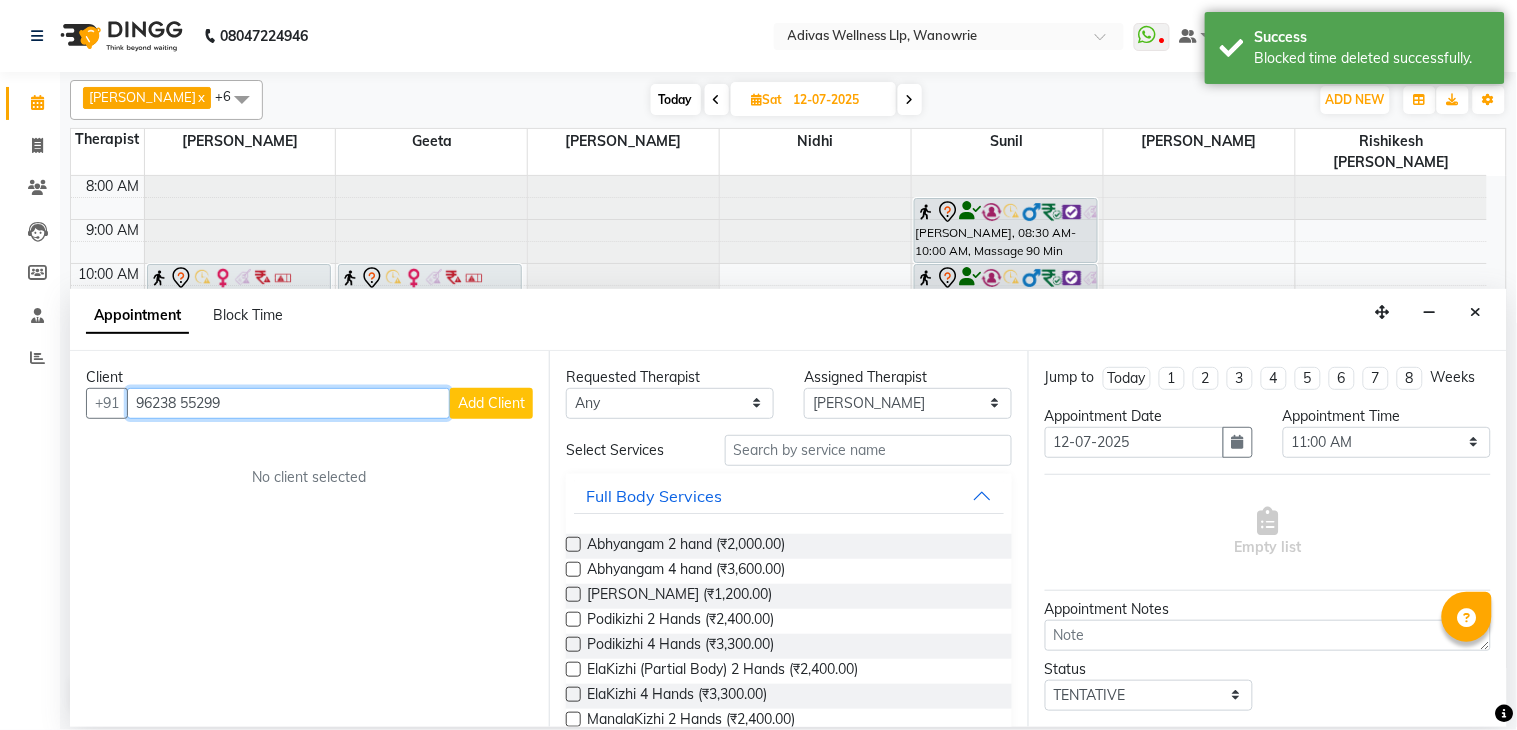 click on "96238 55299" at bounding box center [288, 403] 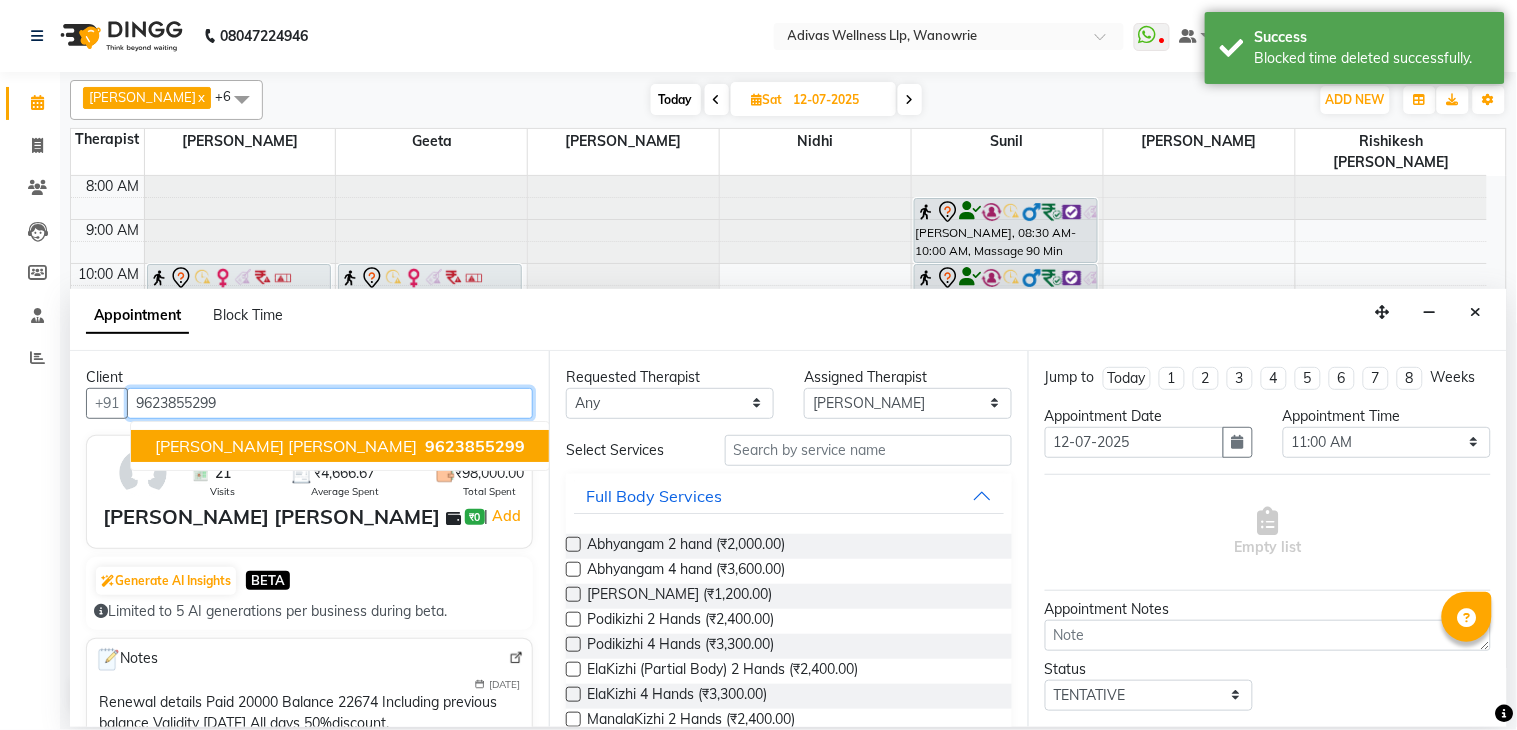 click on "9623855299" at bounding box center (475, 446) 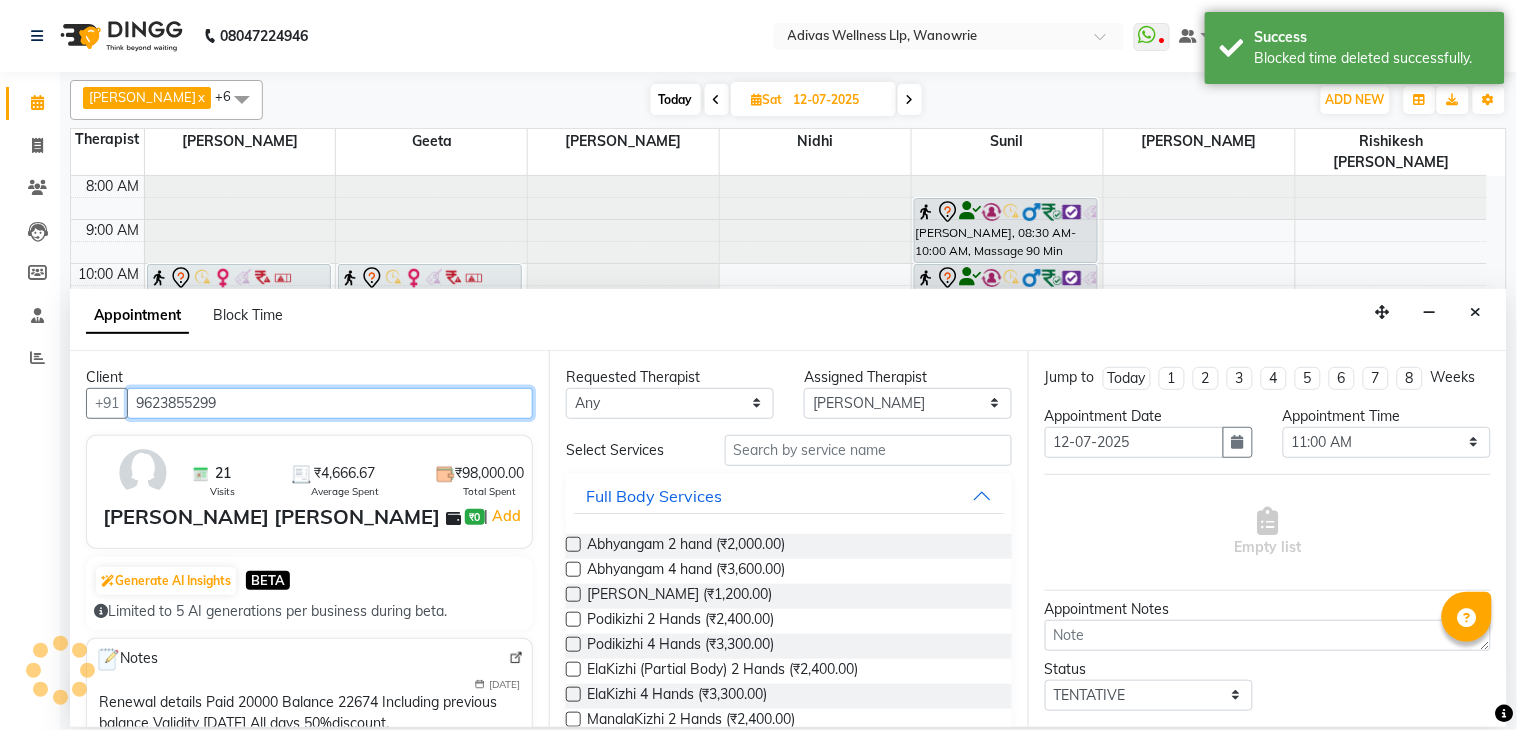 type on "9623855299" 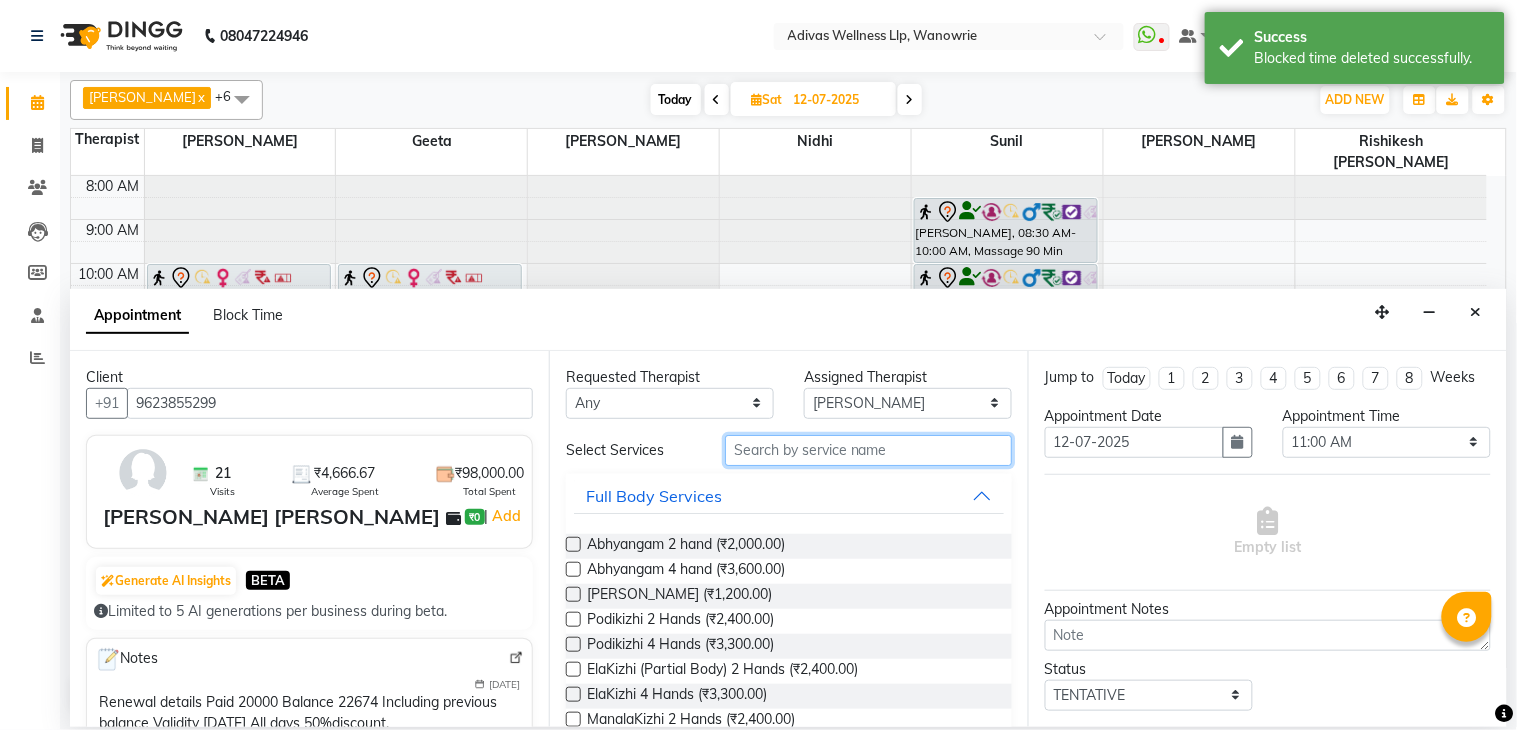 click at bounding box center [868, 450] 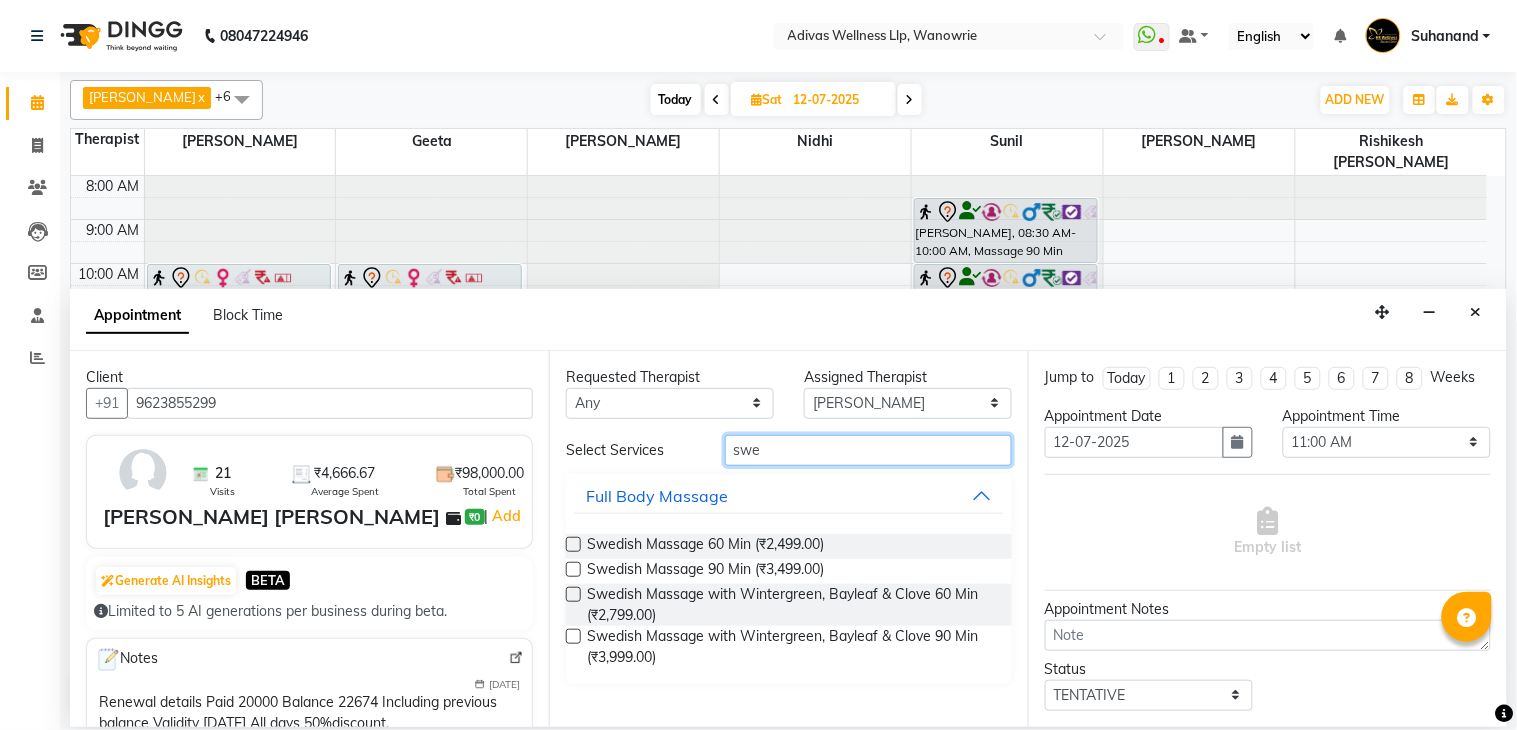 type on "swe" 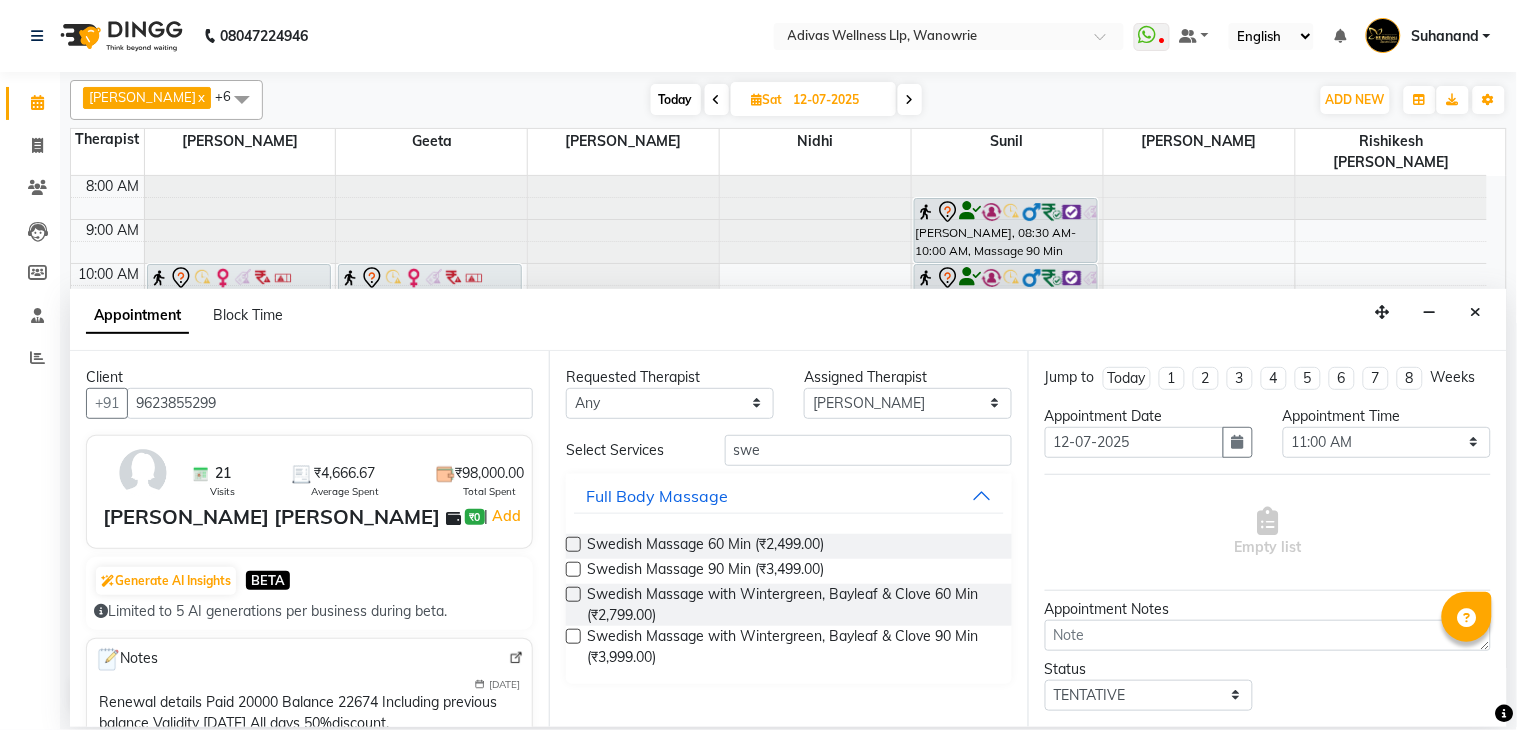 click at bounding box center [573, 594] 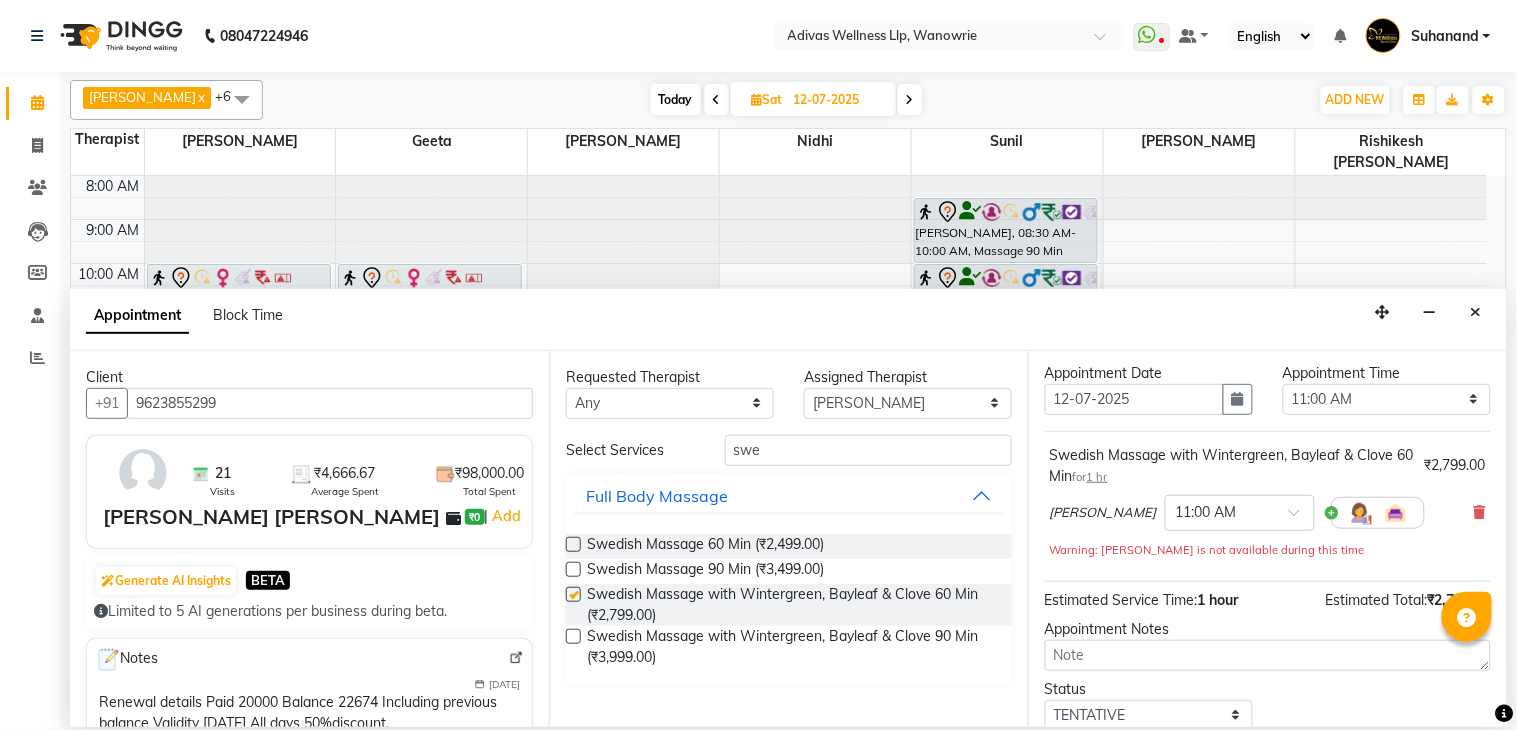 checkbox on "false" 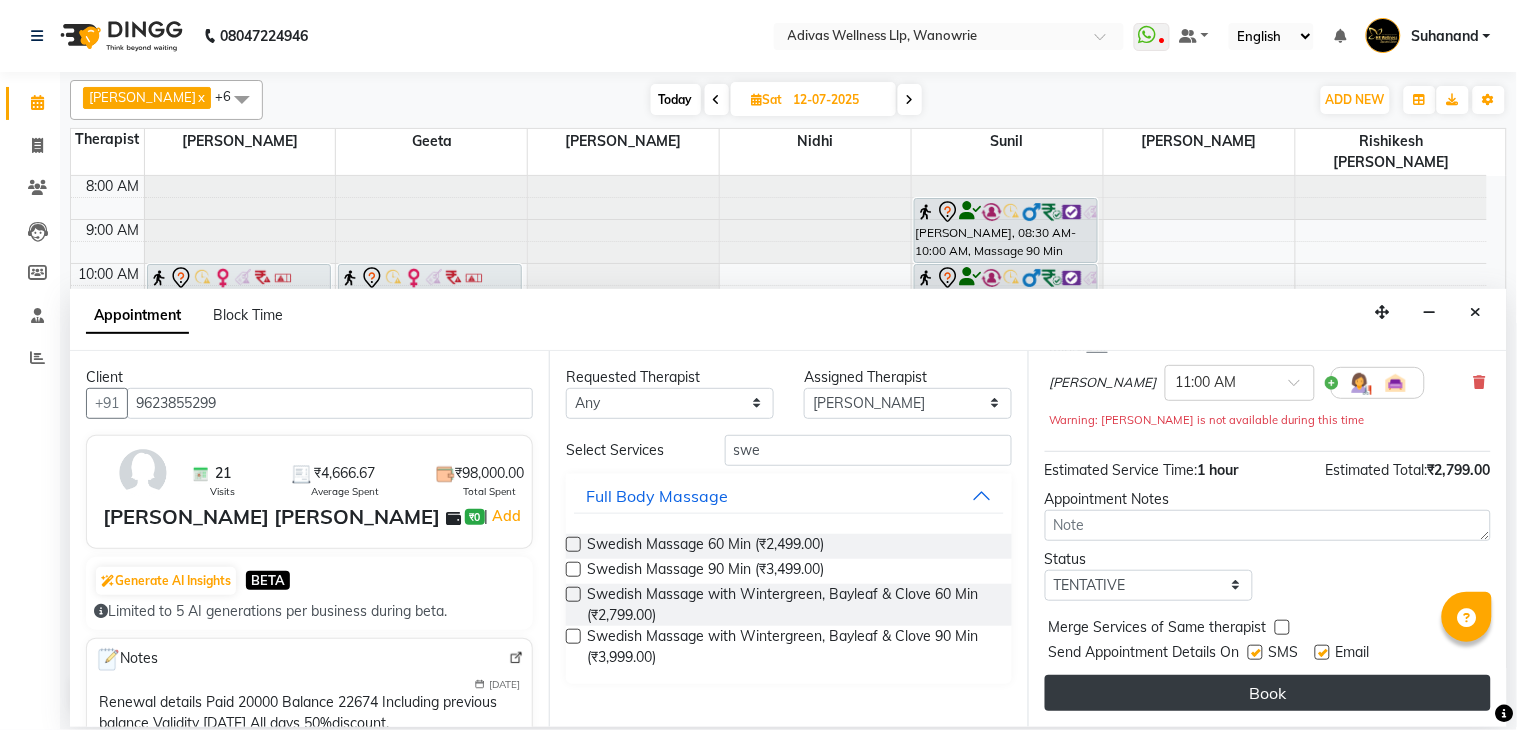 scroll, scrollTop: 192, scrollLeft: 0, axis: vertical 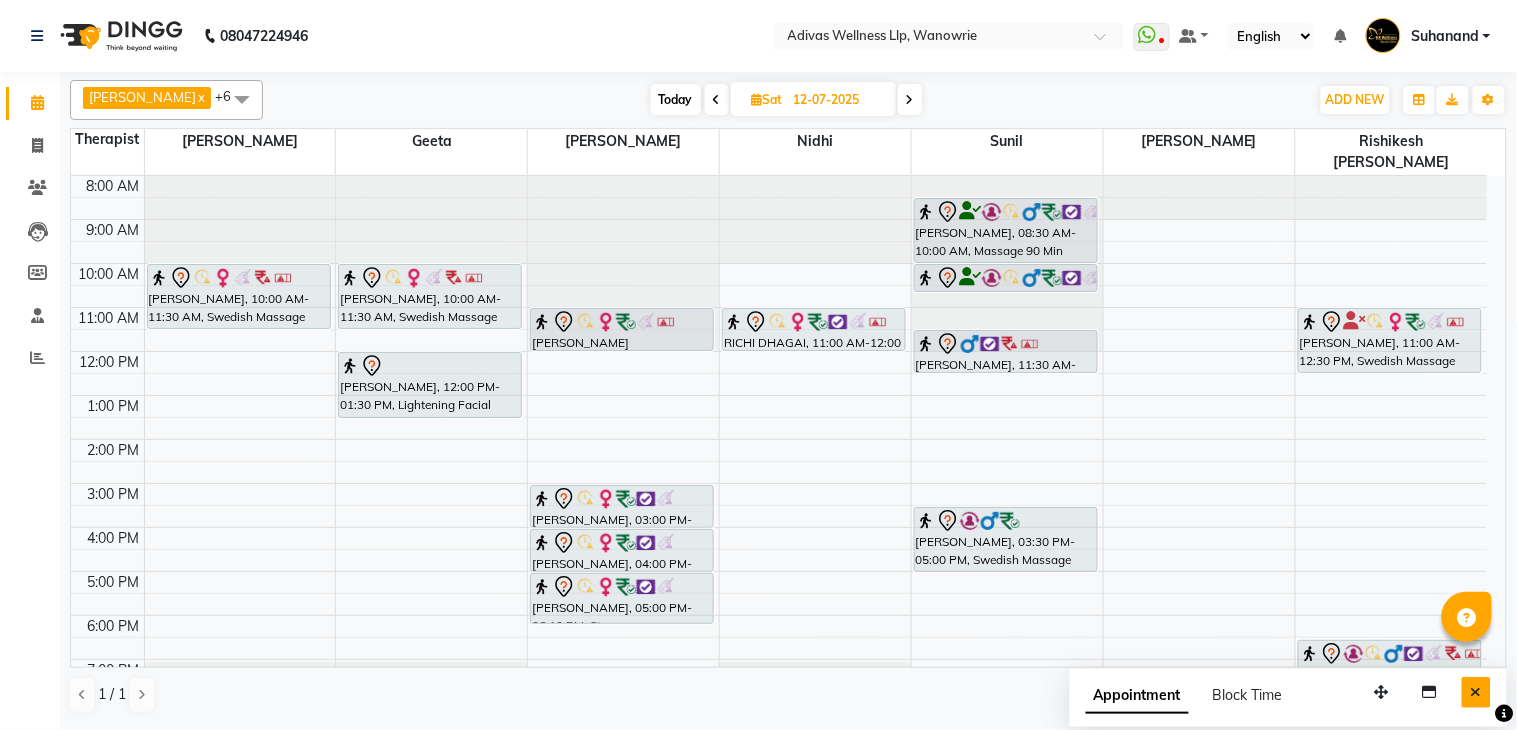 click at bounding box center (1476, 692) 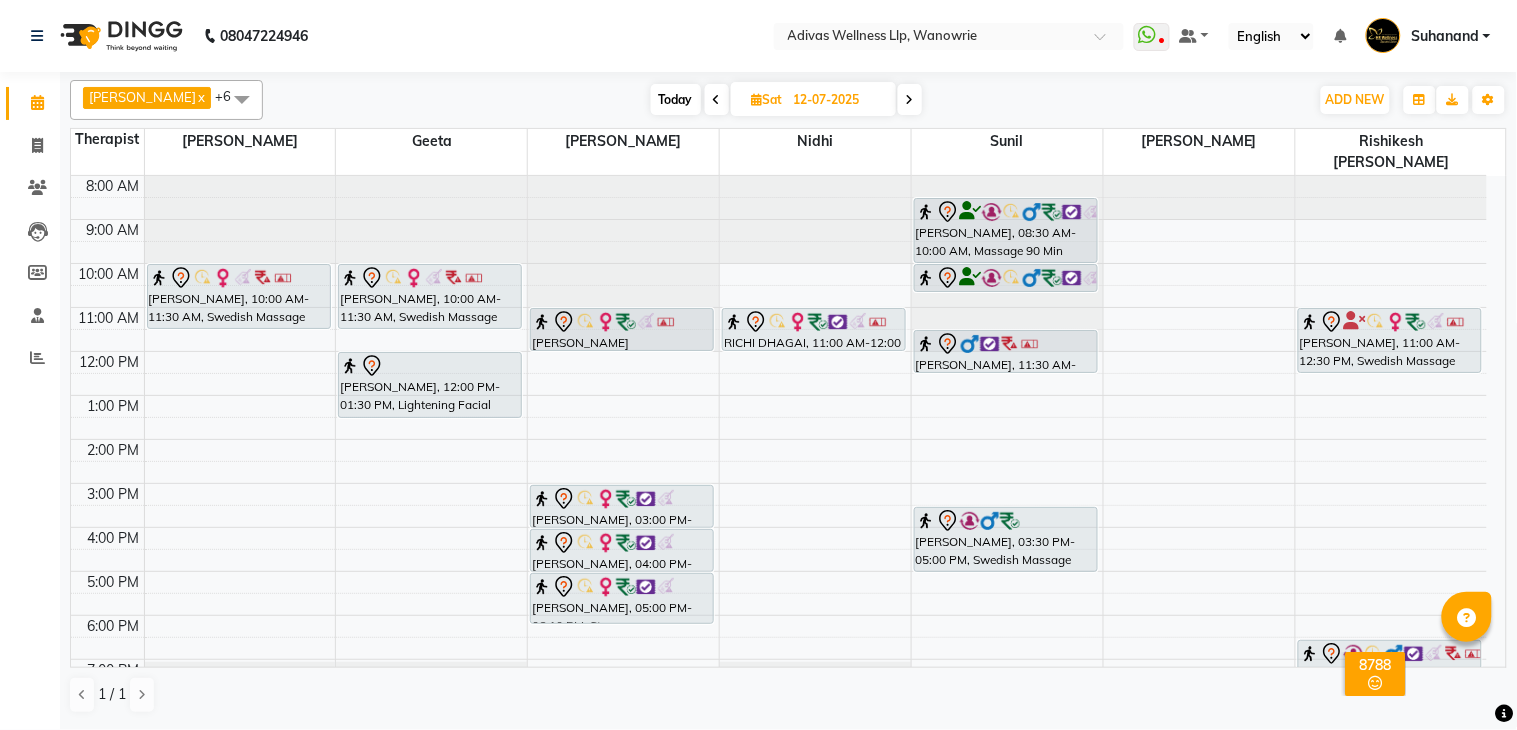 click on "Today" at bounding box center (676, 99) 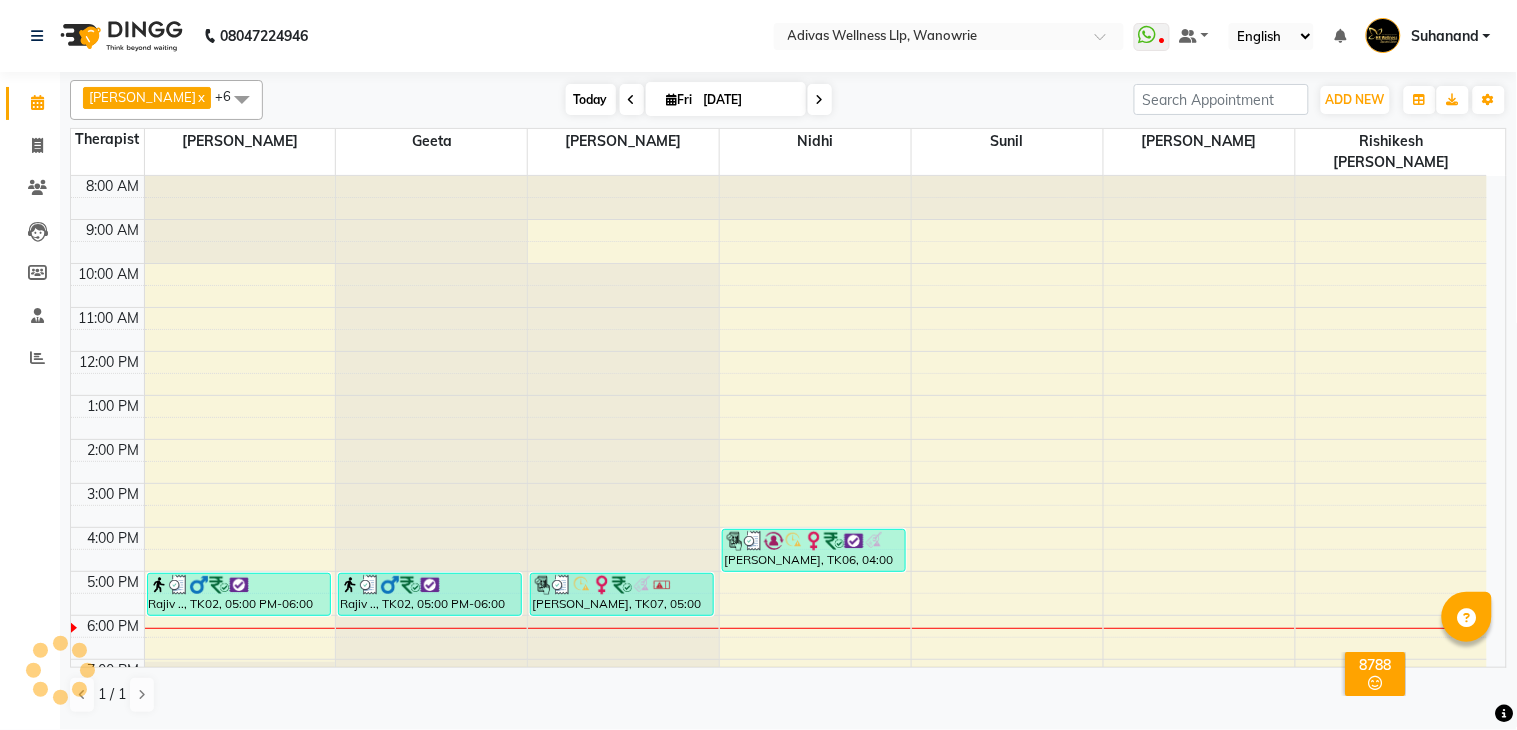 scroll, scrollTop: 63, scrollLeft: 0, axis: vertical 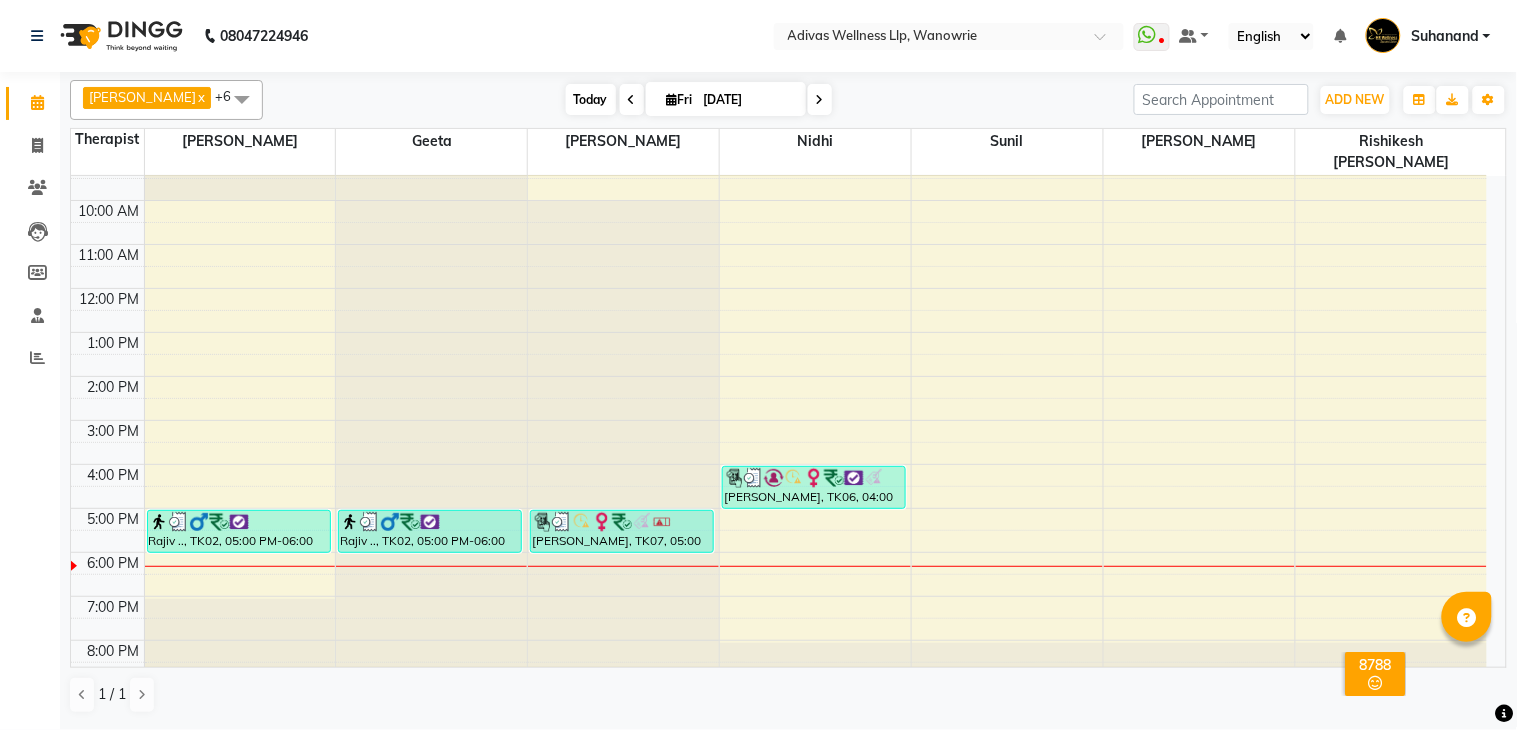 click on "Today" at bounding box center (591, 99) 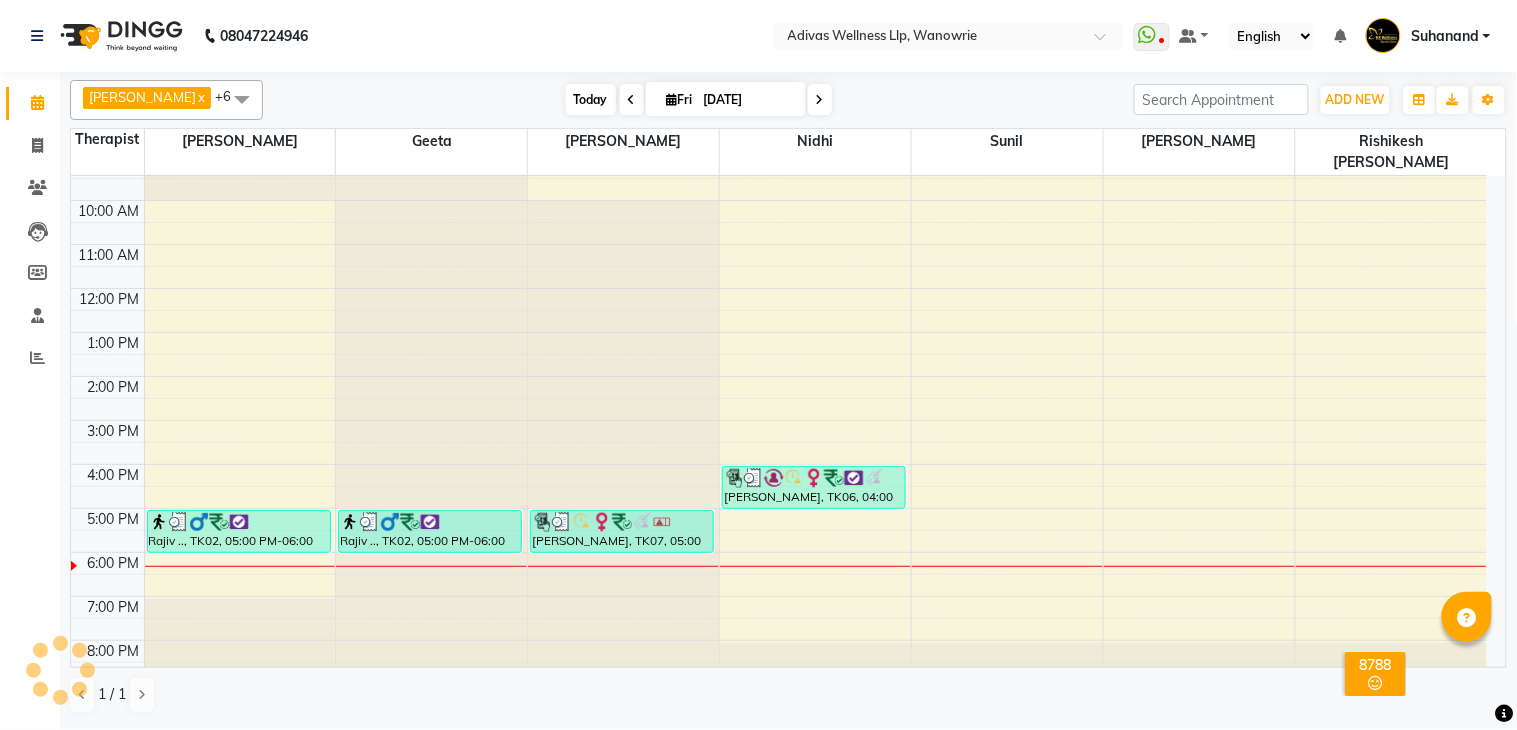 scroll, scrollTop: 63, scrollLeft: 0, axis: vertical 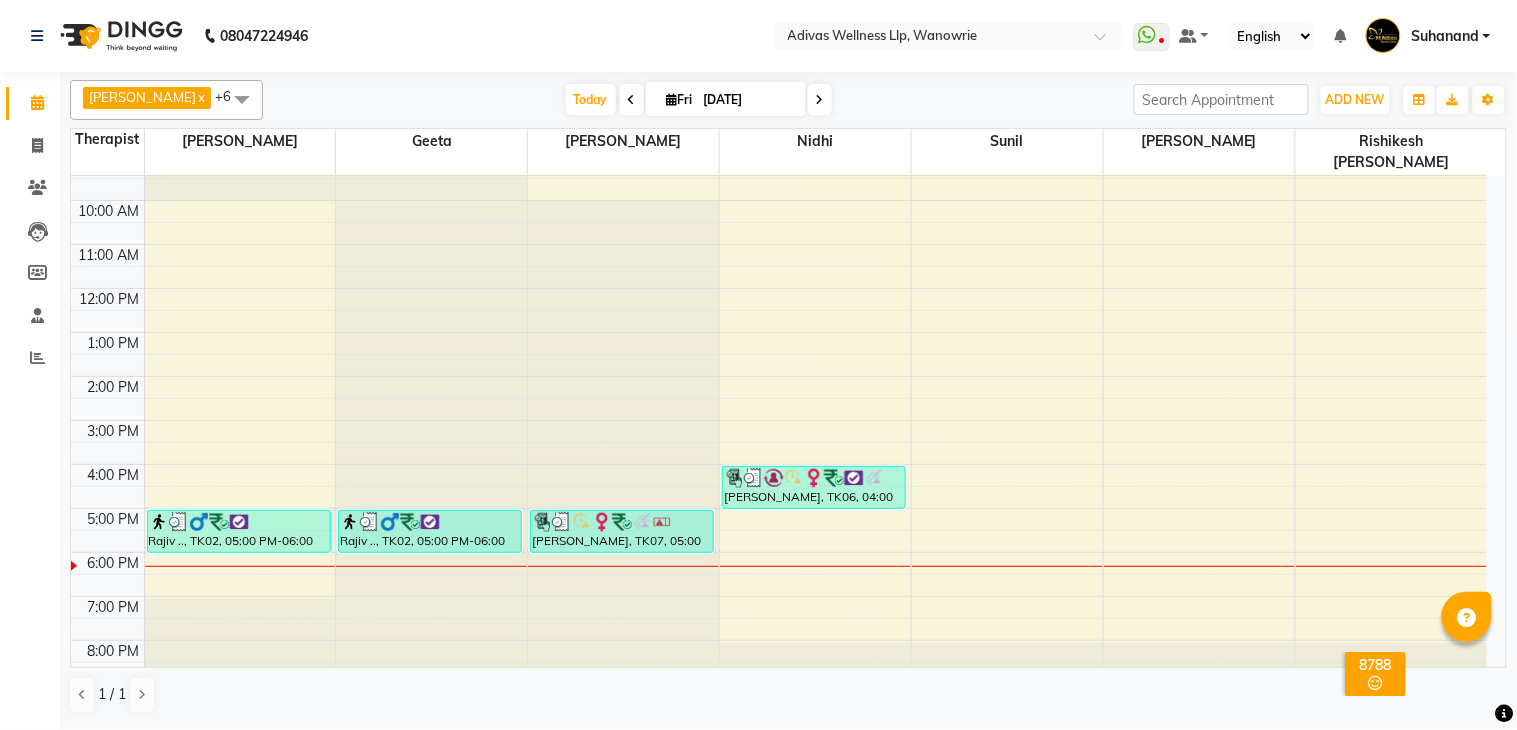 click at bounding box center [820, 99] 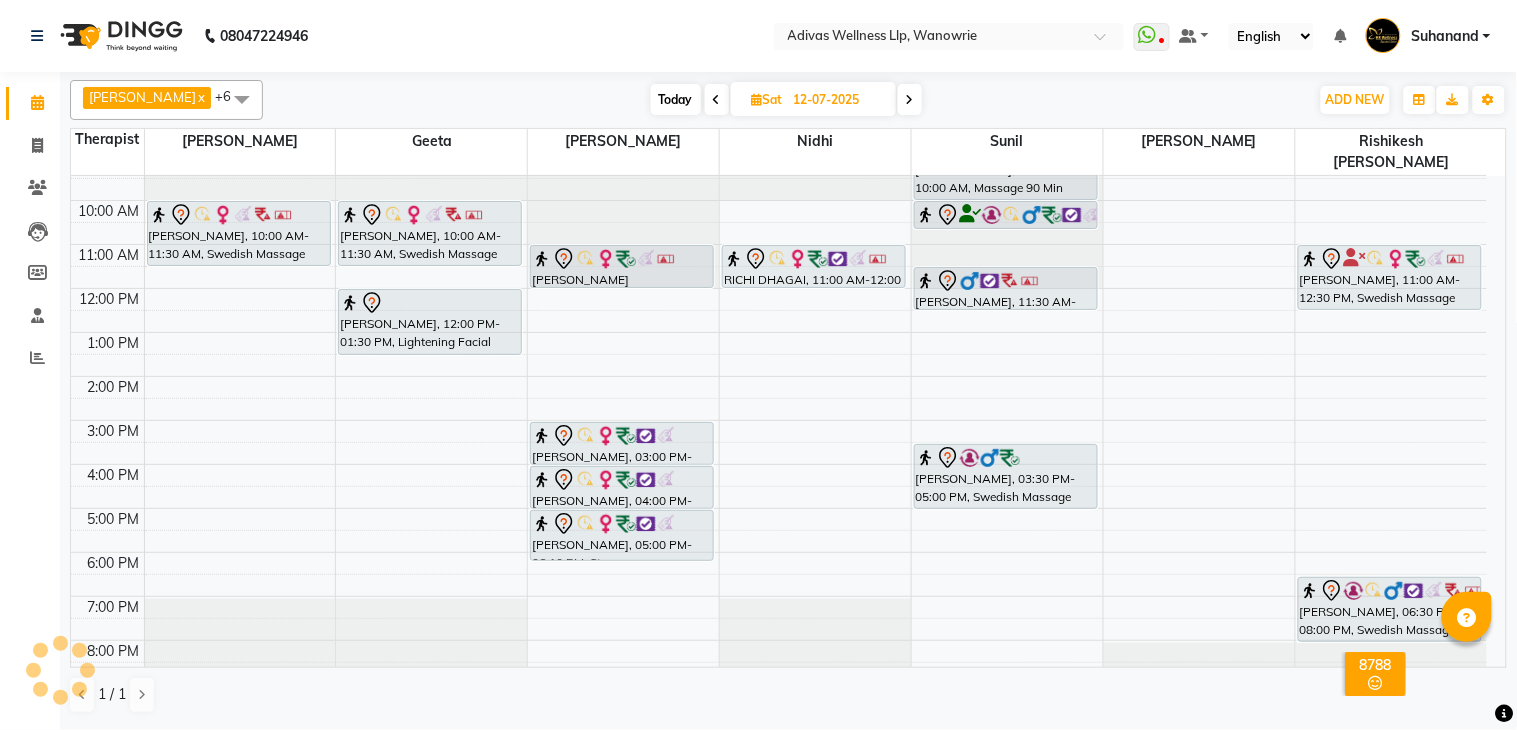 scroll, scrollTop: 0, scrollLeft: 0, axis: both 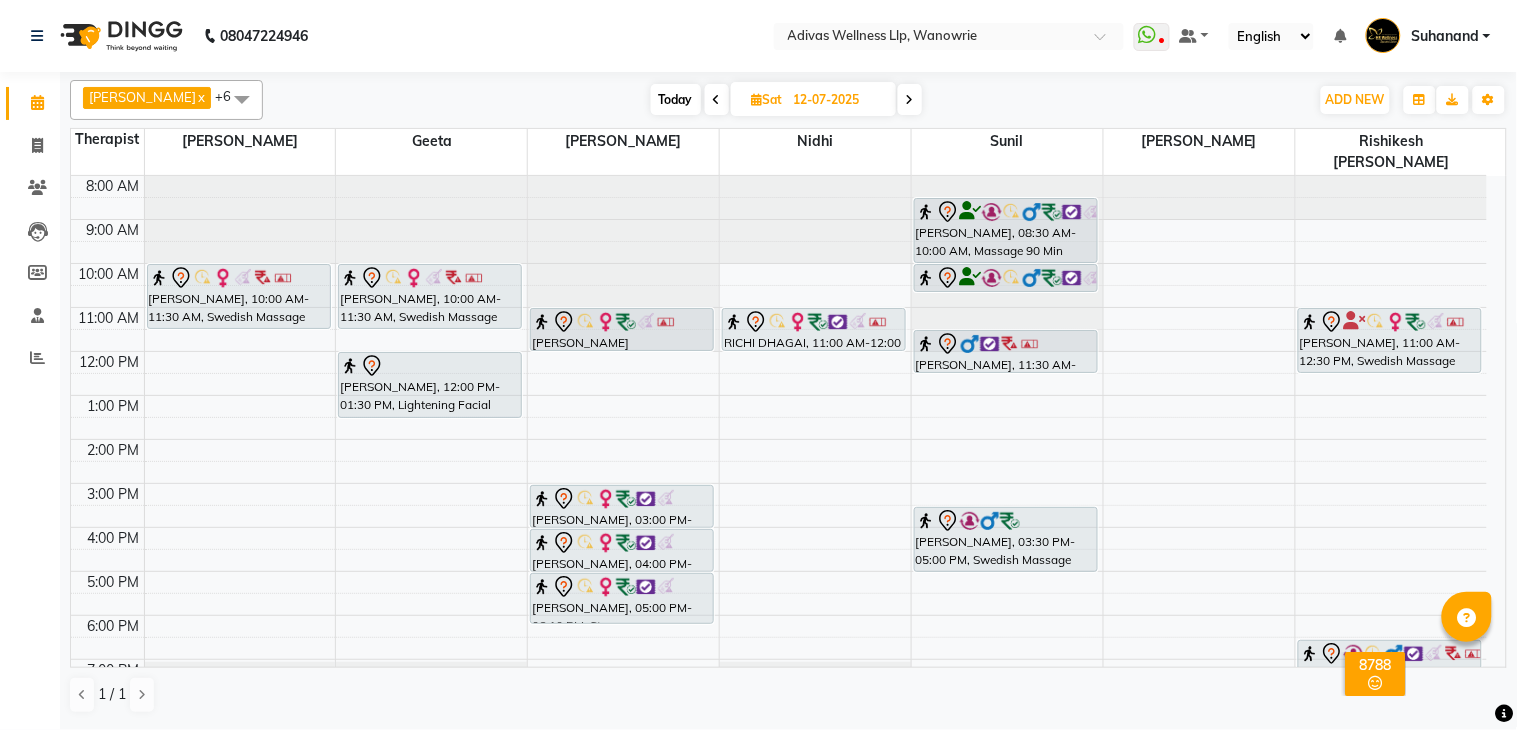 click on "8:00 AM 9:00 AM 10:00 AM 11:00 AM 12:00 PM 1:00 PM 2:00 PM 3:00 PM 4:00 PM 5:00 PM 6:00 PM 7:00 PM 8:00 PM             [PERSON_NAME], 10:00 AM-11:30 AM, Swedish Massage with Wintergreen, Bayleaf & Clove 90 Min             [PERSON_NAME], 10:00 AM-11:30 AM, Swedish Massage with Wintergreen, Bayleaf & Clove 90 Min             [PERSON_NAME], 12:00 PM-01:30 PM, Lightening Facial             [PERSON_NAME] [PERSON_NAME], 11:00 AM-12:00 PM, Swedish Massage with Wintergreen, Bayleaf & Clove 60 Min             [PERSON_NAME], 03:00 PM-04:00 PM, Swedish Massage with Wintergreen, Bayleaf & Clove 60 Min             [PERSON_NAME], 04:00 PM-05:00 PM, Swedish Massage with Wintergreen, Bayleaf & Clove 60 Min             [PERSON_NAME], 05:00 PM-06:10 PM, Steam             RICHI DHAGAI, 11:00 AM-12:00 PM, Swedish Massage 60 Min             [PERSON_NAME] YERLA, 08:30 AM-10:00 AM, Massage 90 Min             [PERSON_NAME] YERLA, 10:00 AM-10:40 AM, Steam             [PERSON_NAME], 11:30 AM-12:30 PM, Swedish Massage 60 Min" at bounding box center [779, 461] 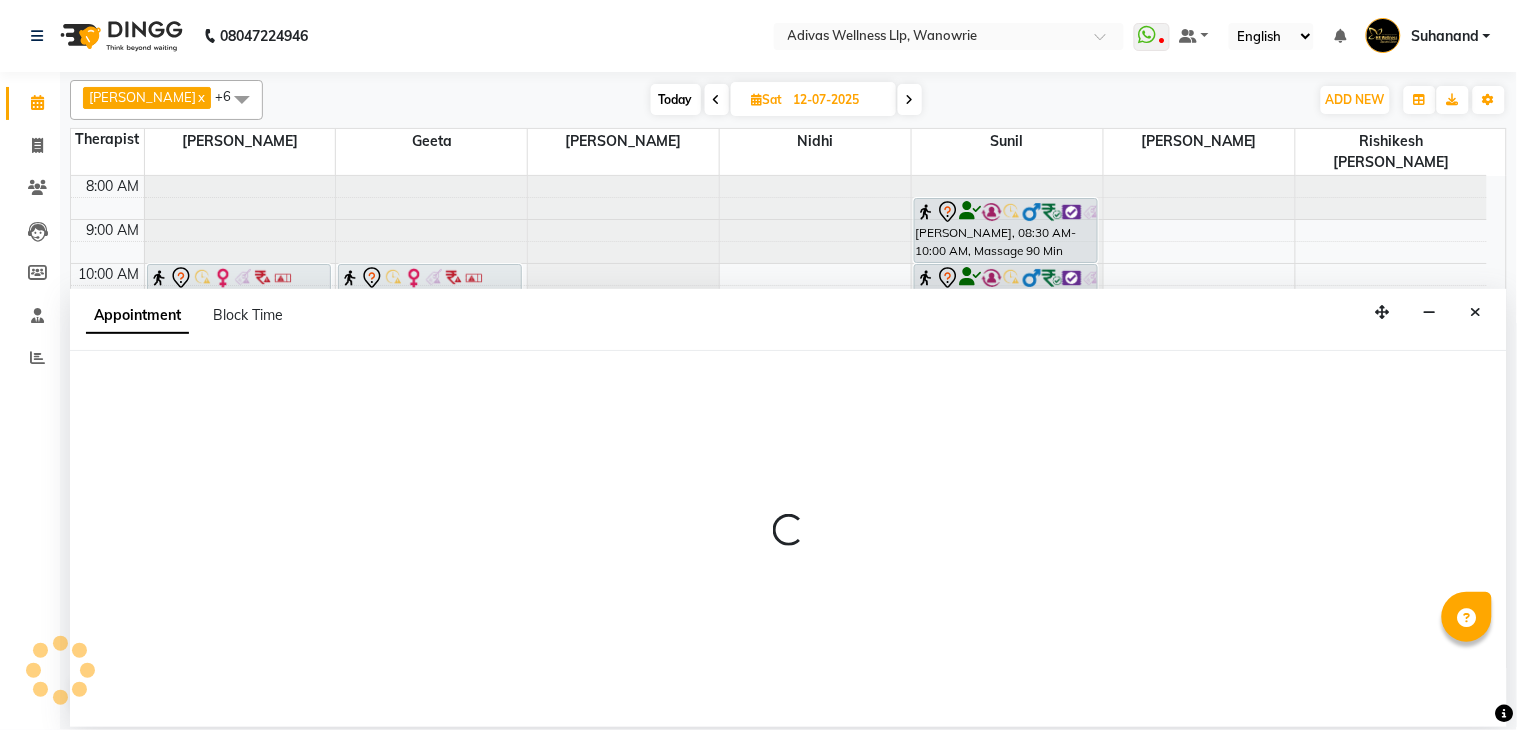select on "22982" 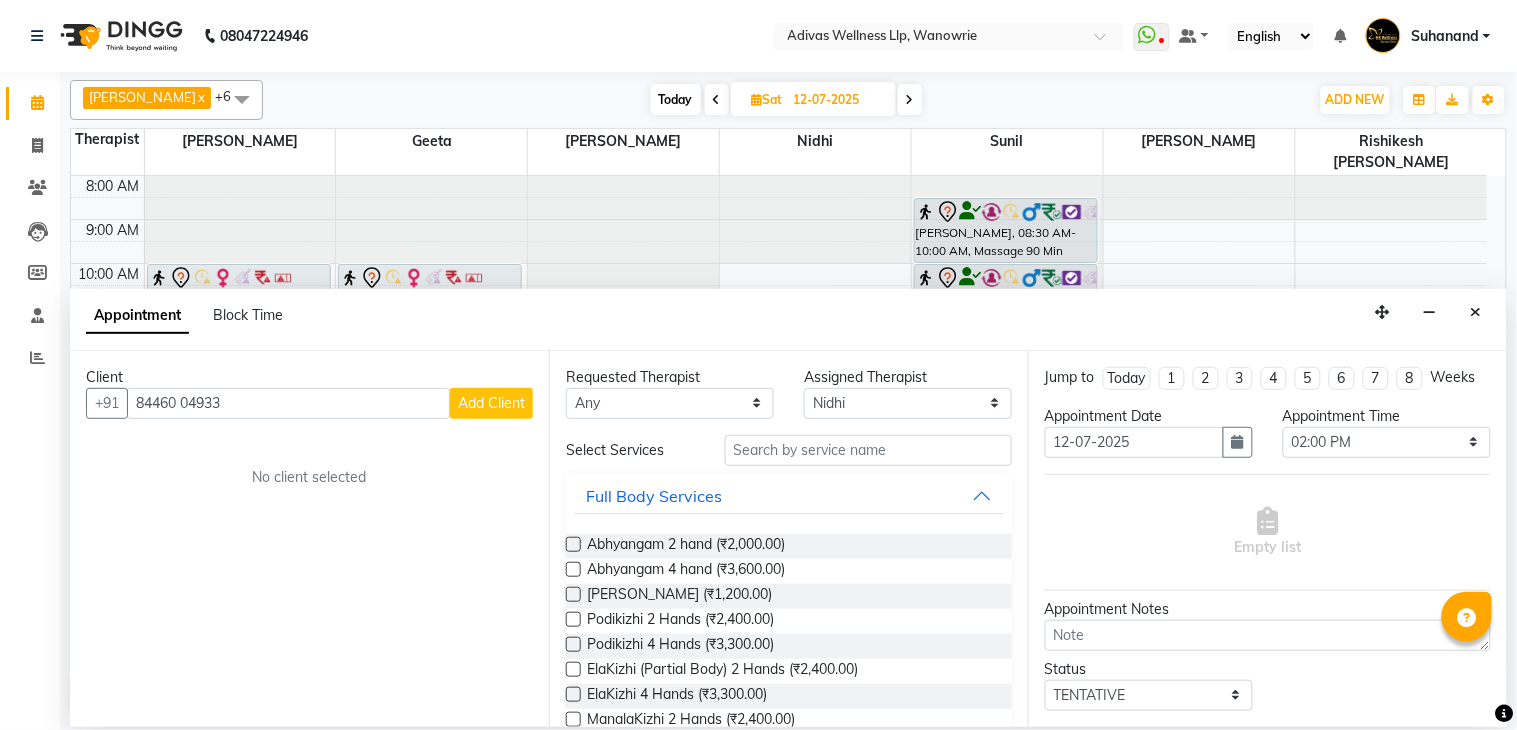 click on "84460 04933" at bounding box center (288, 403) 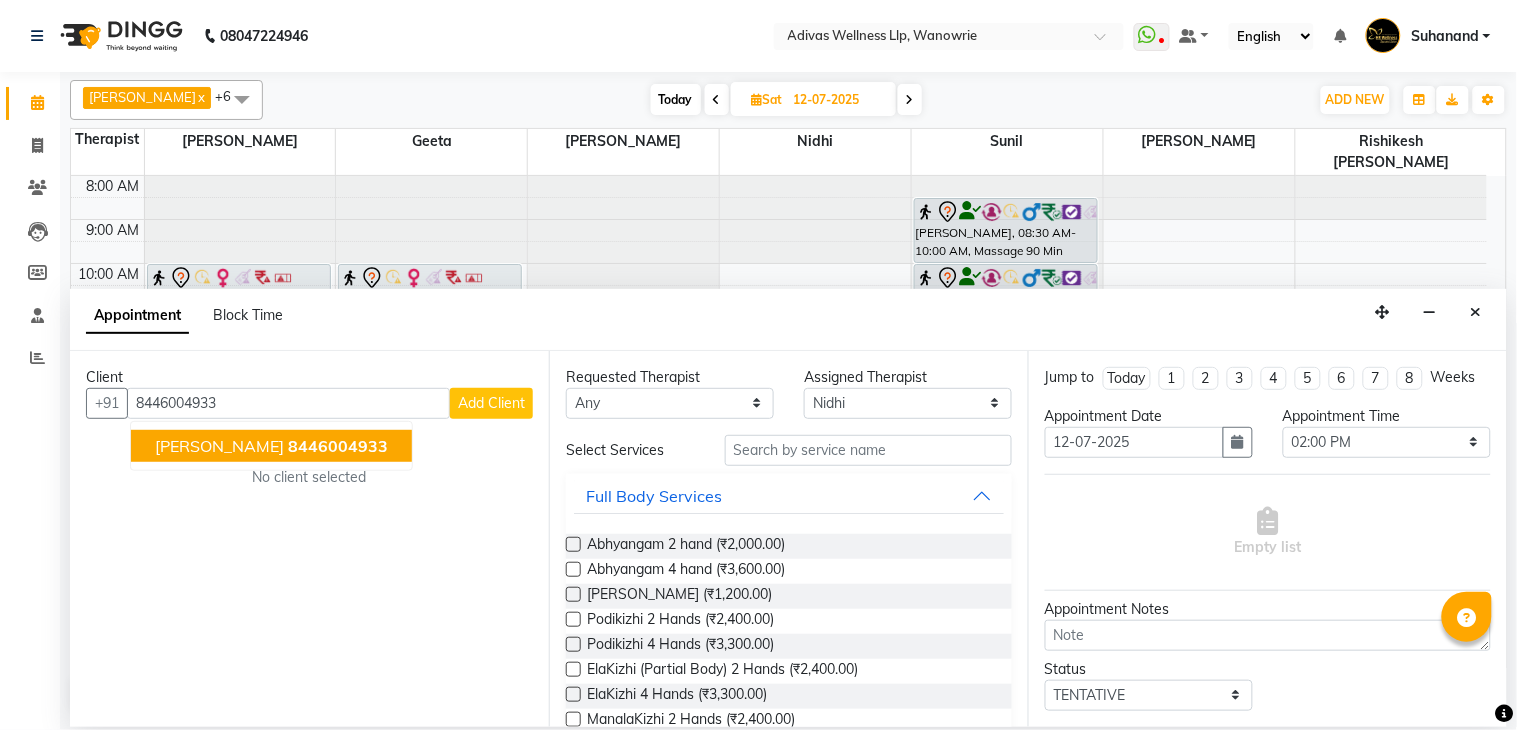 click on "Priyanka Take  8446004933" at bounding box center (271, 446) 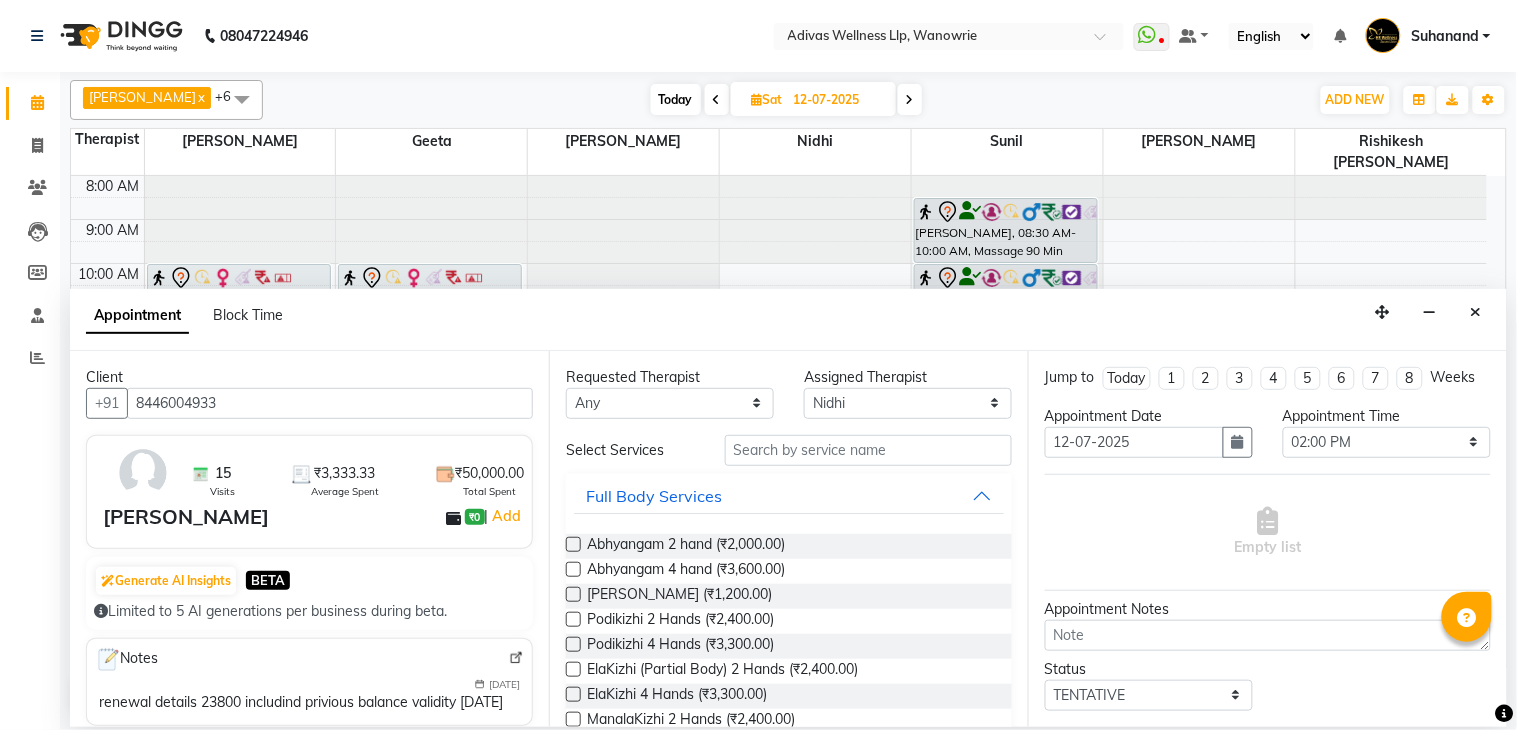 type on "8446004933" 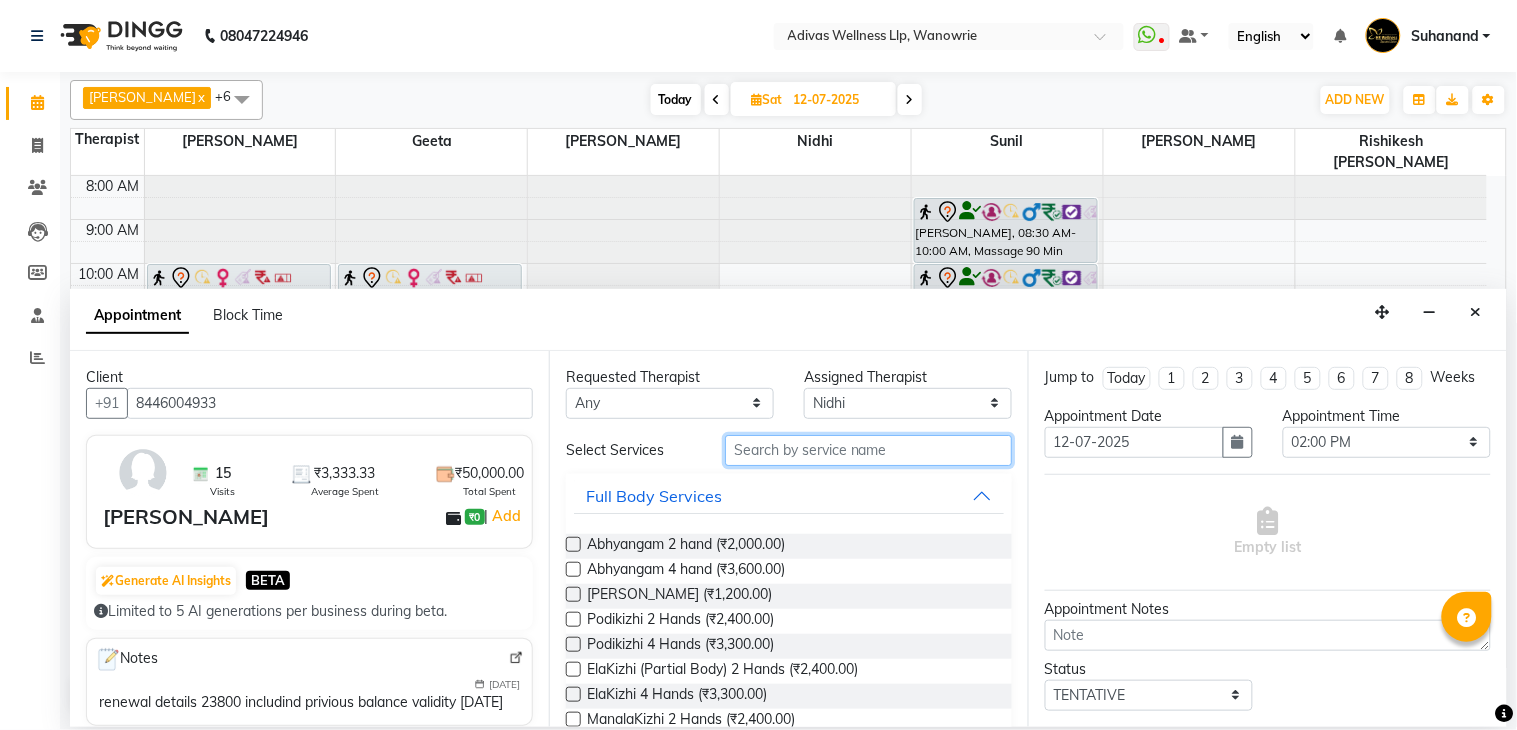 click at bounding box center (868, 450) 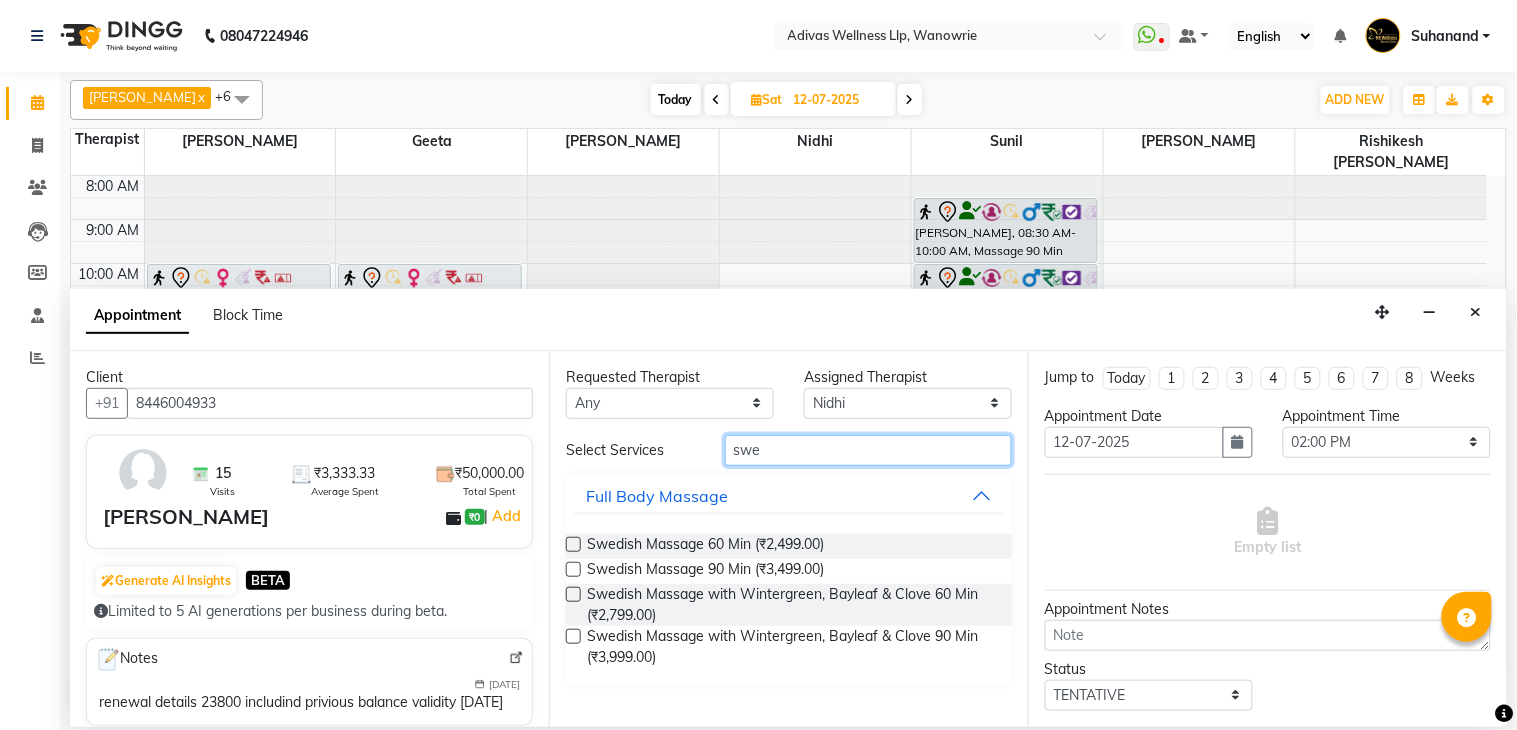 type on "swe" 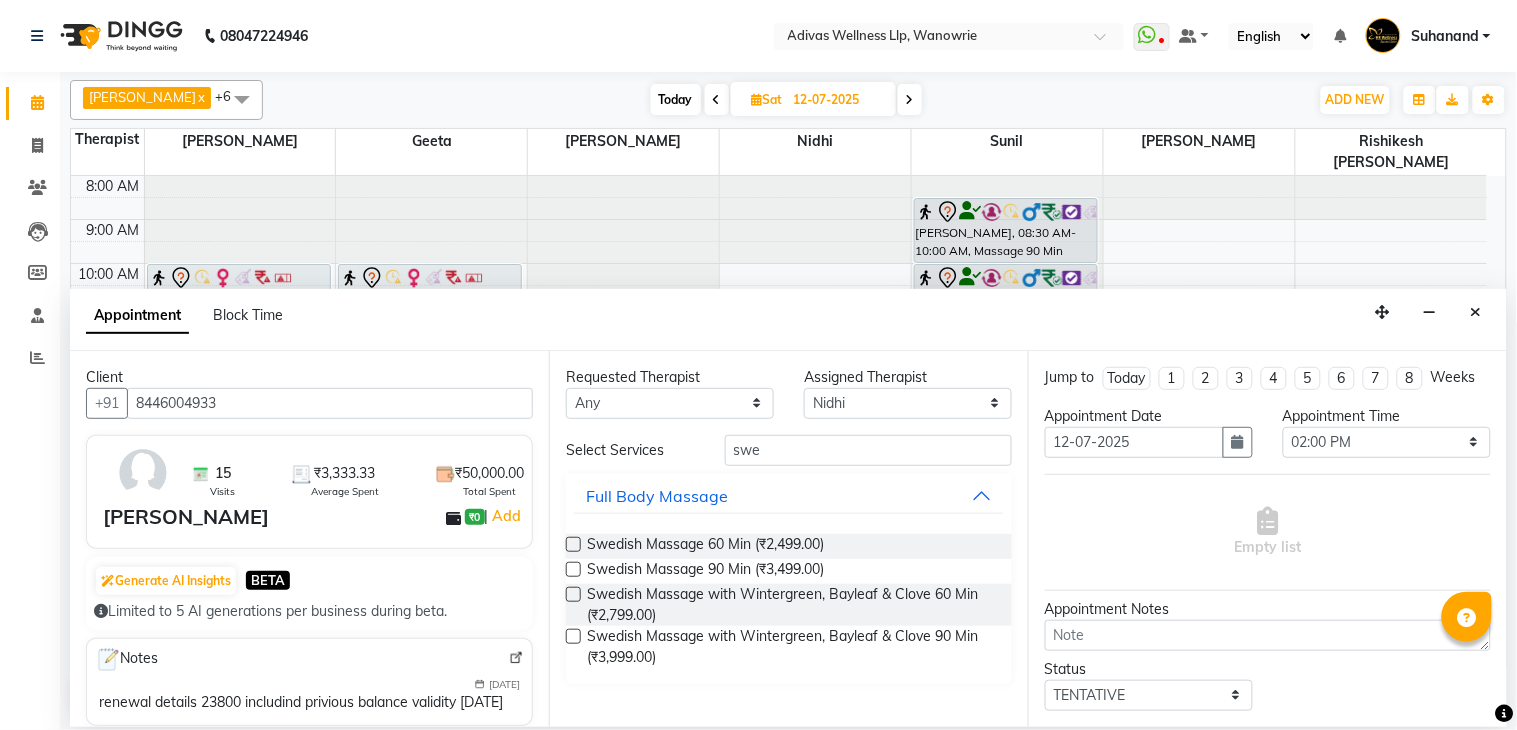 click at bounding box center (573, 636) 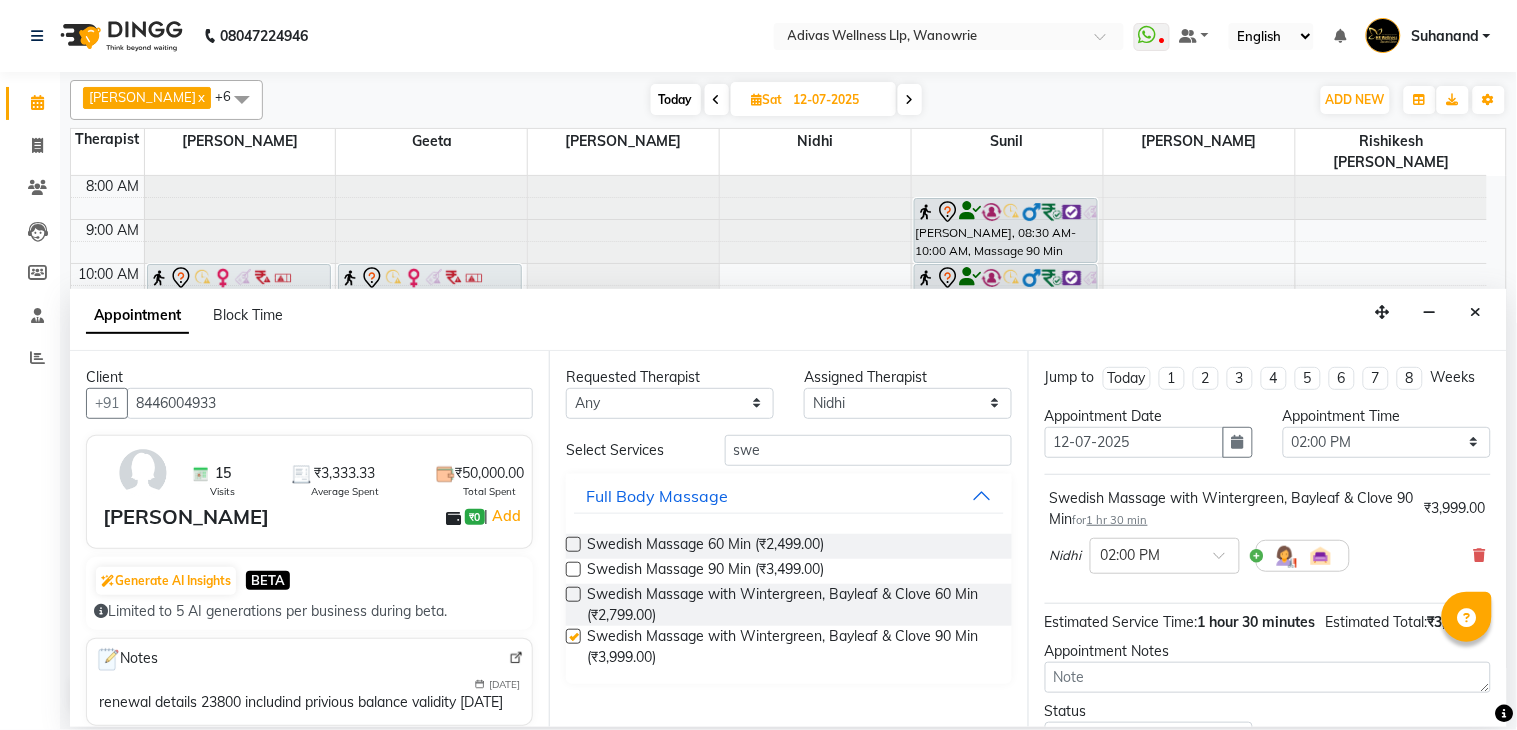 checkbox on "false" 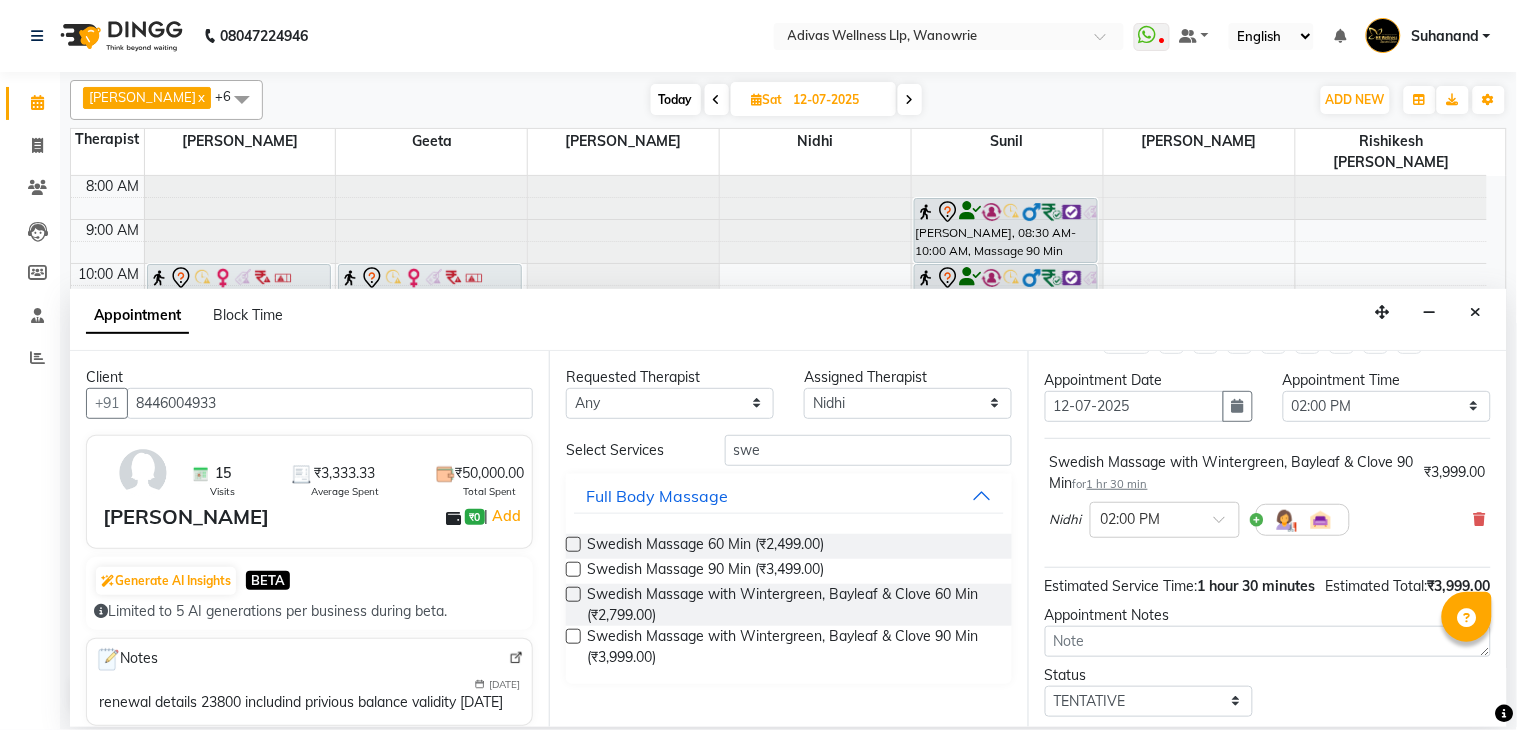 scroll, scrollTop: 192, scrollLeft: 0, axis: vertical 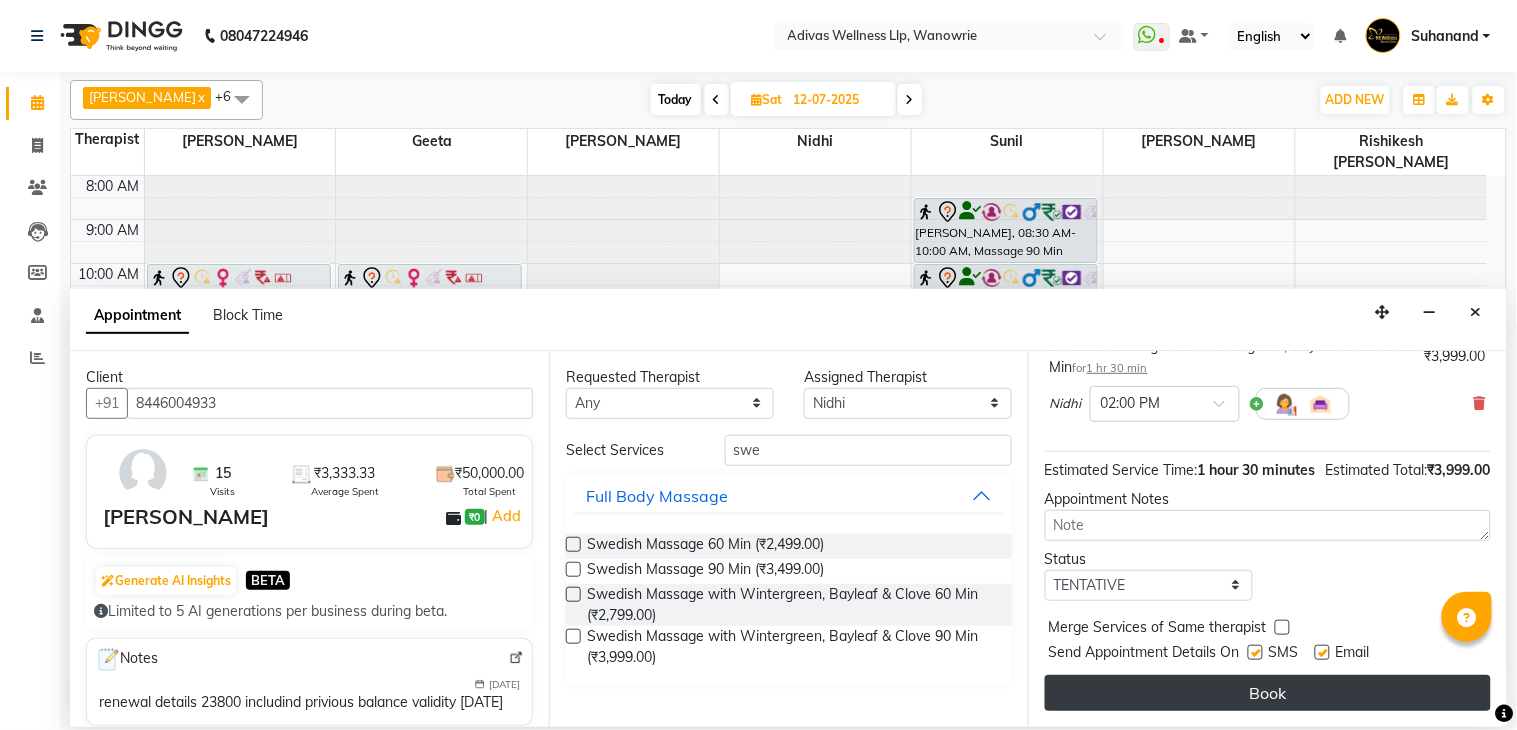 click on "Book" at bounding box center [1268, 693] 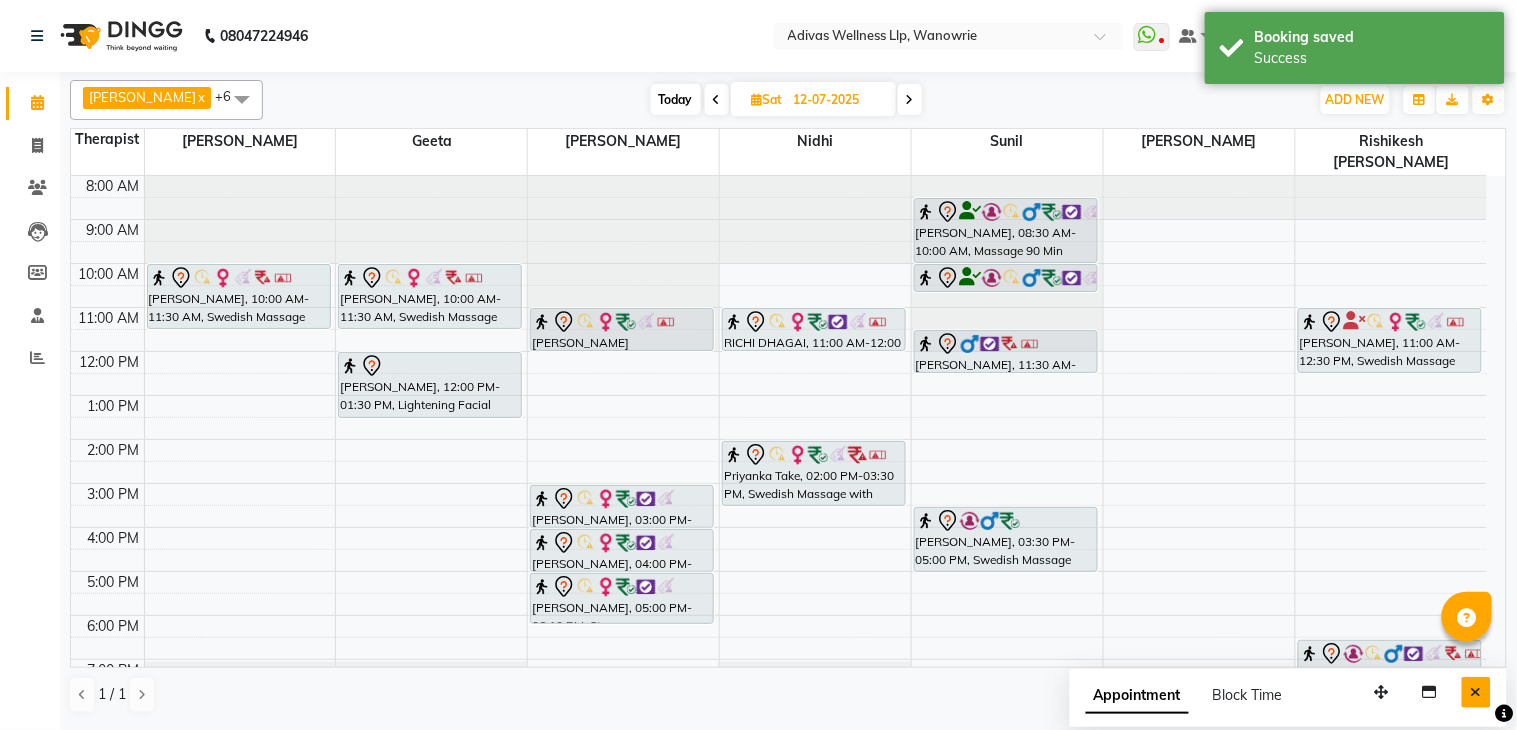 click at bounding box center [1476, 692] 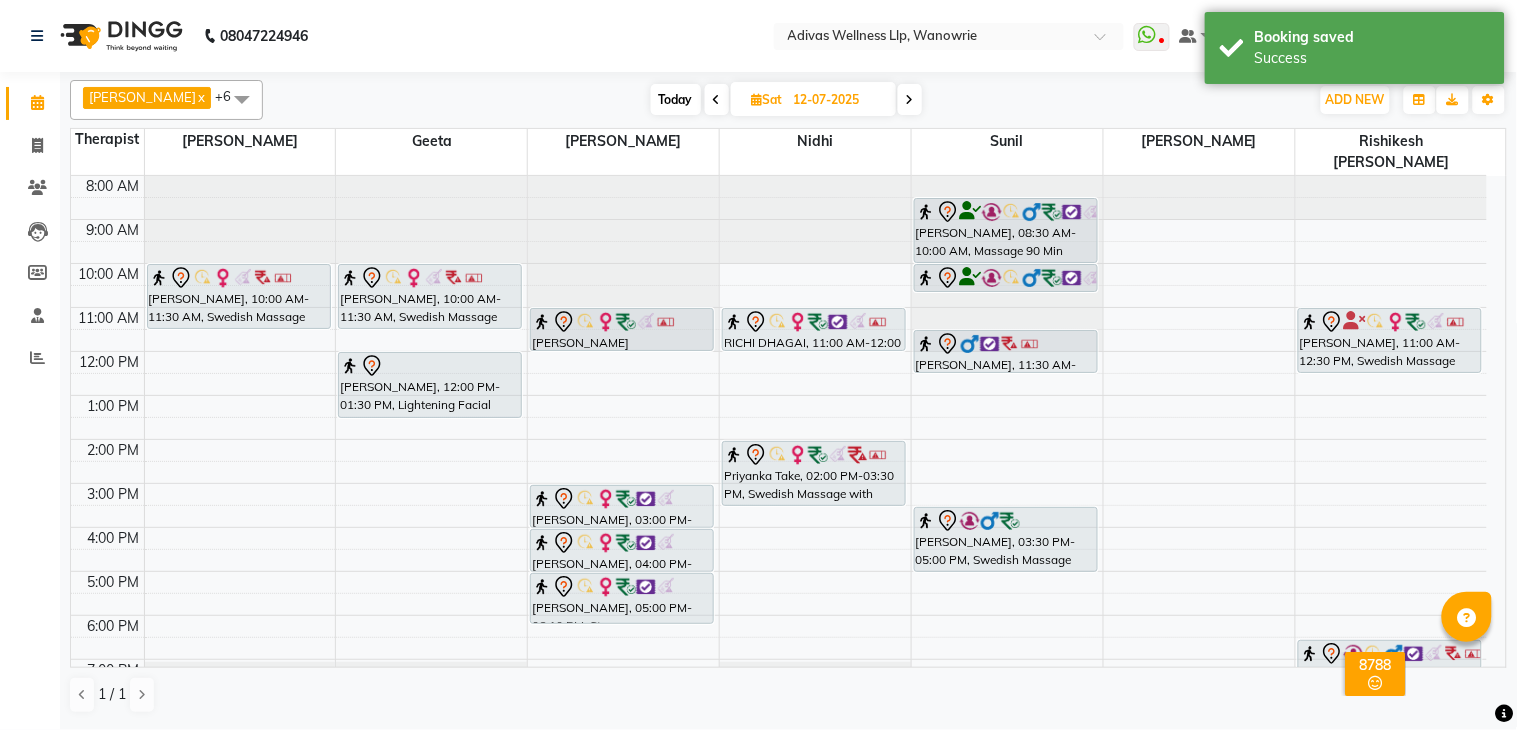click on "08047224946 Select Location × Adivas Wellness Llp, Wanowrie  WhatsApp Status  ✕ Status:  Disconnected Recent Service Activity: [DATE]     05:30 AM  08047224946 Whatsapp Settings Default Panel My Panel English ENGLISH Español العربية मराठी हिंदी ગુજરાતી தமிழ் 中文 Notifications nothing to show Suhanand Manage Profile Change Password Sign out  Version:3.15.4" 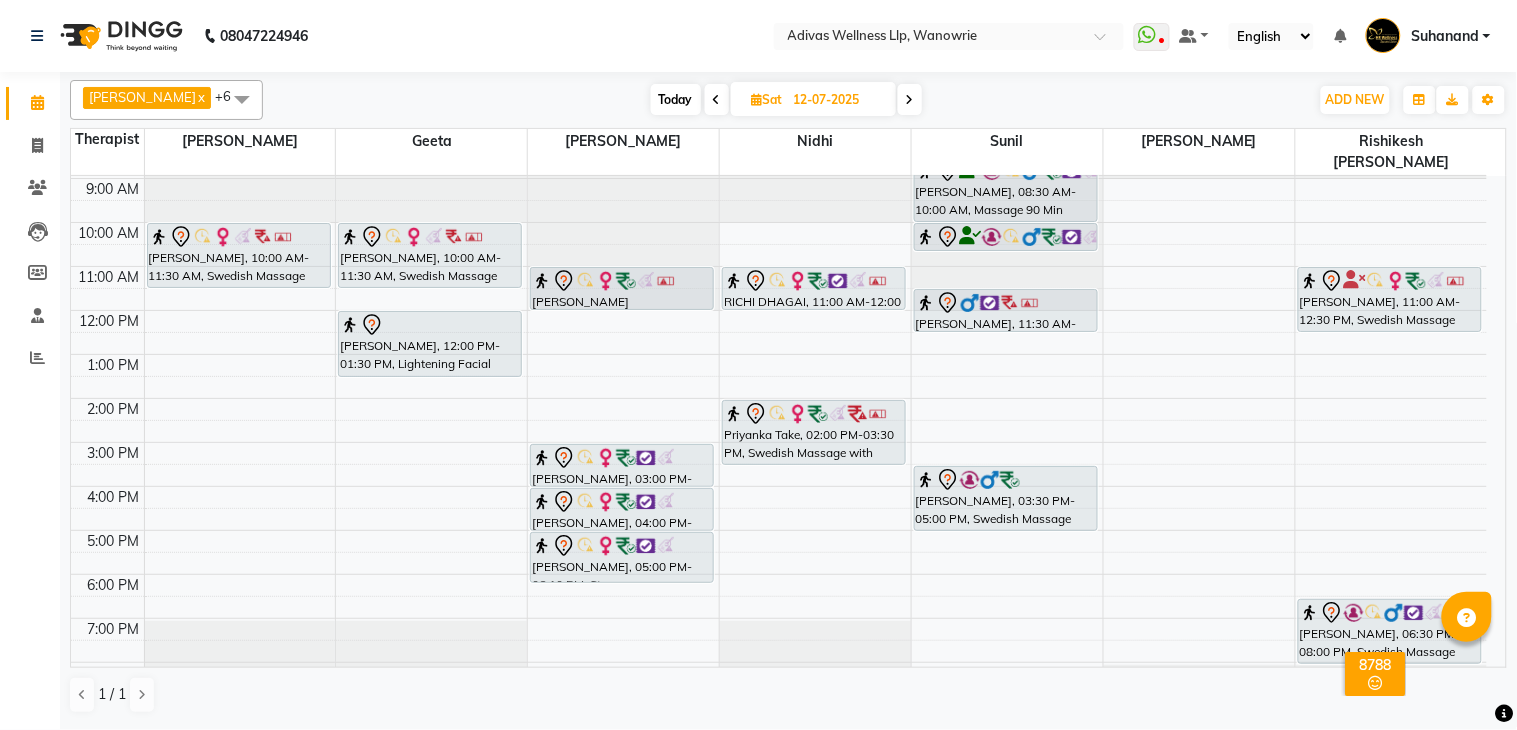scroll, scrollTop: 62, scrollLeft: 0, axis: vertical 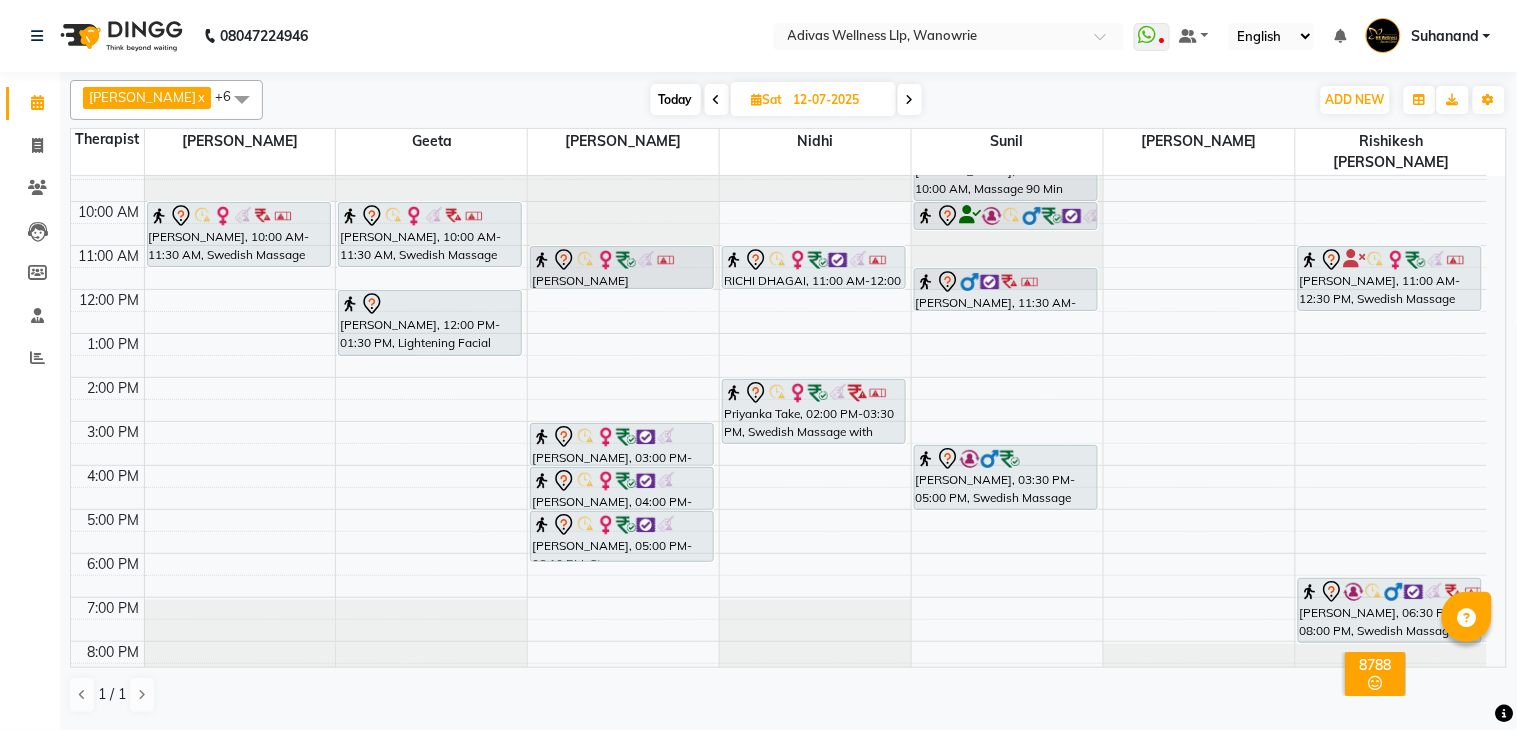 click on "08047224946 Select Location × Adivas Wellness Llp, Wanowrie  WhatsApp Status  ✕ Status:  Disconnected Recent Service Activity: [DATE]     05:30 AM  08047224946 Whatsapp Settings Default Panel My Panel English ENGLISH Español العربية मराठी हिंदी ગુજરાતી தமிழ் 中文 Notifications nothing to show Suhanand Manage Profile Change Password Sign out  Version:3.15.4" 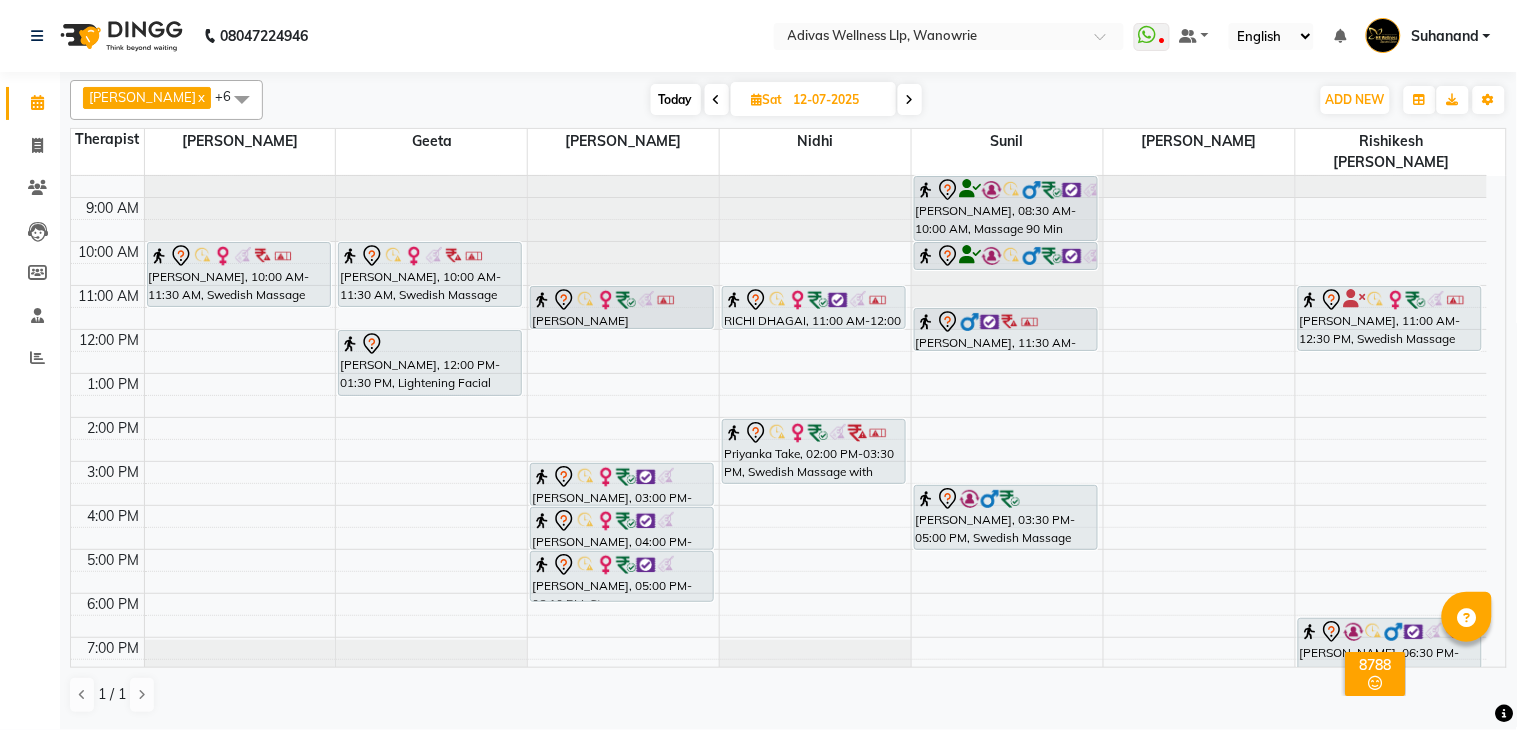 scroll, scrollTop: 0, scrollLeft: 0, axis: both 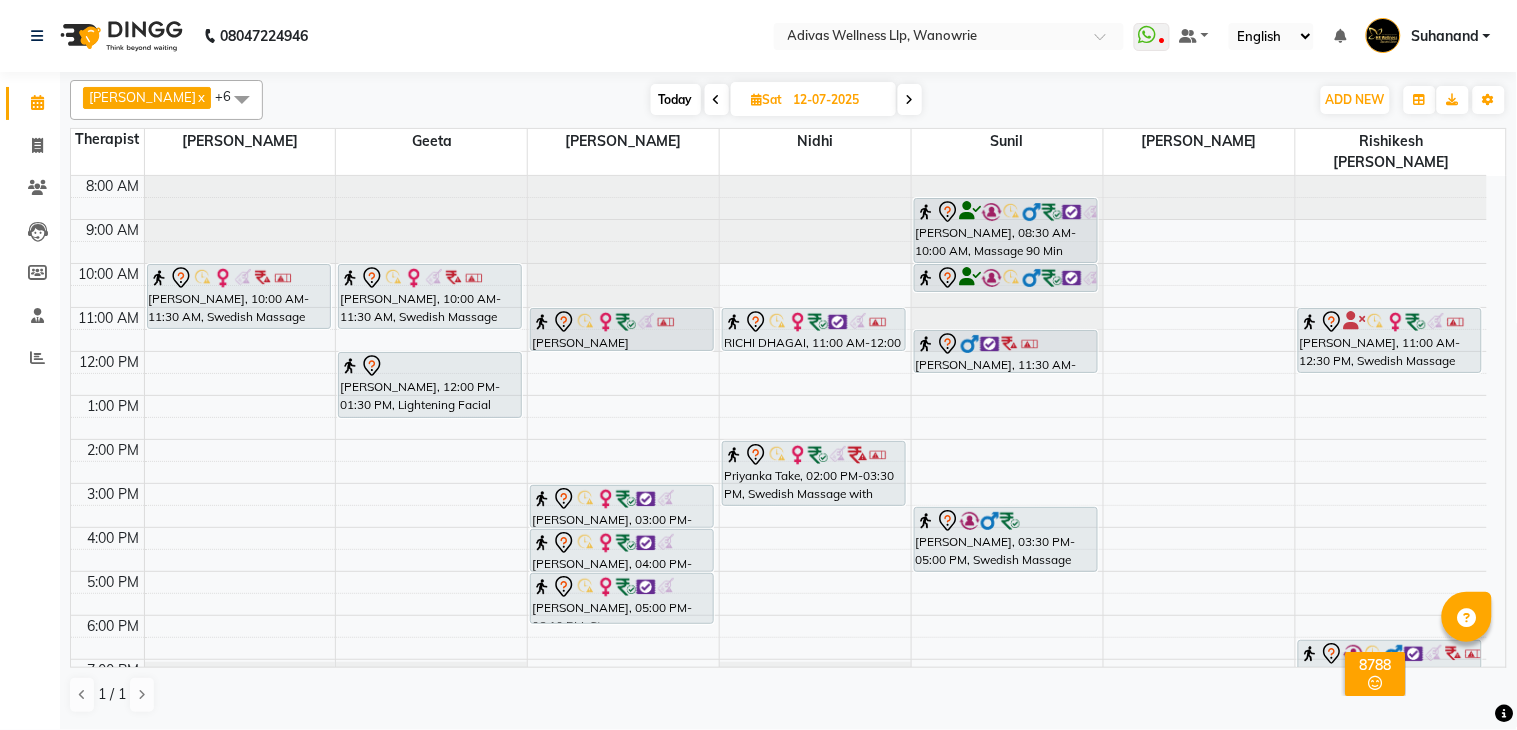 click on "08047224946 Select Location × Adivas Wellness Llp, Wanowrie  WhatsApp Status  ✕ Status:  Disconnected Recent Service Activity: [DATE]     05:30 AM  08047224946 Whatsapp Settings Default Panel My Panel English ENGLISH Español العربية मराठी हिंदी ગુજરાતી தமிழ் 中文 Notifications nothing to show Suhanand Manage Profile Change Password Sign out  Version:3.15.4" 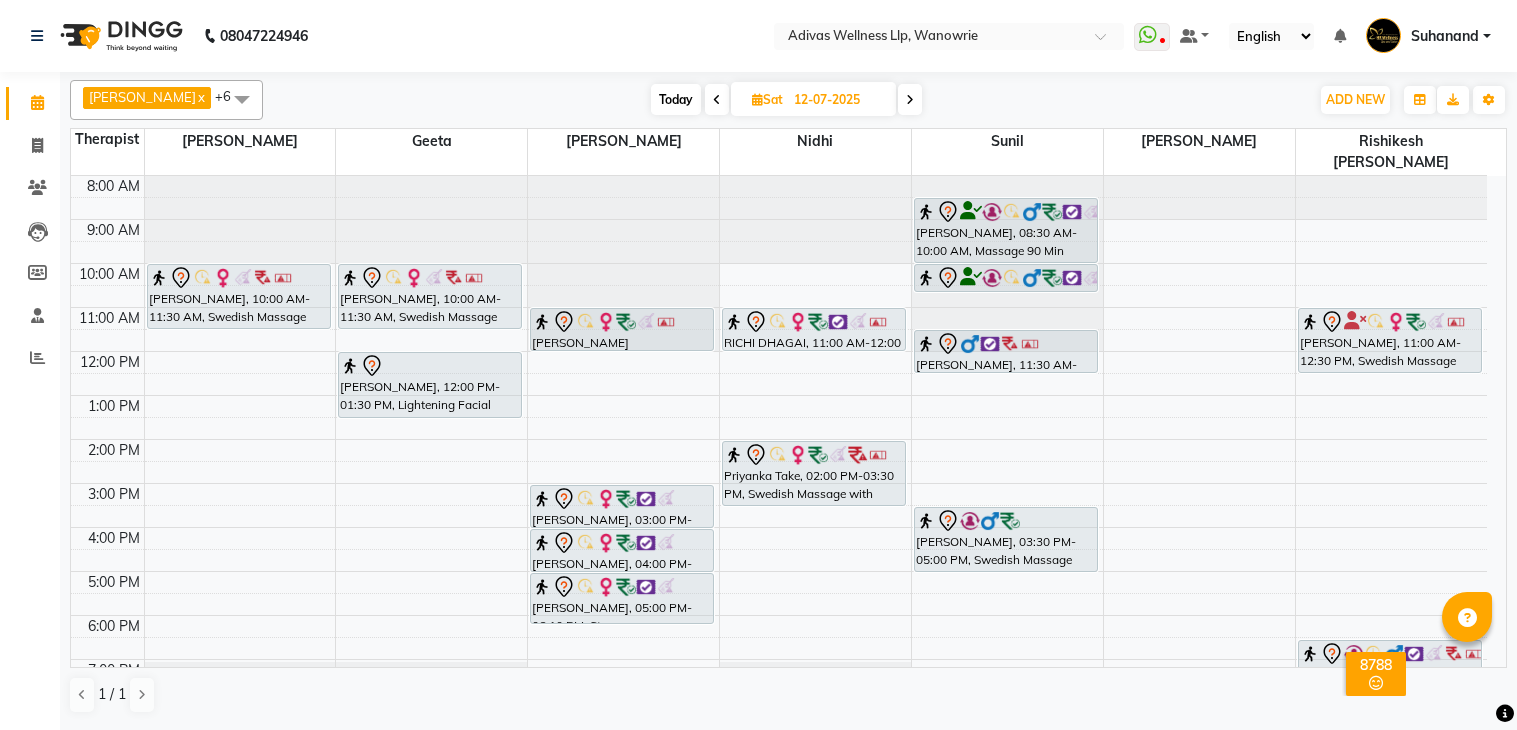 scroll, scrollTop: 0, scrollLeft: 0, axis: both 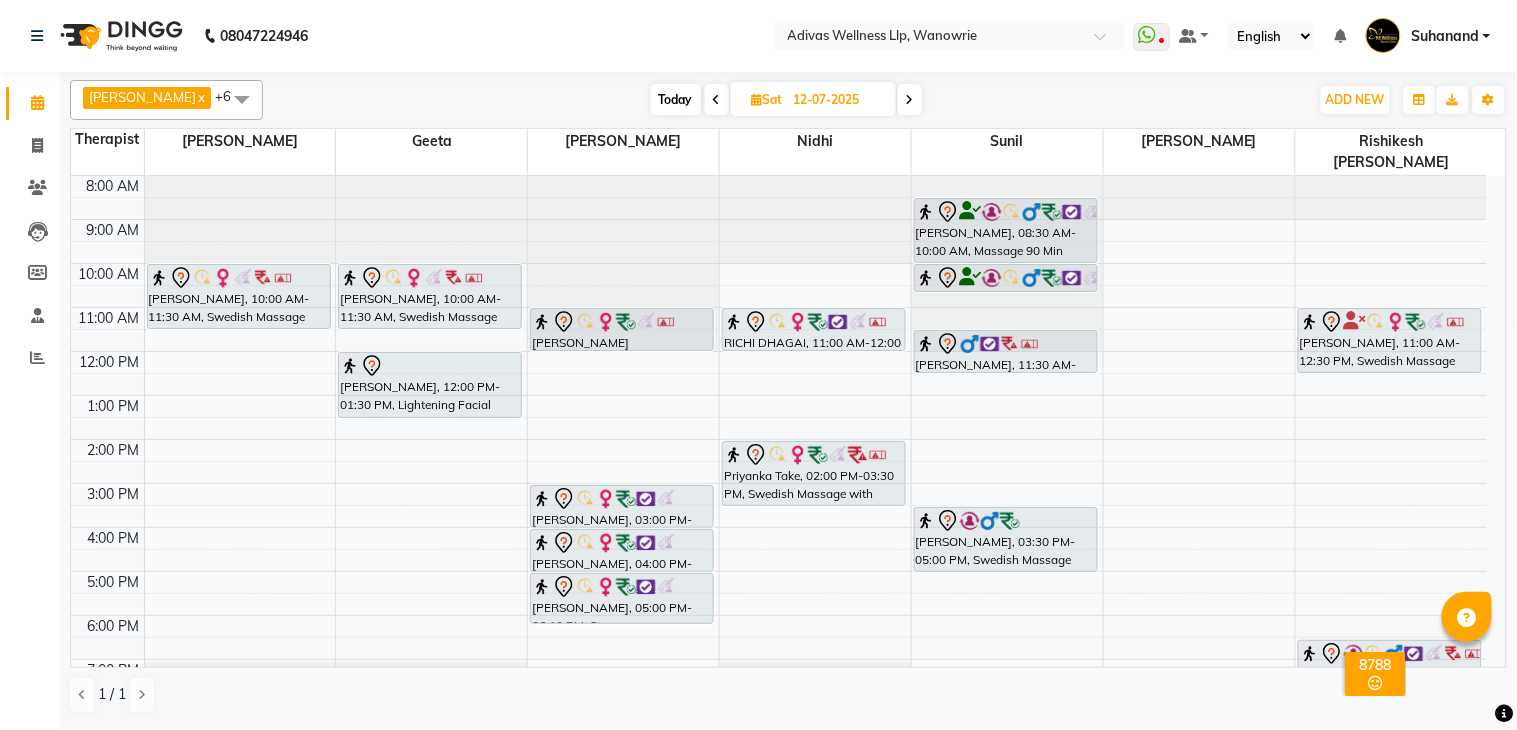 click on "08047224946 Select Location × Adivas Wellness Llp, Wanowrie  WhatsApp Status  ✕ Status:  Disconnected Recent Service Activity: [DATE]     05:30 AM  08047224946 Whatsapp Settings Default Panel My Panel English ENGLISH Español العربية मराठी हिंदी ગુજરાતી தமிழ் 中文 Notifications nothing to show Suhanand Manage Profile Change Password Sign out  Version:3.15.4" 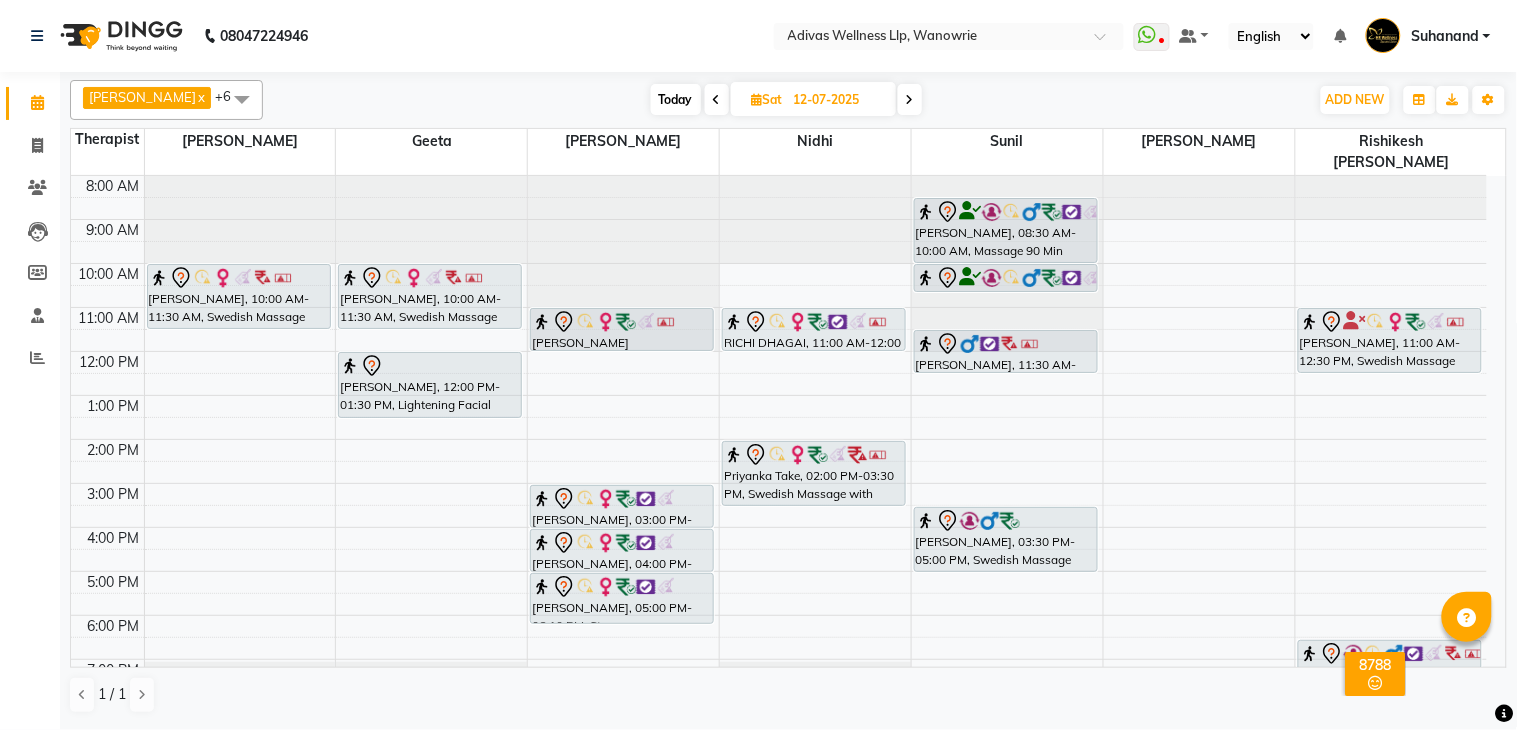click on "08047224946 Select Location × Adivas Wellness Llp, Wanowrie  WhatsApp Status  ✕ Status:  Disconnected Recent Service Activity: [DATE]     05:30 AM  08047224946 Whatsapp Settings Default Panel My Panel English ENGLISH Español العربية मराठी हिंदी ગુજરાતી தமிழ் 中文 Notifications nothing to show Suhanand Manage Profile Change Password Sign out  Version:3.15.4" 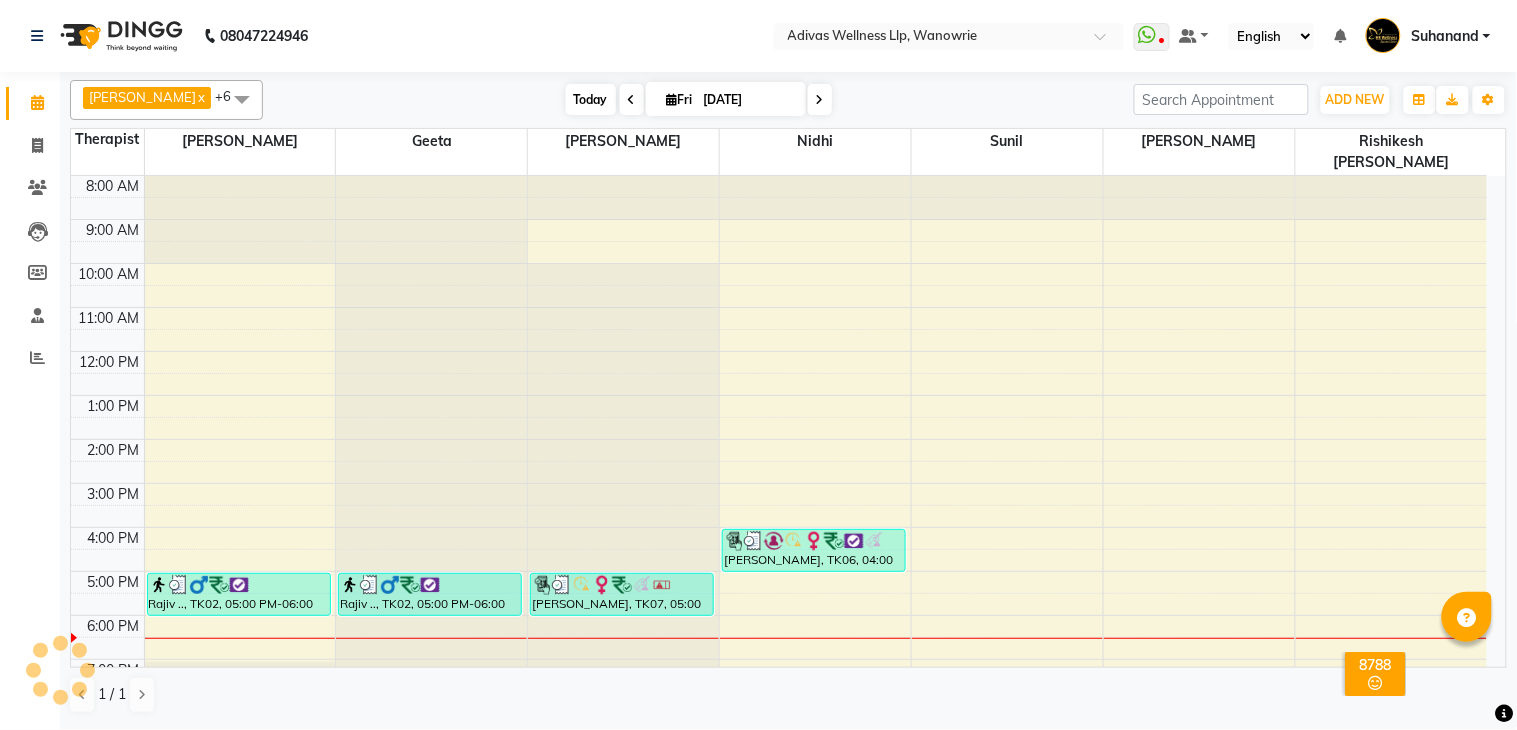 scroll, scrollTop: 63, scrollLeft: 0, axis: vertical 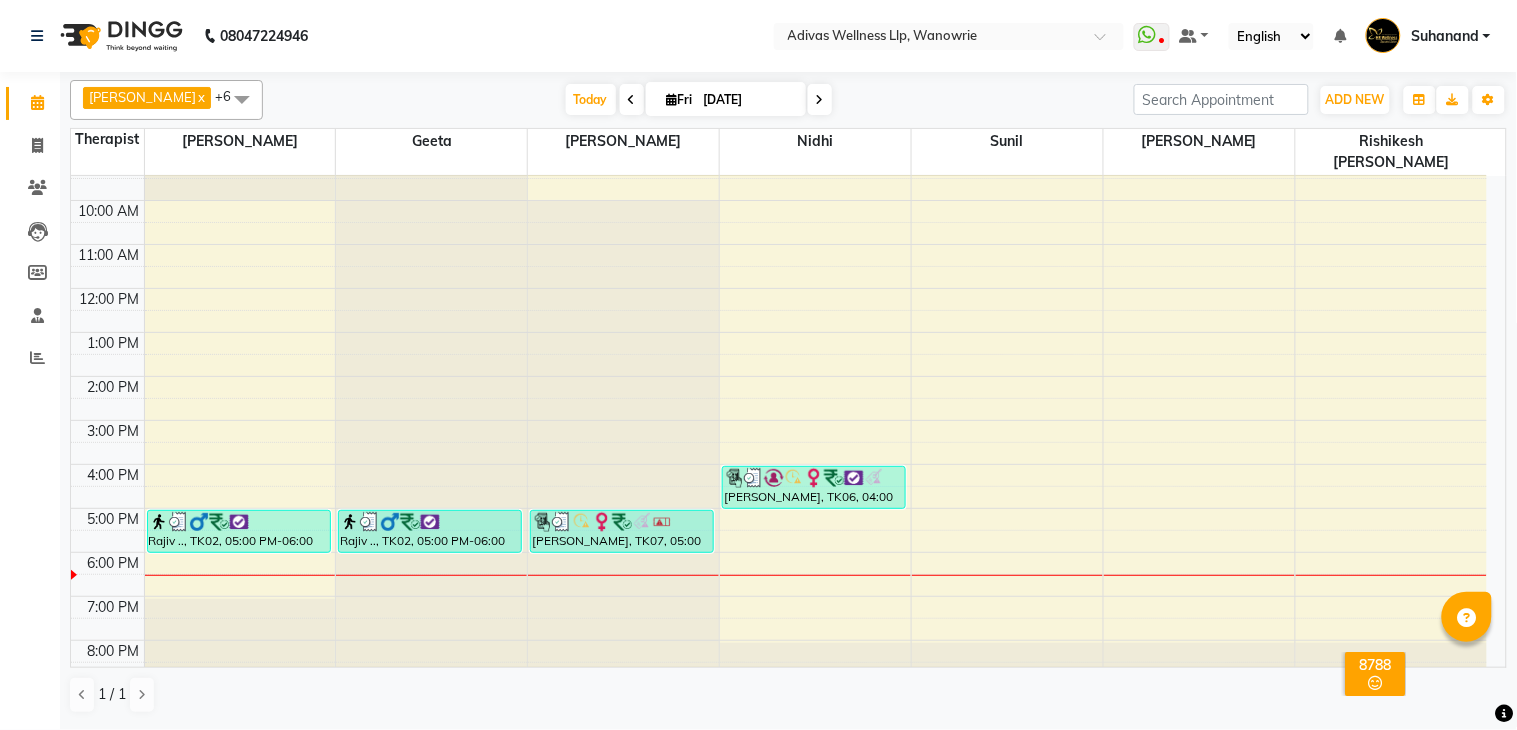 click on "08047224946 Select Location × Adivas Wellness Llp, Wanowrie  WhatsApp Status  ✕ Status:  Disconnected Recent Service Activity: [DATE]     05:30 AM  08047224946 Whatsapp Settings Default Panel My Panel English ENGLISH Español العربية मराठी हिंदी ગુજરાતી தமிழ் 中文 Notifications nothing to show Suhanand Manage Profile Change Password Sign out  Version:3.15.4" 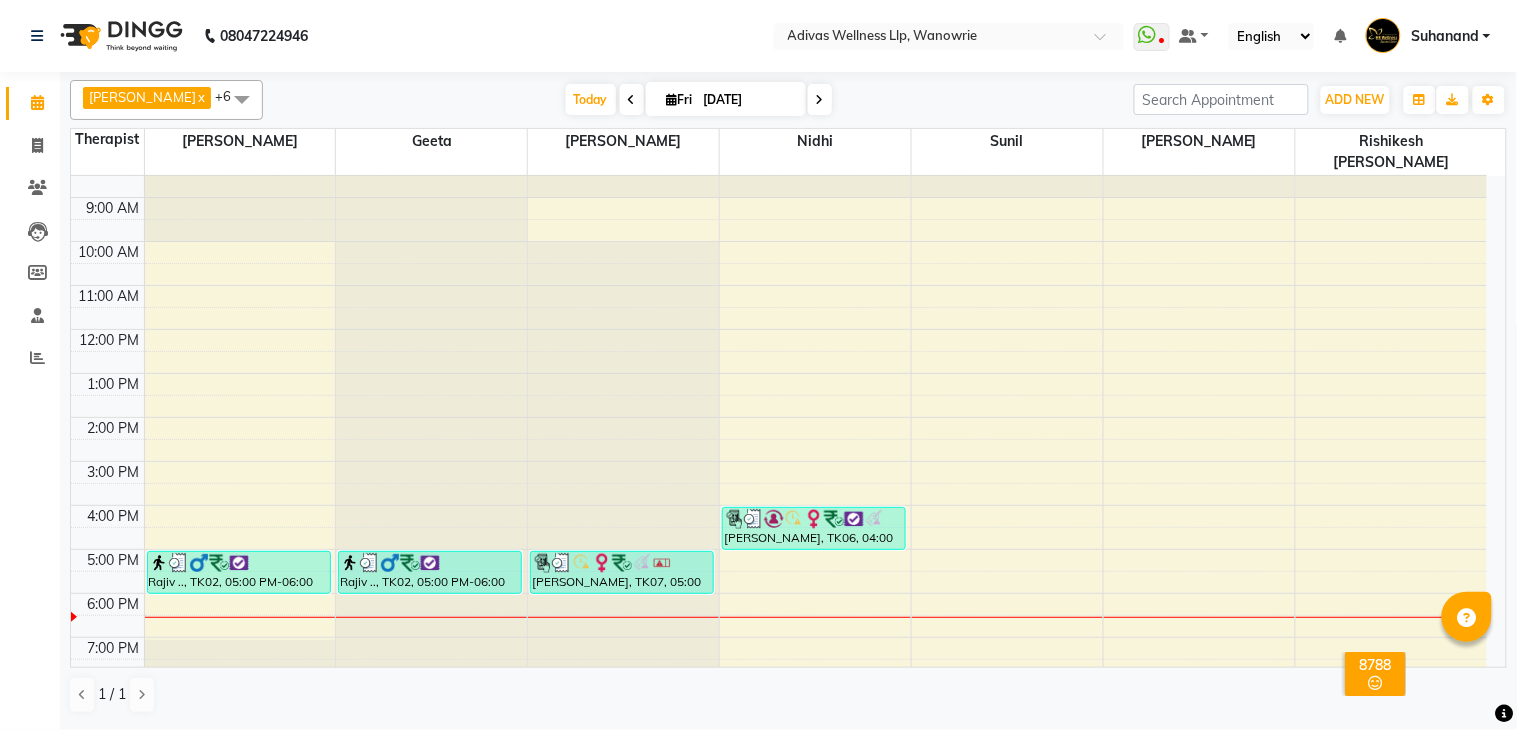 scroll, scrollTop: 0, scrollLeft: 0, axis: both 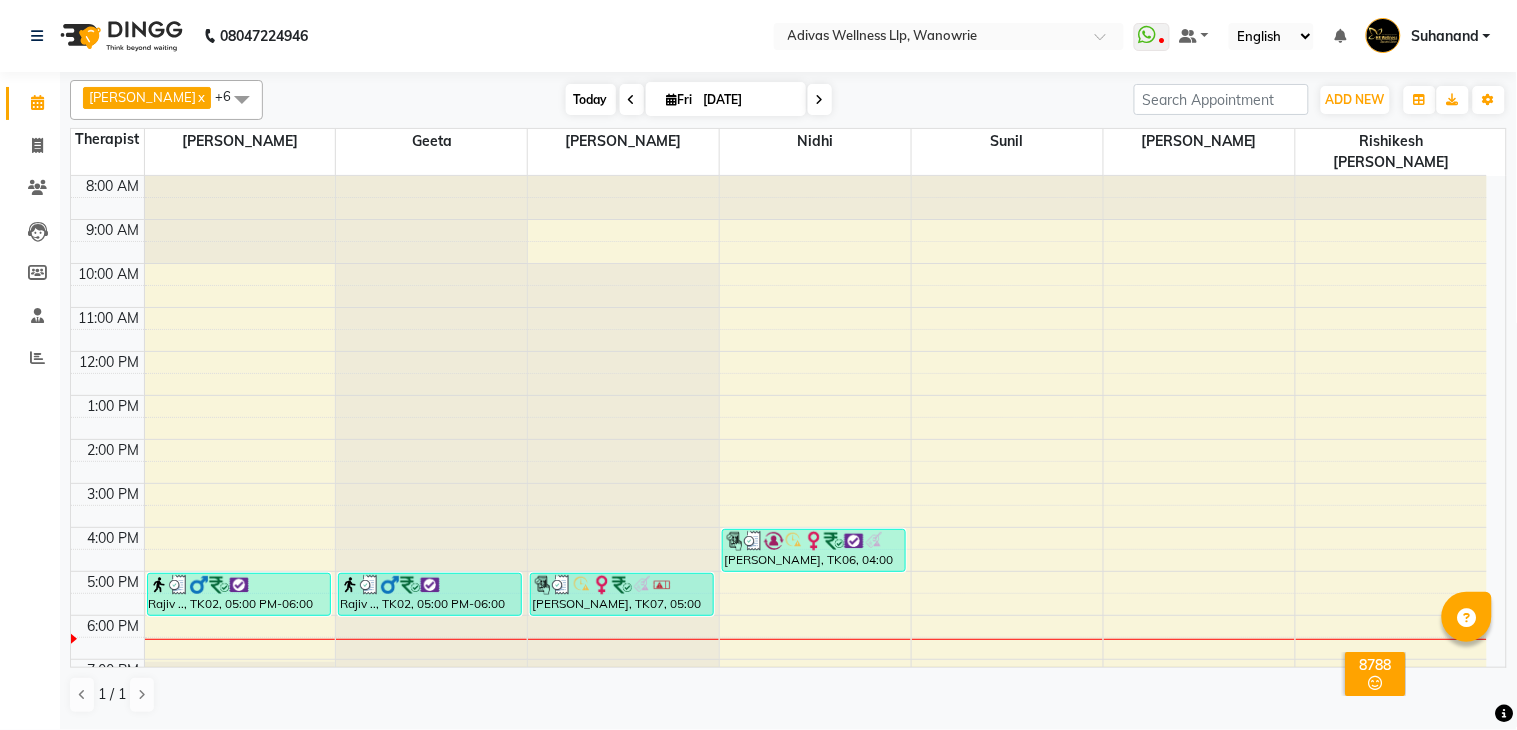 click on "Today" at bounding box center (591, 99) 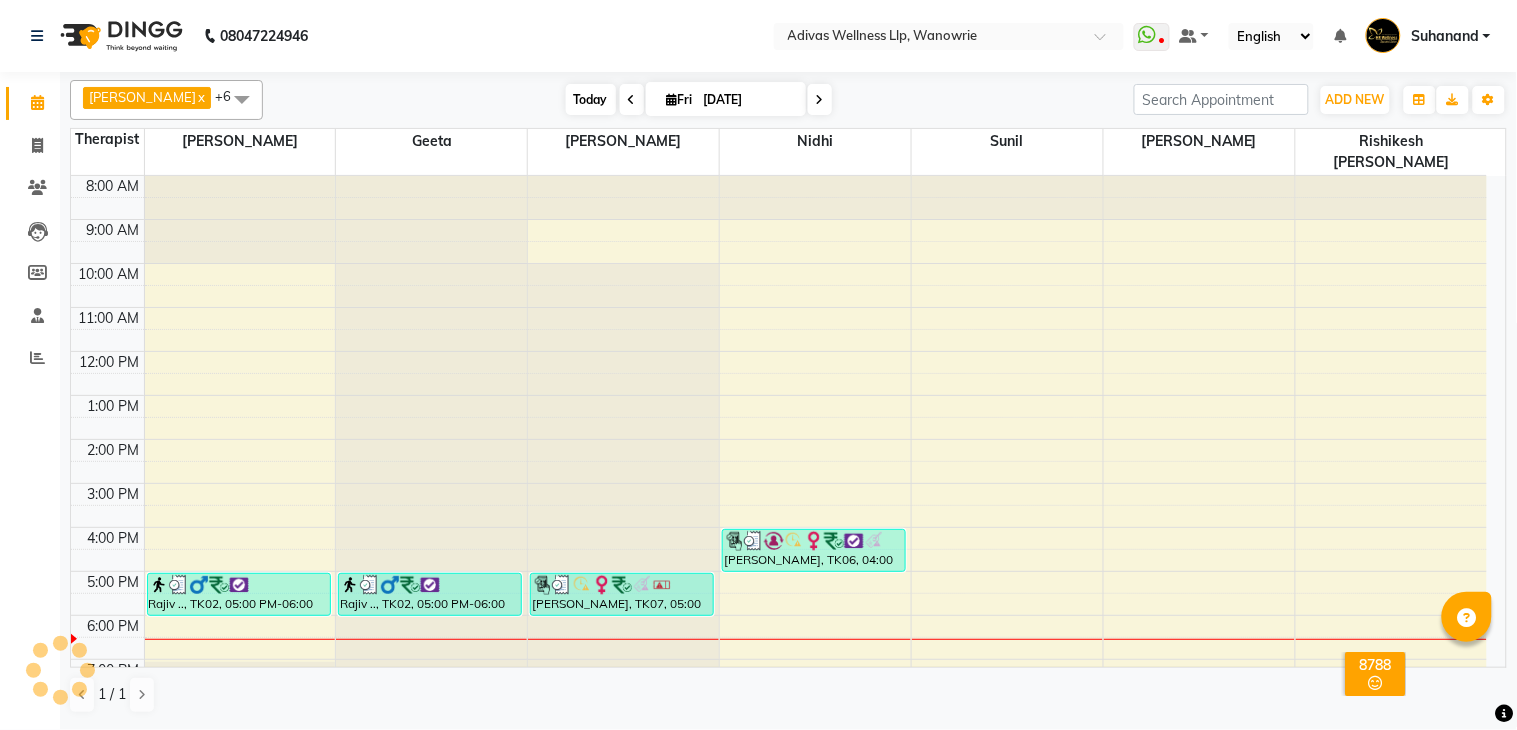 scroll, scrollTop: 63, scrollLeft: 0, axis: vertical 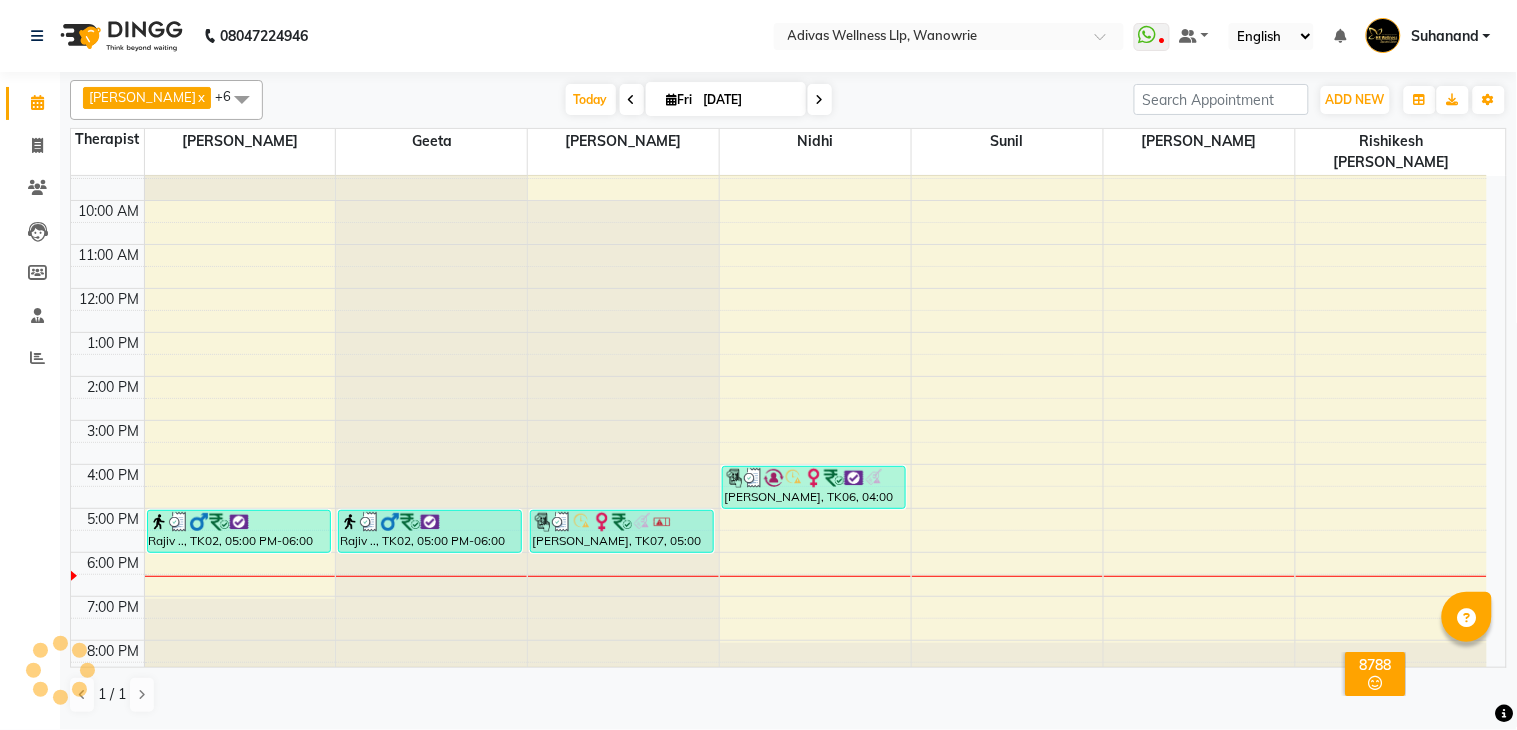 click at bounding box center (820, 100) 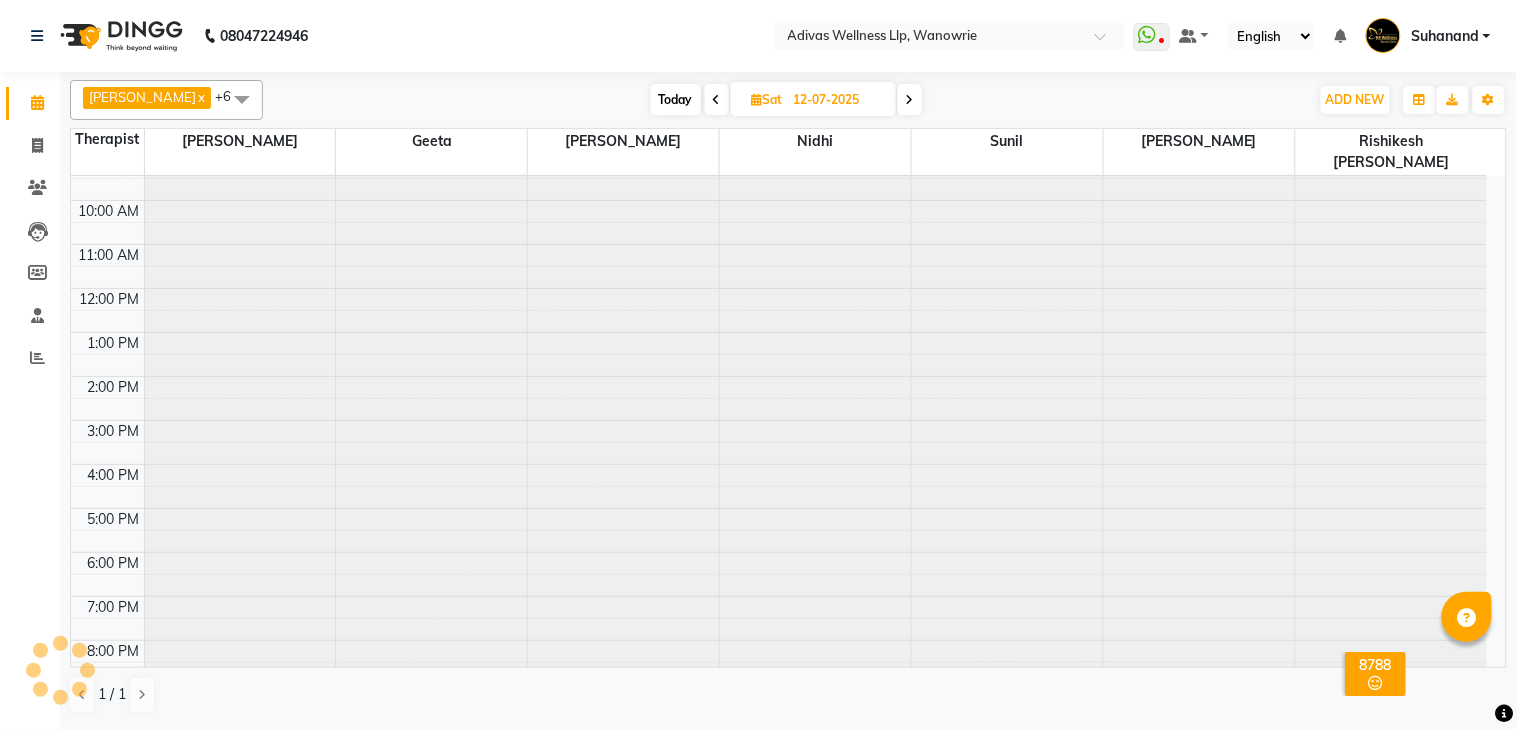 scroll, scrollTop: 0, scrollLeft: 0, axis: both 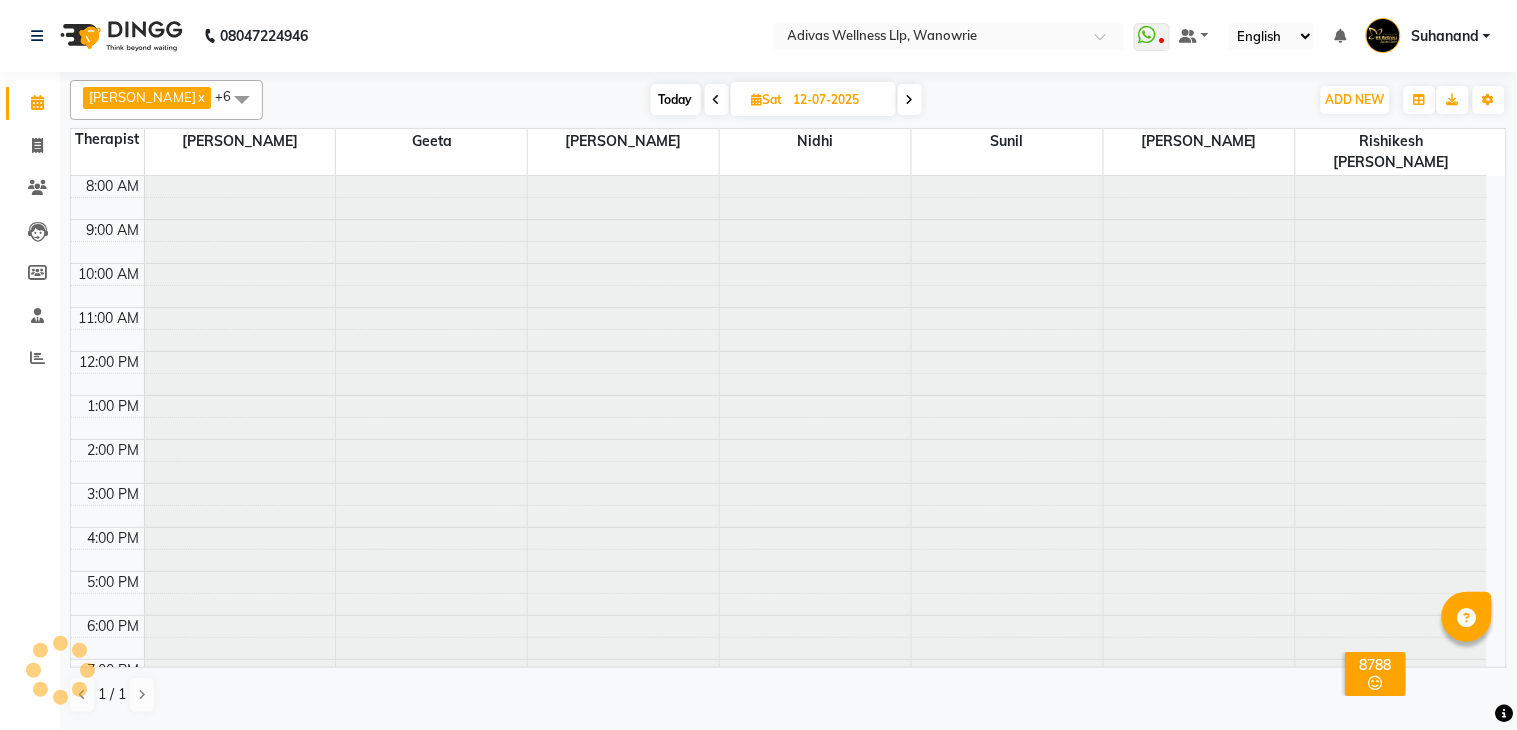 click on "Today" at bounding box center [676, 99] 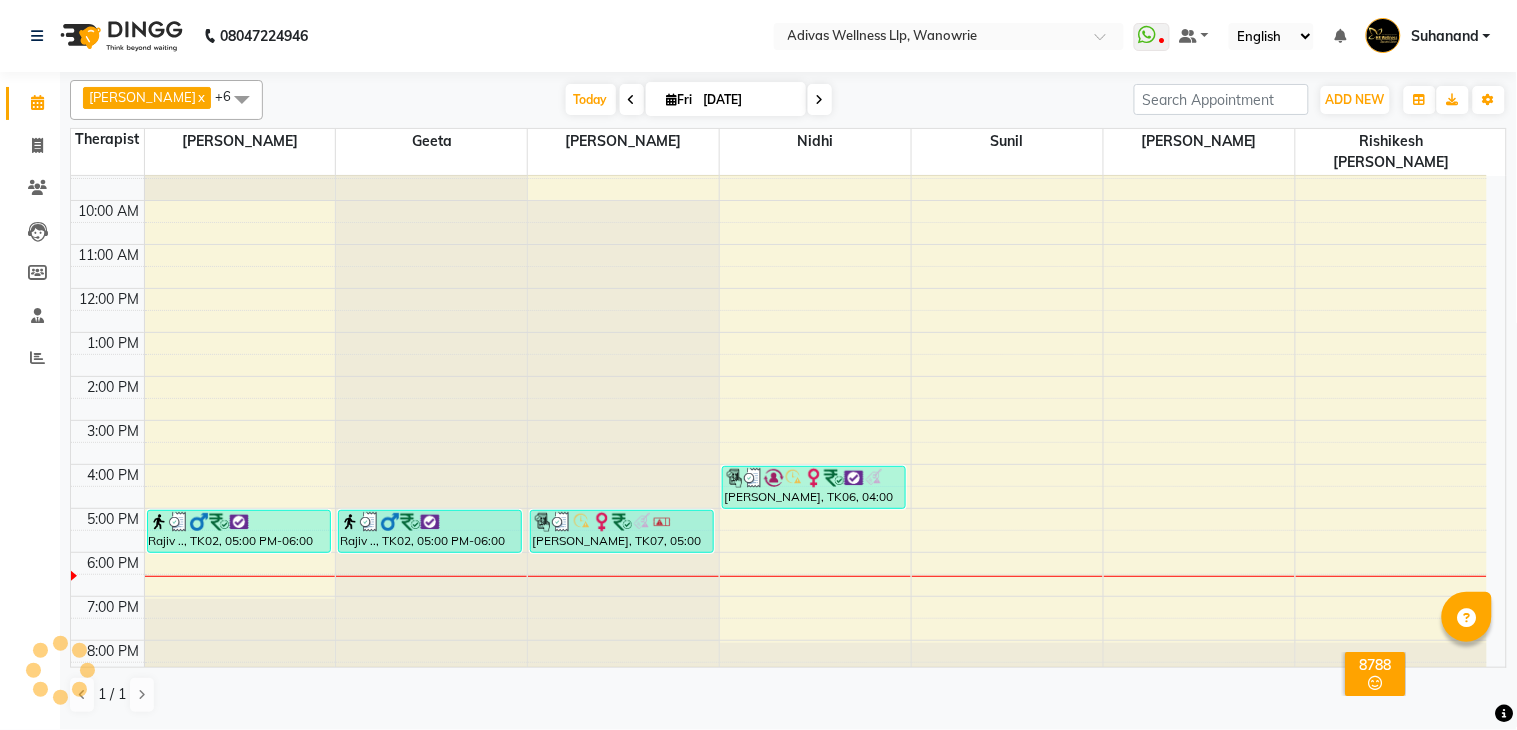 scroll, scrollTop: 0, scrollLeft: 0, axis: both 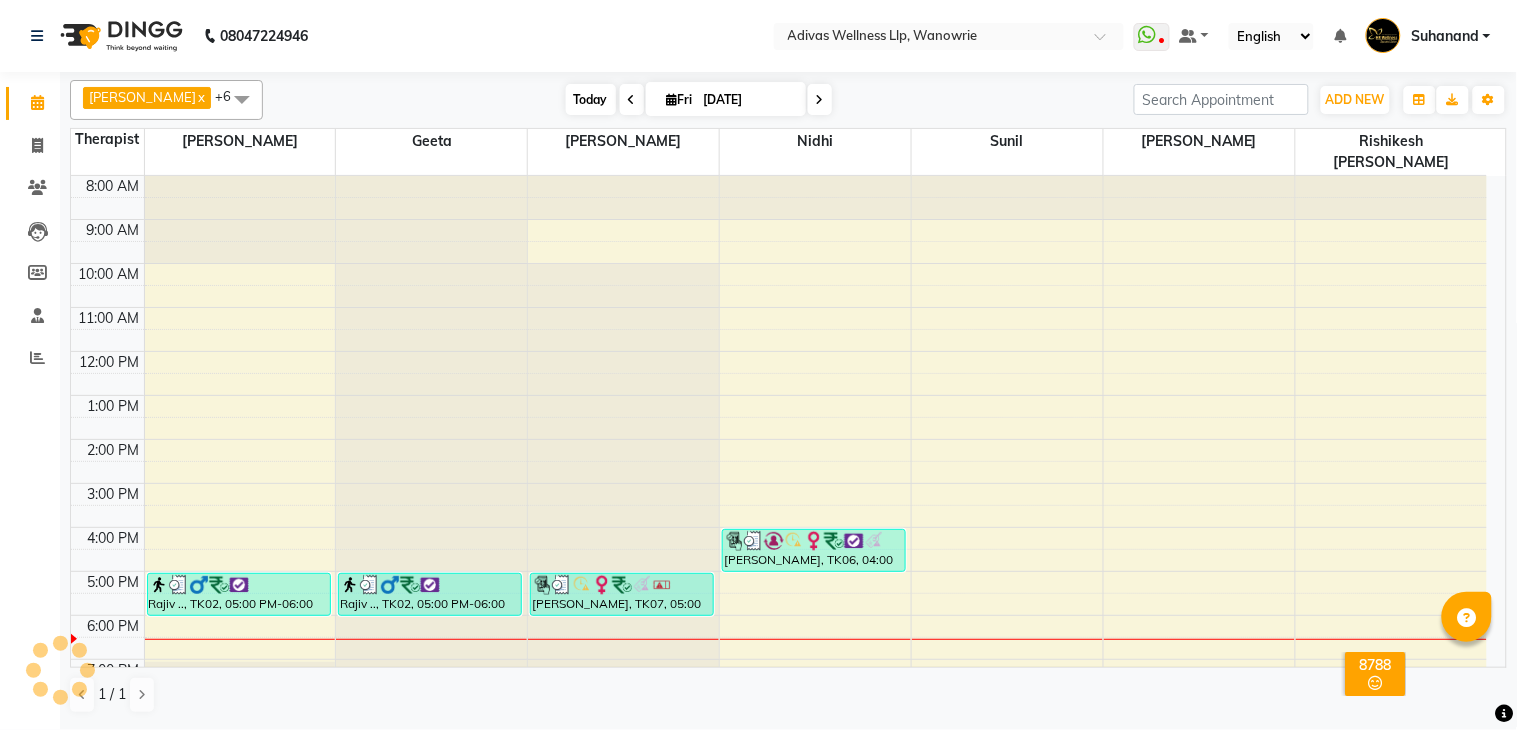 click on "Today" at bounding box center [591, 99] 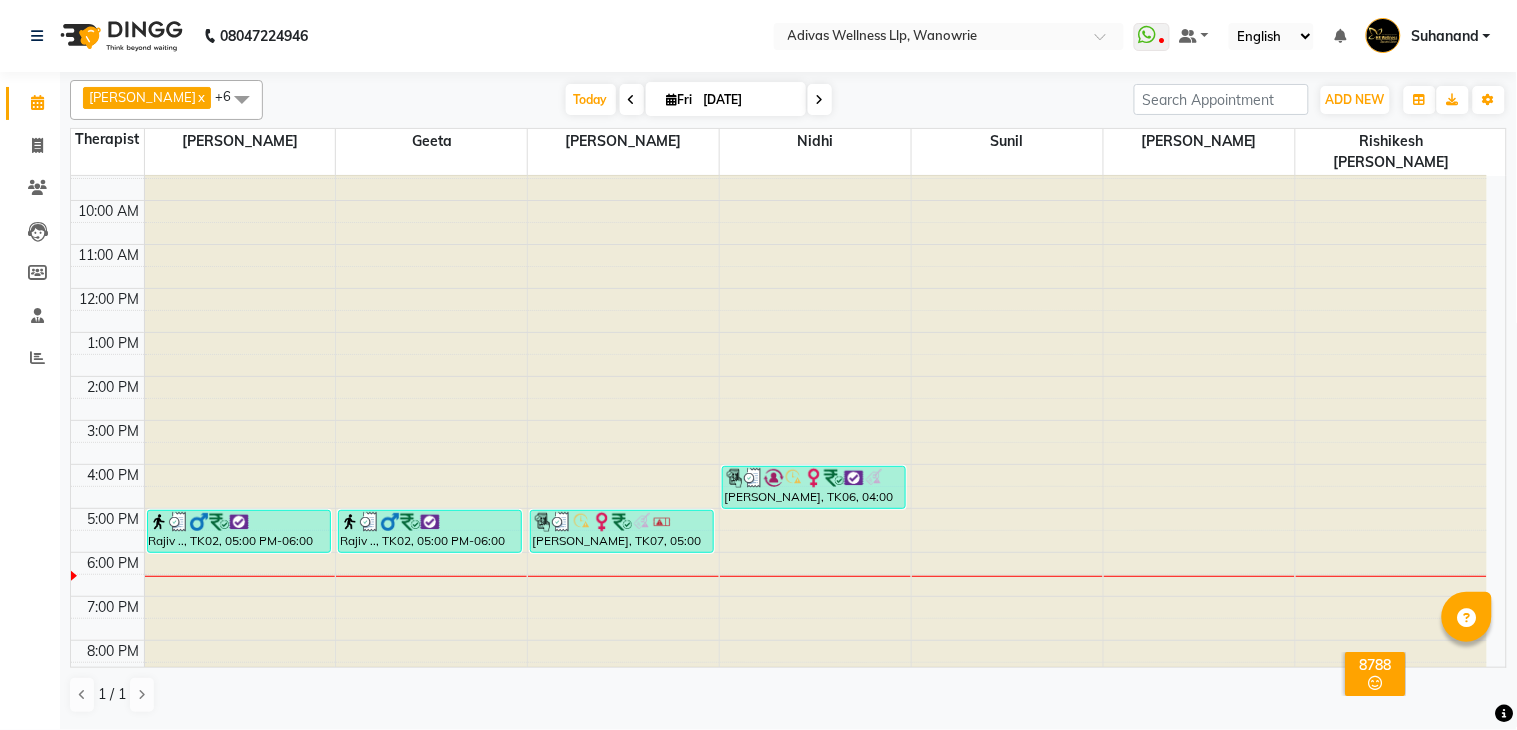 click on "08047224946 Select Location × Adivas Wellness Llp, Wanowrie  WhatsApp Status  ✕ Status:  Disconnected Recent Service Activity: [DATE]     05:30 AM  08047224946 Whatsapp Settings Default Panel My Panel English ENGLISH Español العربية मराठी हिंदी ગુજરાતી தமிழ் 中文 Notifications nothing to show Suhanand Manage Profile Change Password Sign out  Version:3.15.4" 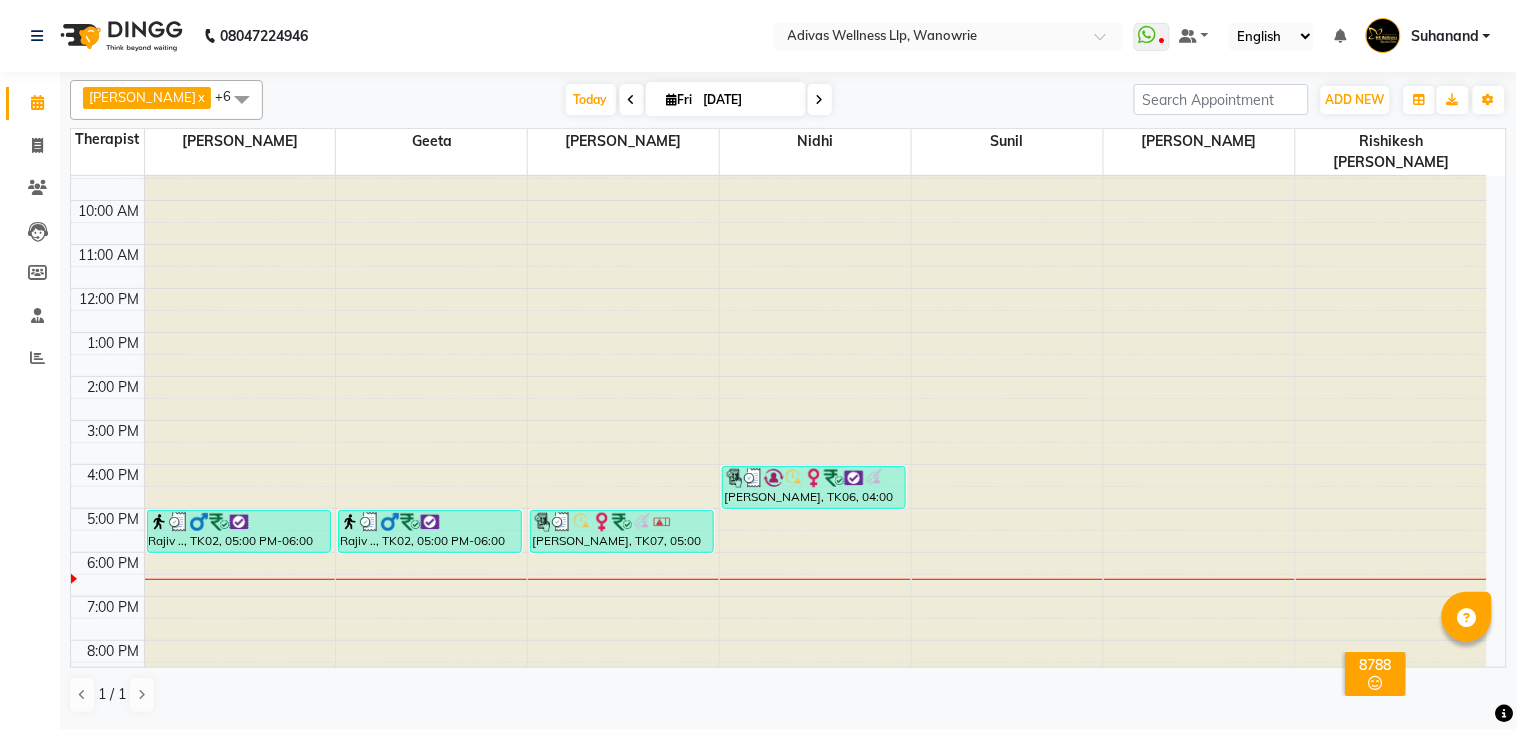 click at bounding box center (820, 99) 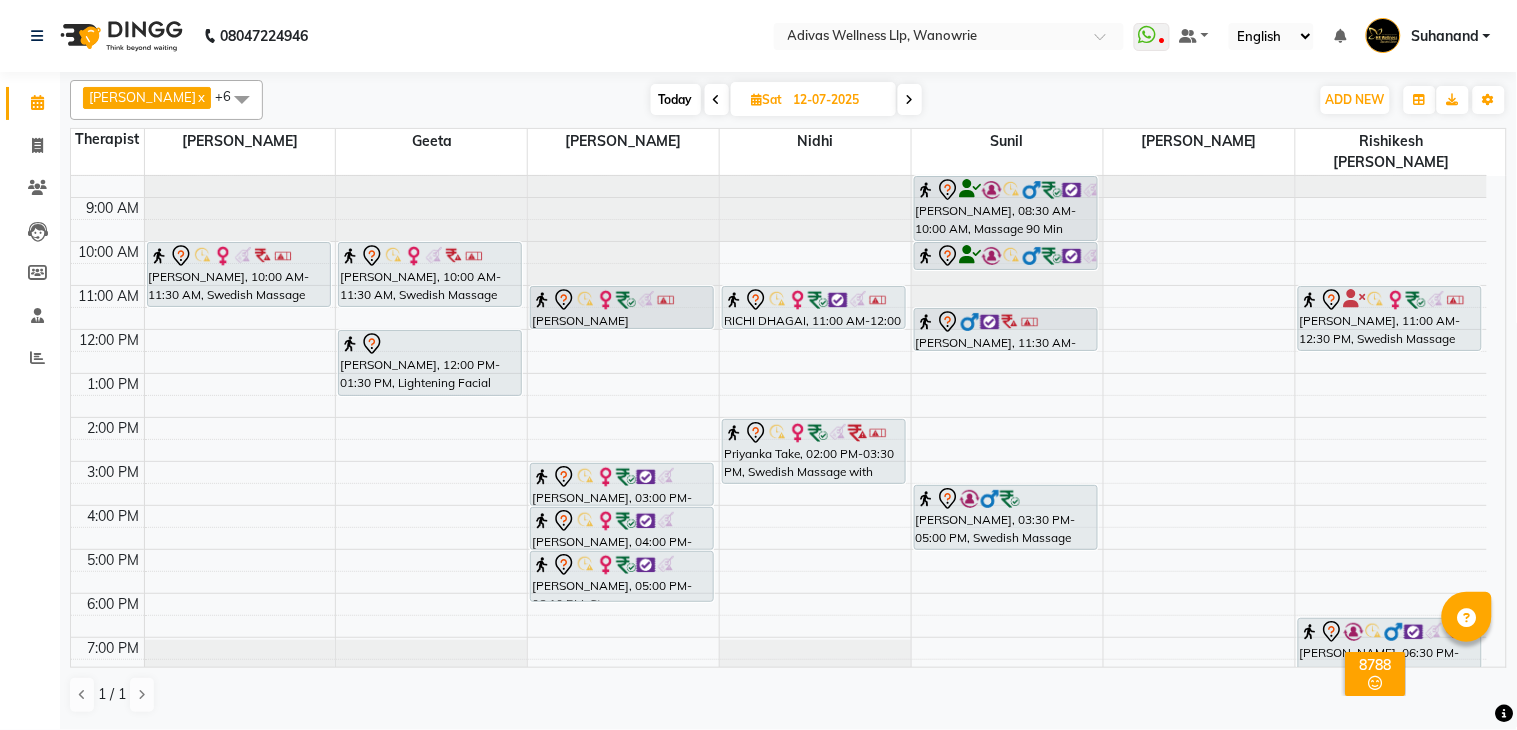 scroll, scrollTop: 0, scrollLeft: 0, axis: both 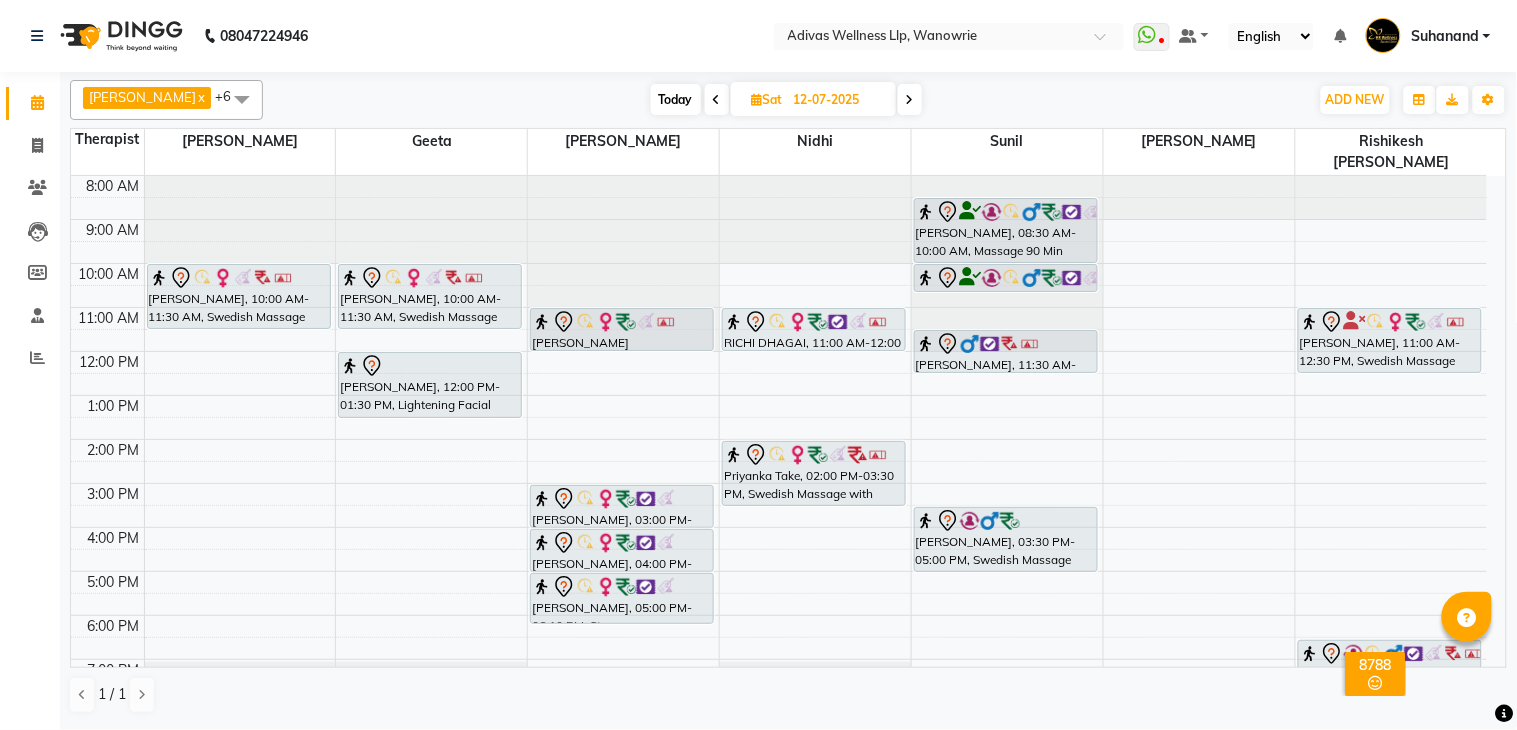 click on "Today" at bounding box center (676, 99) 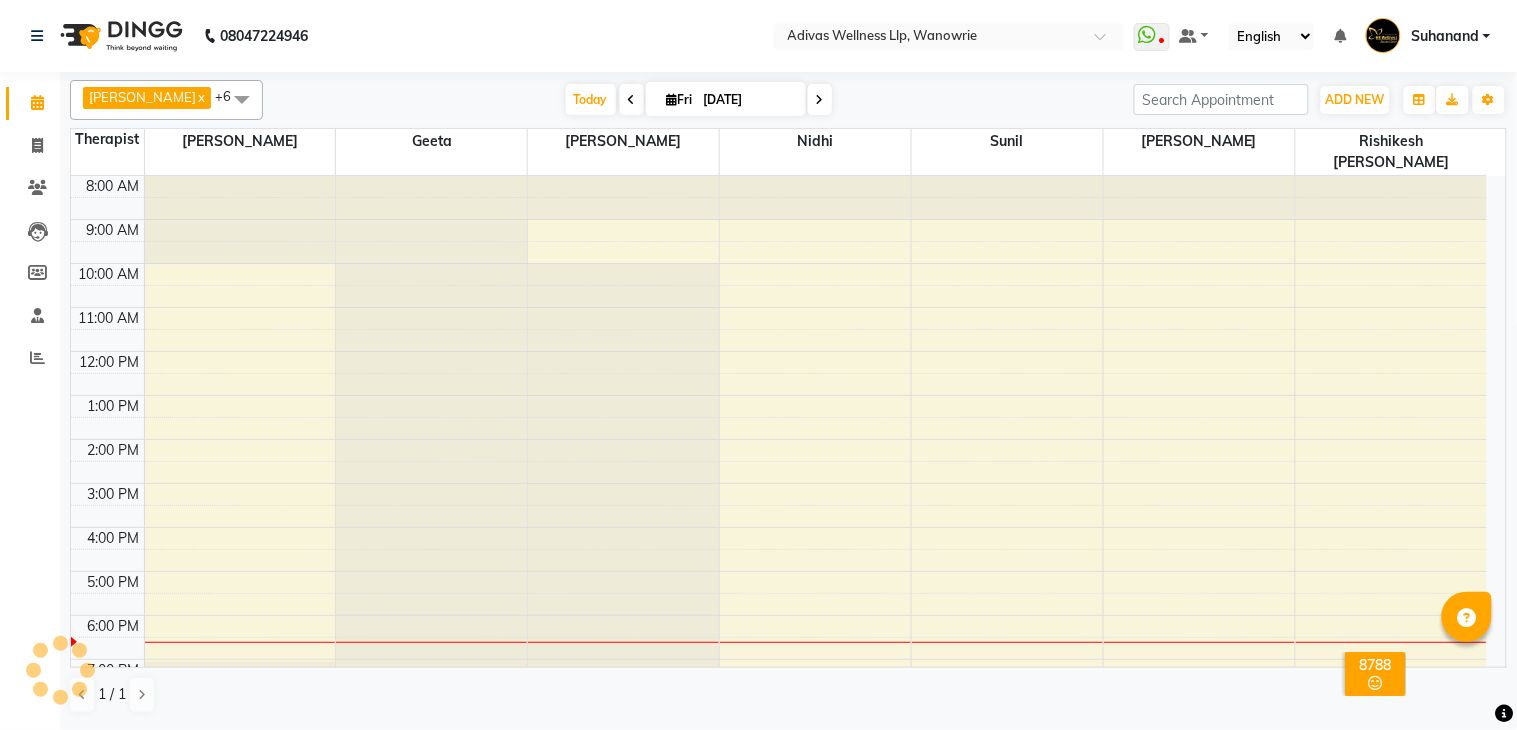 scroll, scrollTop: 63, scrollLeft: 0, axis: vertical 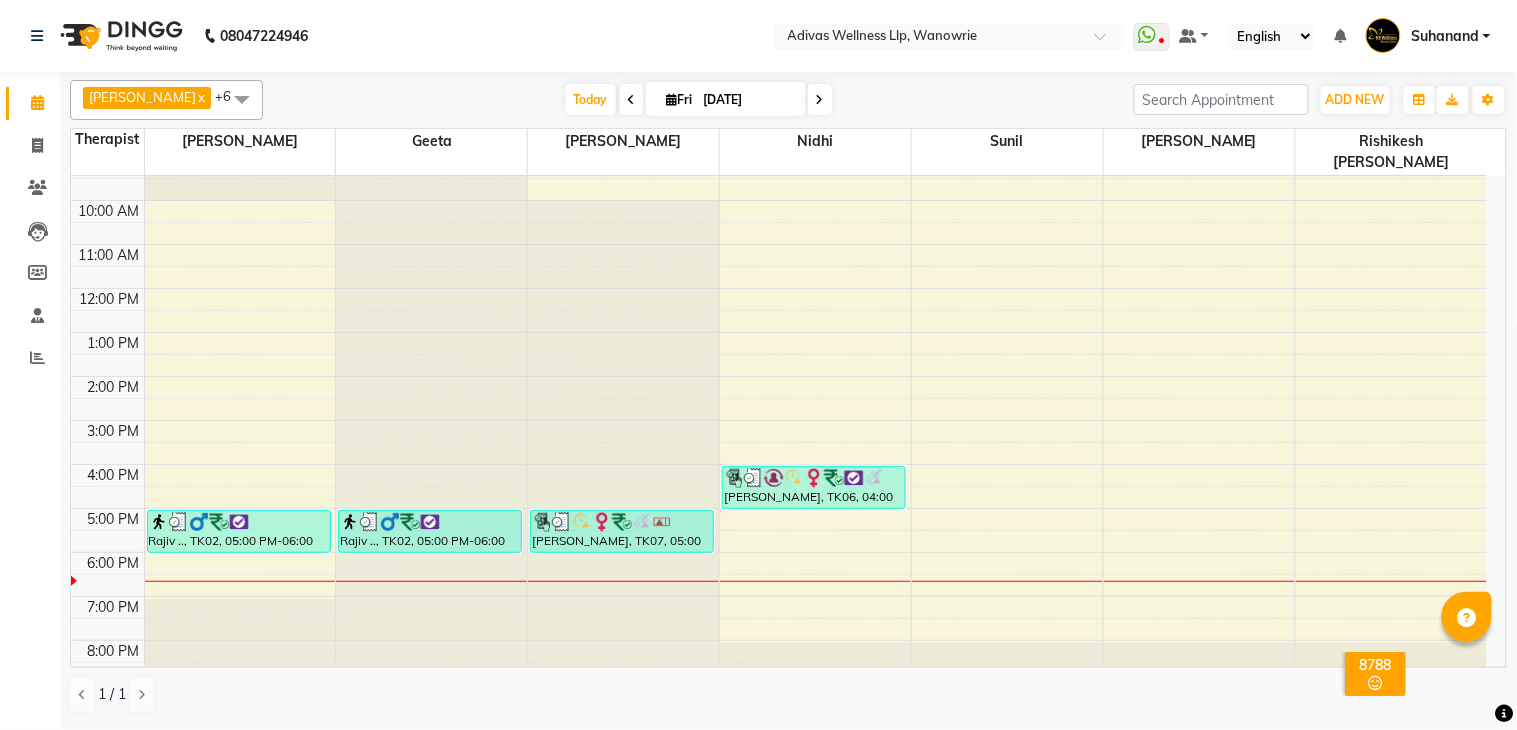 click at bounding box center [820, 99] 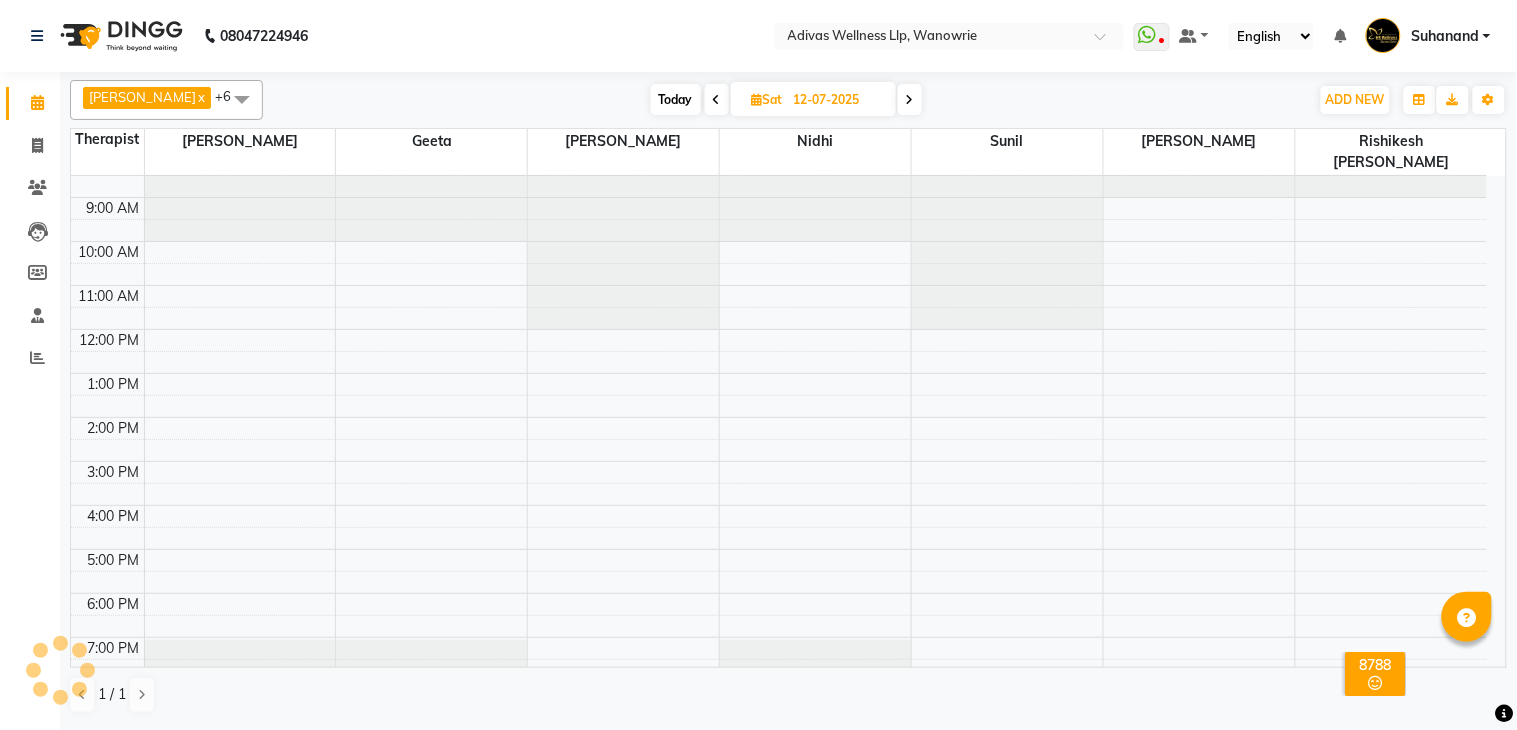 scroll, scrollTop: 0, scrollLeft: 0, axis: both 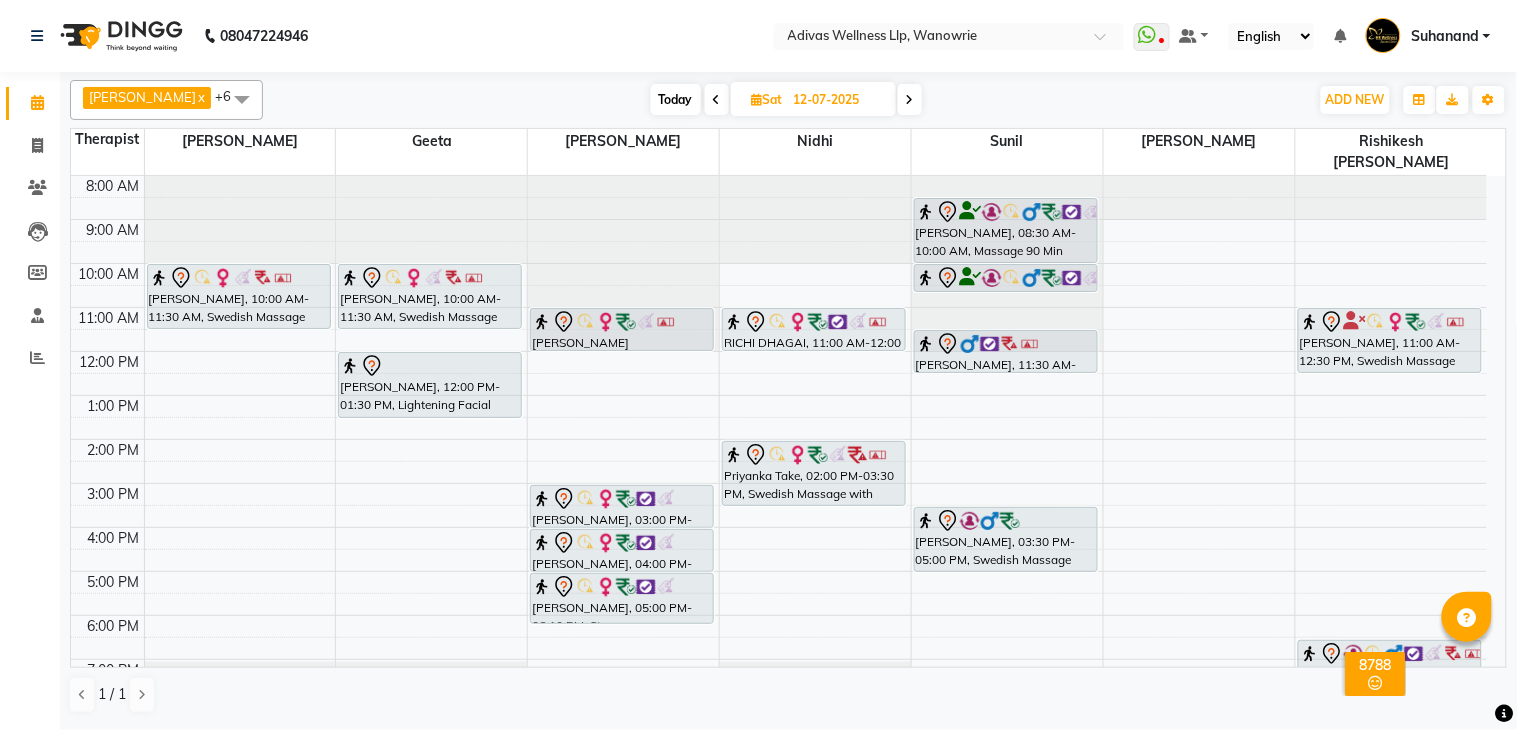 click on "08047224946 Select Location × Adivas Wellness Llp, Wanowrie  WhatsApp Status  ✕ Status:  Disconnected Recent Service Activity: [DATE]     05:30 AM  08047224946 Whatsapp Settings Default Panel My Panel English ENGLISH Español العربية मराठी हिंदी ગુજરાતી தமிழ் 中文 Notifications nothing to show Suhanand Manage Profile Change Password Sign out  Version:3.15.4" 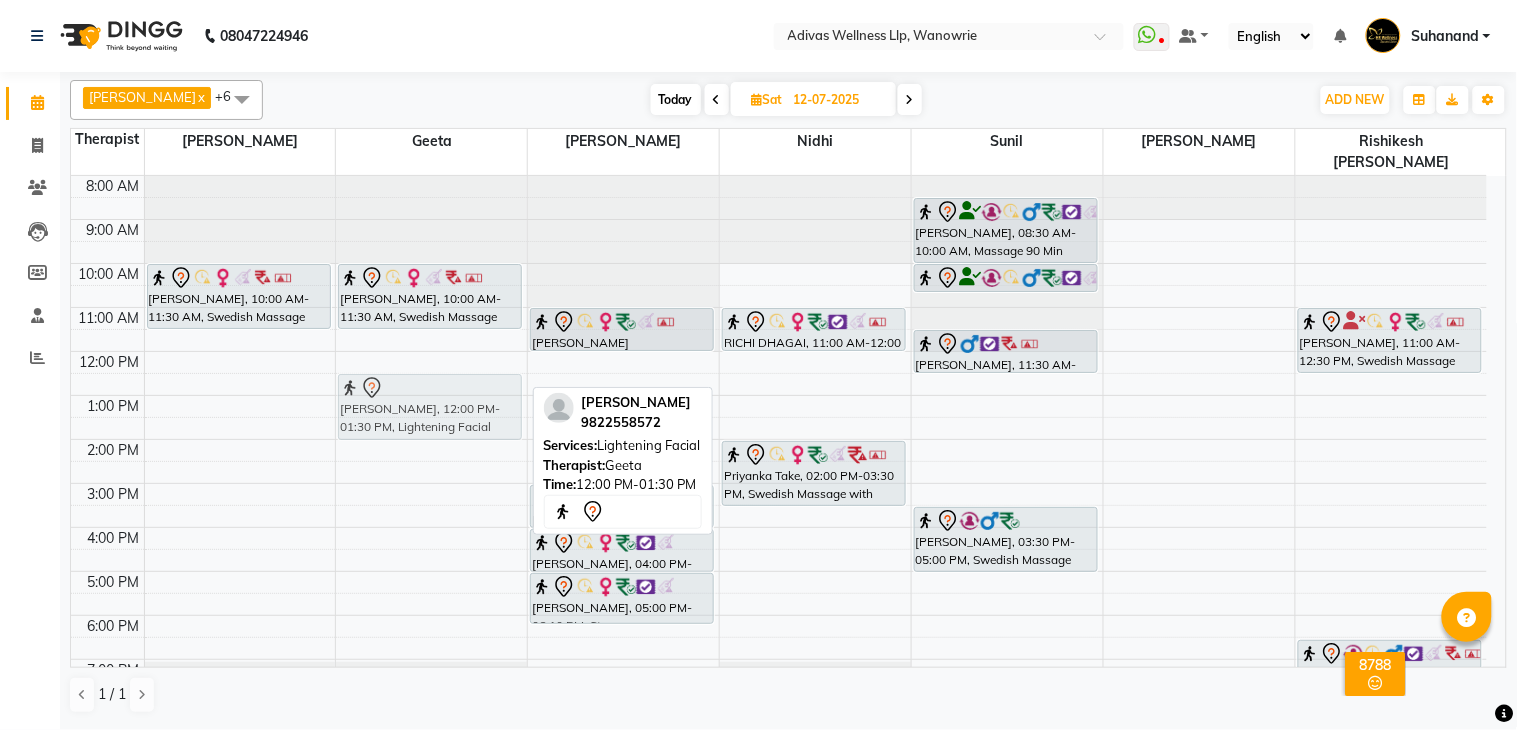 drag, startPoint x: 452, startPoint y: 344, endPoint x: 452, endPoint y: 361, distance: 17 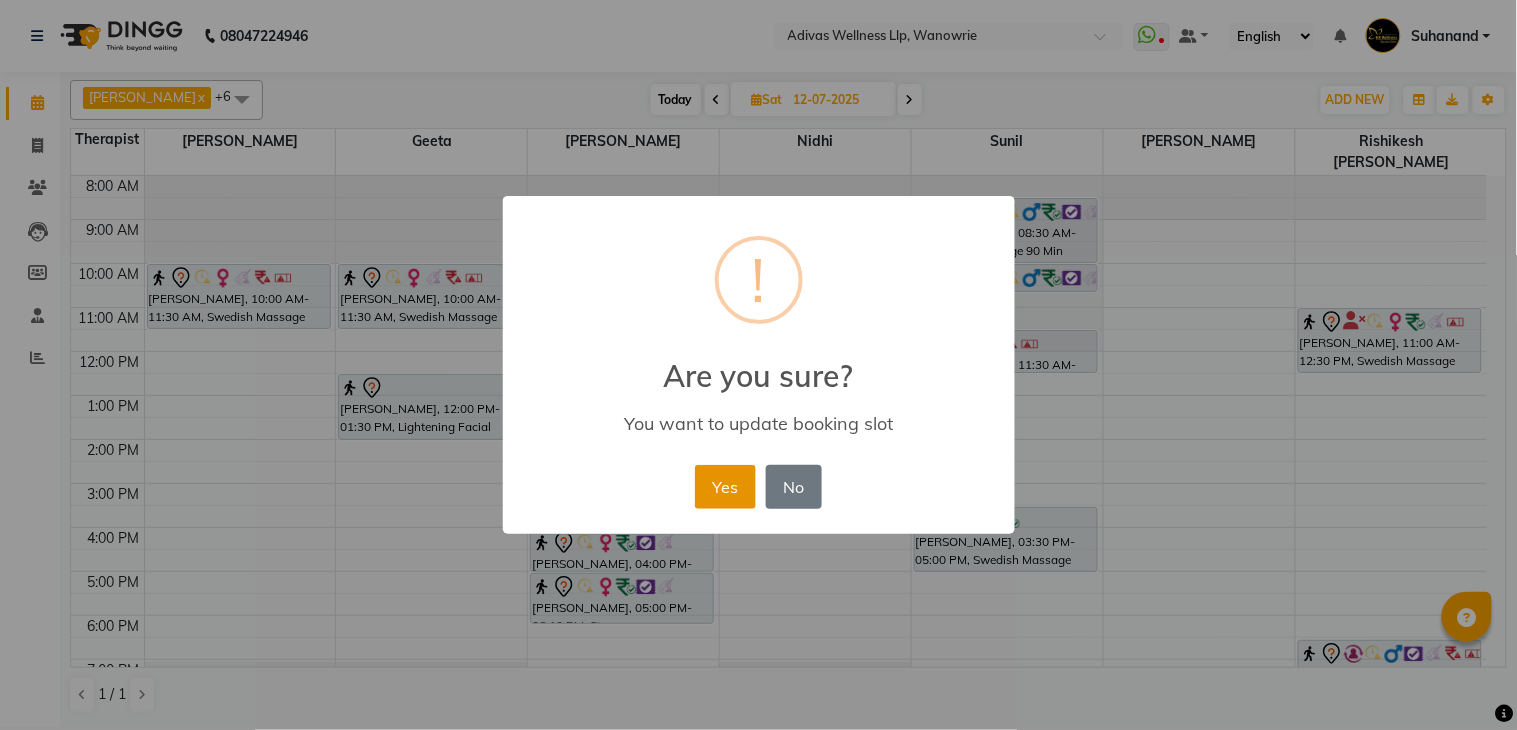 click on "Yes" at bounding box center (725, 487) 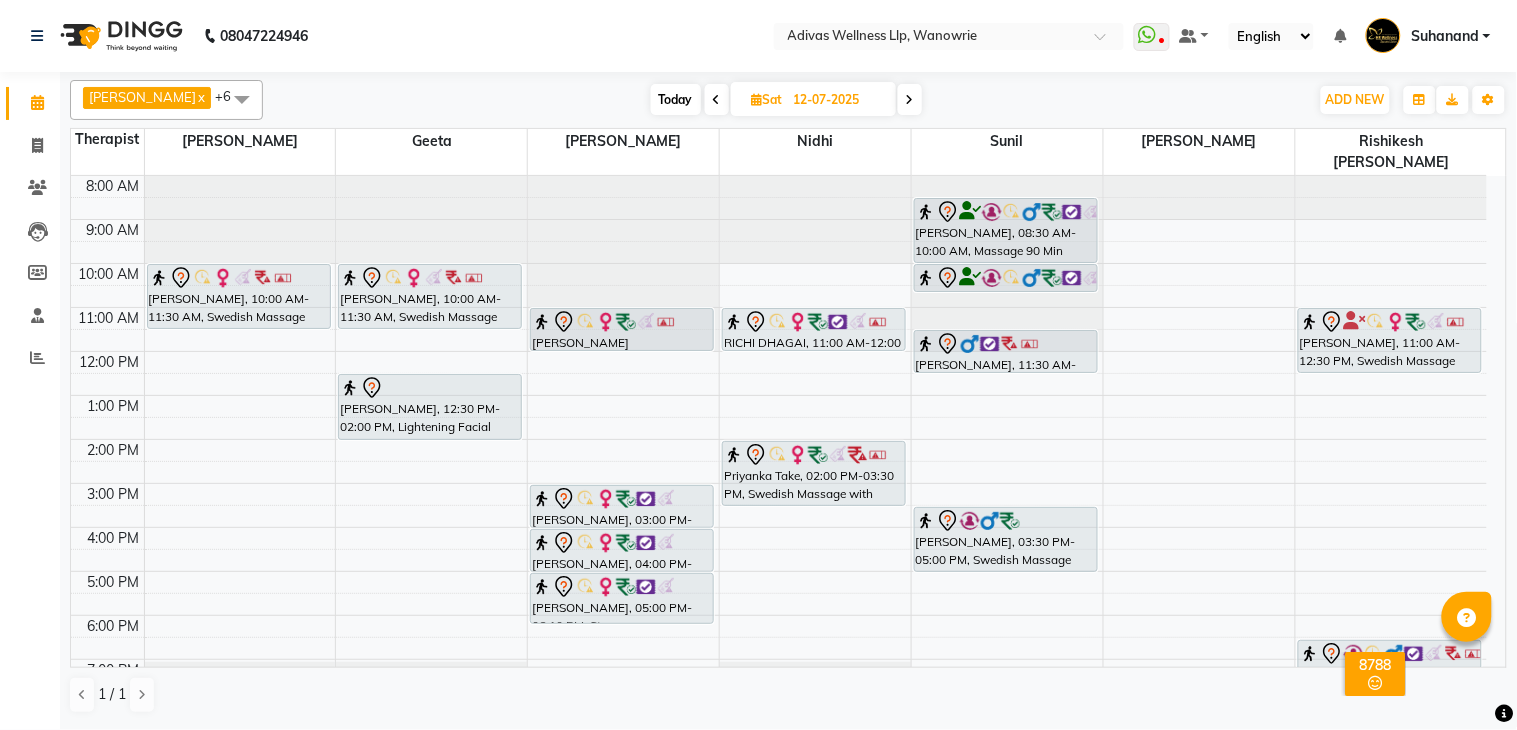 click on "12-07-2025" at bounding box center (838, 100) 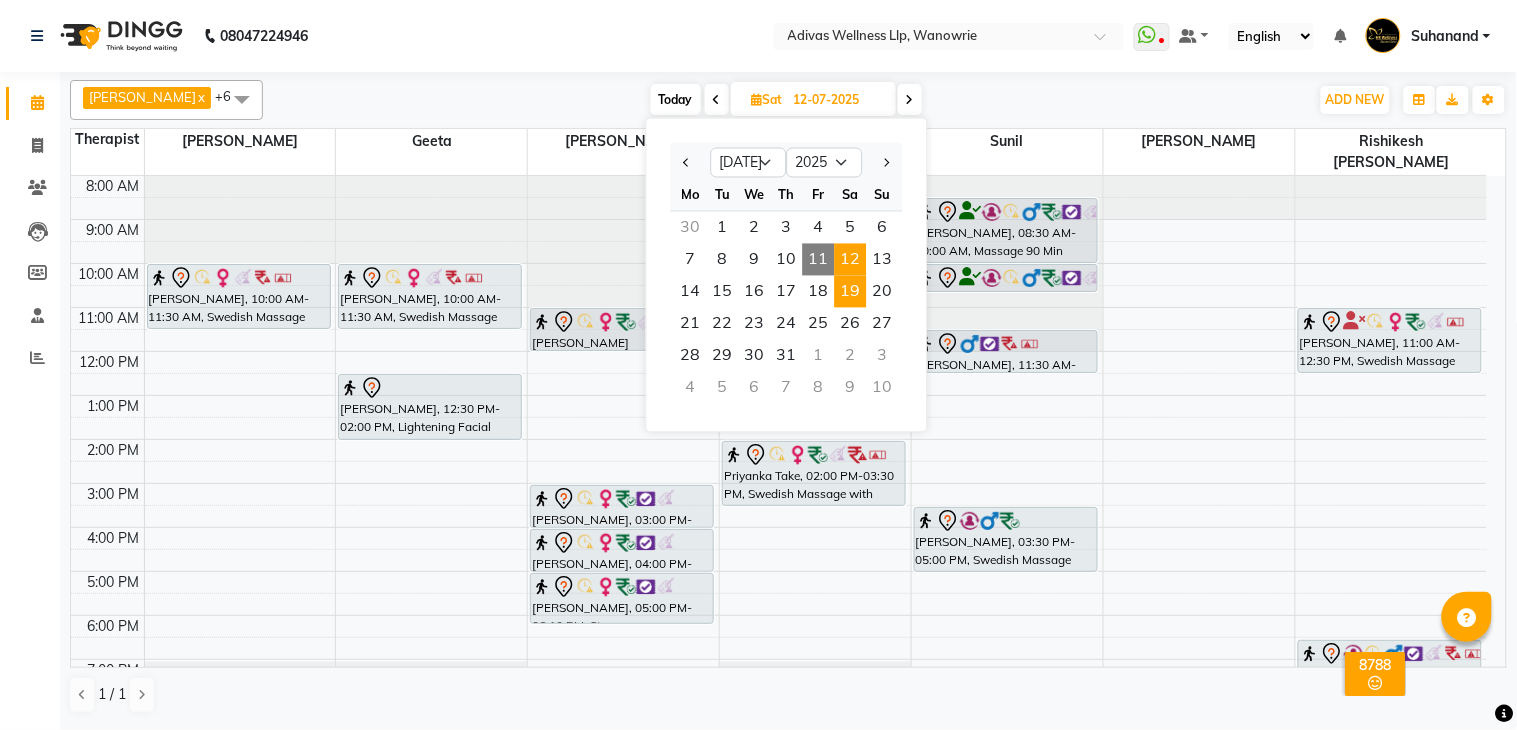 click on "19" at bounding box center [851, 292] 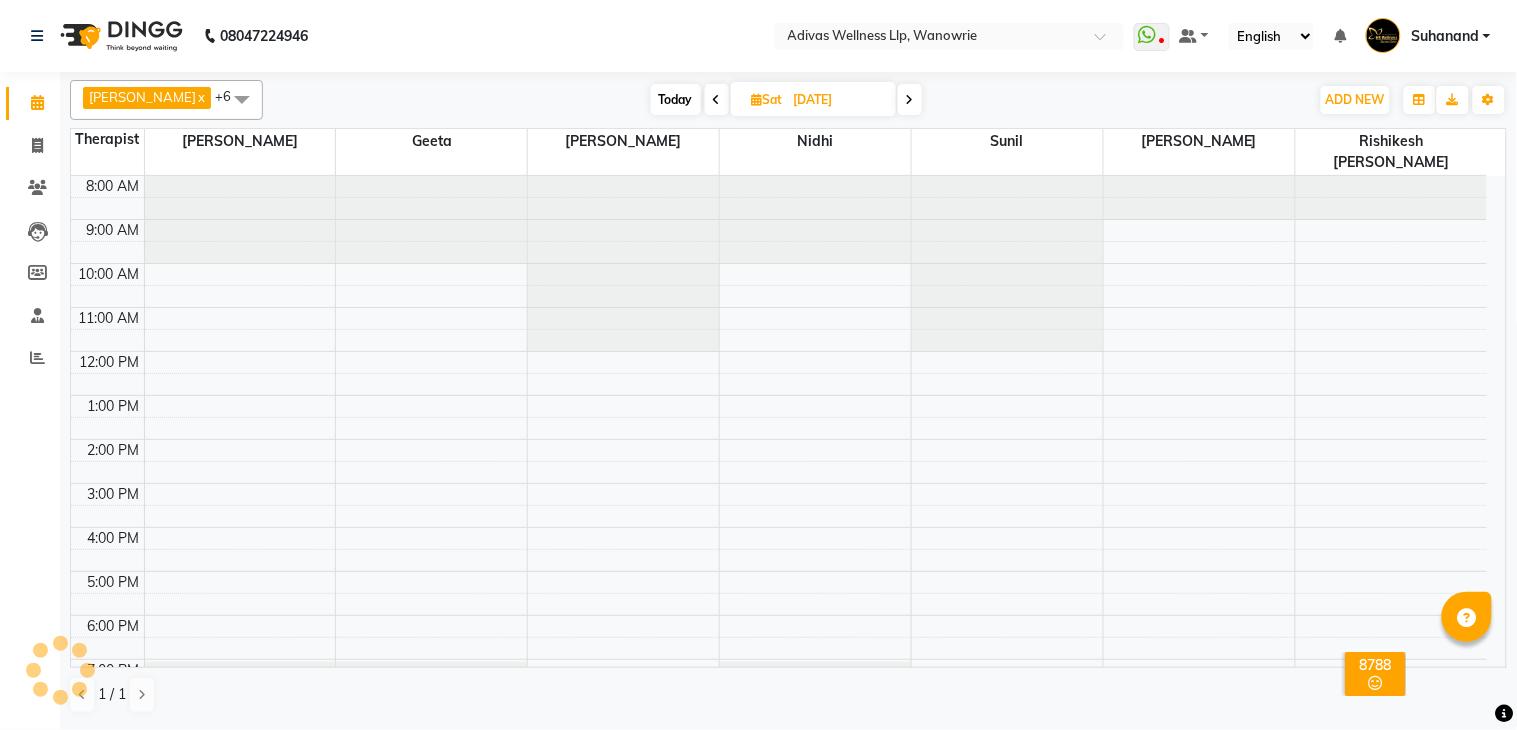 scroll, scrollTop: 63, scrollLeft: 0, axis: vertical 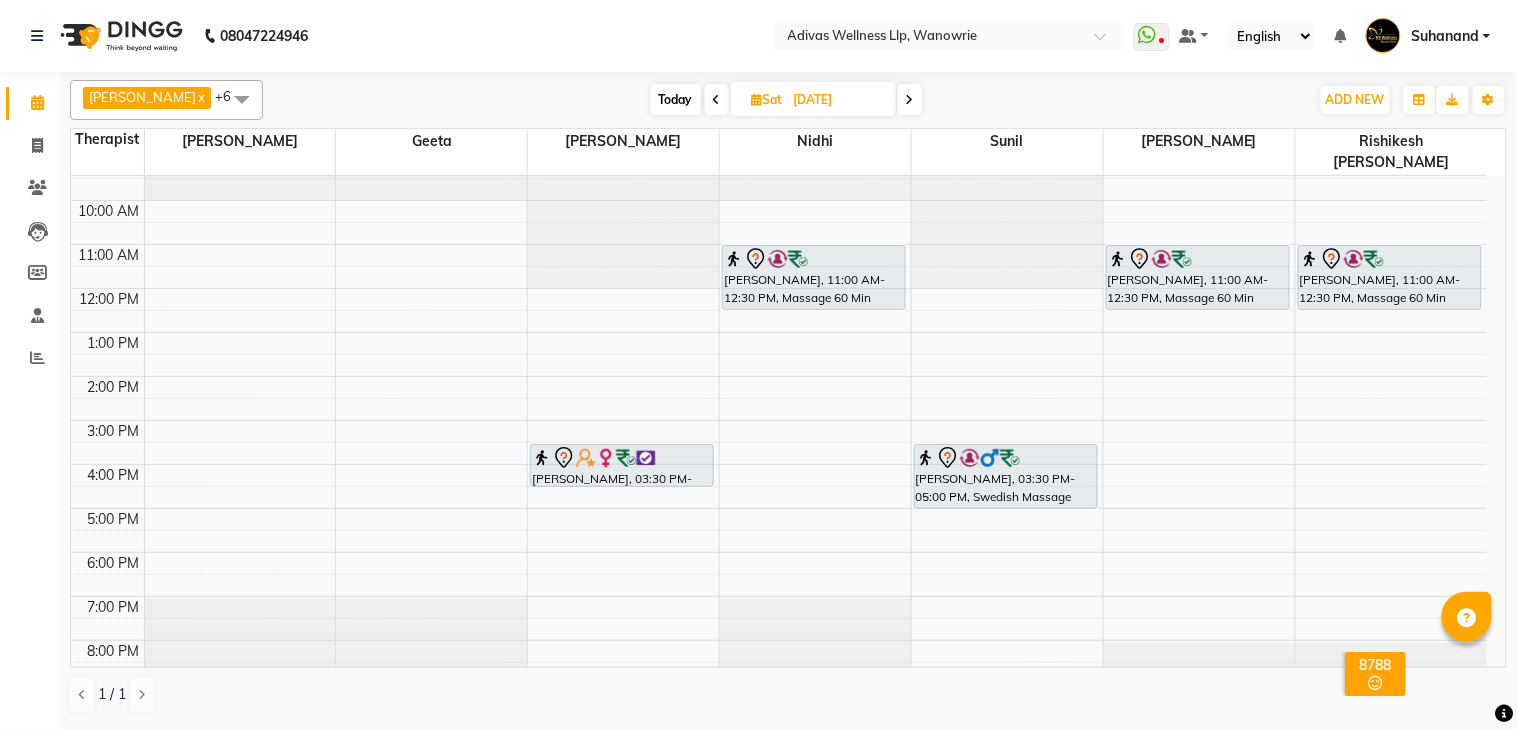 click on "Today" at bounding box center (676, 99) 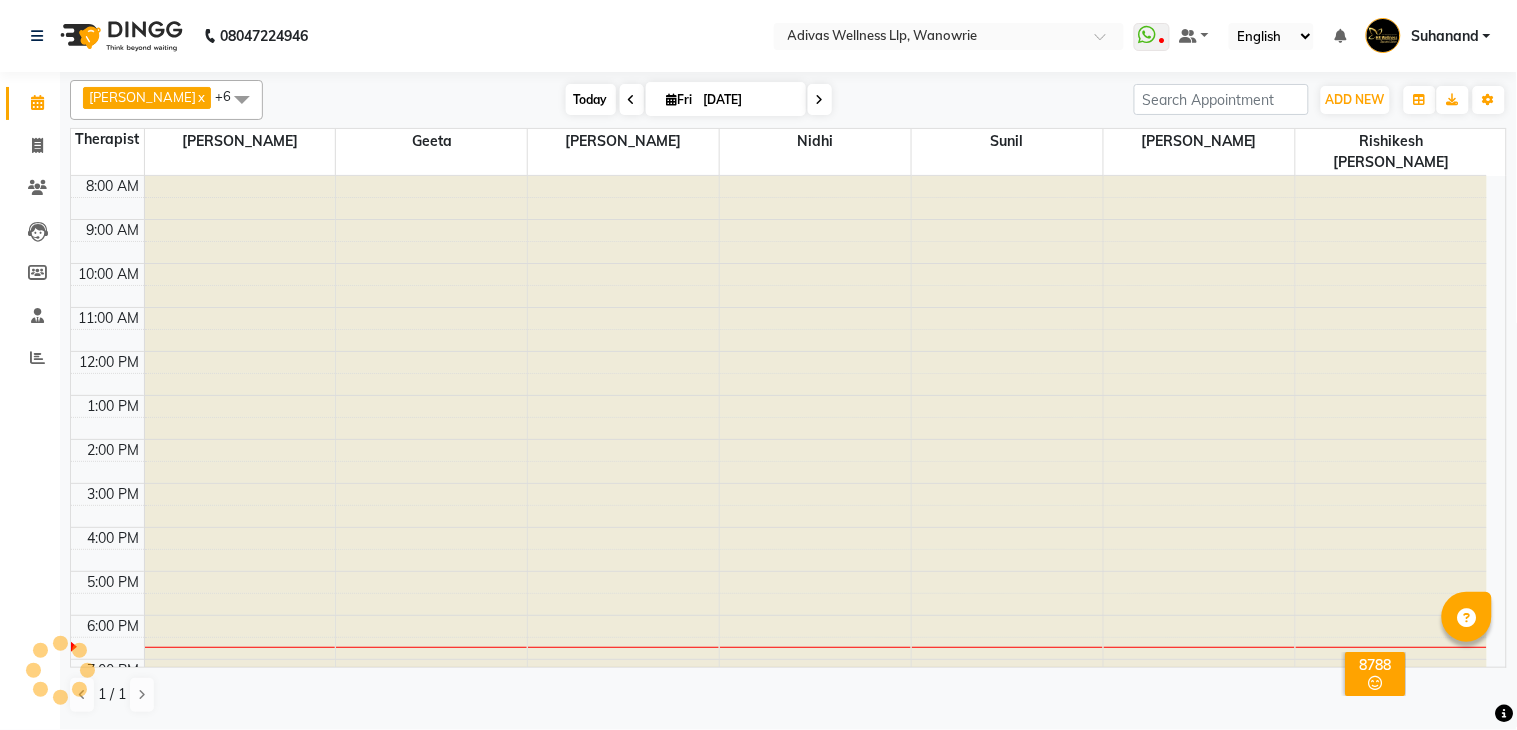 scroll, scrollTop: 63, scrollLeft: 0, axis: vertical 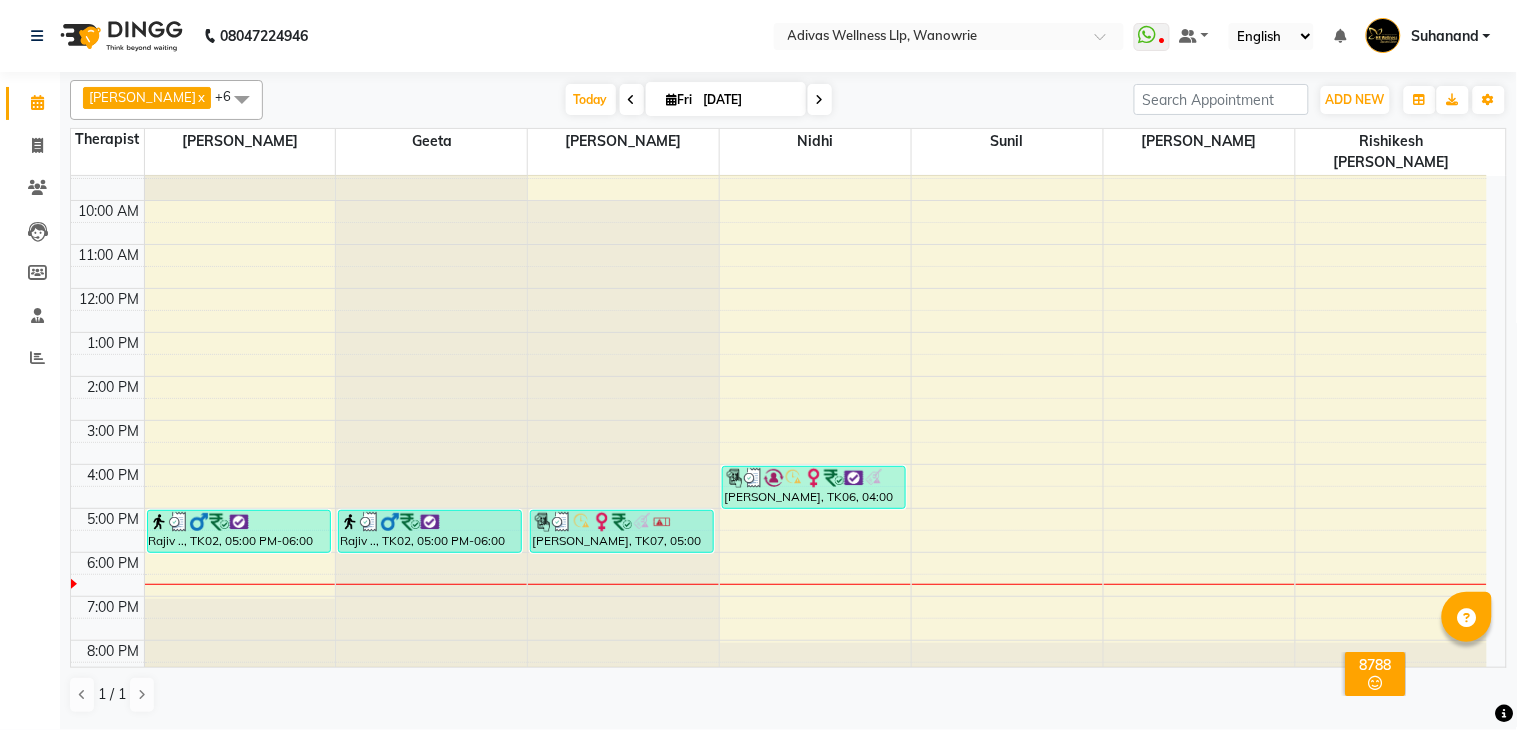click at bounding box center [820, 99] 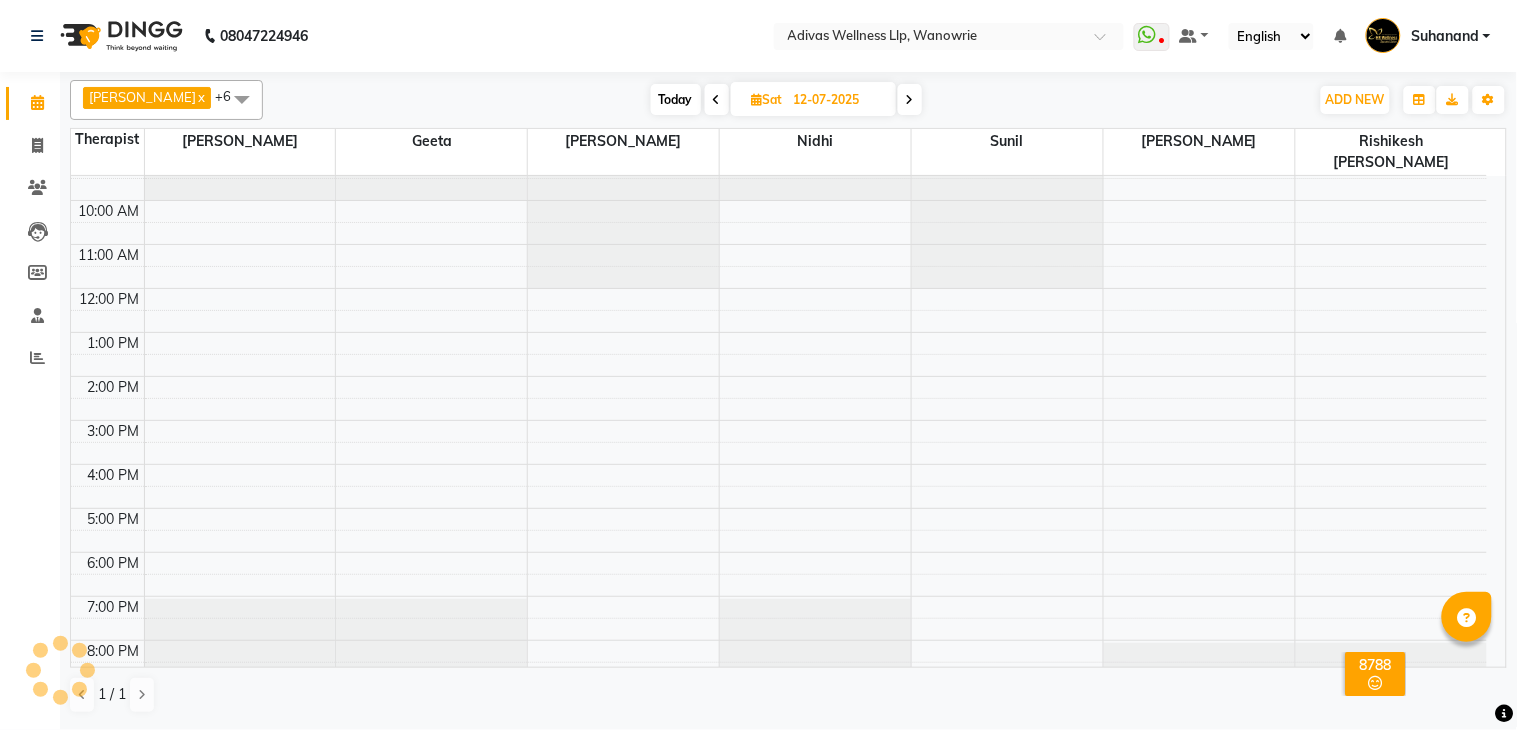 scroll, scrollTop: 63, scrollLeft: 0, axis: vertical 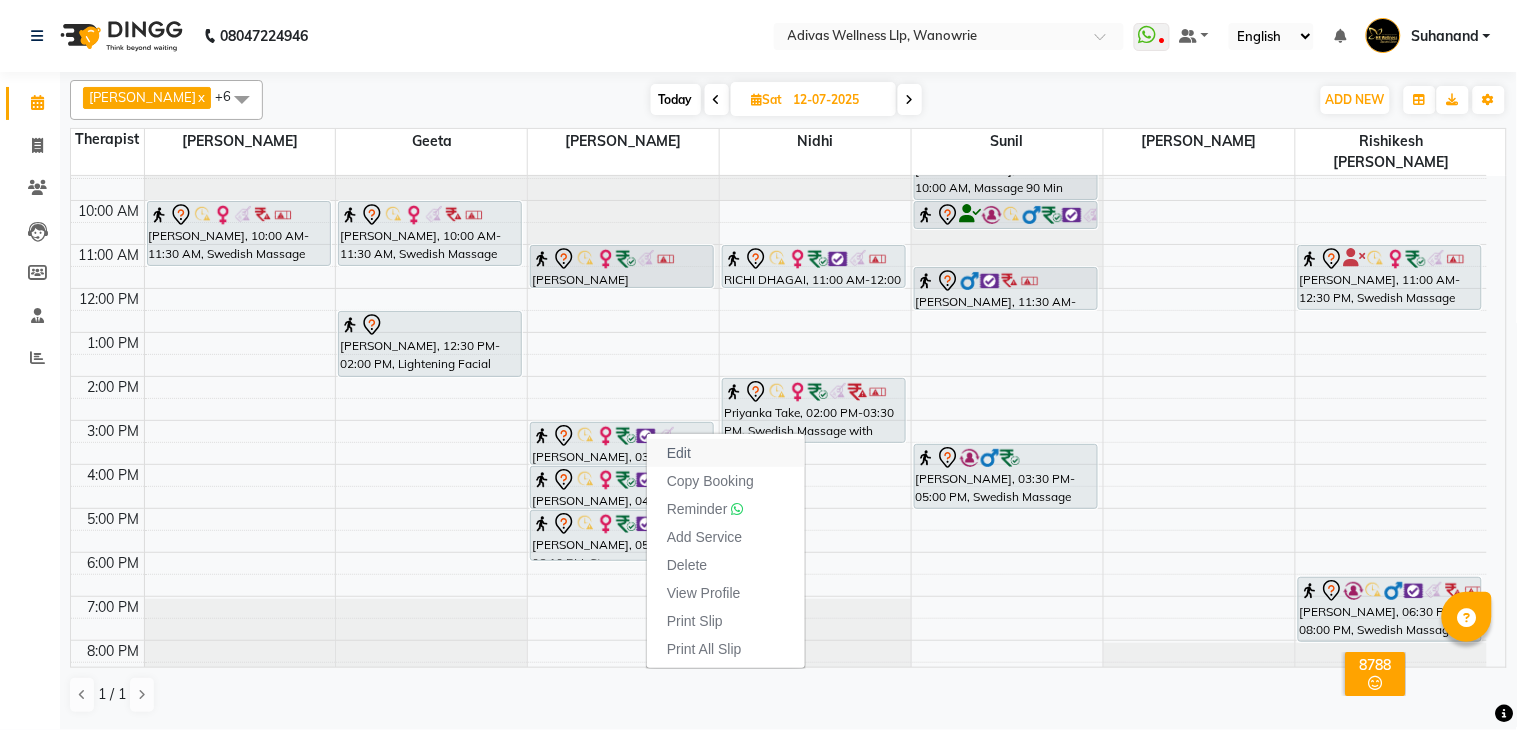 click on "Edit" at bounding box center (679, 453) 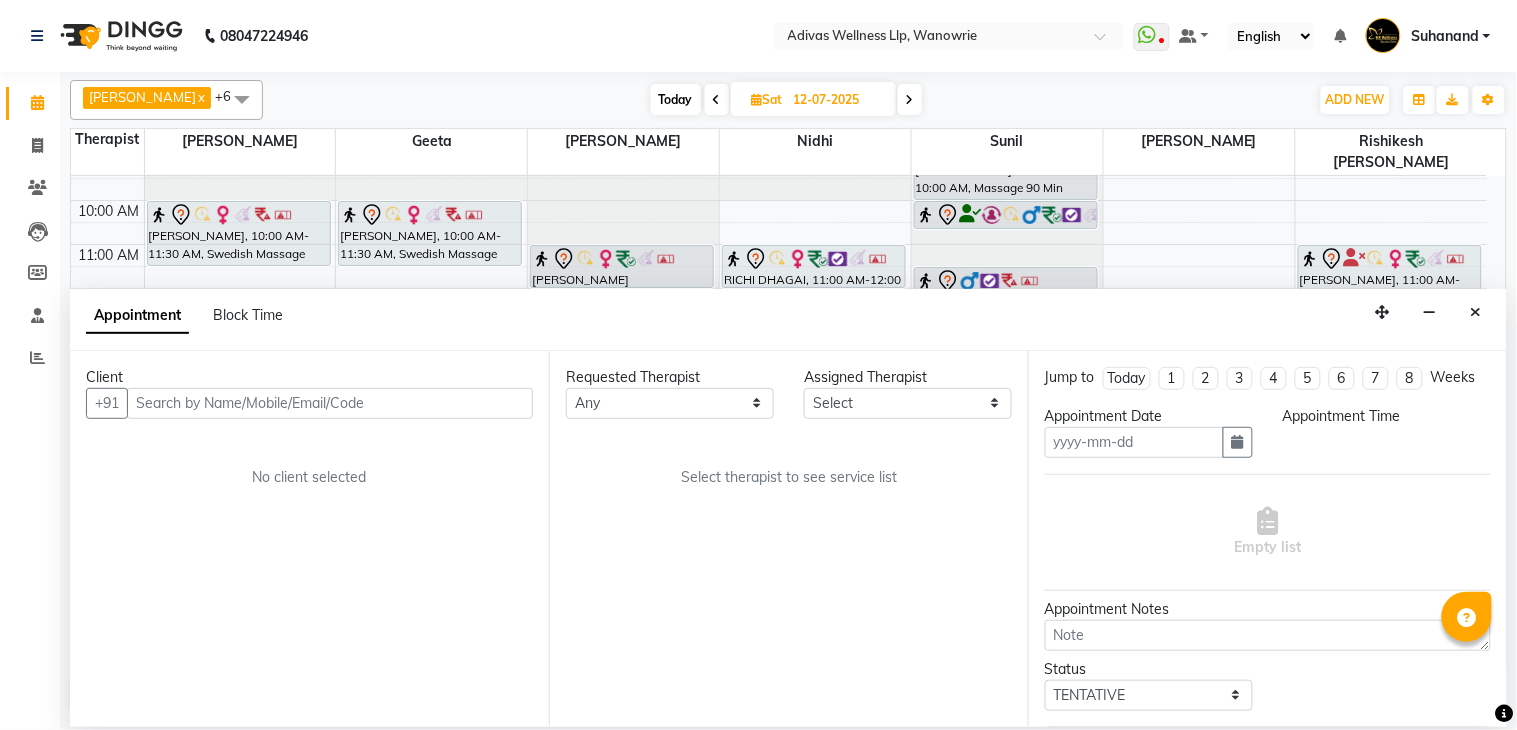 type on "12-07-2025" 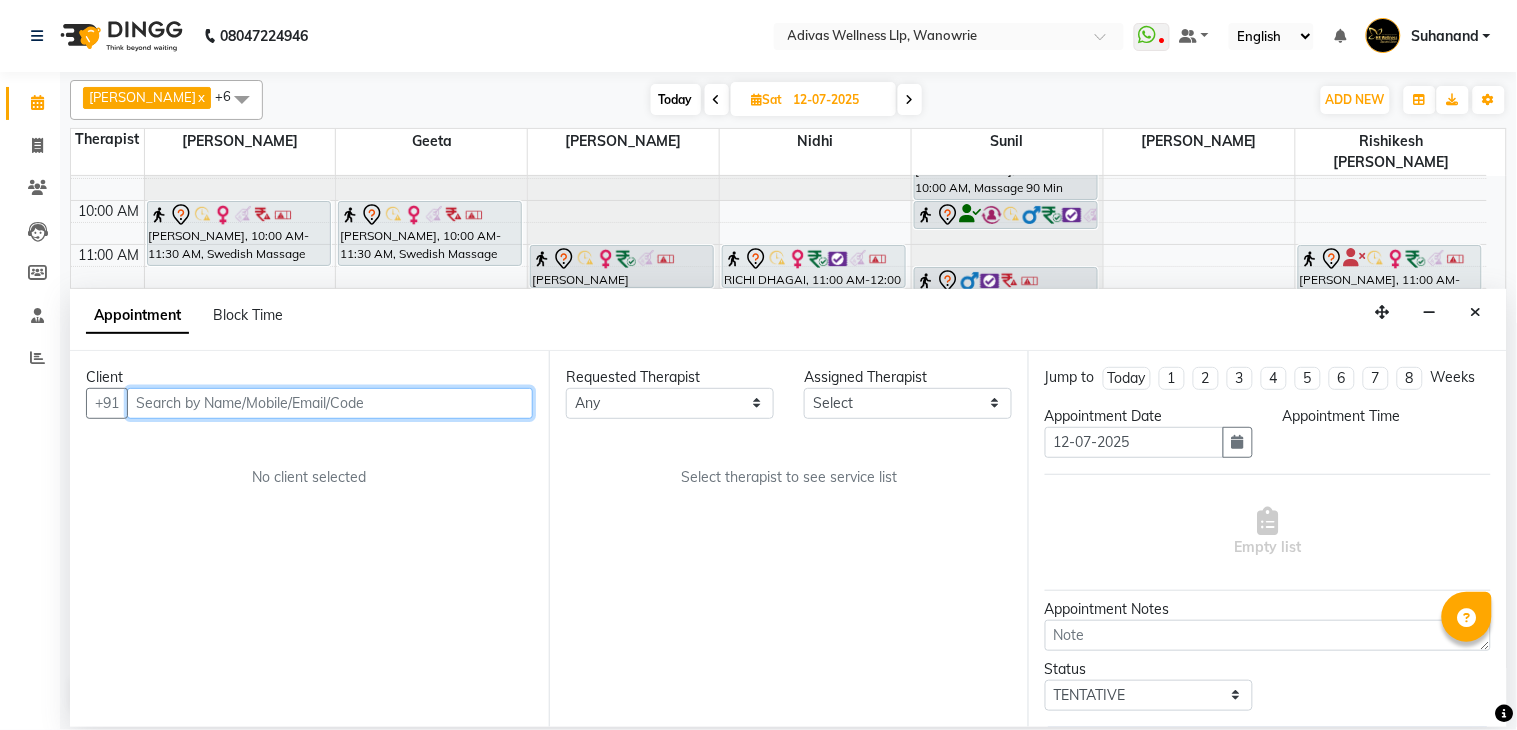 select on "900" 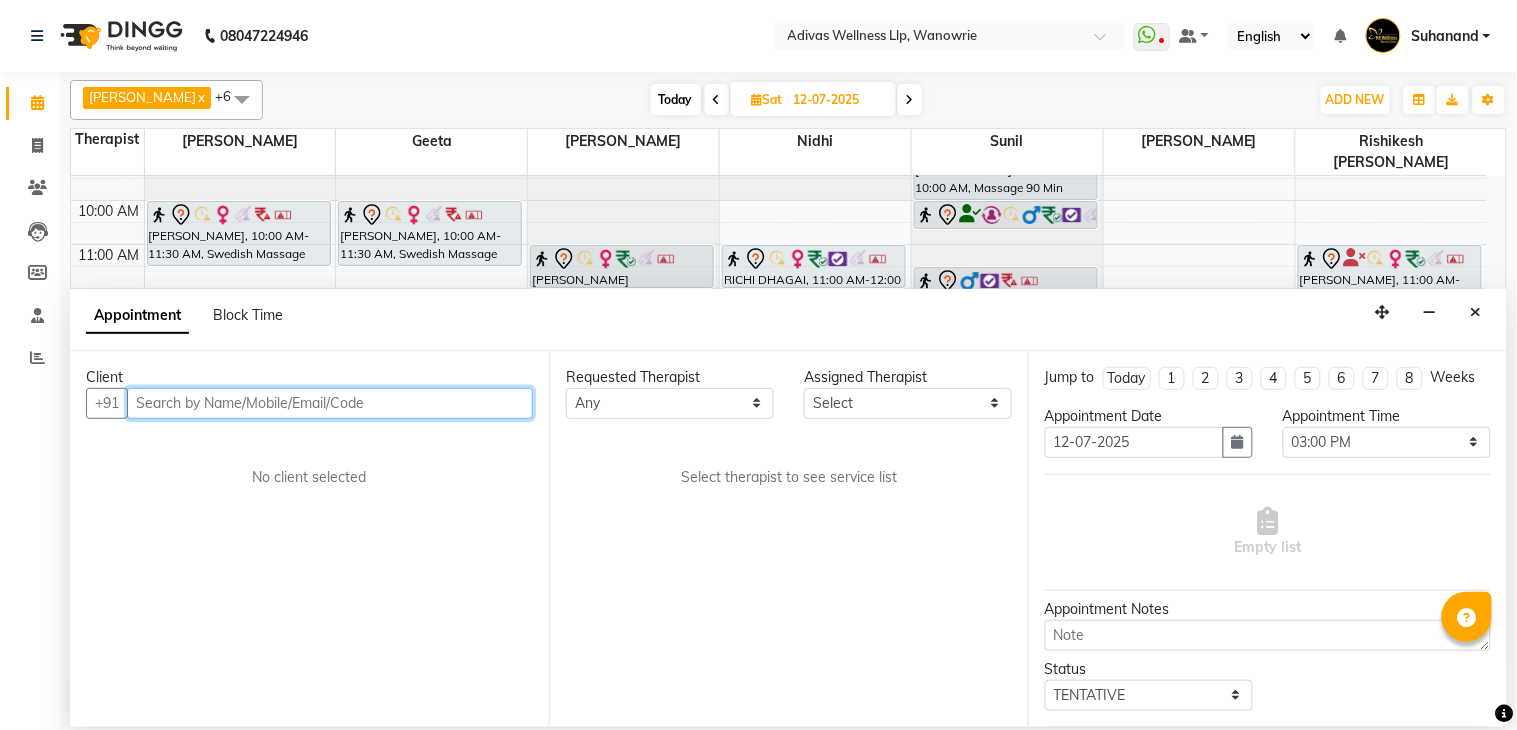 scroll, scrollTop: 0, scrollLeft: 0, axis: both 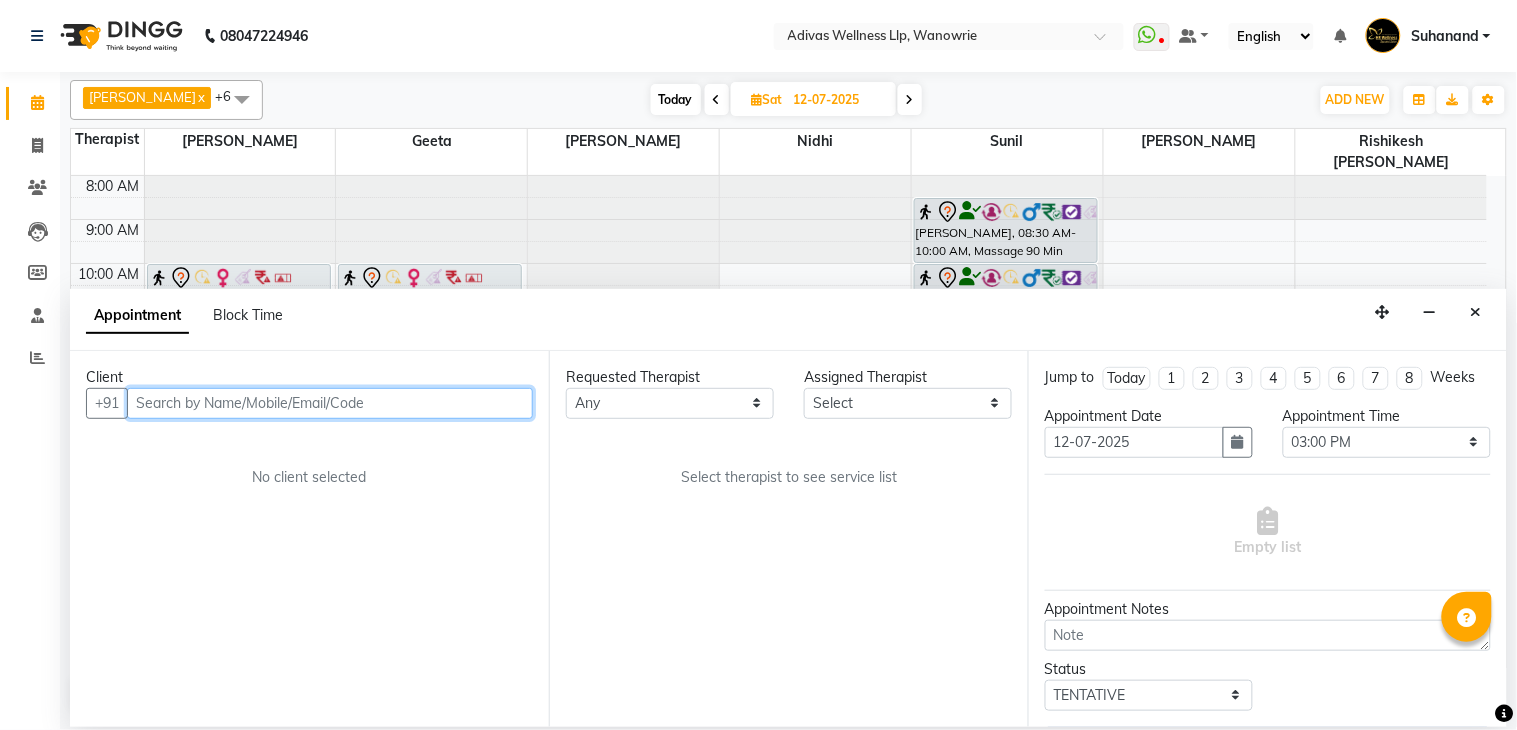 select on "18769" 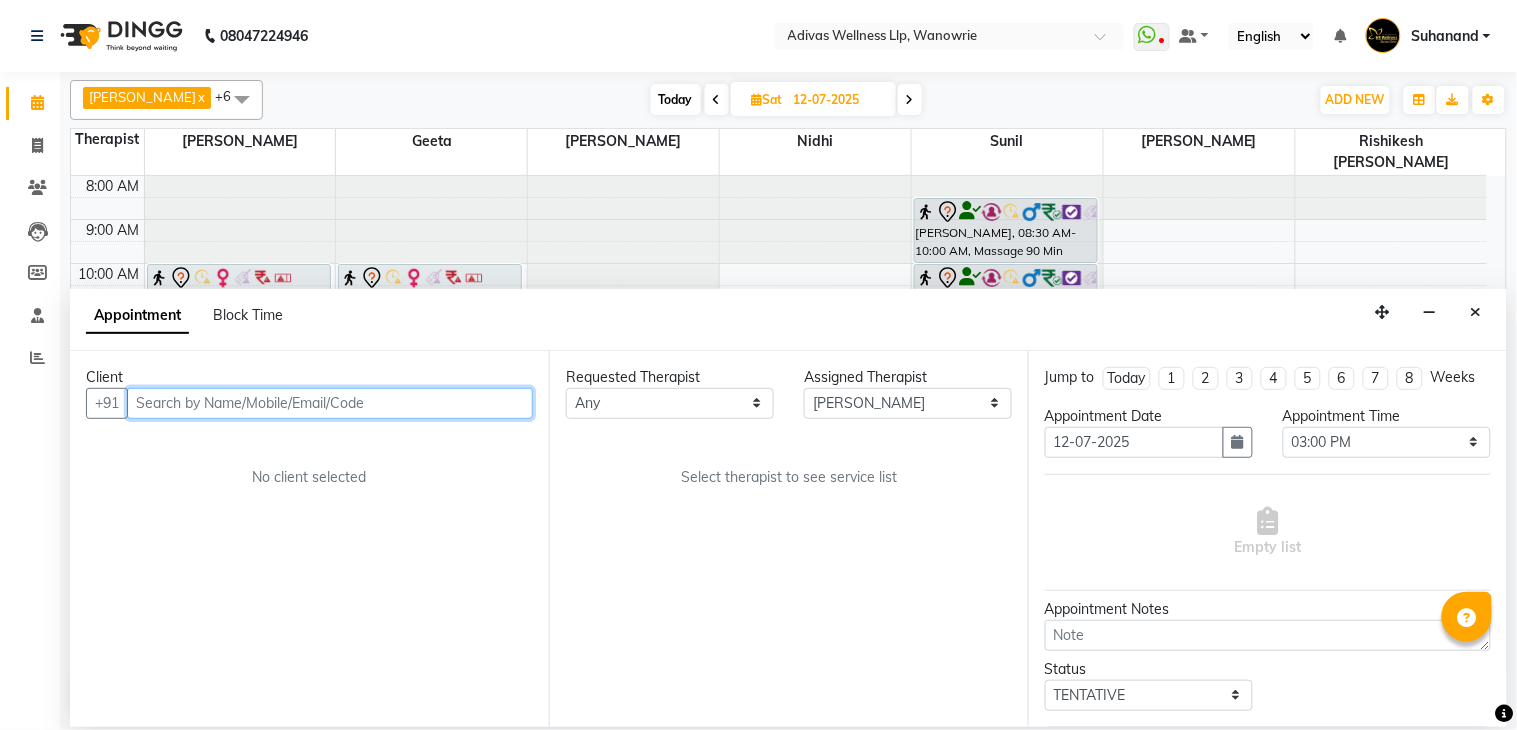 select on "1462" 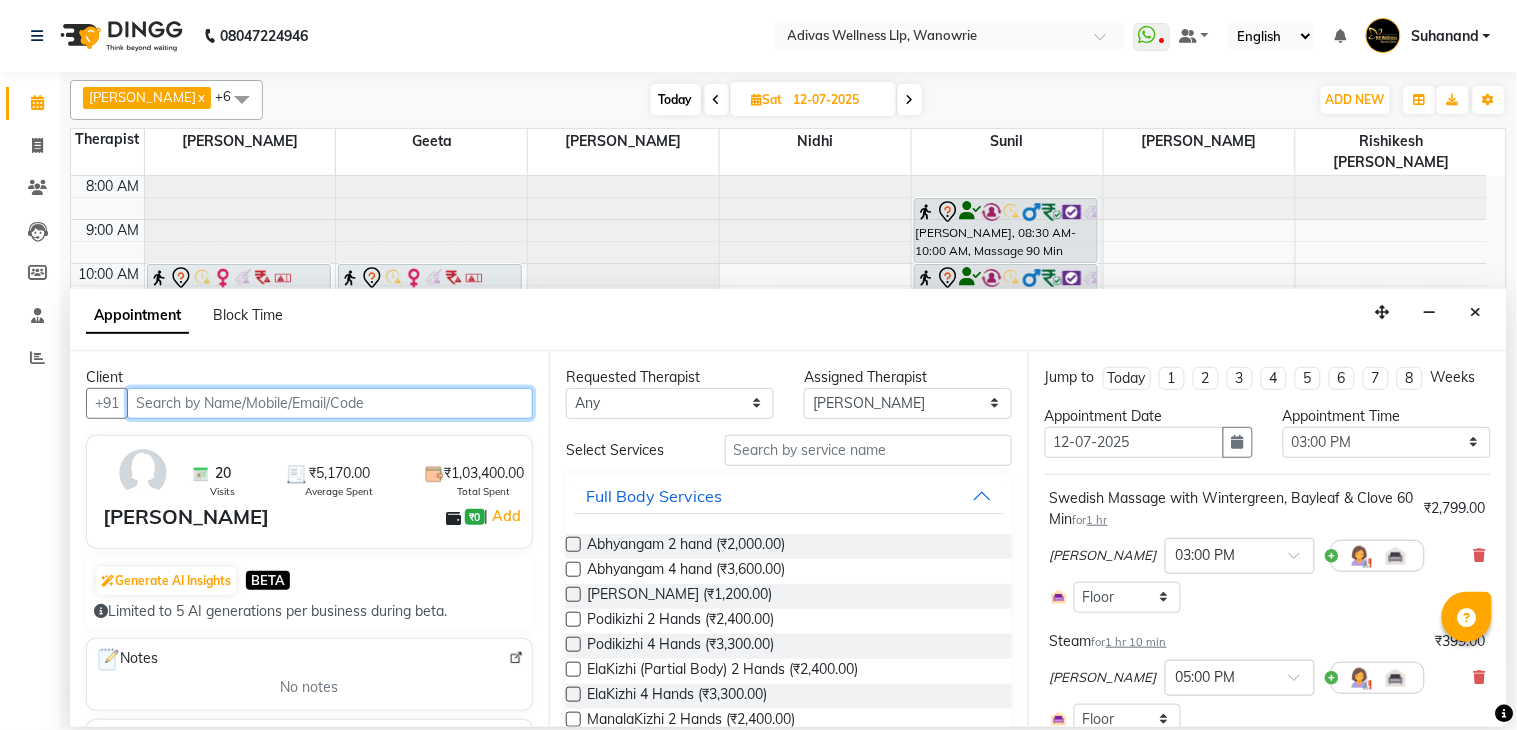 scroll, scrollTop: 63, scrollLeft: 0, axis: vertical 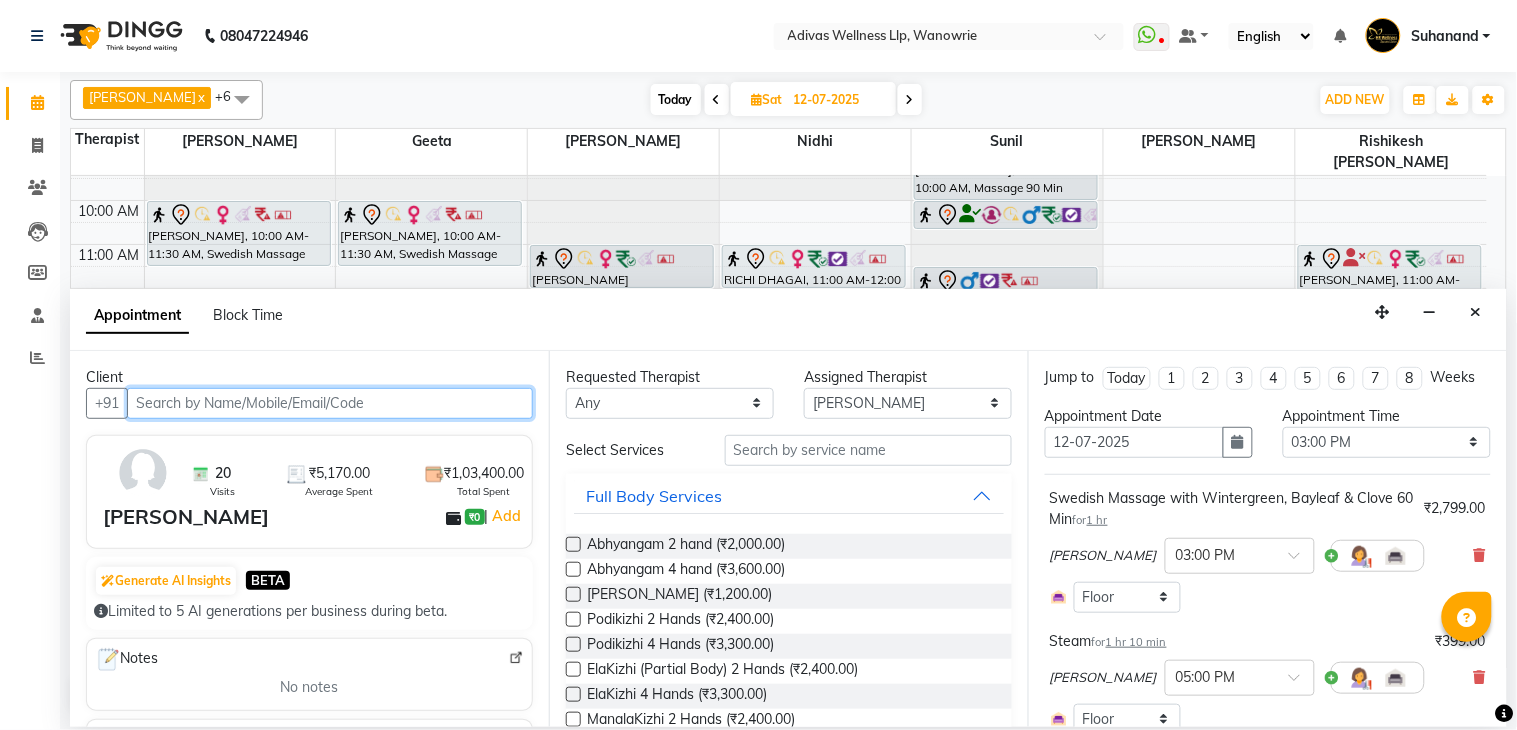 select on "1462" 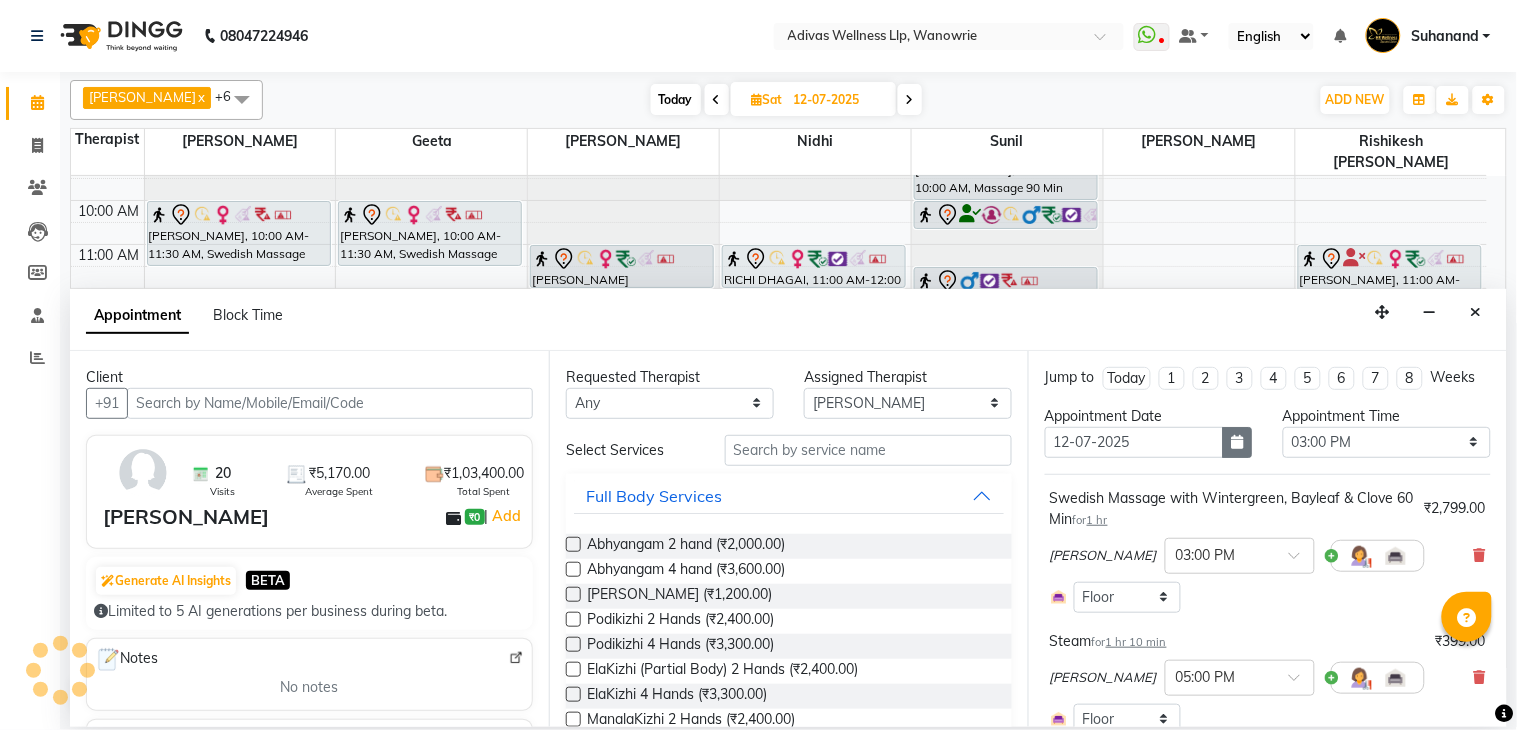 click at bounding box center (1238, 442) 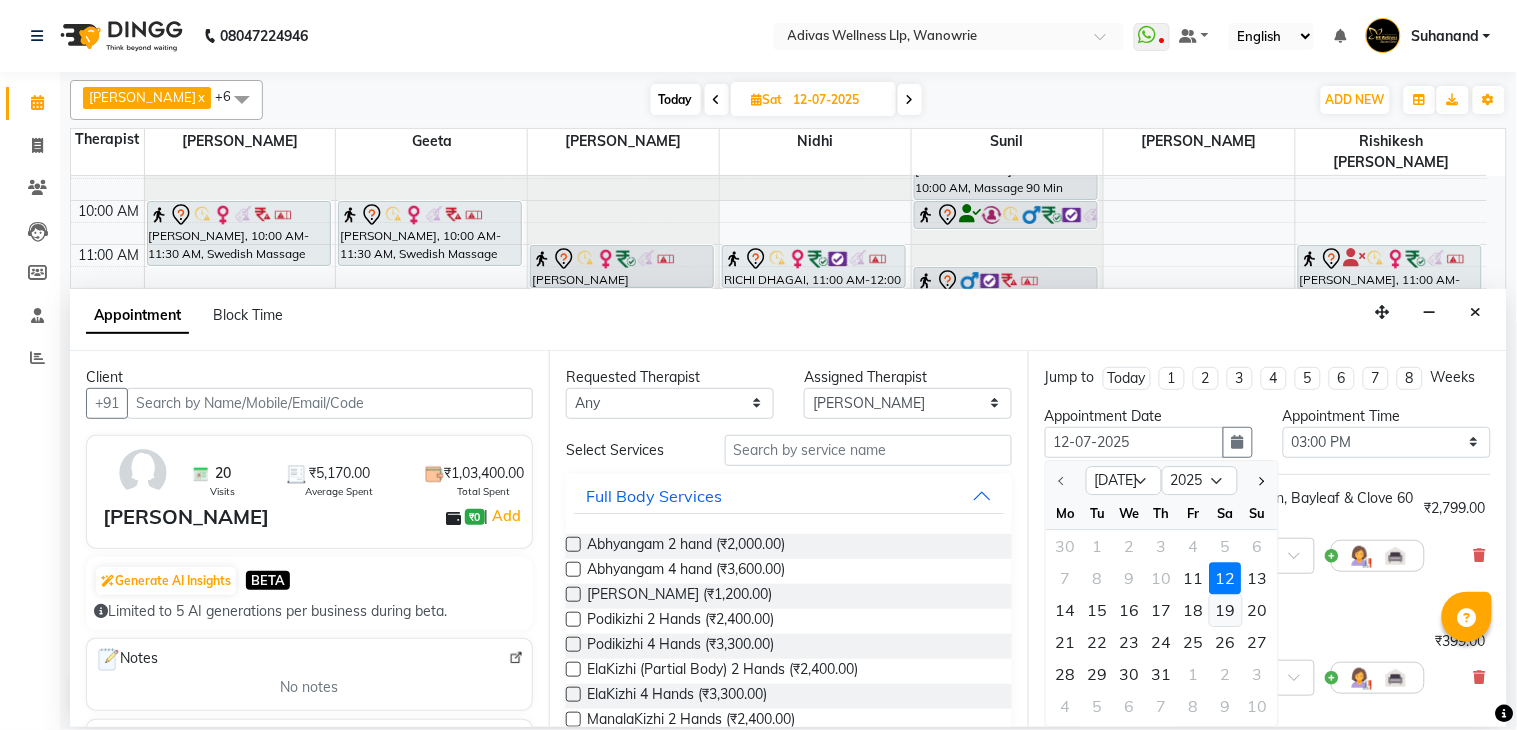 click on "19" at bounding box center [1226, 610] 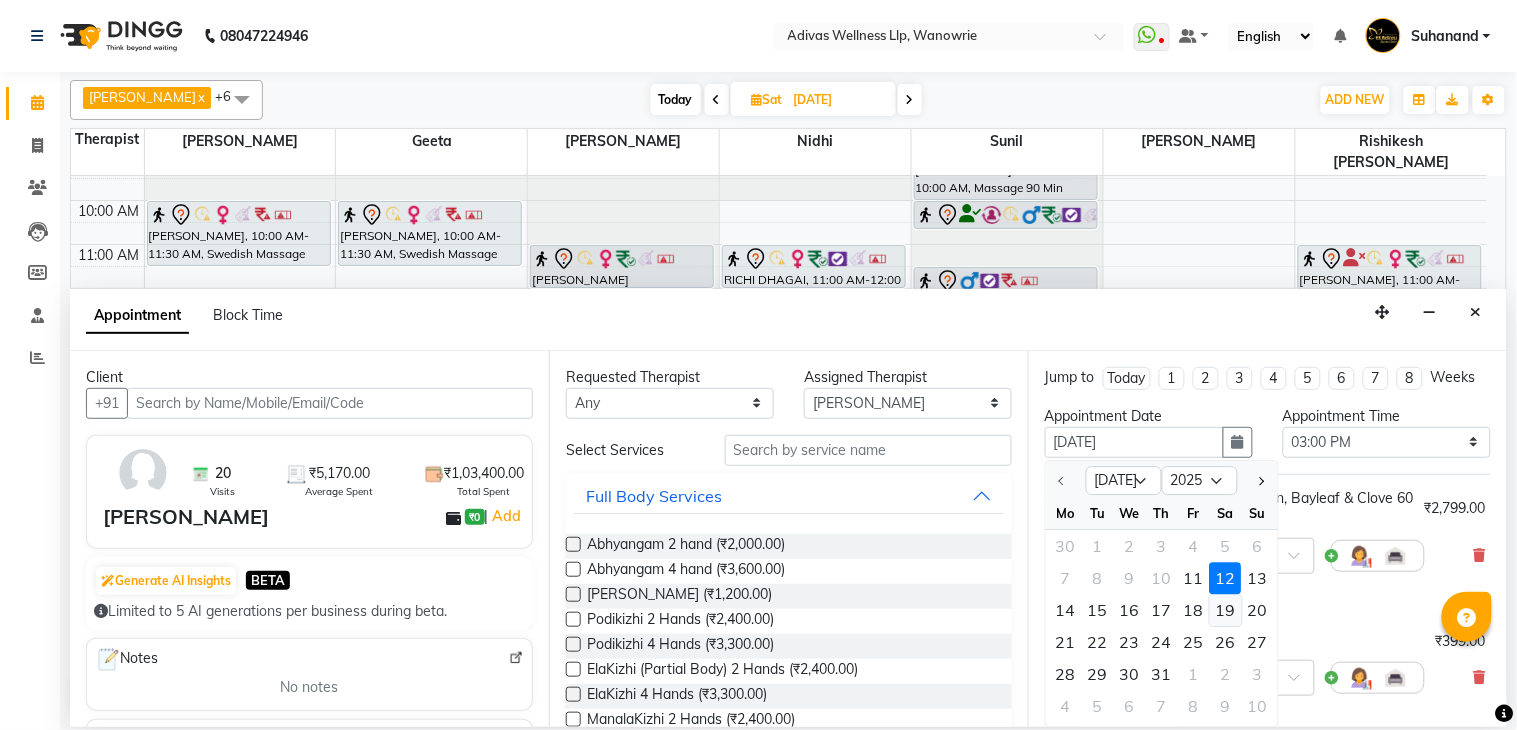 select on "900" 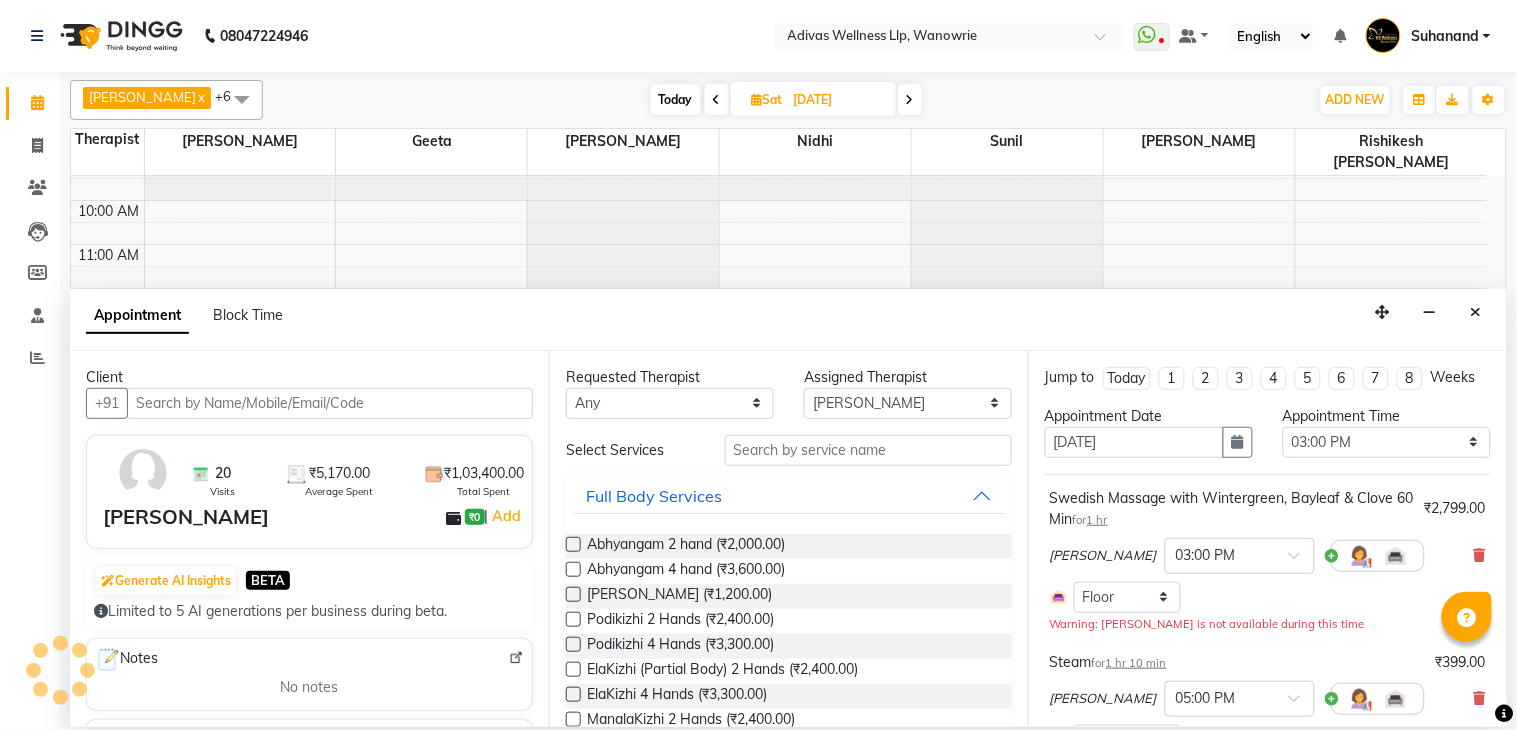 scroll, scrollTop: 63, scrollLeft: 0, axis: vertical 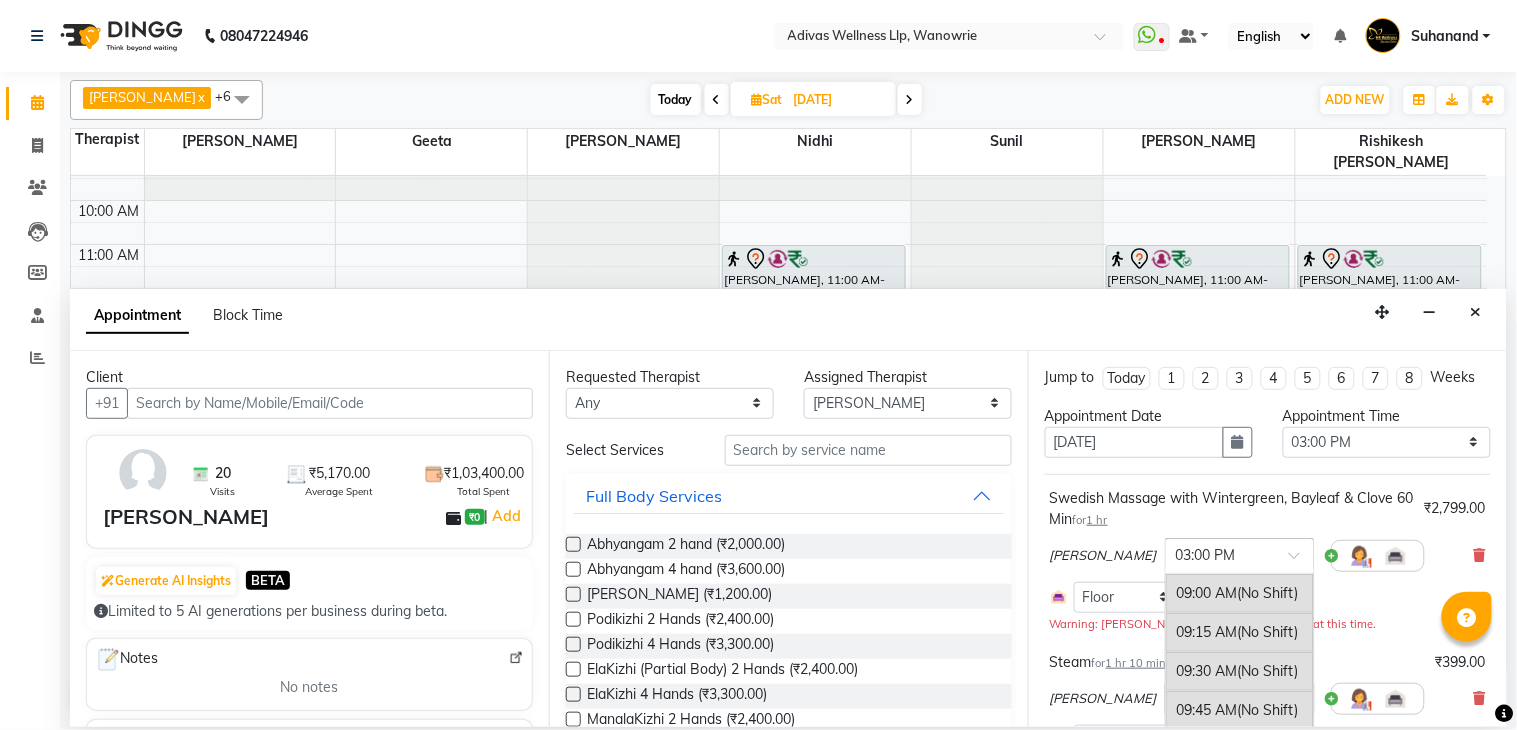 click at bounding box center [1301, 561] 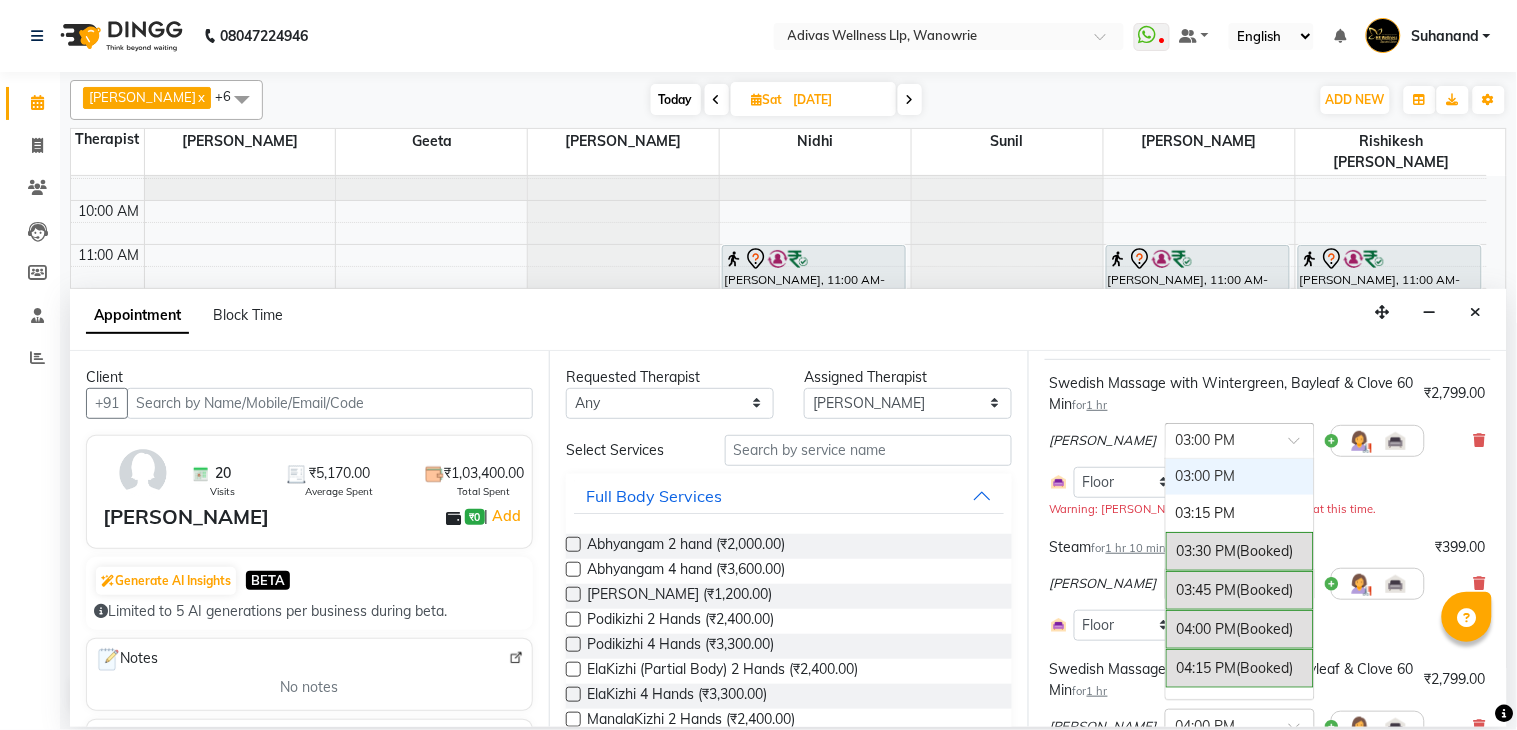 scroll, scrollTop: 333, scrollLeft: 0, axis: vertical 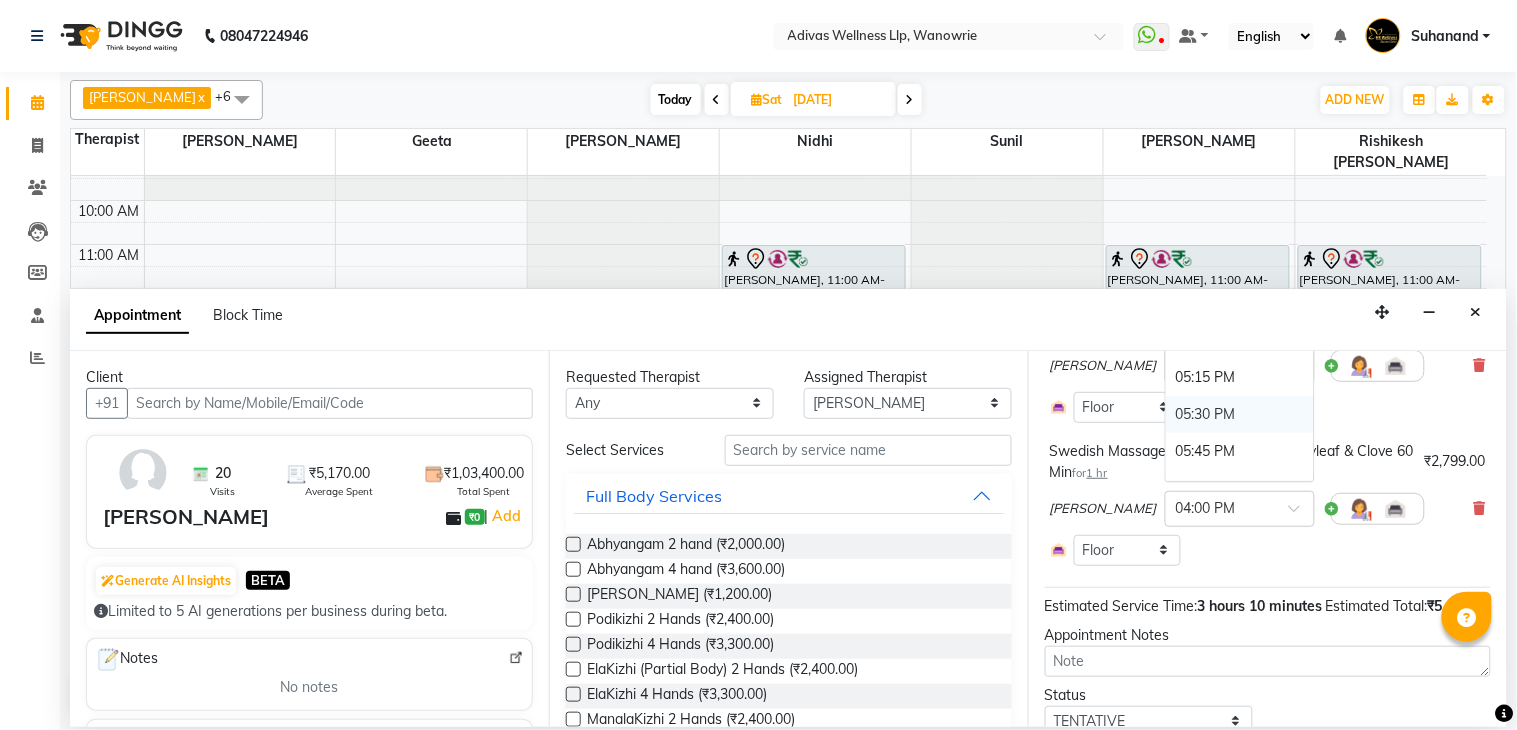 click on "05:30 PM" at bounding box center (1240, 414) 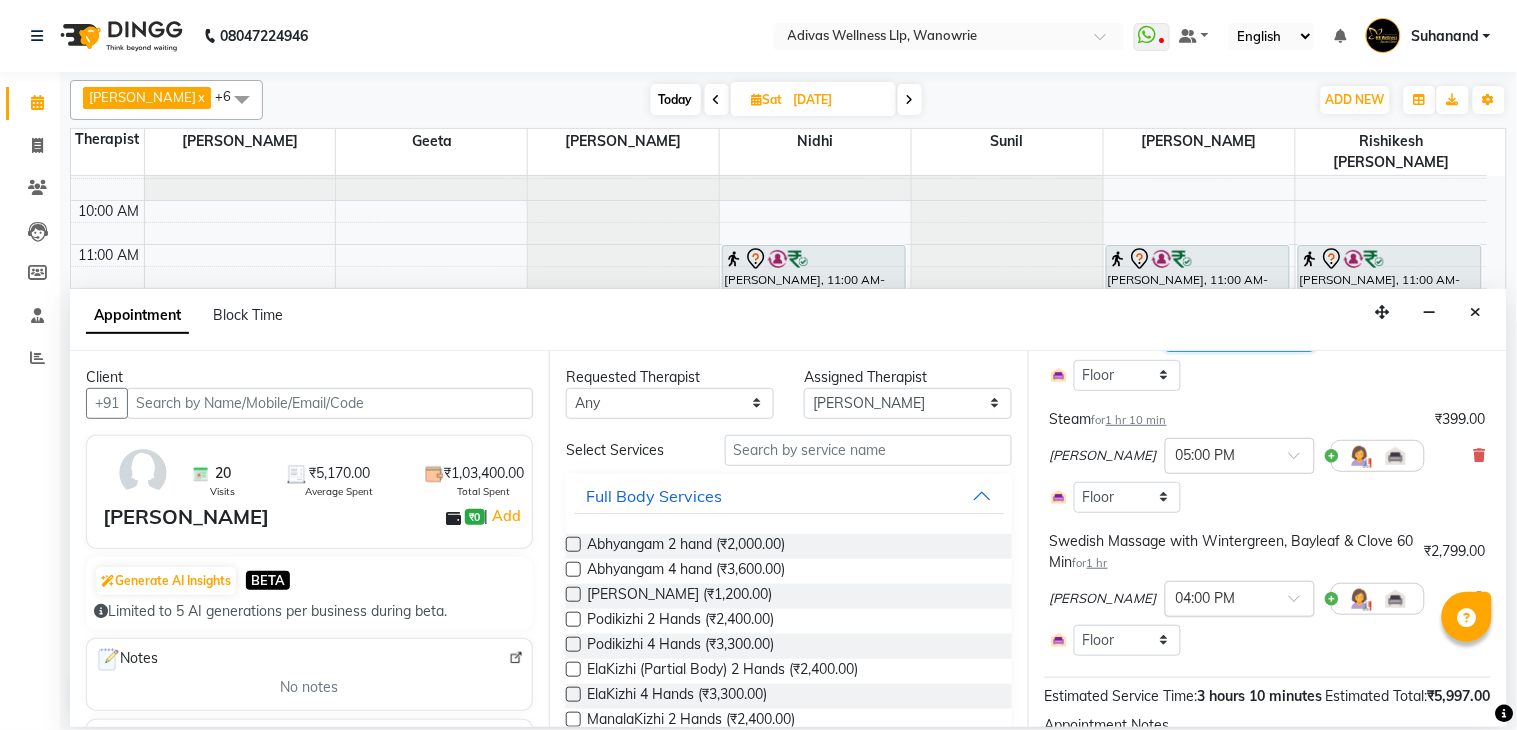 scroll, scrollTop: 111, scrollLeft: 0, axis: vertical 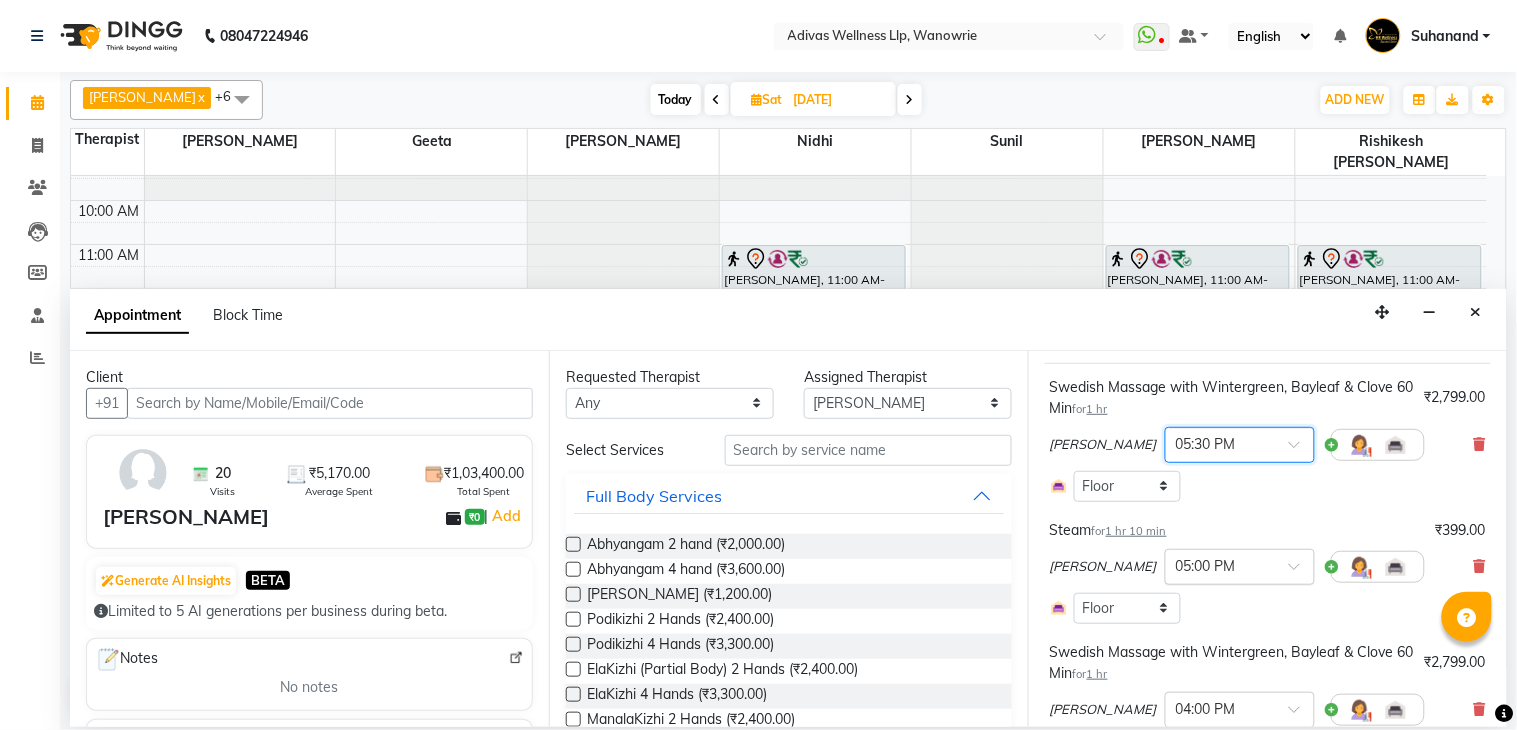 click at bounding box center [1301, 572] 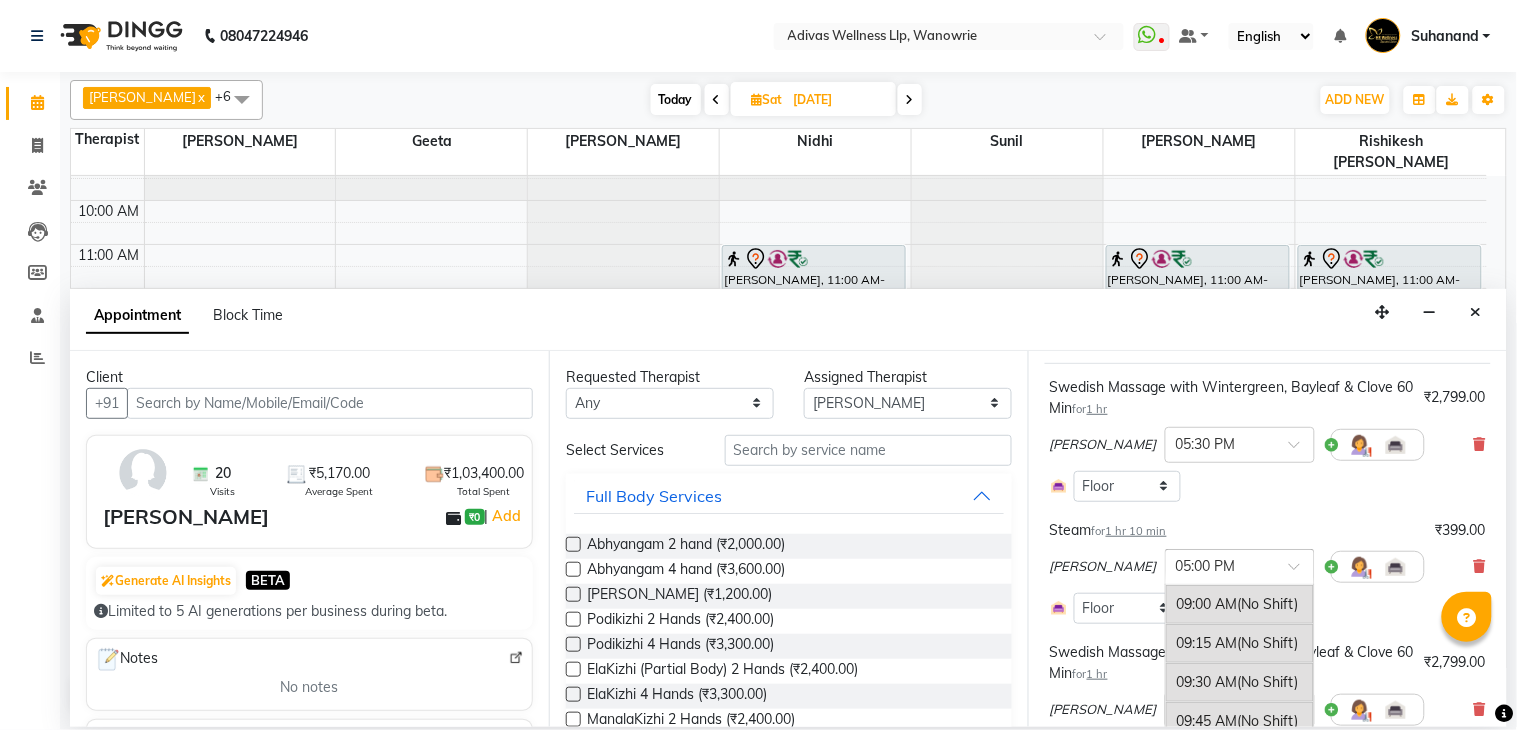 scroll, scrollTop: 1217, scrollLeft: 0, axis: vertical 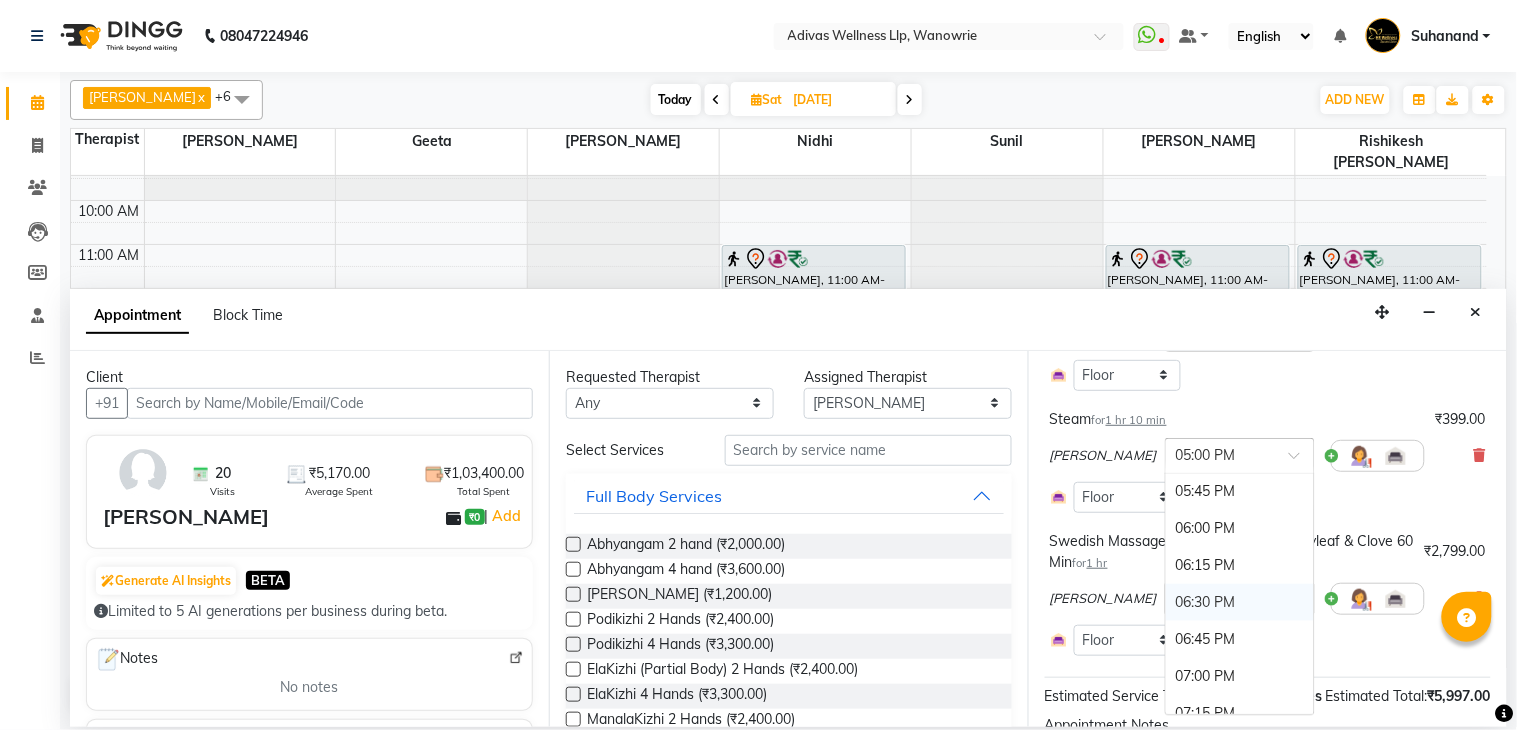 click on "06:30 PM" at bounding box center (1240, 602) 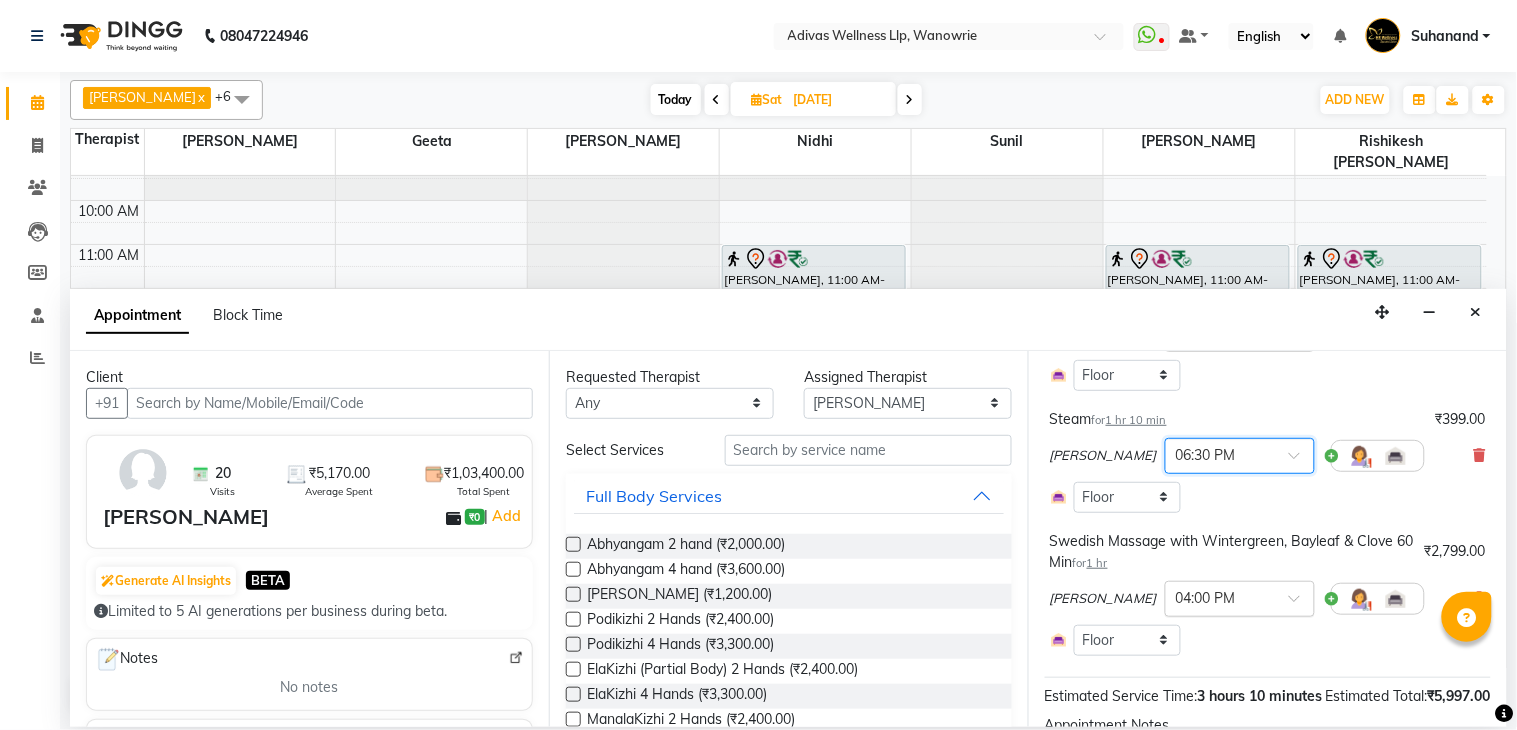 scroll, scrollTop: 333, scrollLeft: 0, axis: vertical 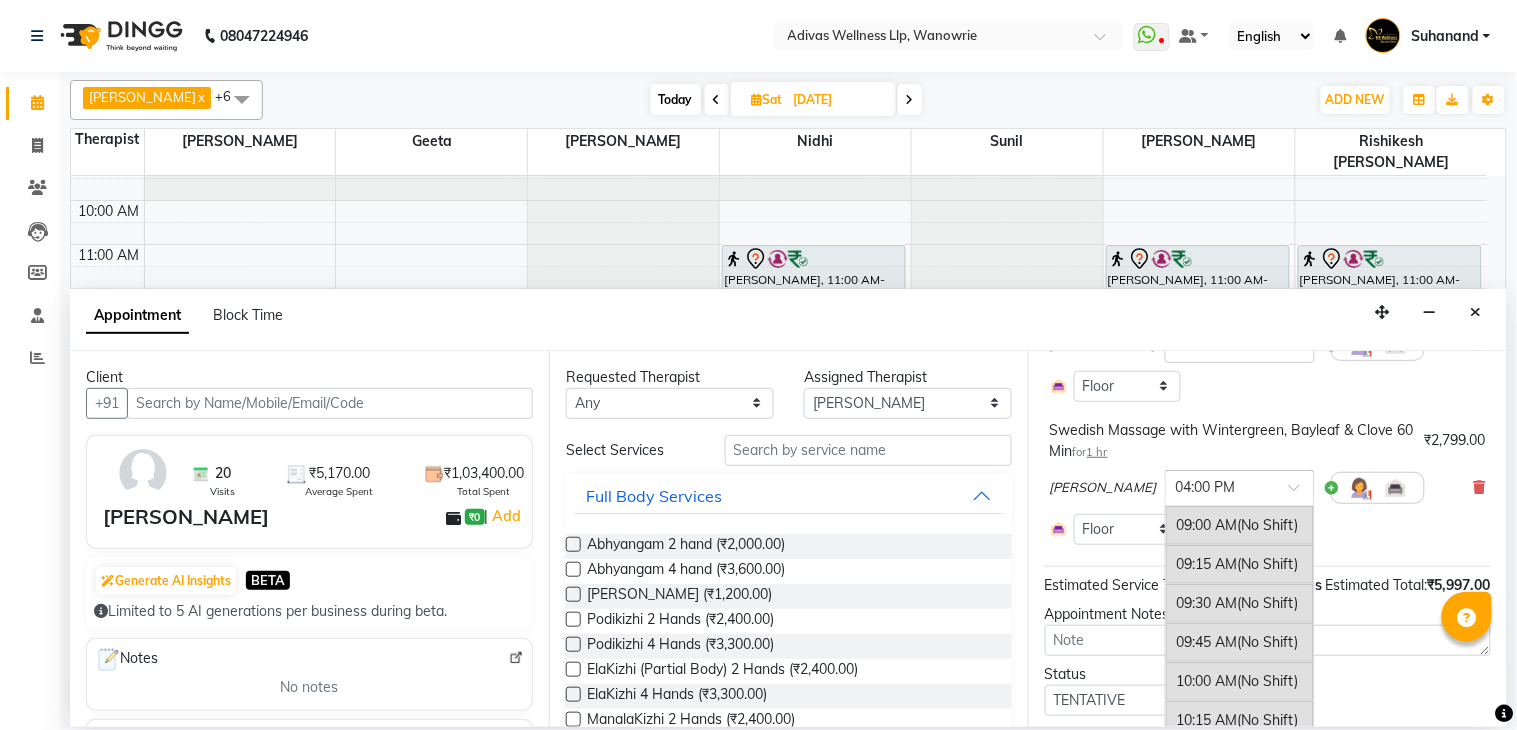 click at bounding box center [1220, 486] 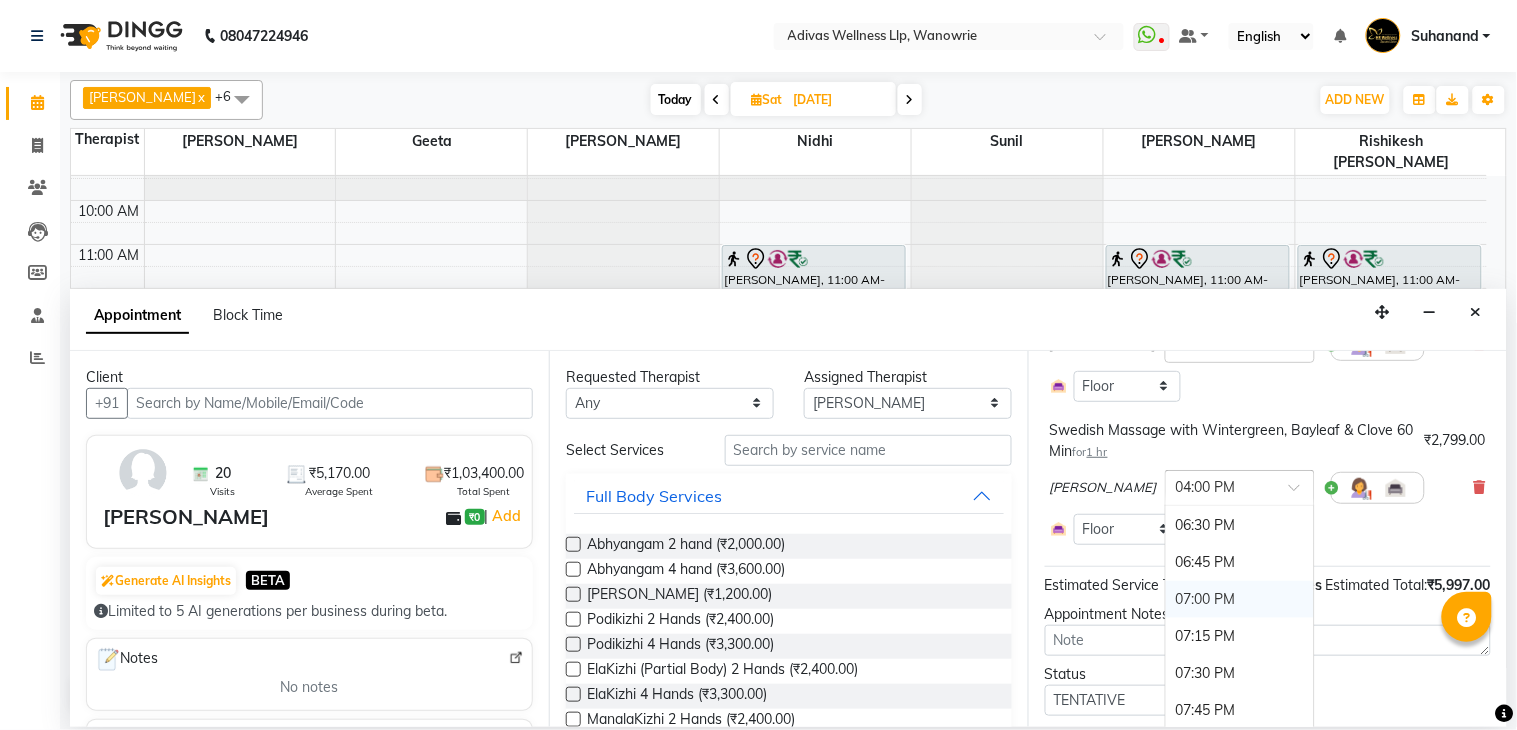 scroll, scrollTop: 1458, scrollLeft: 0, axis: vertical 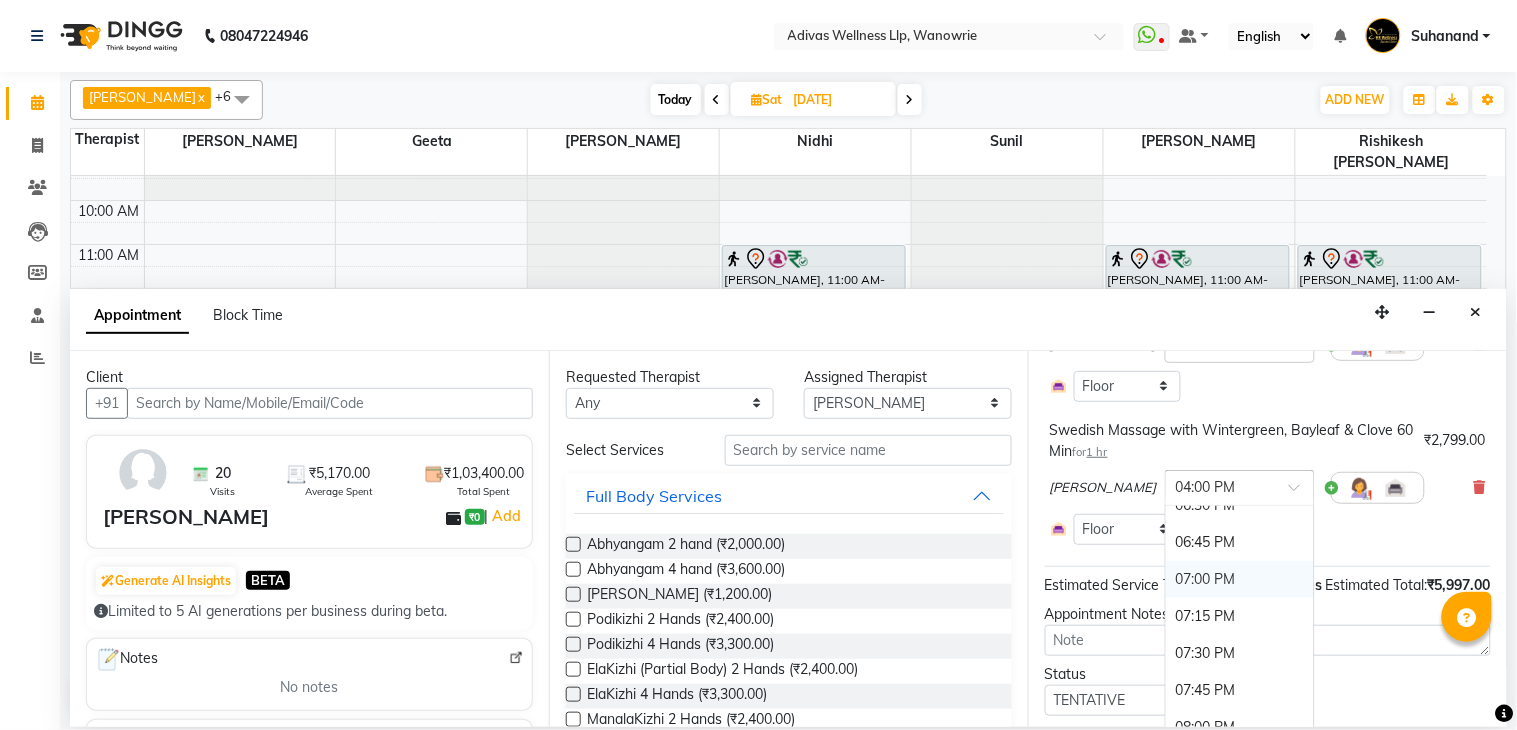 click on "07:30 PM" at bounding box center (1240, 653) 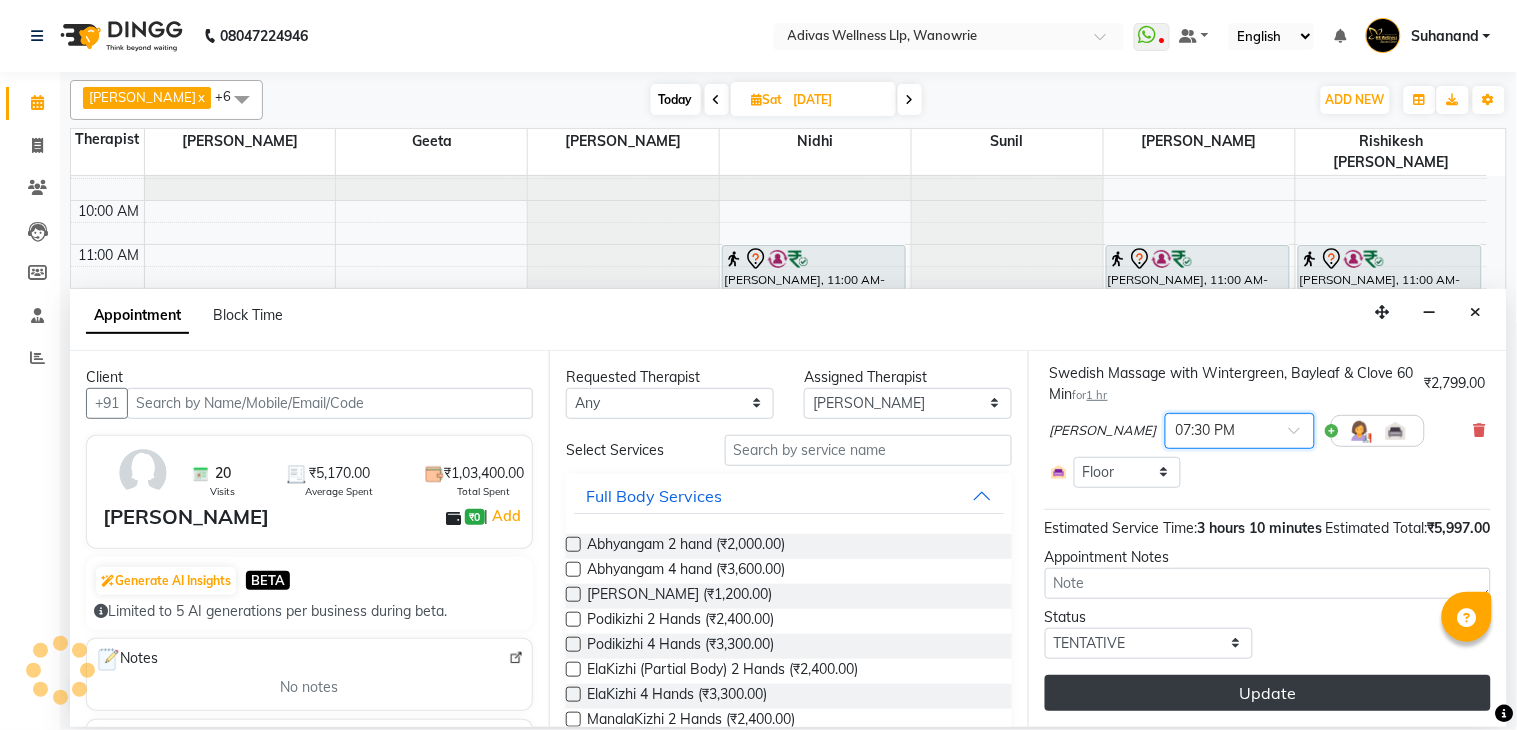 scroll, scrollTop: 430, scrollLeft: 0, axis: vertical 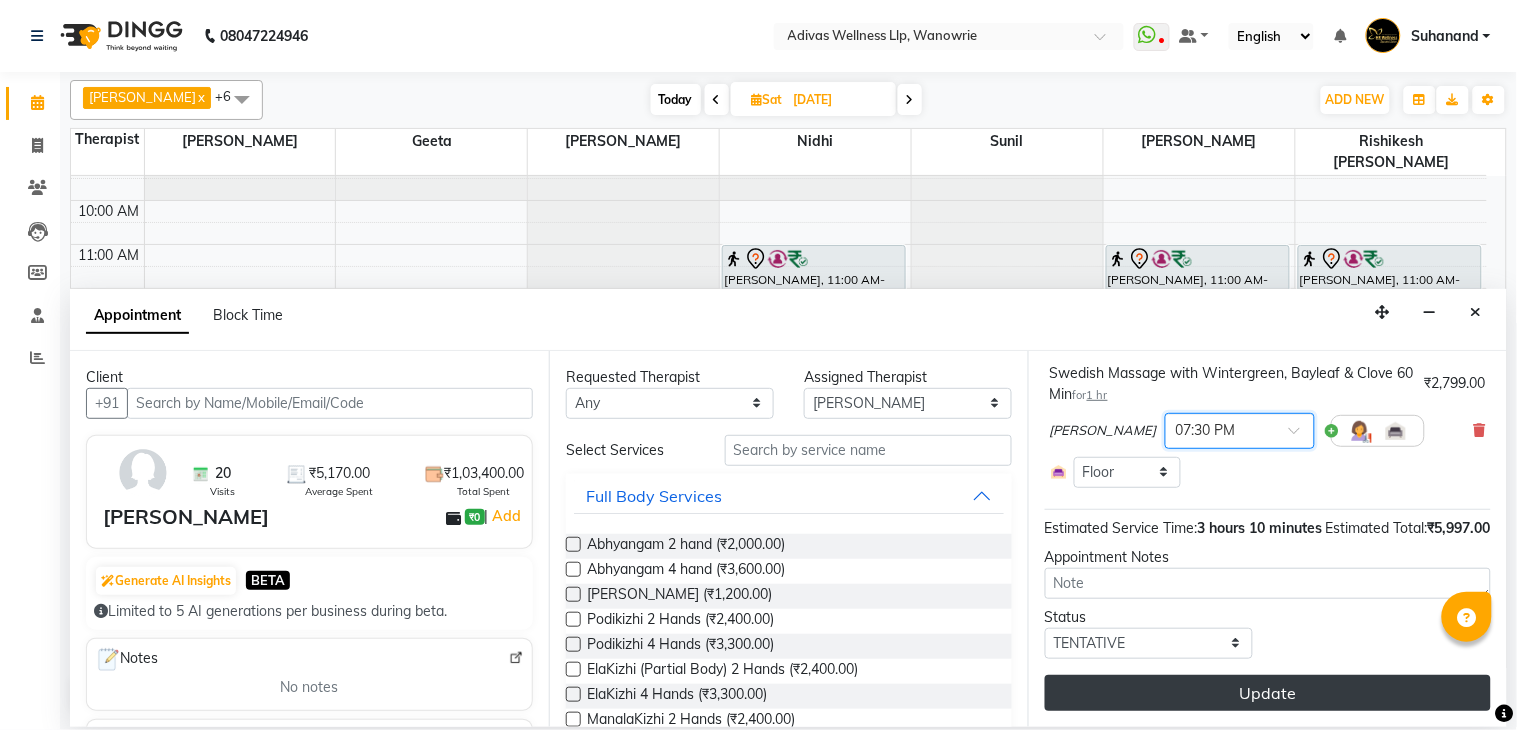 click on "Update" at bounding box center [1268, 693] 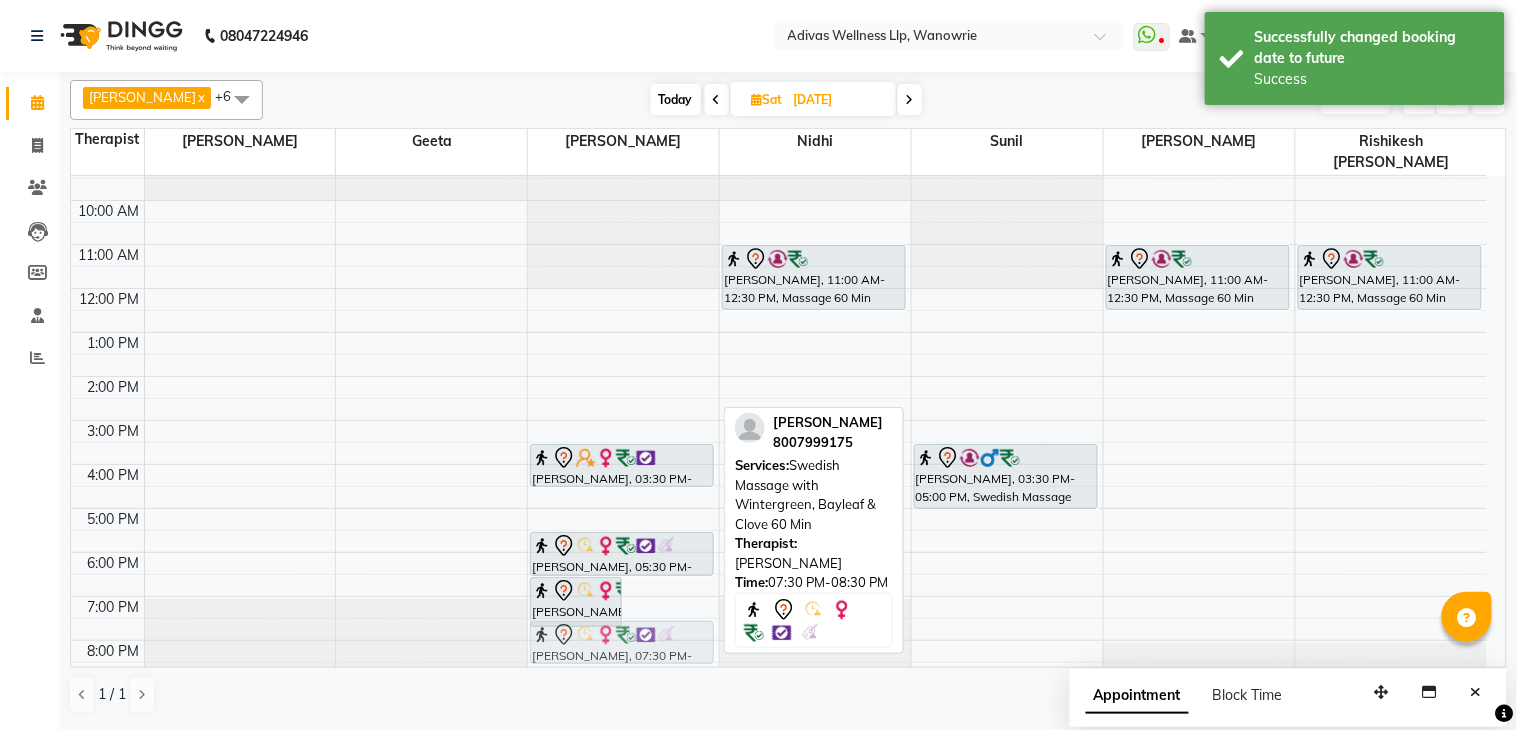 drag, startPoint x: 660, startPoint y: 617, endPoint x: 664, endPoint y: 627, distance: 10.770329 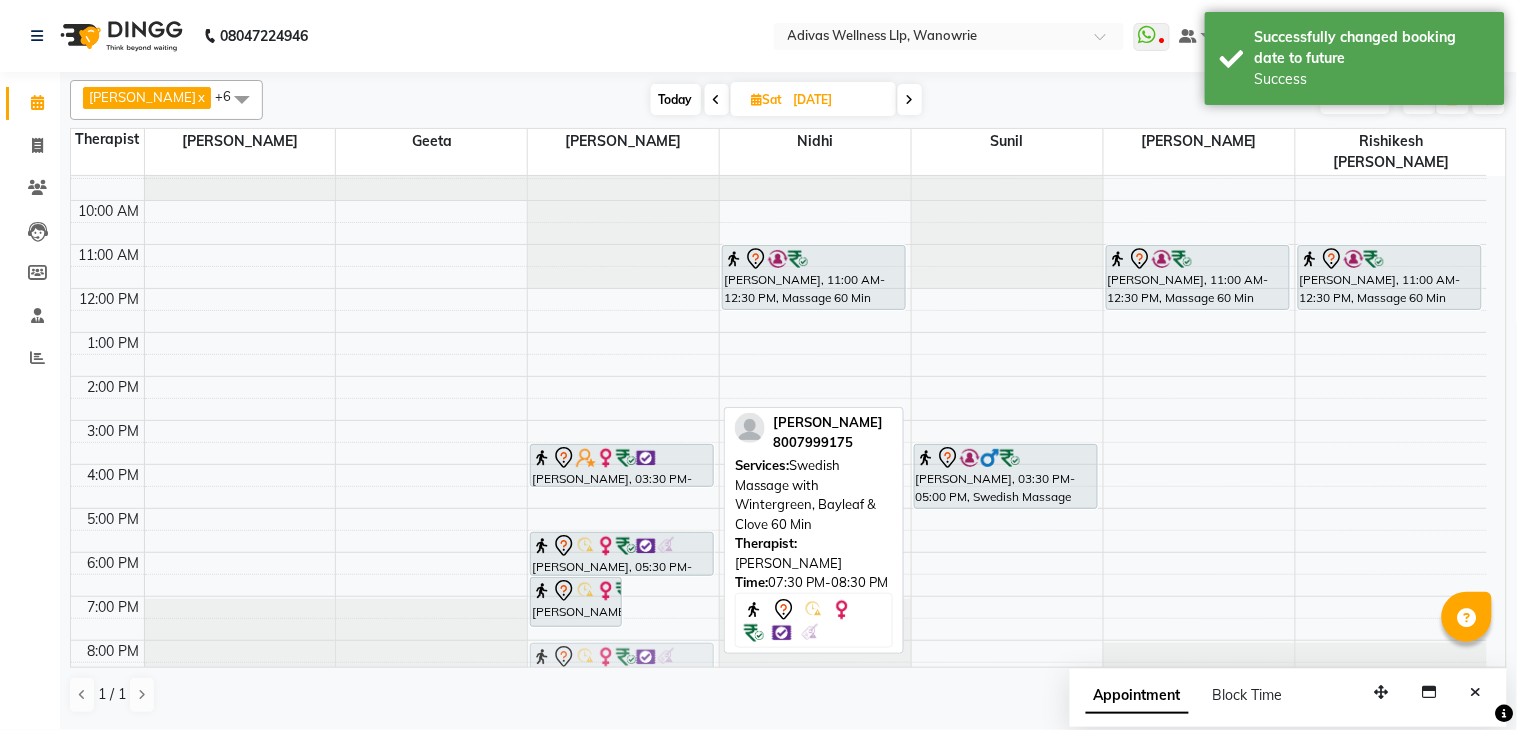 click on "SONIA PRASAD, 06:30 PM-07:40 PM, Steam             SONIA PRASAD, 07:30 PM-08:30 PM, Swedish Massage with Wintergreen, Bayleaf & Clove 60 Min             Pratima Dixit, 03:30 PM-04:30 PM, Swedish Massage with Wintergreen, Bayleaf & Clove 60 Min             SONIA PRASAD, 05:30 PM-06:30 PM, Swedish Massage with Wintergreen, Bayleaf & Clove 60 Min             SONIA PRASAD, 07:30 PM-08:30 PM, Swedish Massage with Wintergreen, Bayleaf & Clove 60 Min" at bounding box center [623, 398] 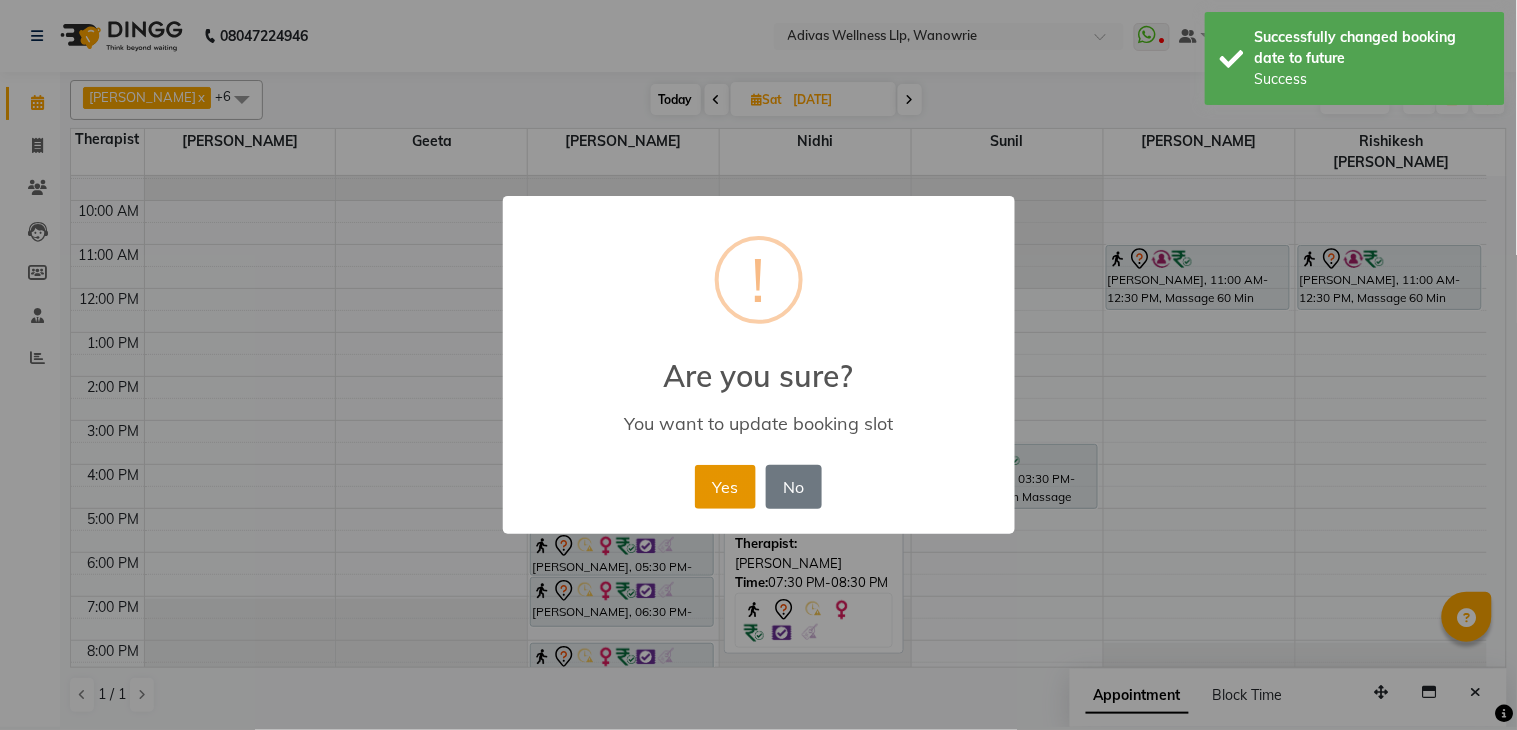 click on "Yes" at bounding box center [725, 487] 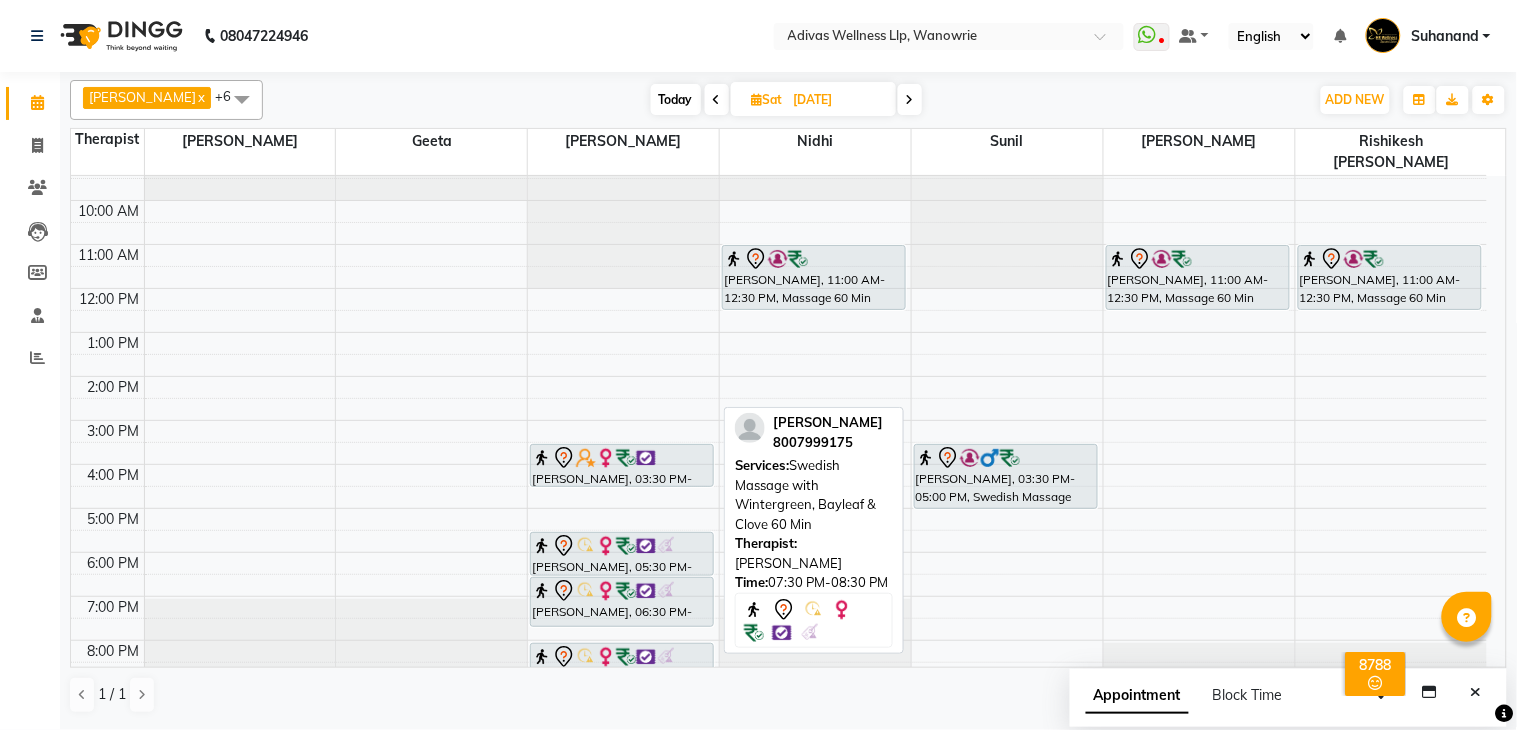 click on "Today" at bounding box center (676, 99) 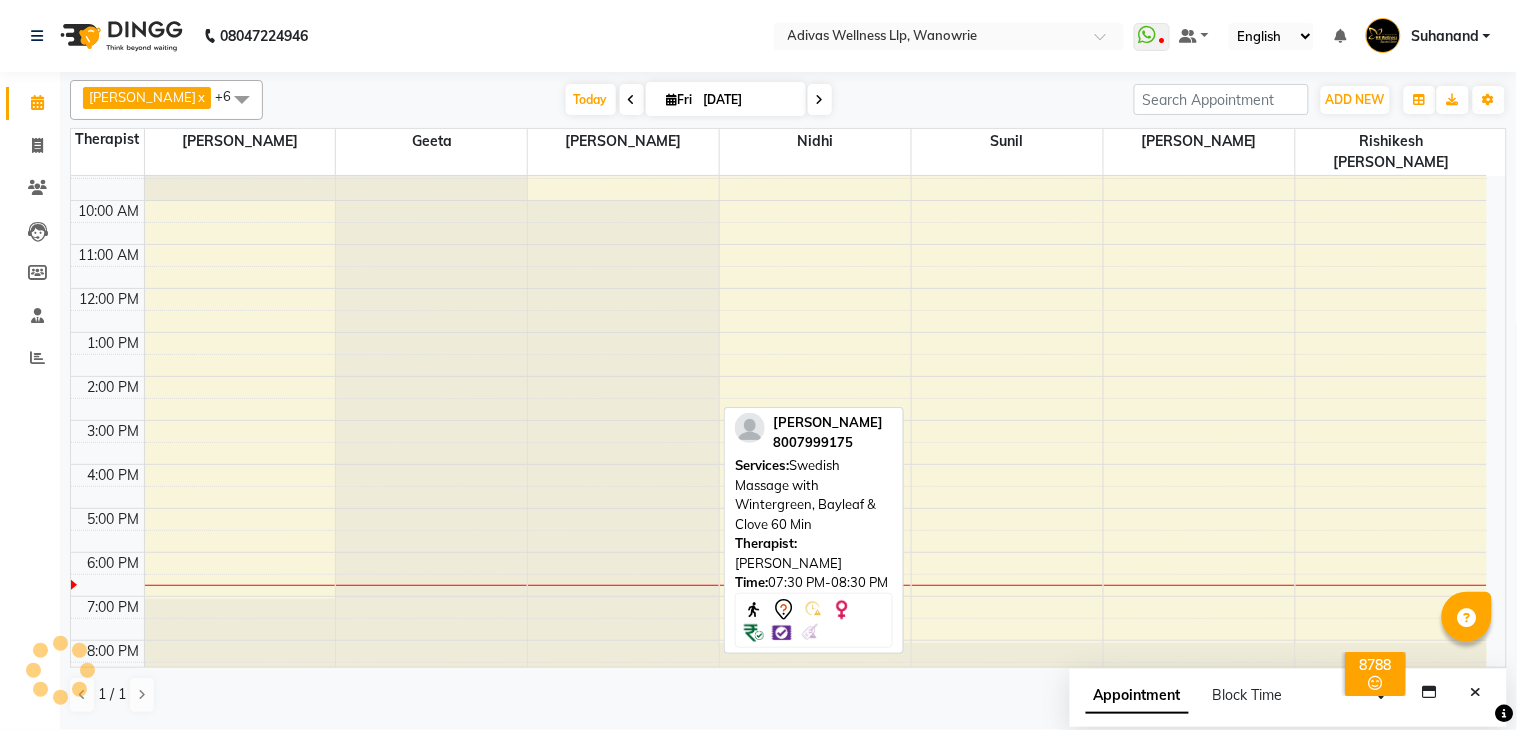 scroll, scrollTop: 63, scrollLeft: 0, axis: vertical 